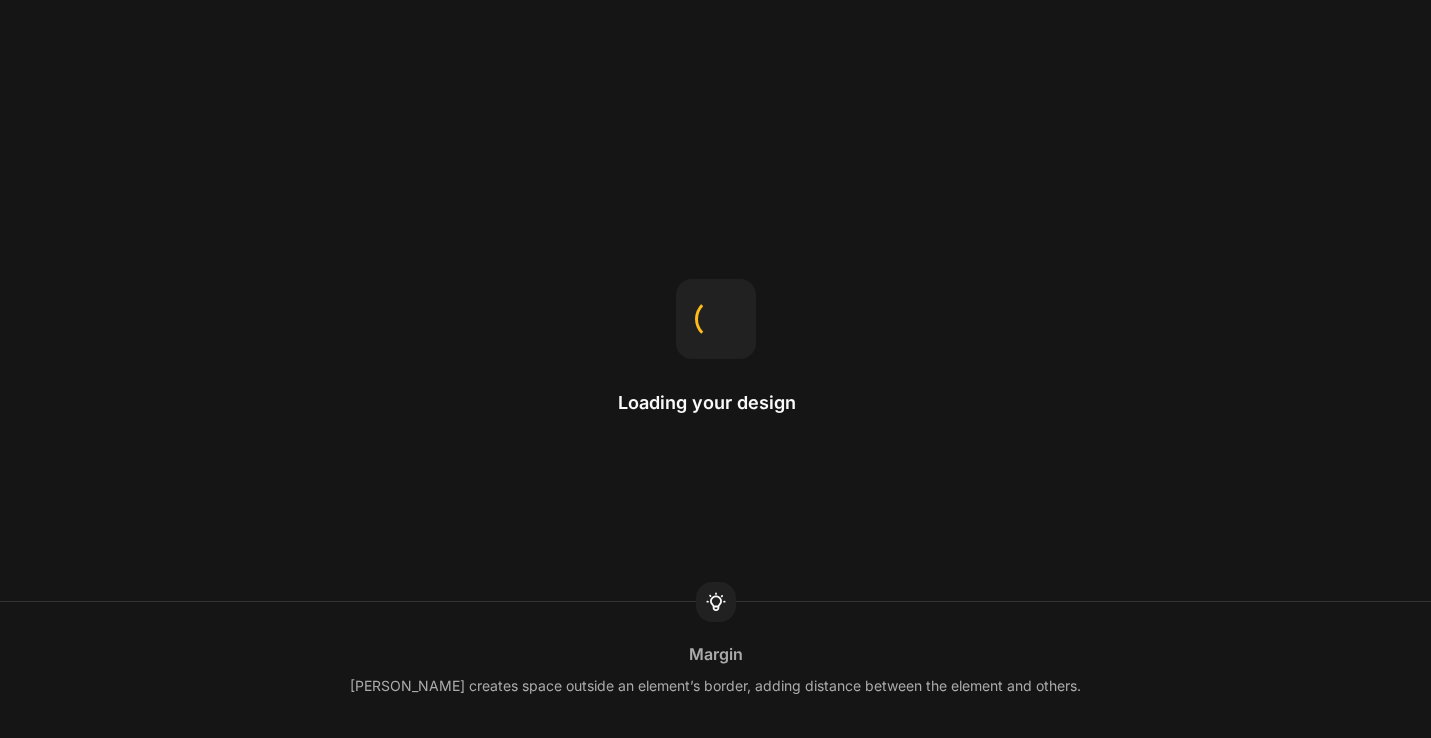 scroll, scrollTop: 0, scrollLeft: 0, axis: both 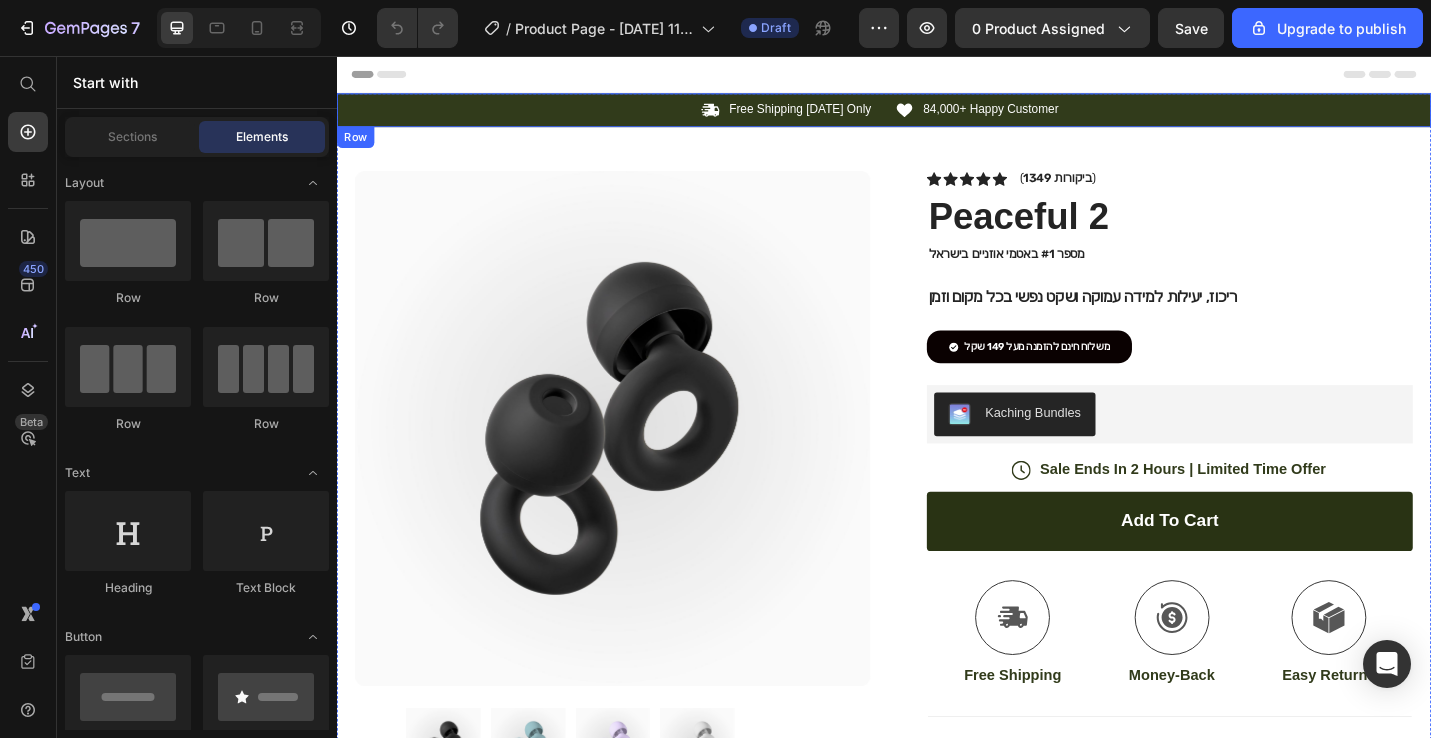 click on "Icon Free Shipping [DATE] Only Text Block Row
Icon 84,000+ Happy Customer Text Block Row Carousel Row" at bounding box center (937, 115) 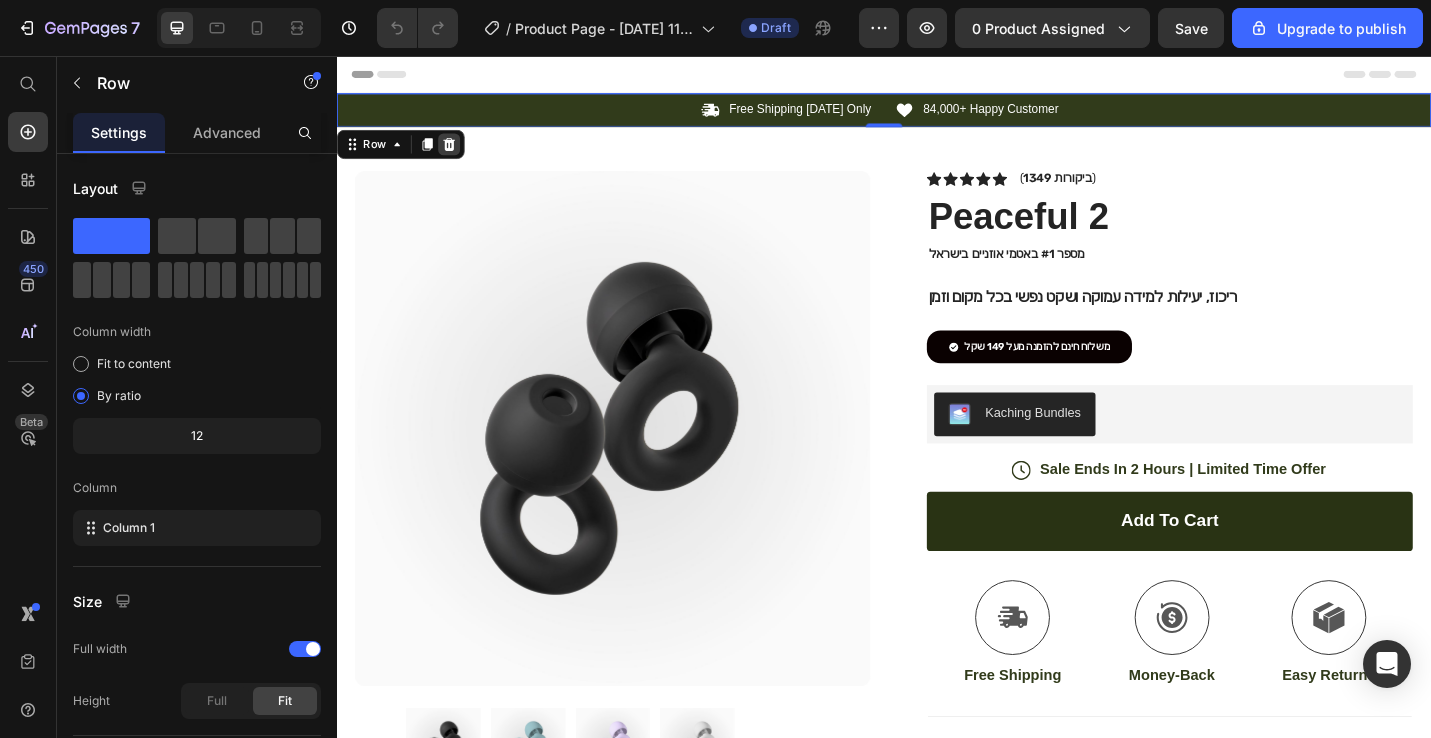 click 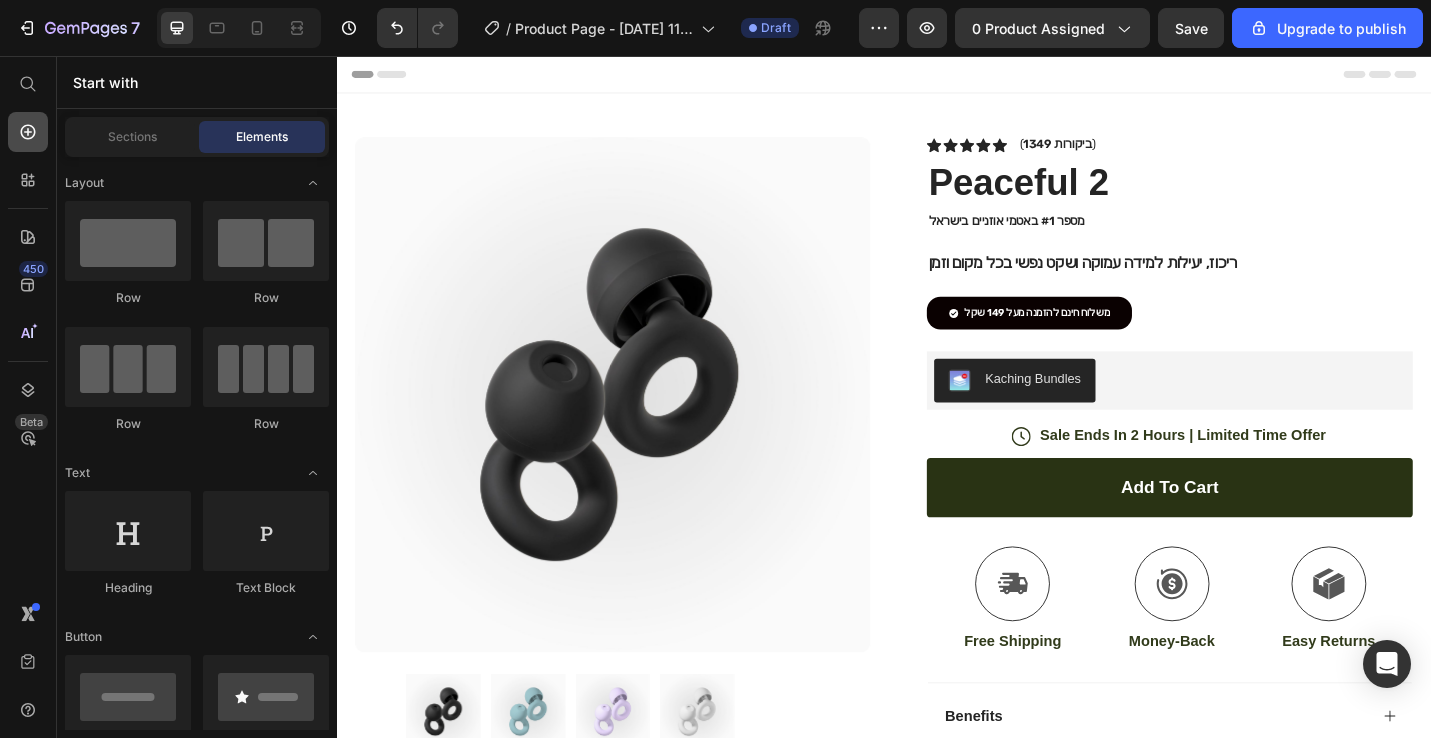 click 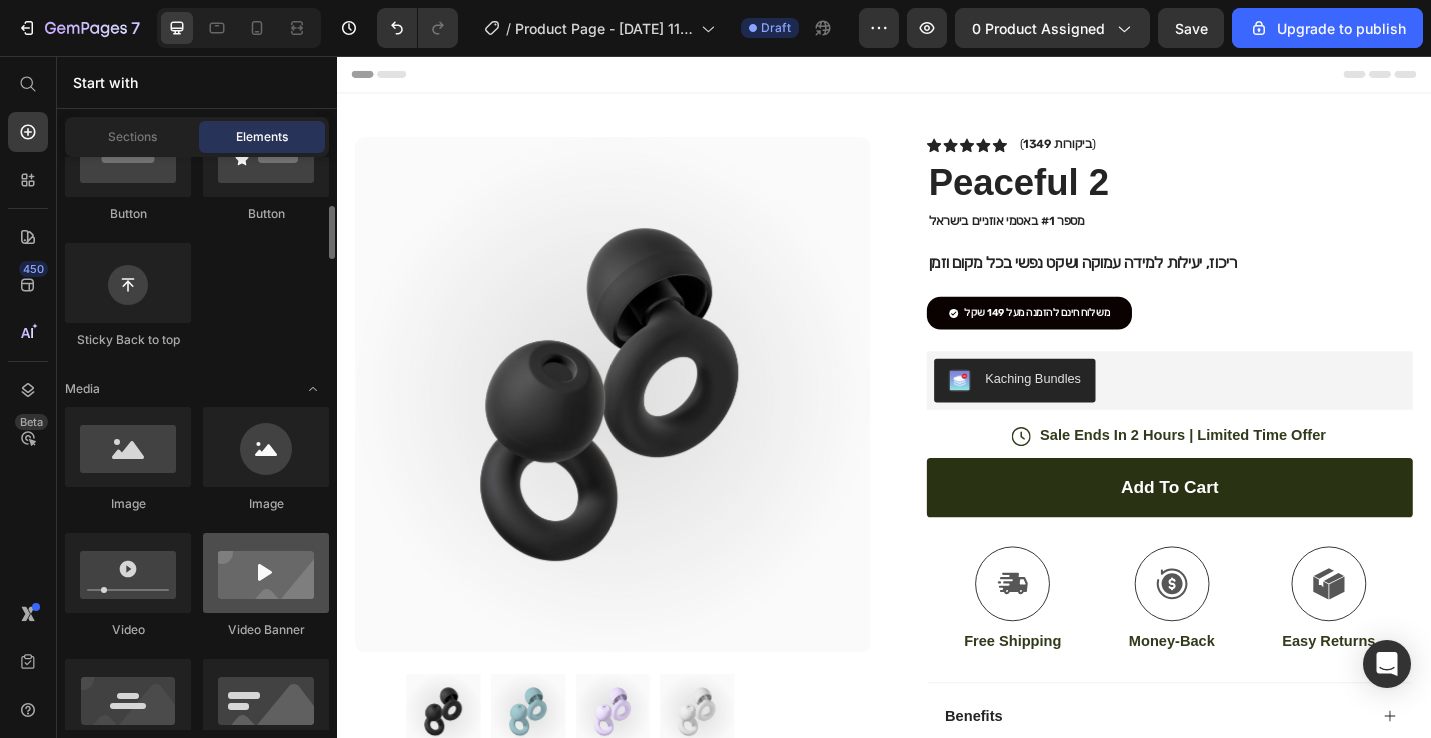 scroll, scrollTop: 539, scrollLeft: 0, axis: vertical 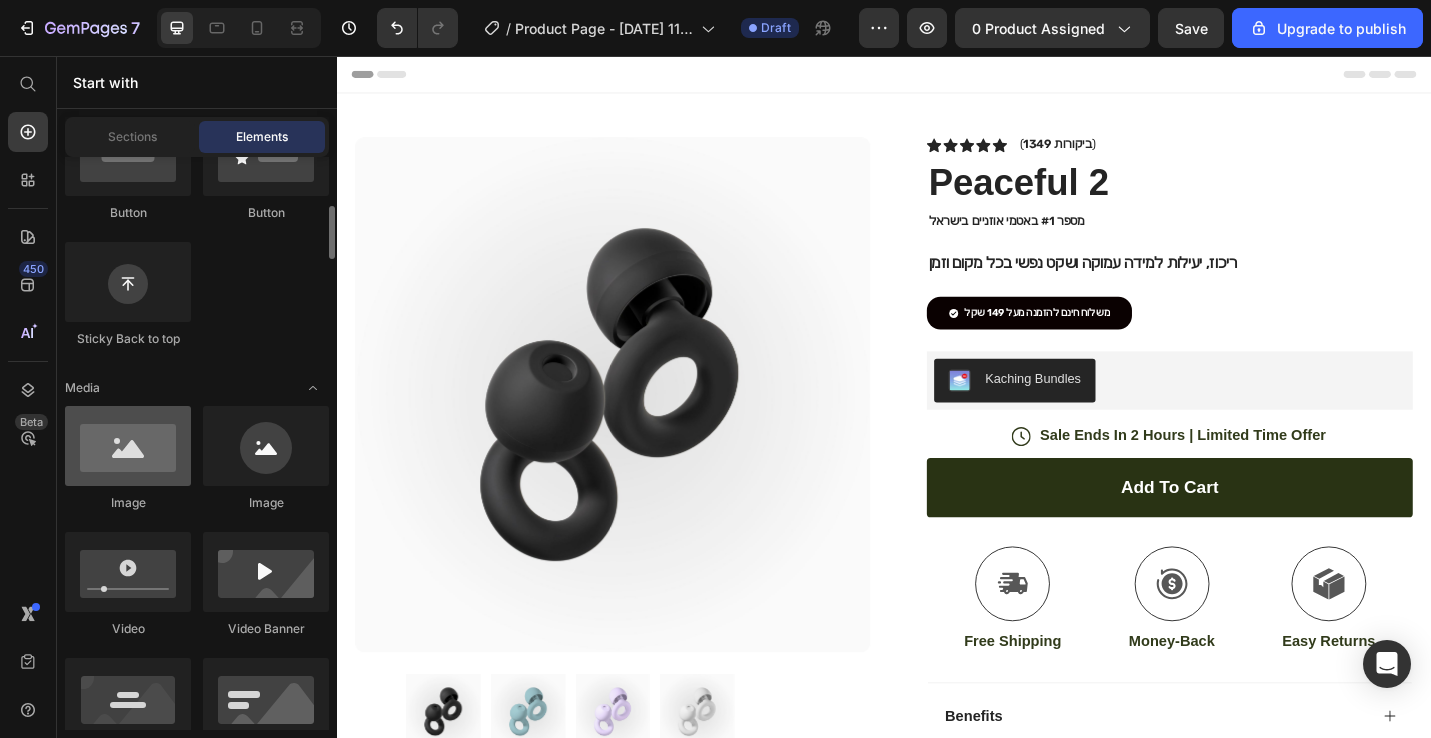 click at bounding box center [128, 446] 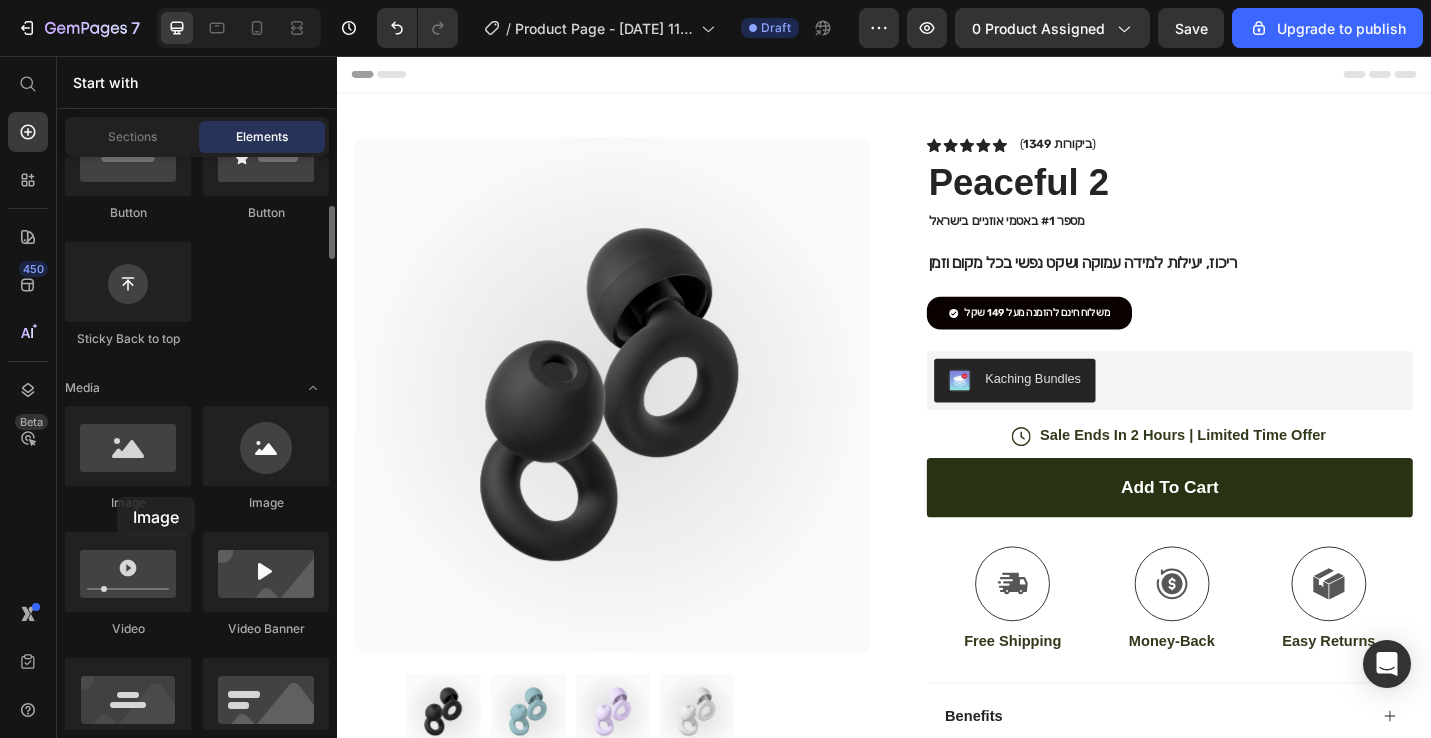 click on "Image" 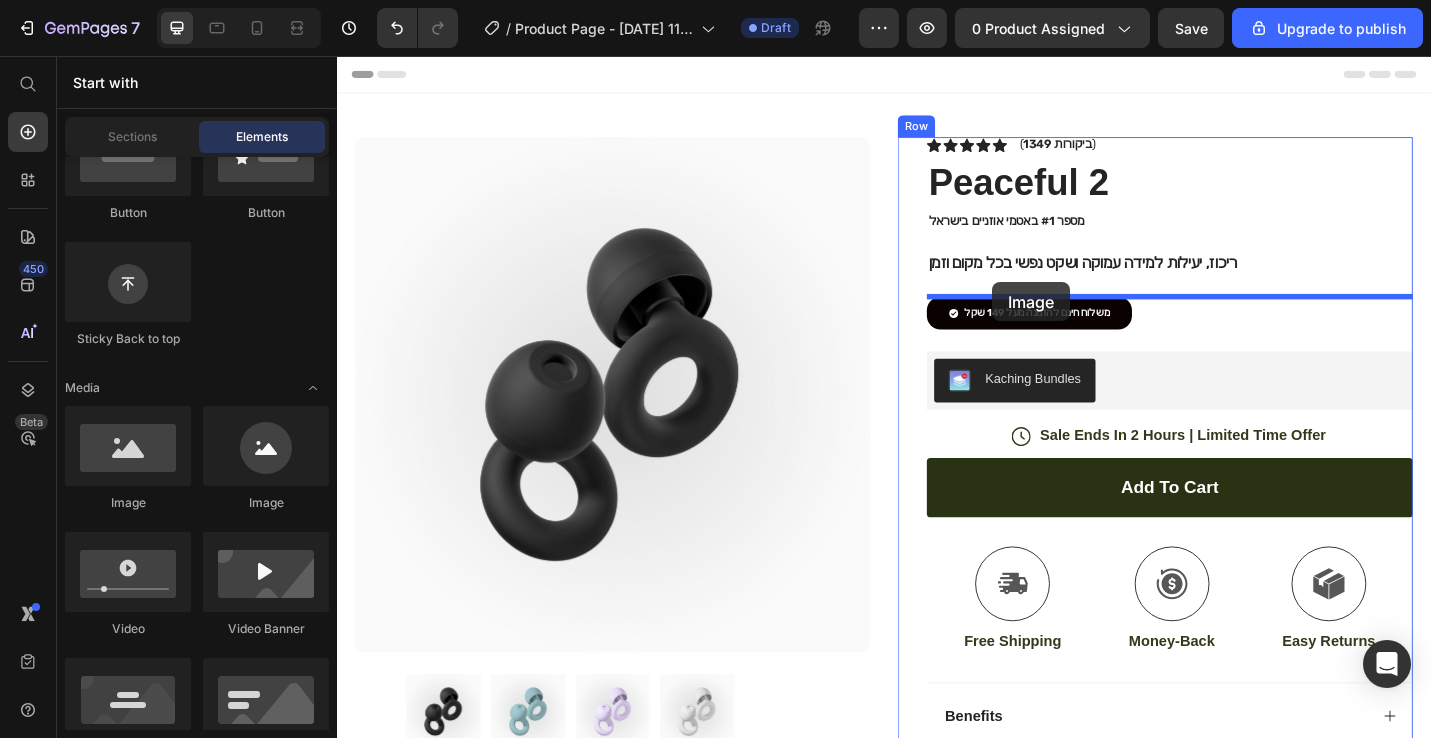 drag, startPoint x: 457, startPoint y: 514, endPoint x: 1054, endPoint y: 305, distance: 632.5267 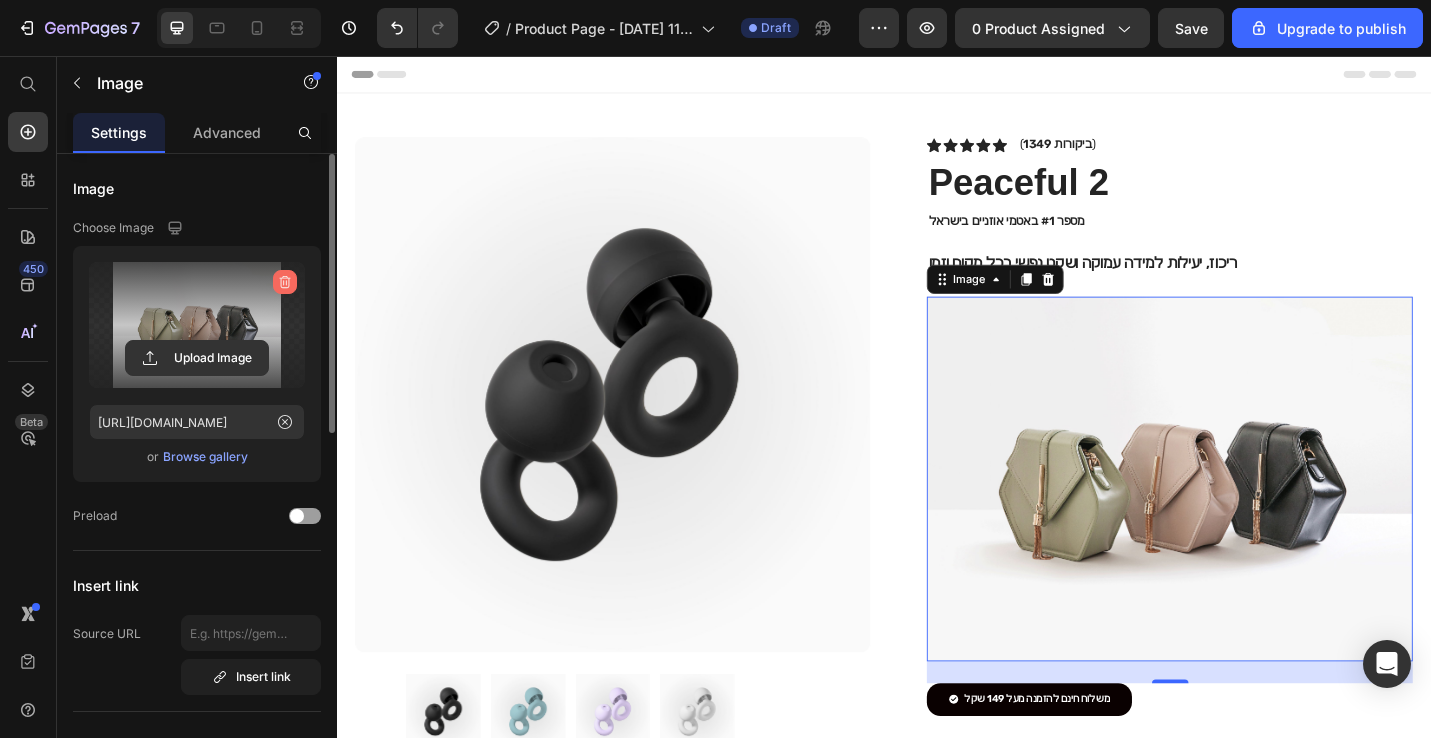 click at bounding box center (285, 282) 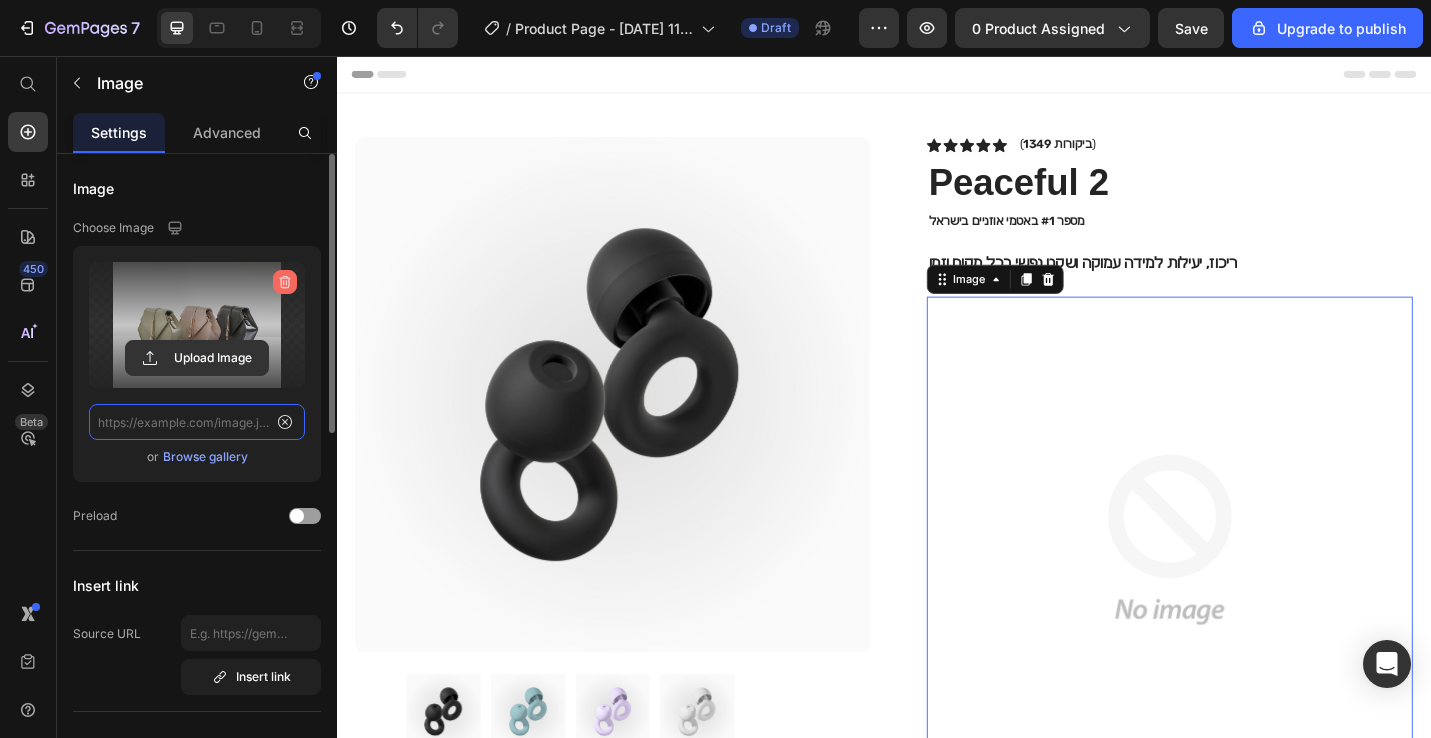 scroll, scrollTop: 0, scrollLeft: 0, axis: both 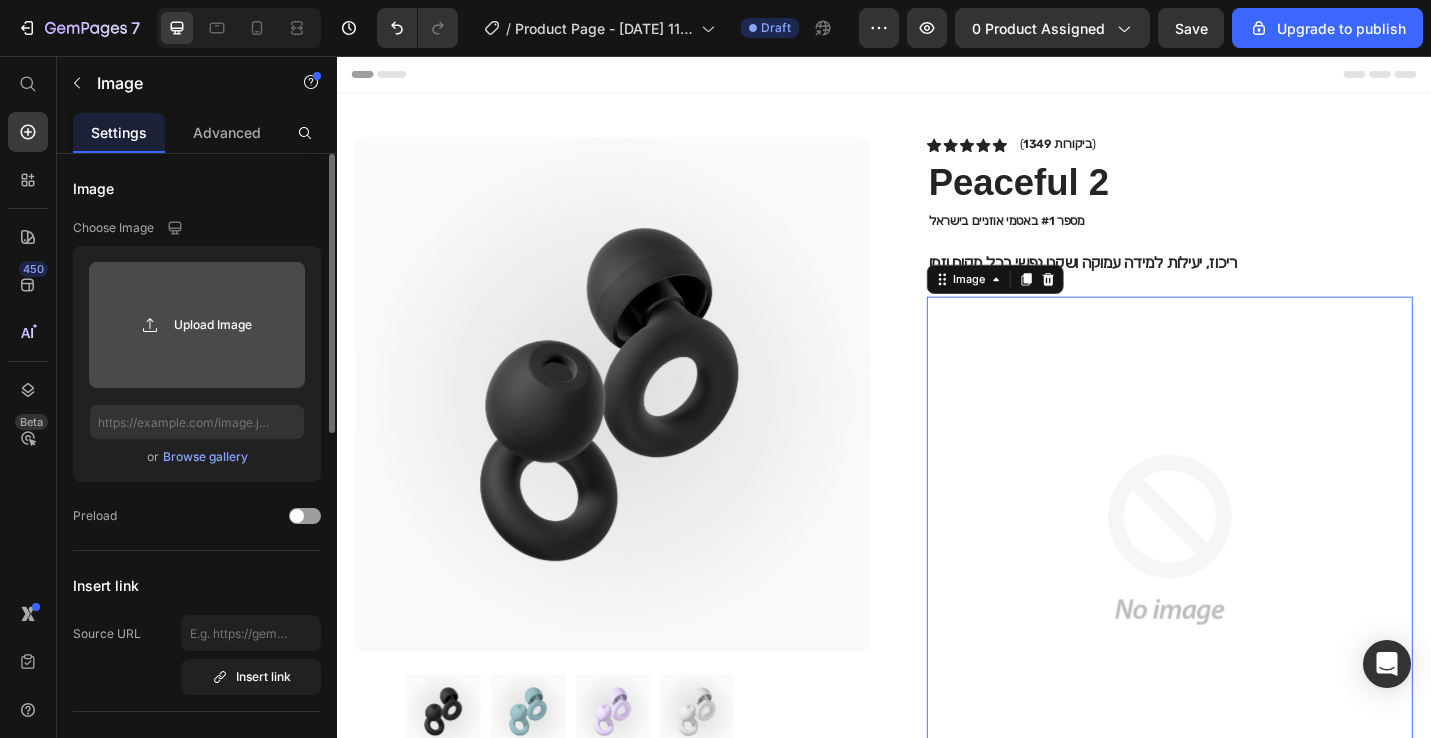 click 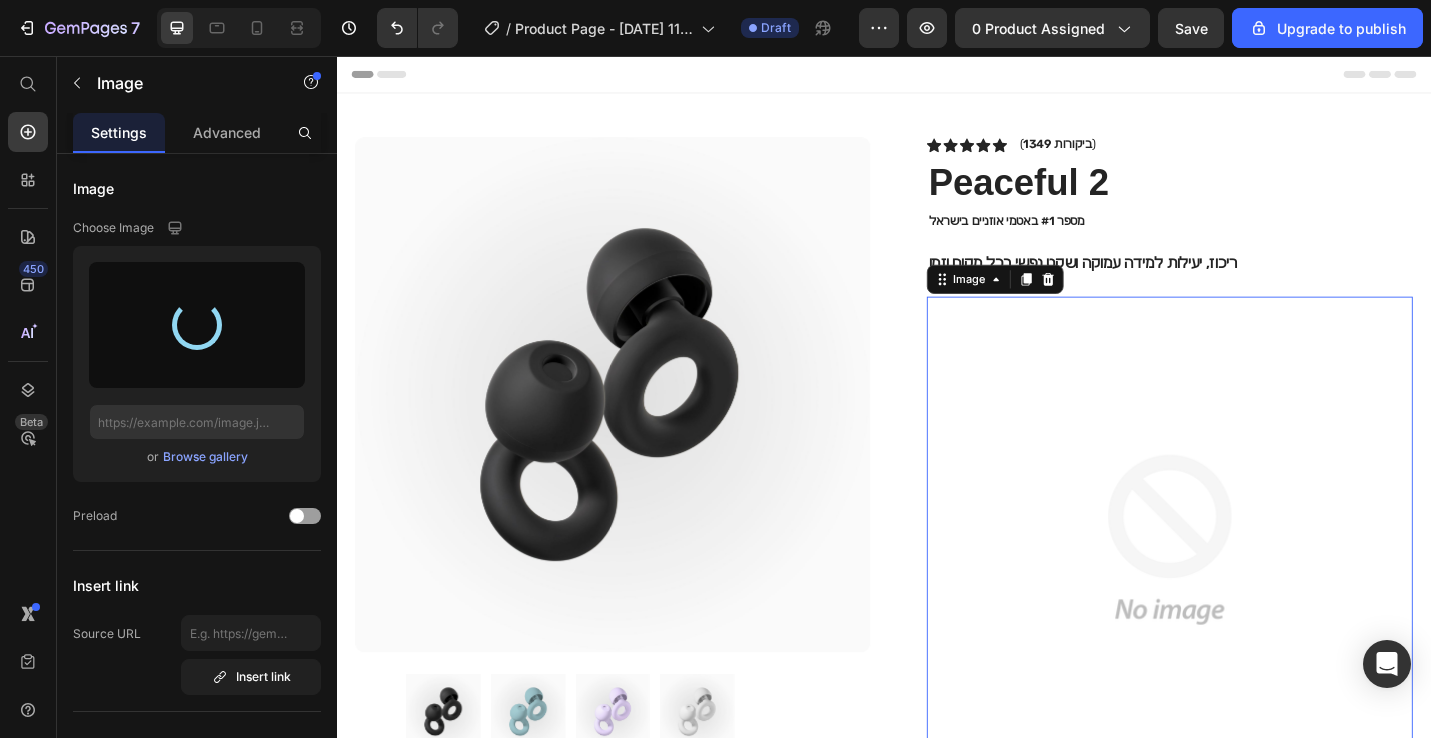 type on "[URL][DOMAIN_NAME]" 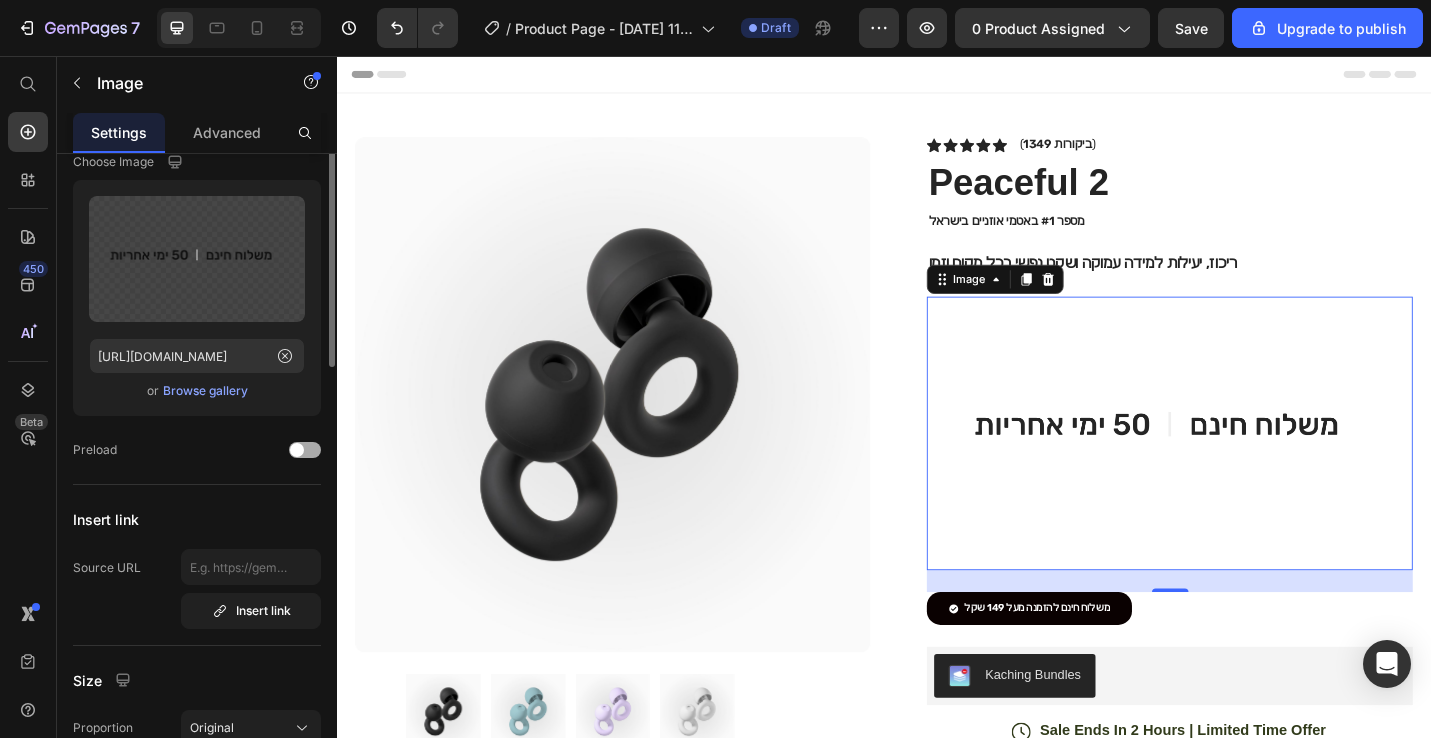 scroll, scrollTop: 0, scrollLeft: 0, axis: both 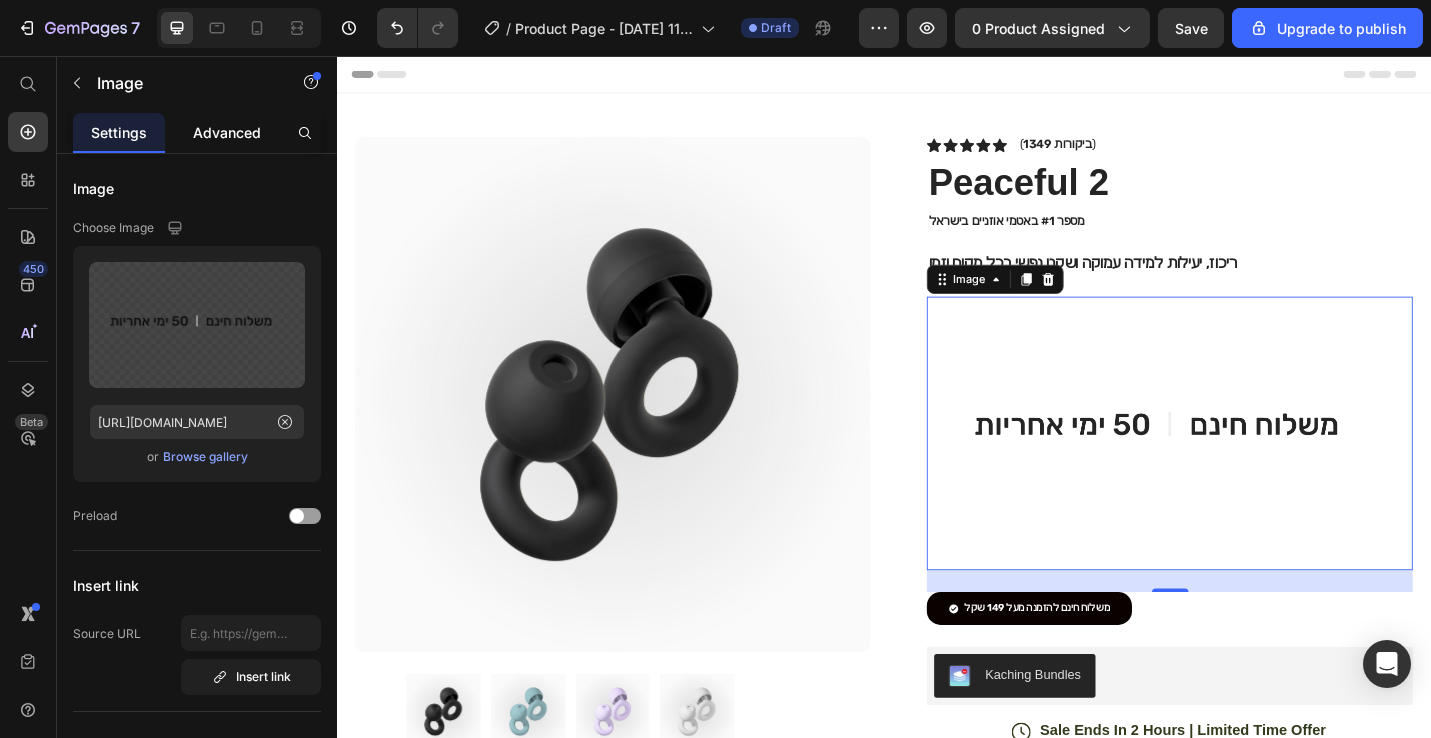 click on "Advanced" at bounding box center (227, 132) 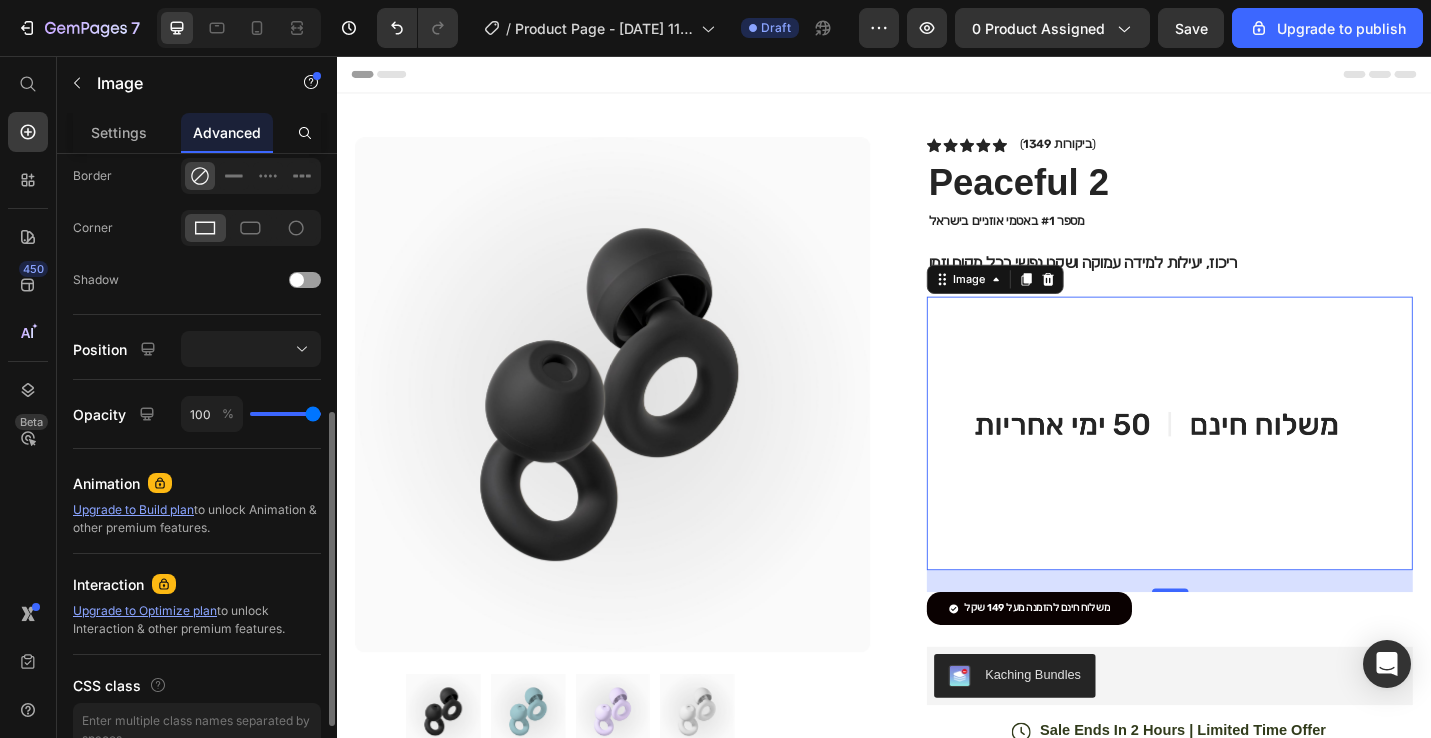 scroll, scrollTop: 664, scrollLeft: 0, axis: vertical 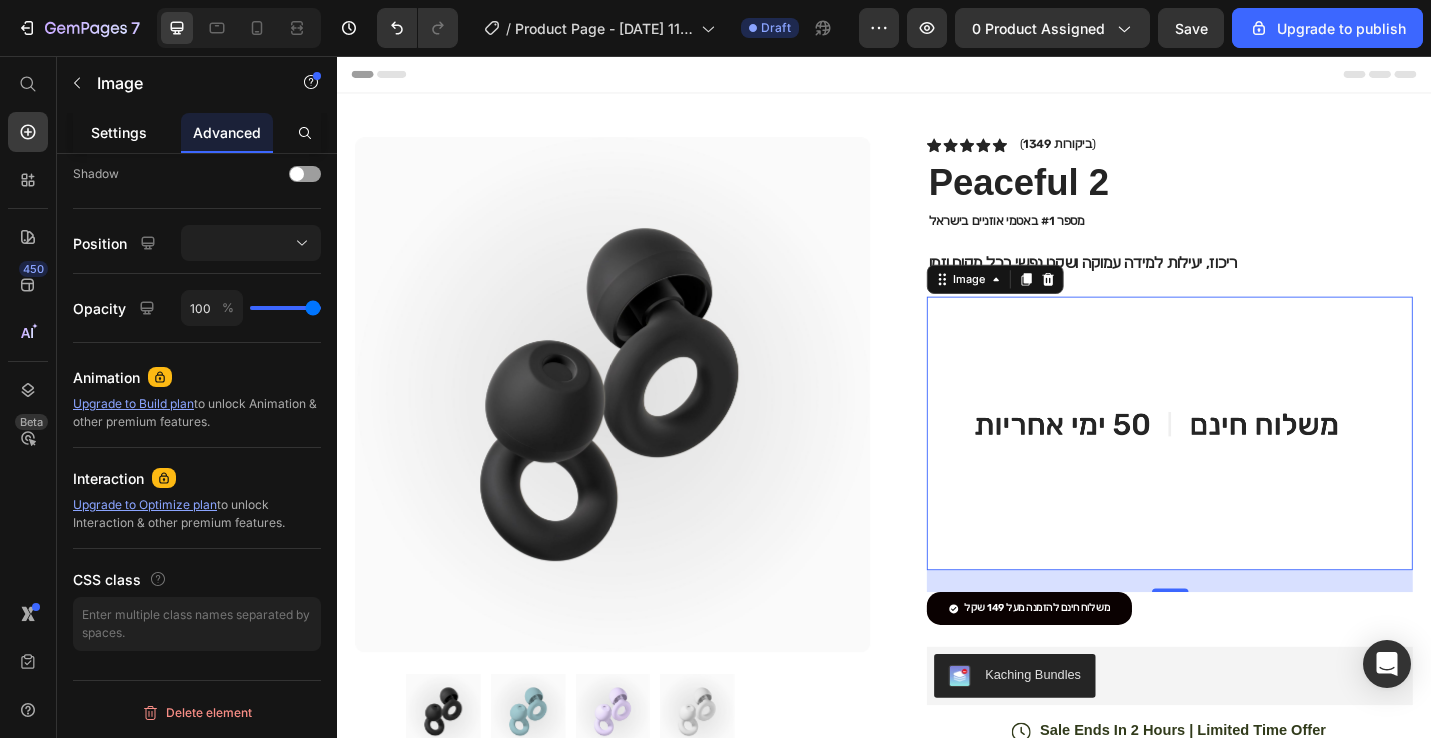 click on "Settings" at bounding box center (119, 132) 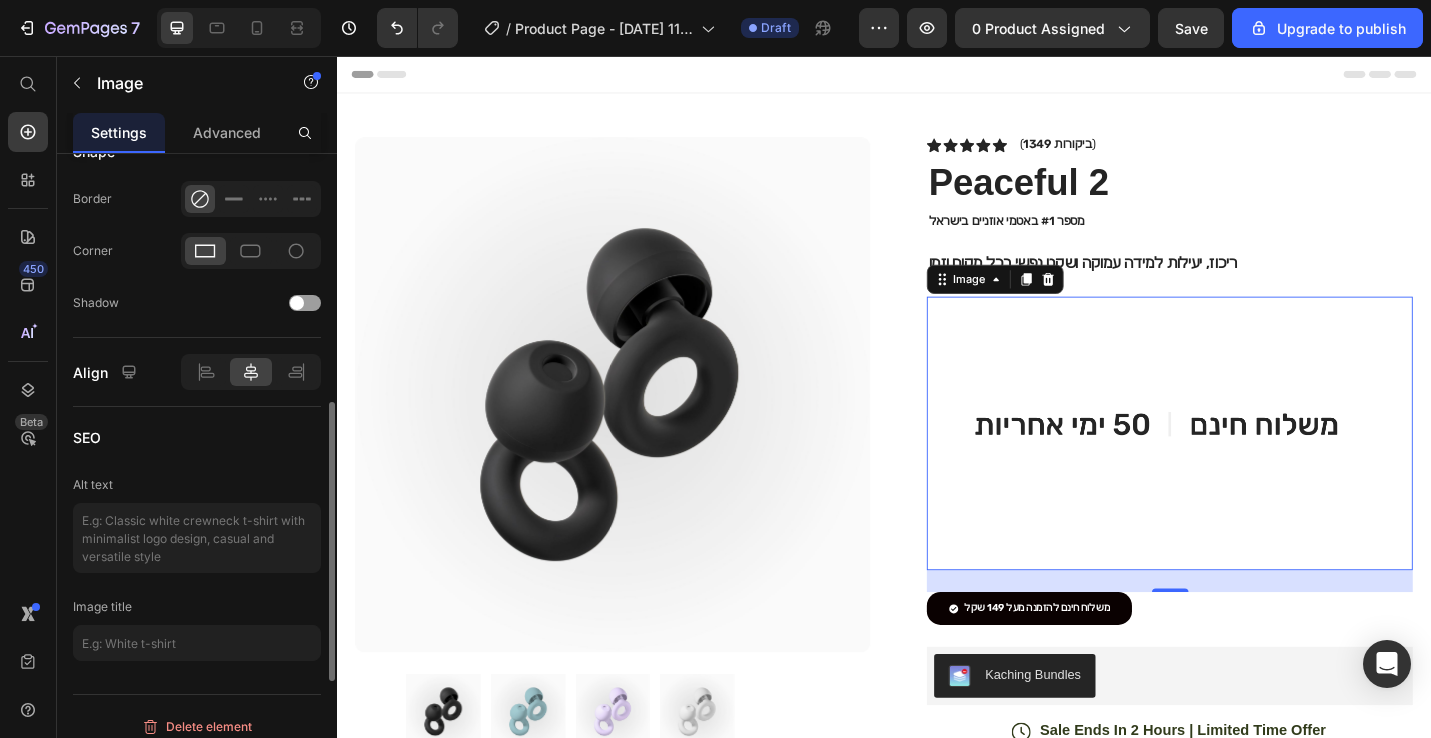 scroll, scrollTop: 830, scrollLeft: 0, axis: vertical 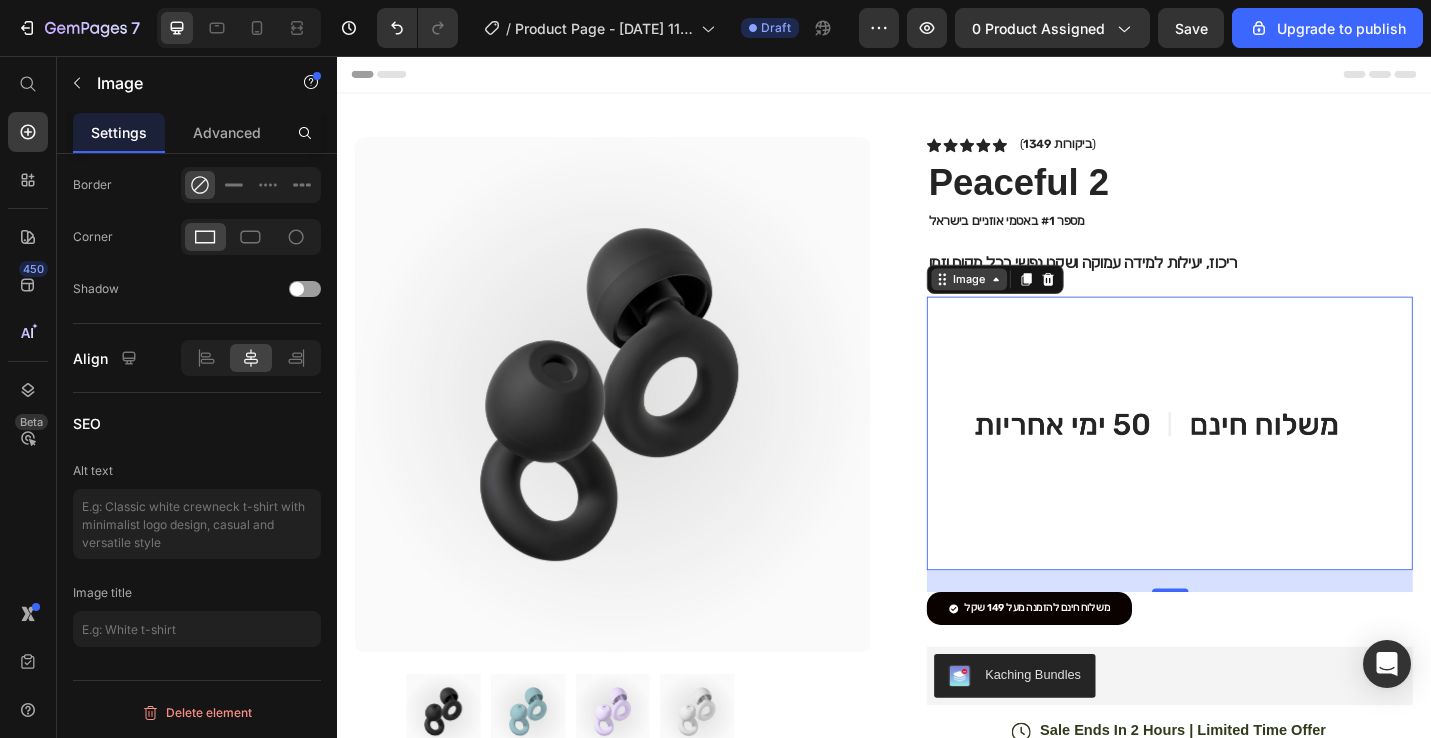 click 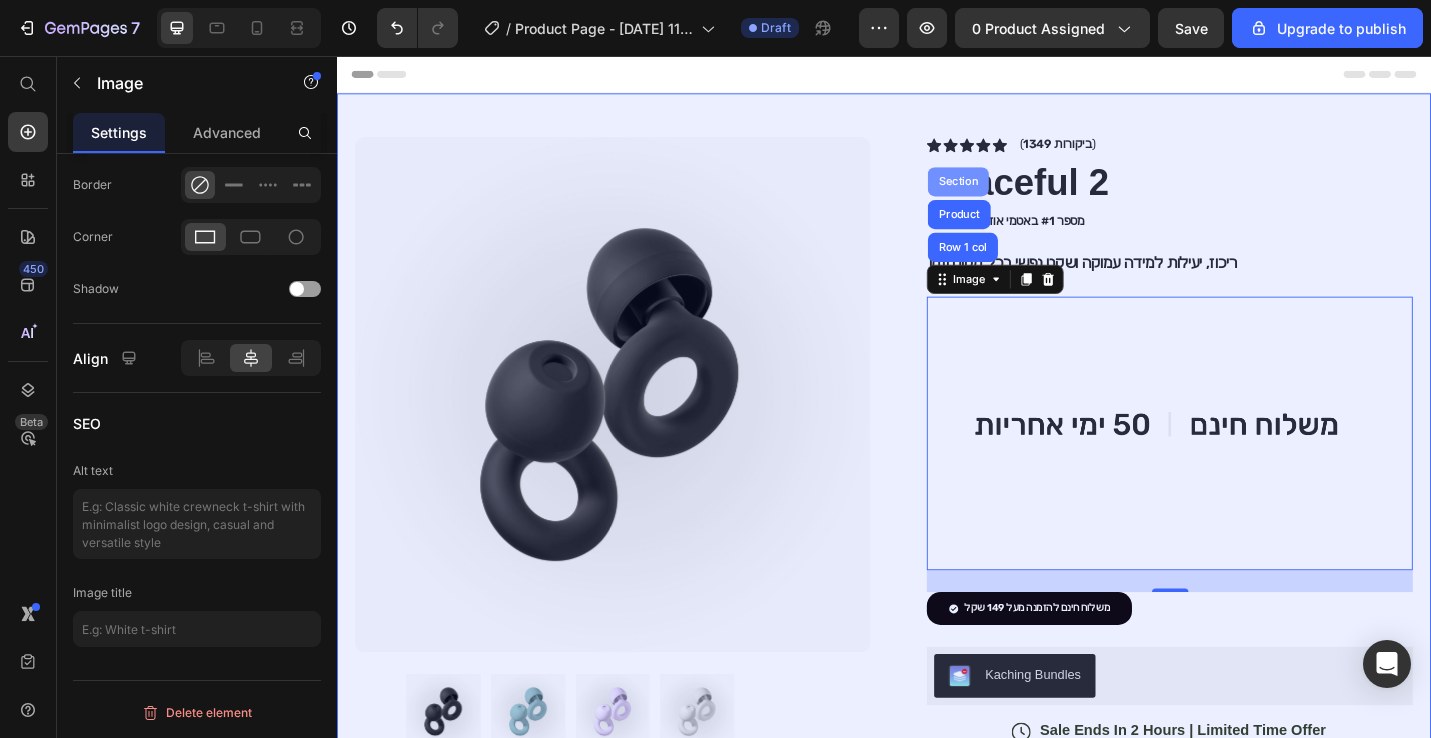 click on "Section" at bounding box center (1018, 194) 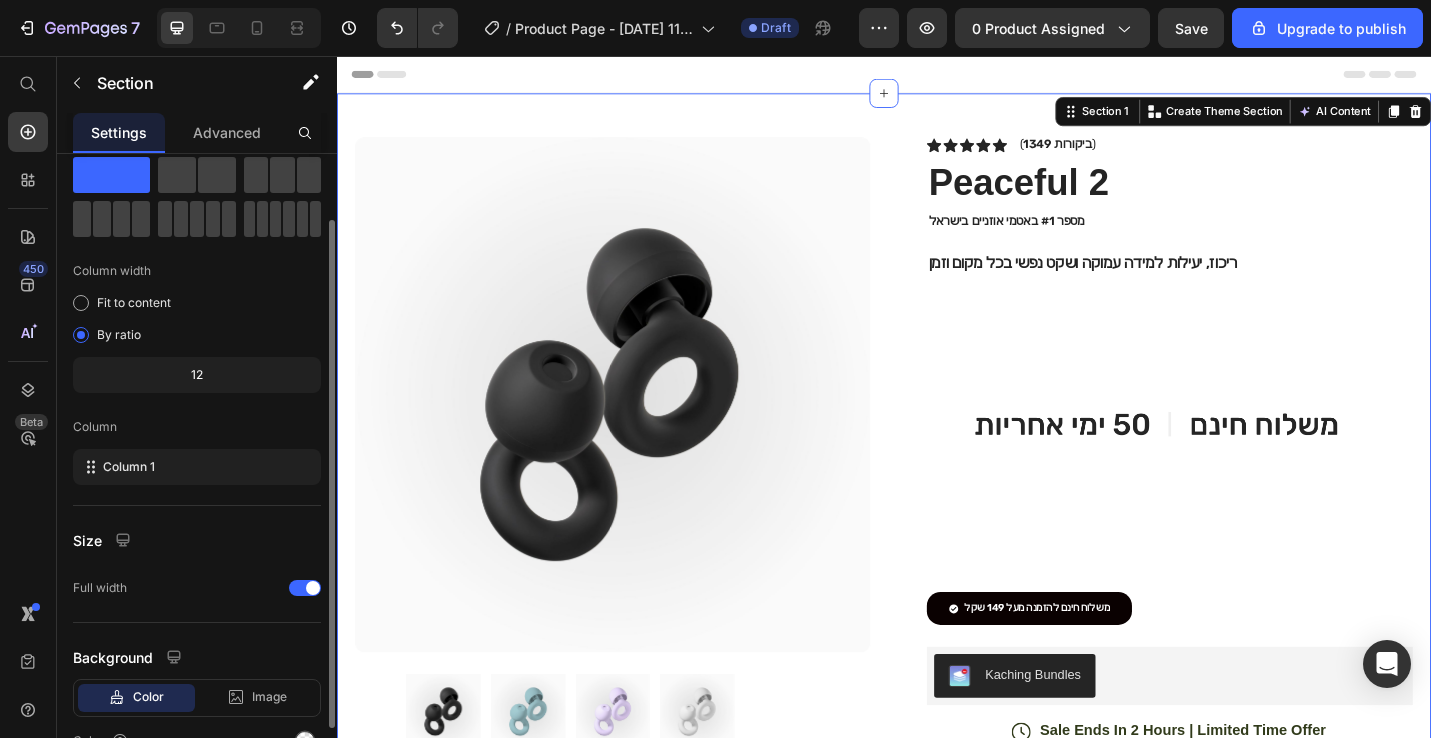 scroll, scrollTop: 167, scrollLeft: 0, axis: vertical 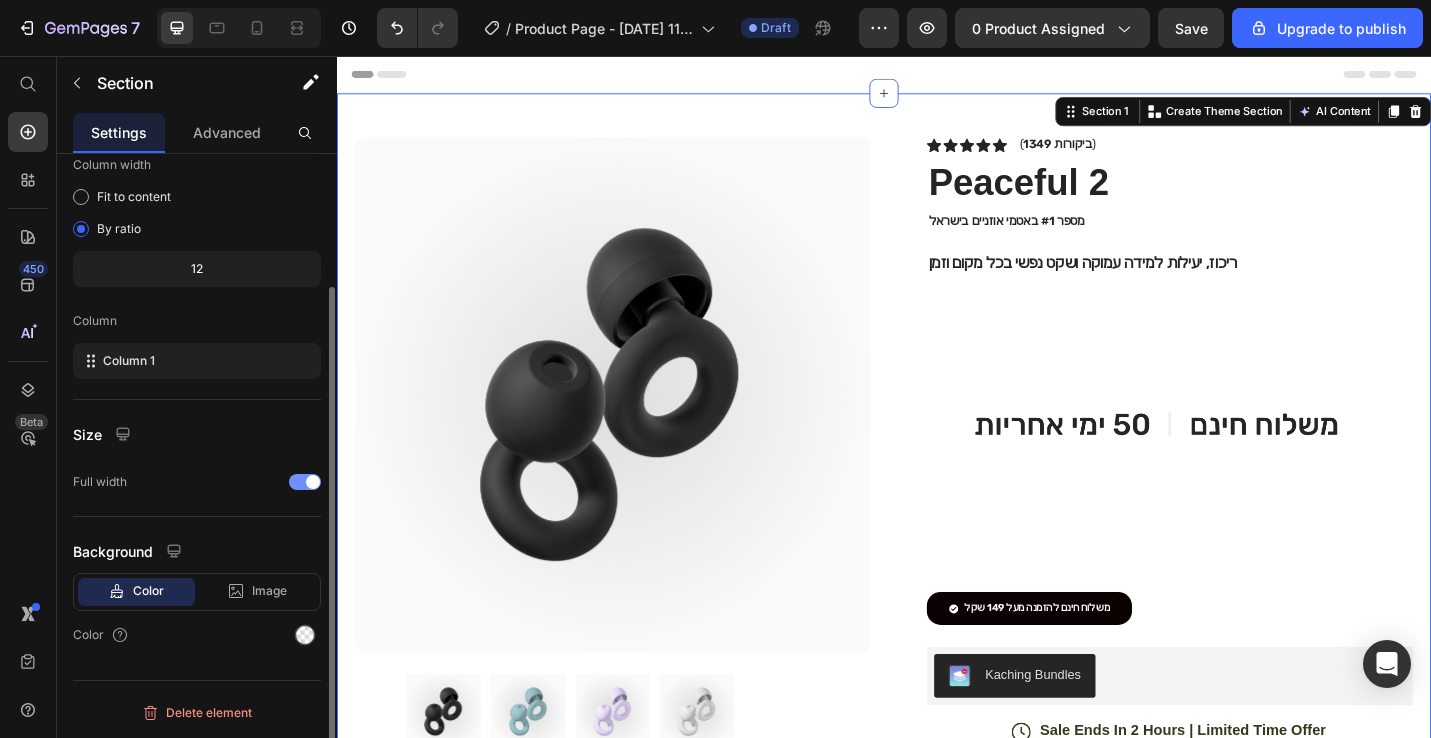 click on "Full width" 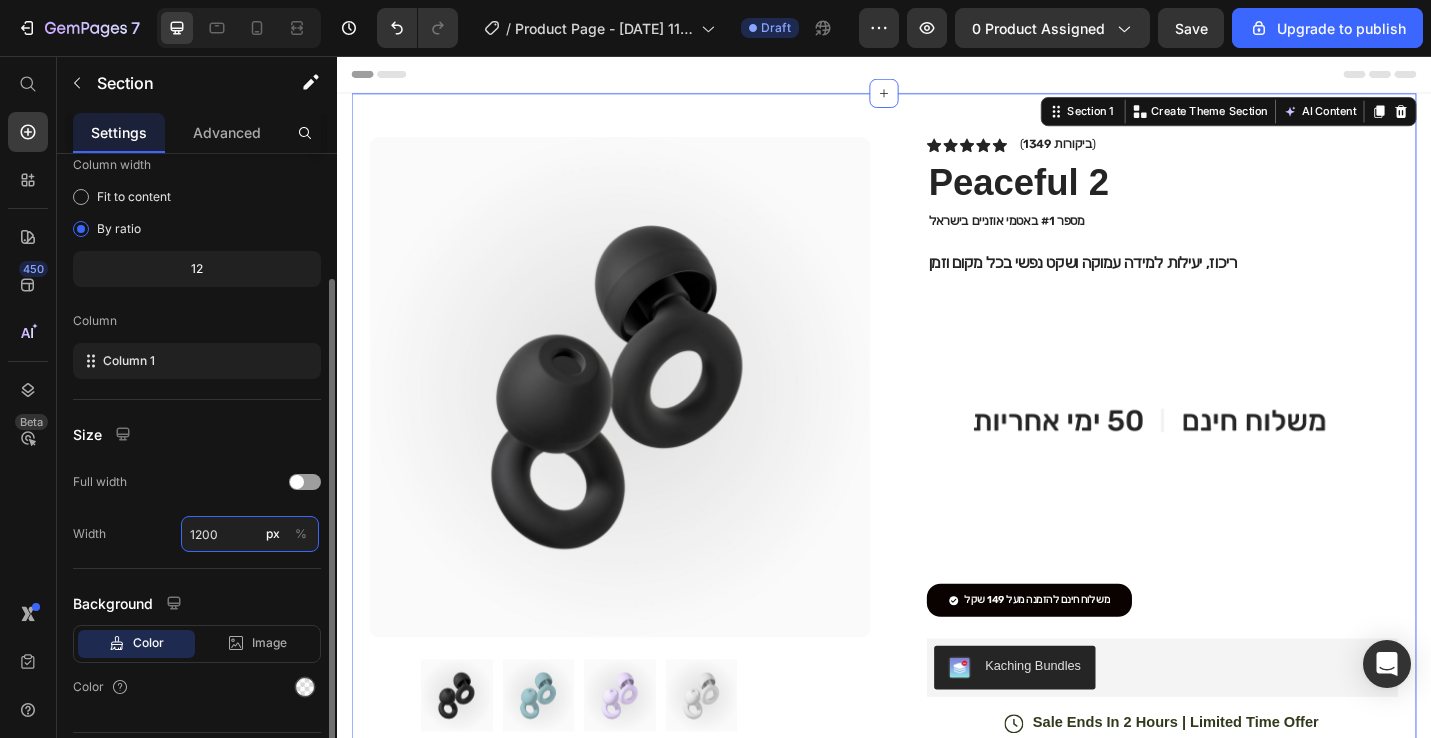 click on "1200" at bounding box center (250, 534) 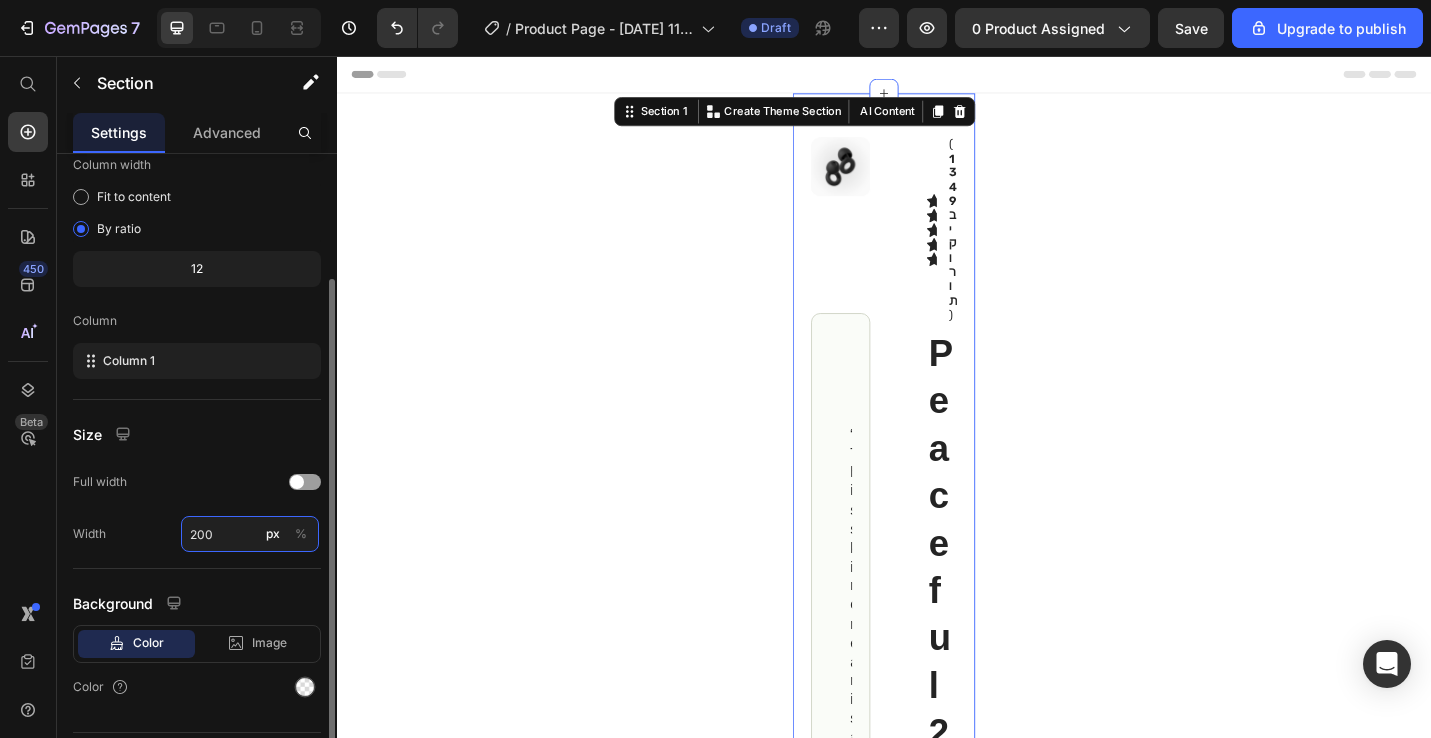 type on "200 X" 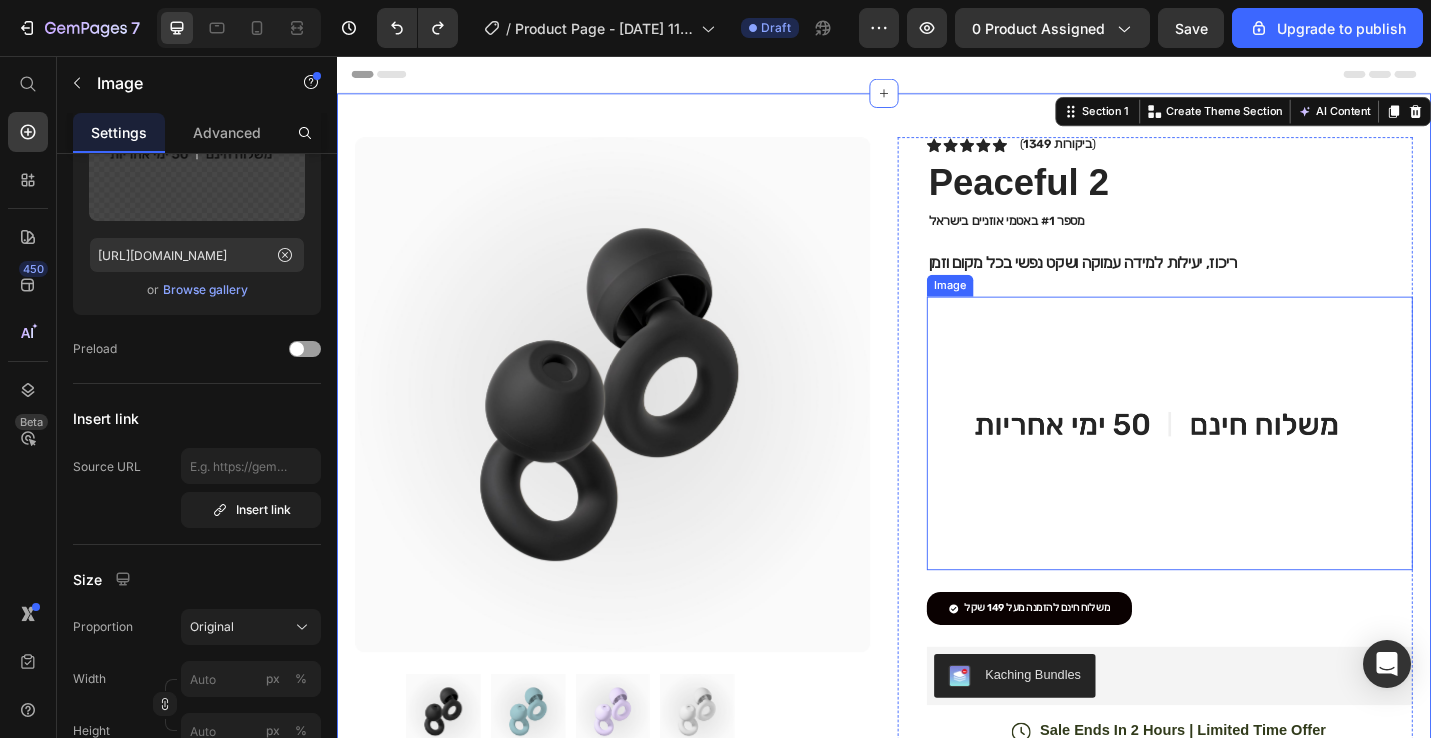 click at bounding box center (1250, 470) 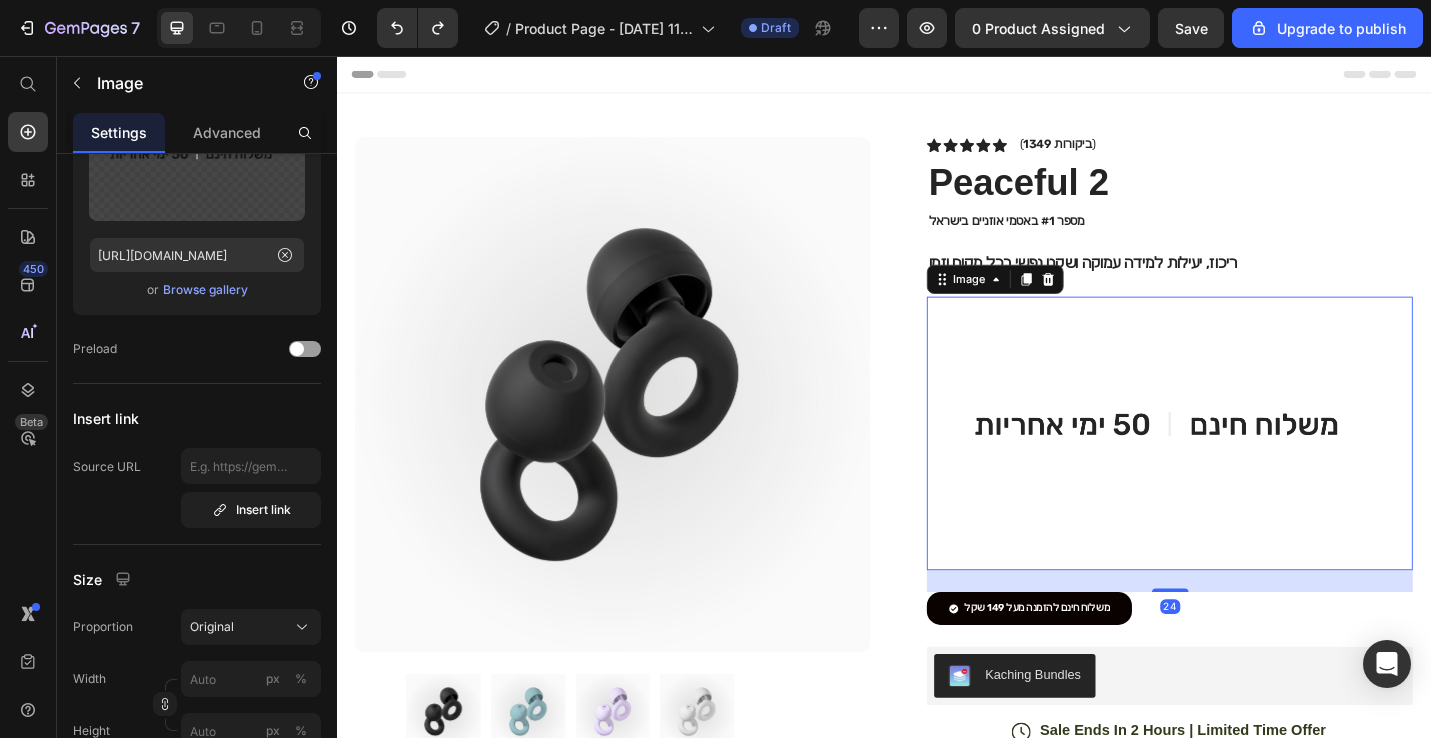 scroll, scrollTop: 0, scrollLeft: 0, axis: both 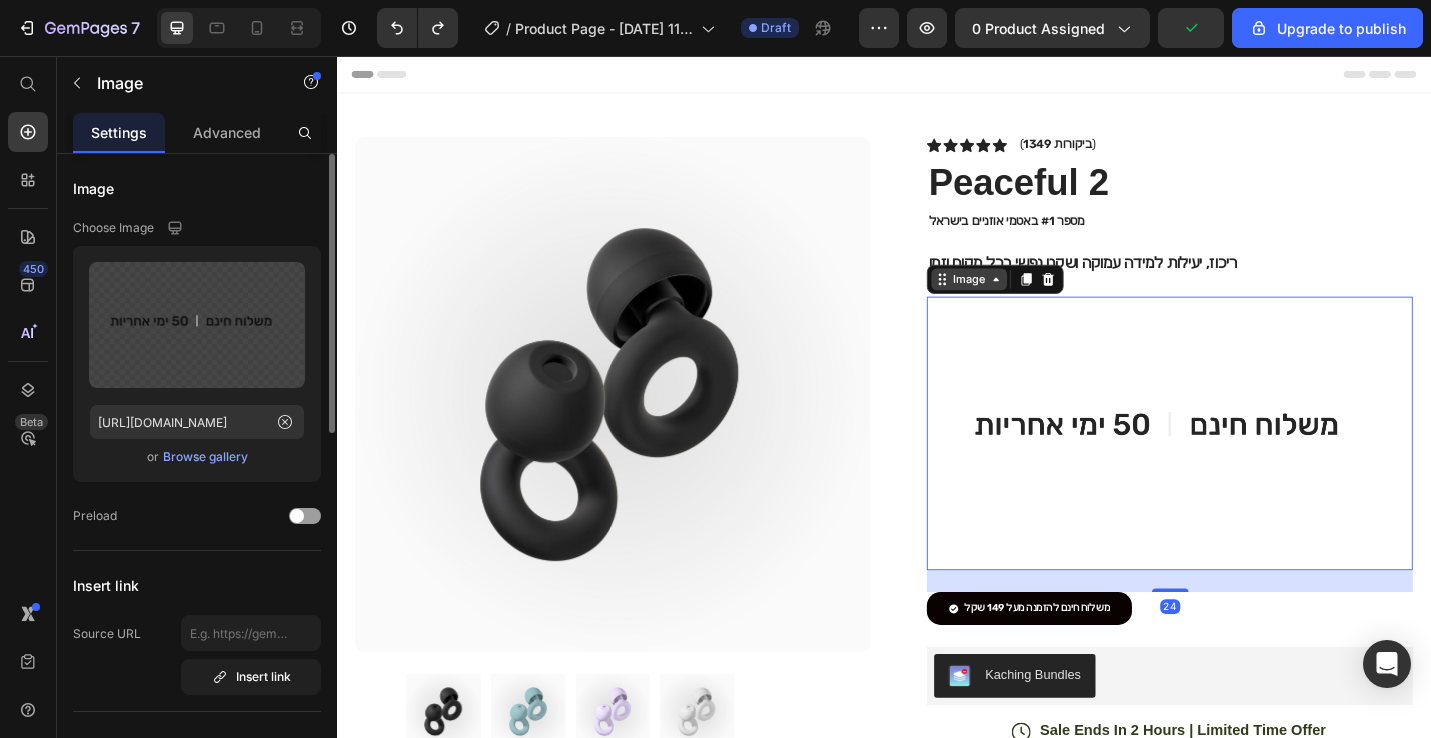 click on "Image" at bounding box center (1030, 301) 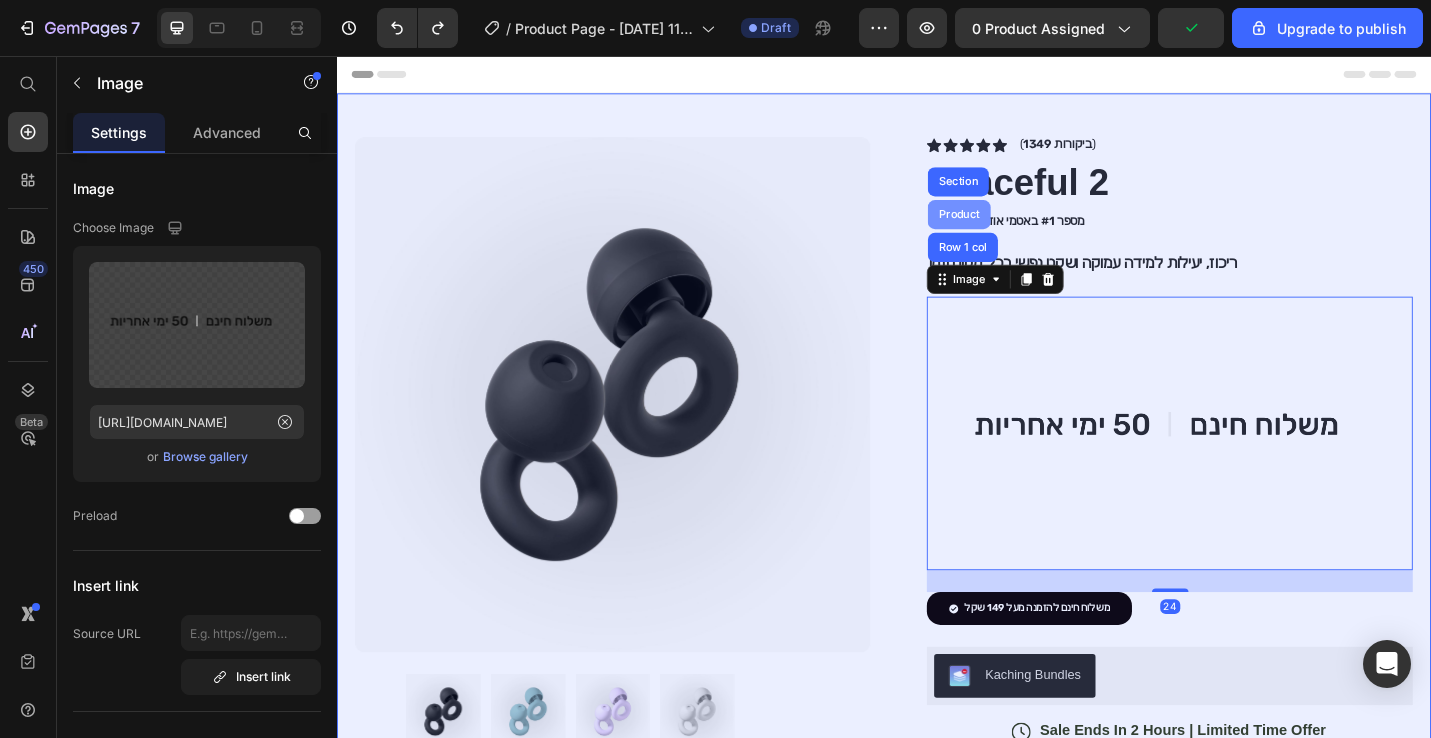 click on "Product" at bounding box center [1019, 230] 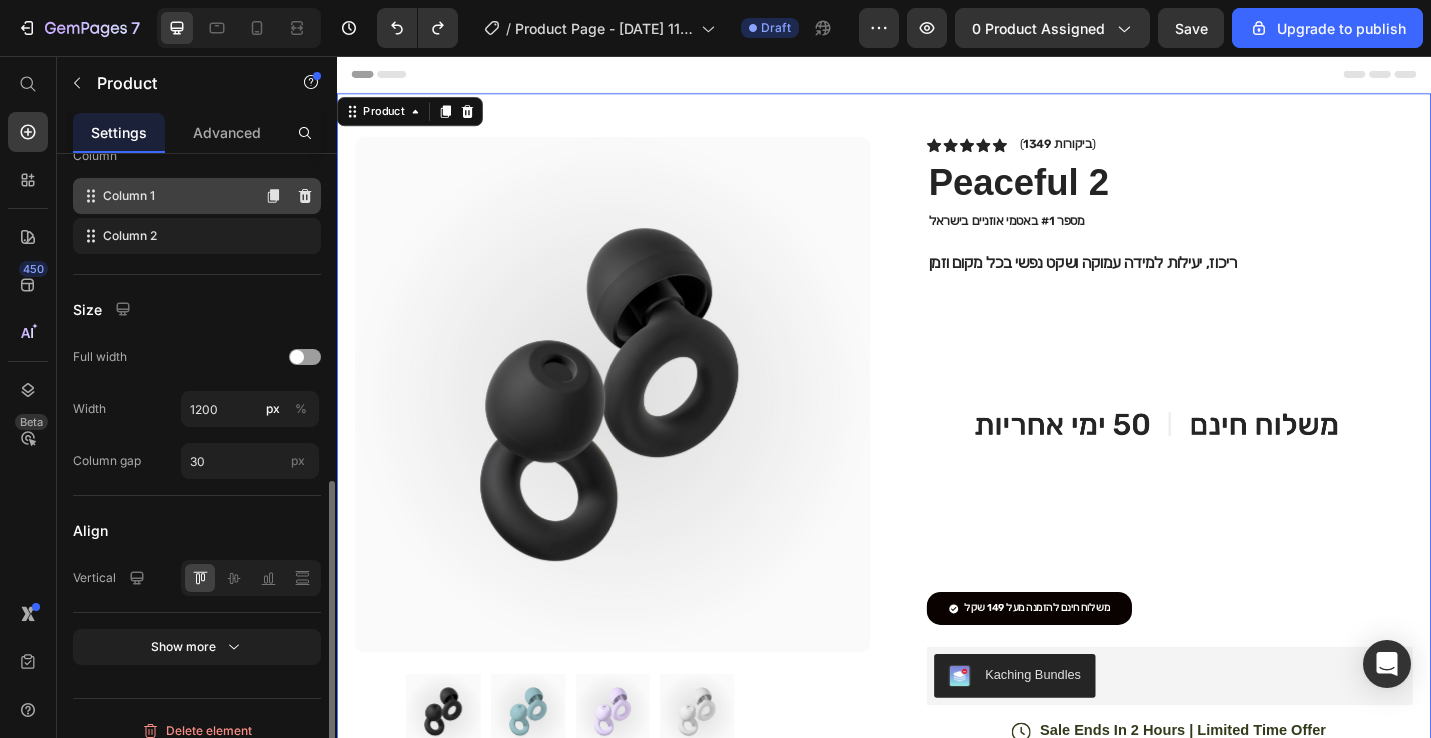 scroll, scrollTop: 735, scrollLeft: 0, axis: vertical 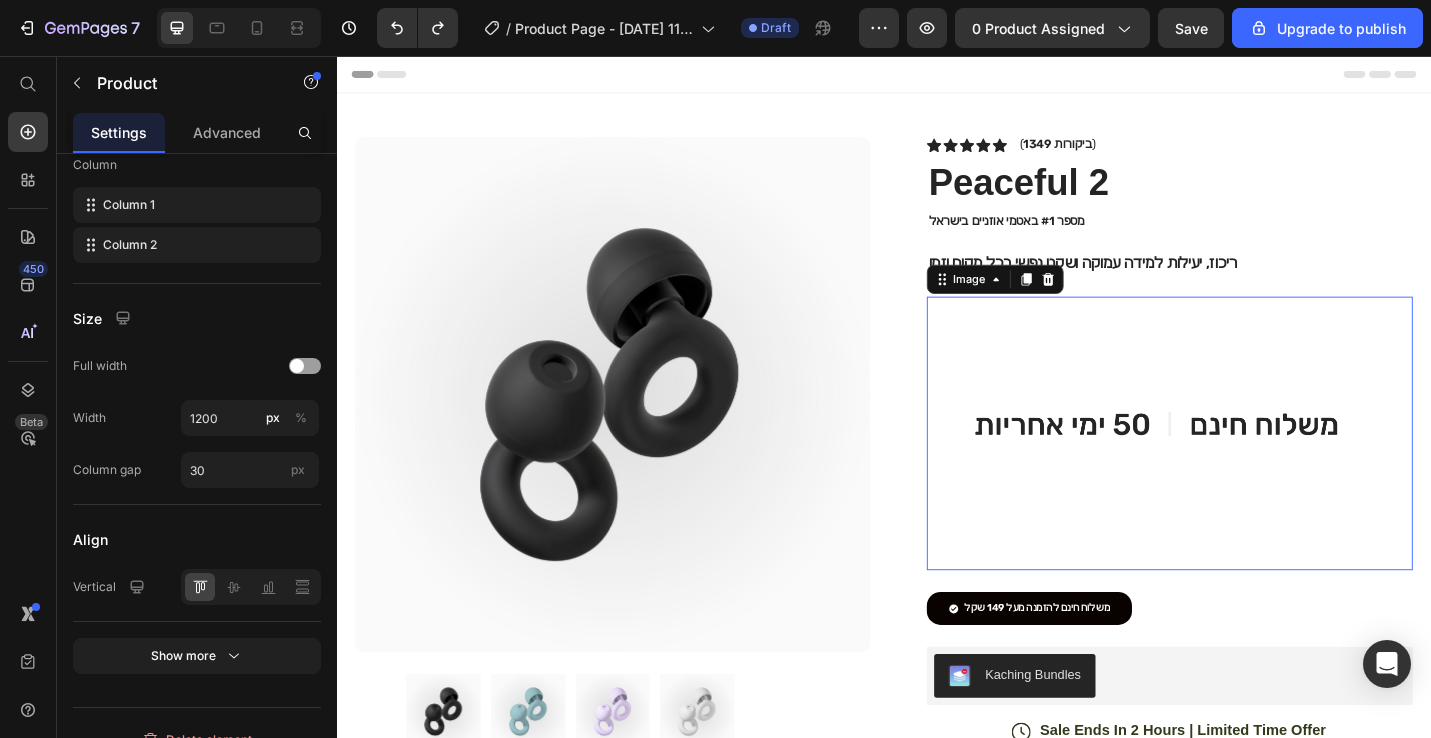 click at bounding box center (1250, 470) 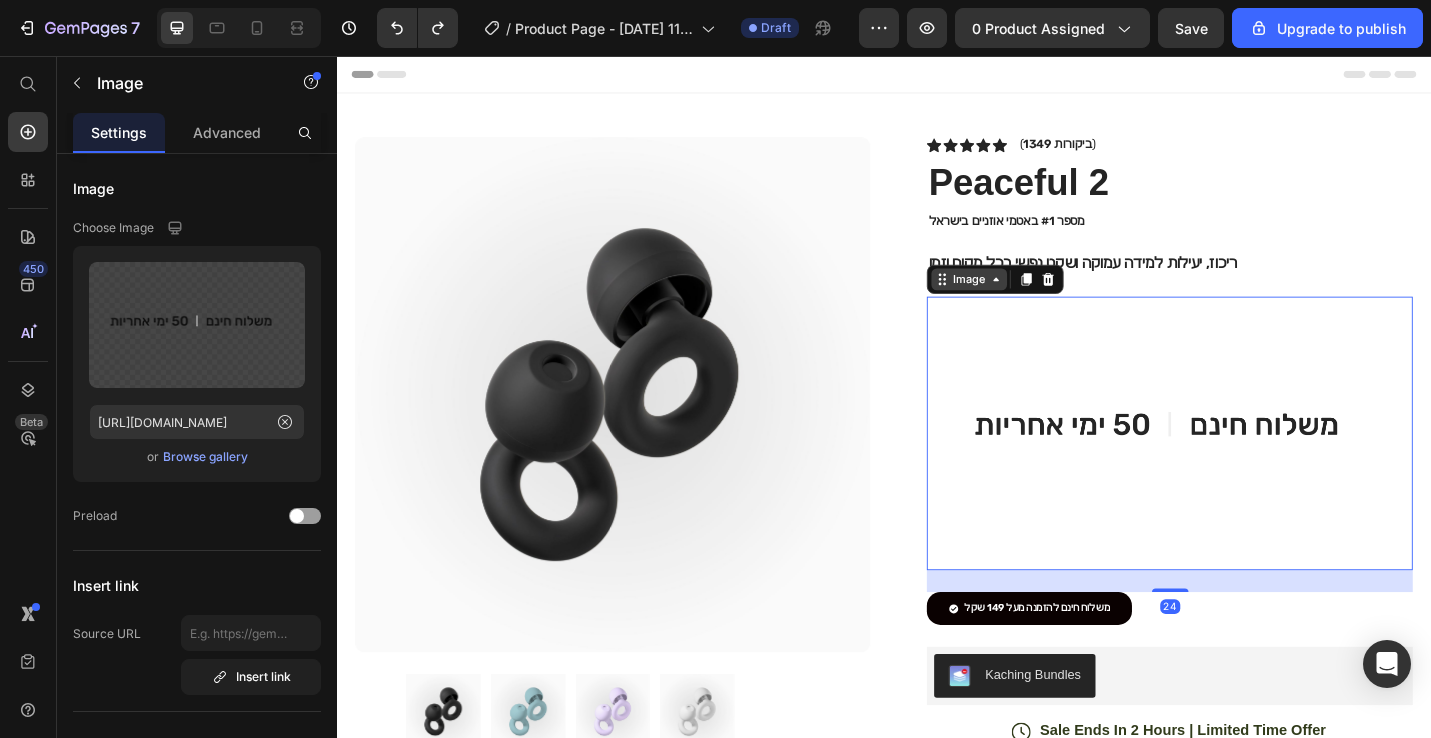 click 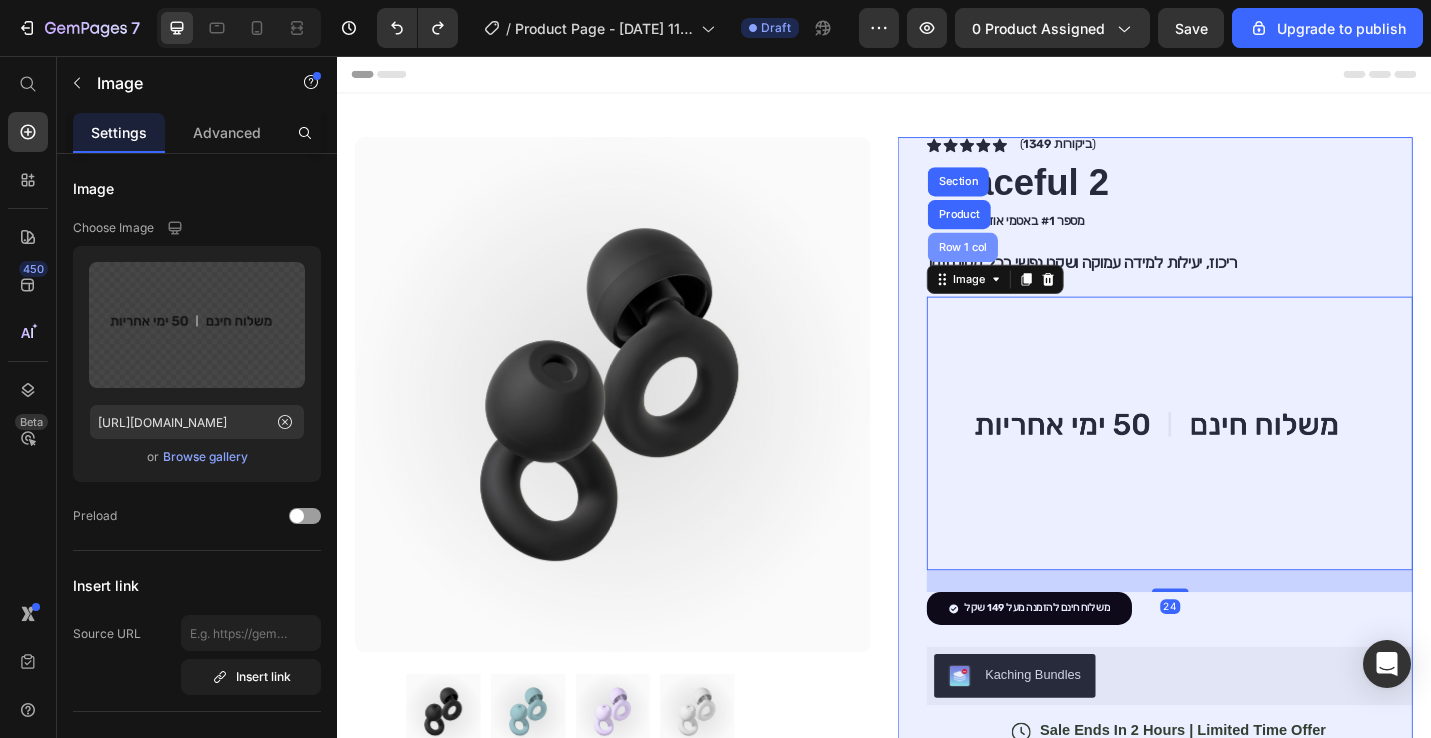 click on "Row 1 col" at bounding box center (1023, 266) 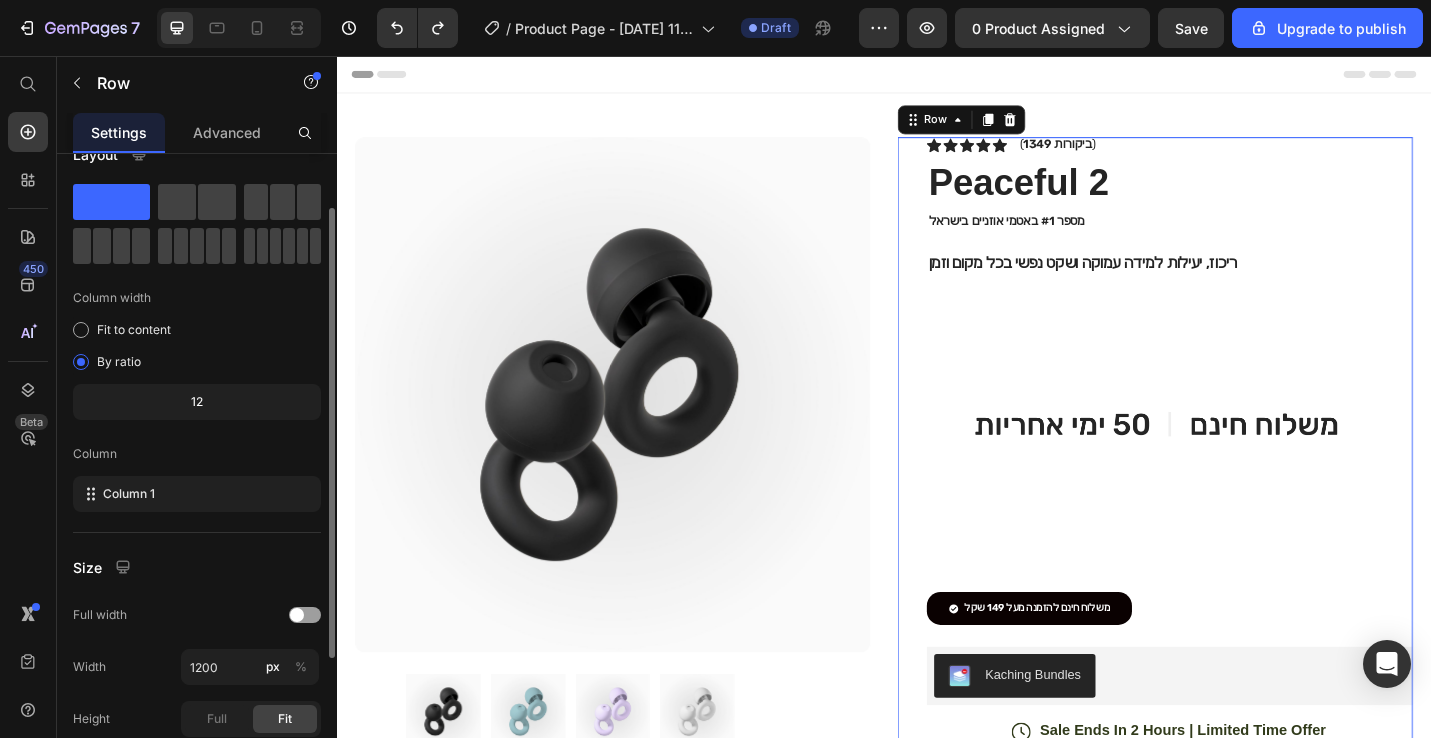 scroll, scrollTop: 66, scrollLeft: 0, axis: vertical 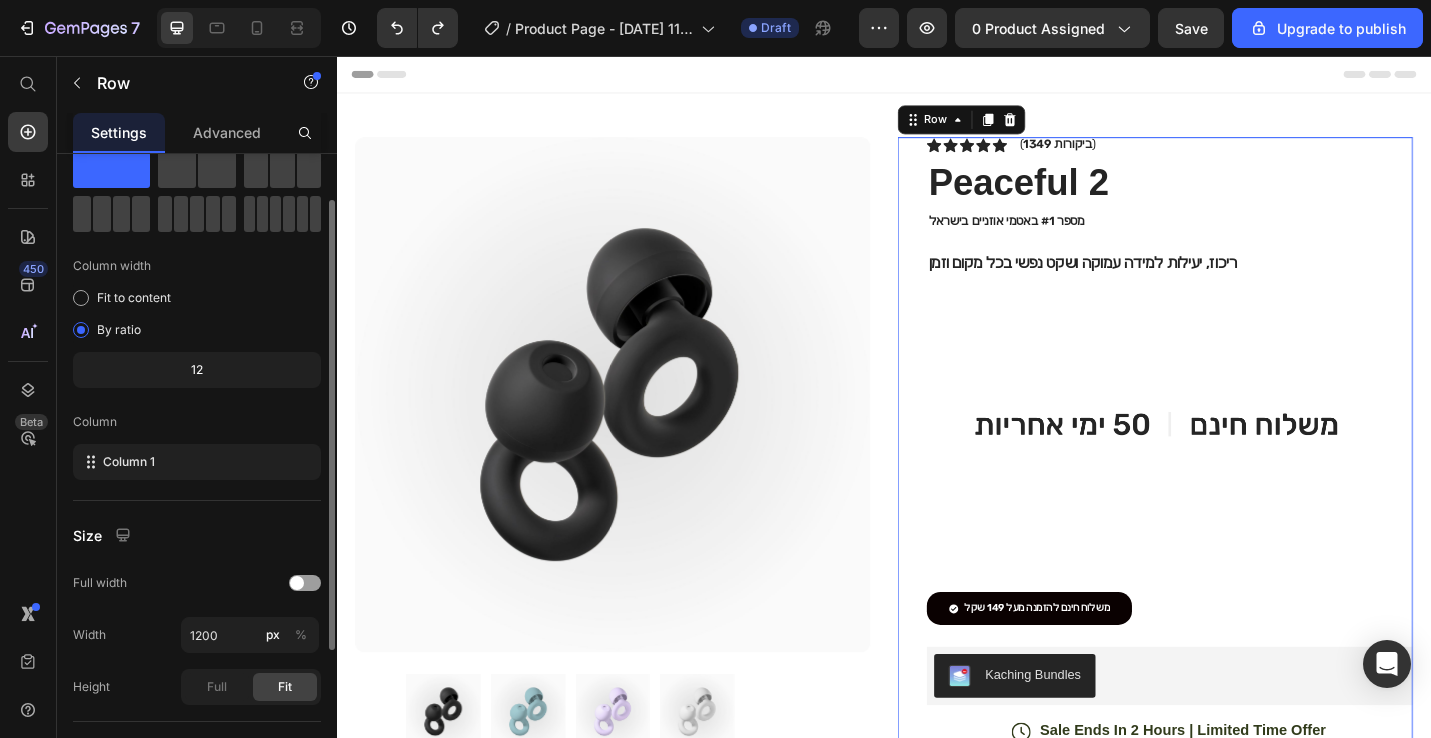 click on "12" at bounding box center (197, 370) 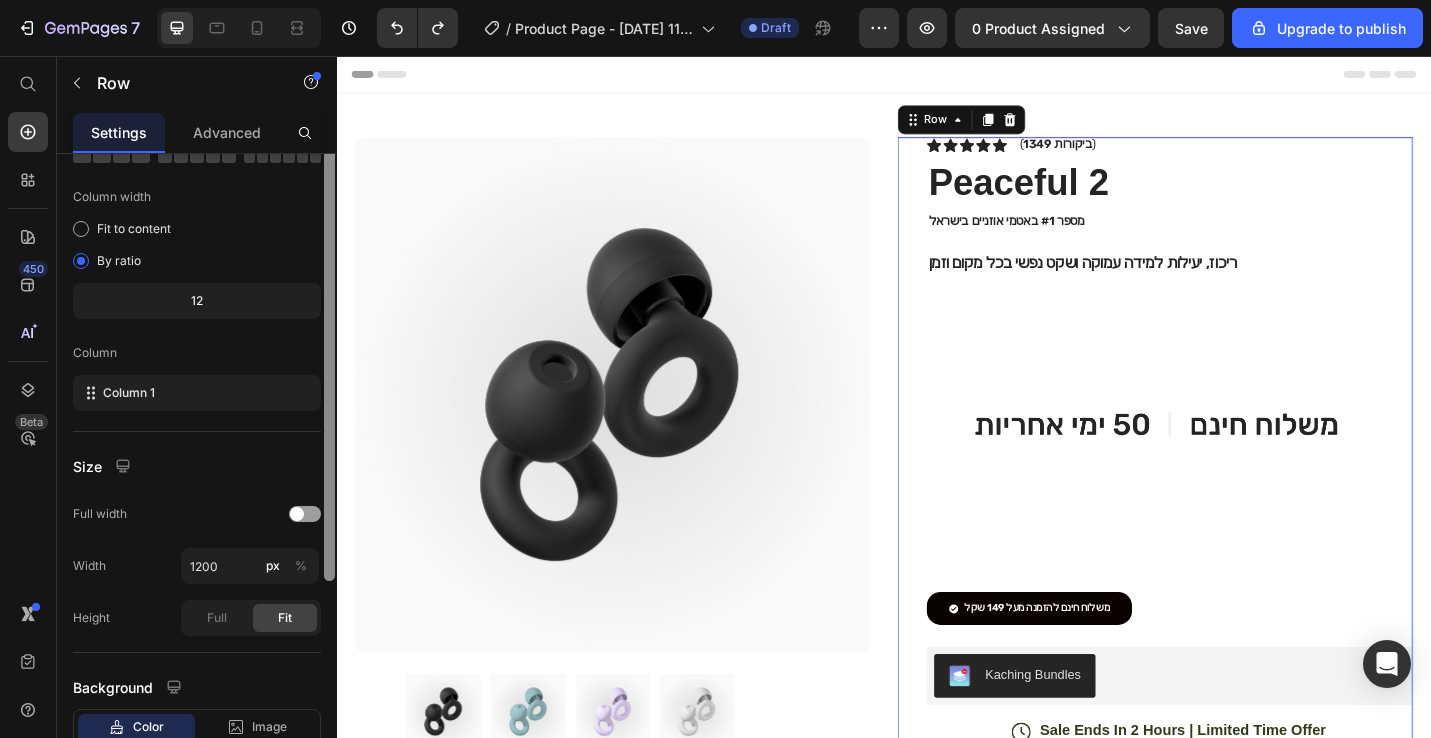 scroll, scrollTop: 271, scrollLeft: 0, axis: vertical 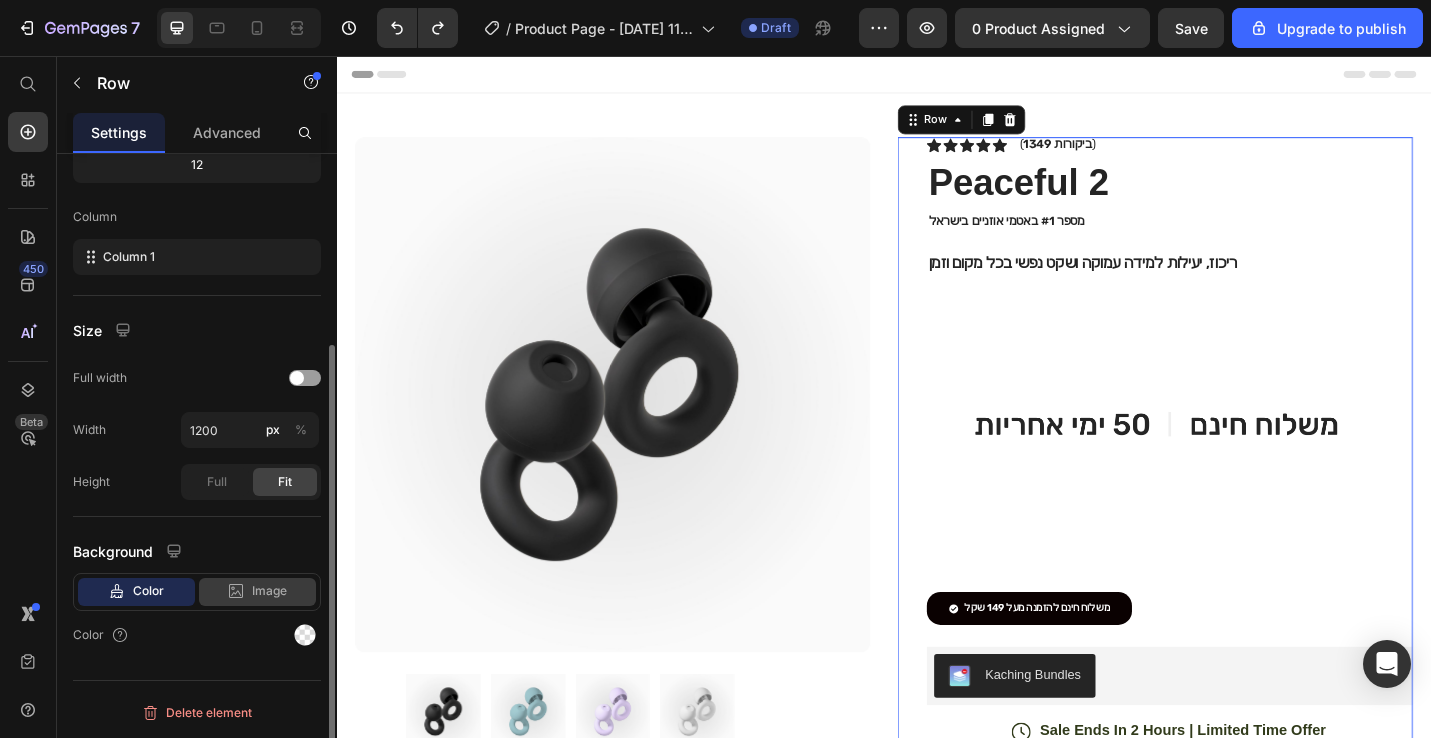 click on "Image" 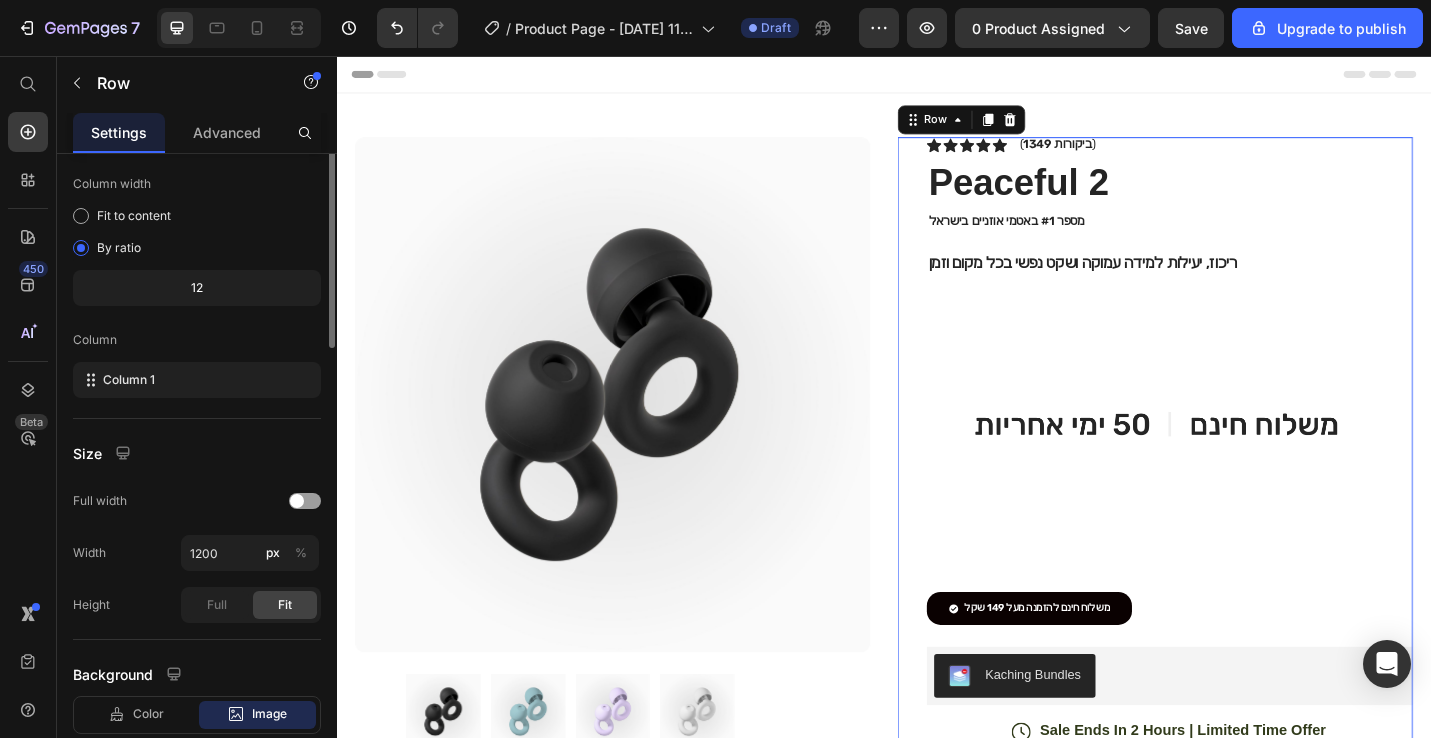 scroll, scrollTop: 0, scrollLeft: 0, axis: both 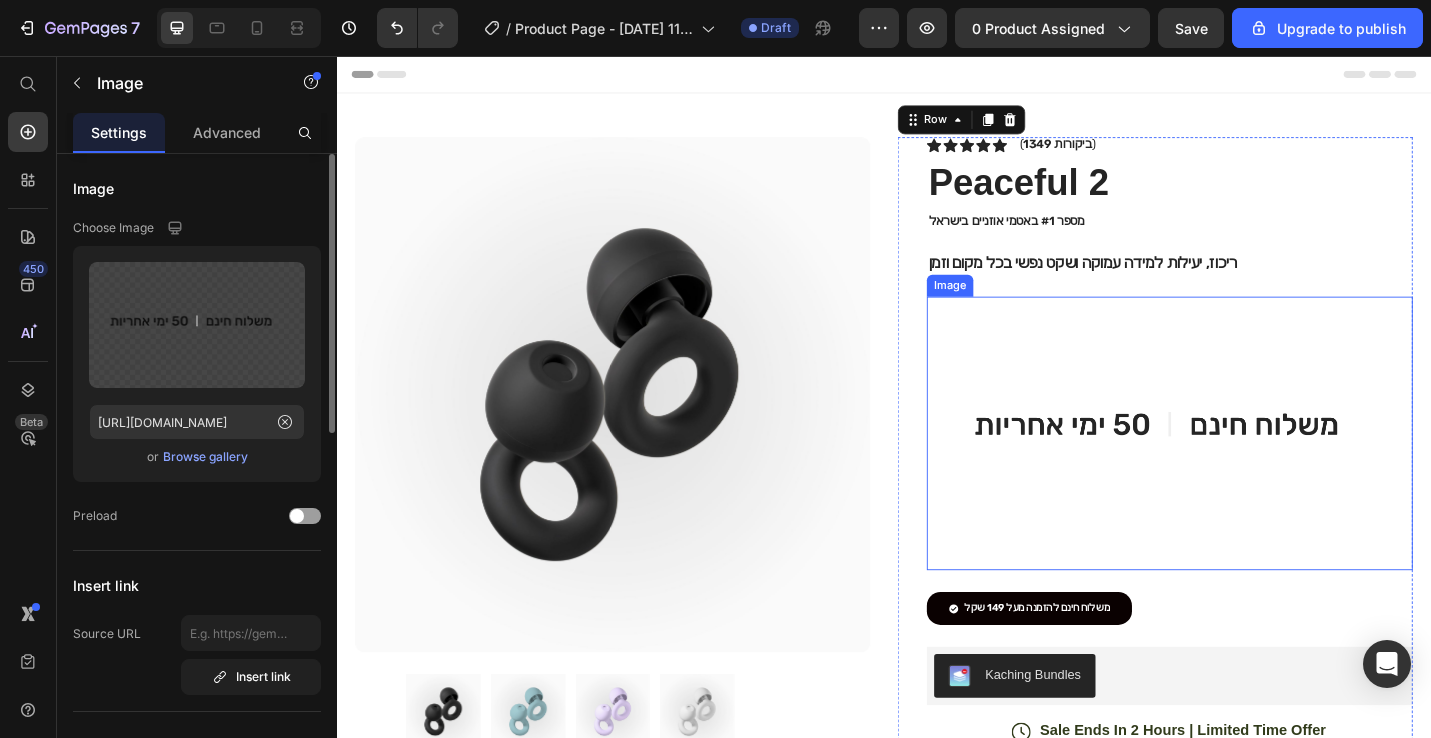 click at bounding box center (1250, 470) 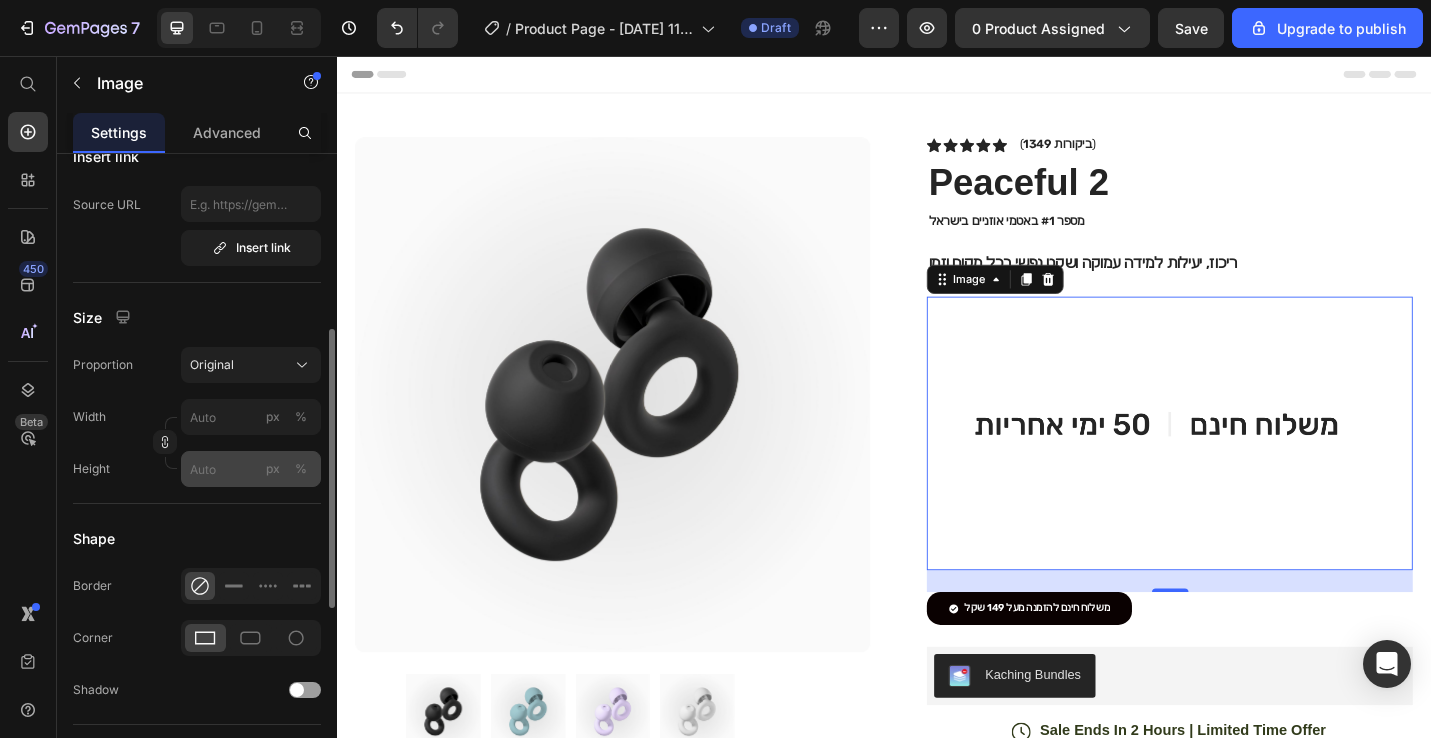 scroll, scrollTop: 435, scrollLeft: 0, axis: vertical 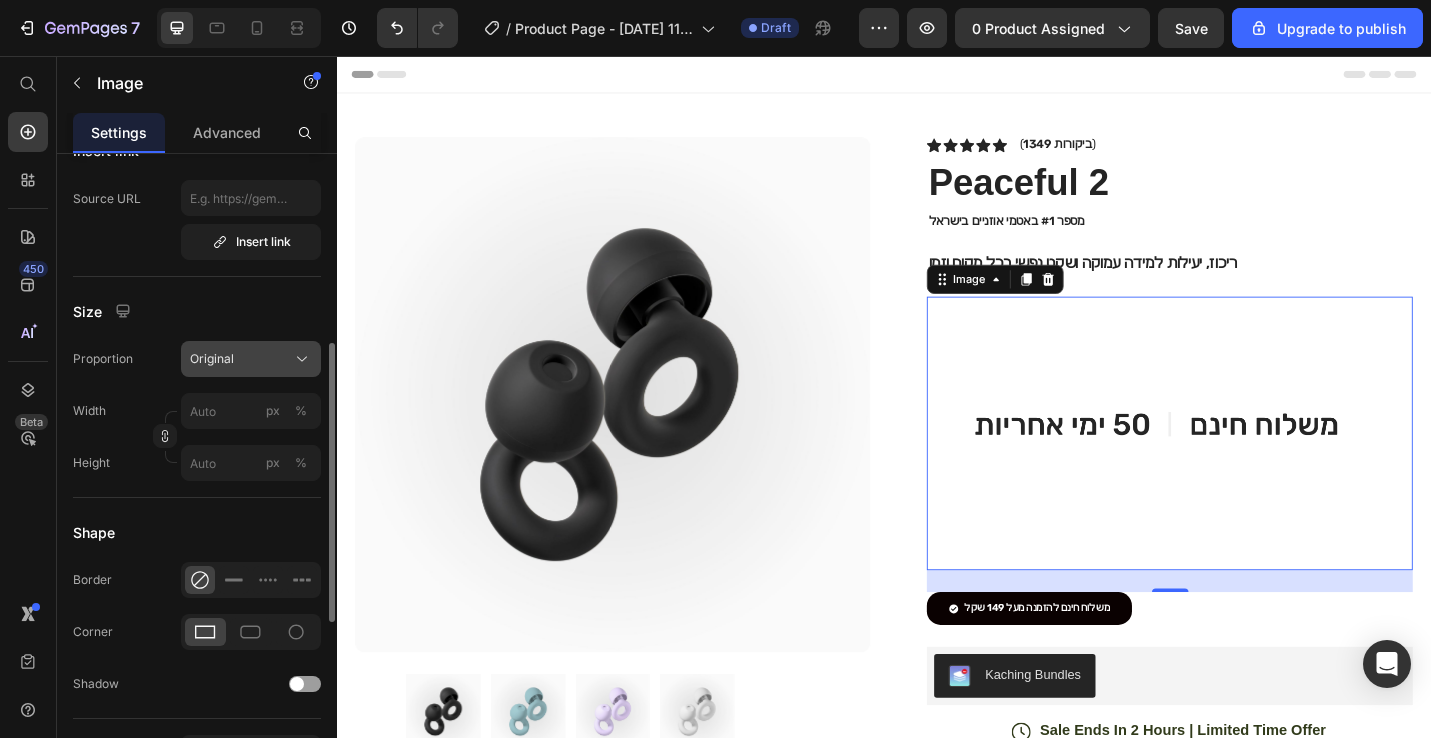 click on "Original" at bounding box center (212, 359) 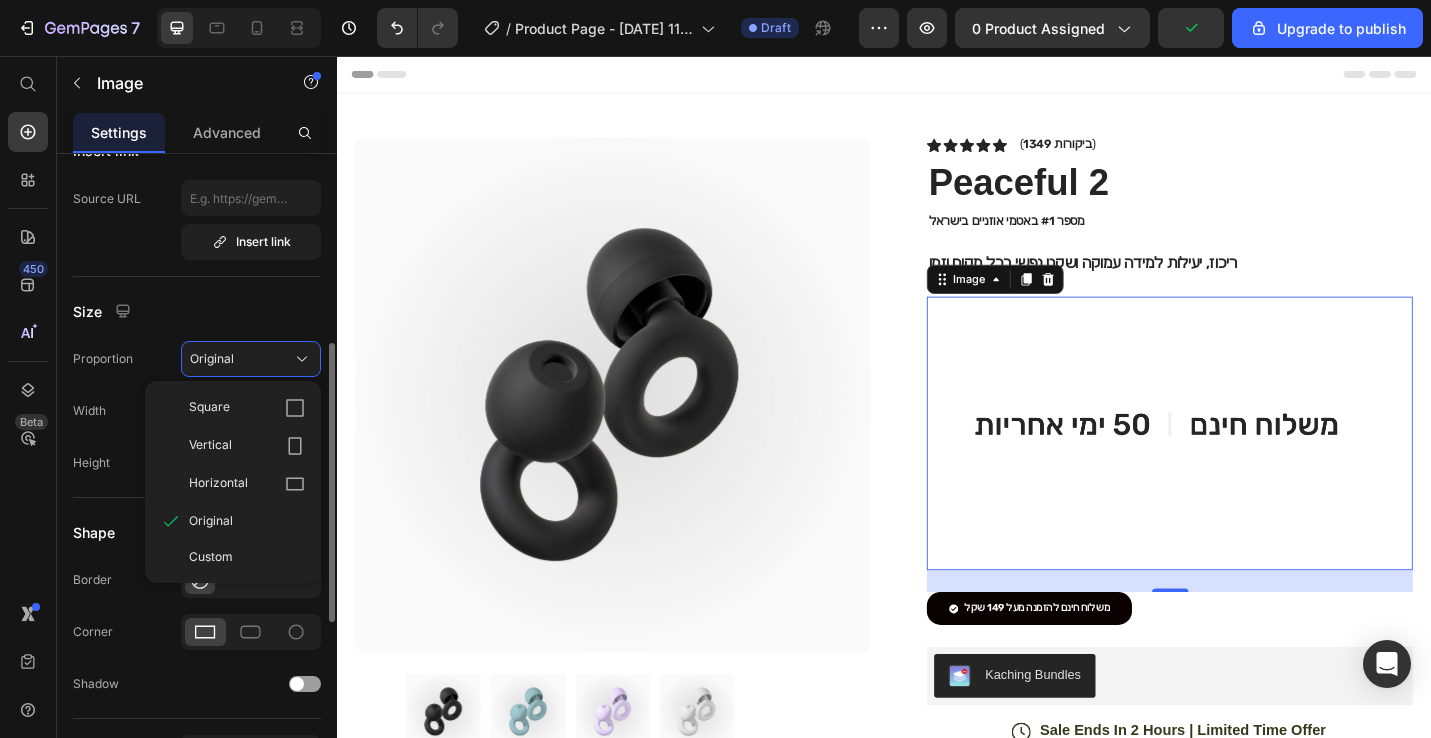 click on "Width" at bounding box center [89, 411] 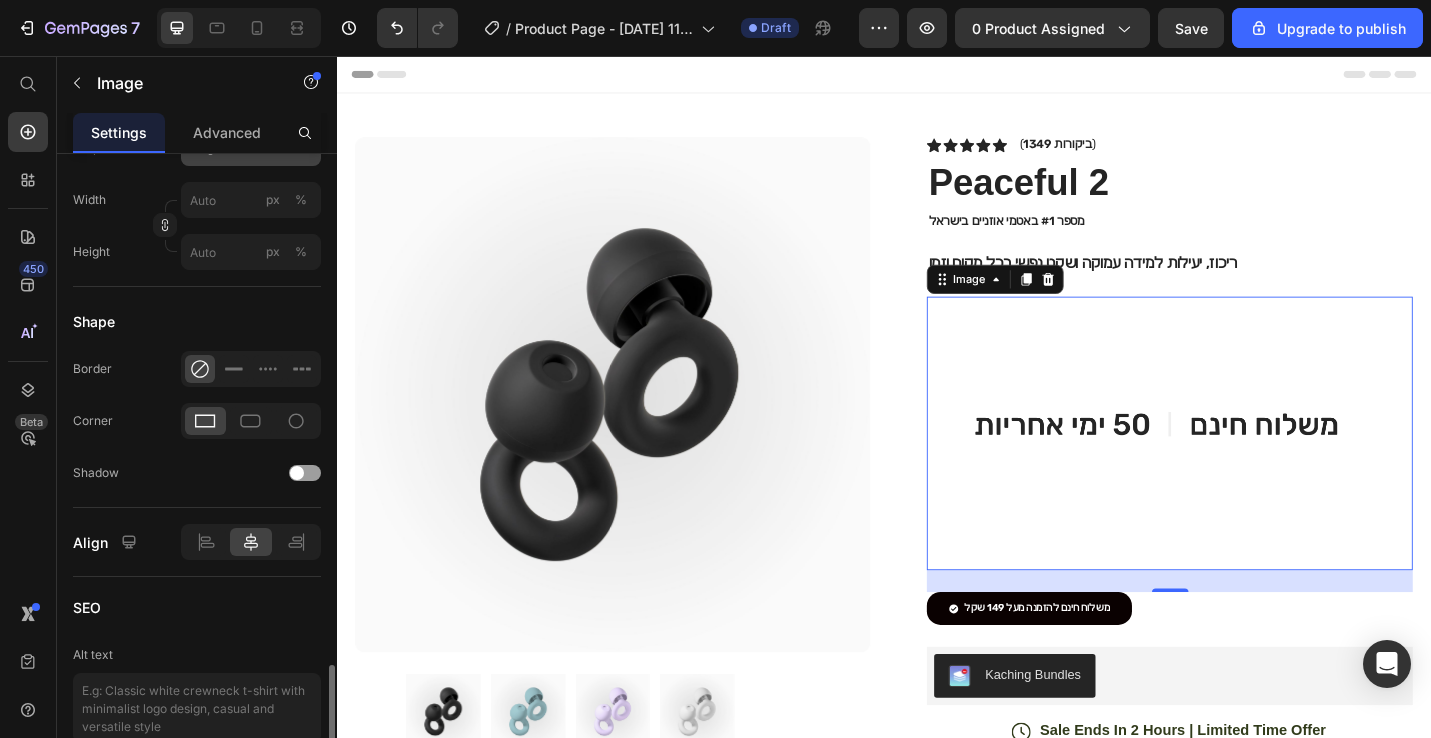 scroll, scrollTop: 830, scrollLeft: 0, axis: vertical 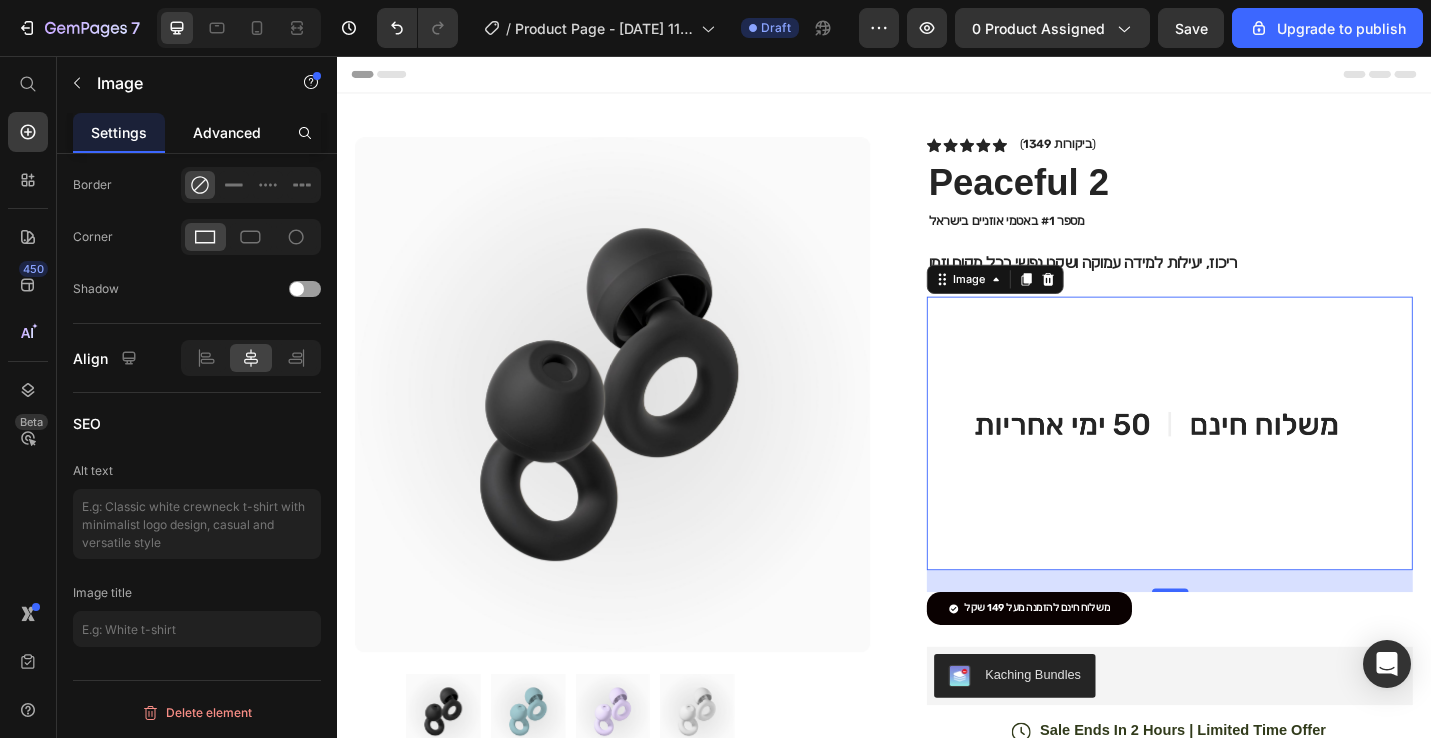 click on "Advanced" at bounding box center (227, 132) 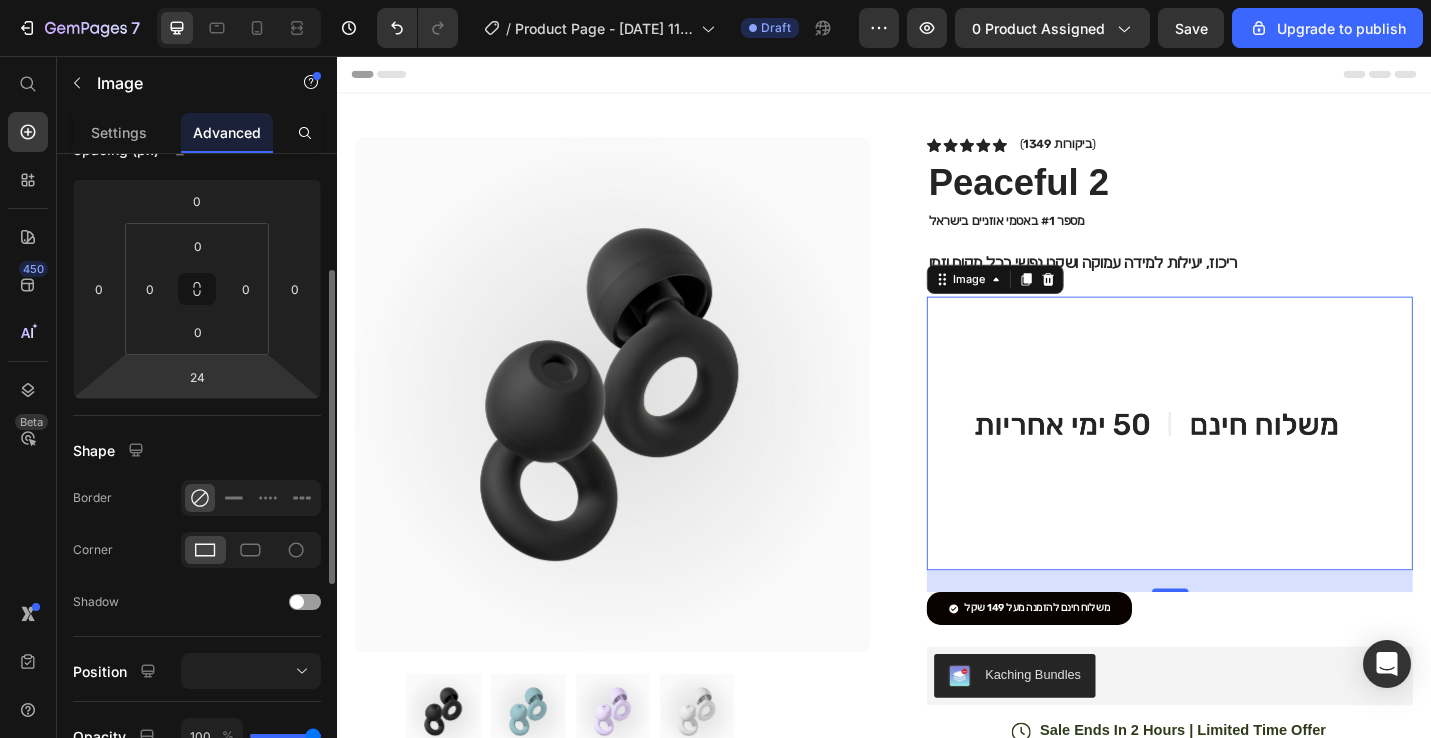 scroll, scrollTop: 262, scrollLeft: 0, axis: vertical 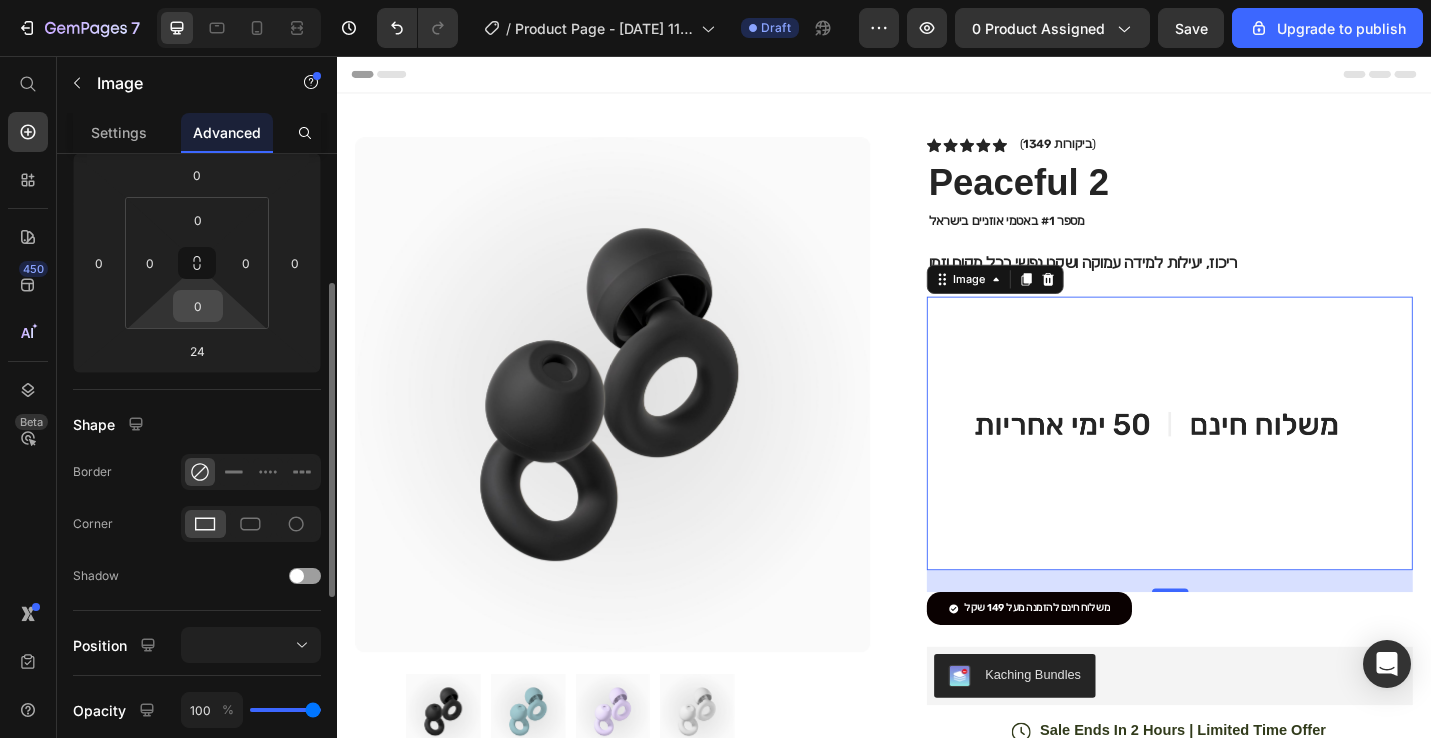 click on "0" at bounding box center [198, 306] 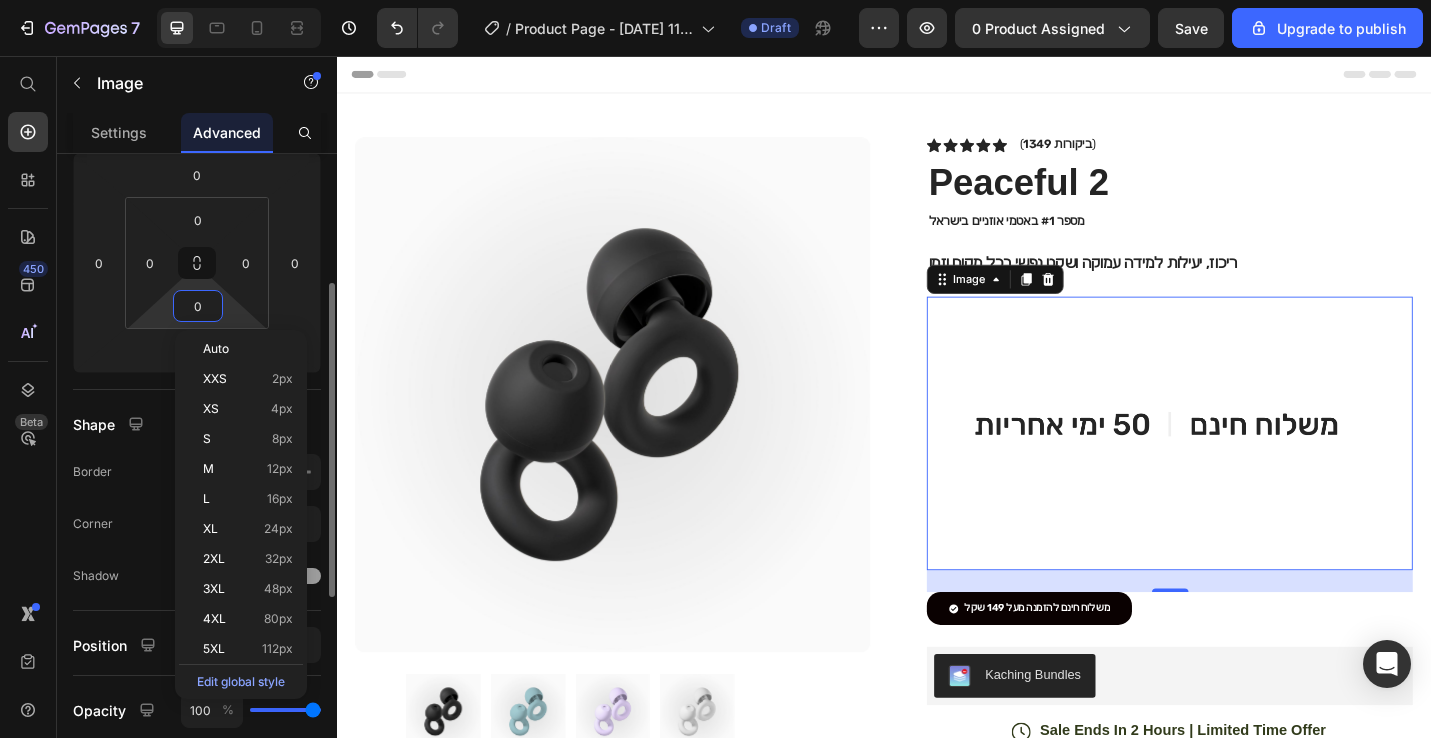 click on "0" at bounding box center [198, 306] 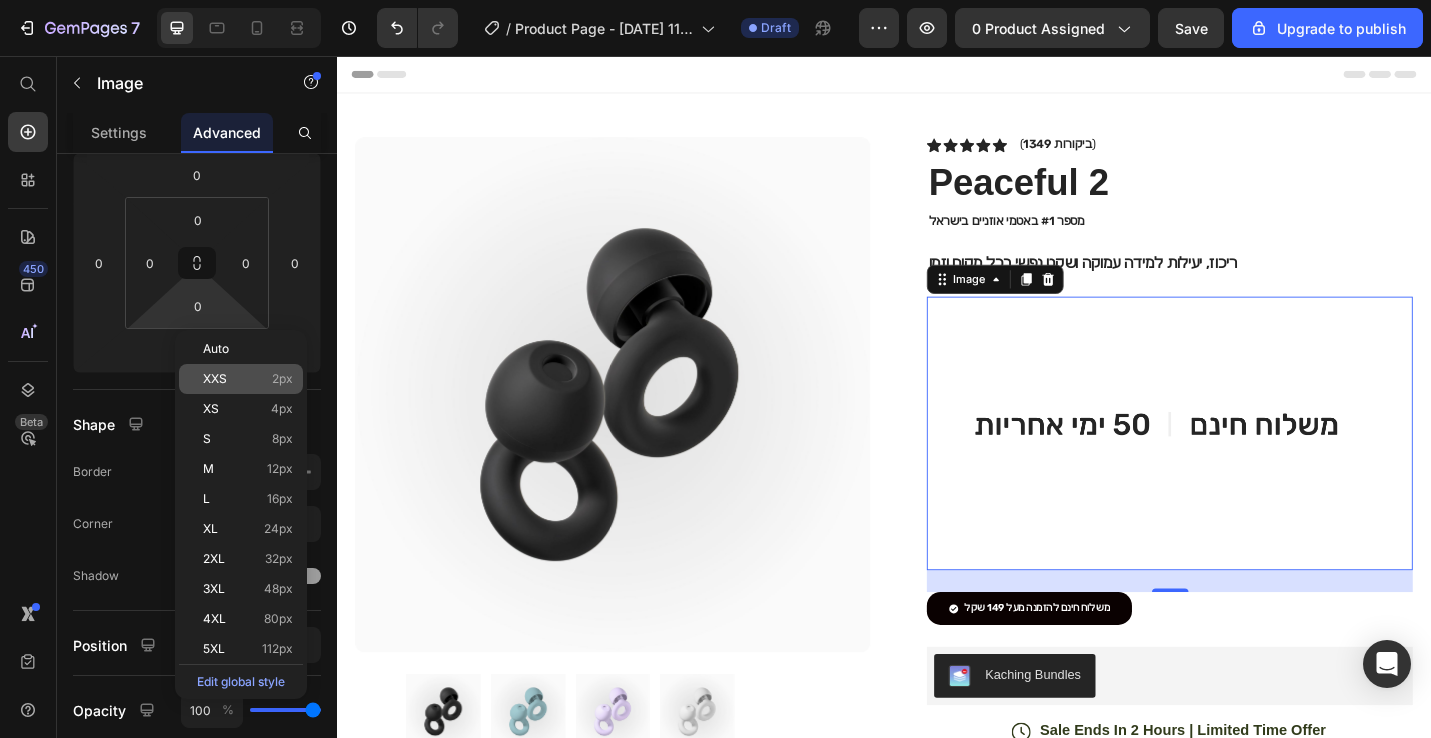 click on "XXS 2px" at bounding box center [248, 379] 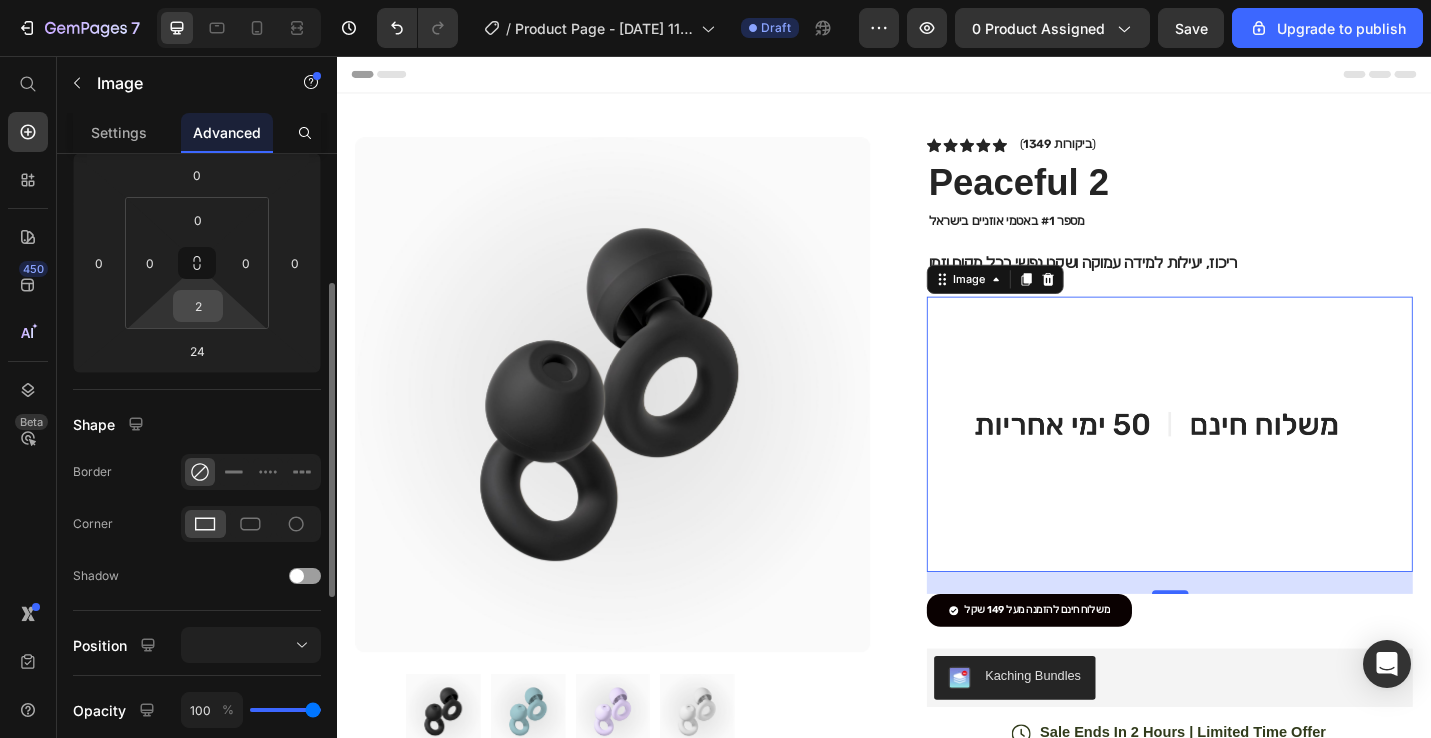 click on "2" at bounding box center [198, 306] 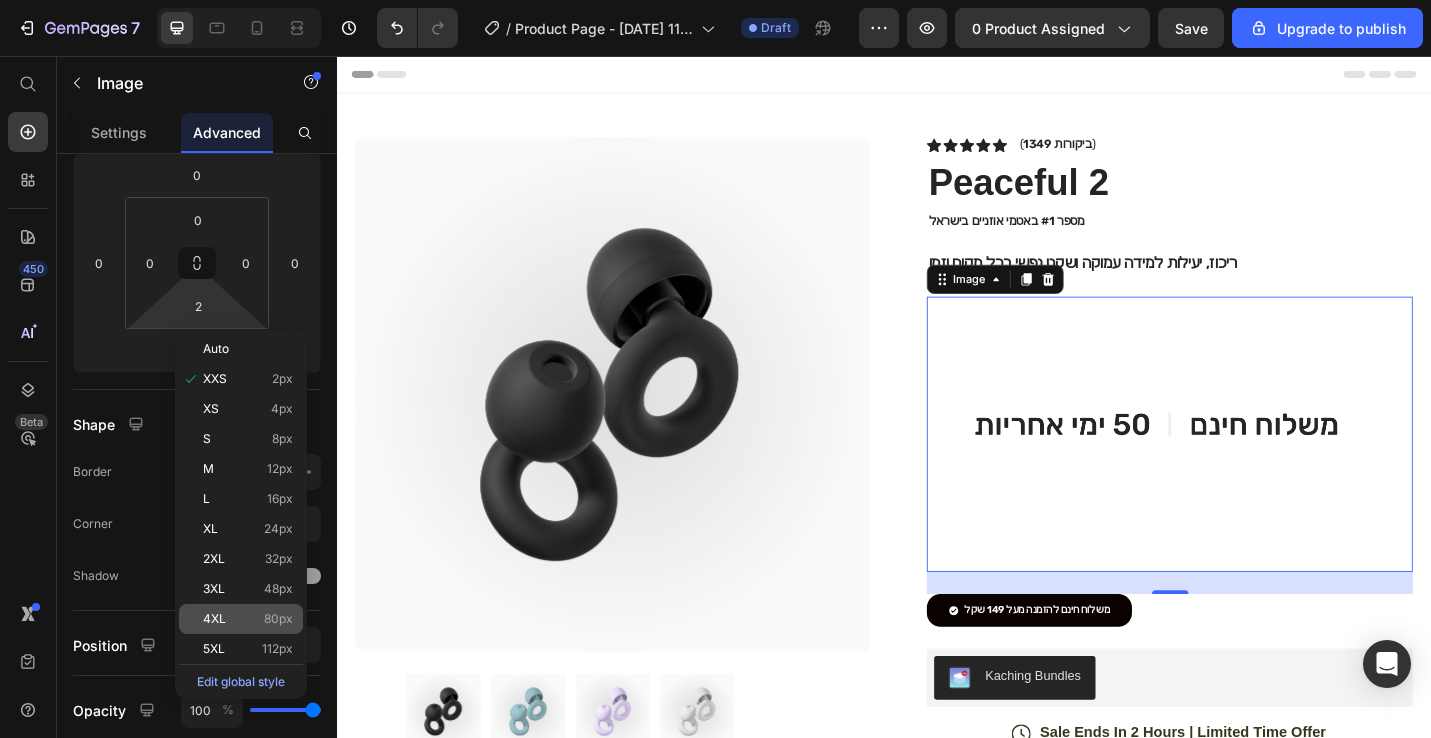 click on "4XL 80px" 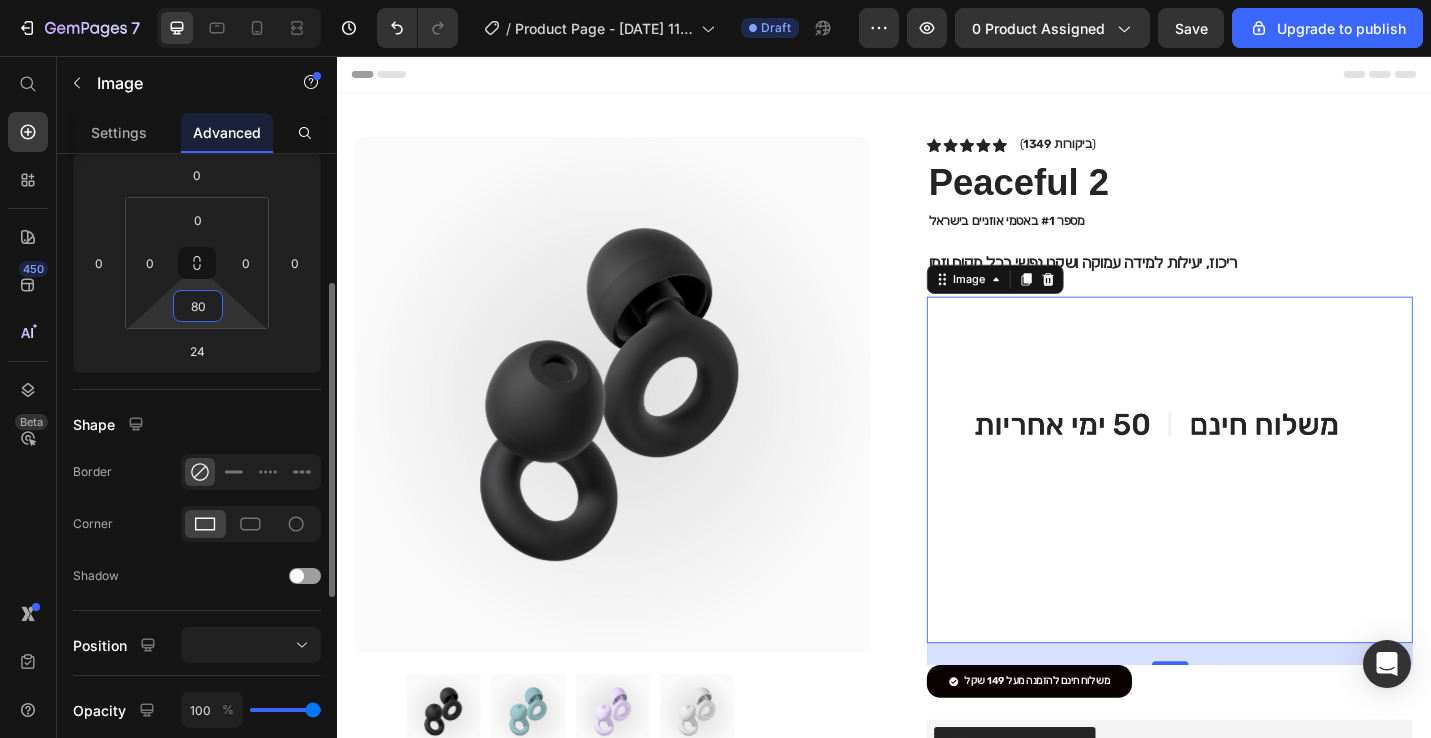 click on "80" at bounding box center (198, 306) 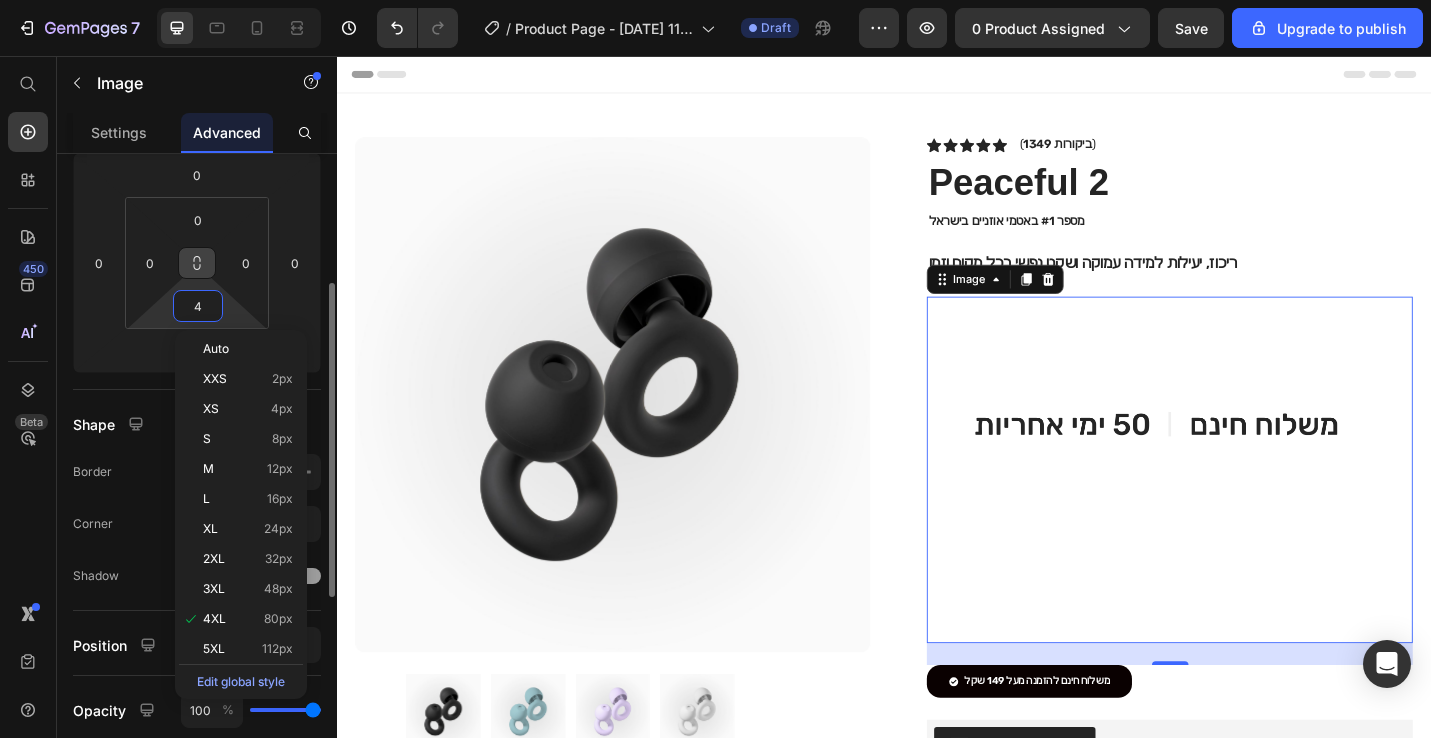 click at bounding box center [197, 263] 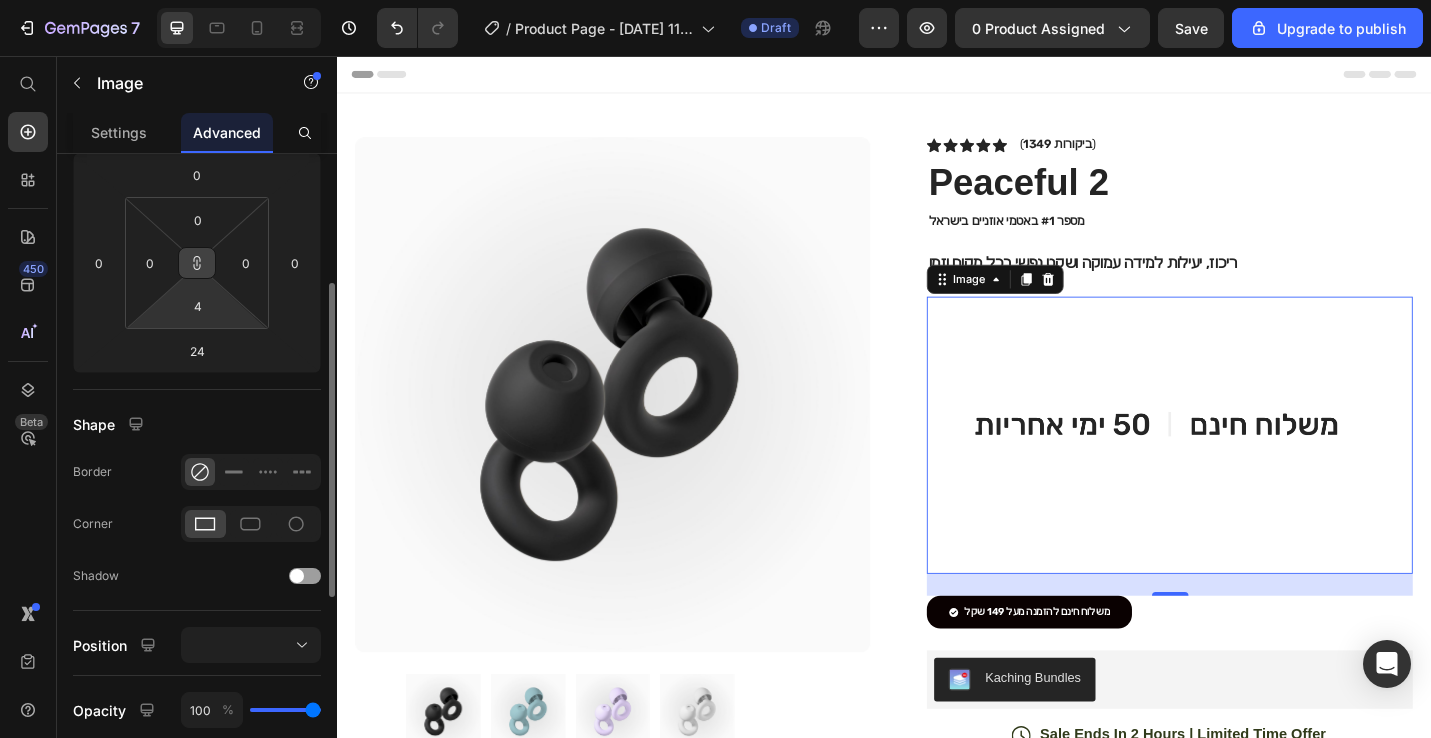 click 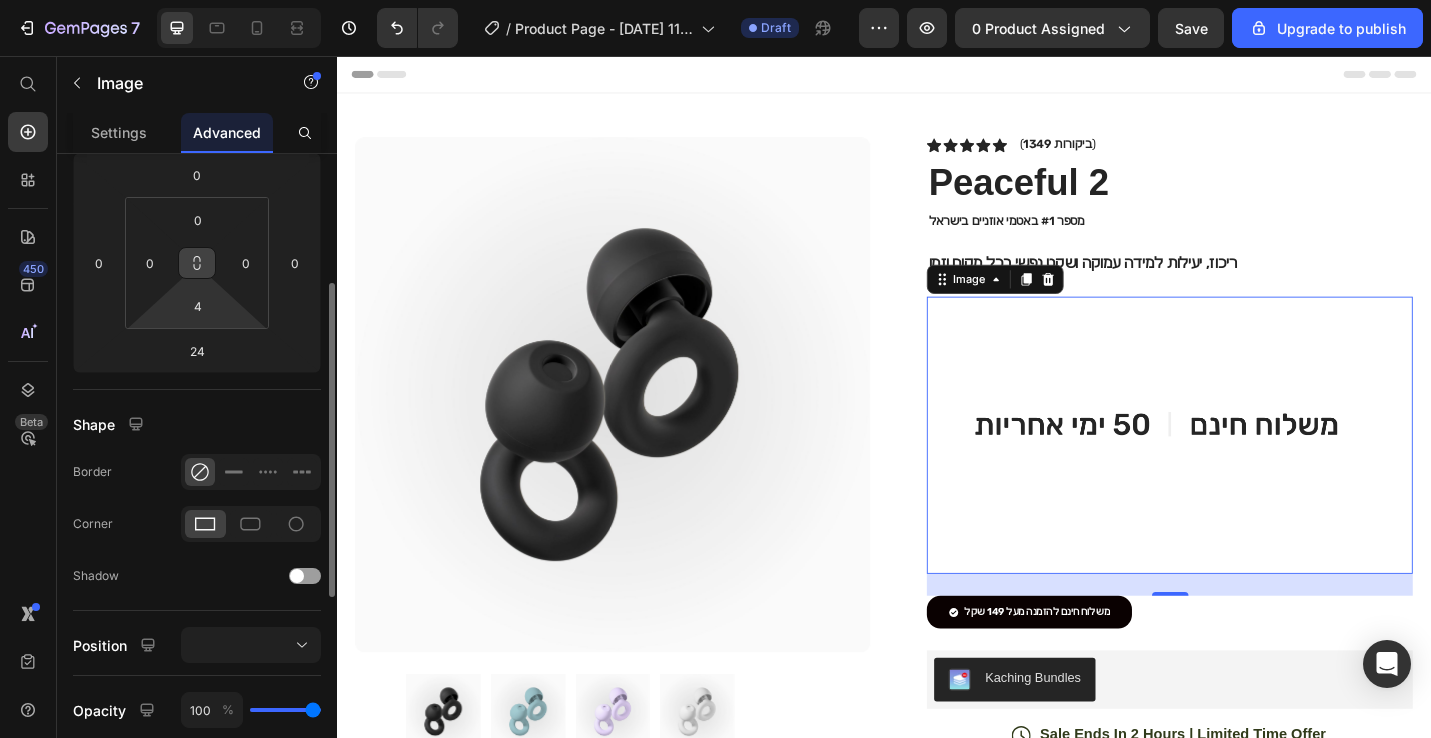 click 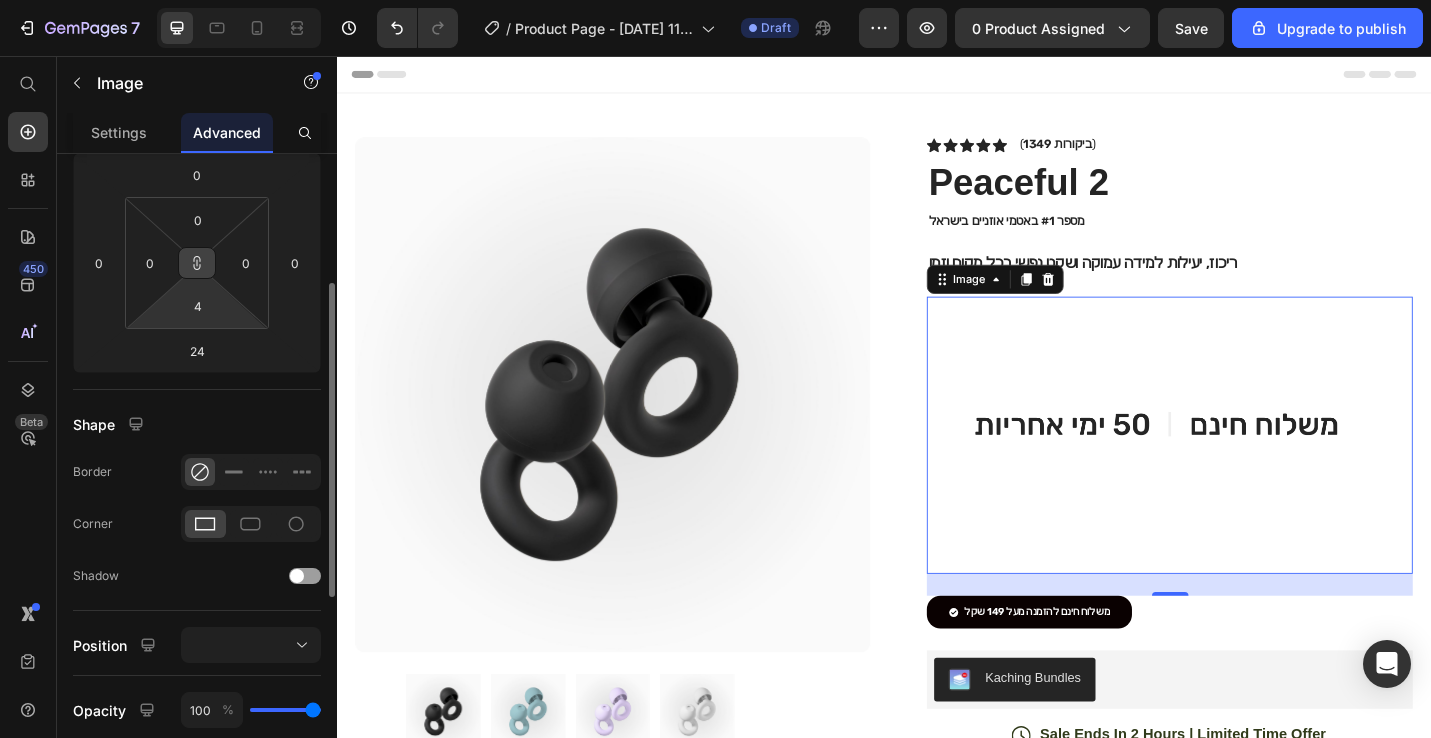 click 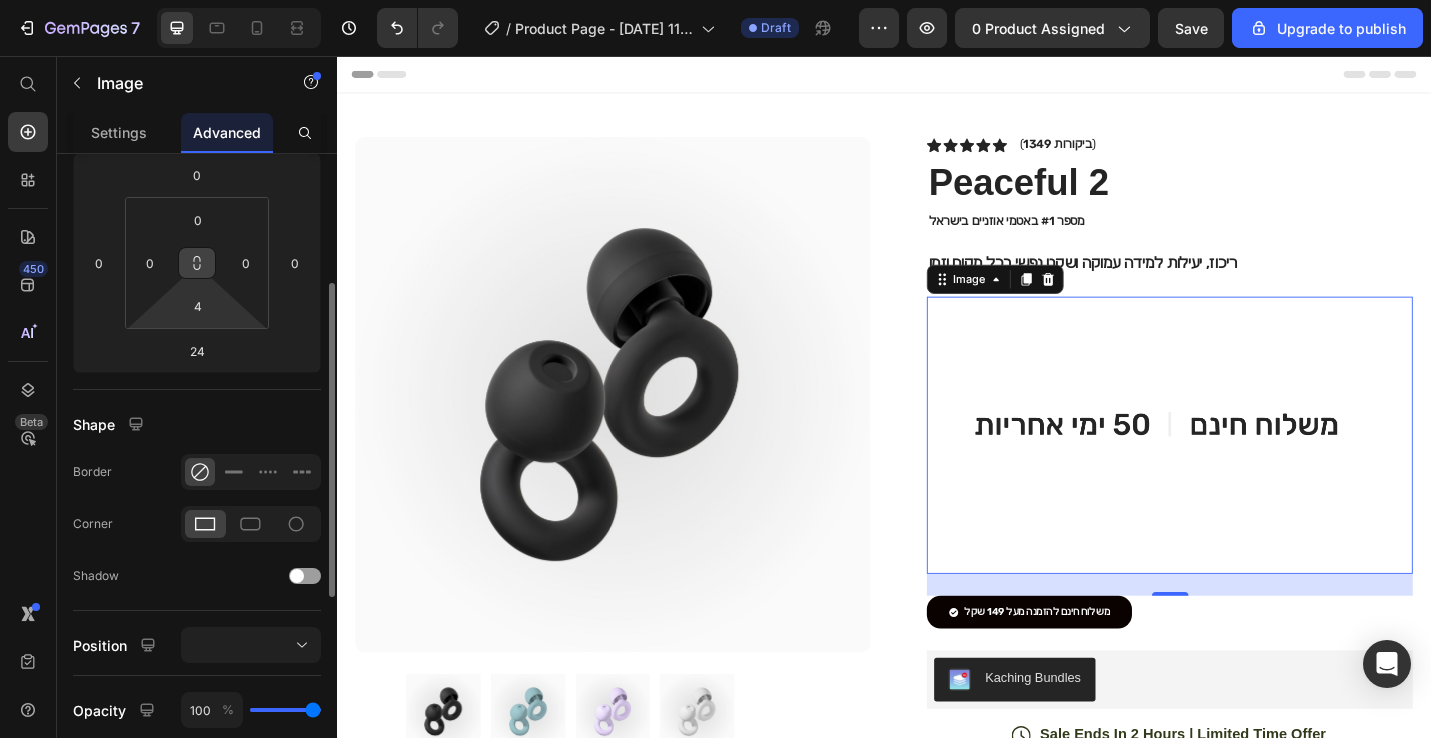 click 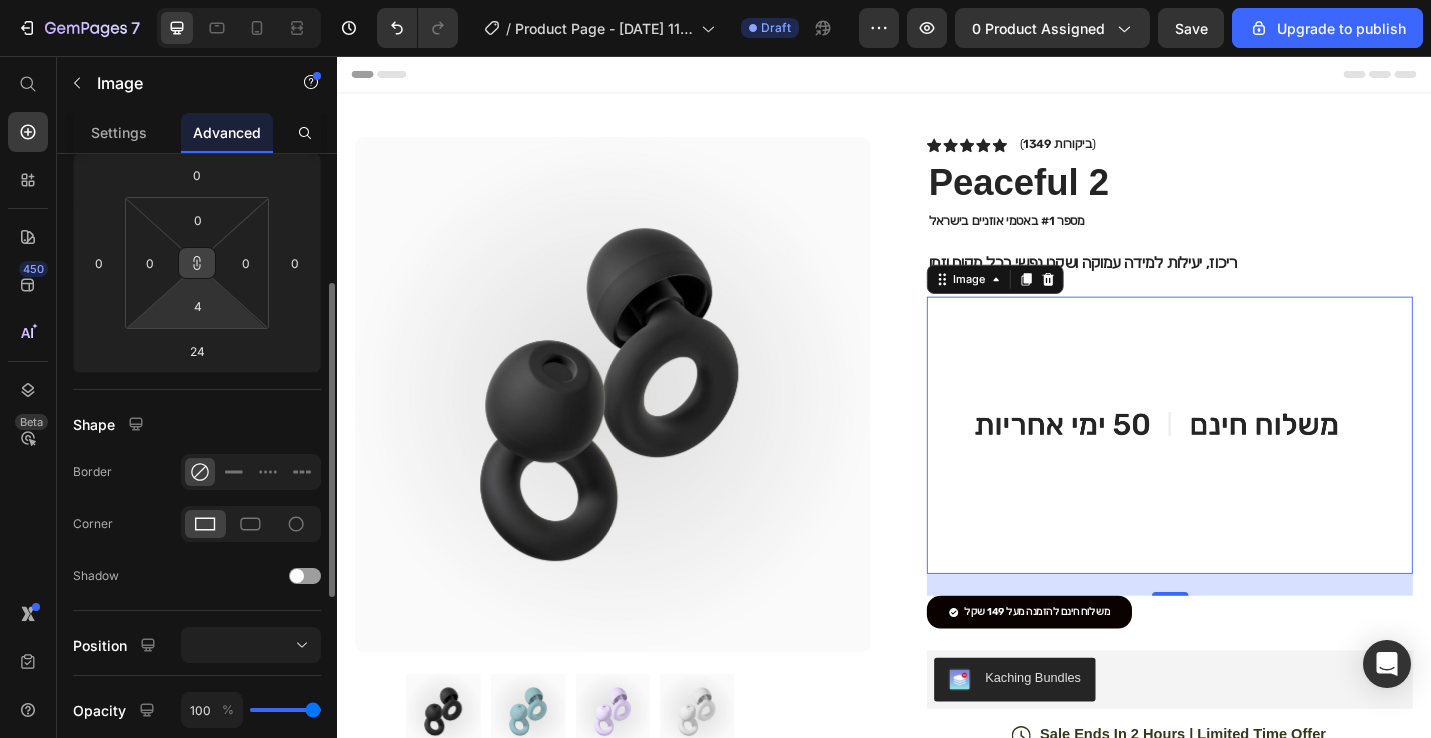 click 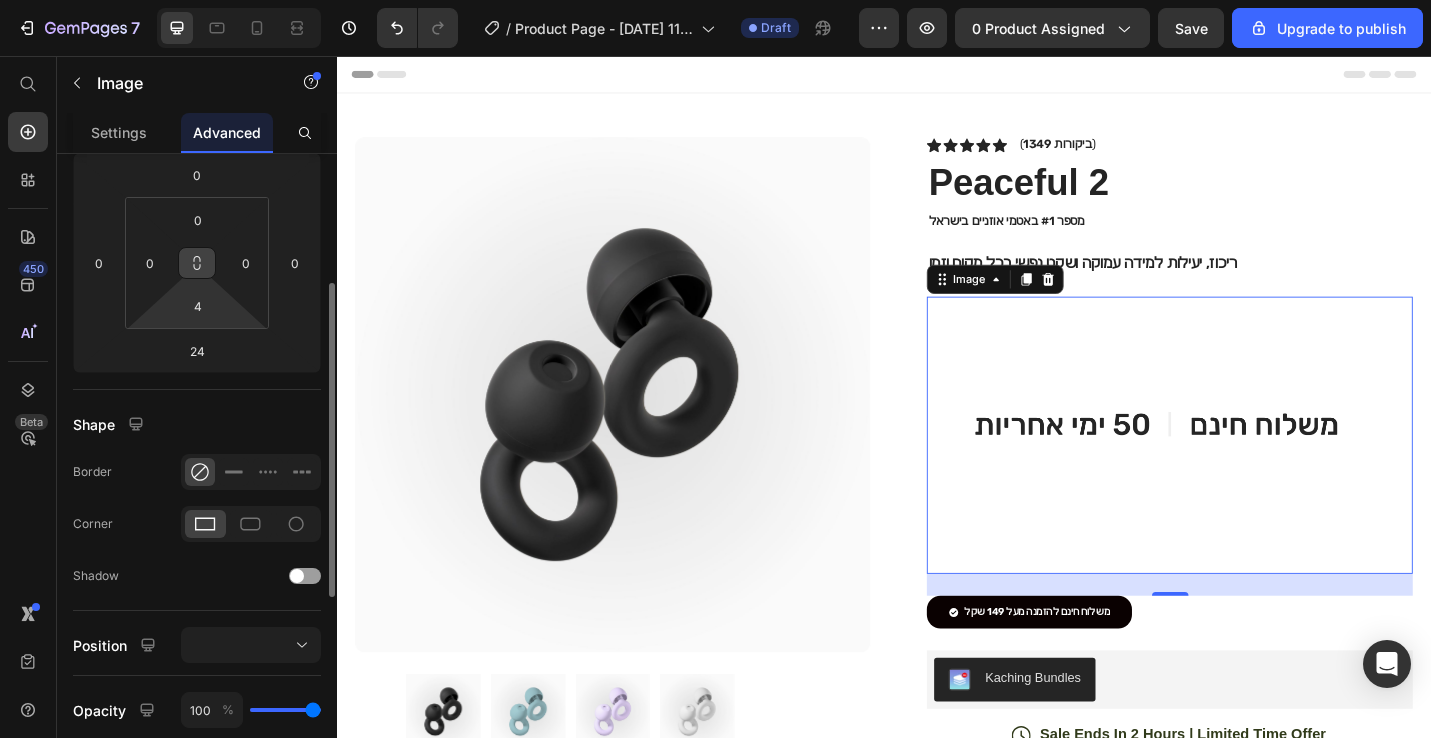 click 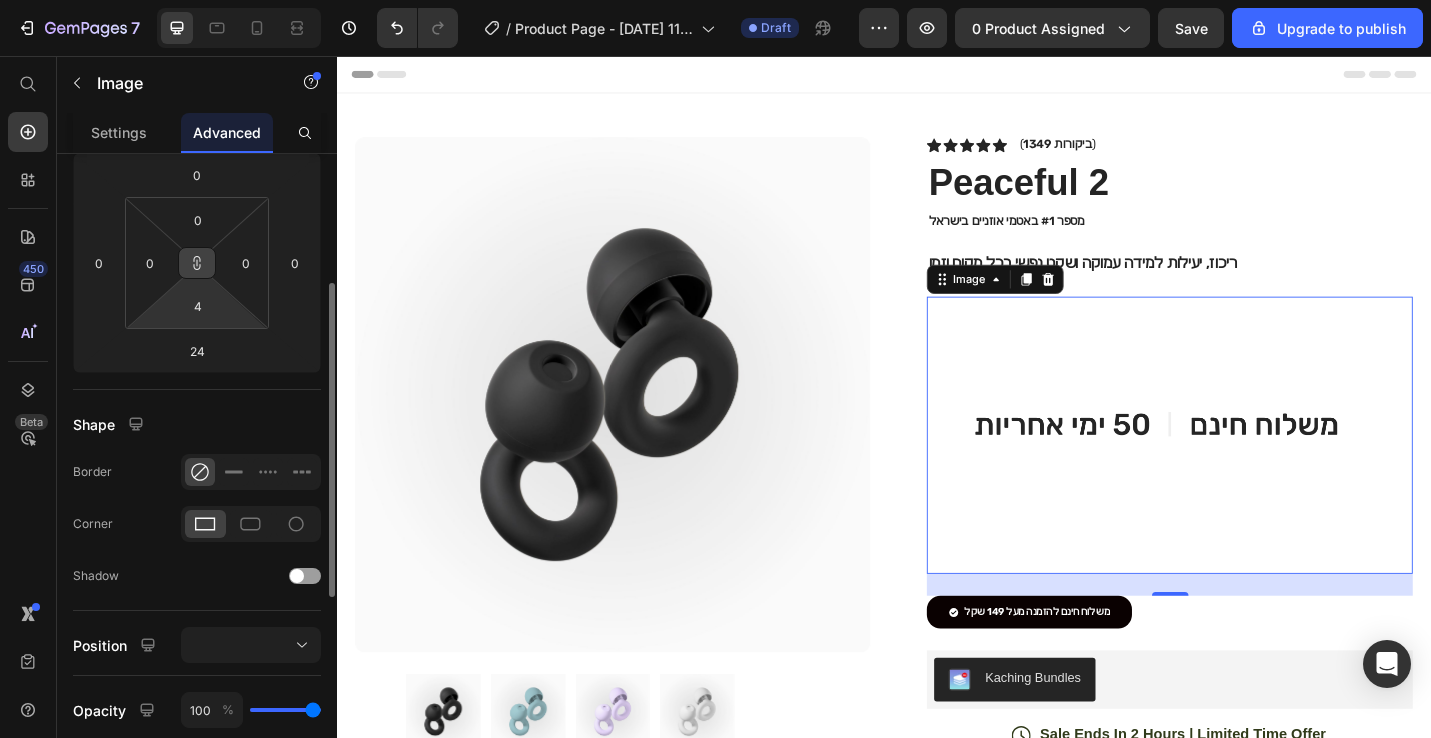 click 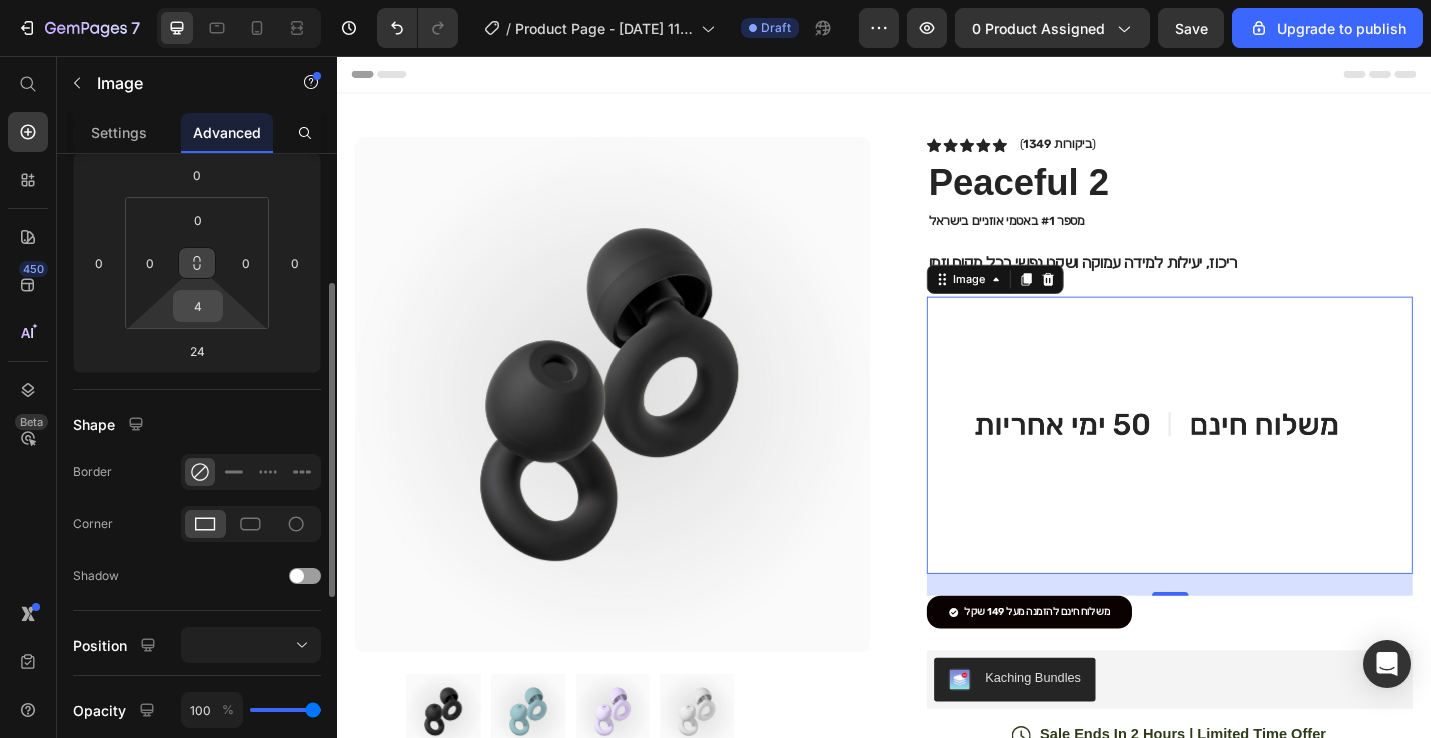 click on "4" at bounding box center [198, 306] 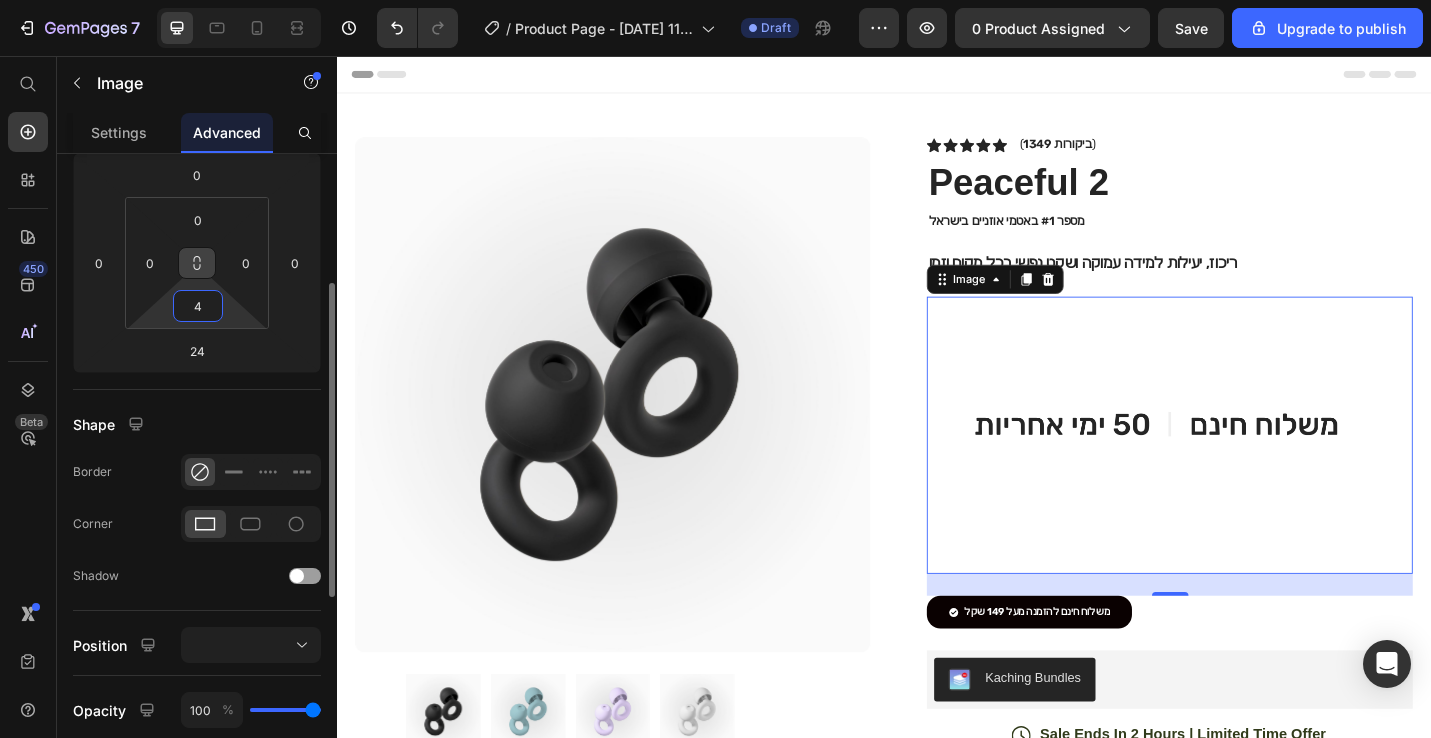 click on "4" at bounding box center [198, 306] 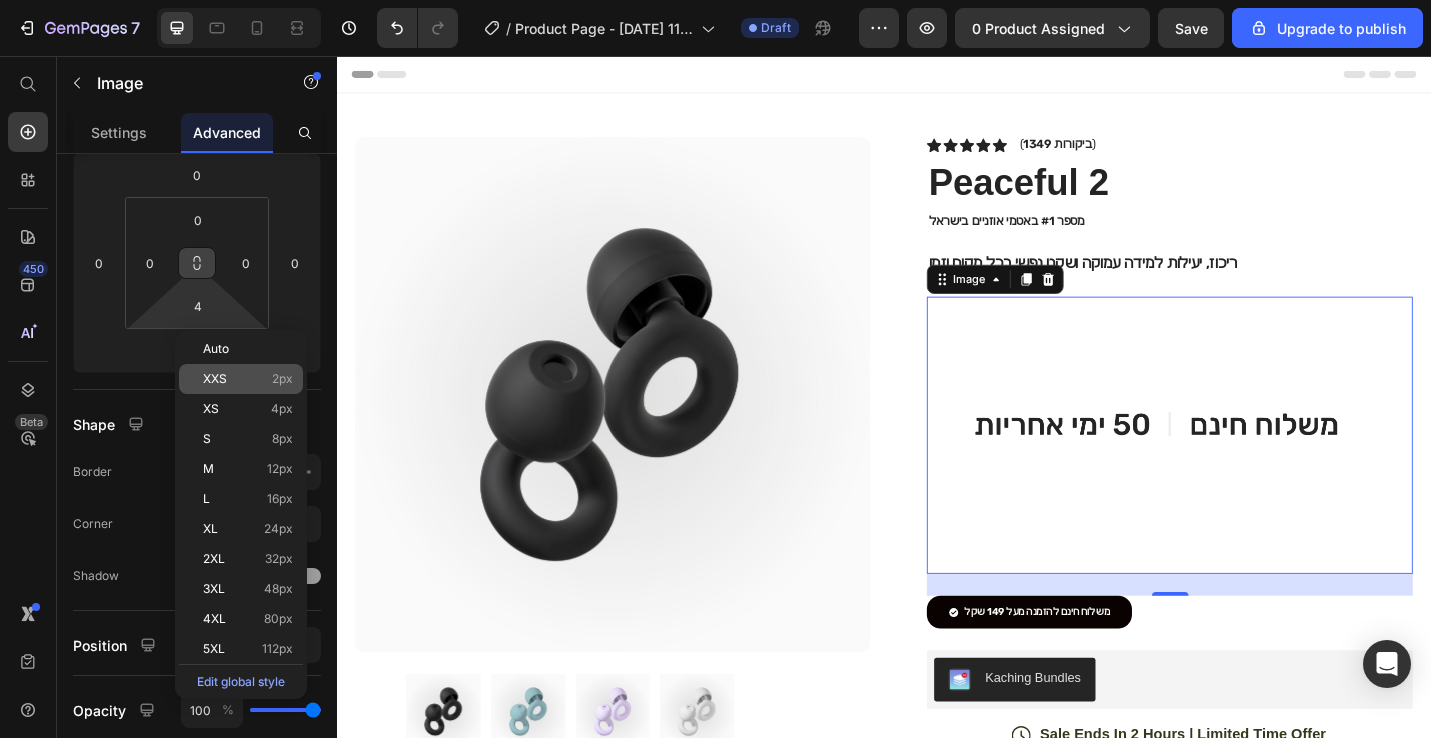 click on "XXS 2px" 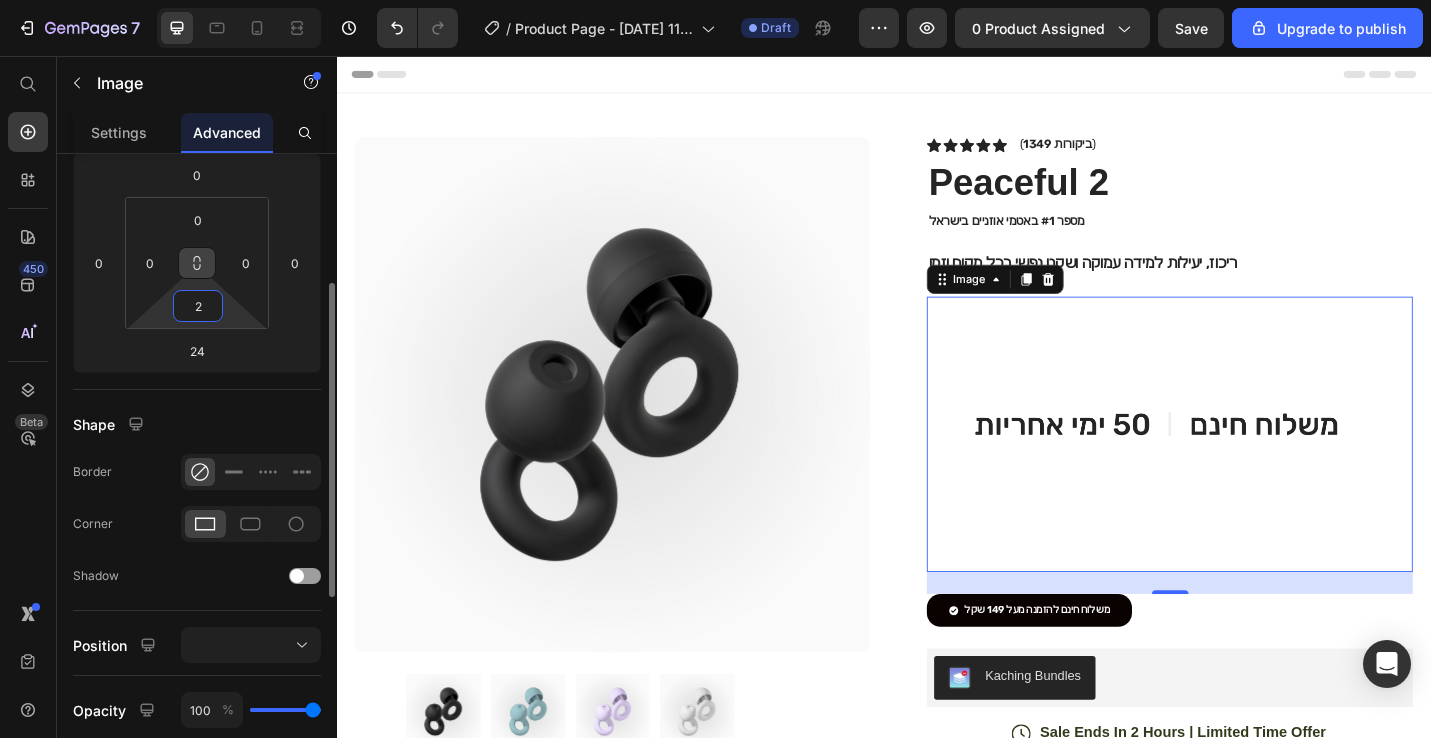 click on "2" at bounding box center (198, 306) 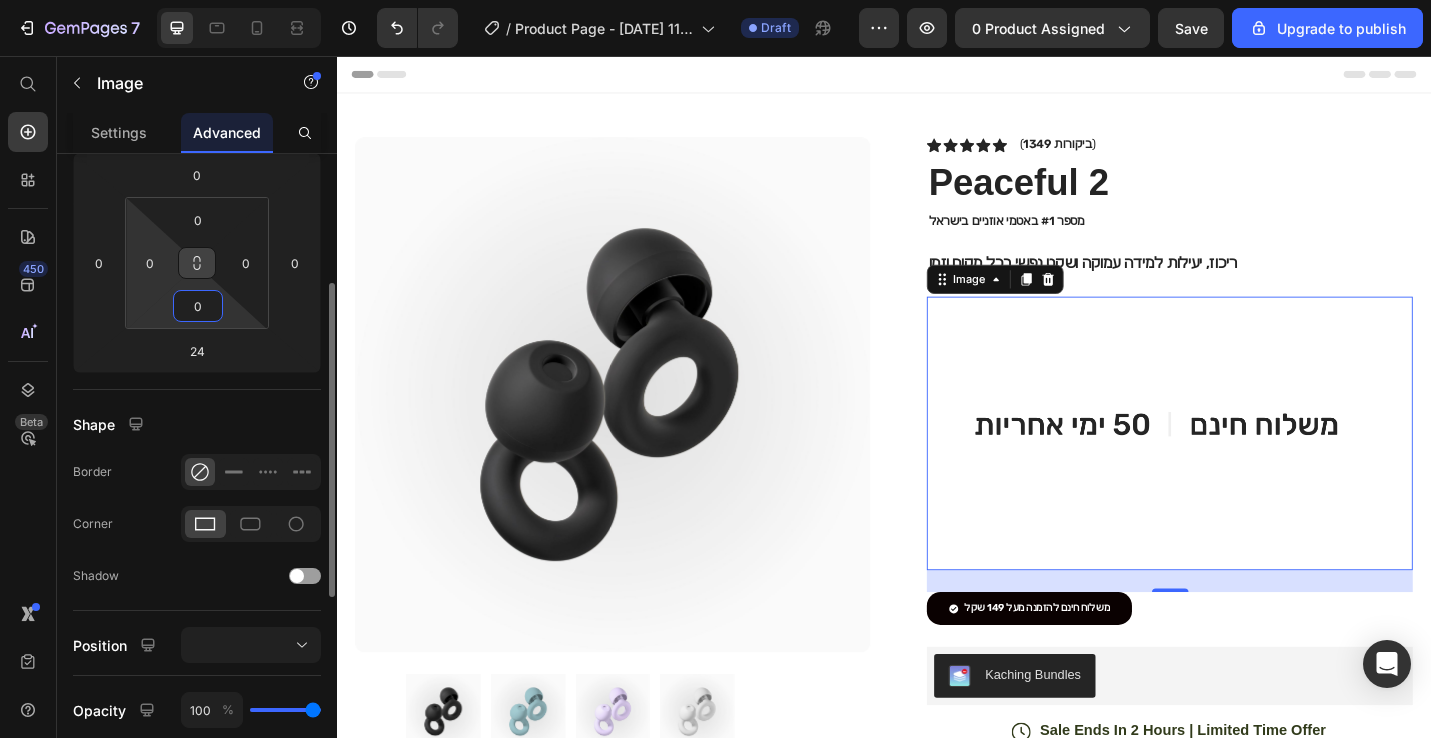 type on "0" 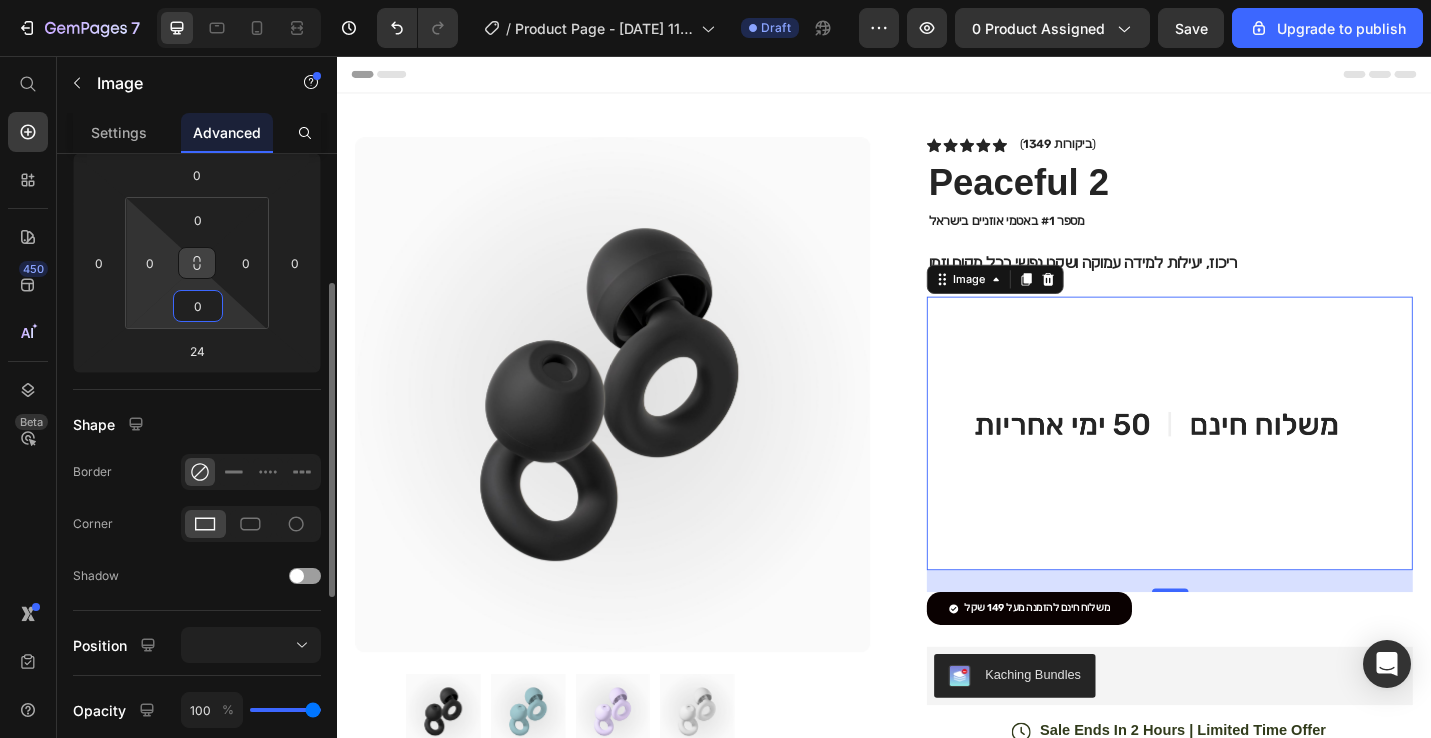 click on "7   /  Product Page - [DATE] 11:34:08 Draft Preview 0 product assigned  Save  Upgrade to publish 450 Beta Start with Sections Elements Hero Section Product Detail Brands Trusted Badges Guarantee Product Breakdown How to use Testimonials Compare Bundle FAQs Social Proof Brand Story Product List Collection Blog List Contact Sticky Add to Cart Custom Footer Browse Library 450 Layout
Row
Row
Row
Row Text
Heading
Text Block Button
Button
Button
Sticky Back to top Media" at bounding box center (715, 0) 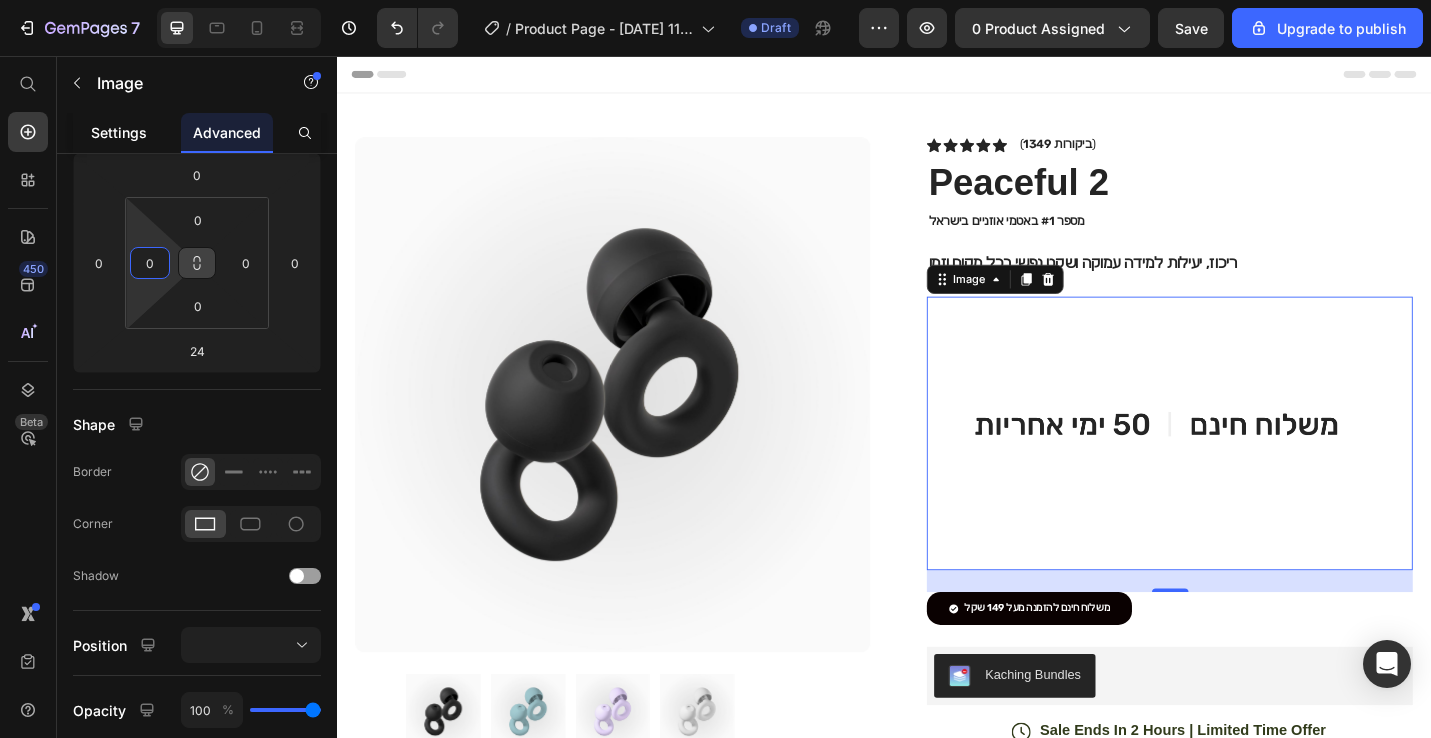 click on "Settings" at bounding box center (119, 132) 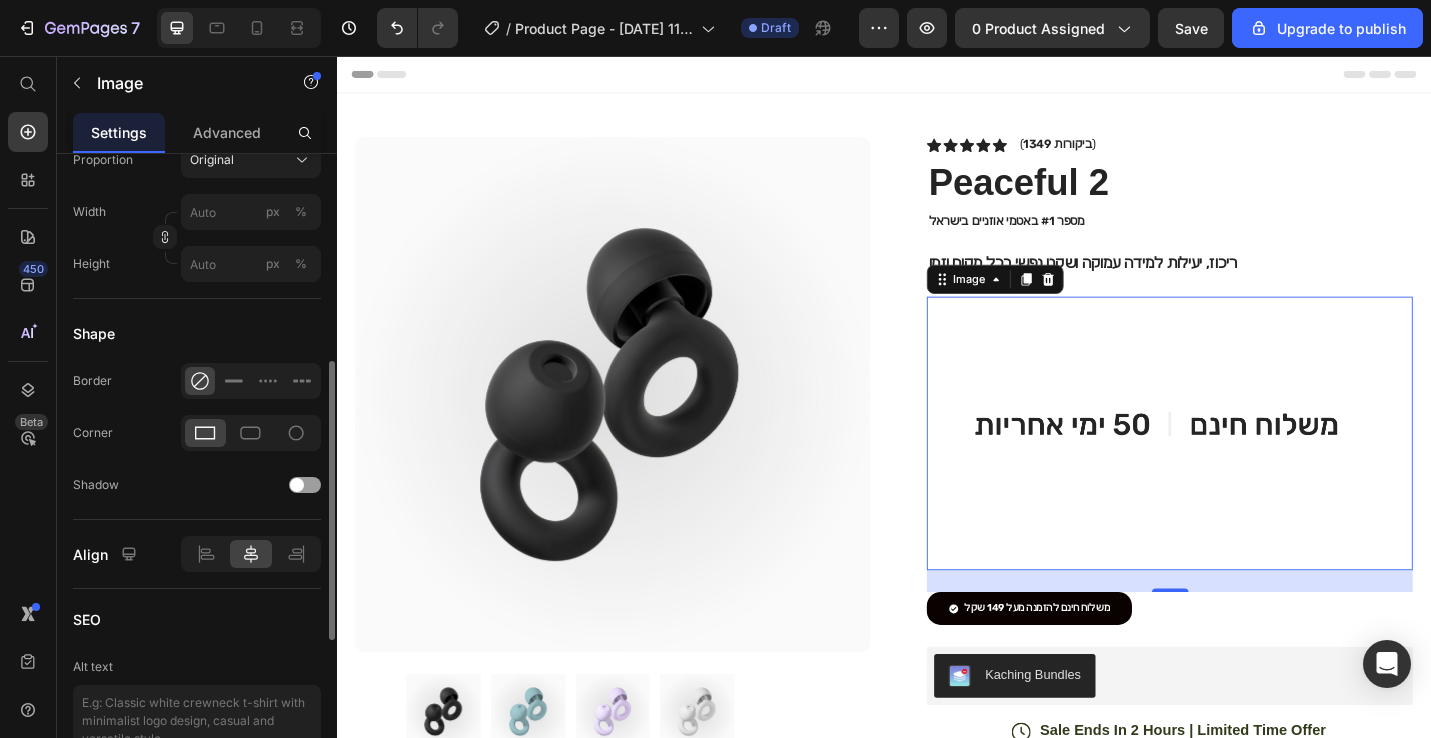 scroll, scrollTop: 548, scrollLeft: 0, axis: vertical 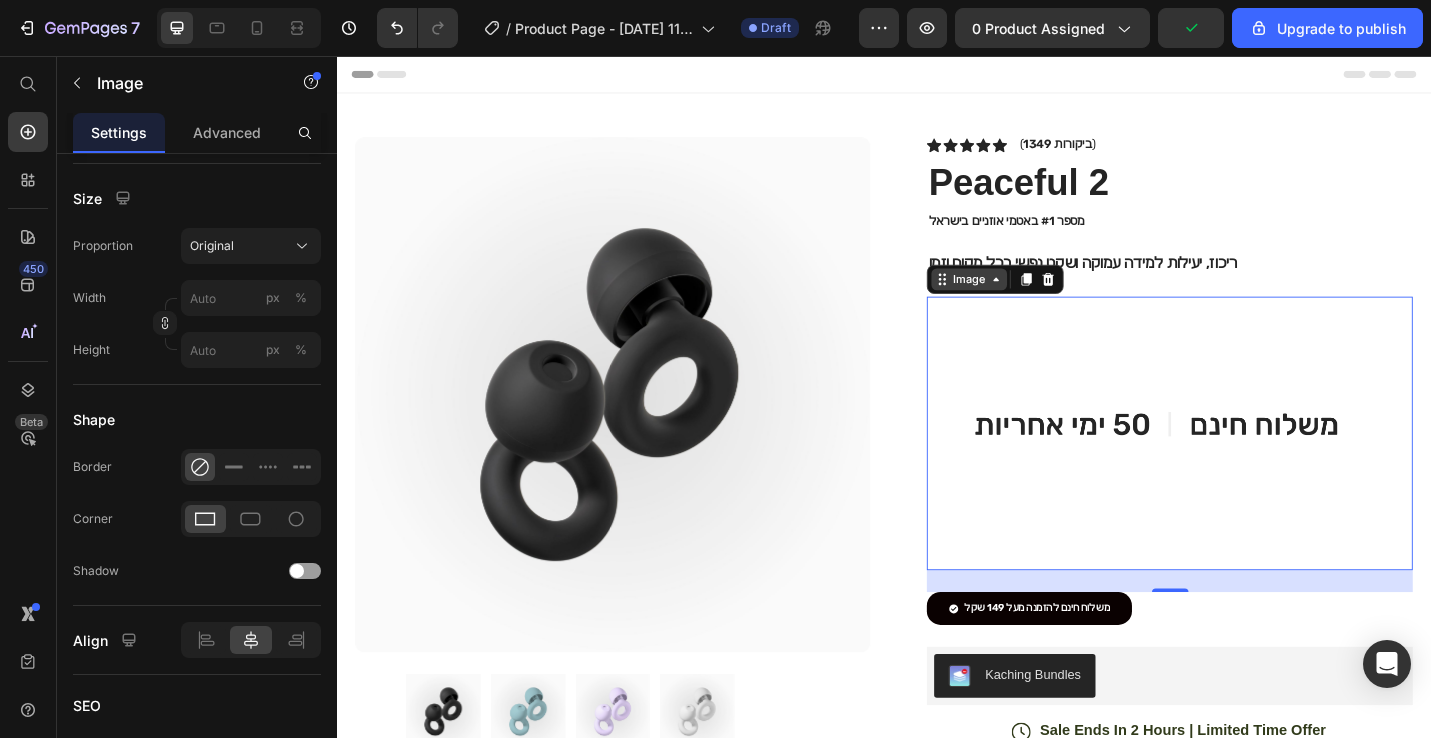 click 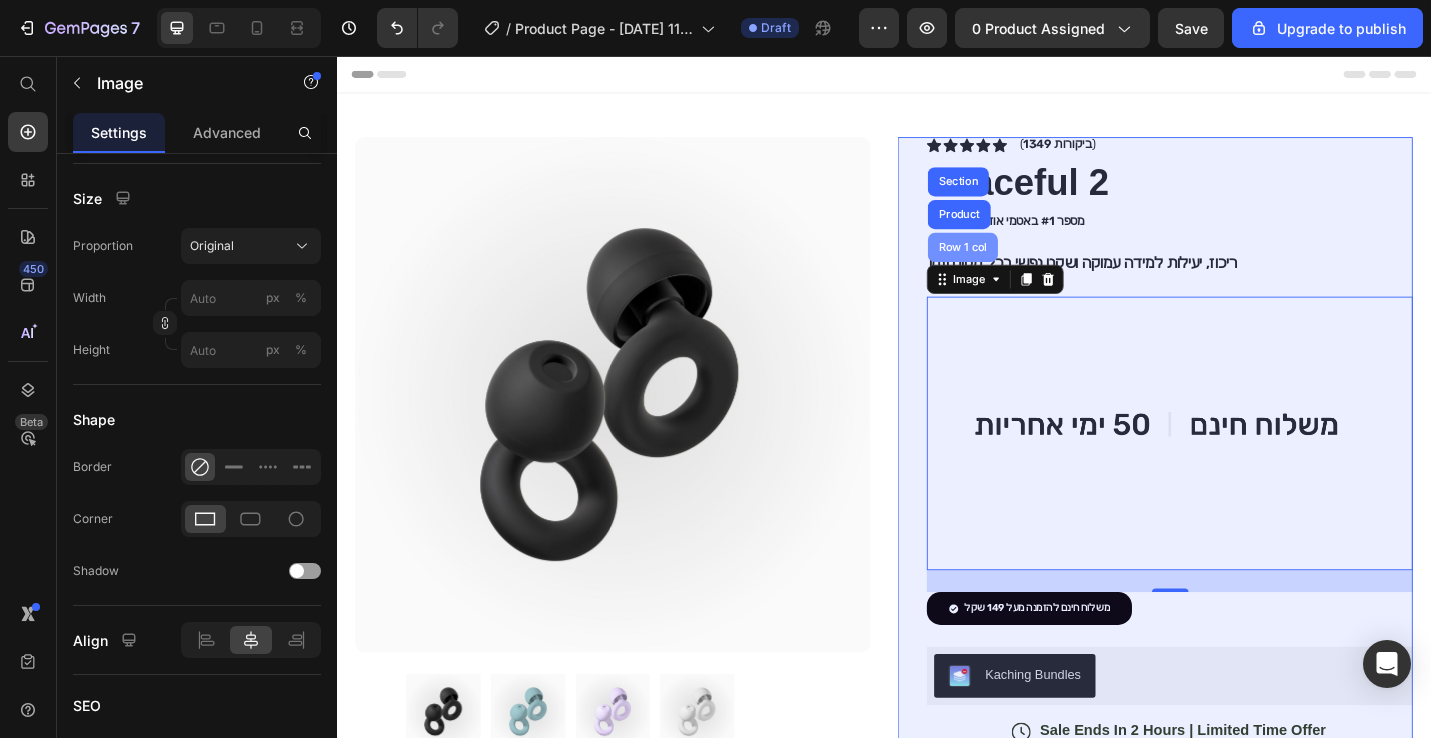 click on "Row 1 col" at bounding box center (1023, 266) 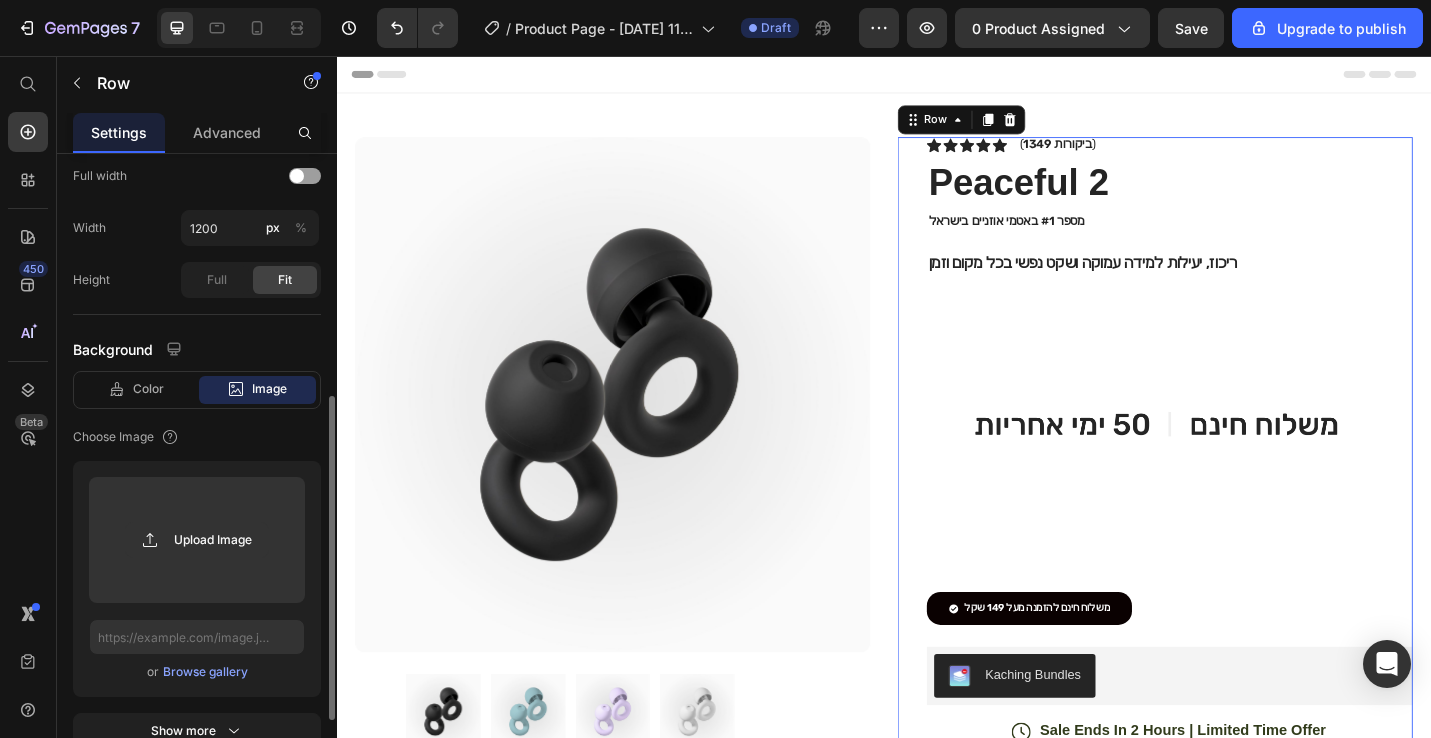 scroll, scrollTop: 493, scrollLeft: 0, axis: vertical 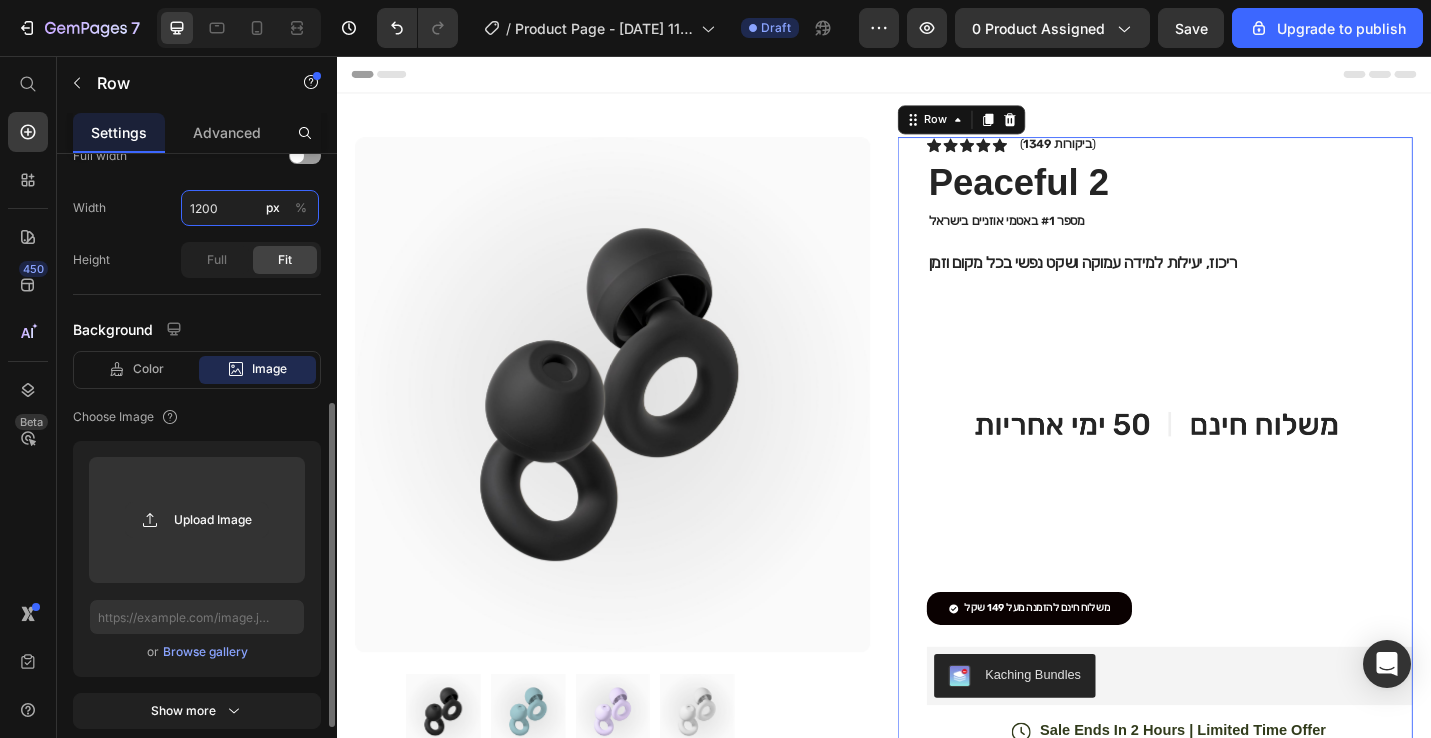 click on "1200" at bounding box center [250, 208] 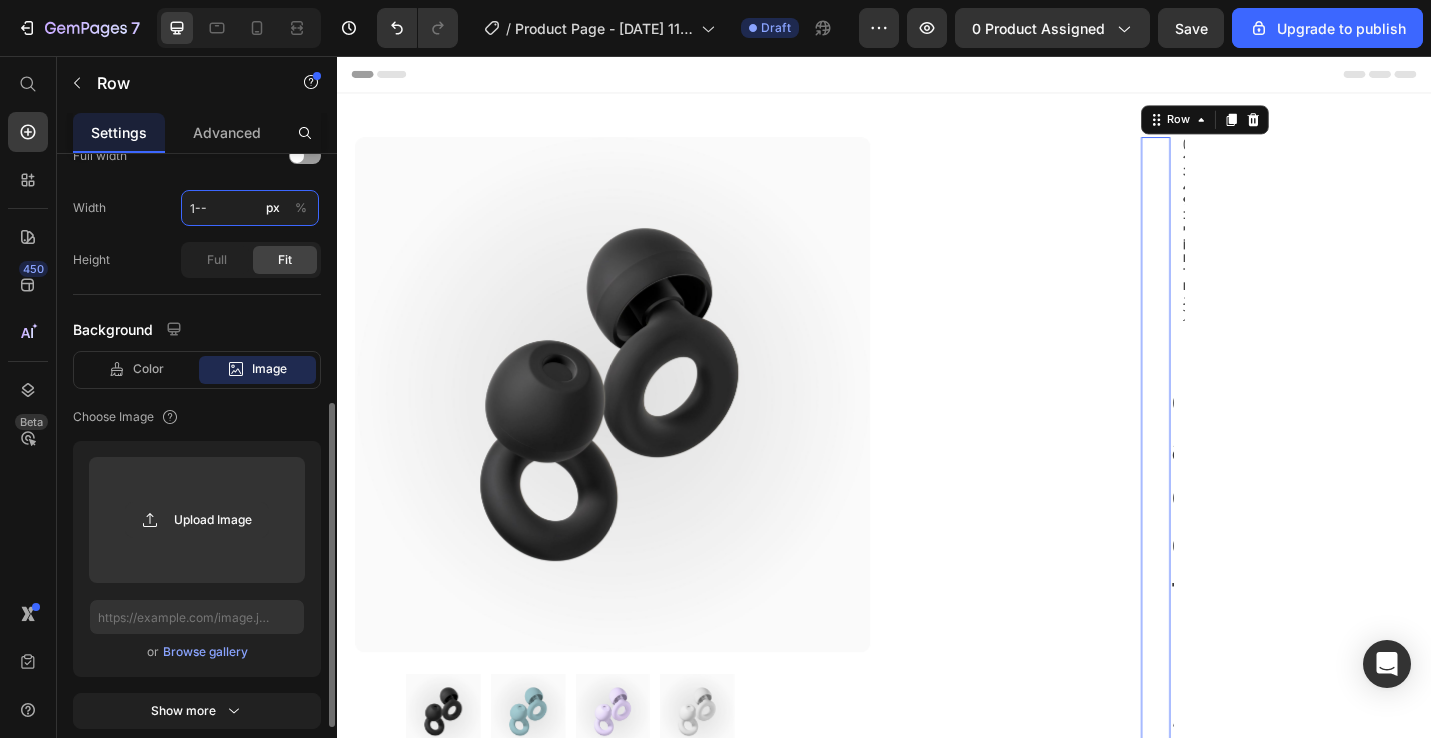 type on "1200" 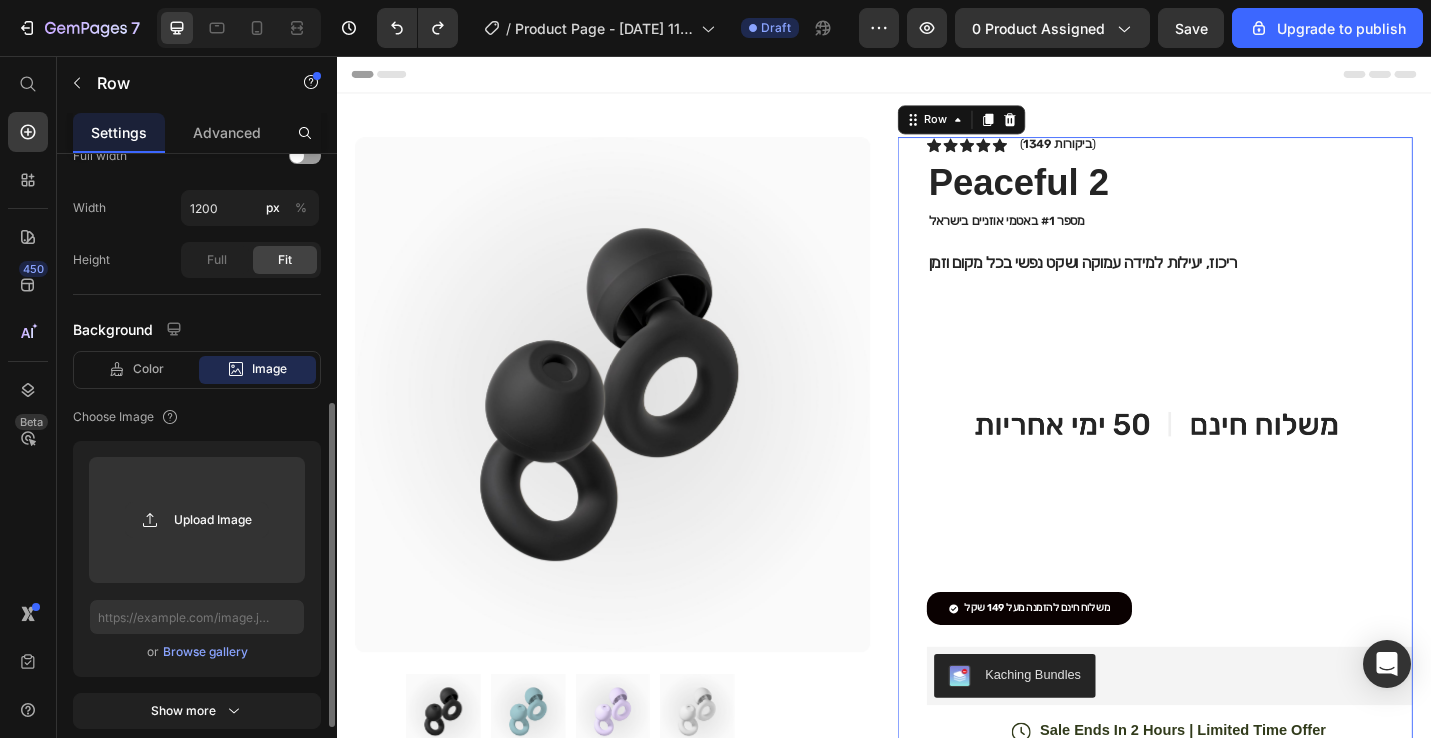 click on "Size Full width Width 1200 px % Height Full Fit" 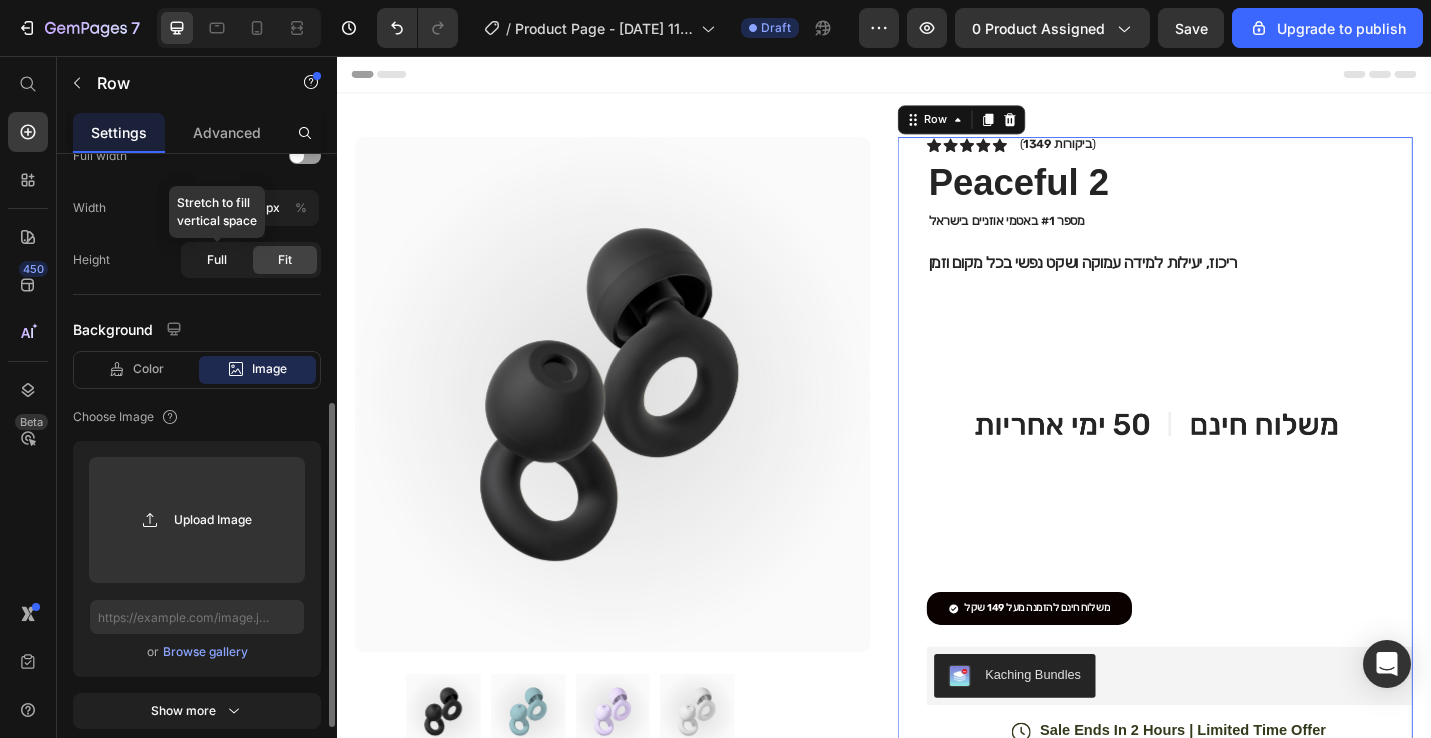 click on "Full" 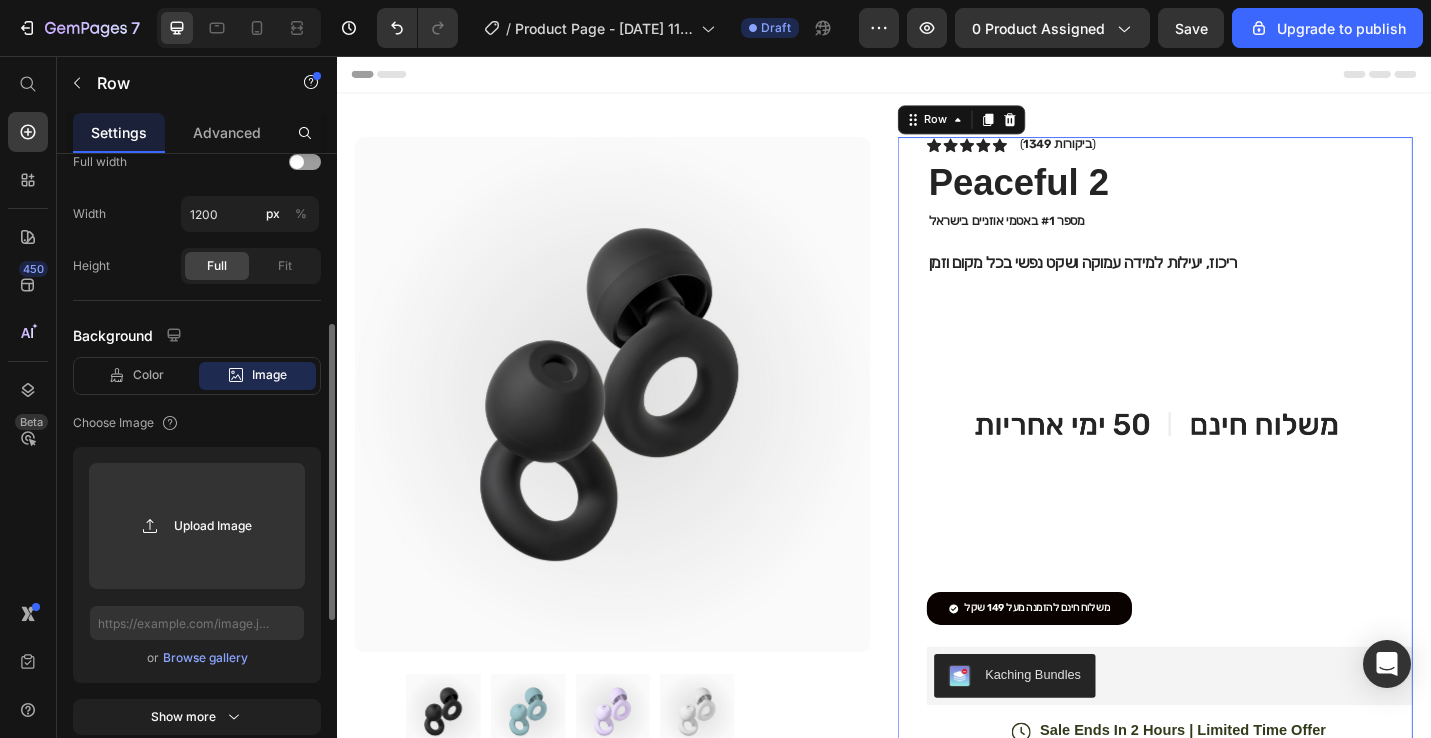 scroll, scrollTop: 744, scrollLeft: 0, axis: vertical 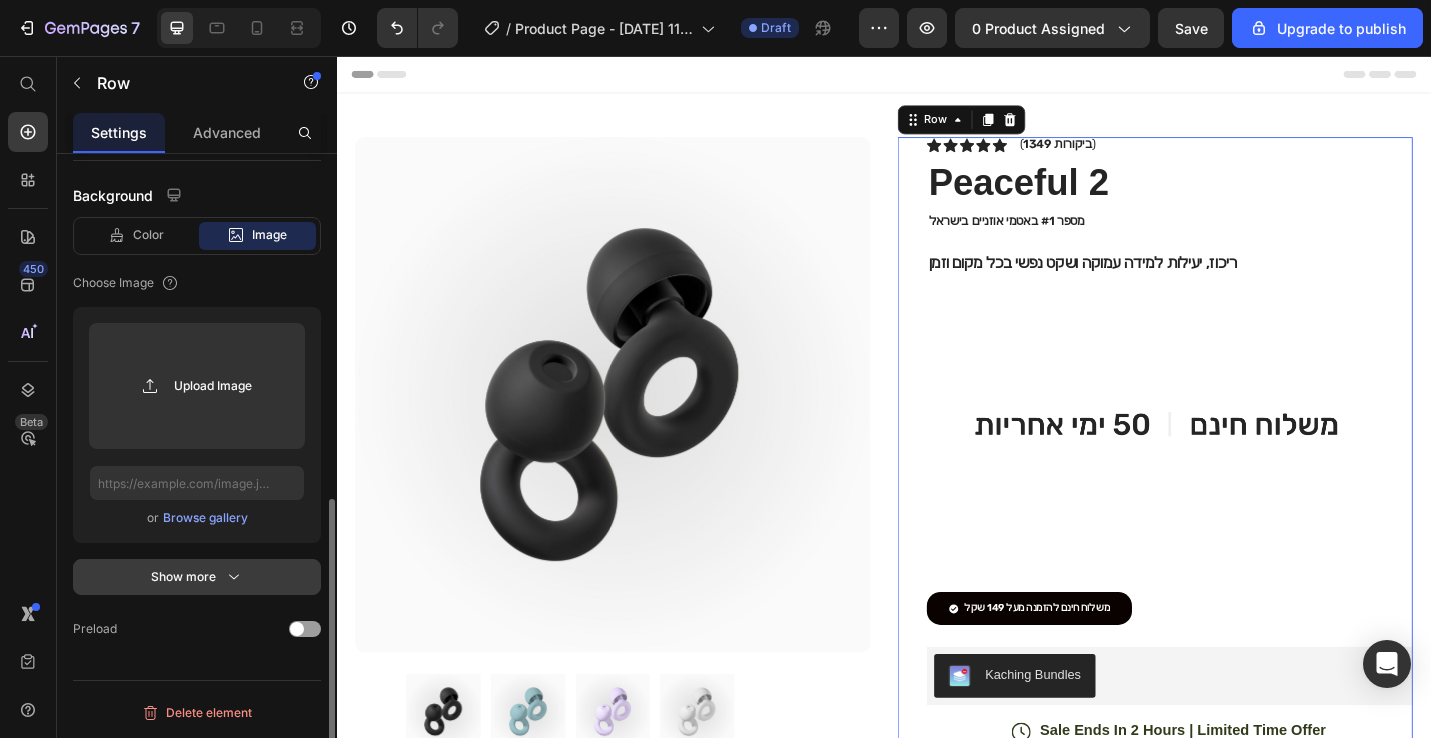 click on "Show more" at bounding box center [197, 577] 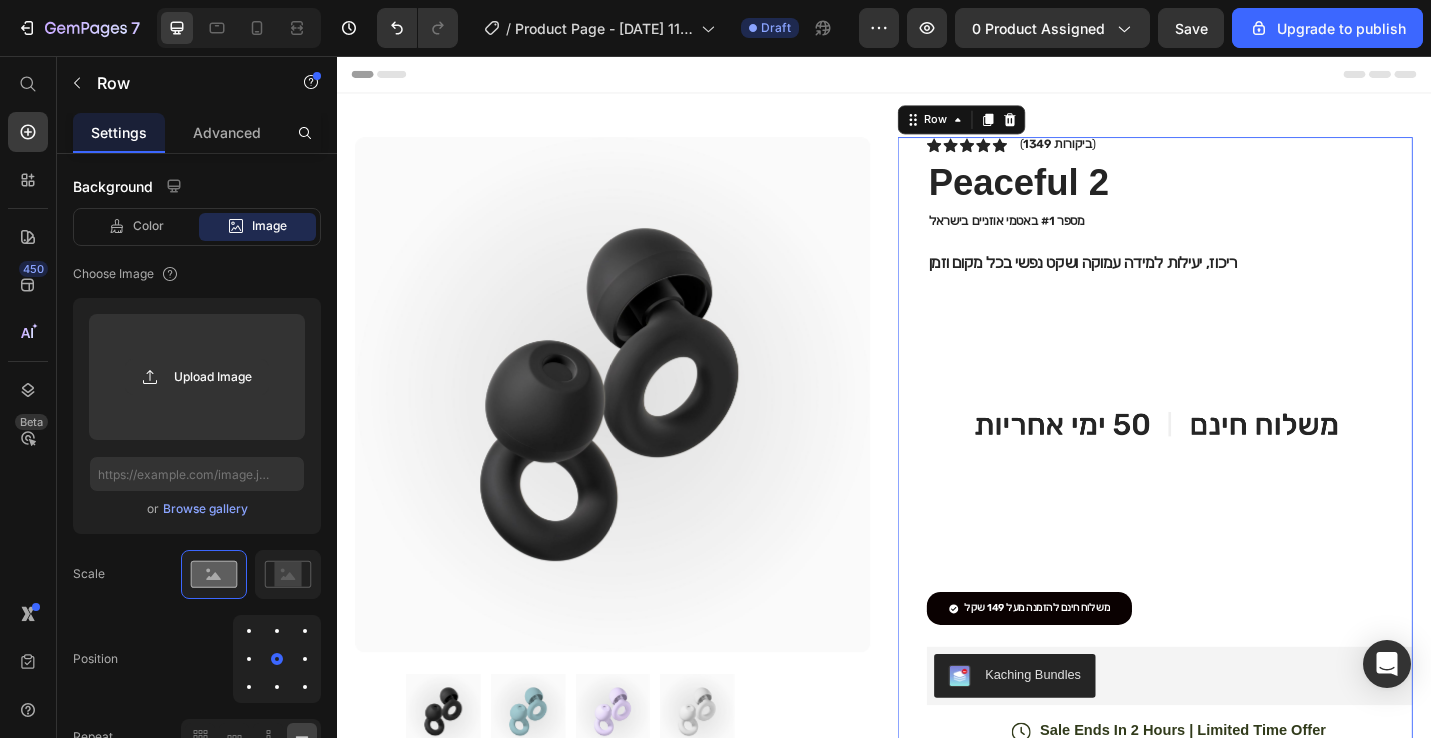 scroll, scrollTop: 593, scrollLeft: 0, axis: vertical 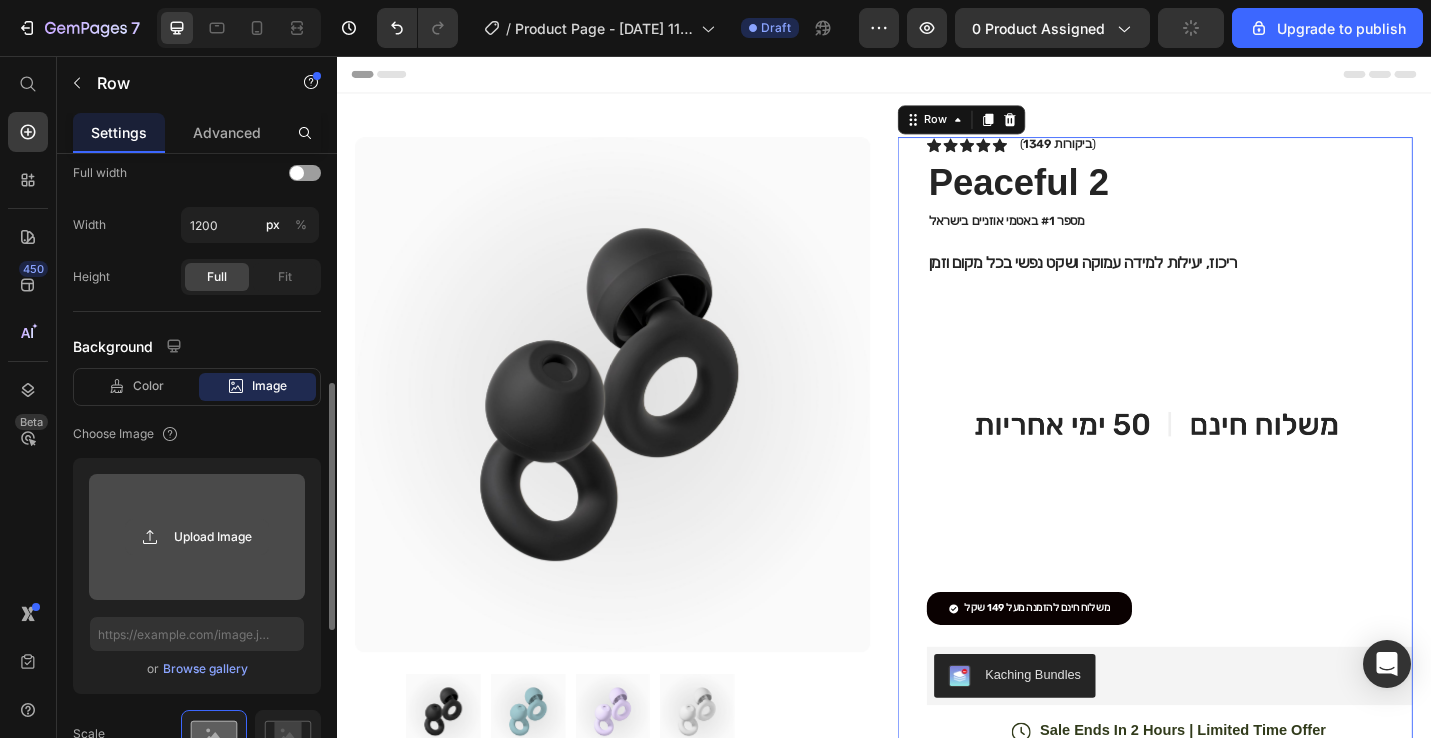 click 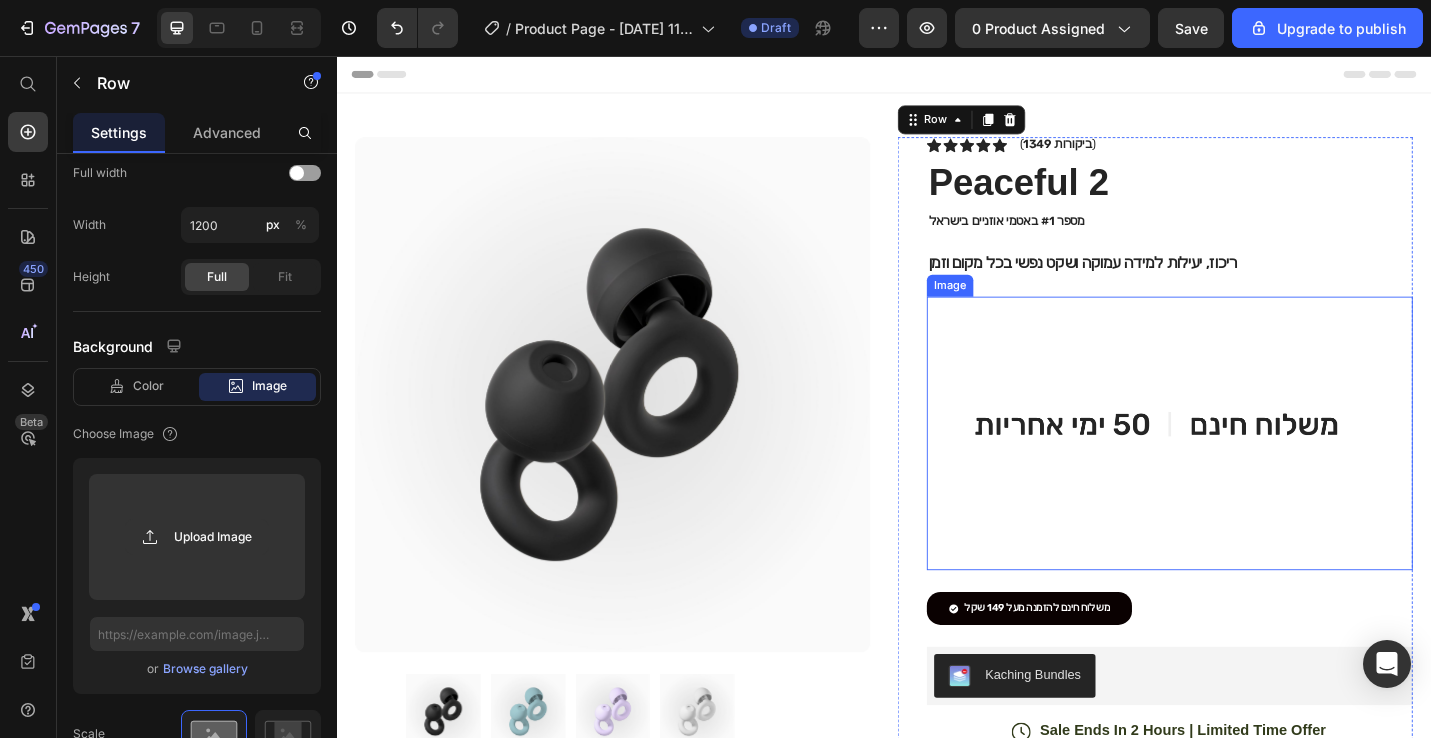 click at bounding box center [1250, 470] 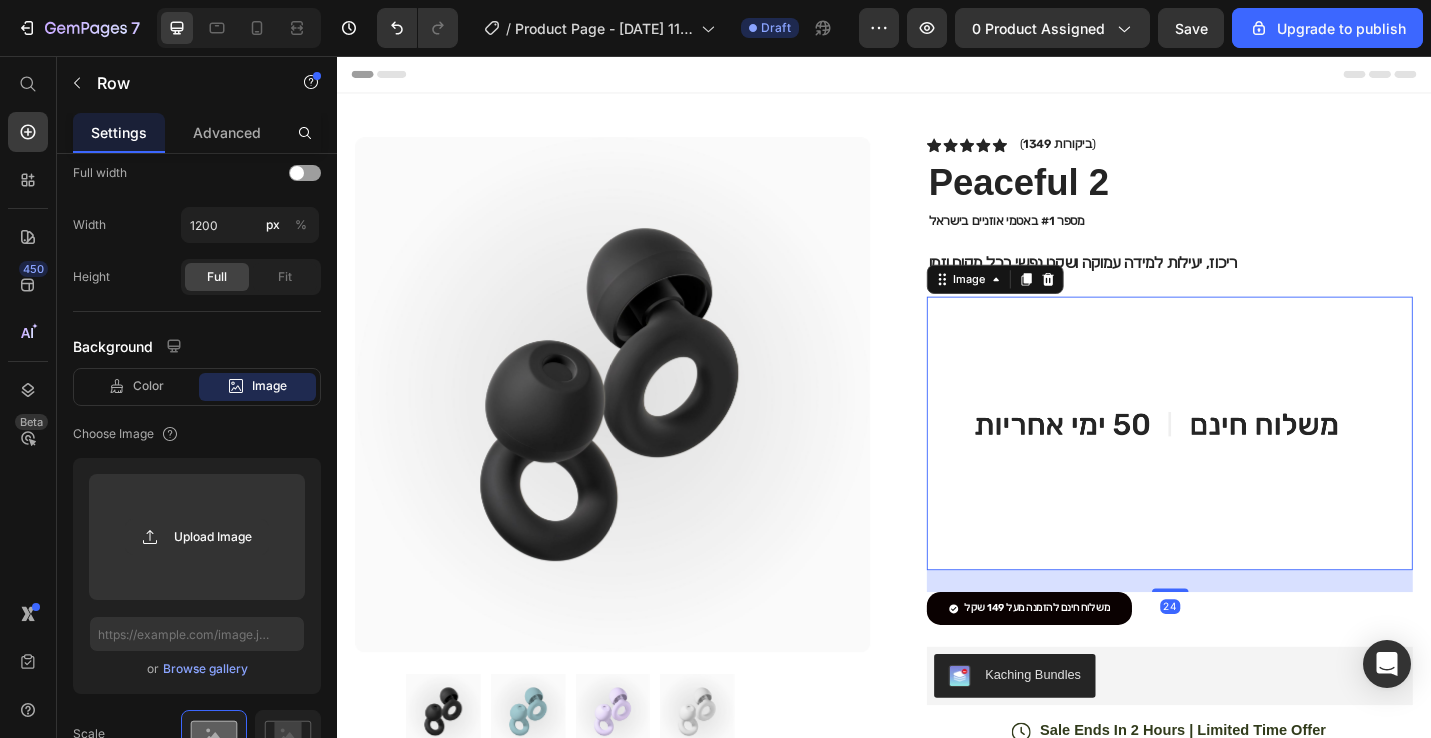 scroll, scrollTop: 0, scrollLeft: 0, axis: both 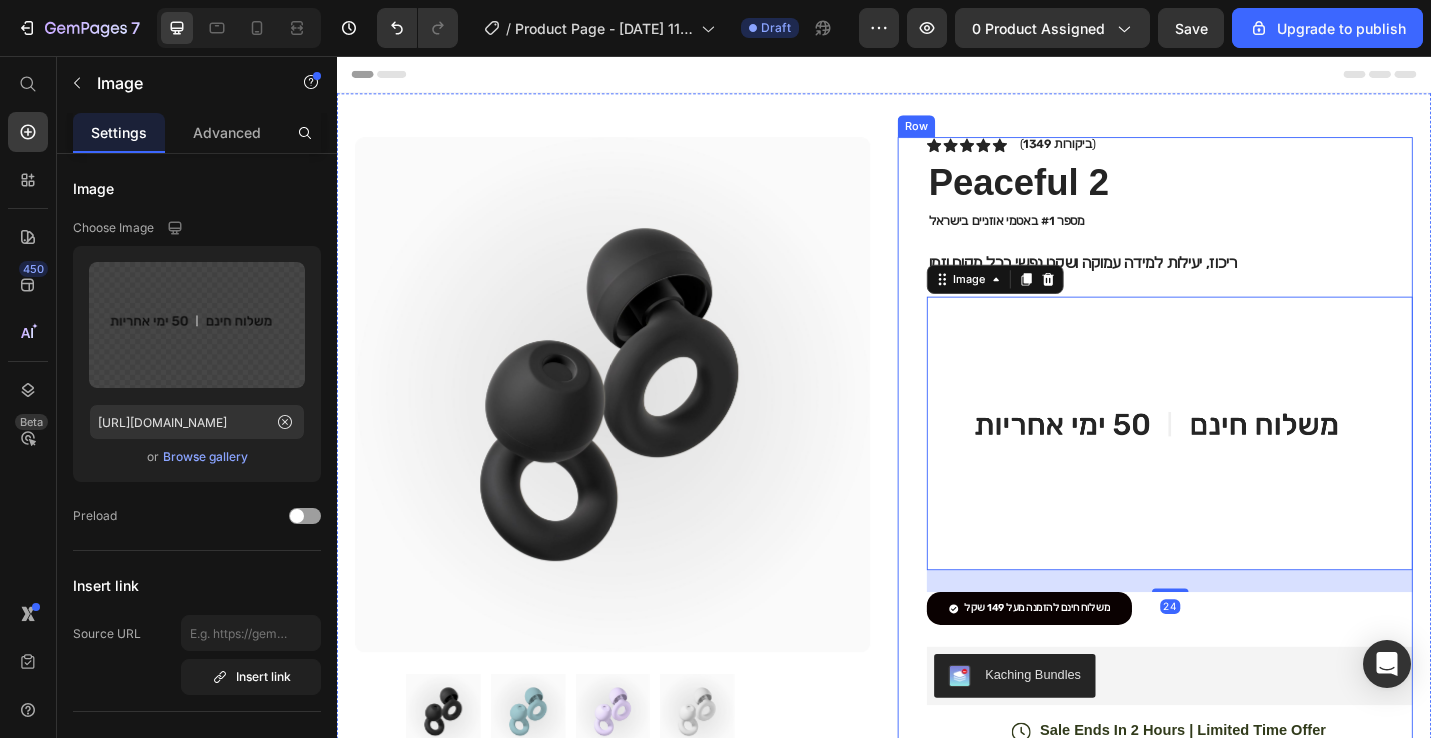 click on "Icon Icon Icon Icon Icon Icon List (  1349 ביקורות  ) Text Block Row Peaceful 2 Product Title מספר #1 באטמי אוזניים בישראל Text Block ריכוז, יעילות למידה עמוקה ושקט נפשי בכל מקום וזמן Text Block Image   24
.id574444261785732068 .st0 {
fill: #010101;
fill-rule: evenodd;
}
.id574444261785732068 .st1 {
fill: #fff;
stroke: #231f20;
stroke-miterlimit: 10;
}
משלוח חינם להזמנה מעל 149 שקל Button Kaching Bundles Kaching Bundles
Icon Sale Ends In 2 Hours | Limited Time Offer Text Block Row add to cart Add to Cart
Icon Free Shipping Text Block
Icon Money-Back Text Block
Icon Easy Returns Text Block Row Image Icon Icon Icon Icon Icon Icon List Text Block
Icon [PERSON_NAME] ([GEOGRAPHIC_DATA], [GEOGRAPHIC_DATA]) Text Block Row Row
Image" at bounding box center (1250, 733) 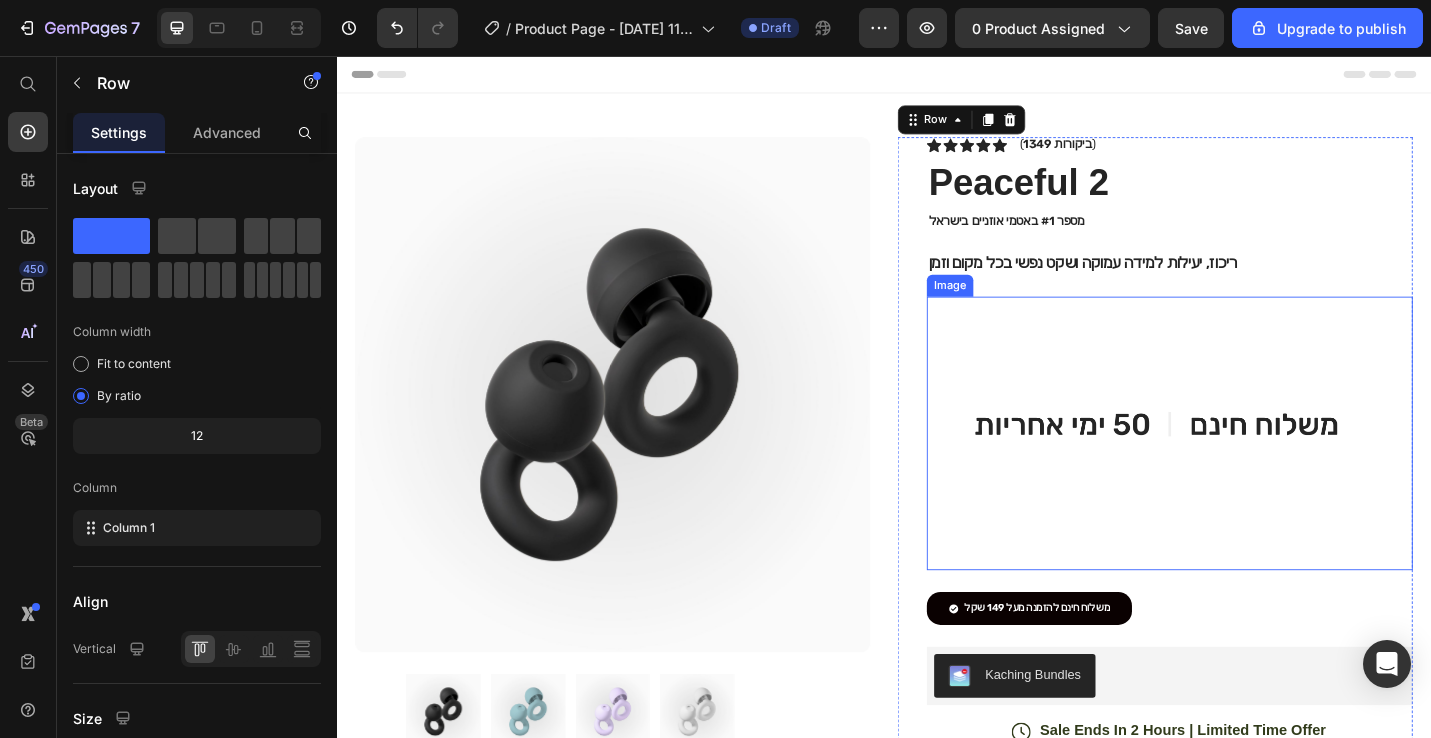 click at bounding box center (1250, 470) 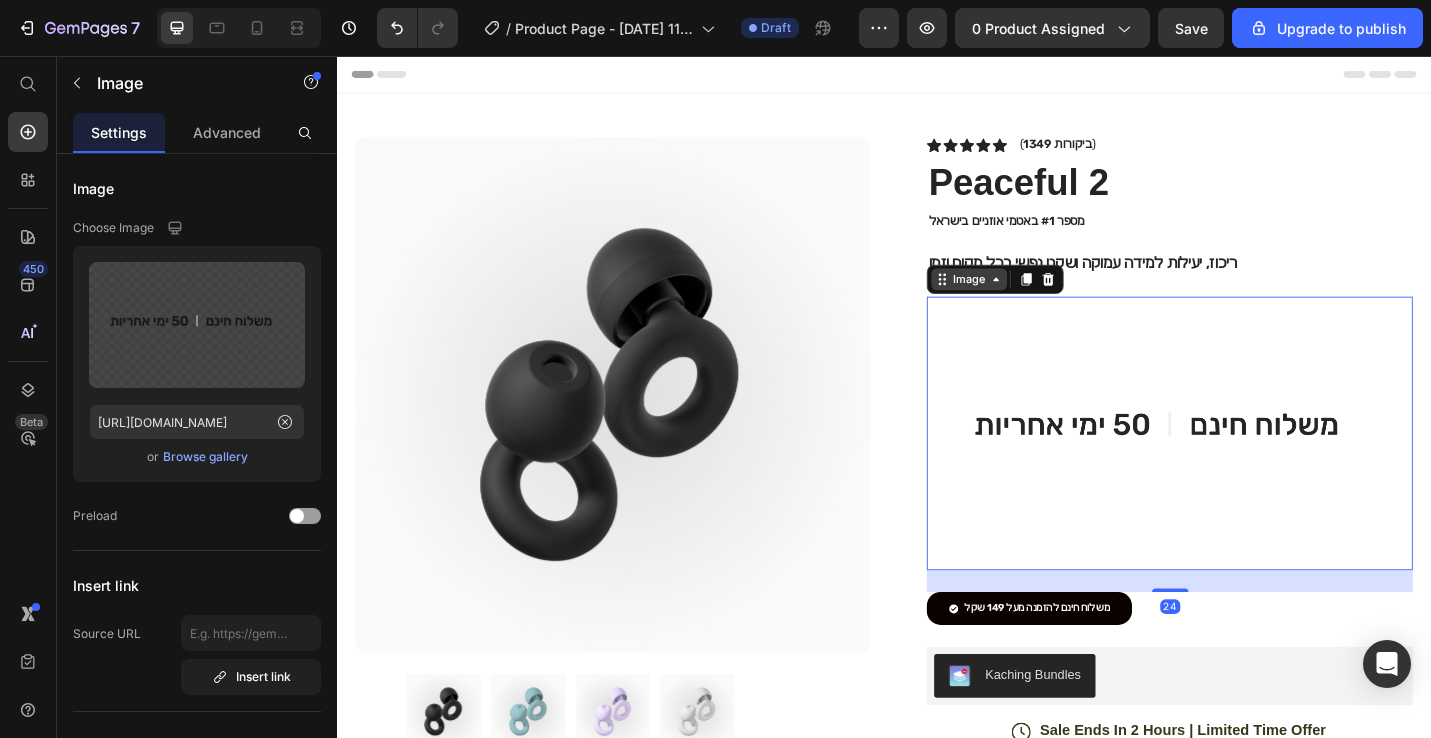 click on "Image" at bounding box center [1030, 301] 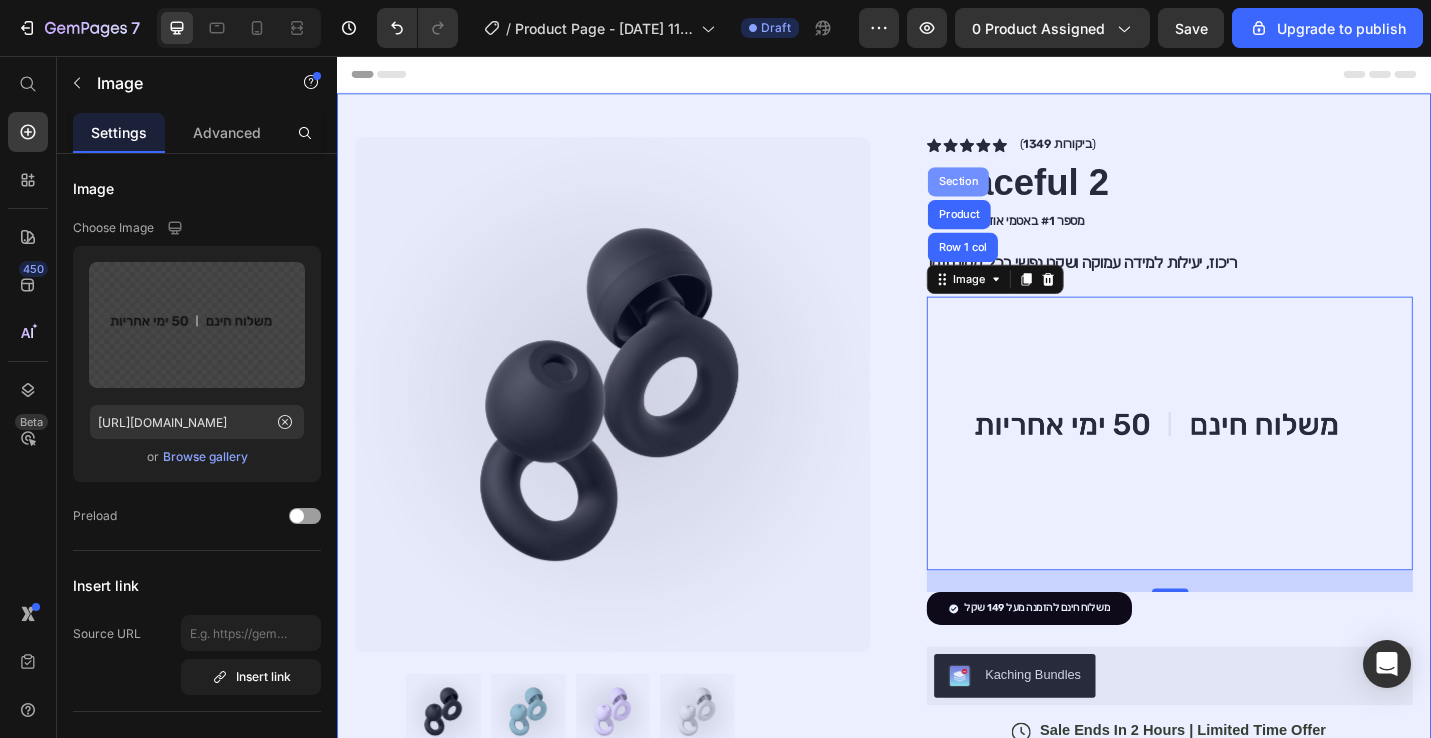 click on "Section" at bounding box center (1018, 194) 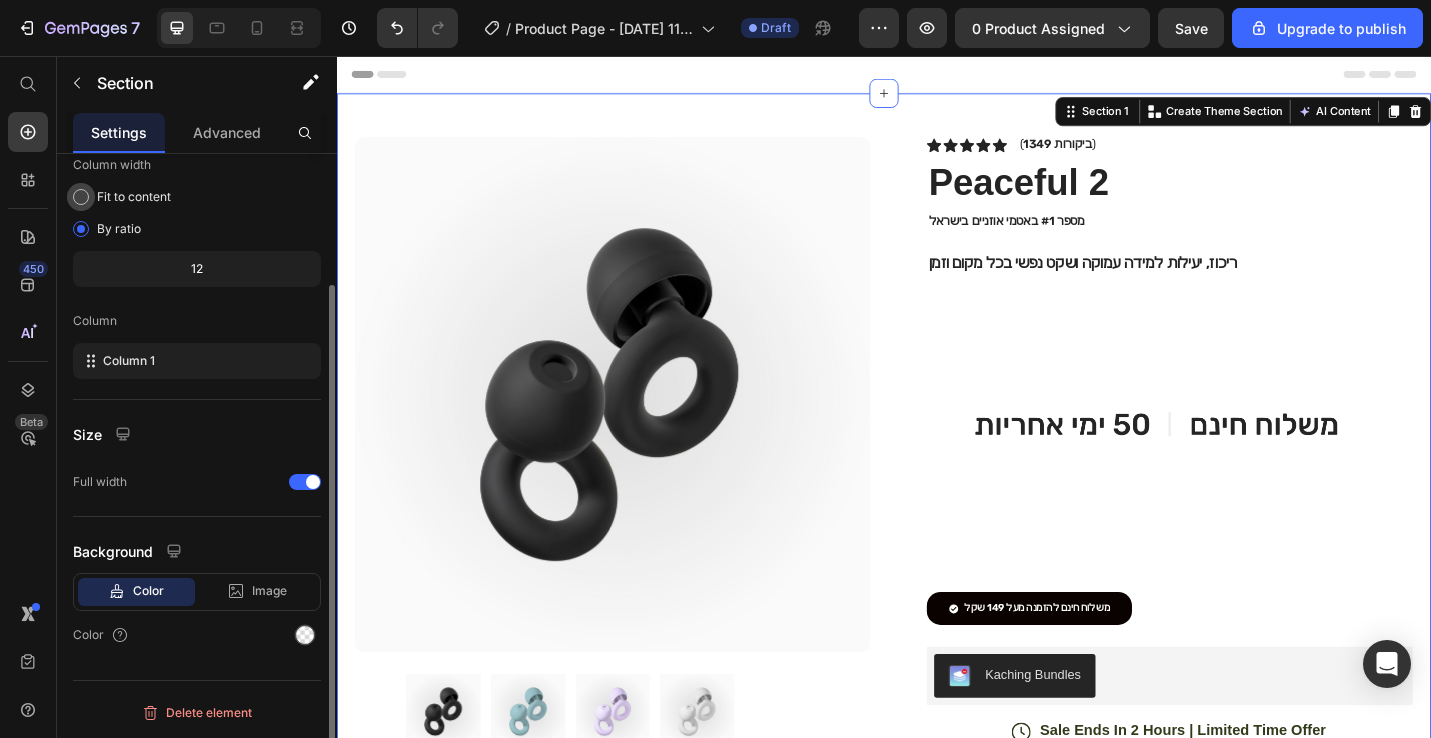 scroll, scrollTop: 163, scrollLeft: 0, axis: vertical 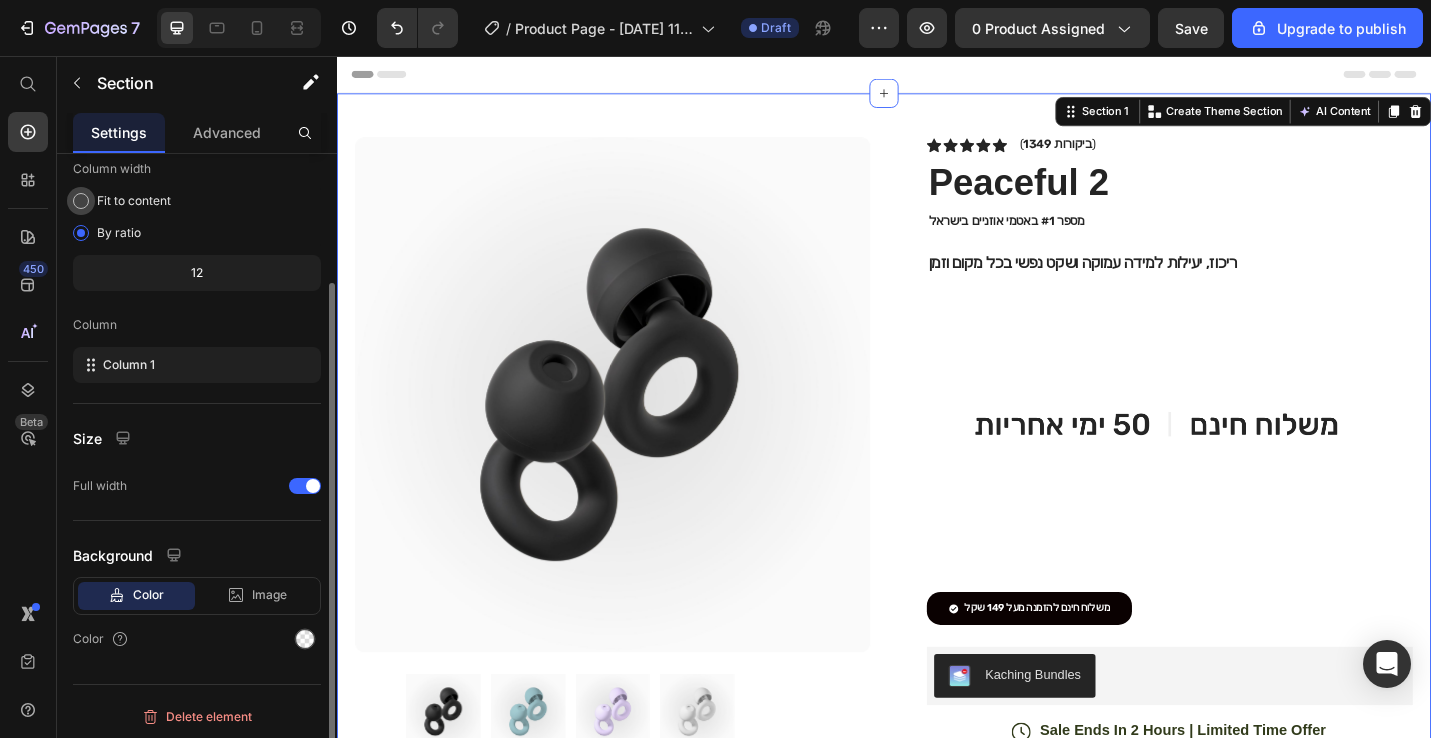click on "Column 1" 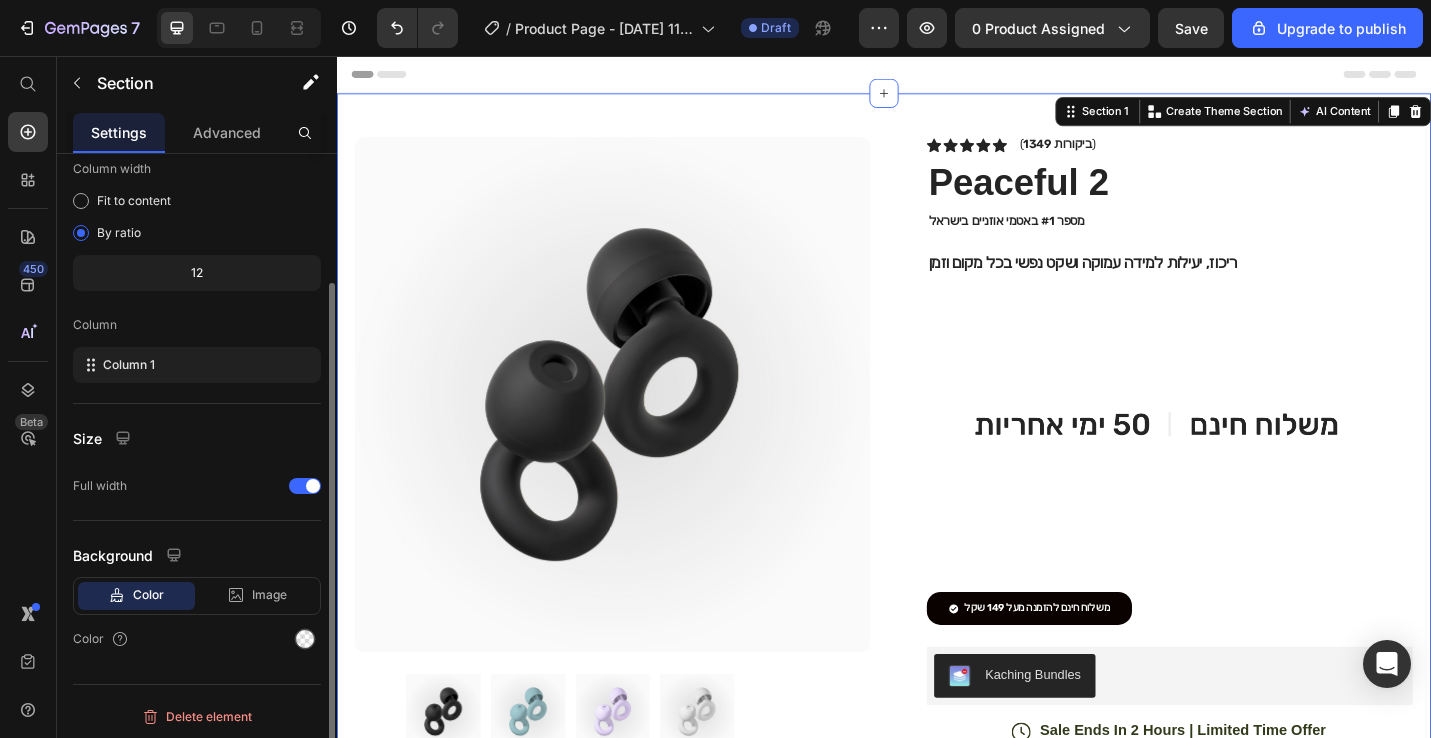 click on "12" 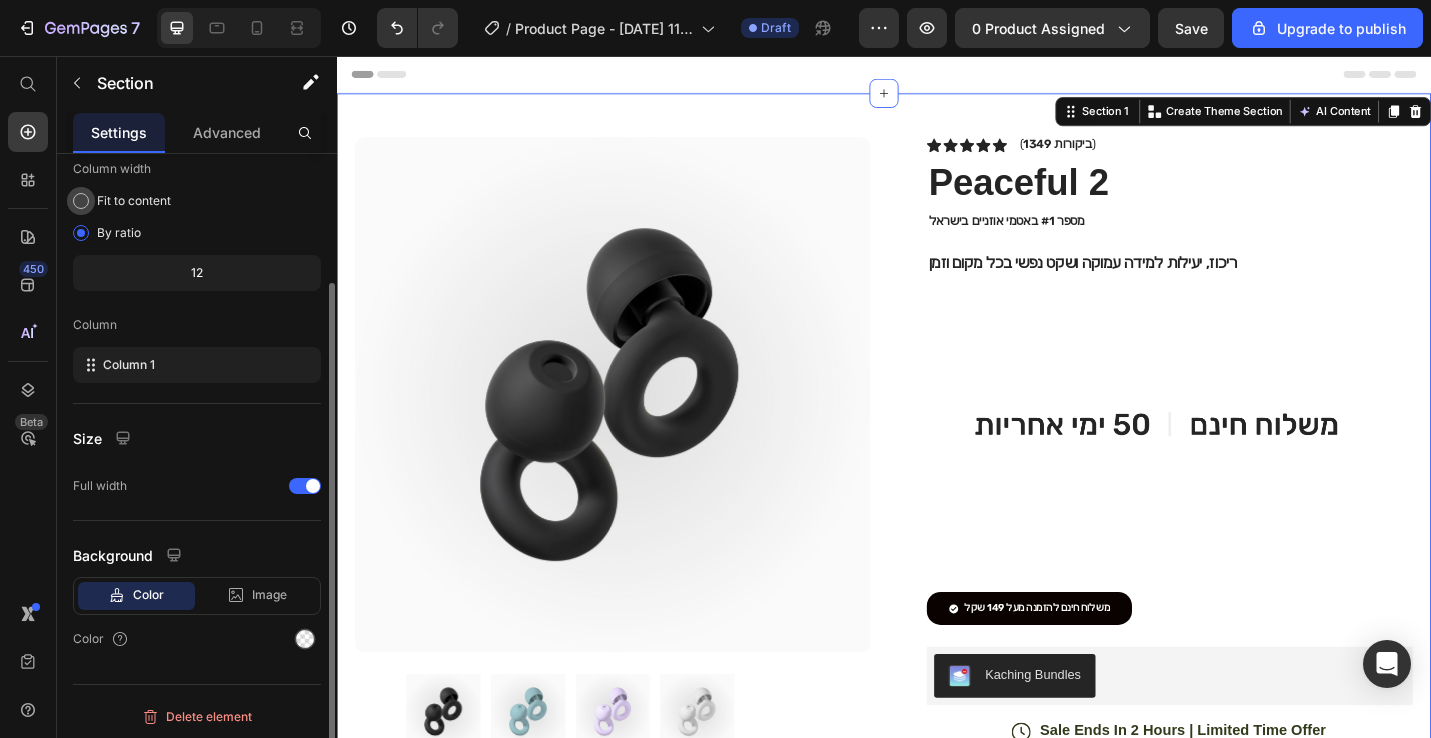 click on "Fit to content" 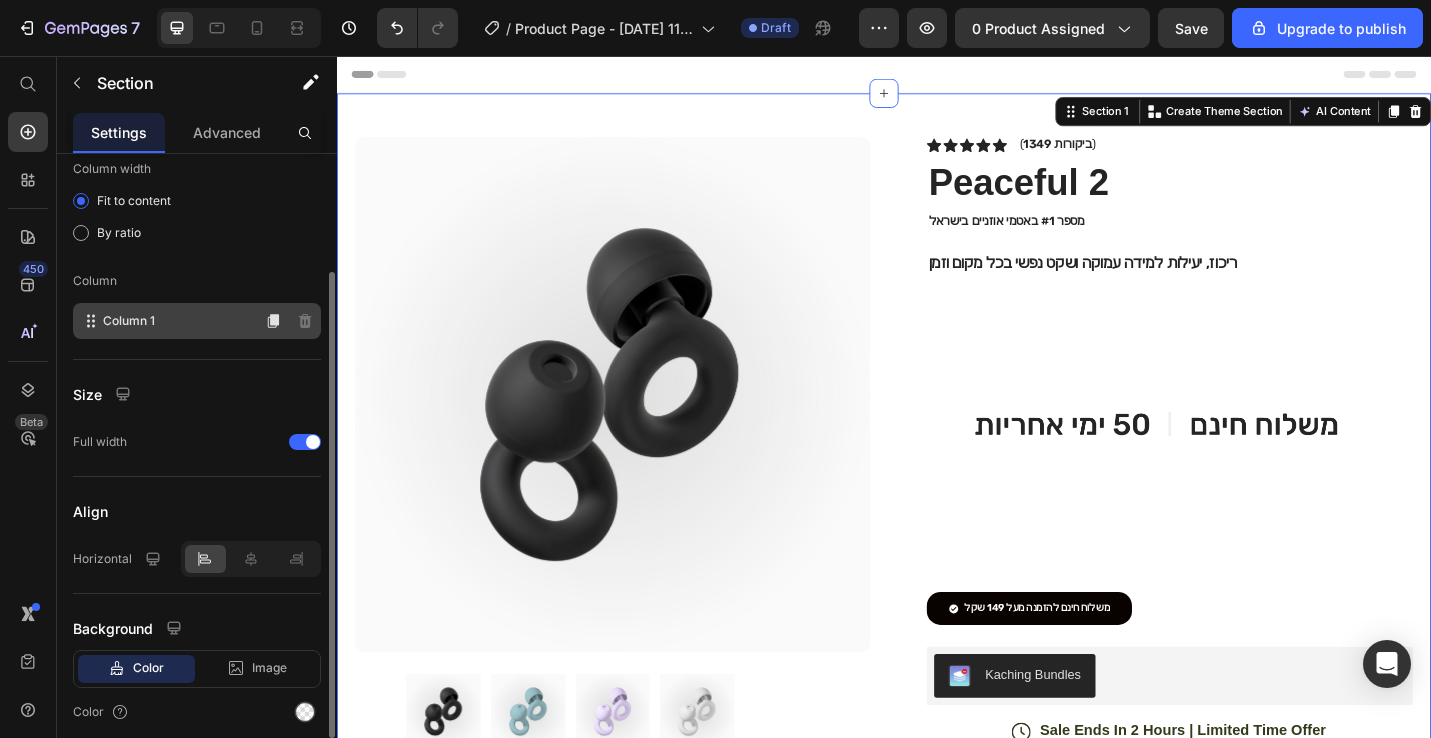 click on "Column 1" 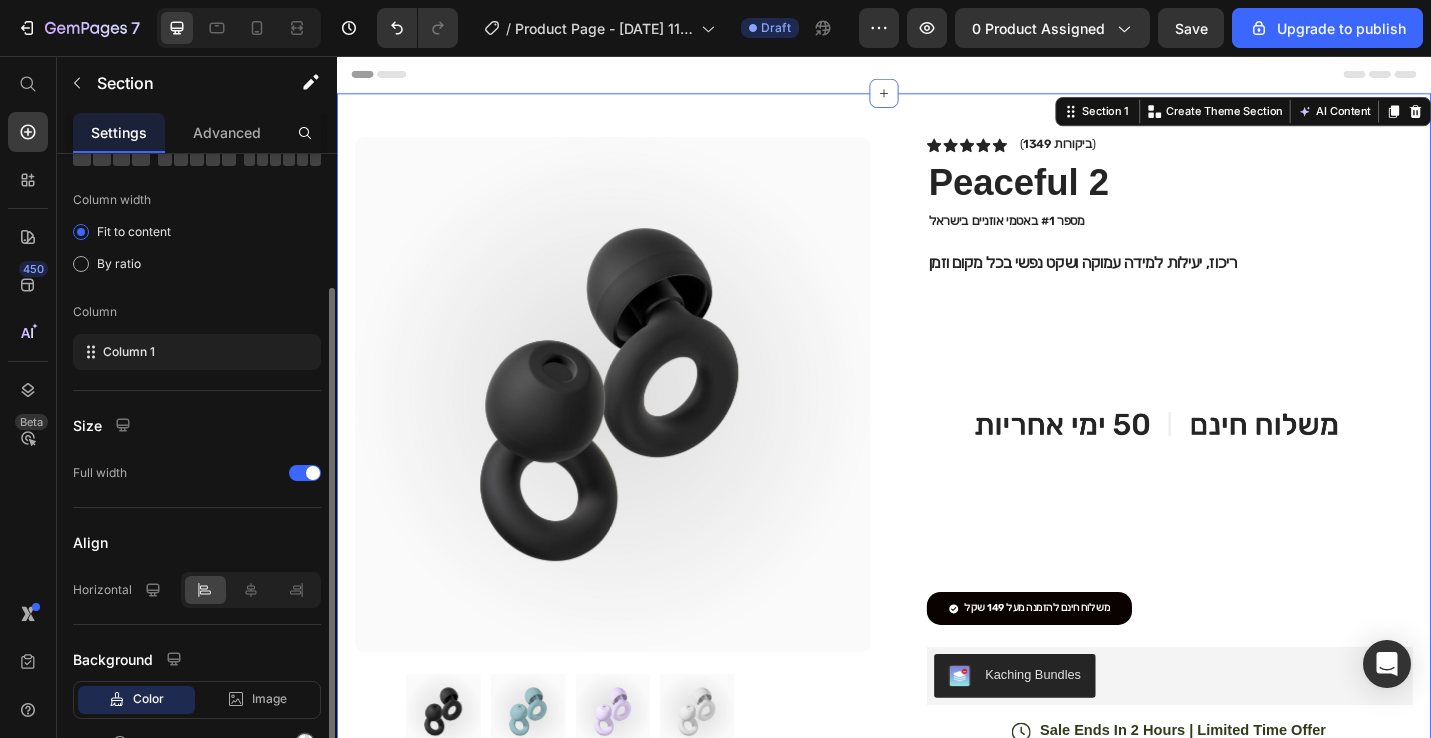 scroll, scrollTop: 127, scrollLeft: 0, axis: vertical 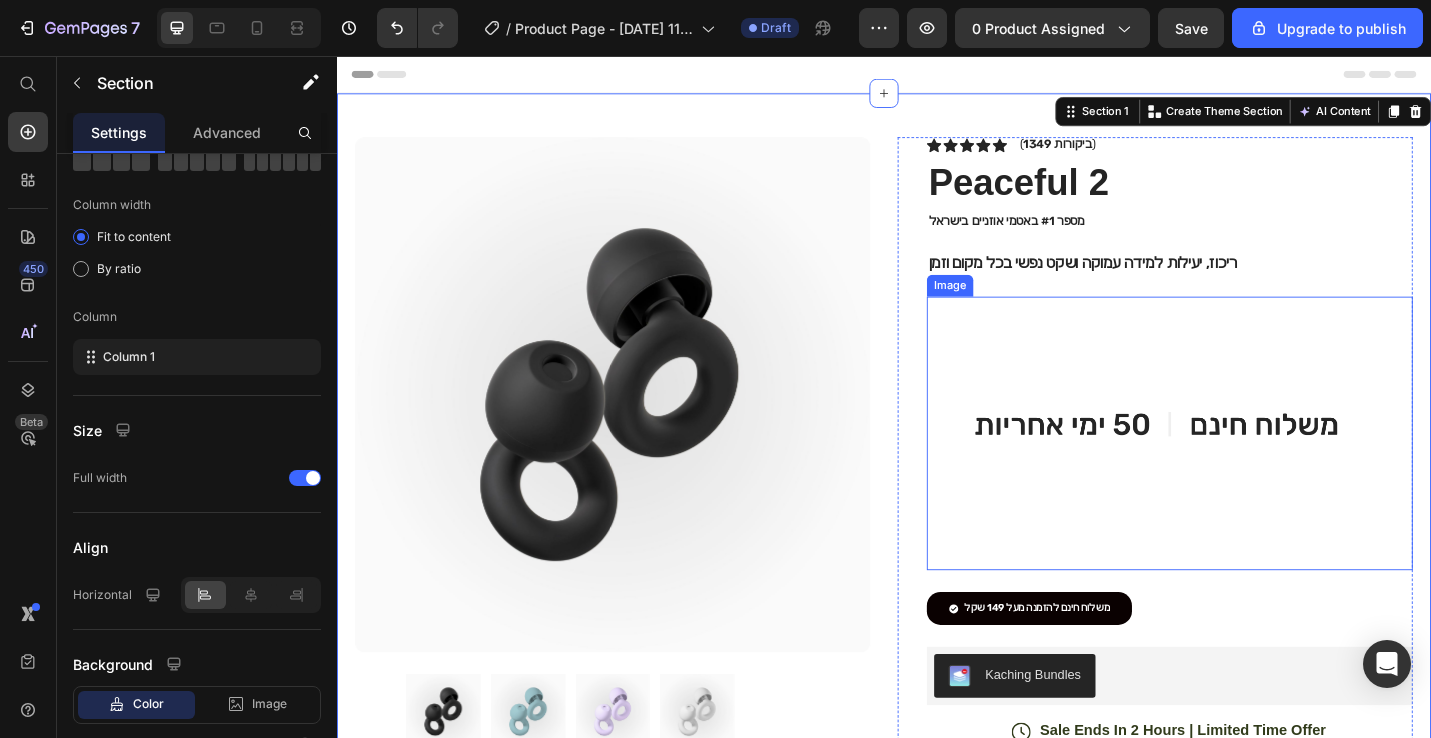 click at bounding box center [1250, 470] 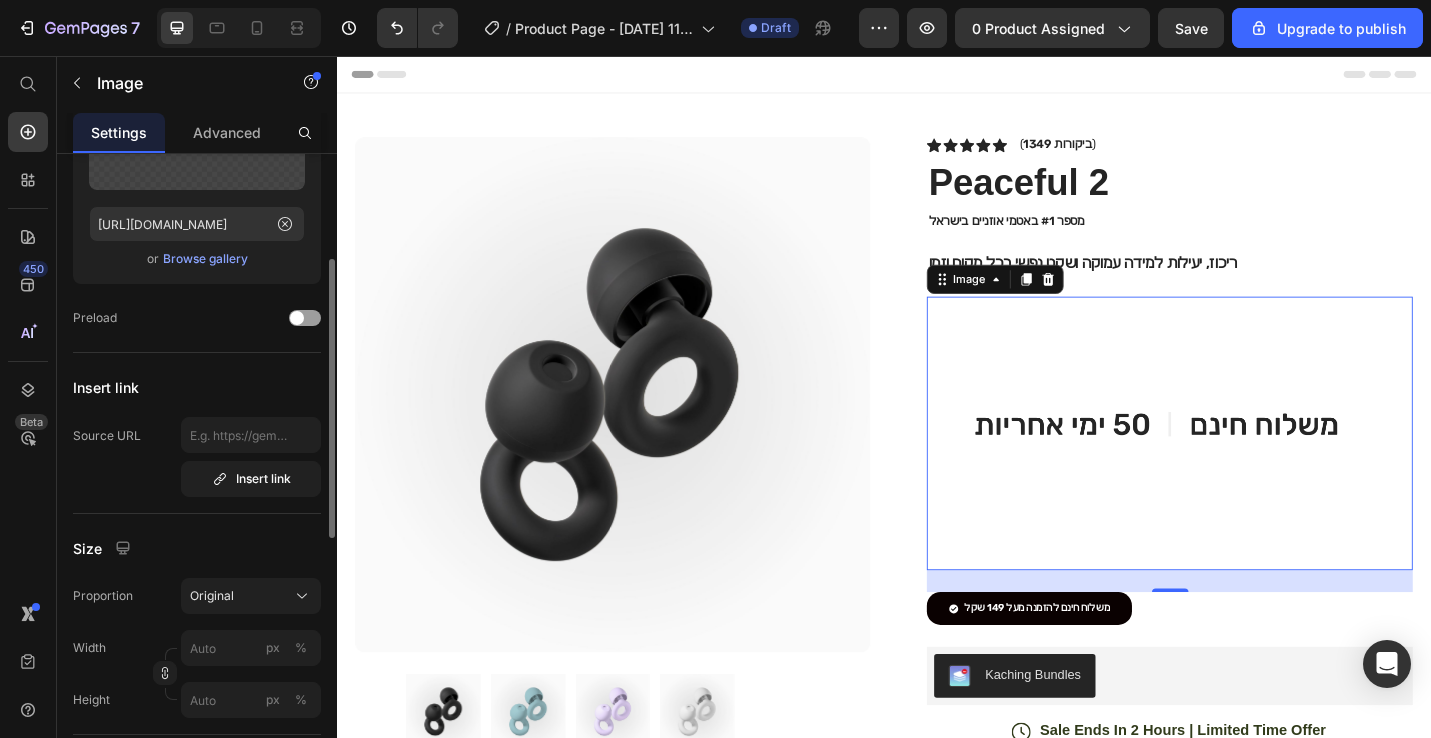 scroll, scrollTop: 211, scrollLeft: 0, axis: vertical 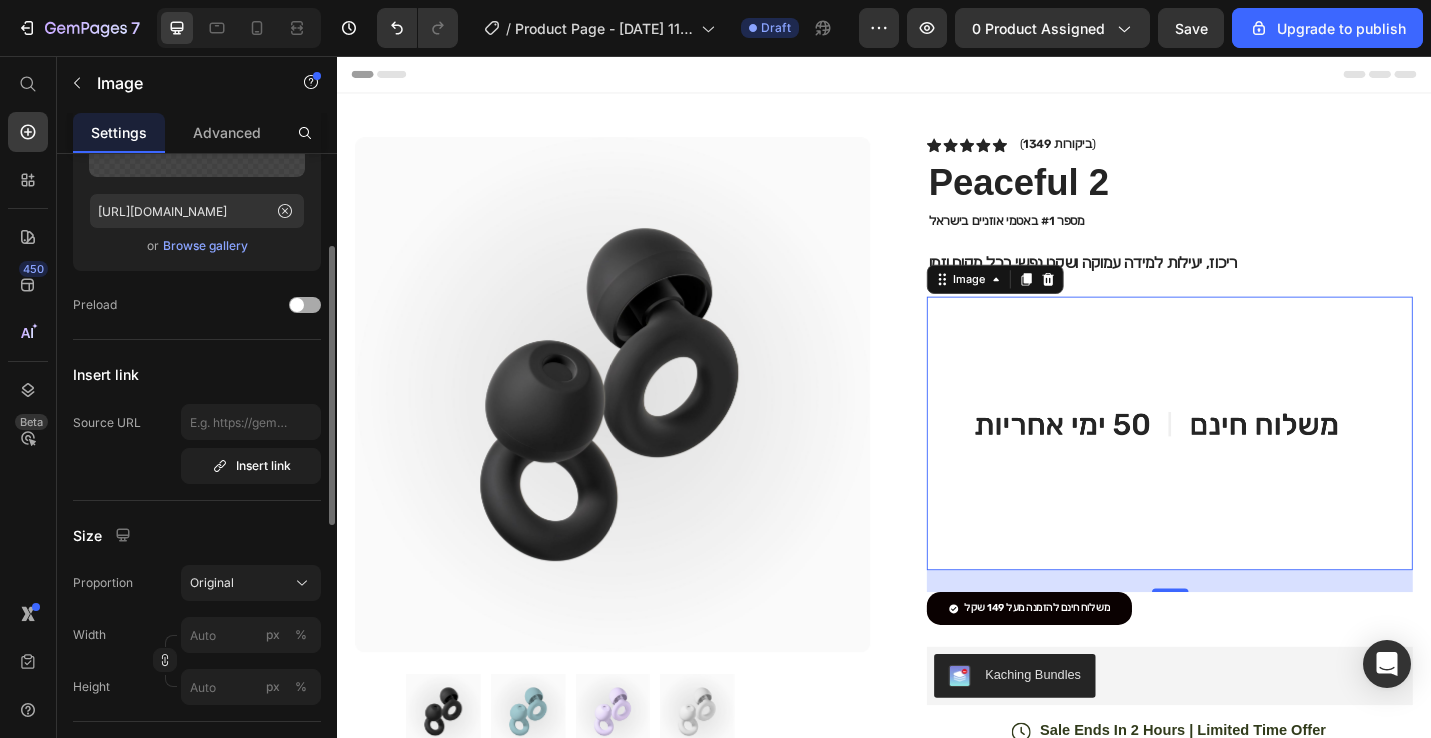 click on "Preload" 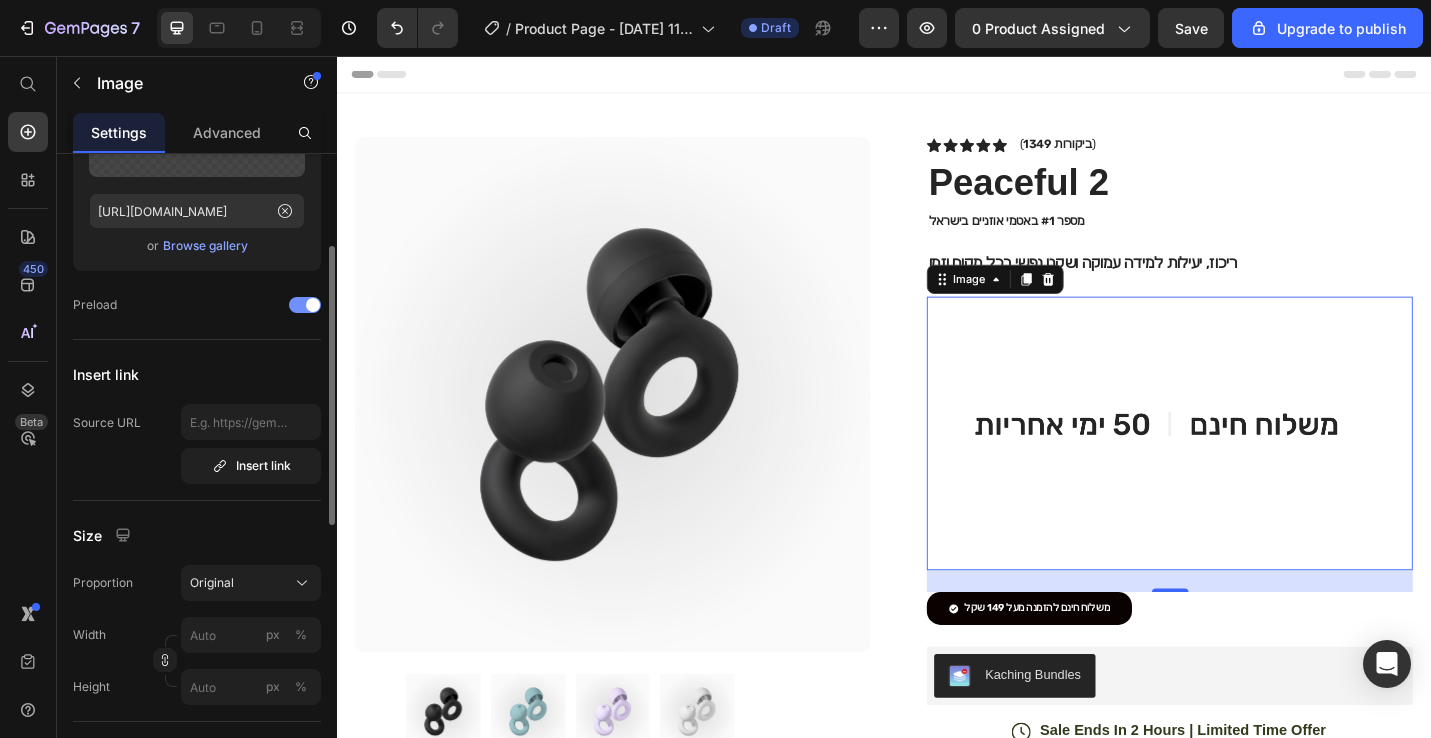 click at bounding box center (313, 305) 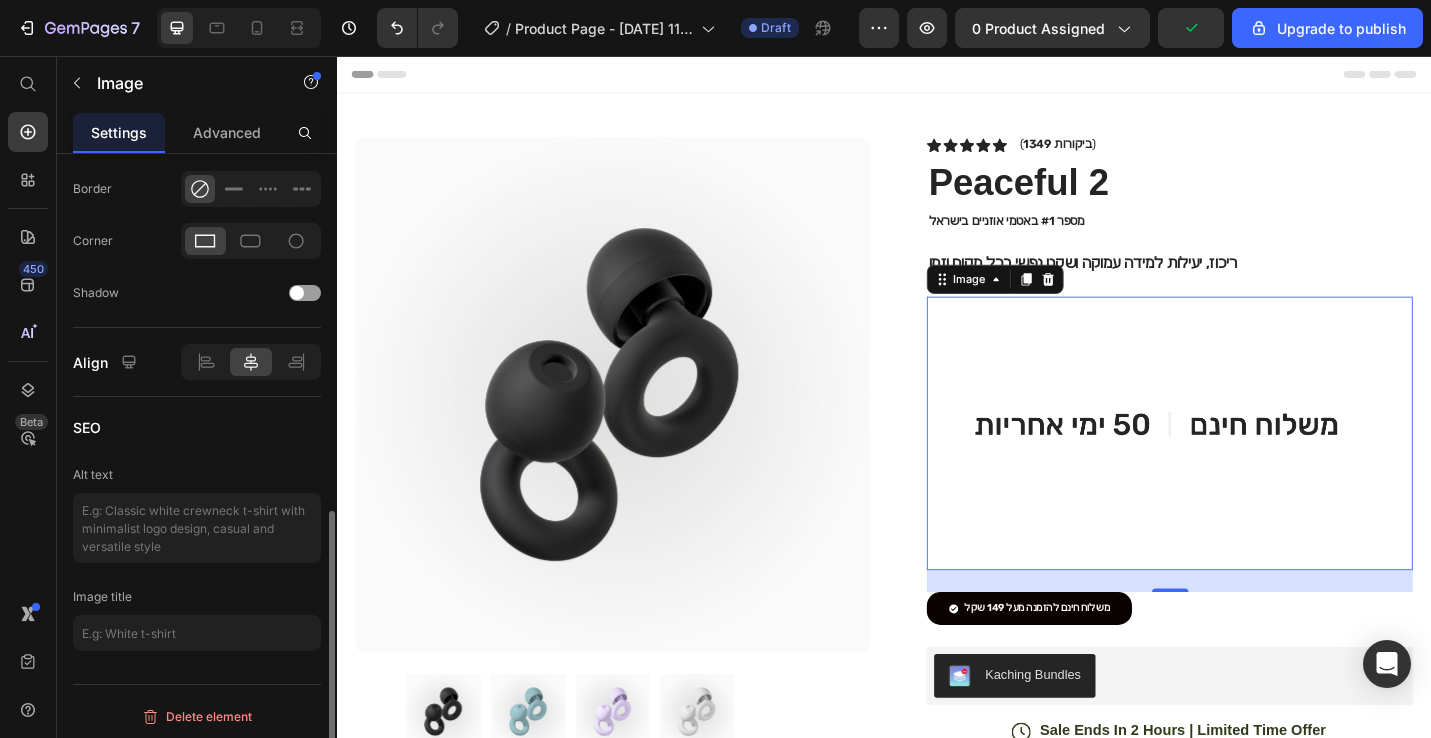 scroll, scrollTop: 830, scrollLeft: 0, axis: vertical 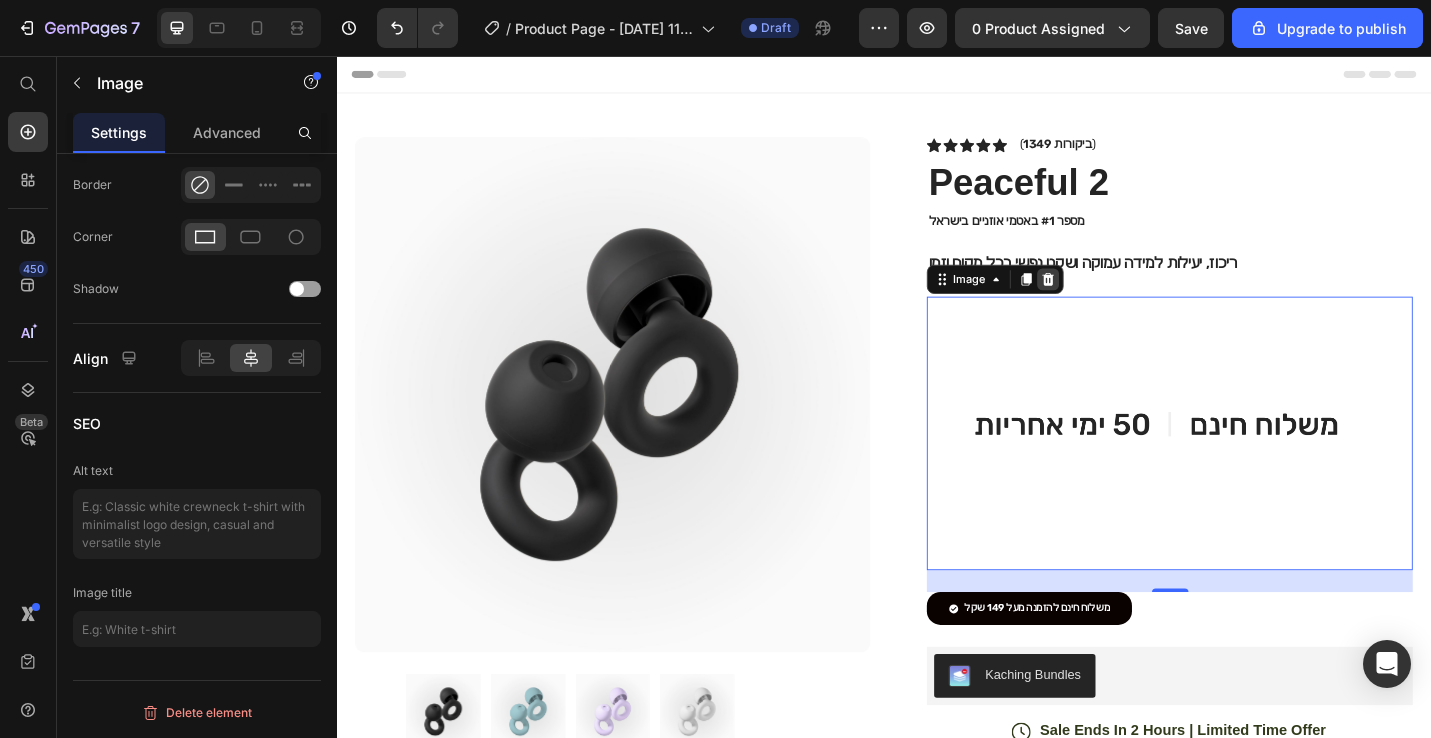 click 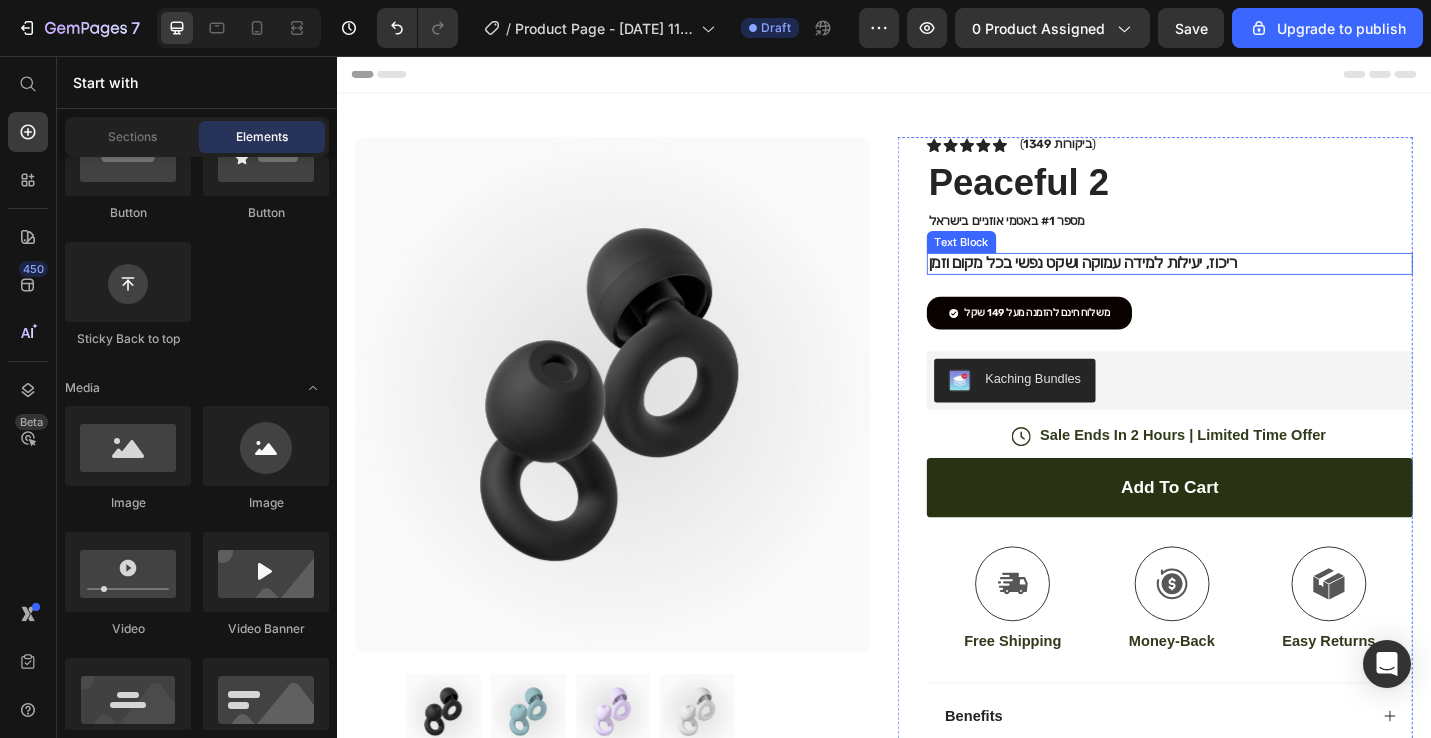 click on "ריכוז, יעילות למידה עמוקה ושקט נפשי בכל מקום וזמן" at bounding box center (1250, 284) 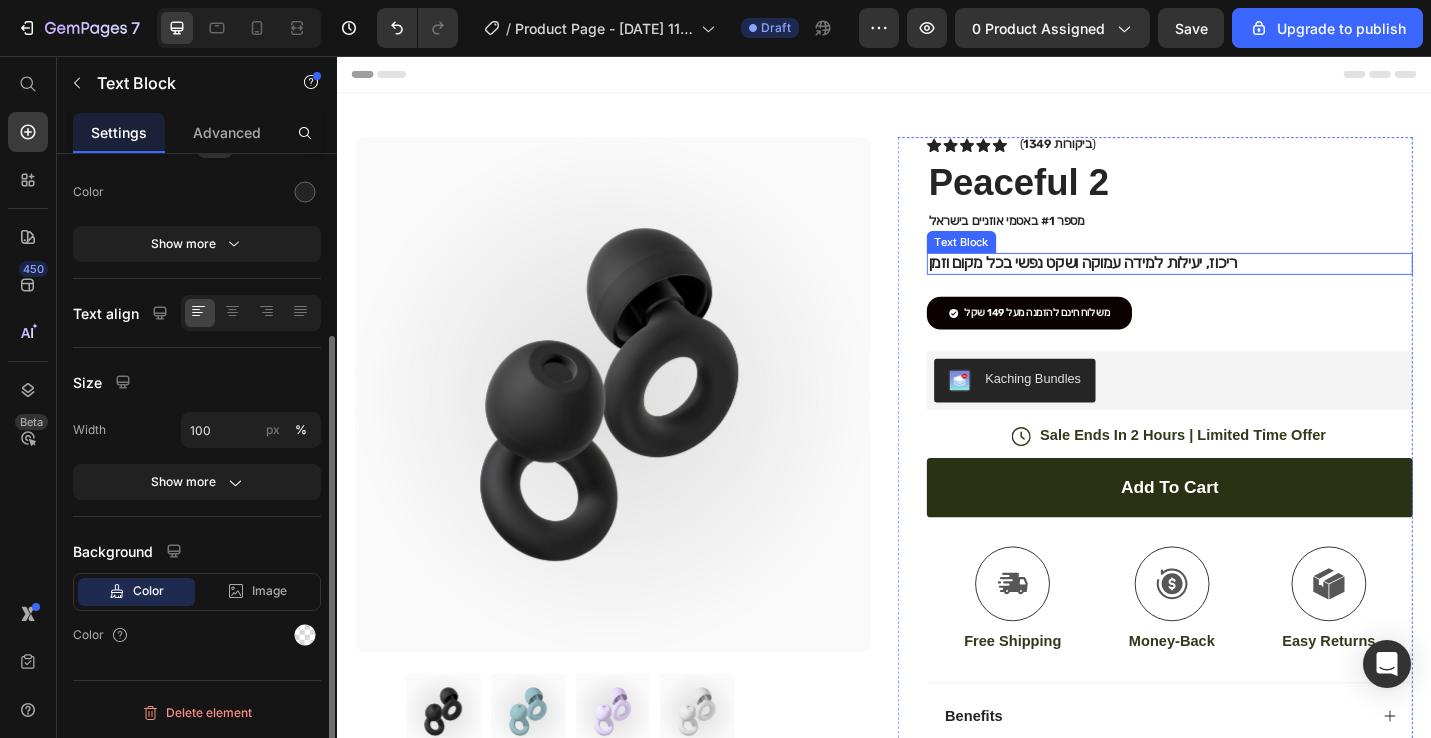 scroll, scrollTop: 0, scrollLeft: 0, axis: both 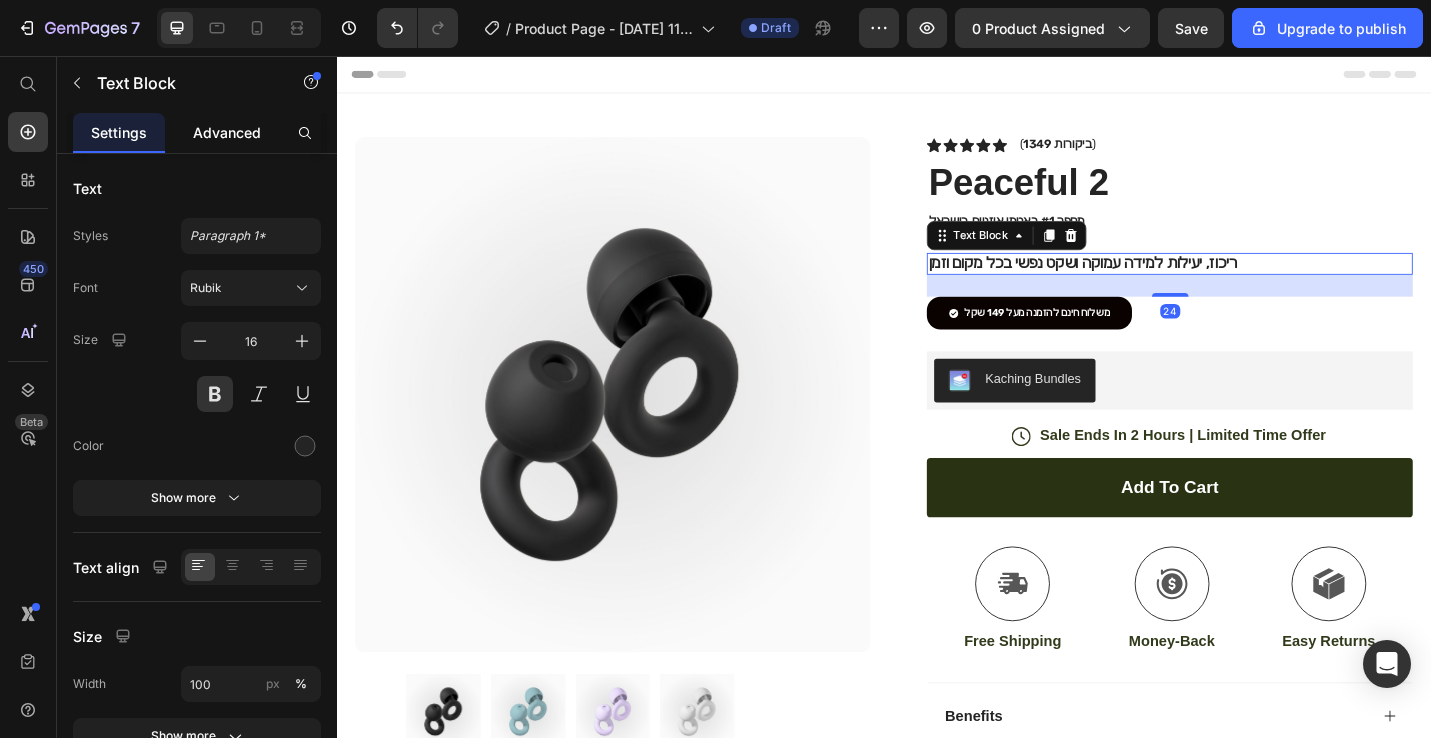 click on "Advanced" at bounding box center (227, 132) 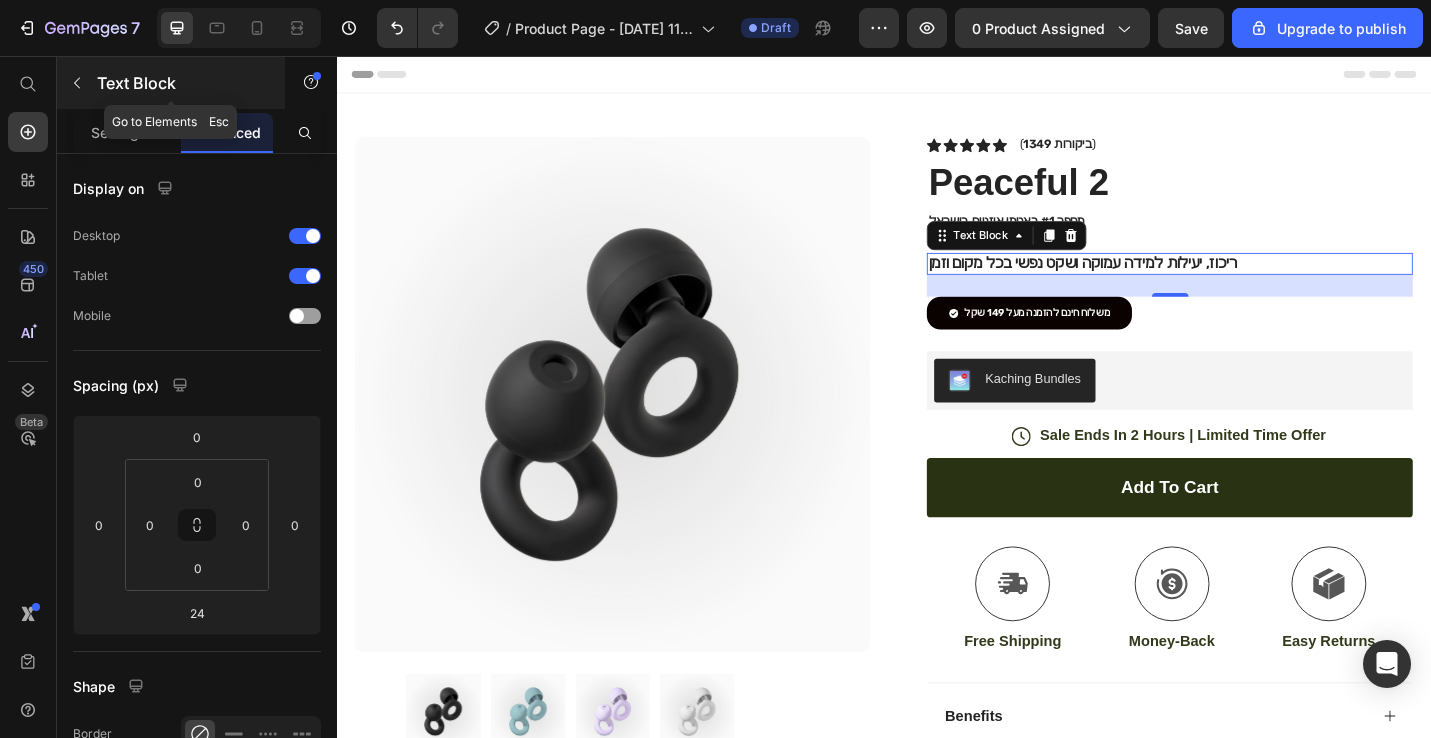 click at bounding box center [77, 83] 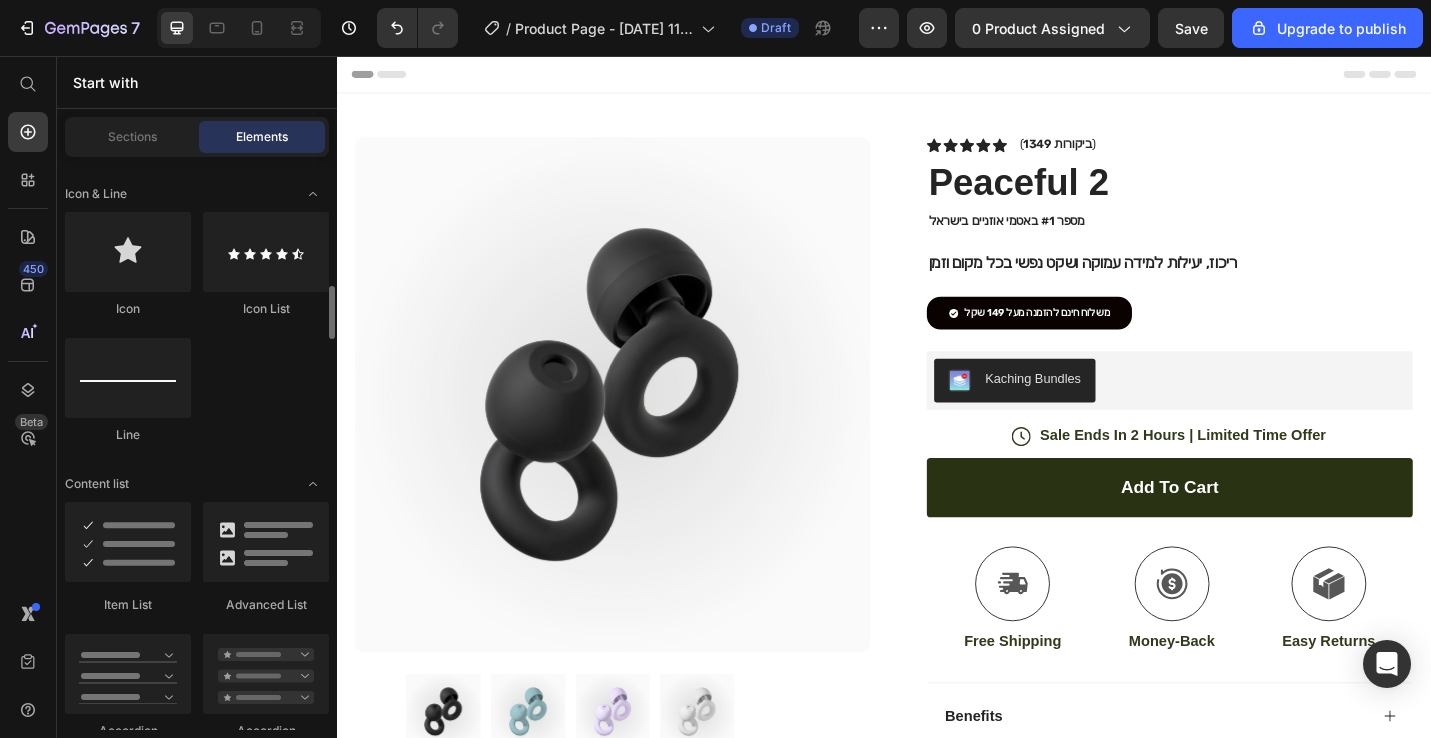 scroll, scrollTop: 1464, scrollLeft: 0, axis: vertical 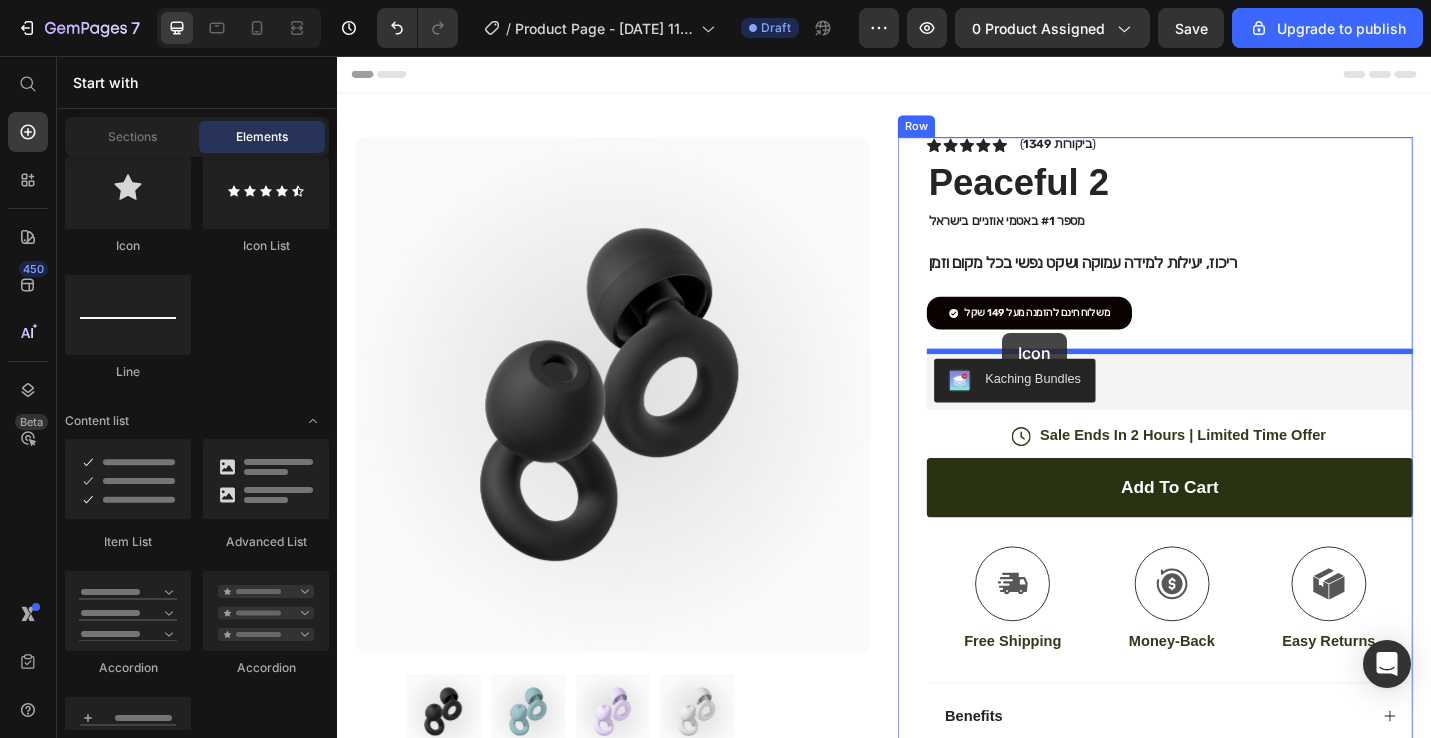 drag, startPoint x: 461, startPoint y: 283, endPoint x: 1066, endPoint y: 365, distance: 610.53174 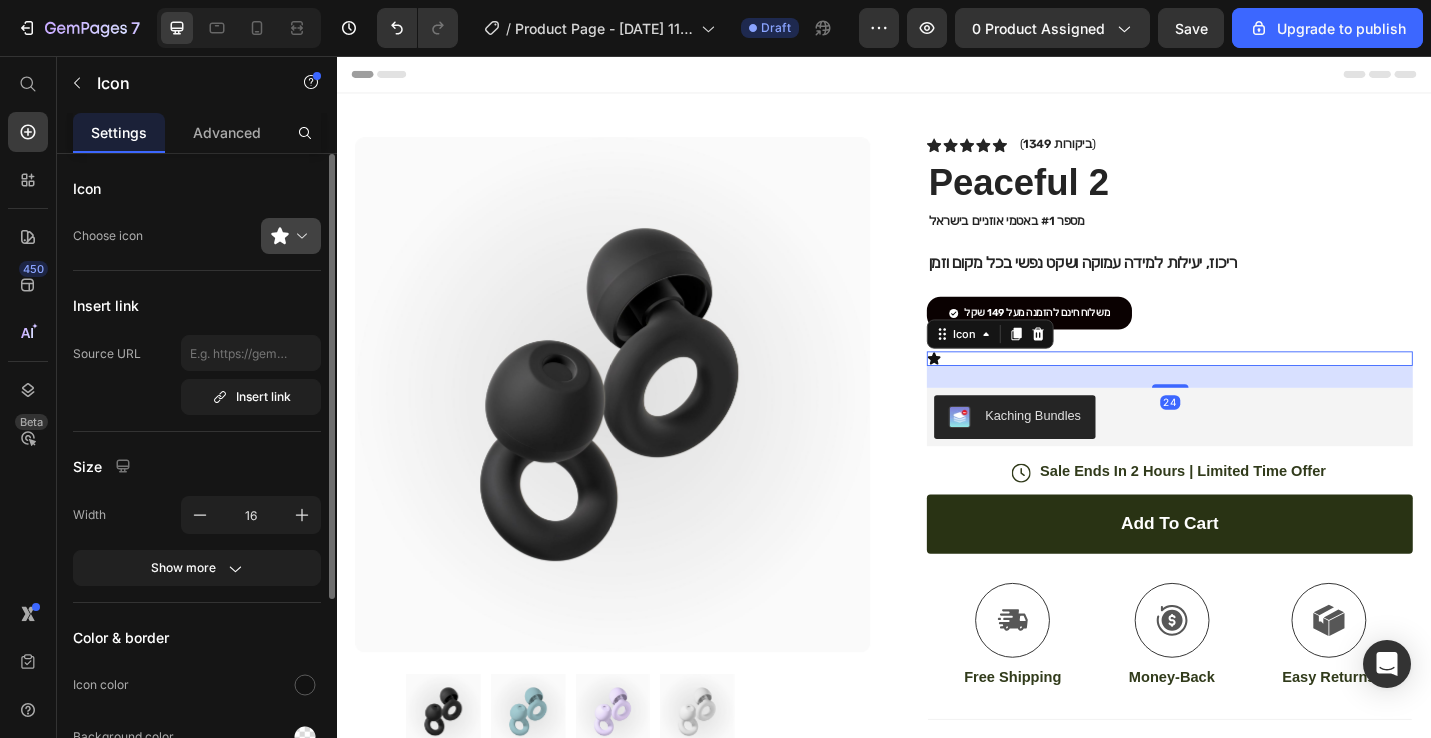 click 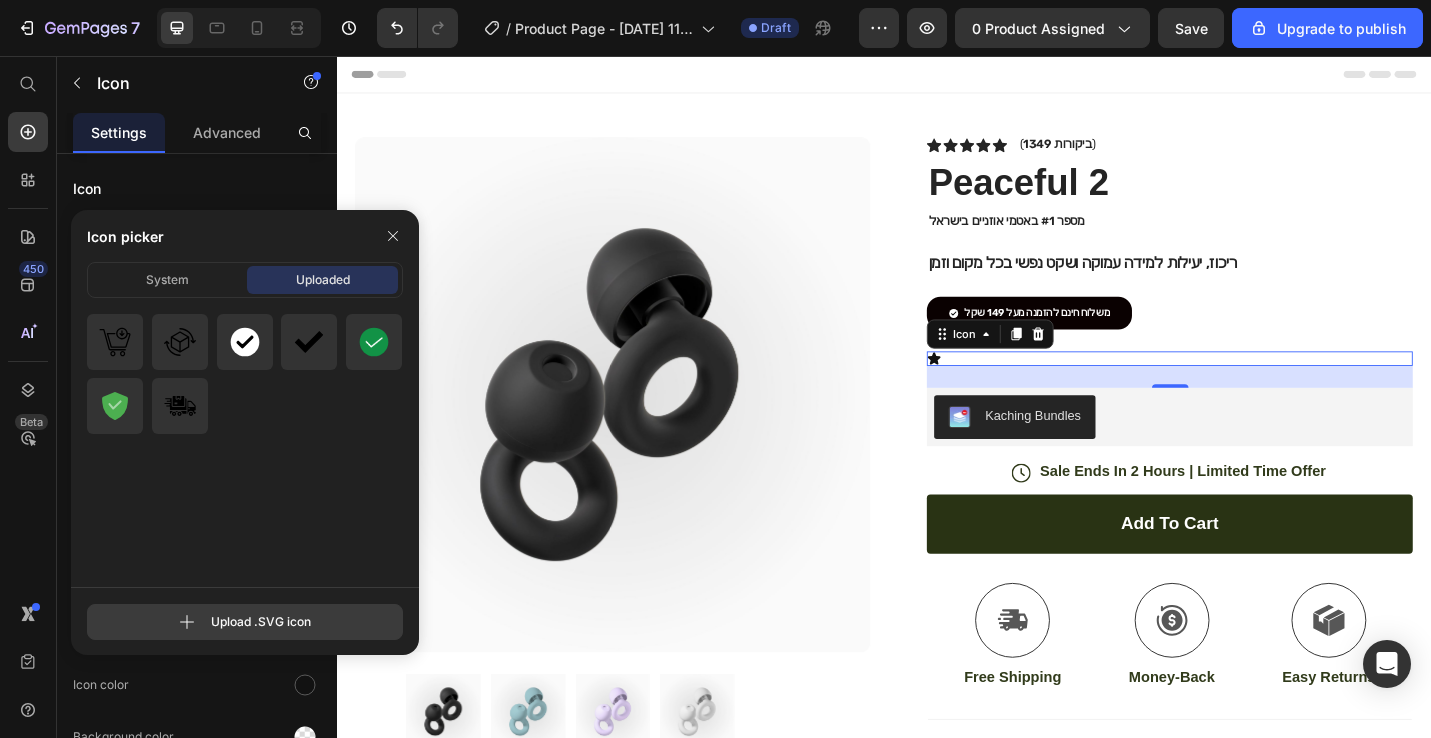 click 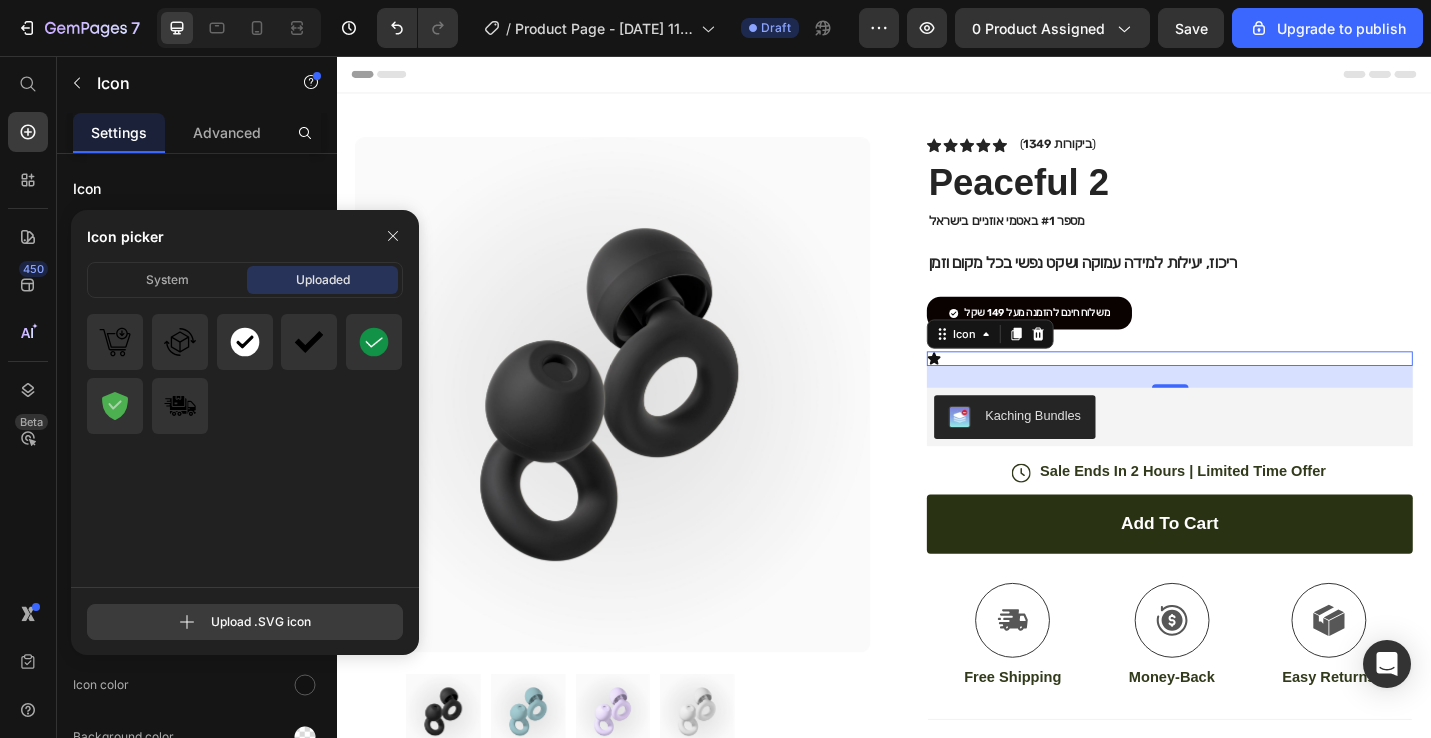 click 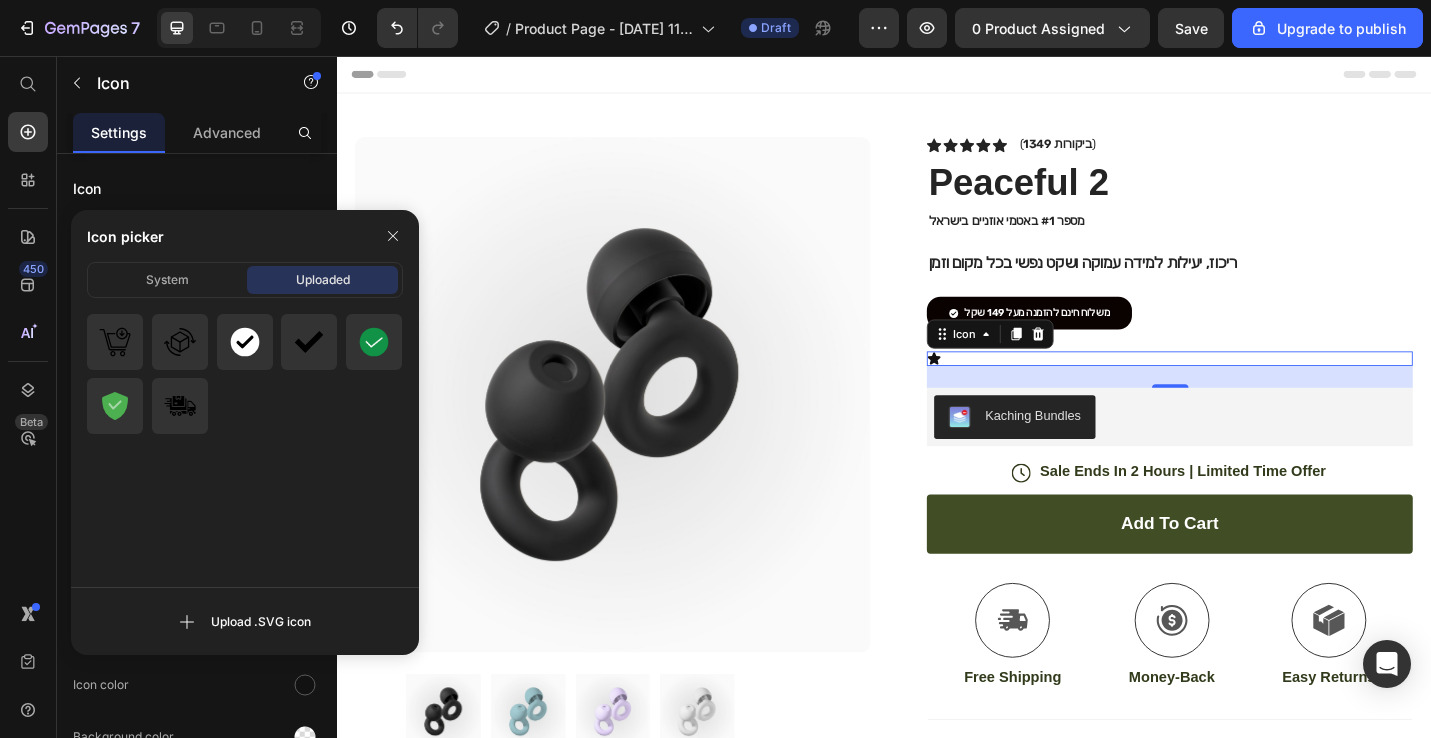 type on "C:\fakepath\משלוחחטנם+ניסיון.svg" 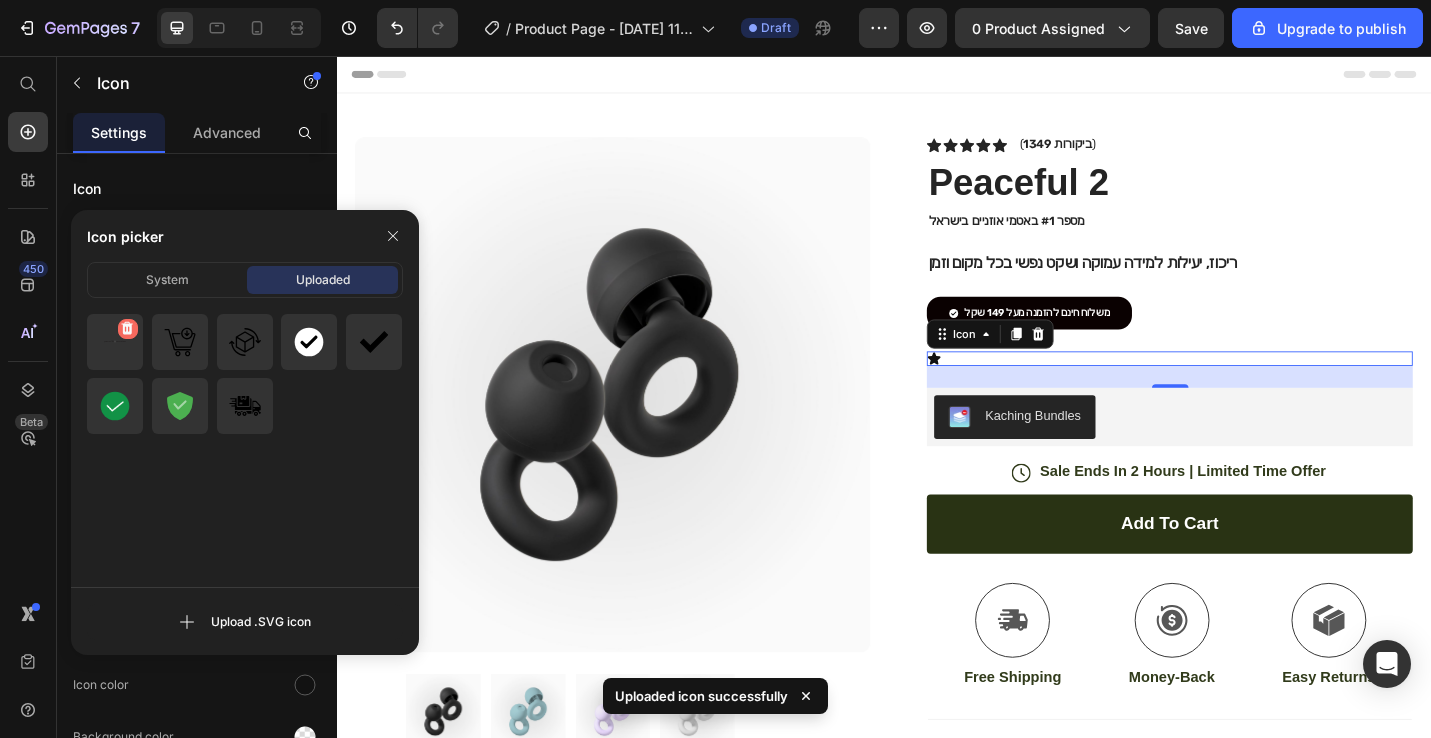 click 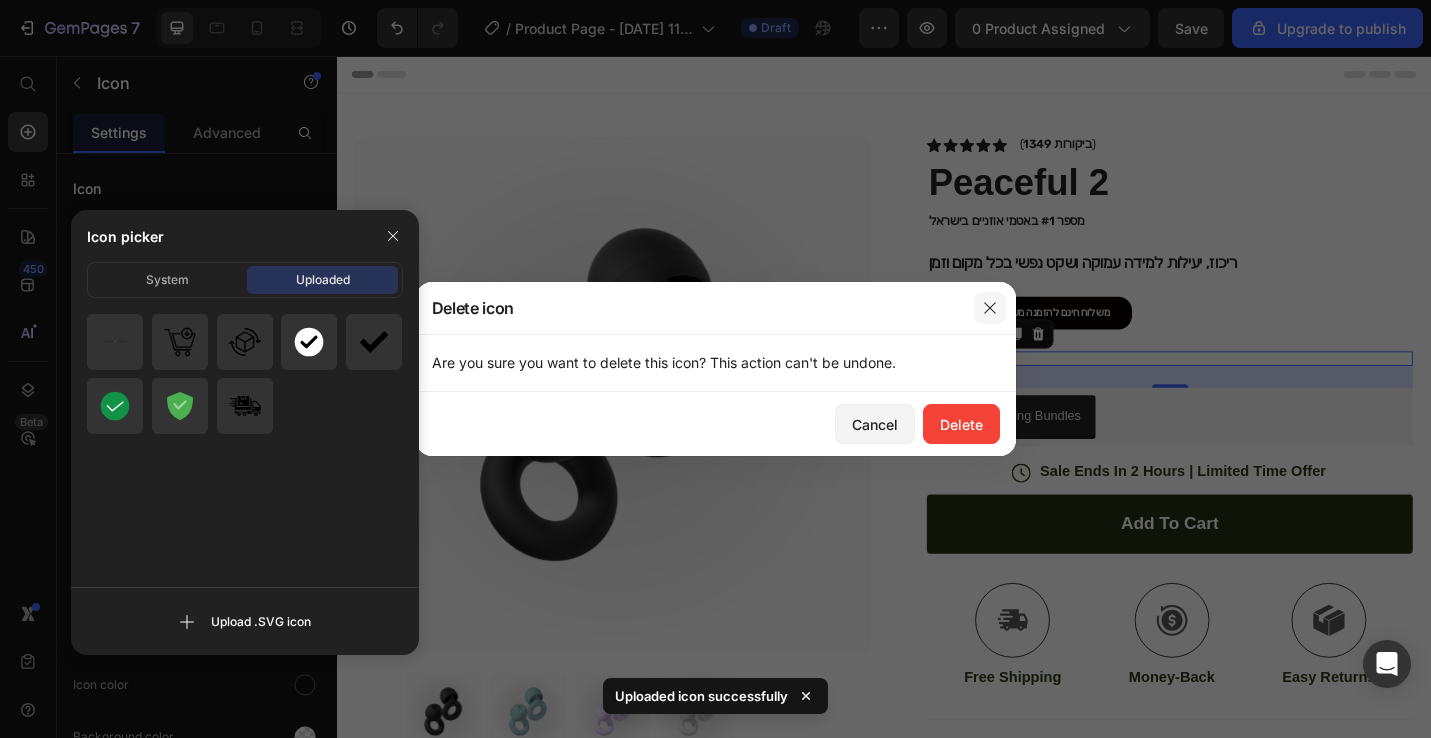 click 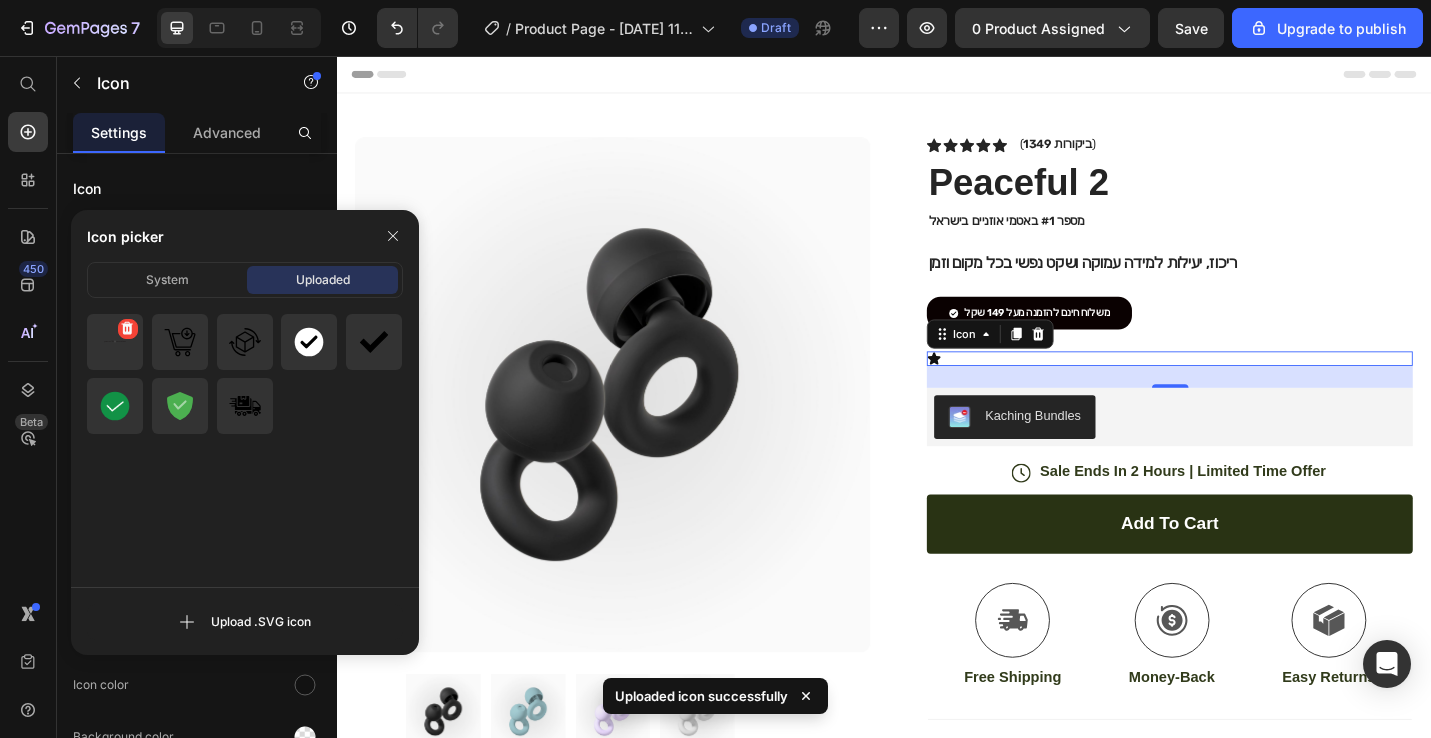 click at bounding box center (115, 342) 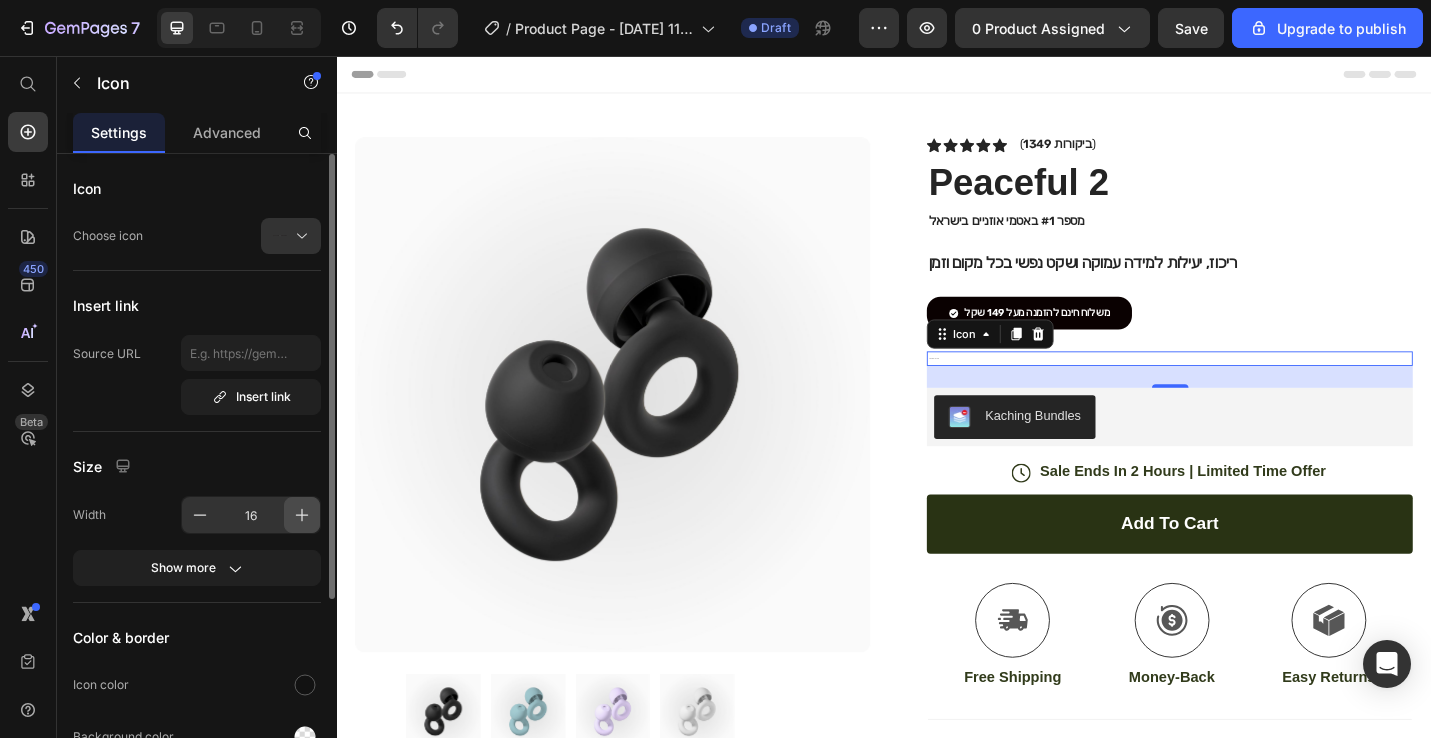 click 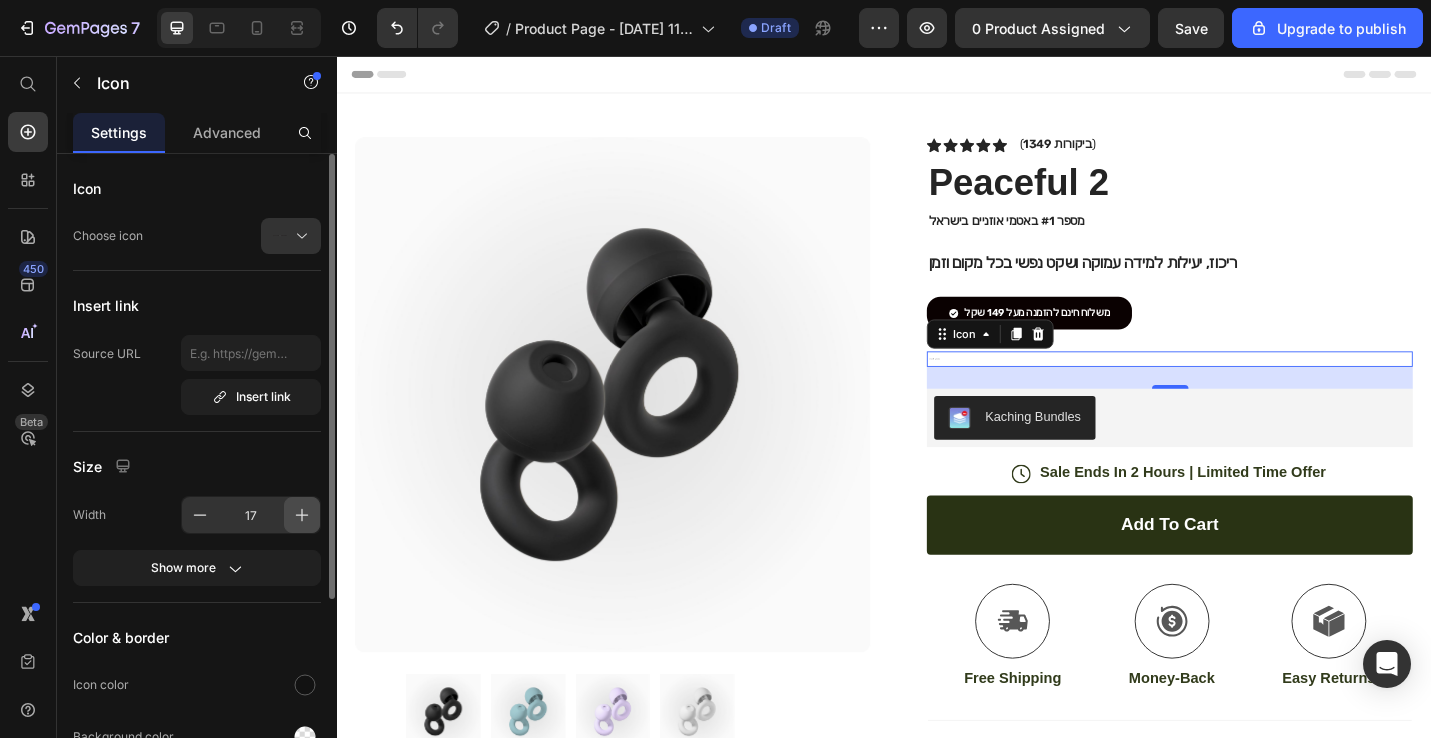 click 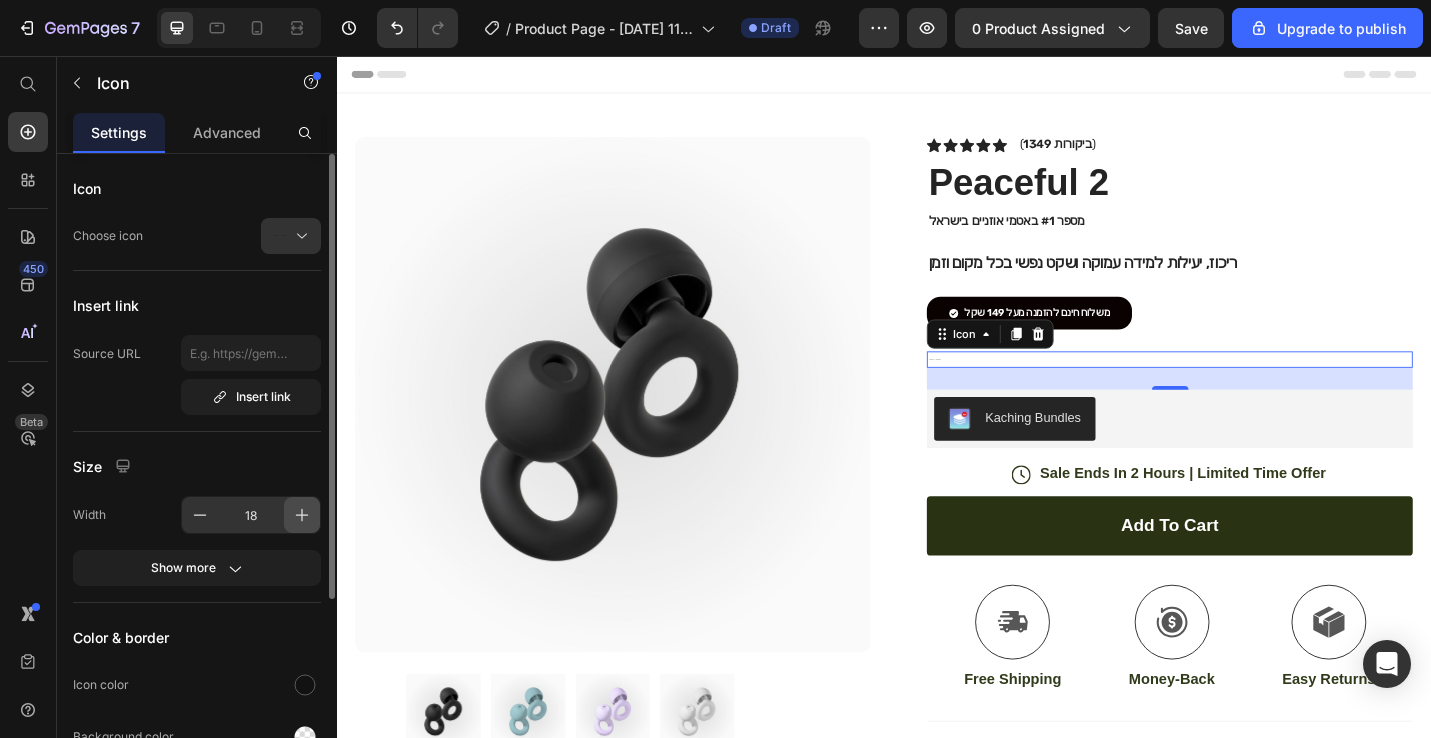 click 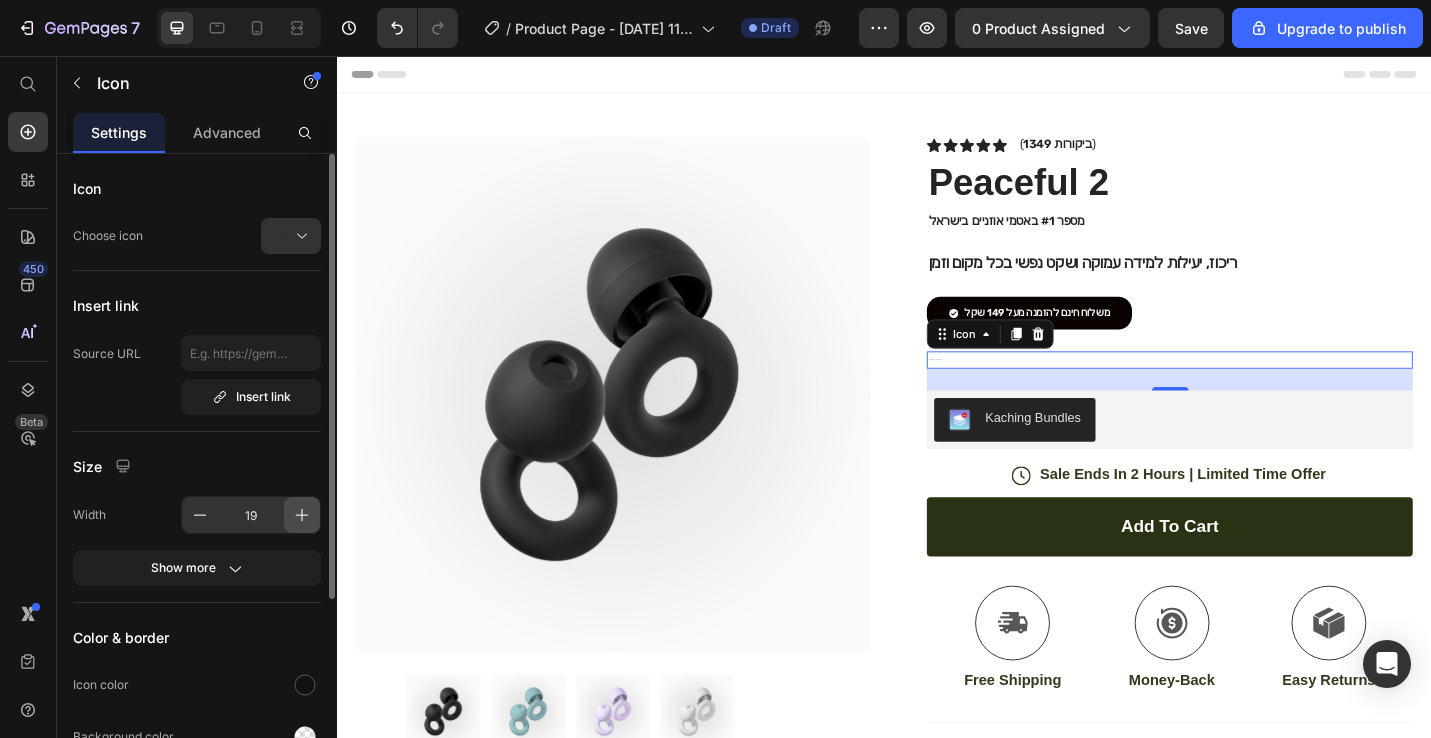 click 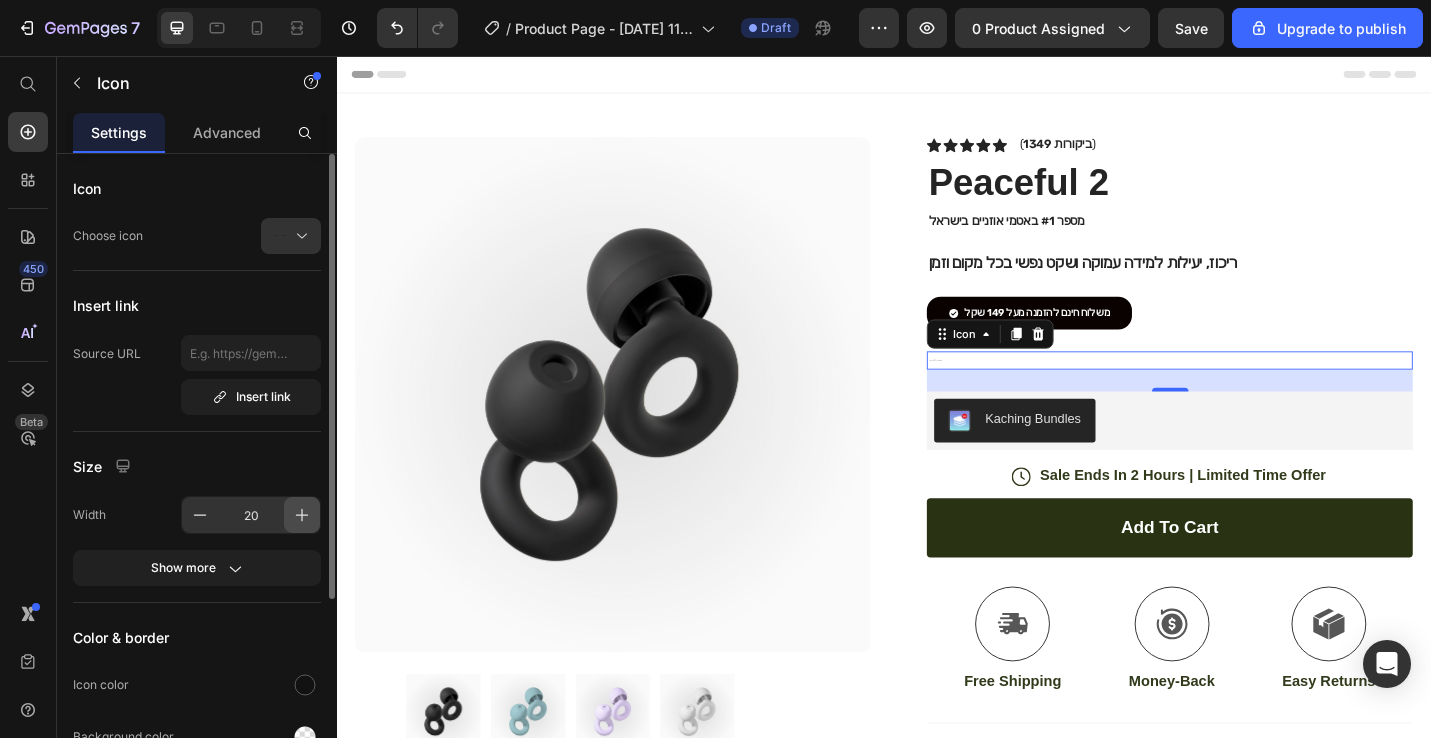 click 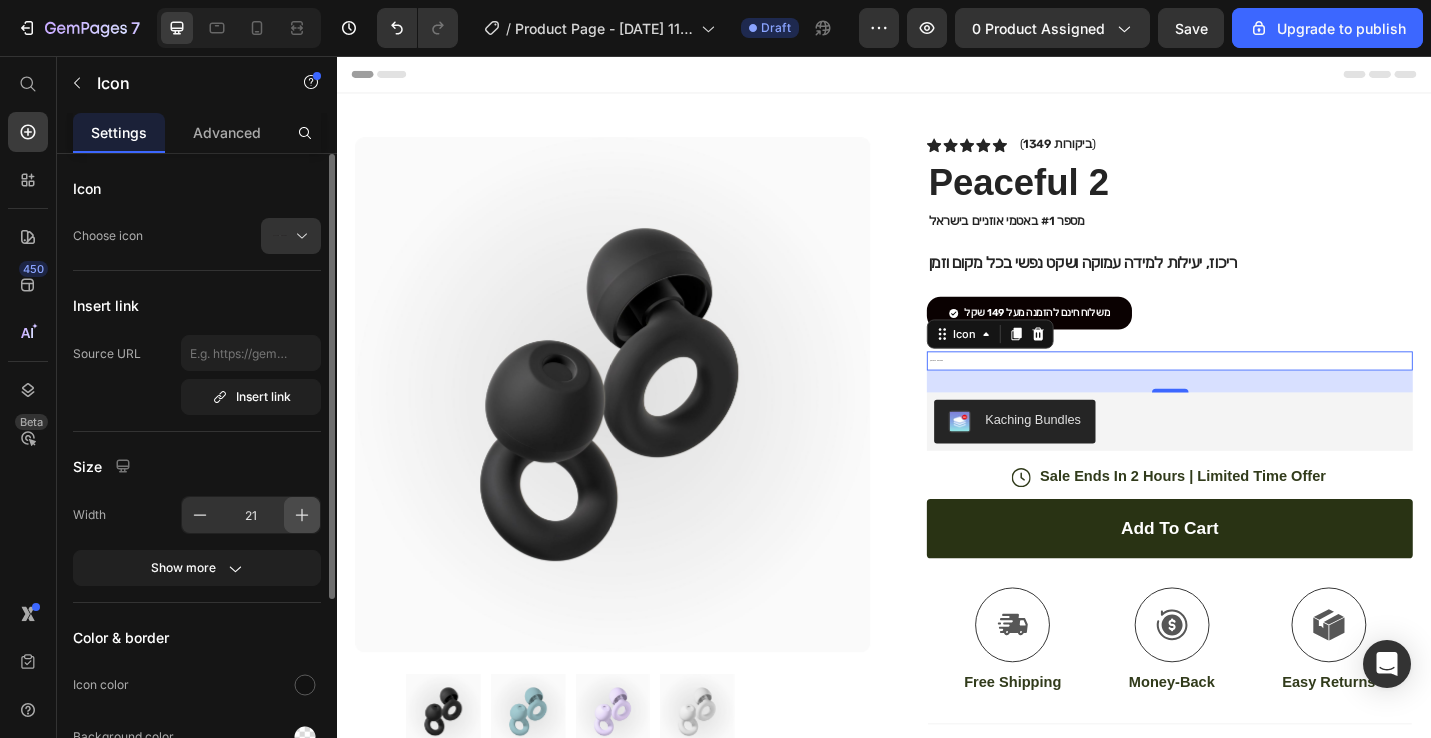 click 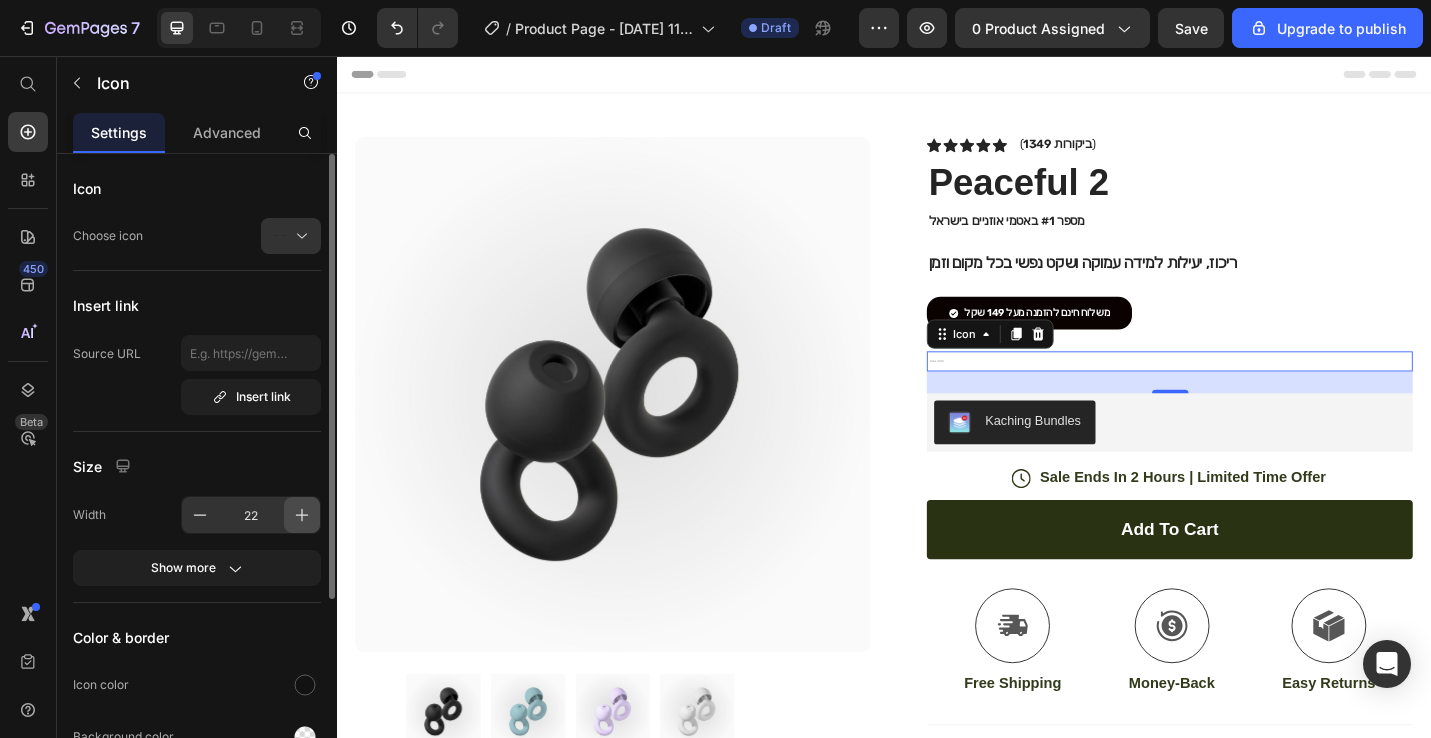 click 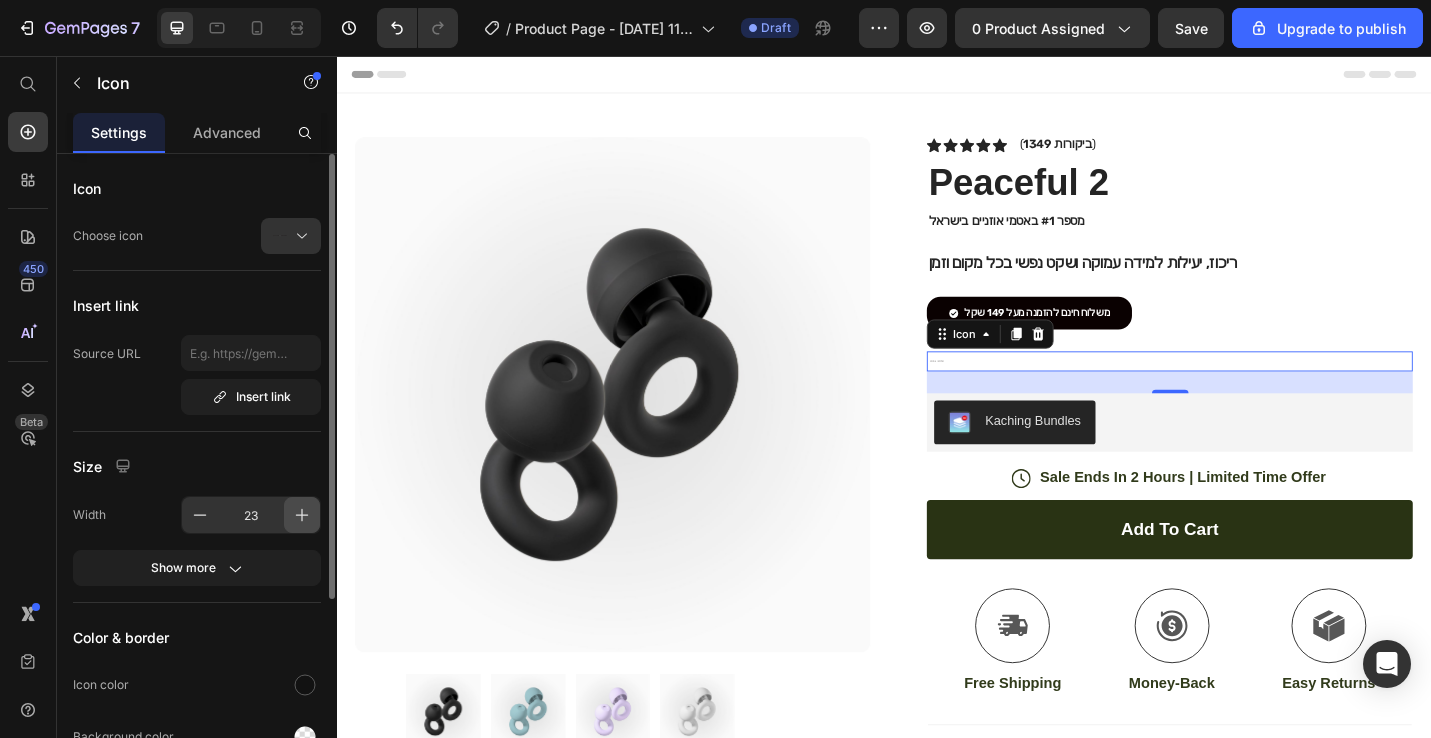 click 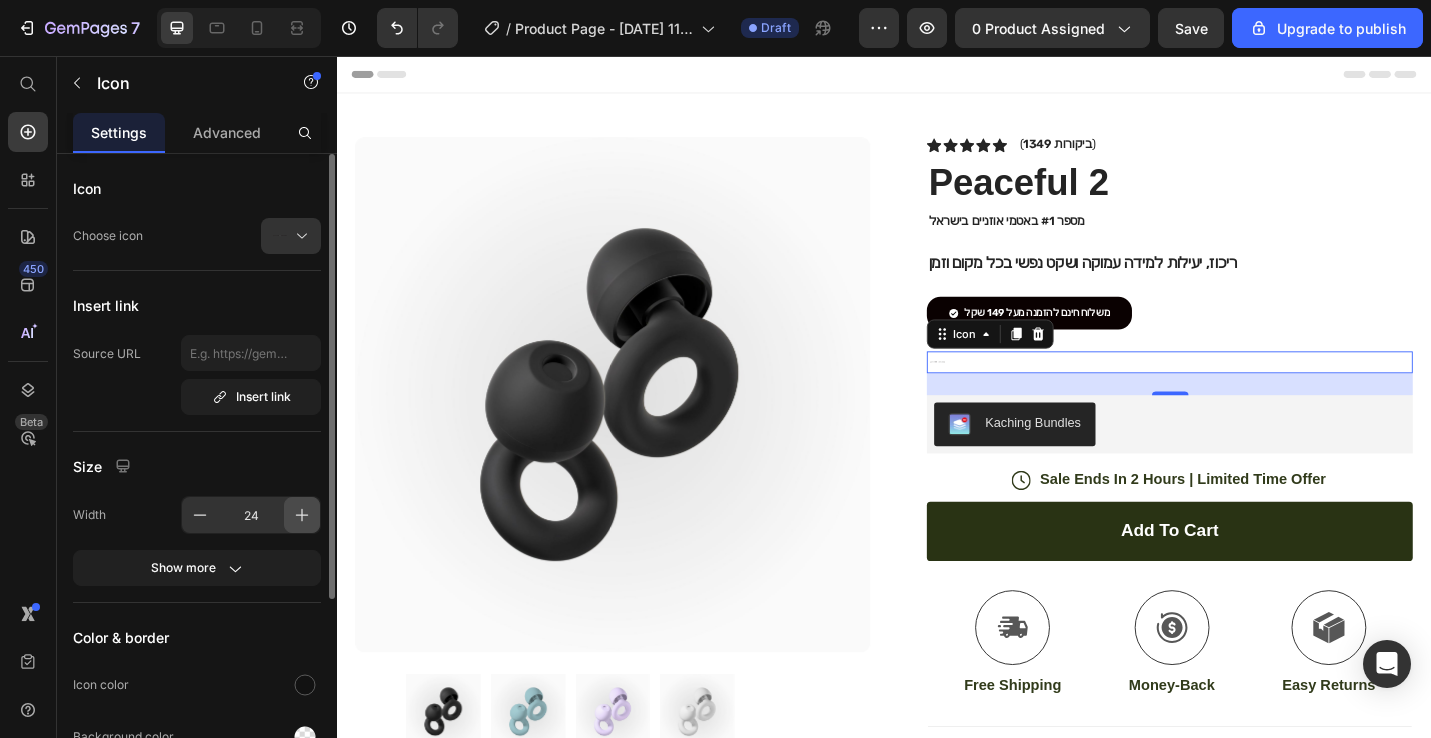 click 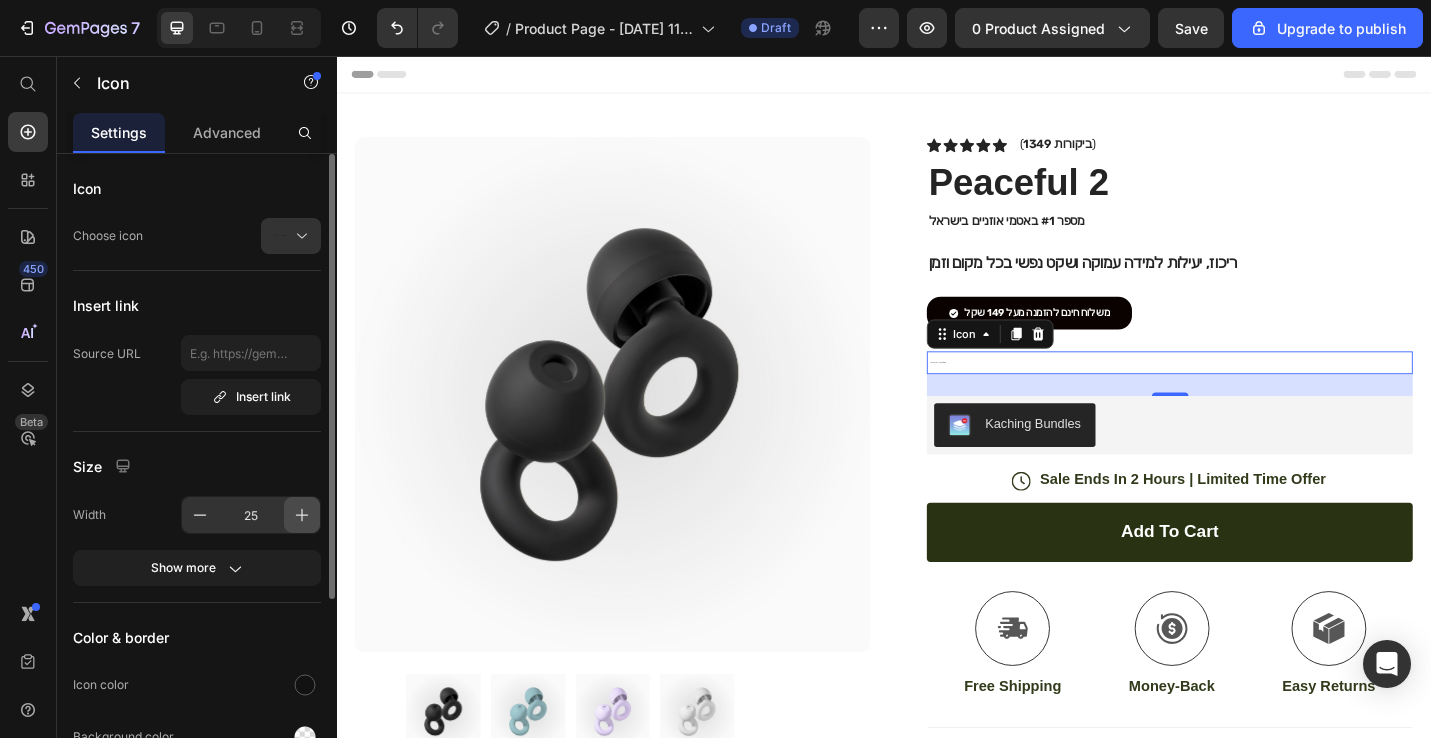 click 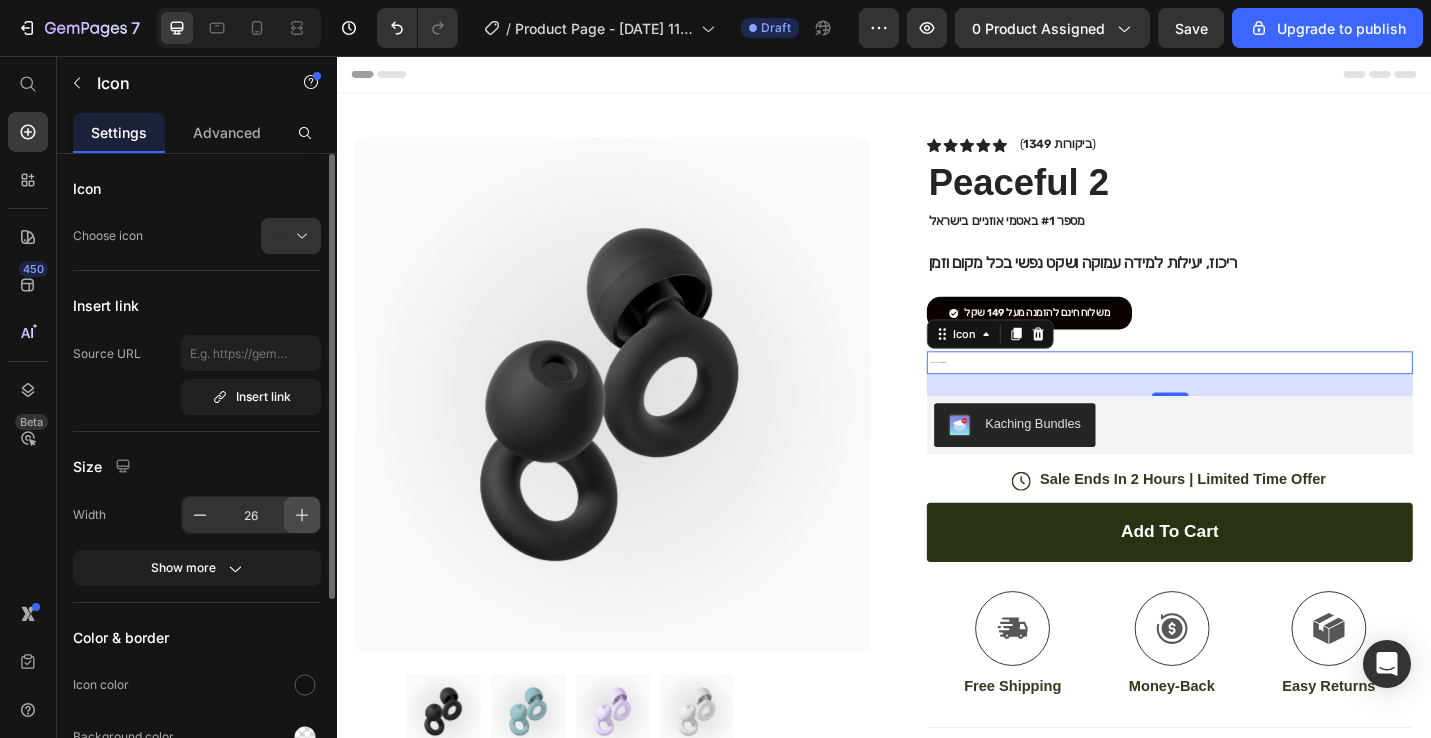 click 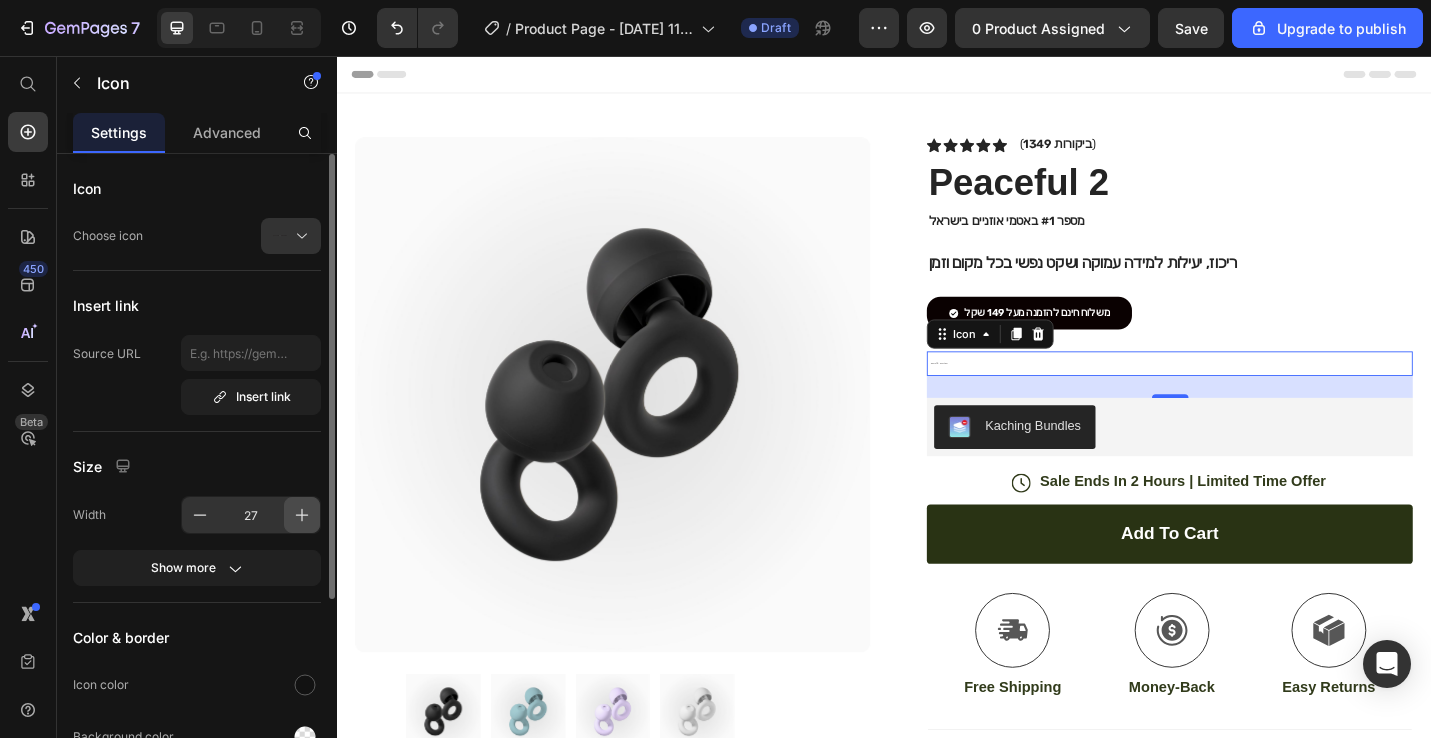 click 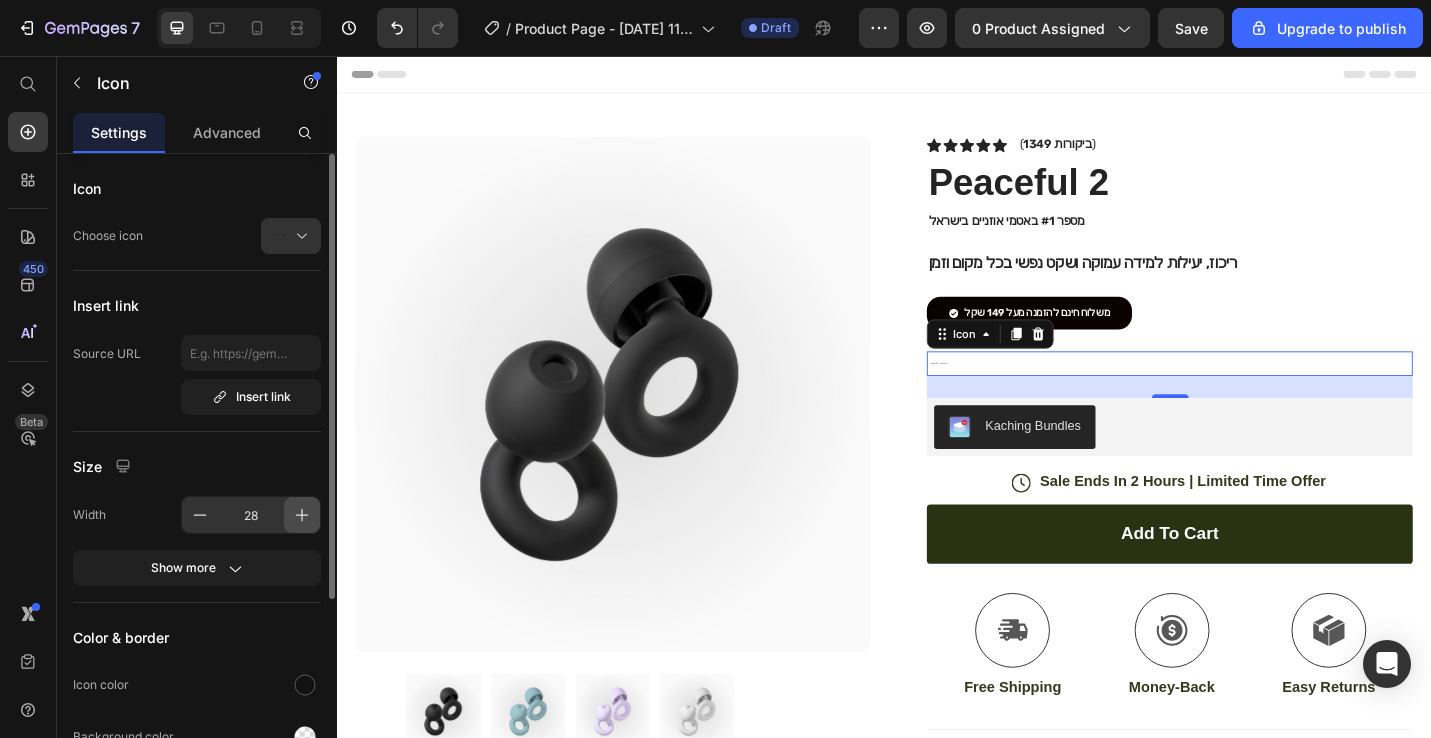 click 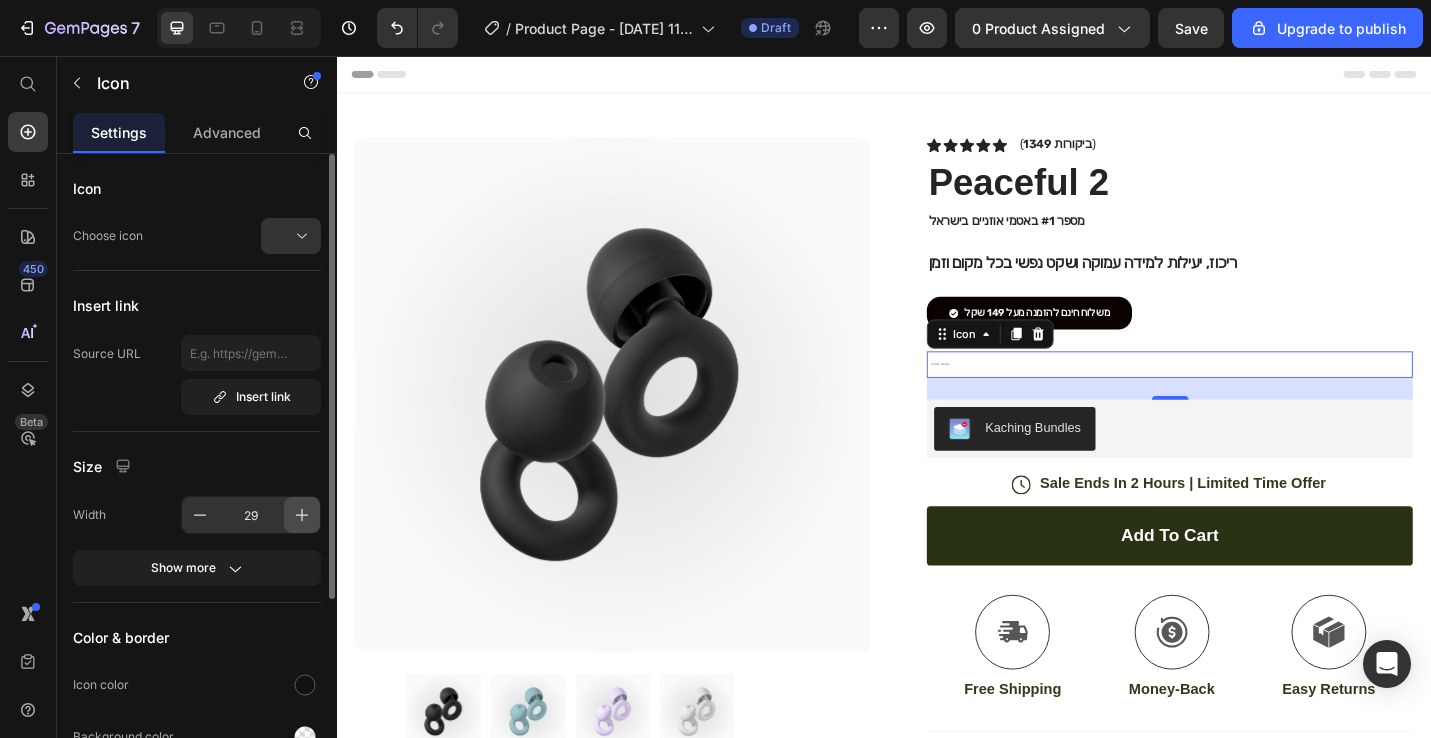 click 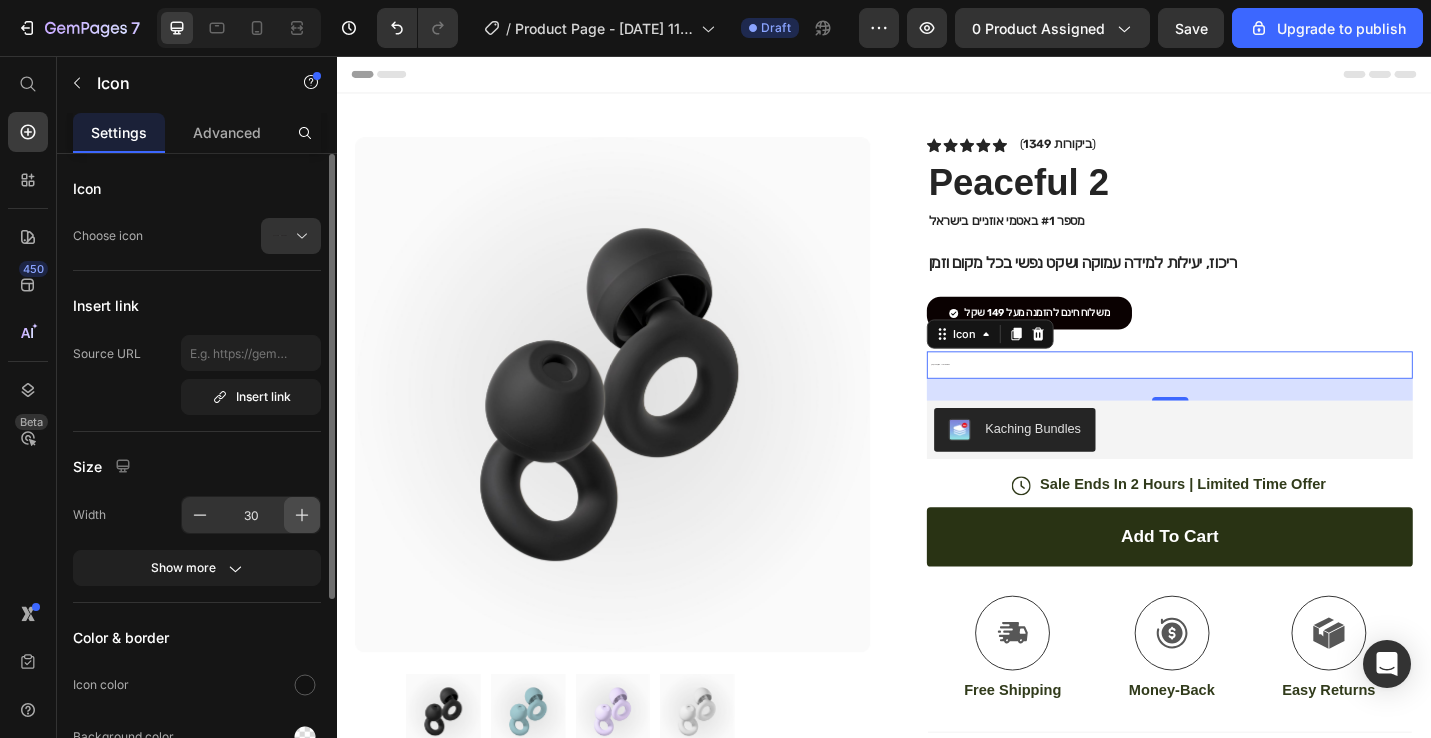 click 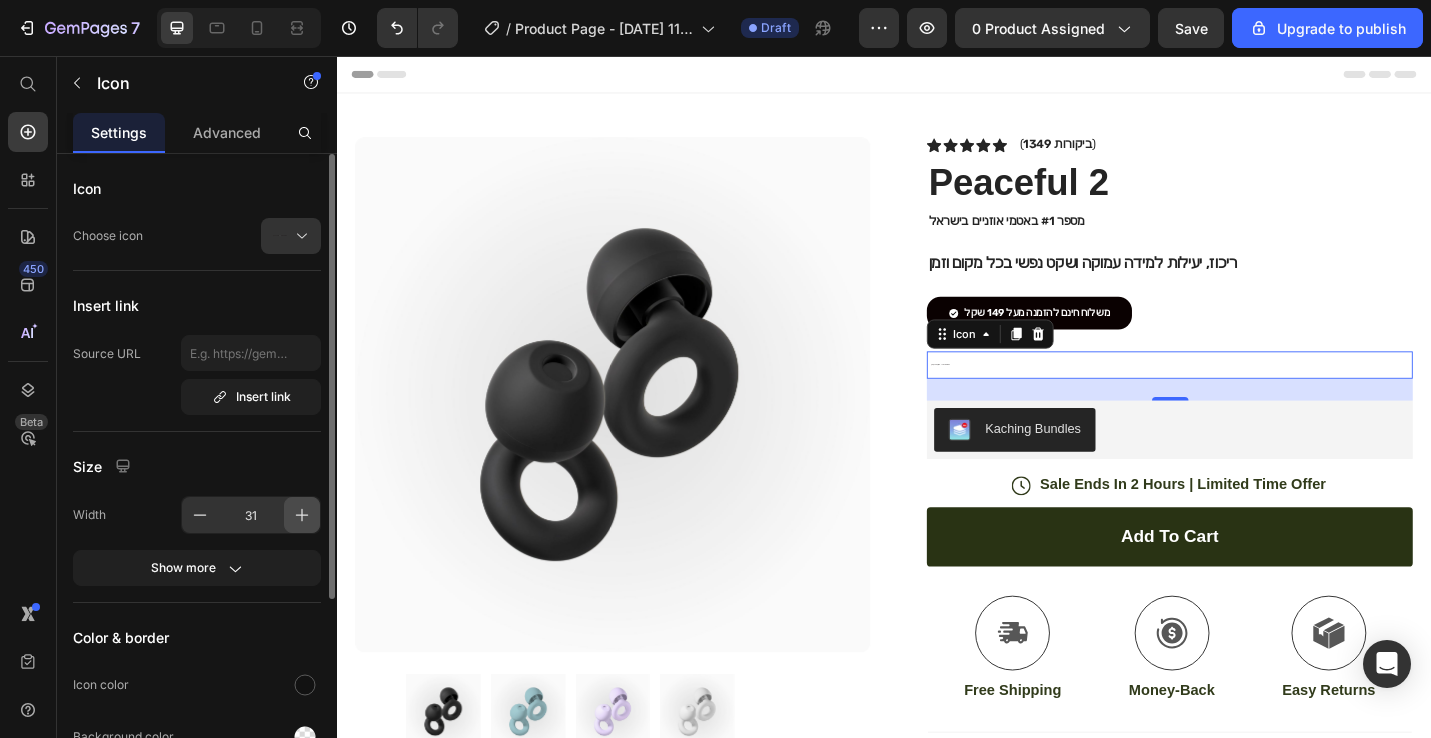 click 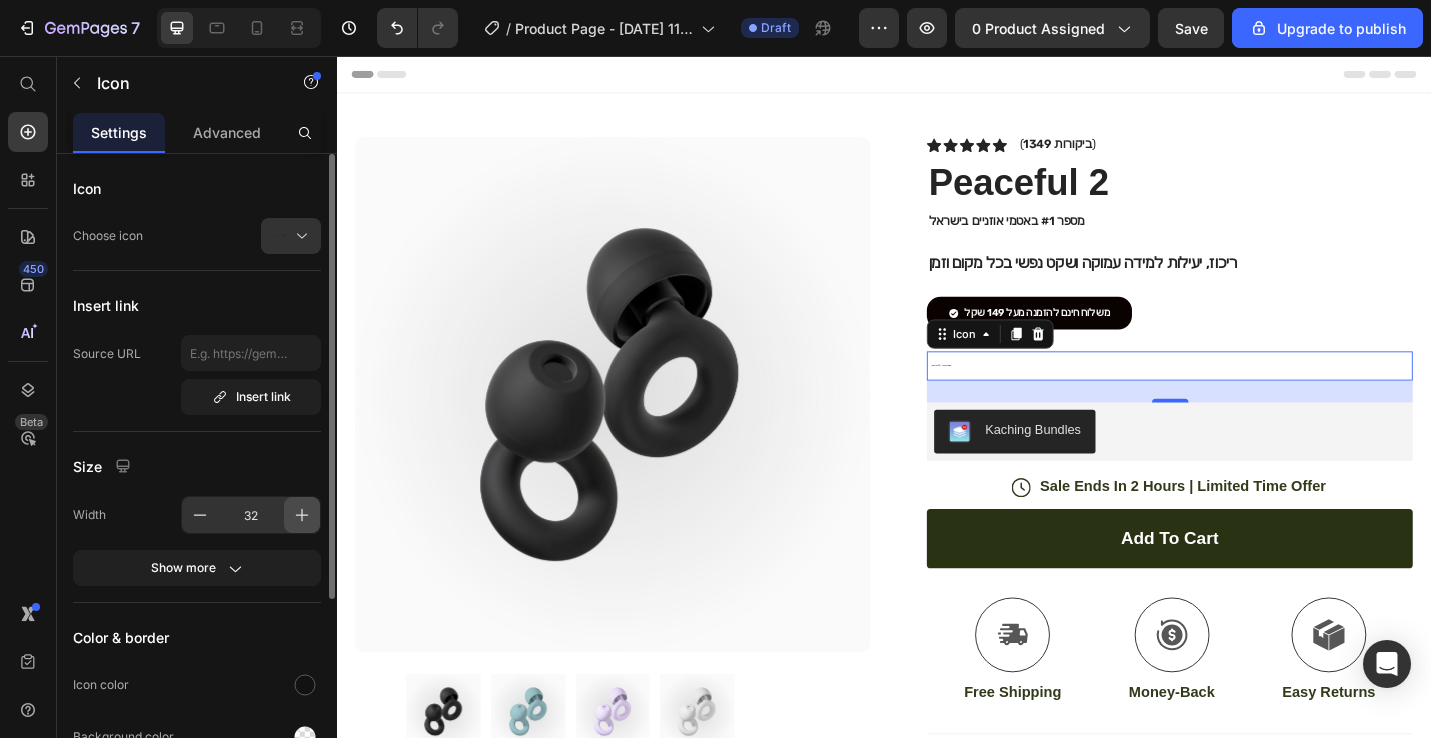 click 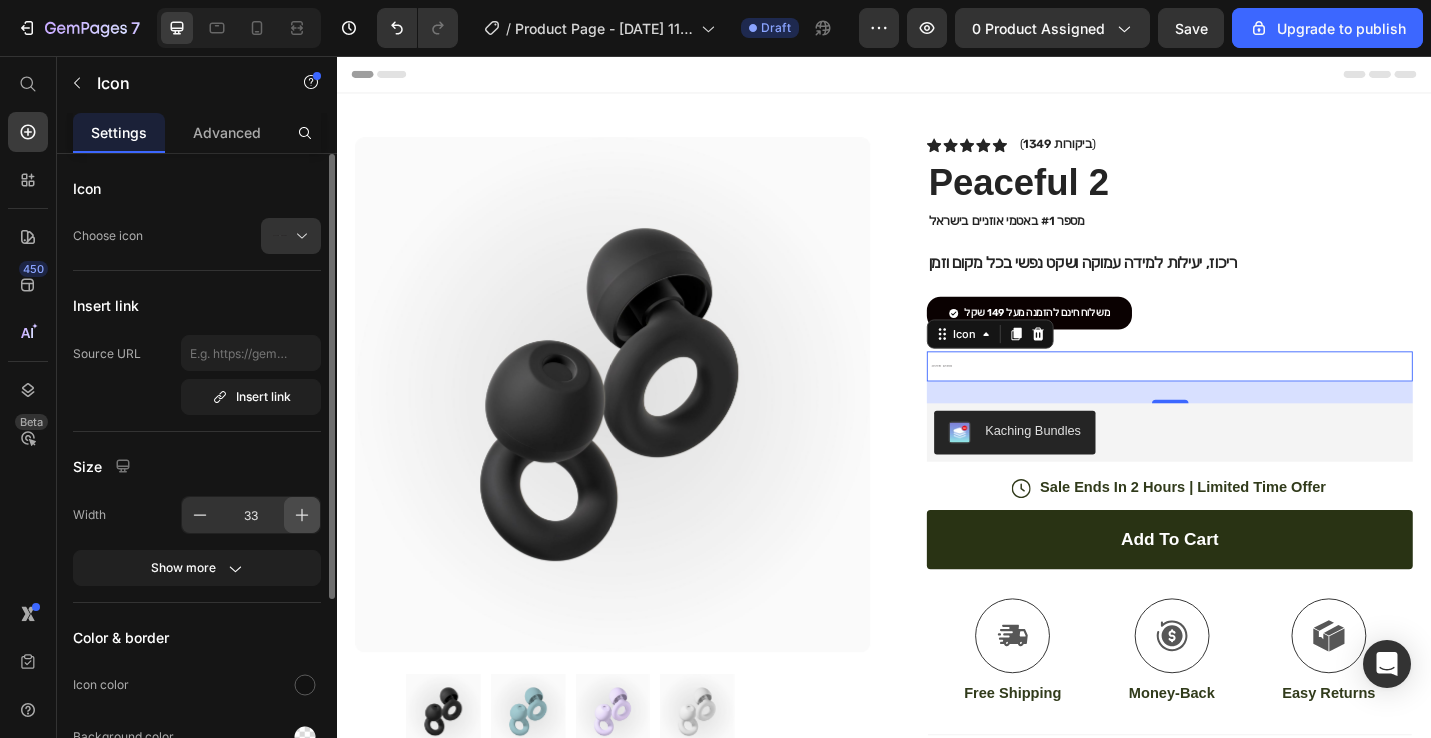 click 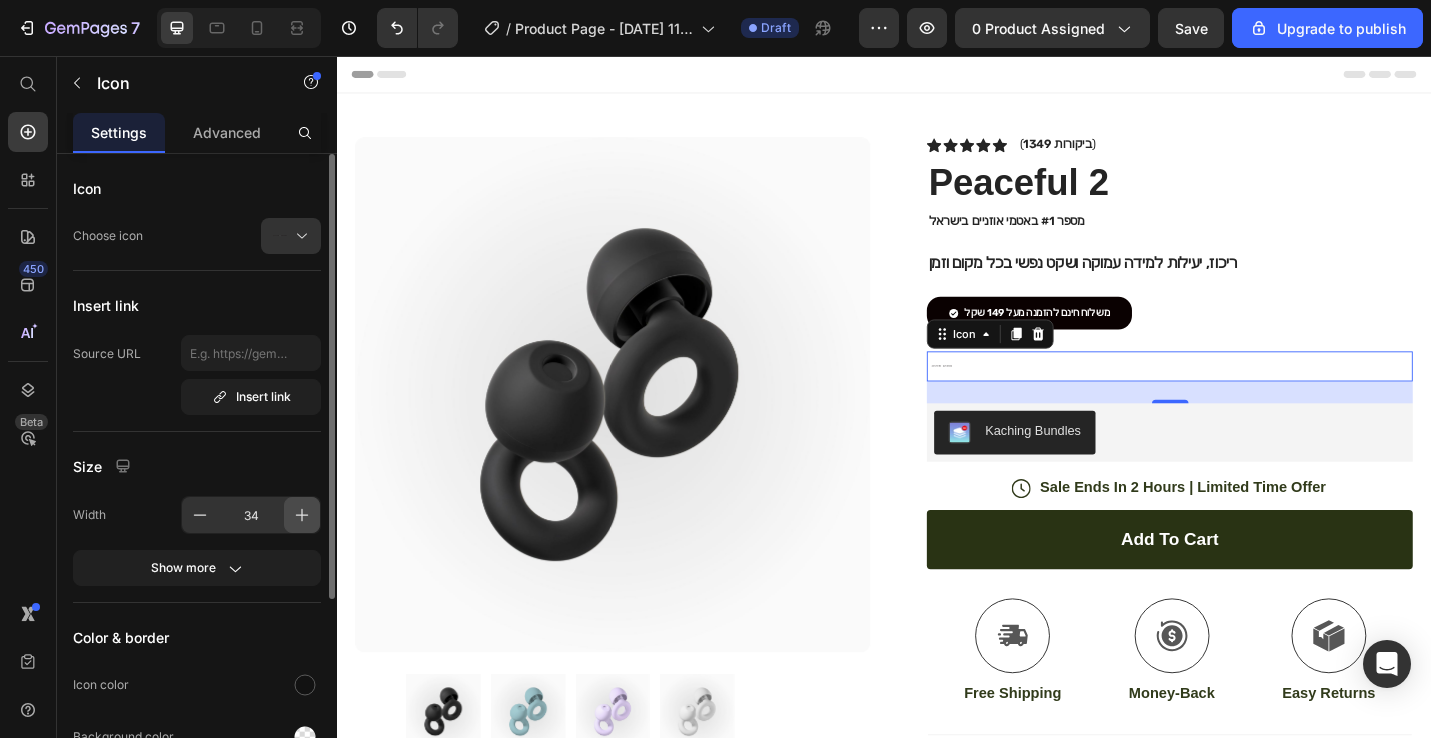 click 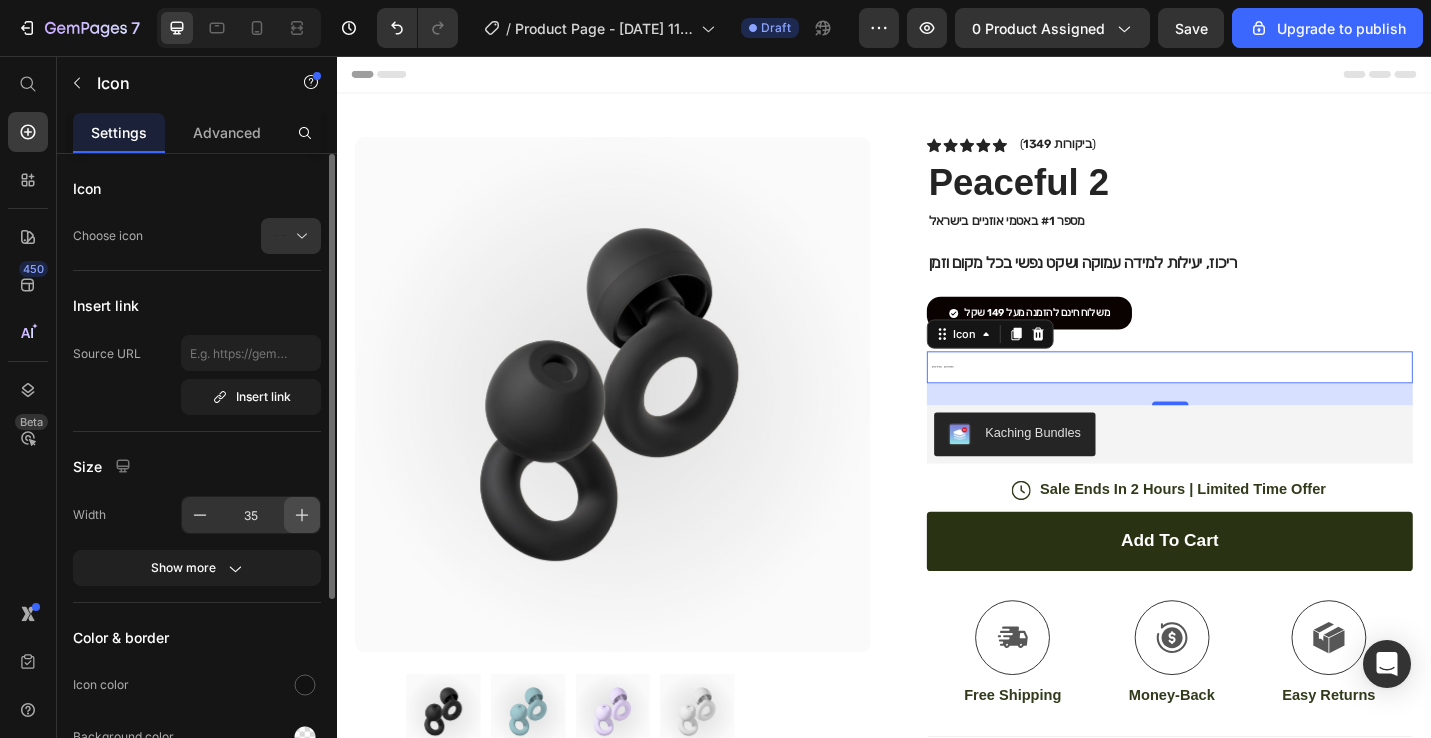click 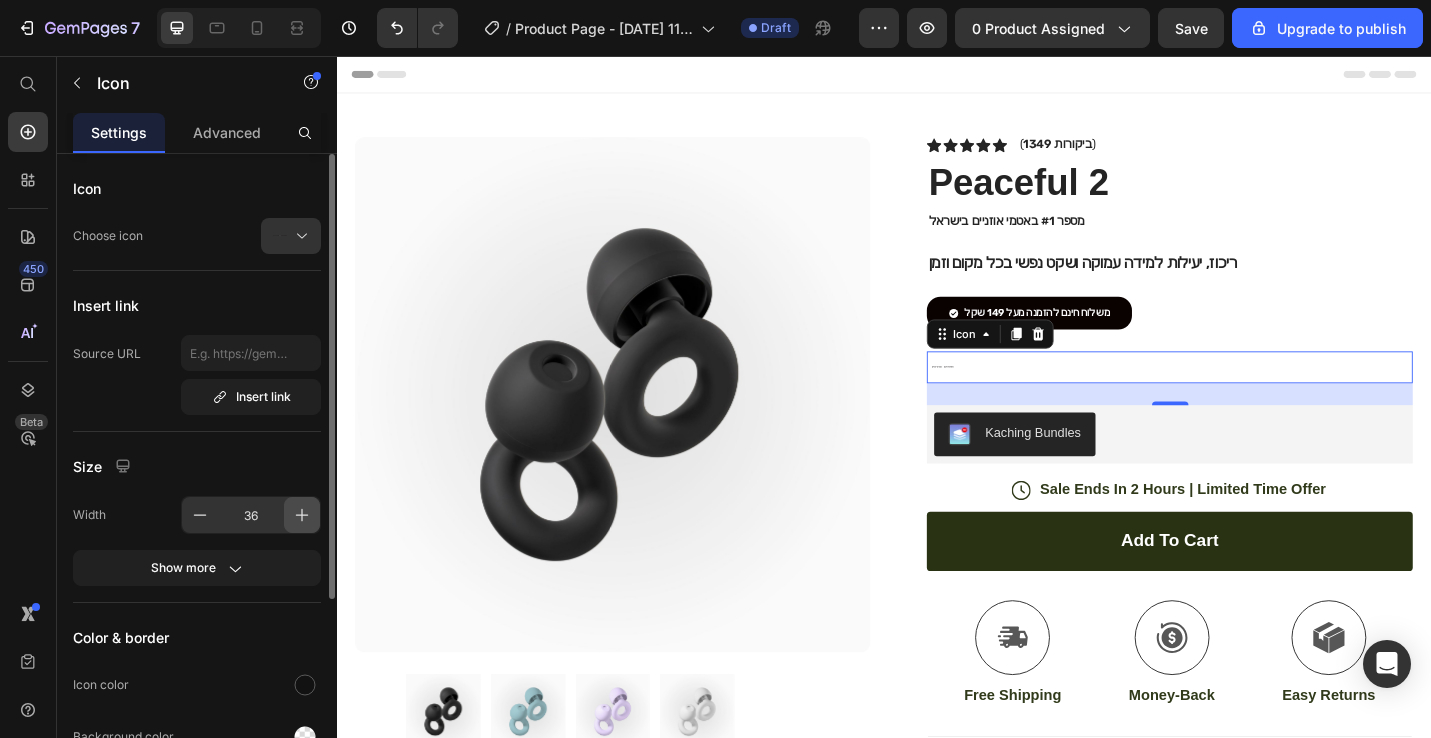 click 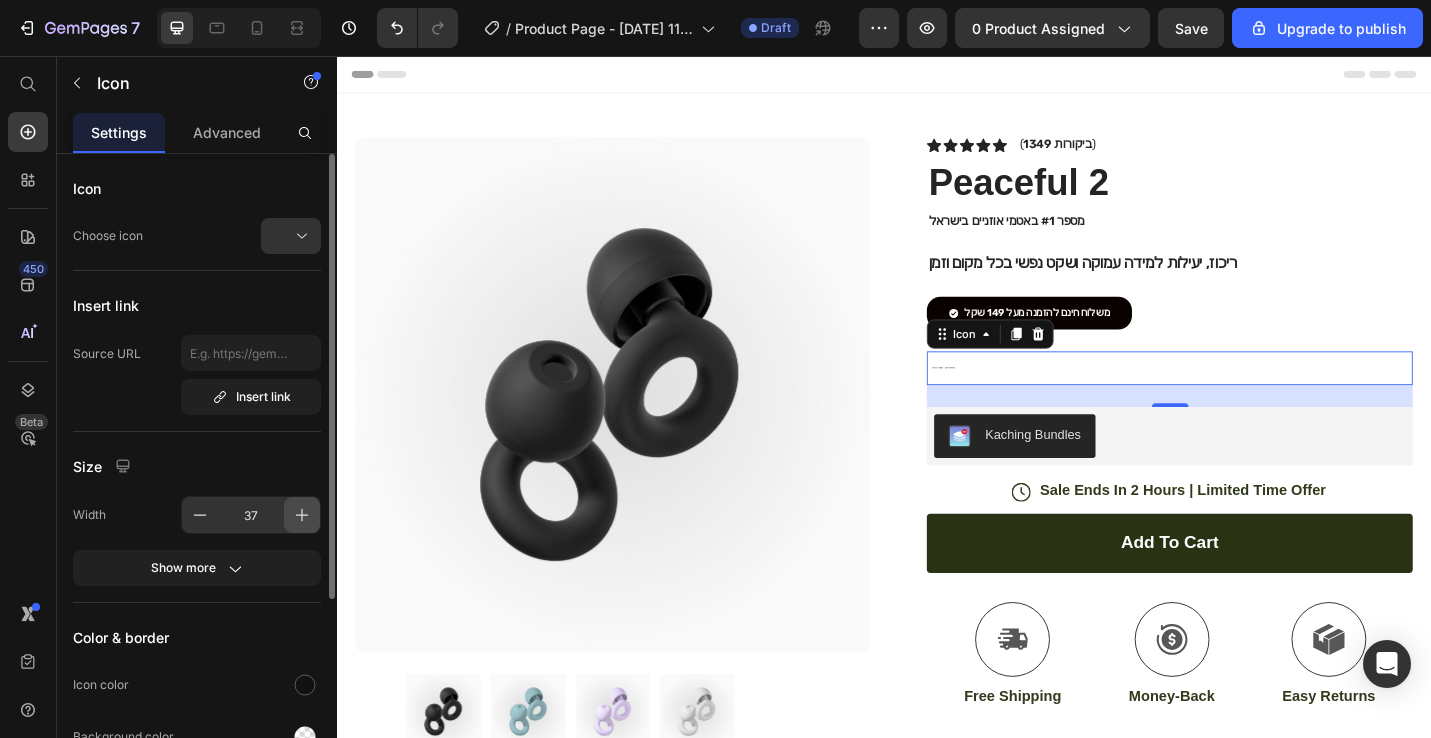 click 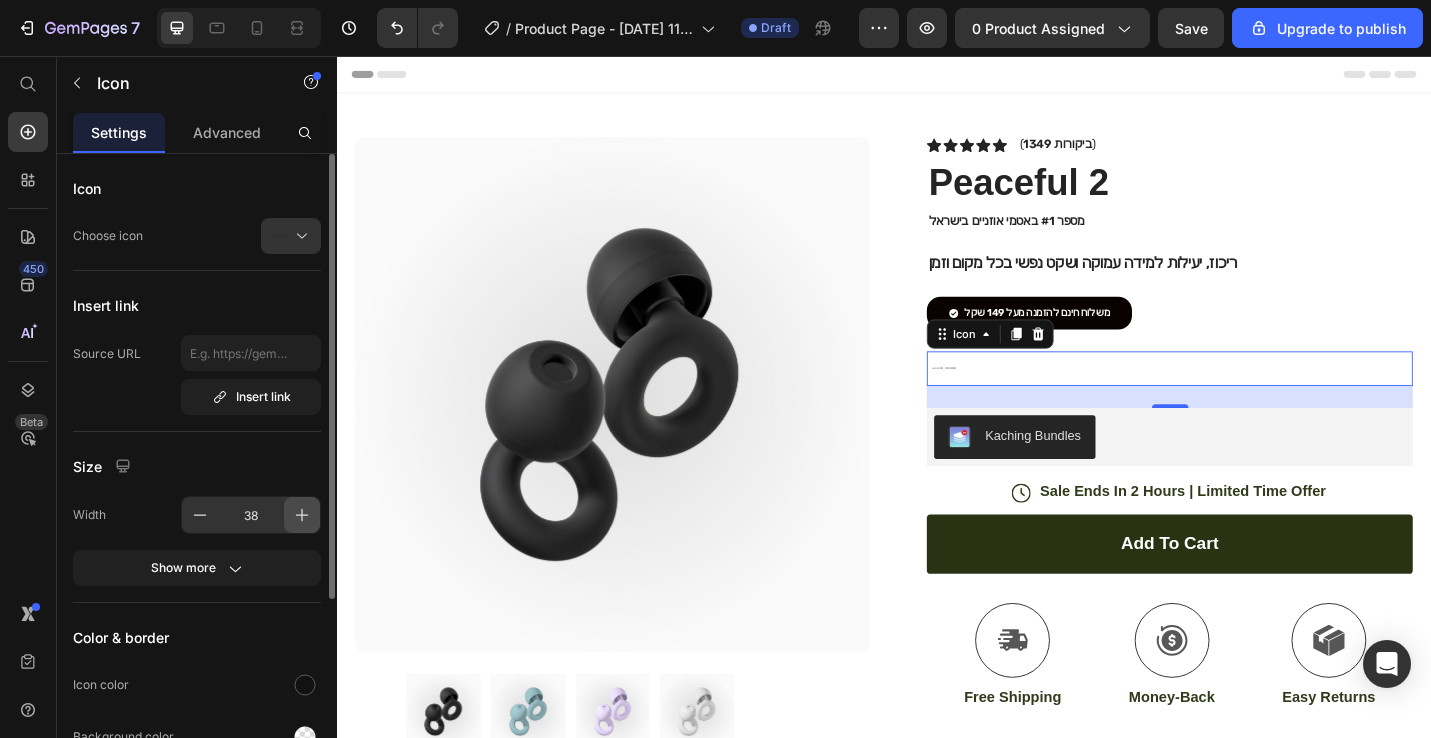 click 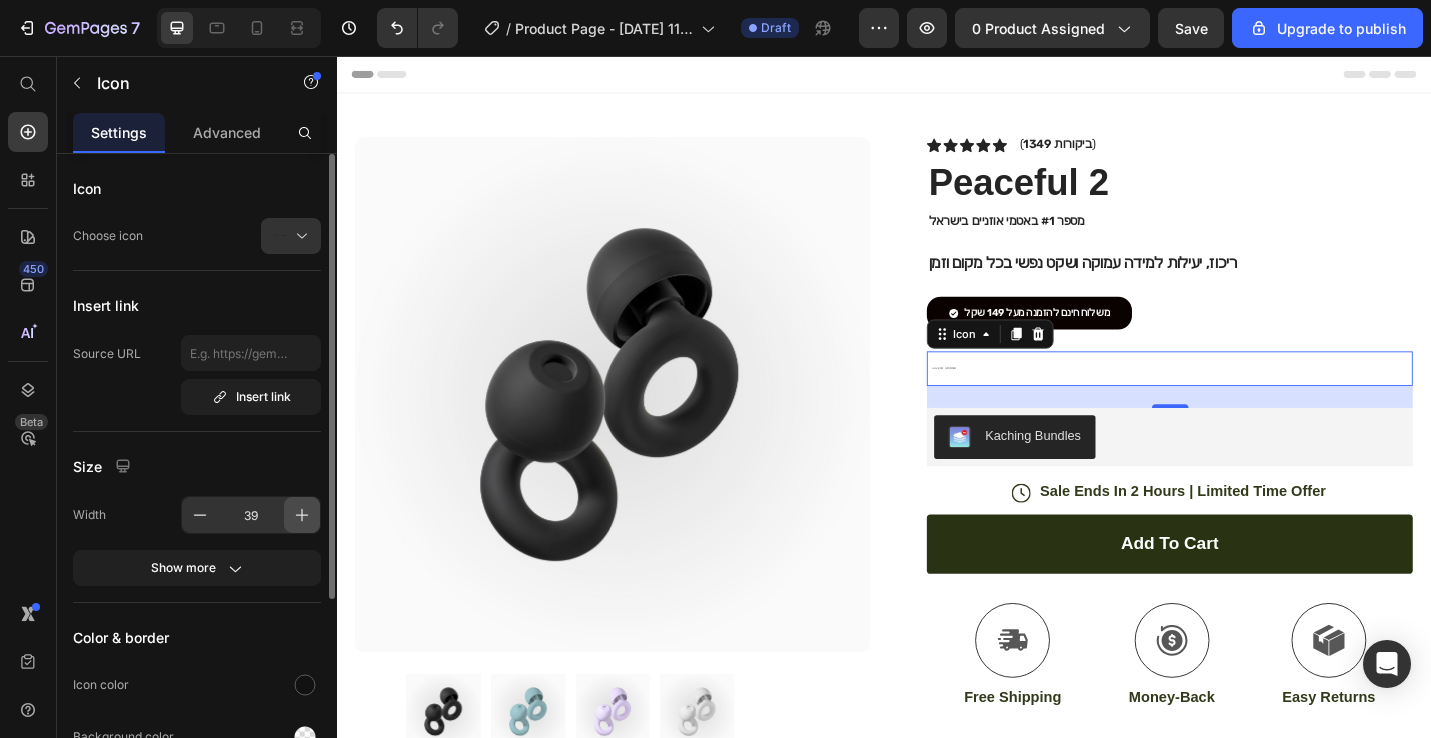 click 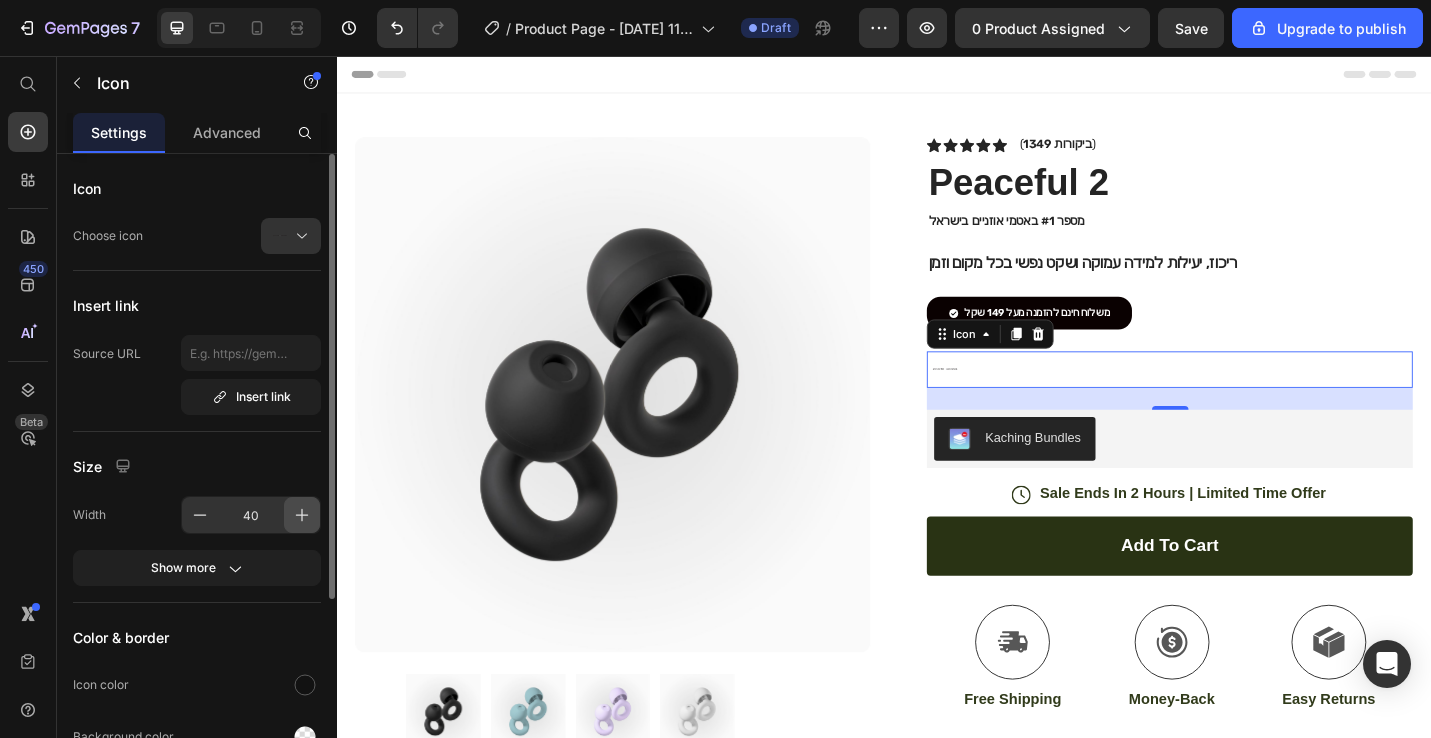 click 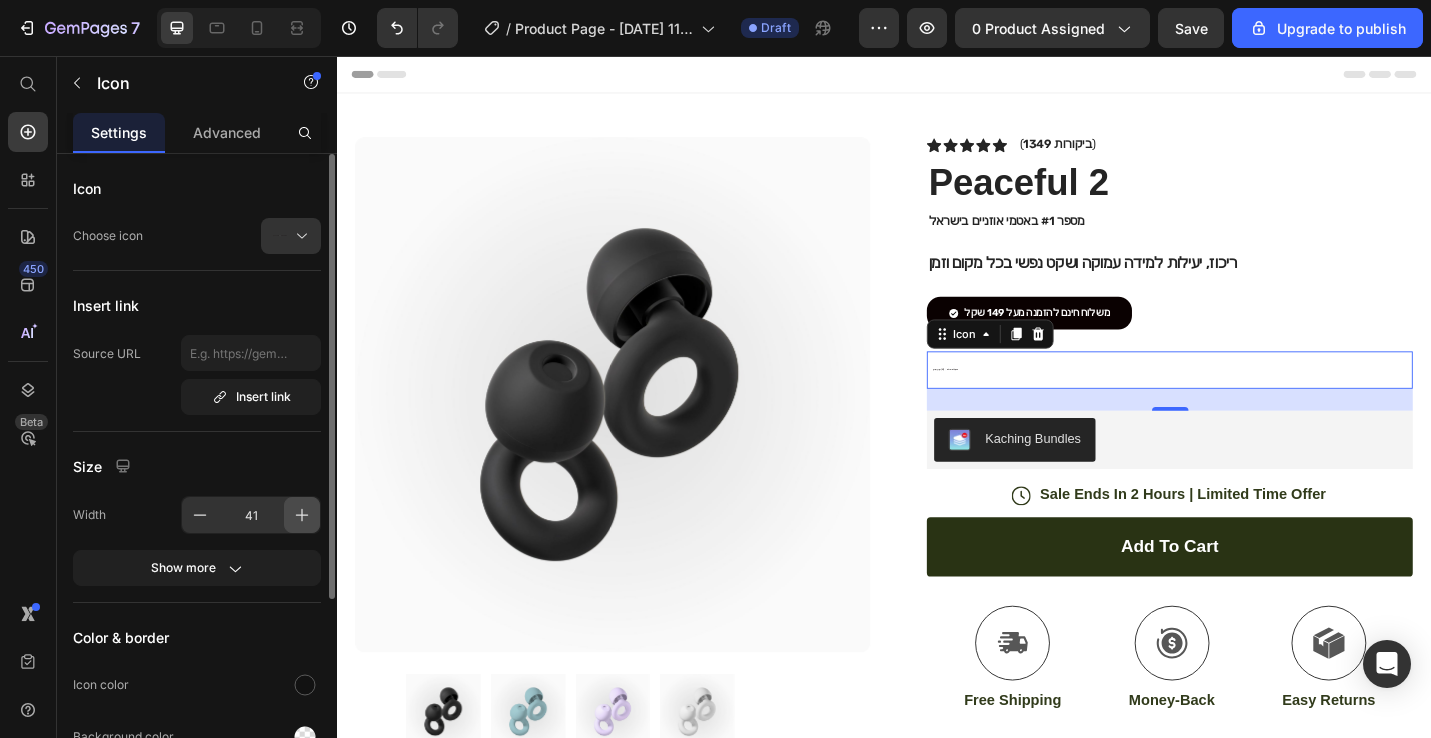 click 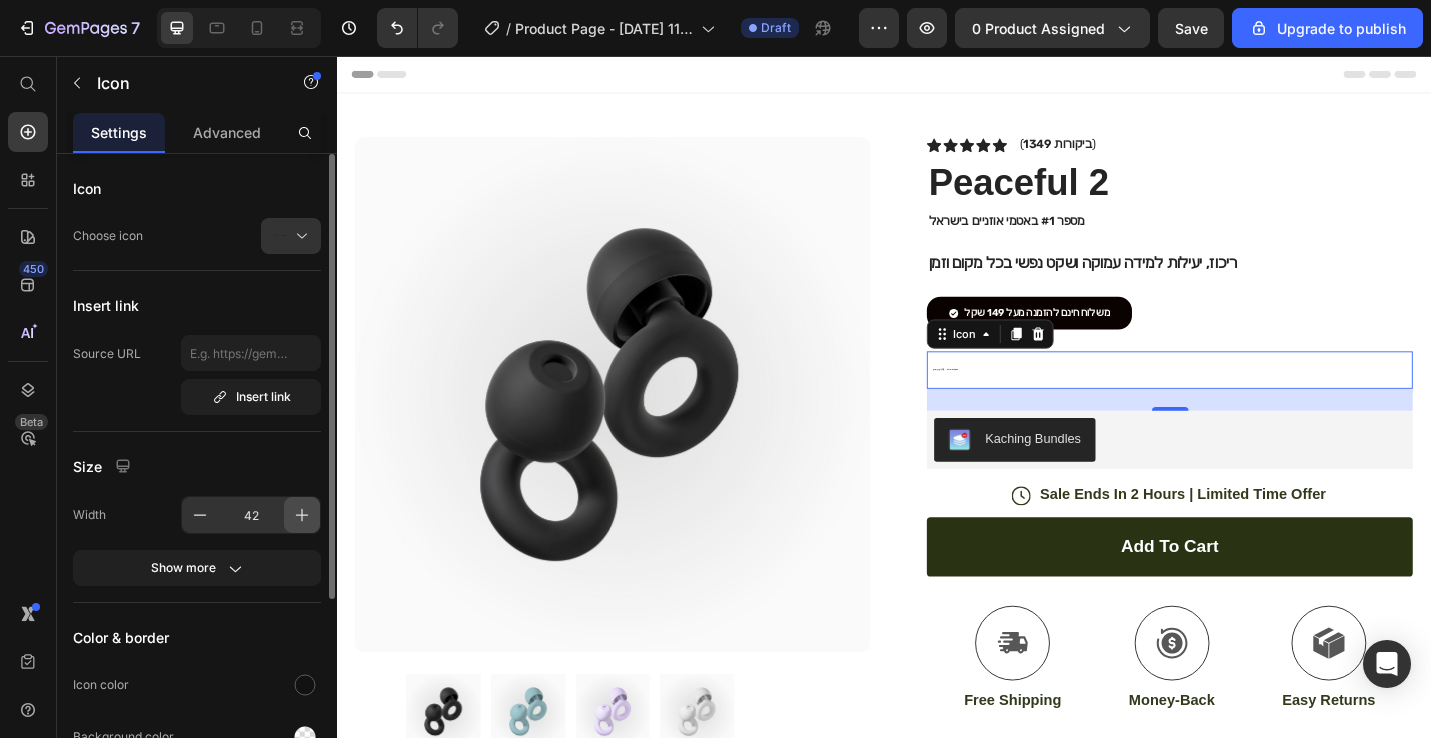click 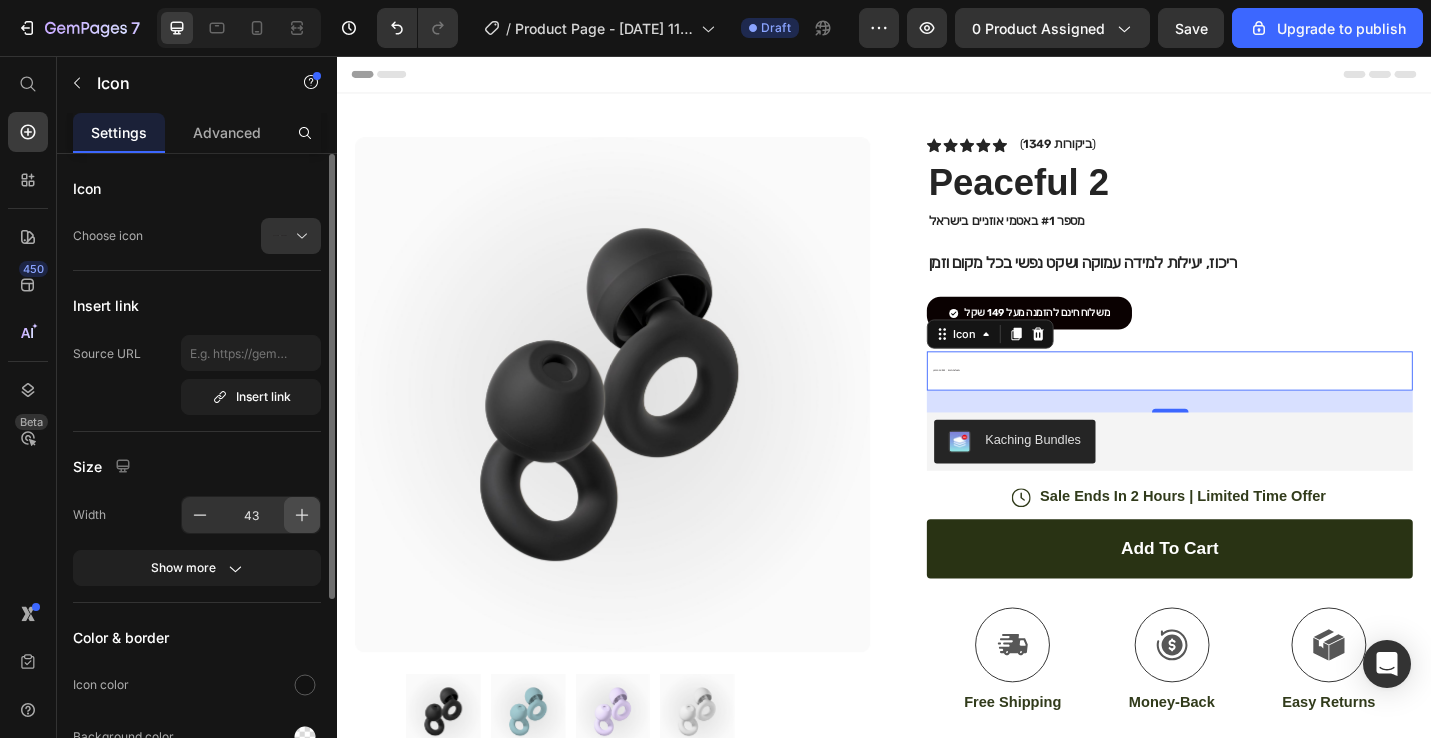 click 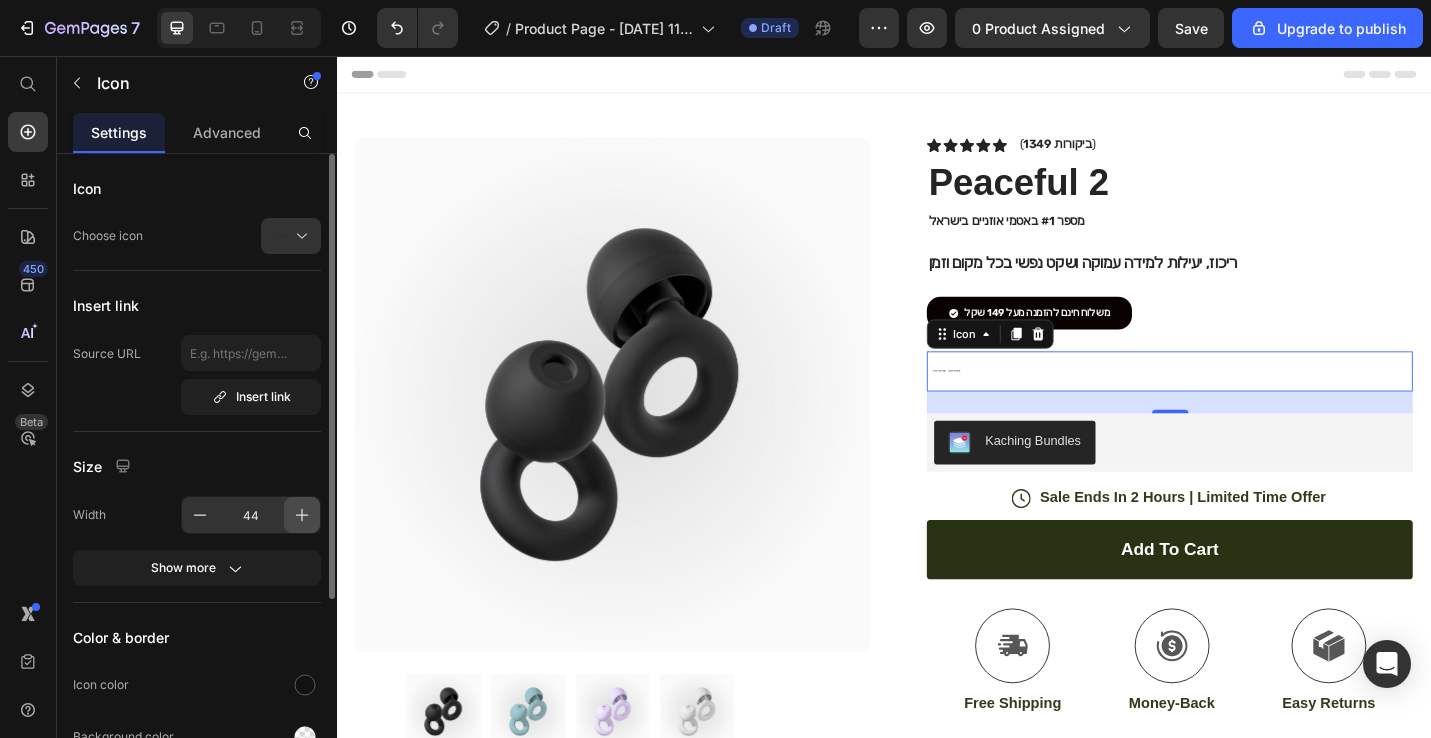 click 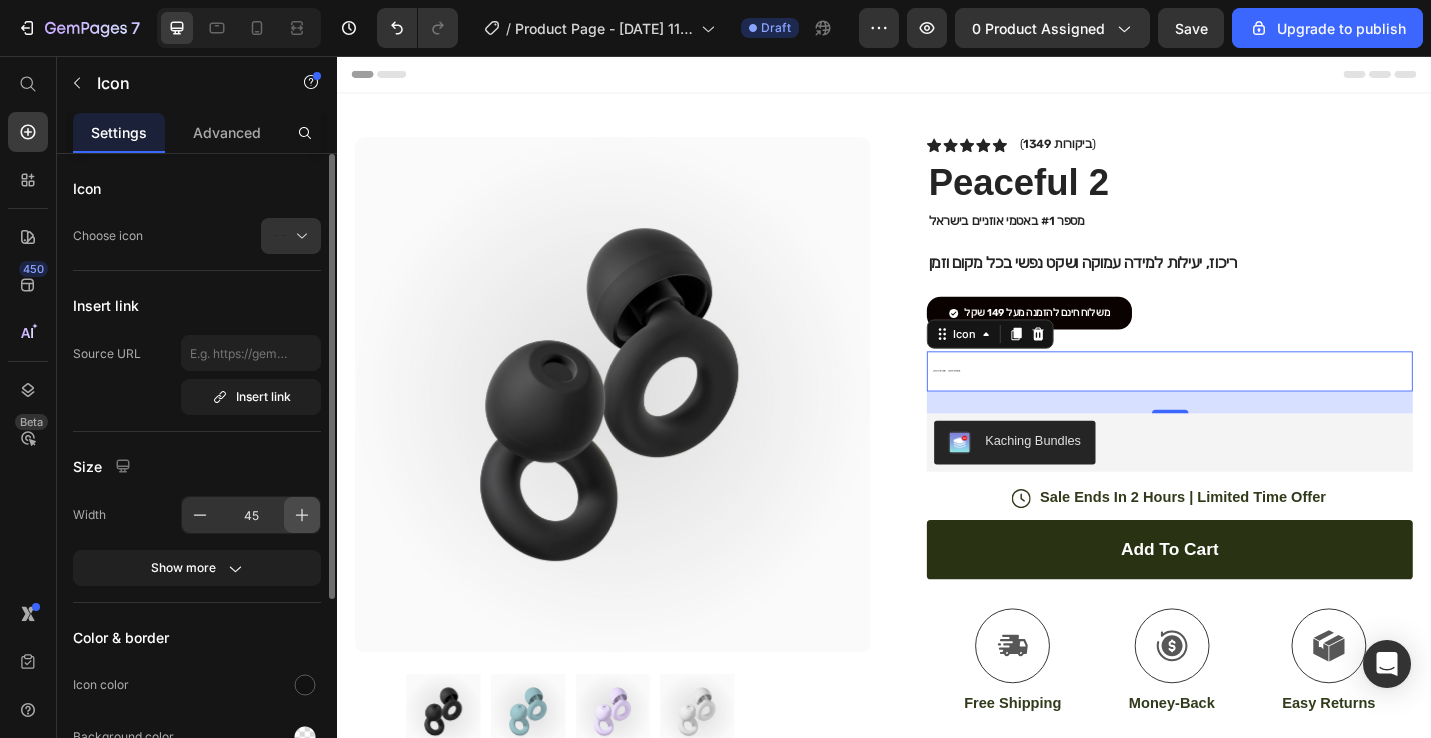 click 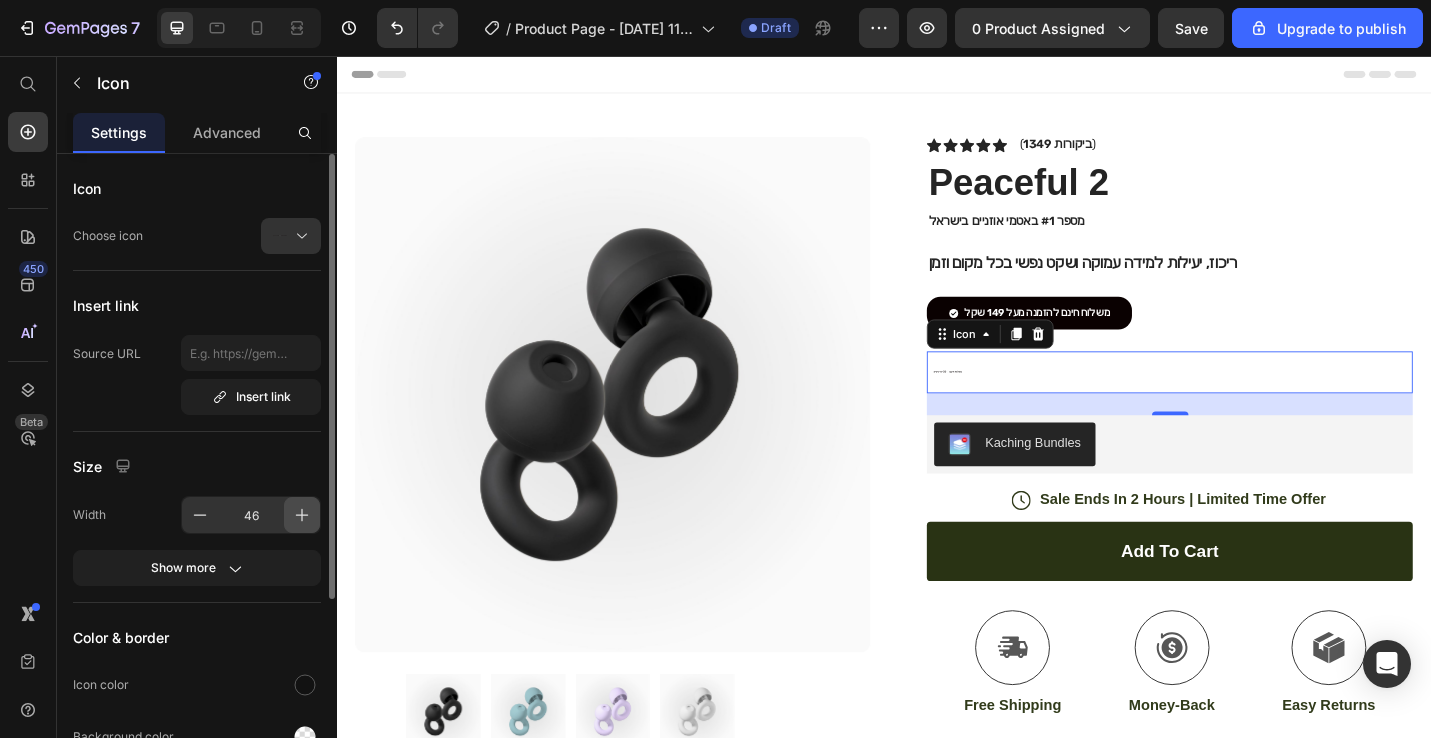 click 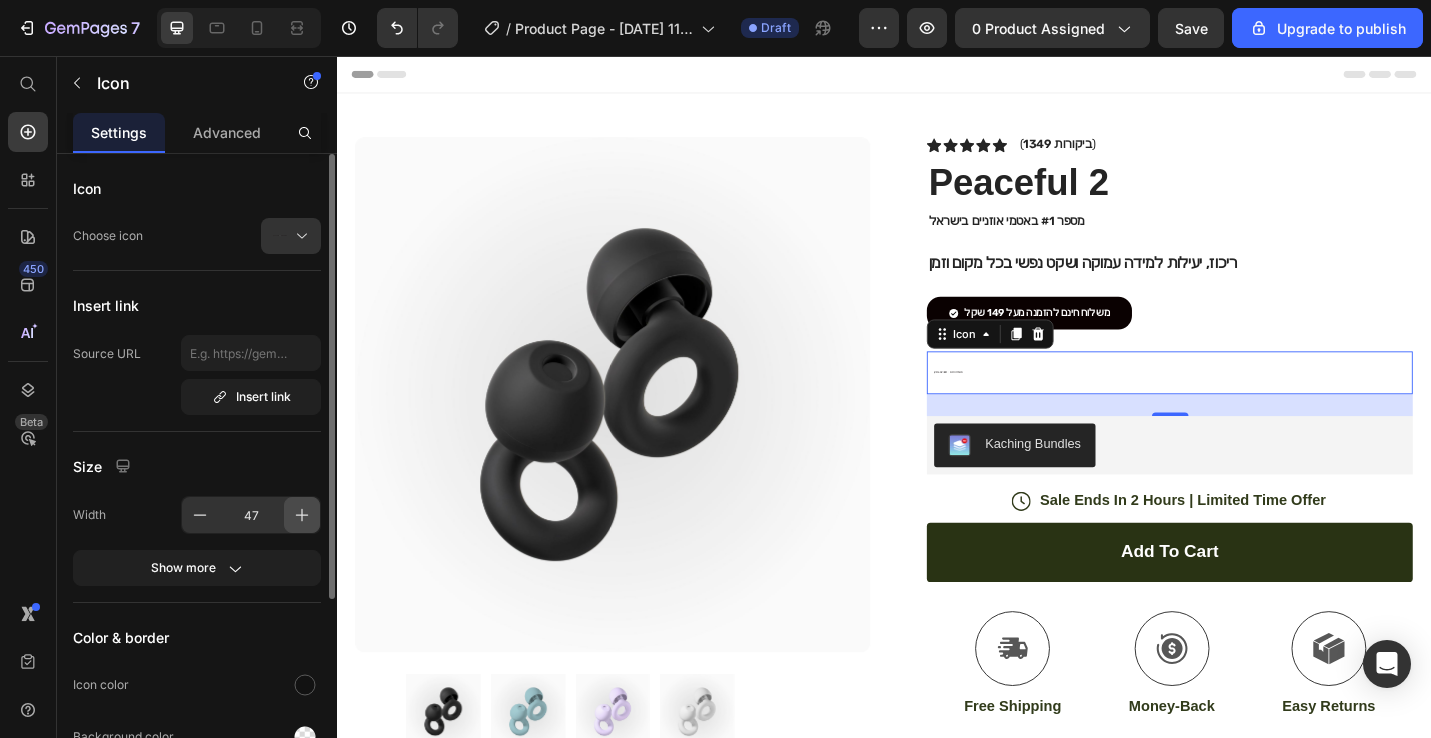 click 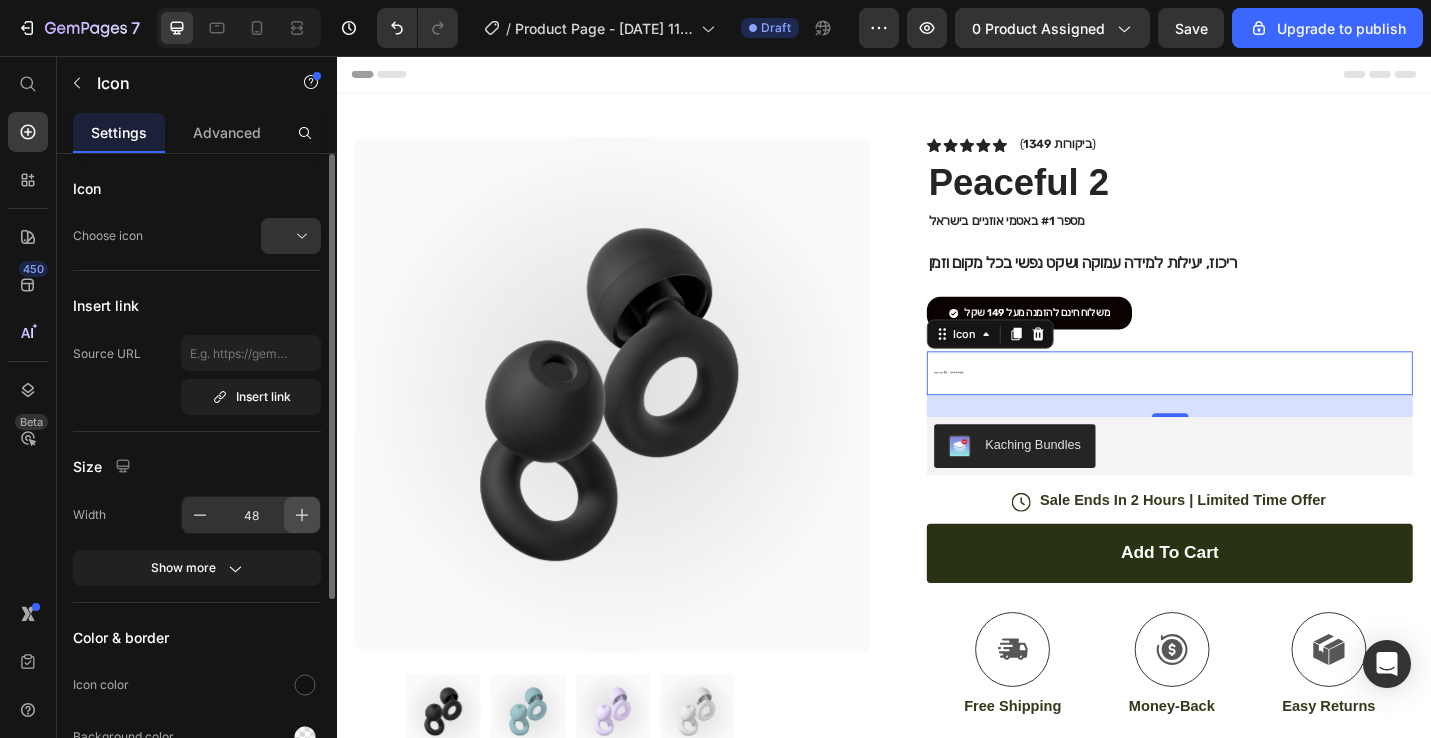 click 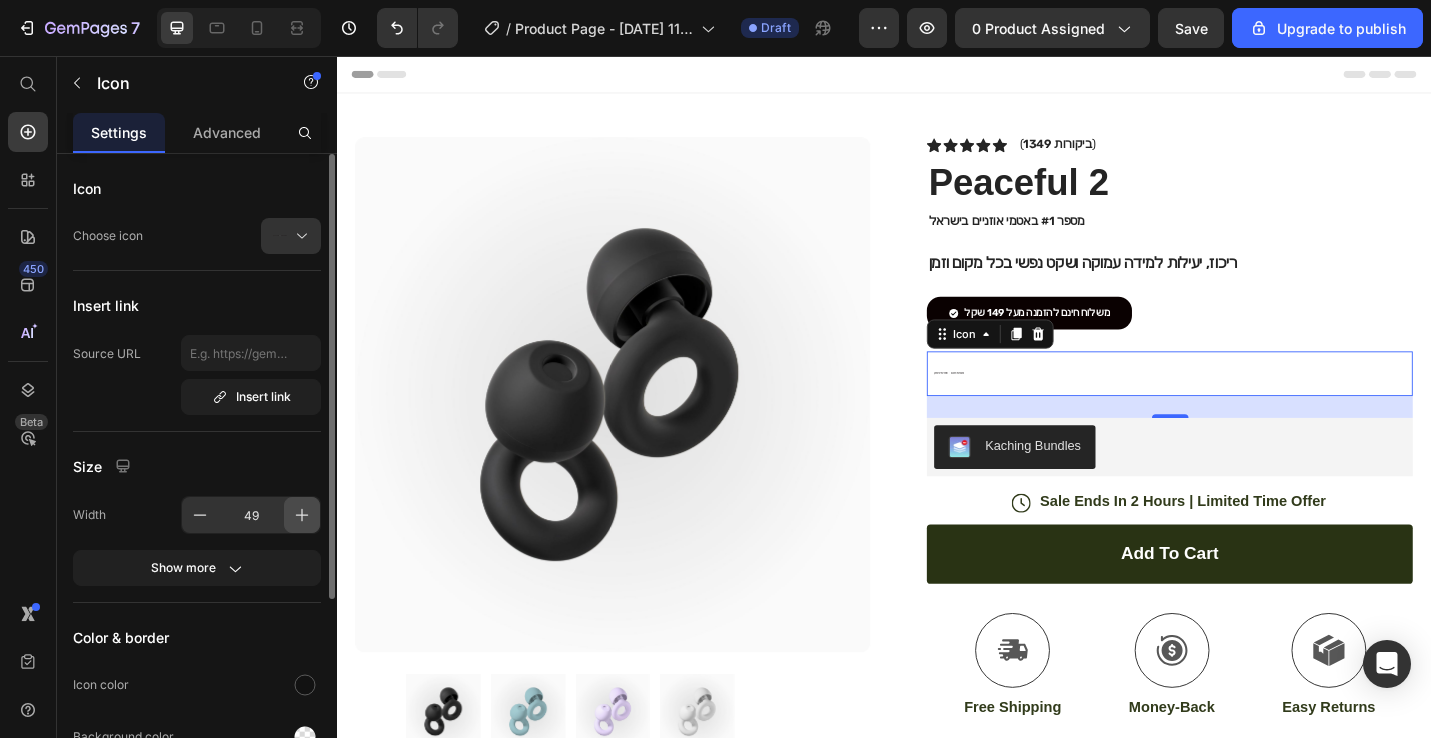 click 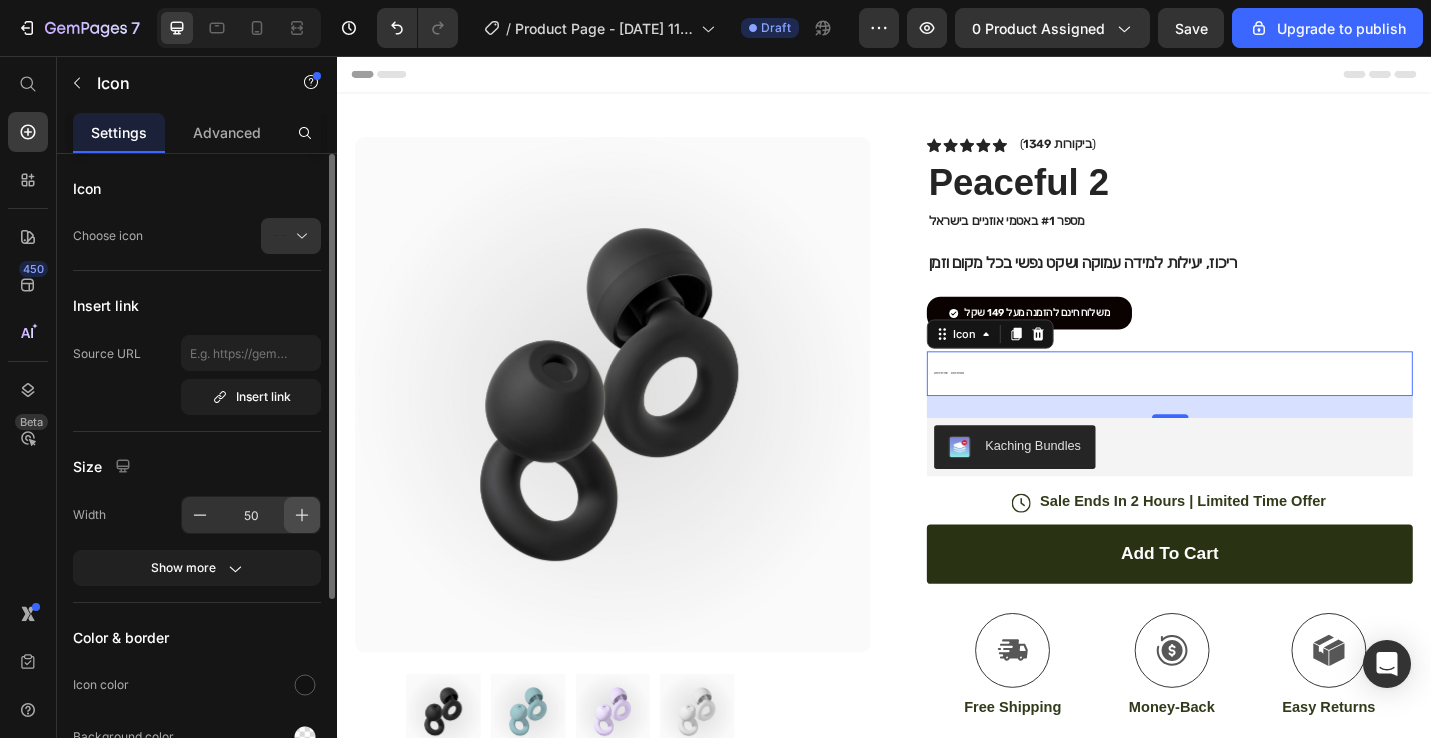 click 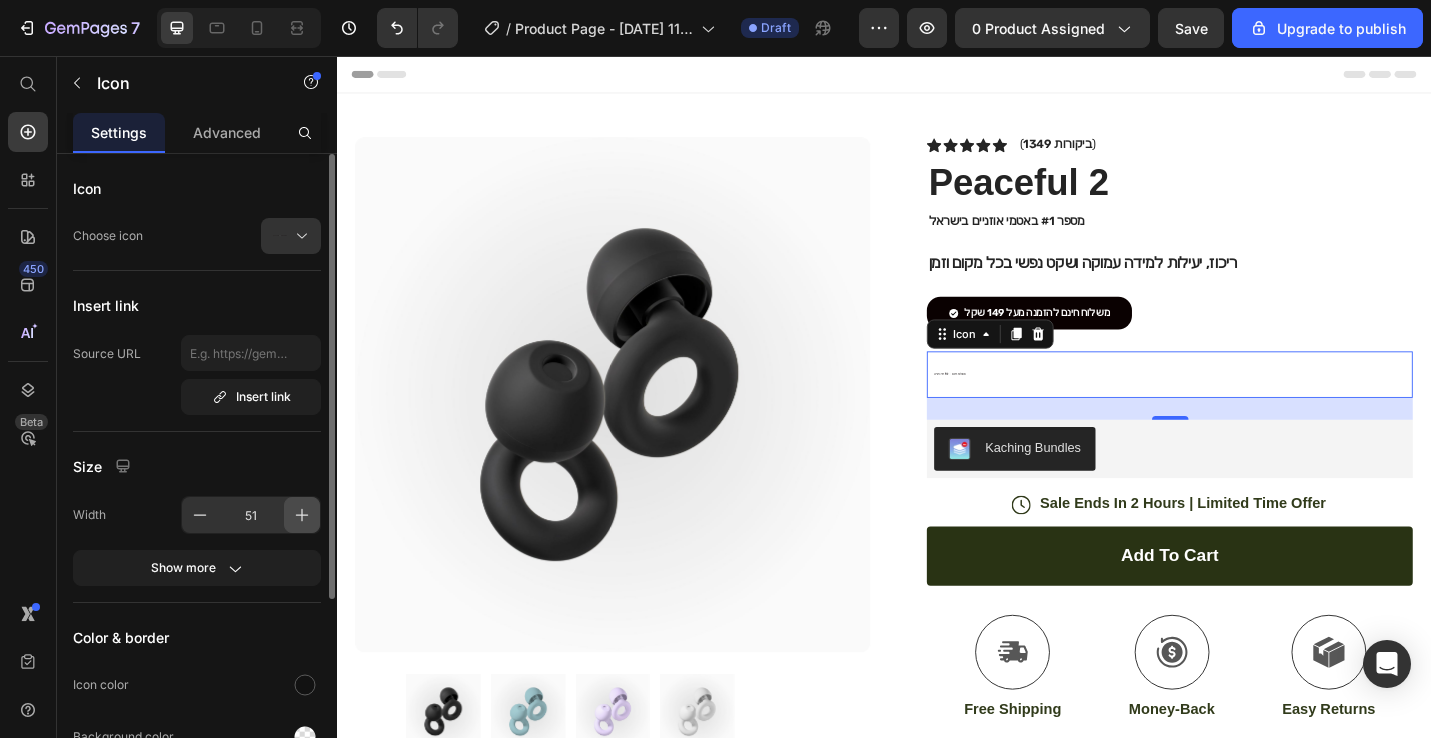 click 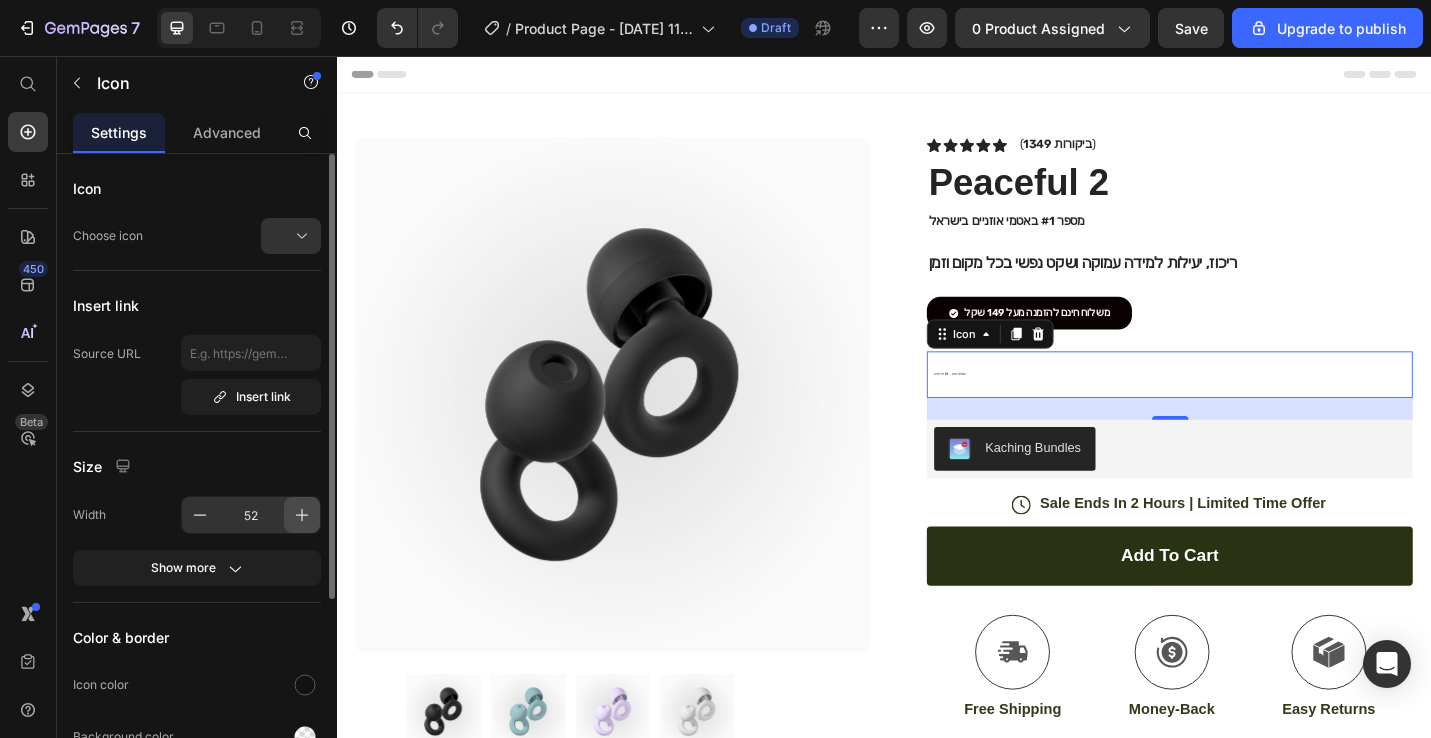 click 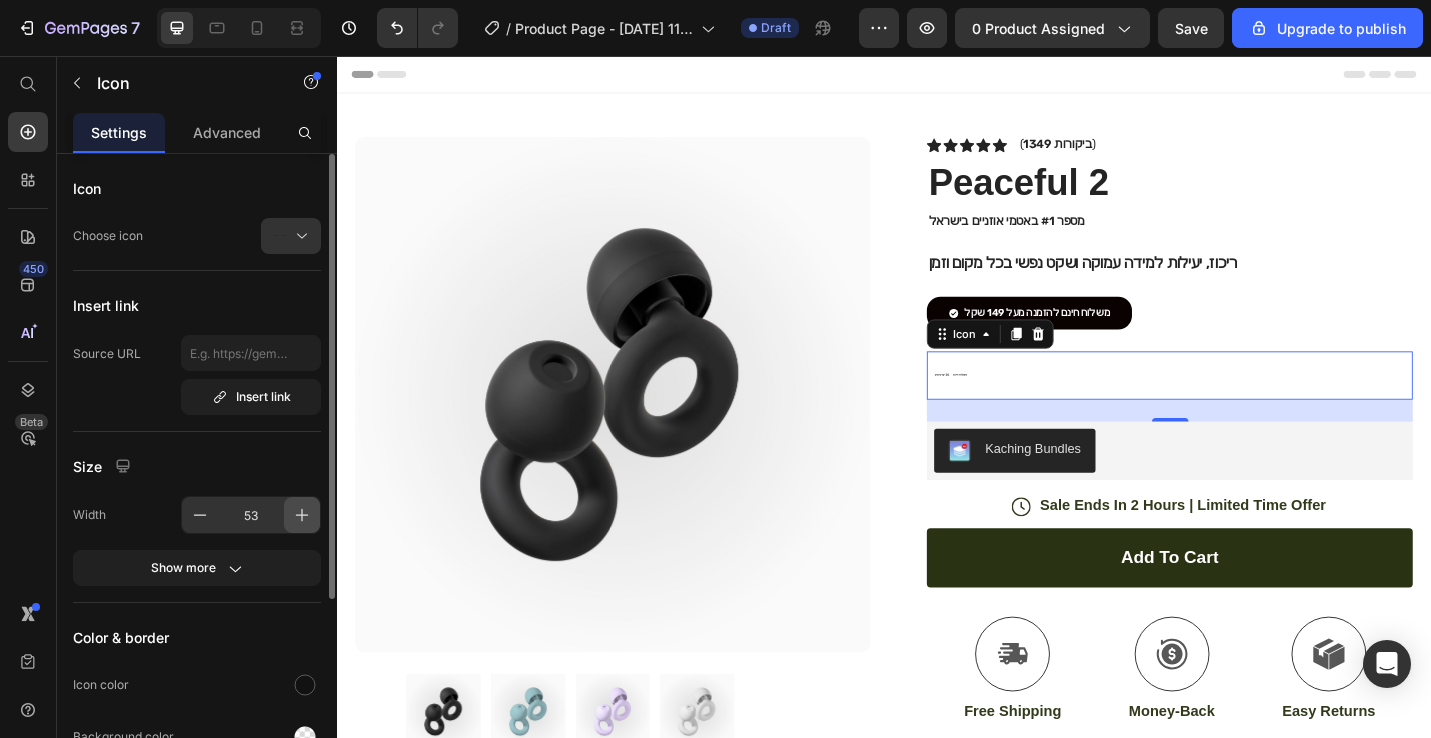 click 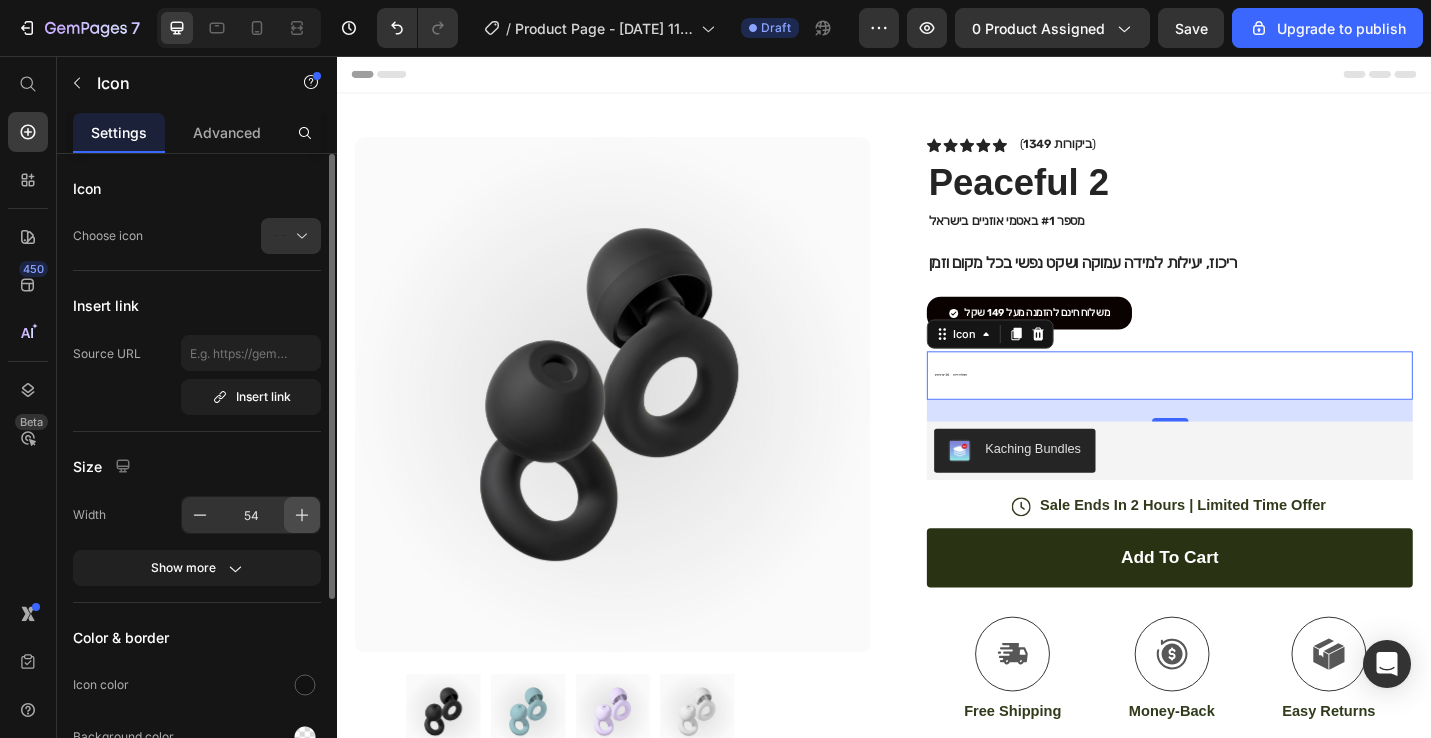 click 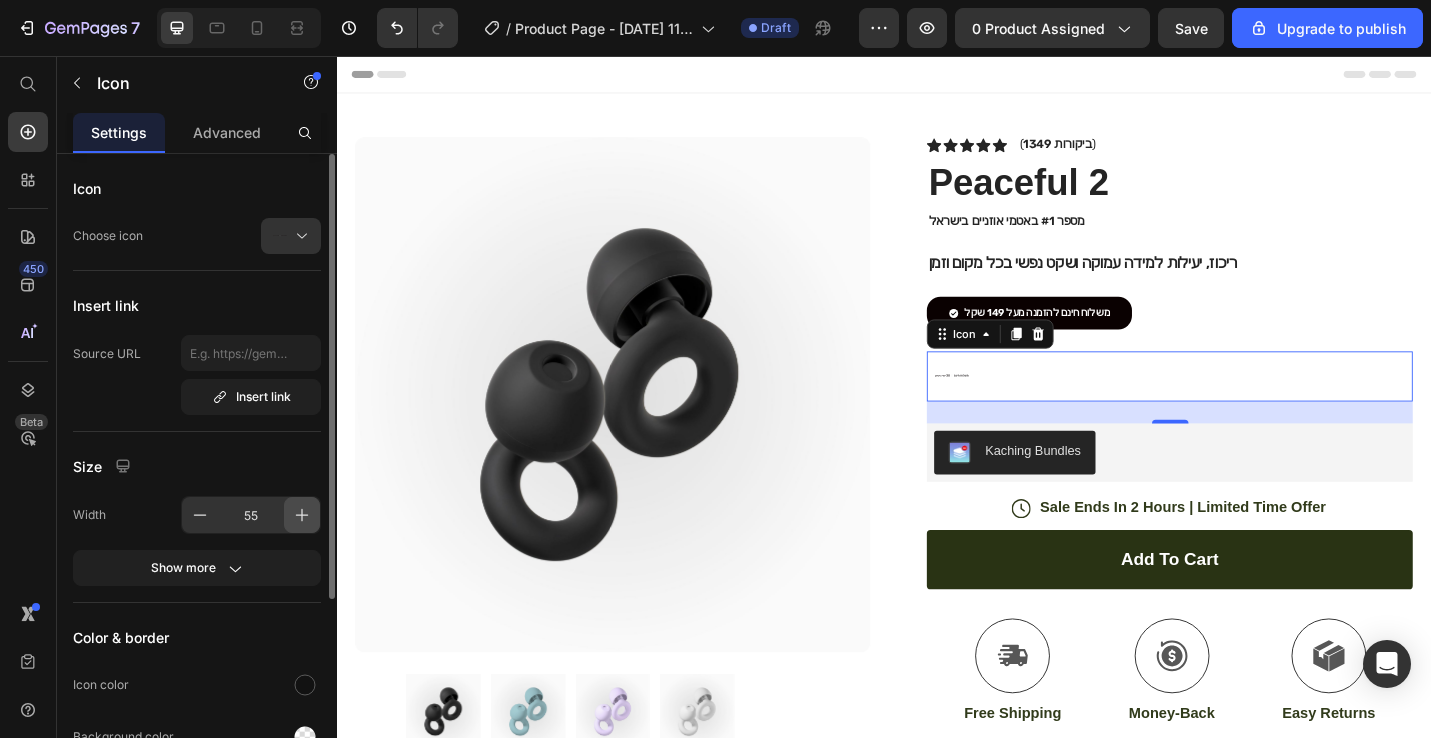 click 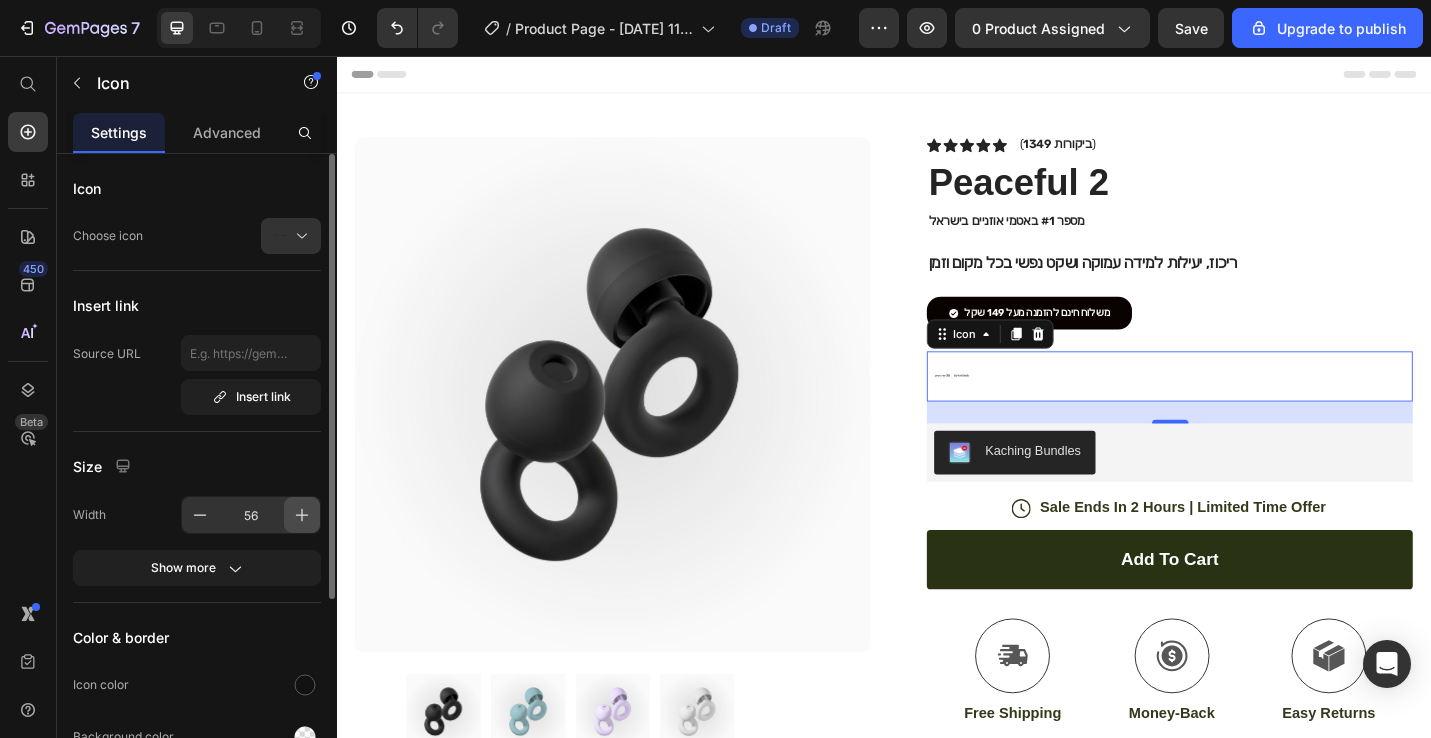 click 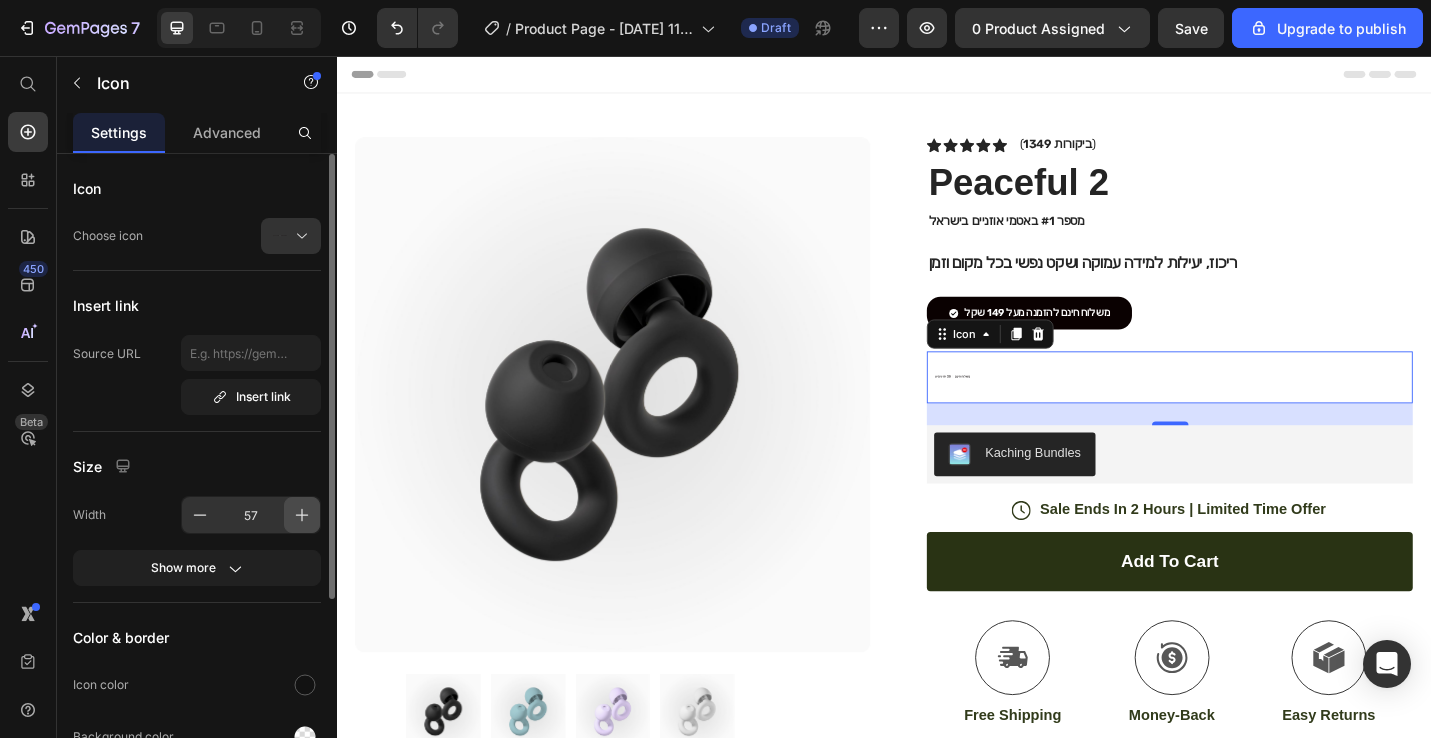 click 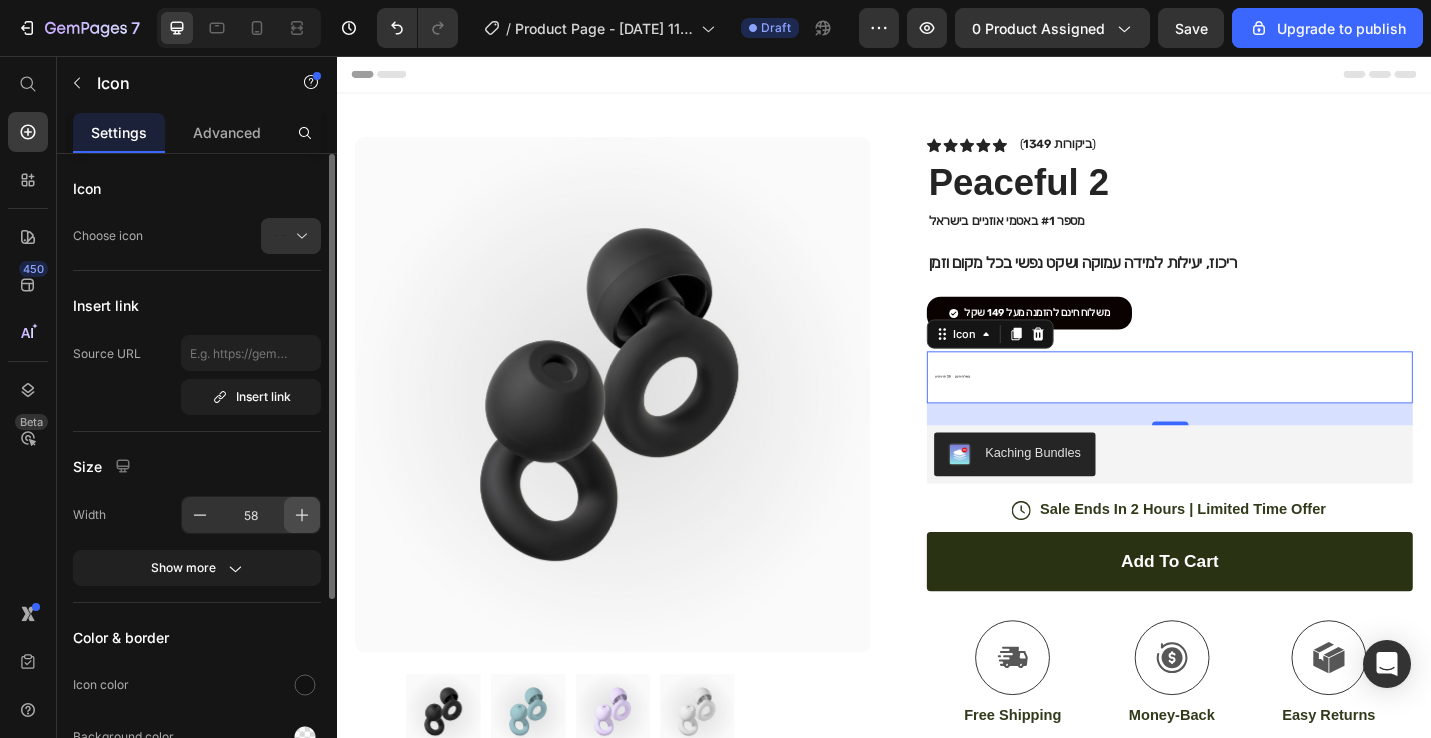 click 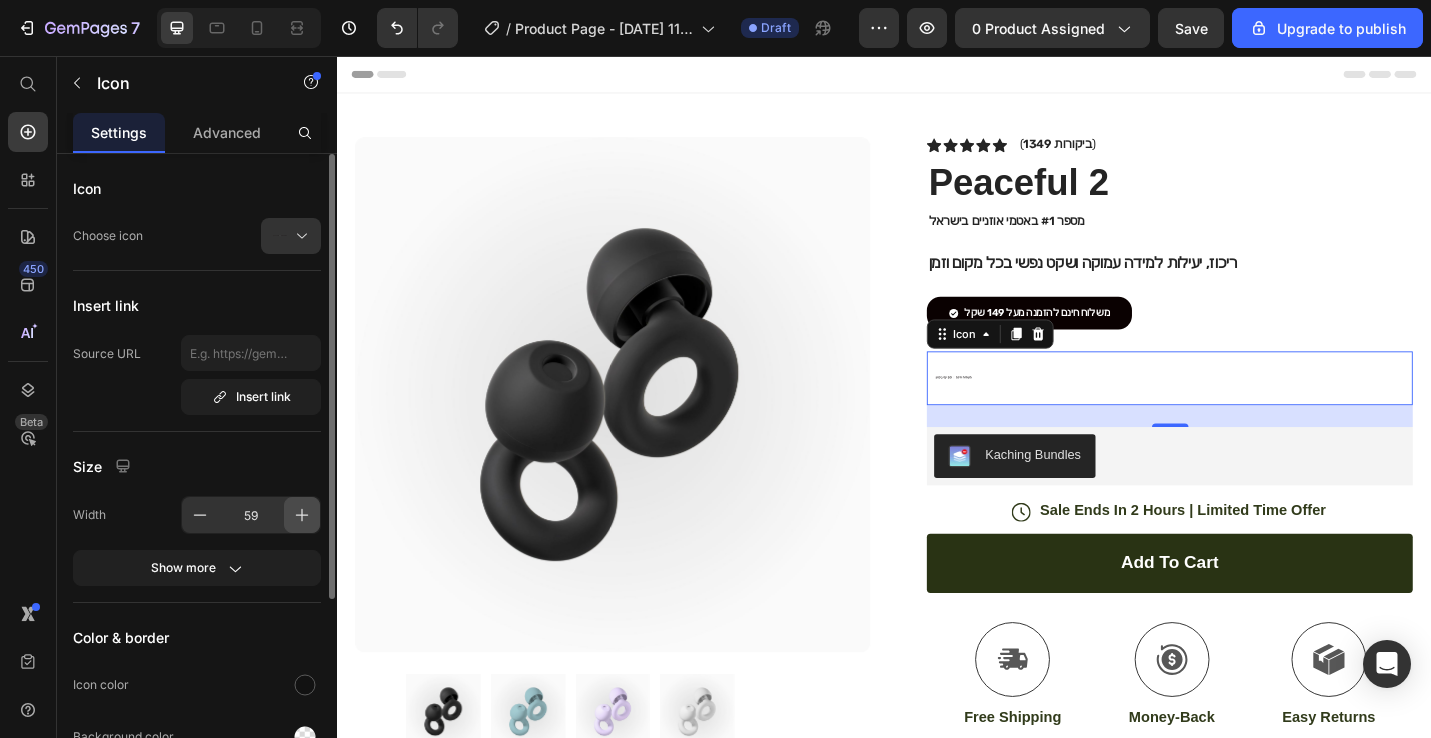 click 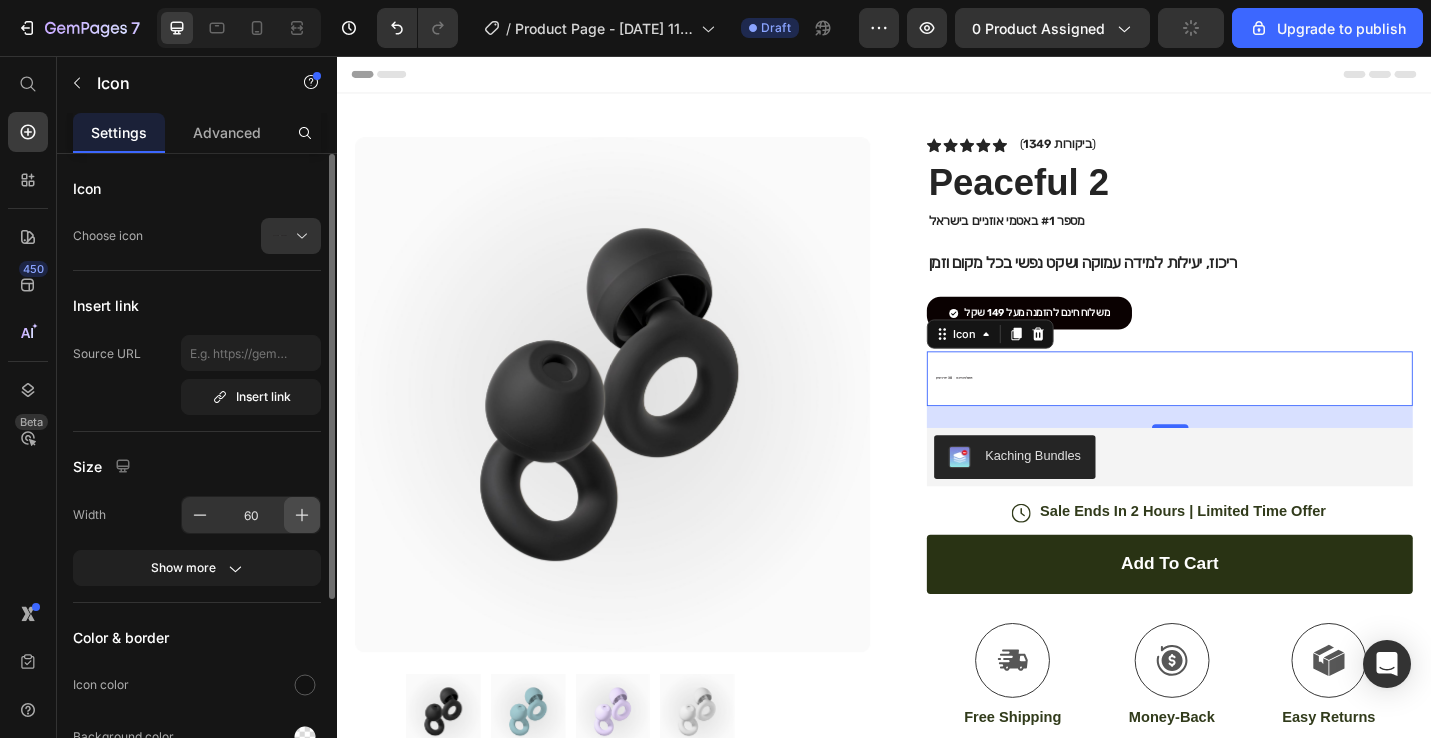 click 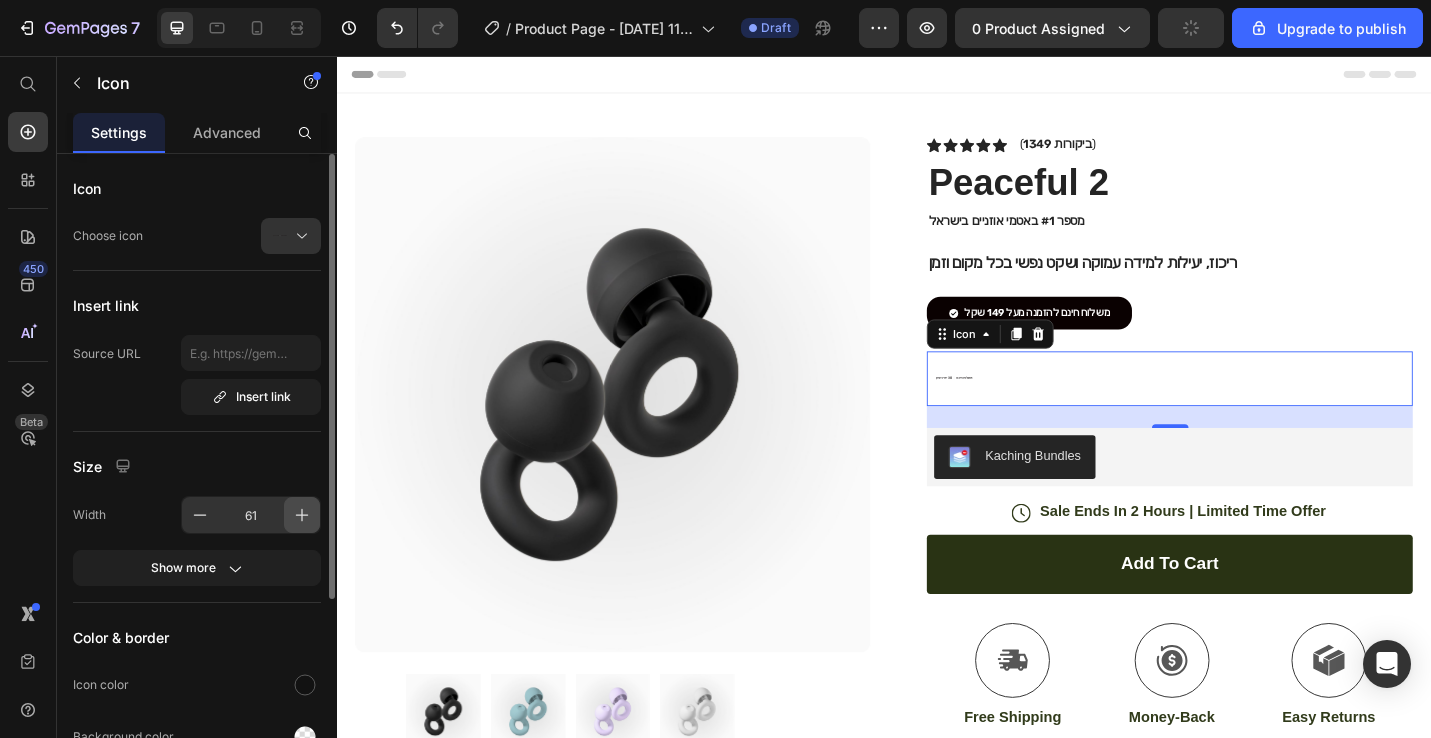click 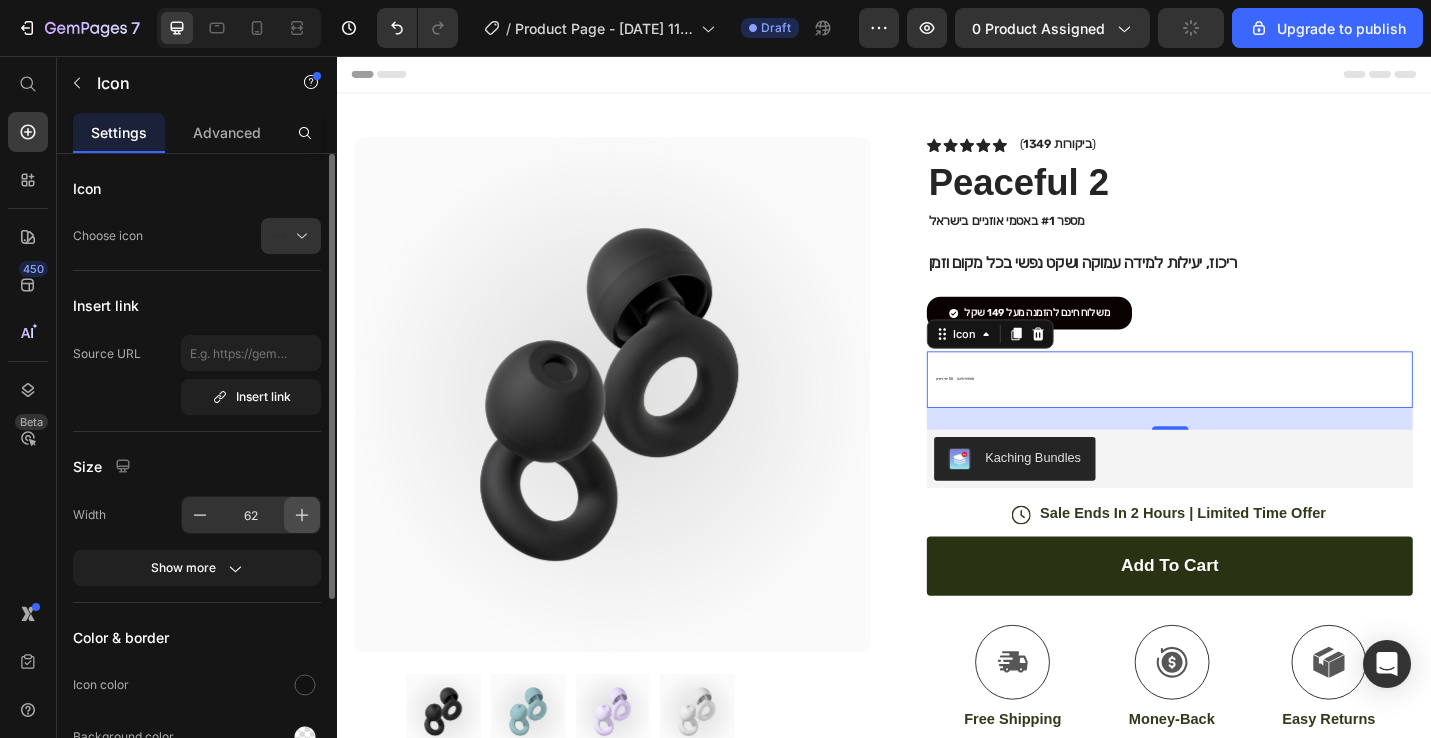 click 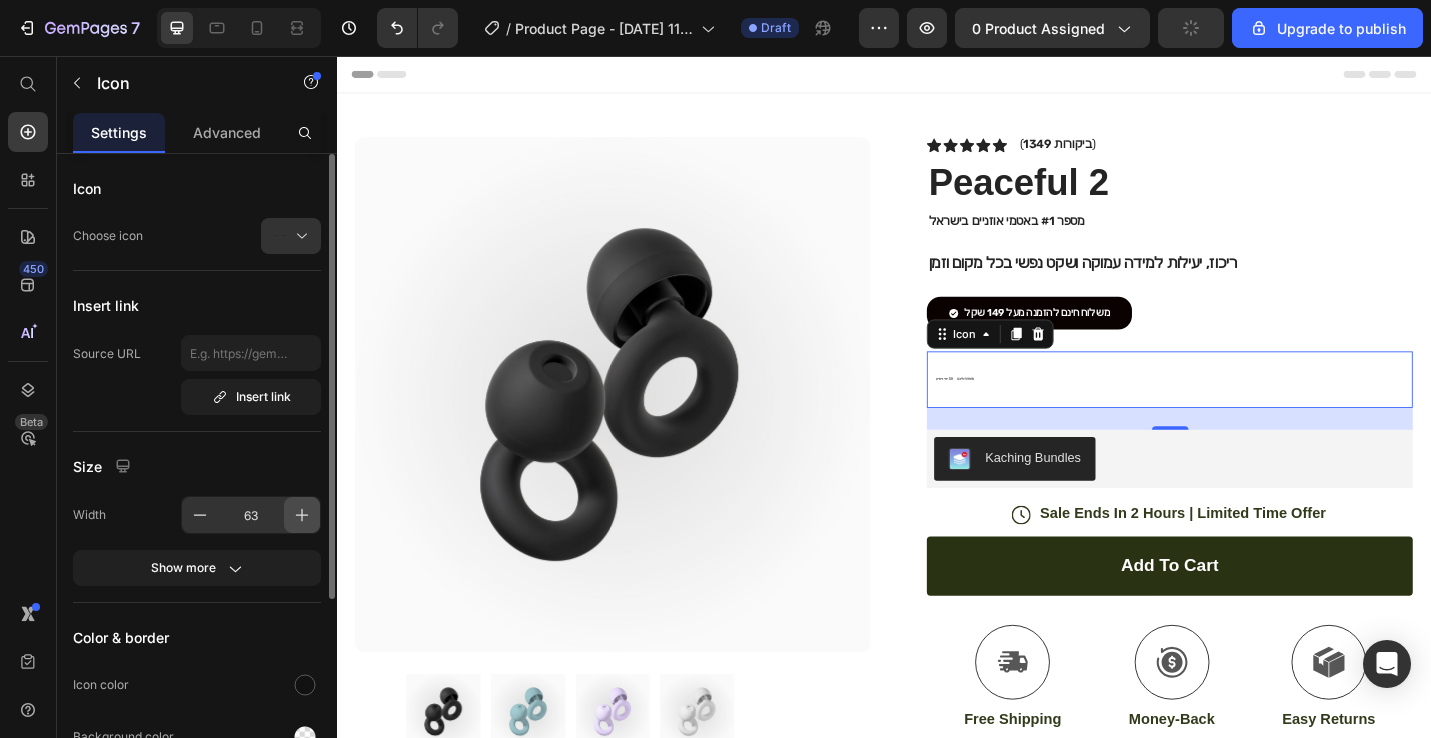 click 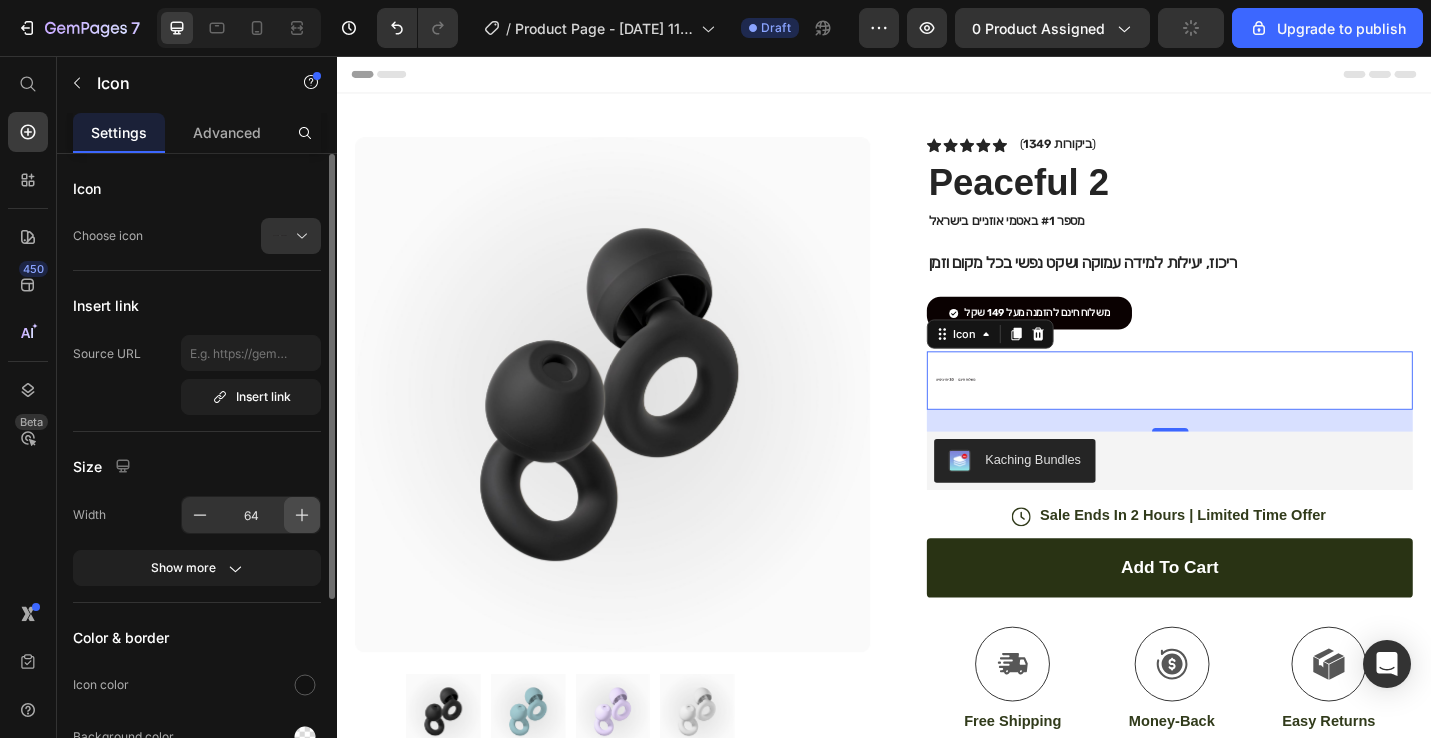 click 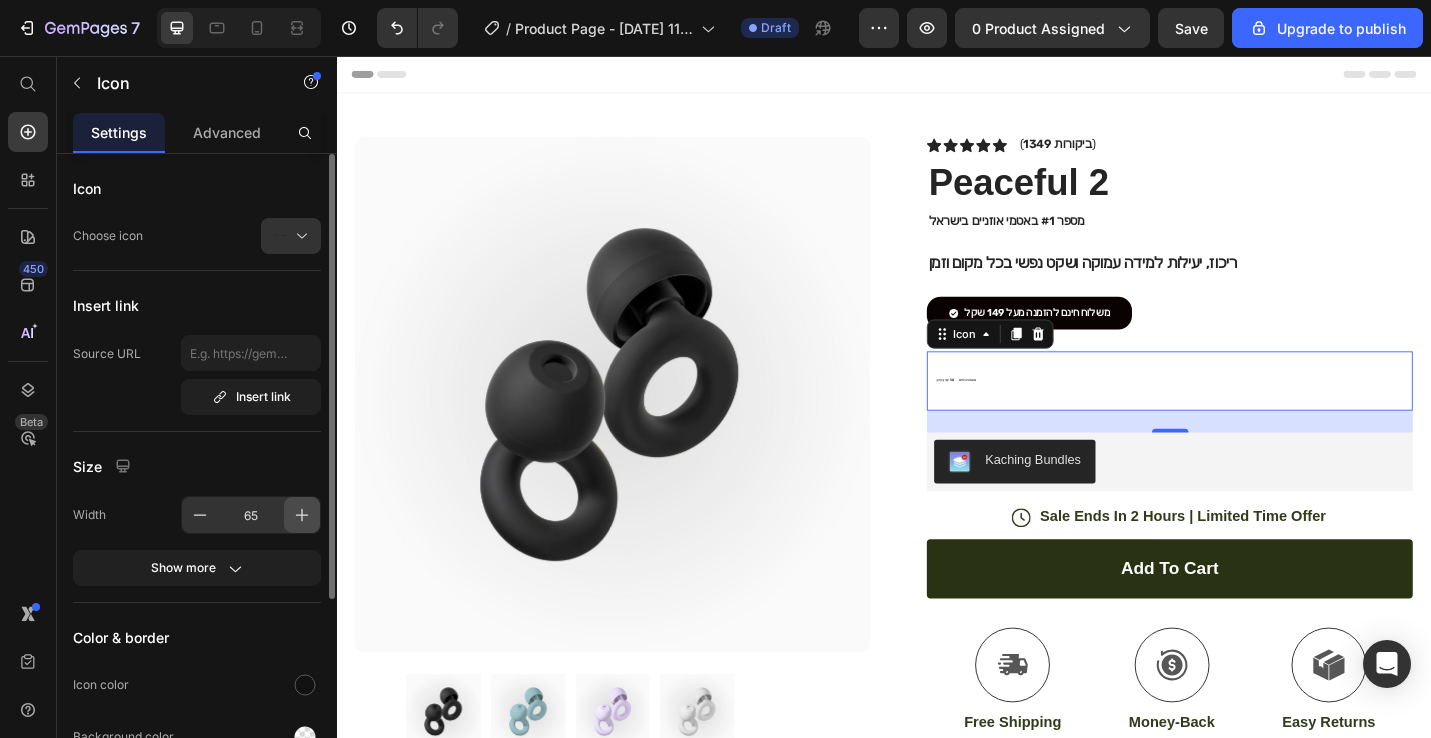 click 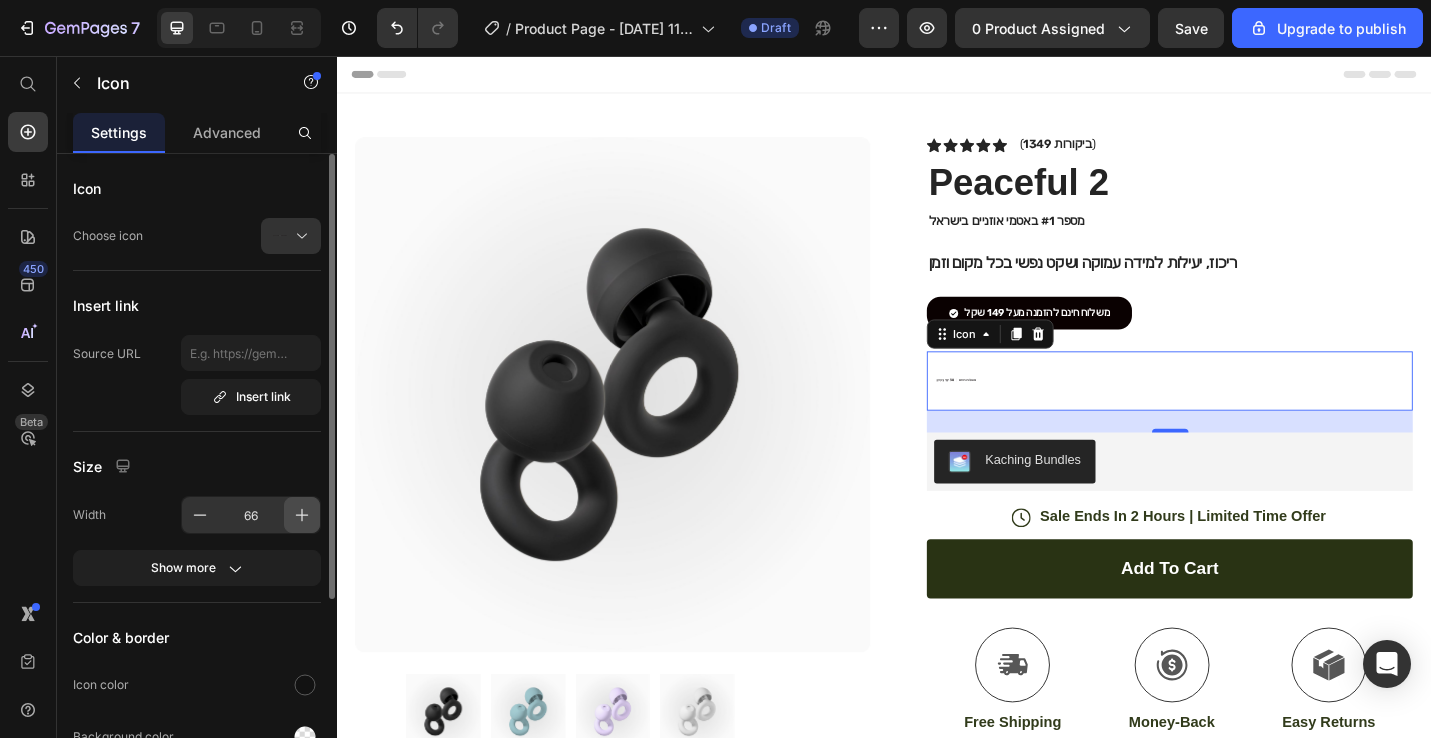 click 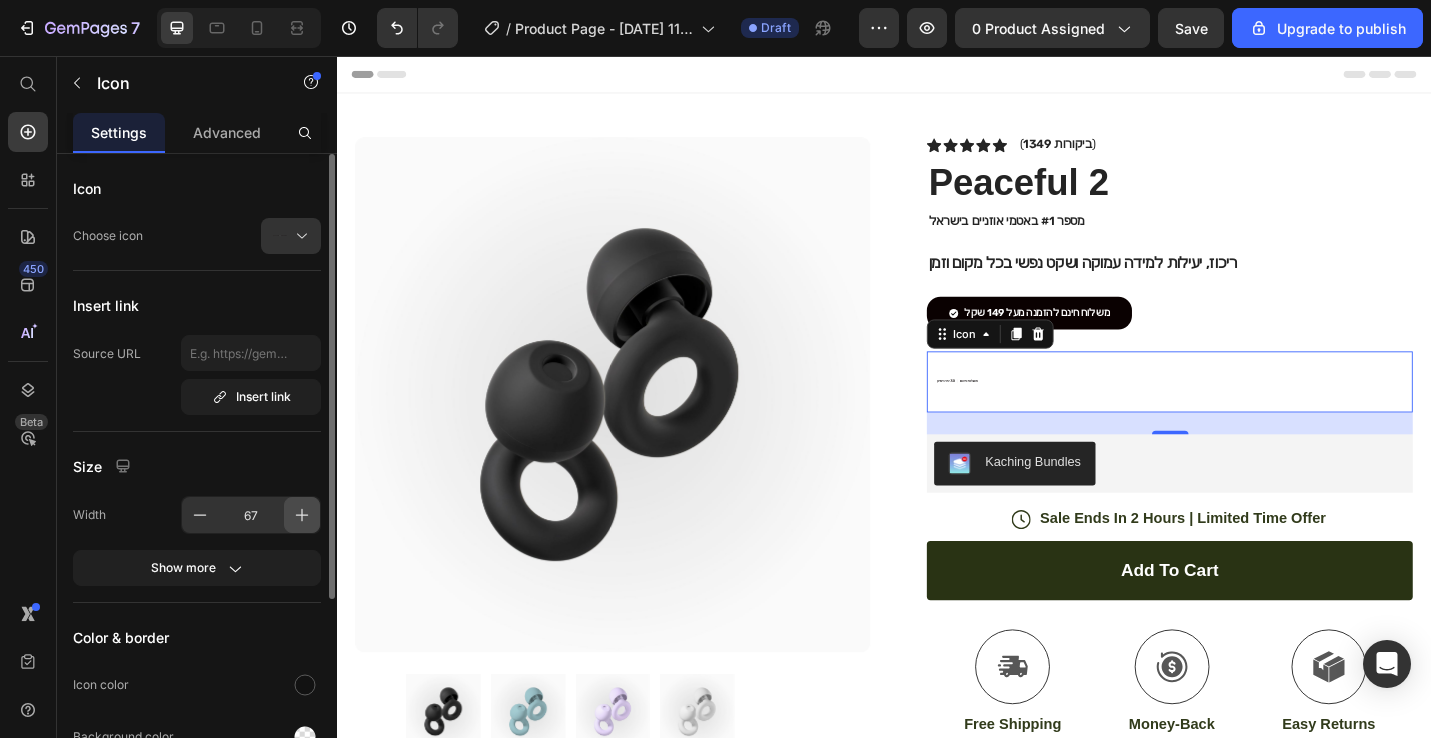 click 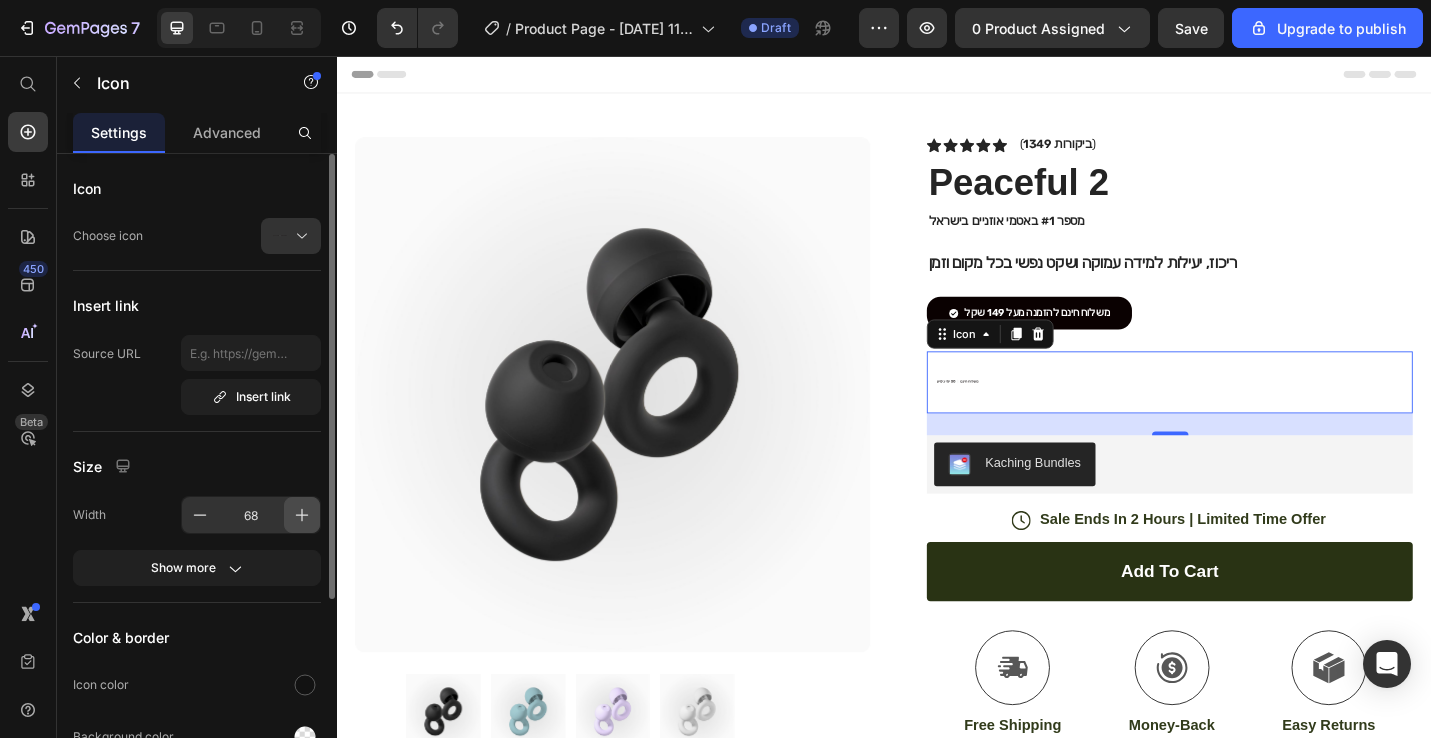 click 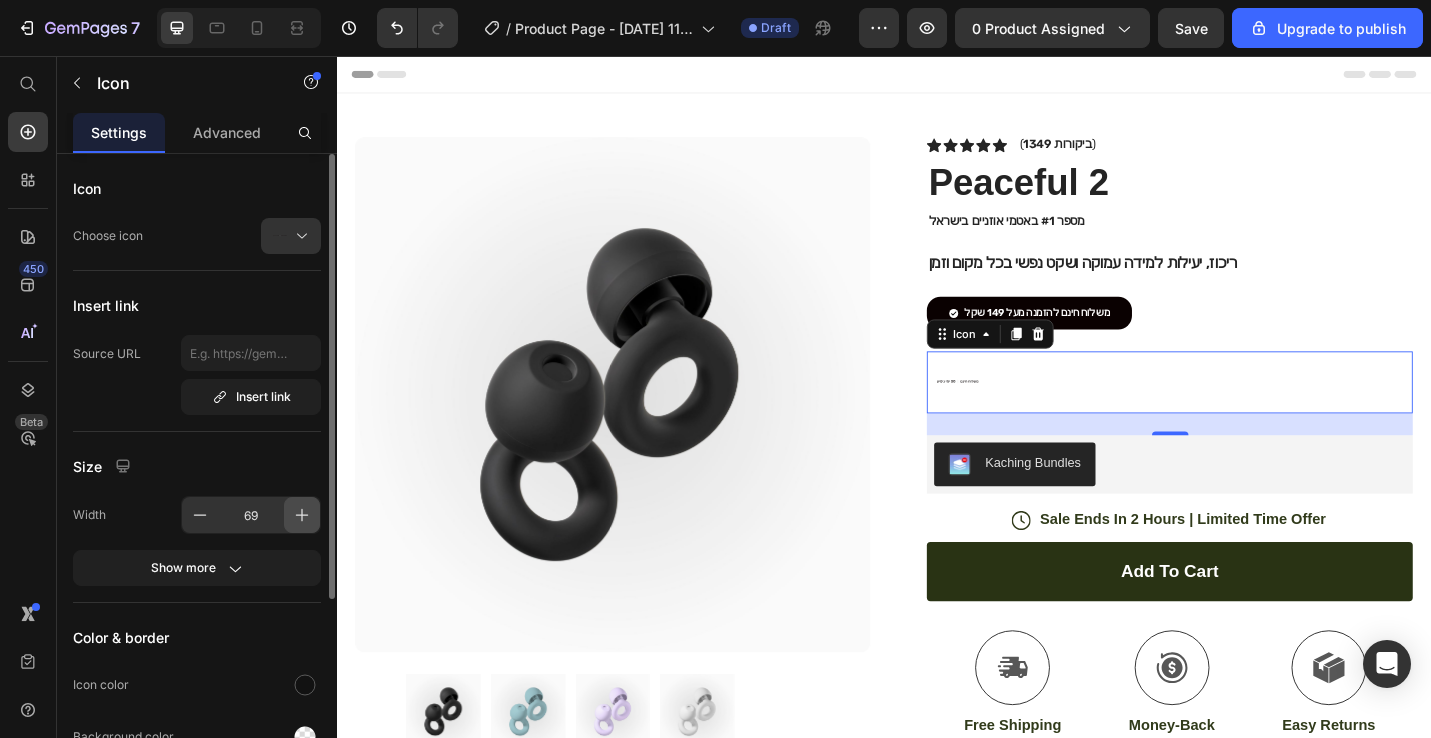 click 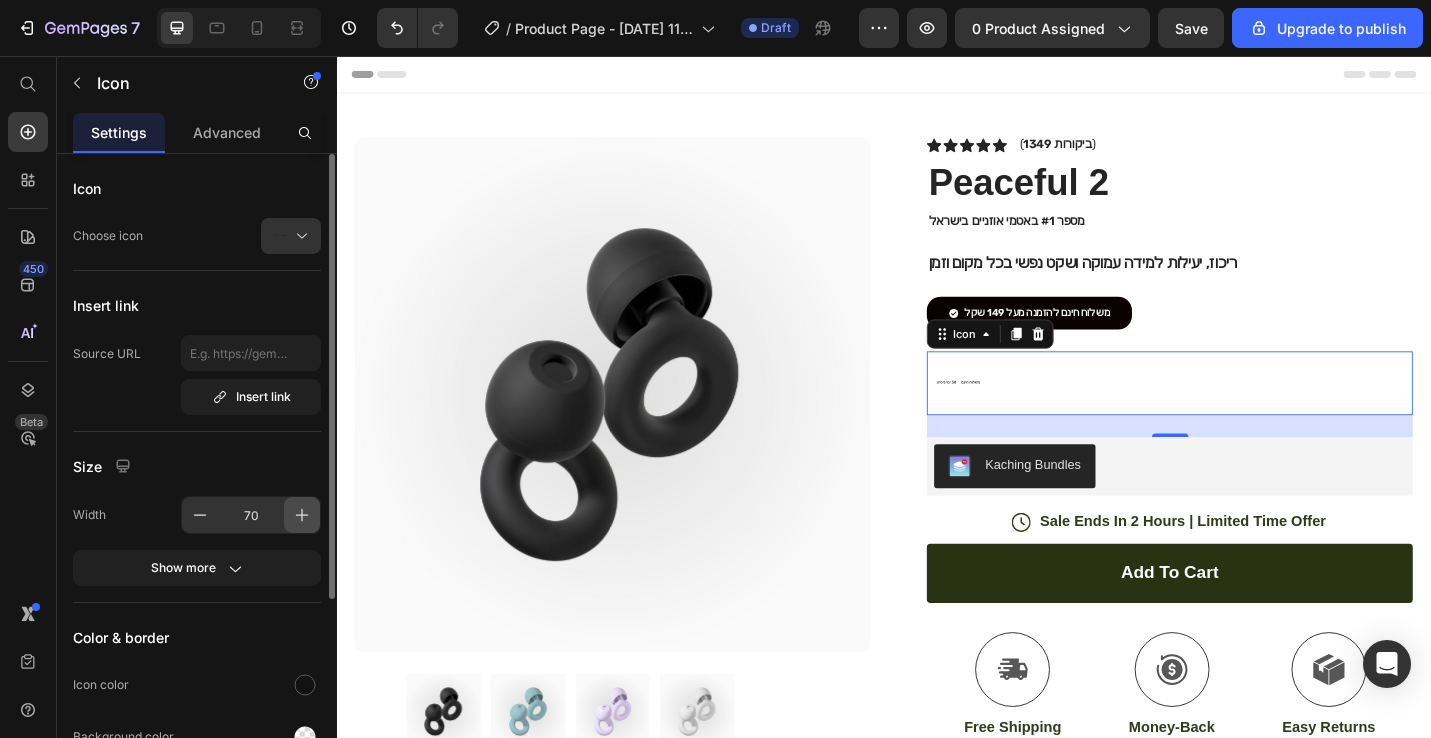 click 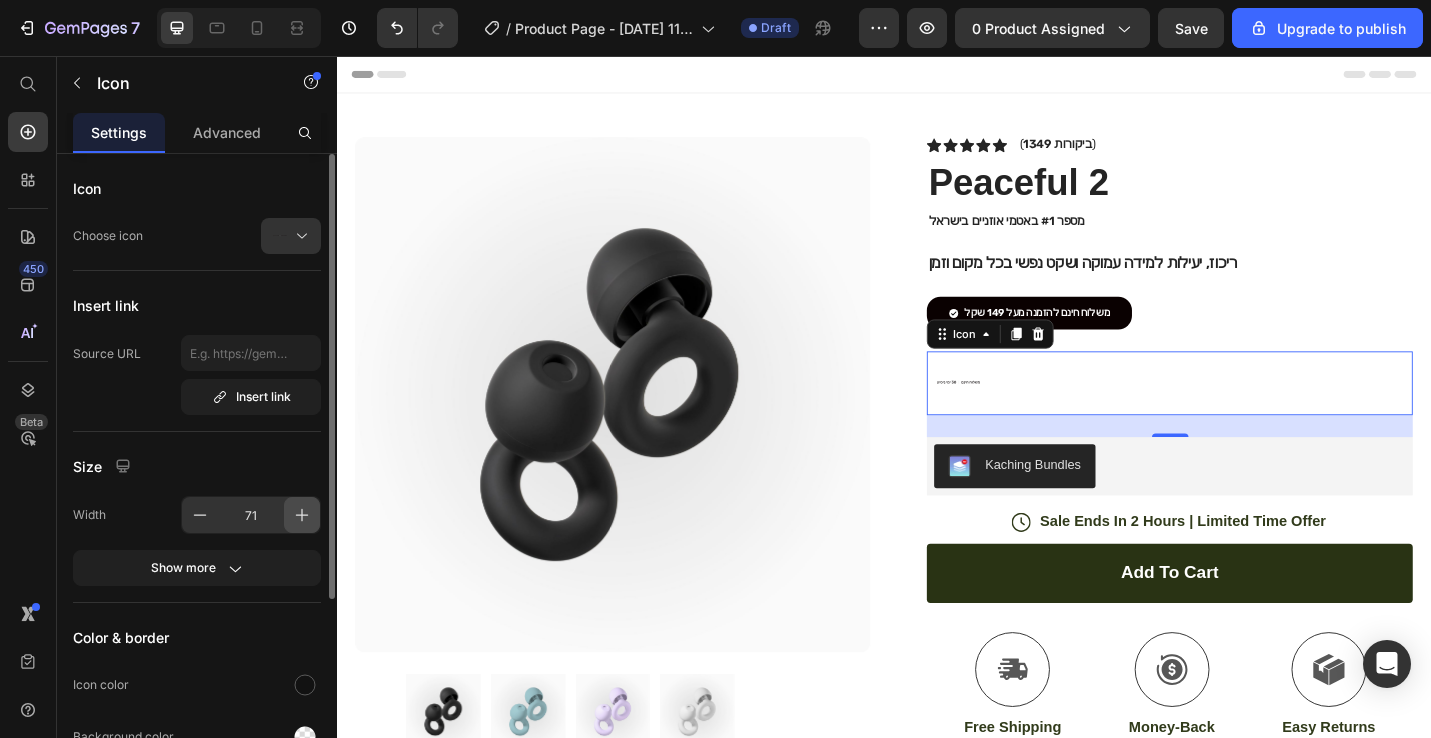 click 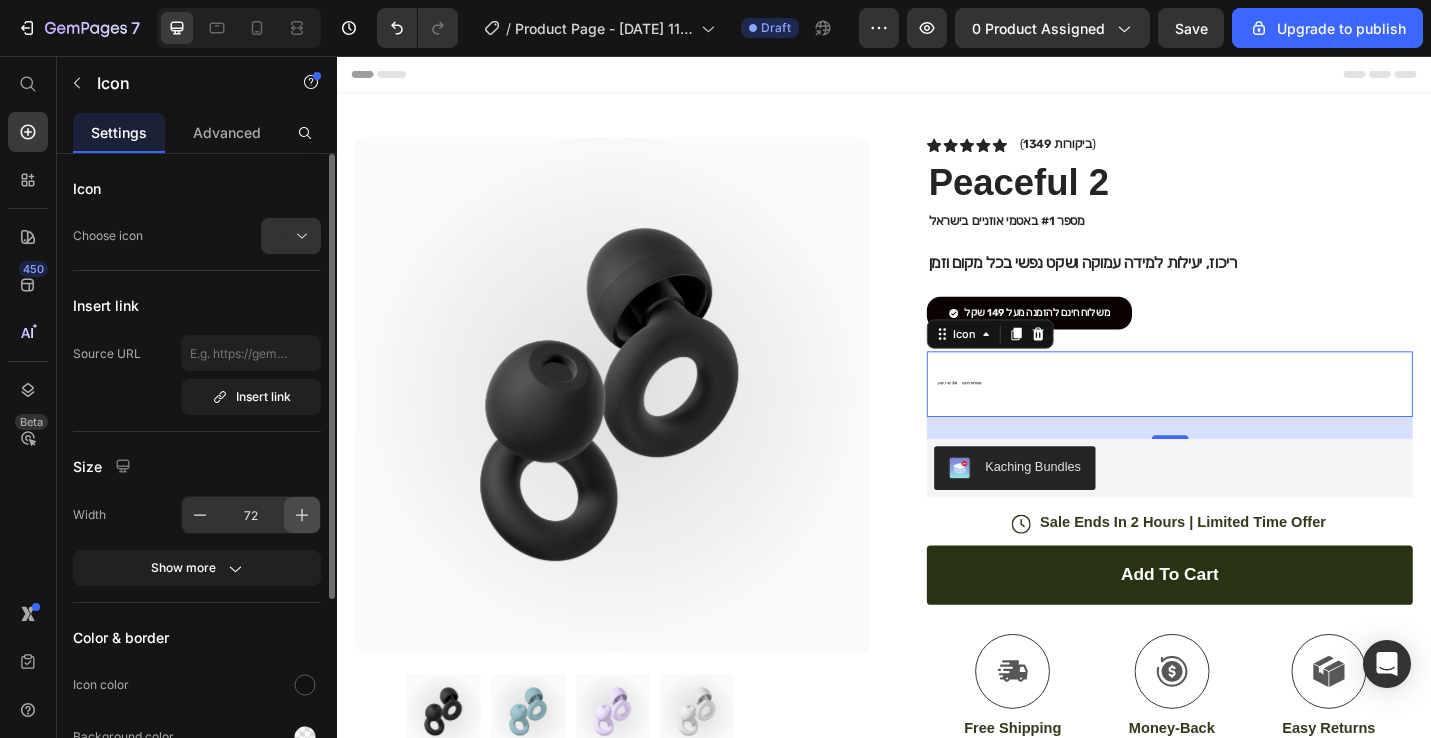 click 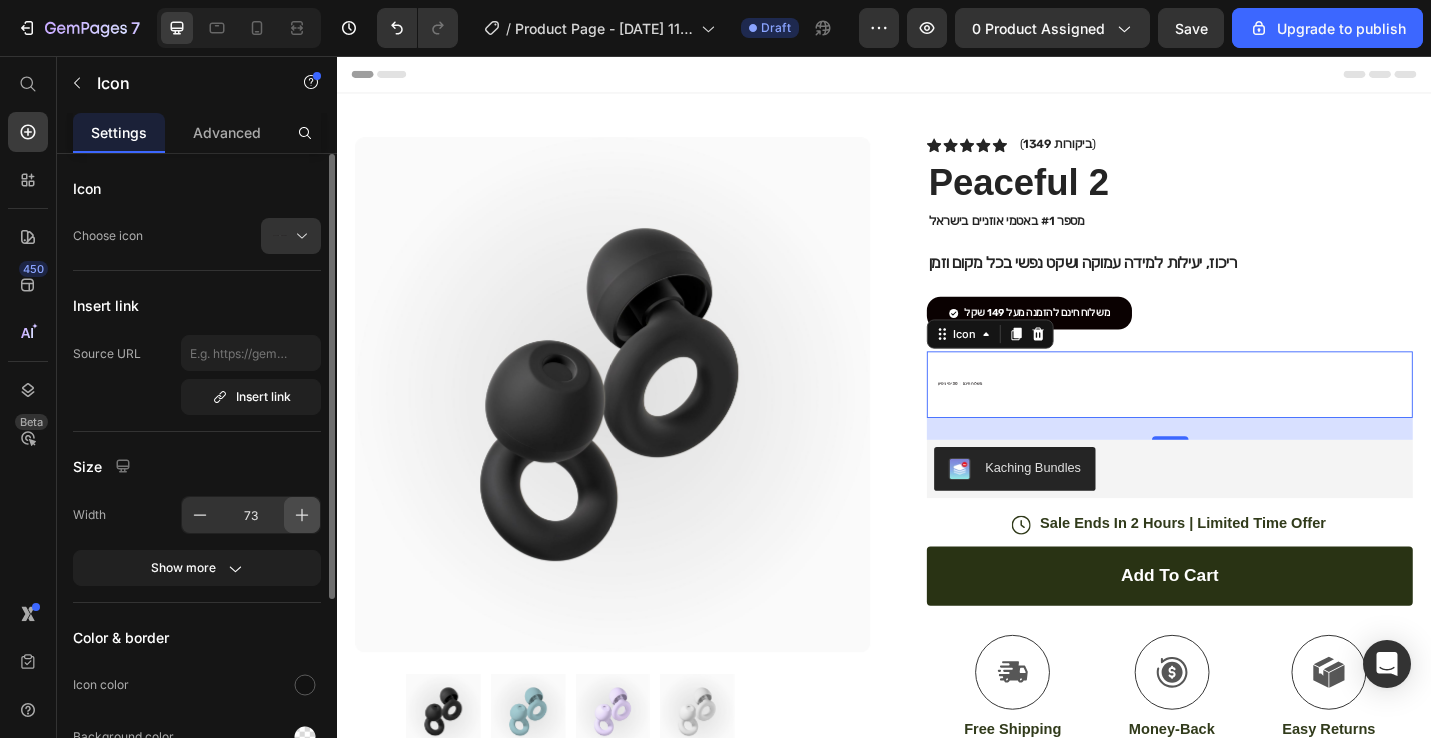 click 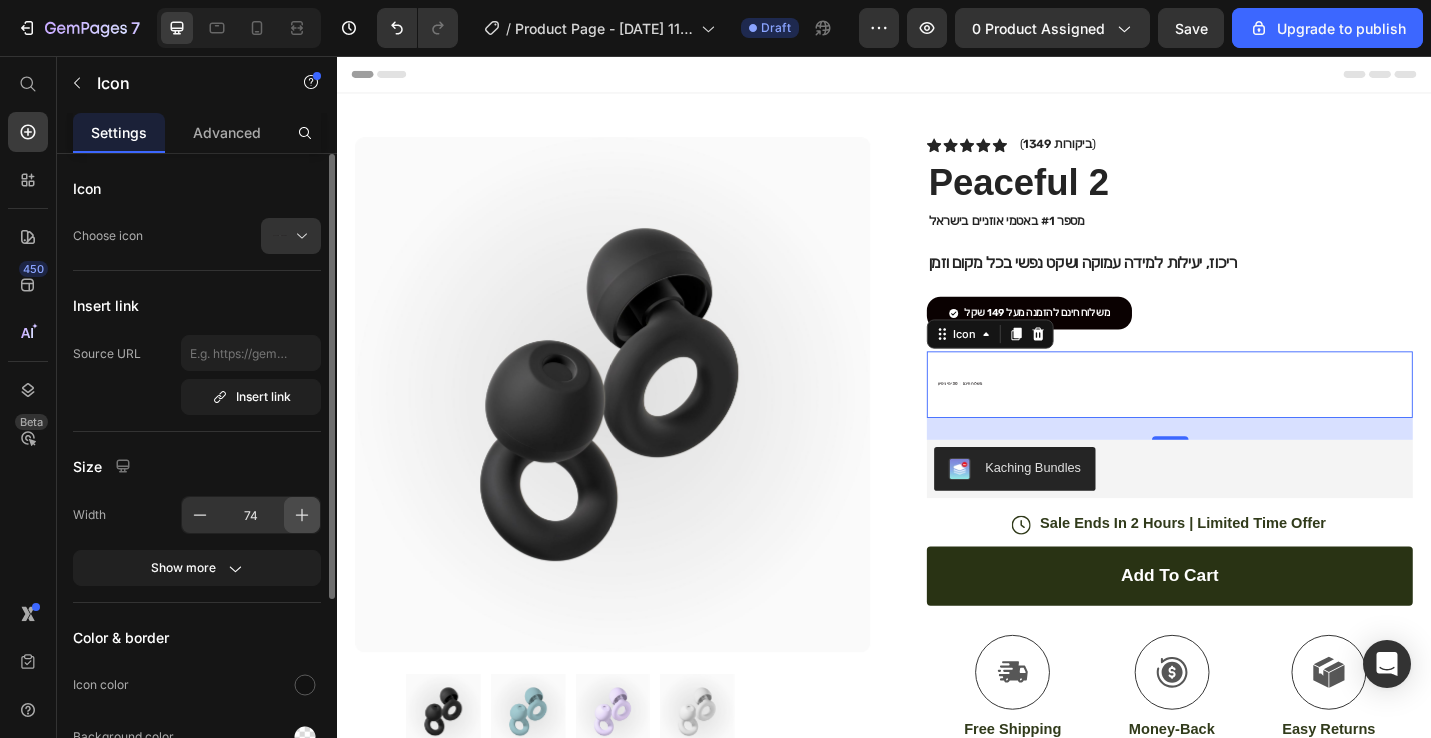 click 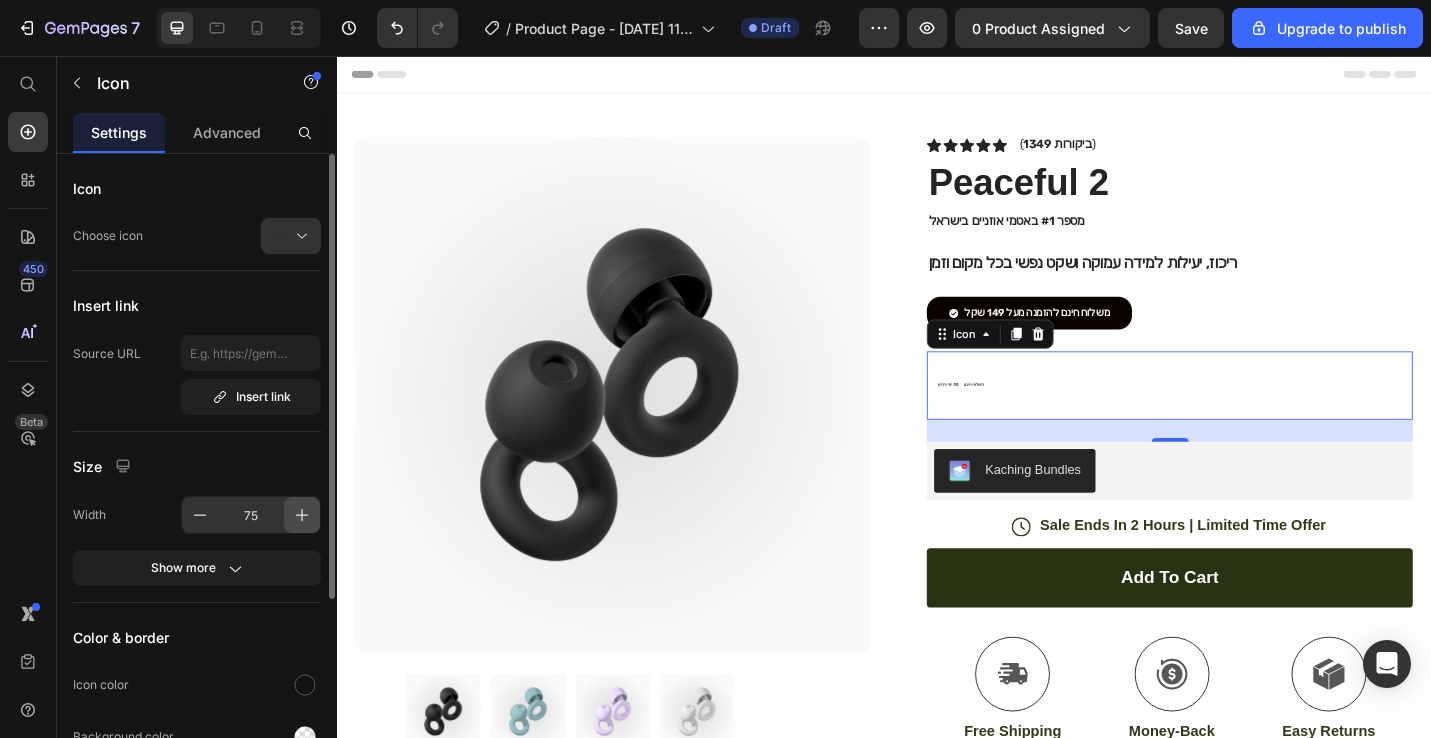 click 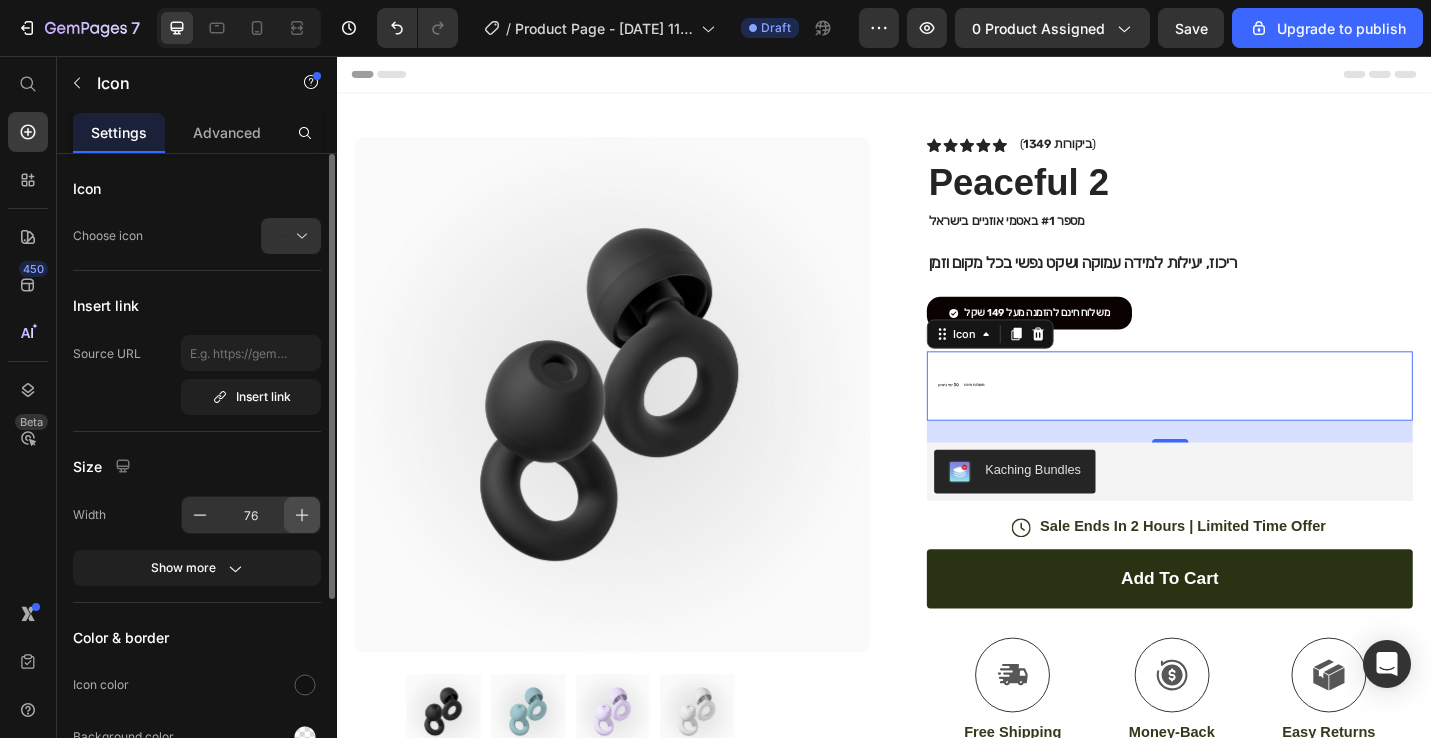 click 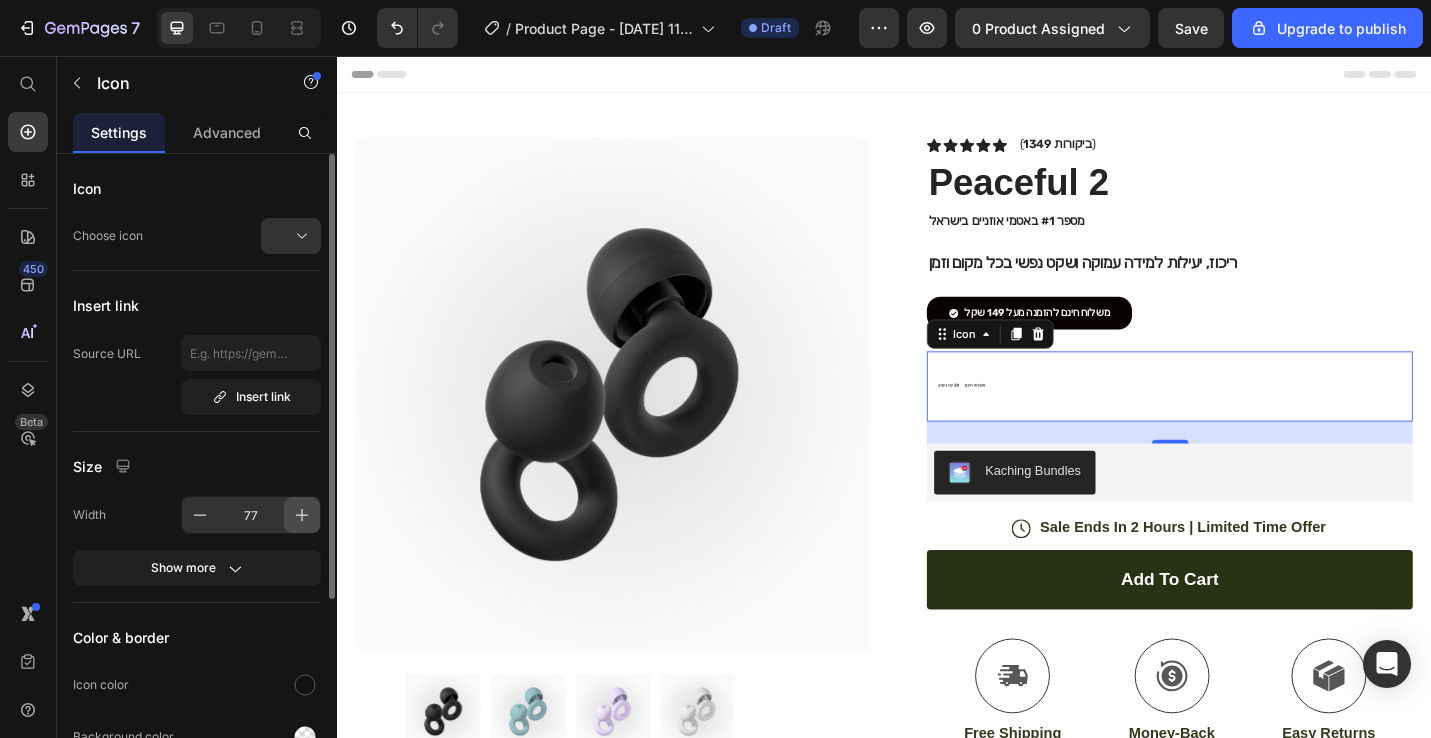 click 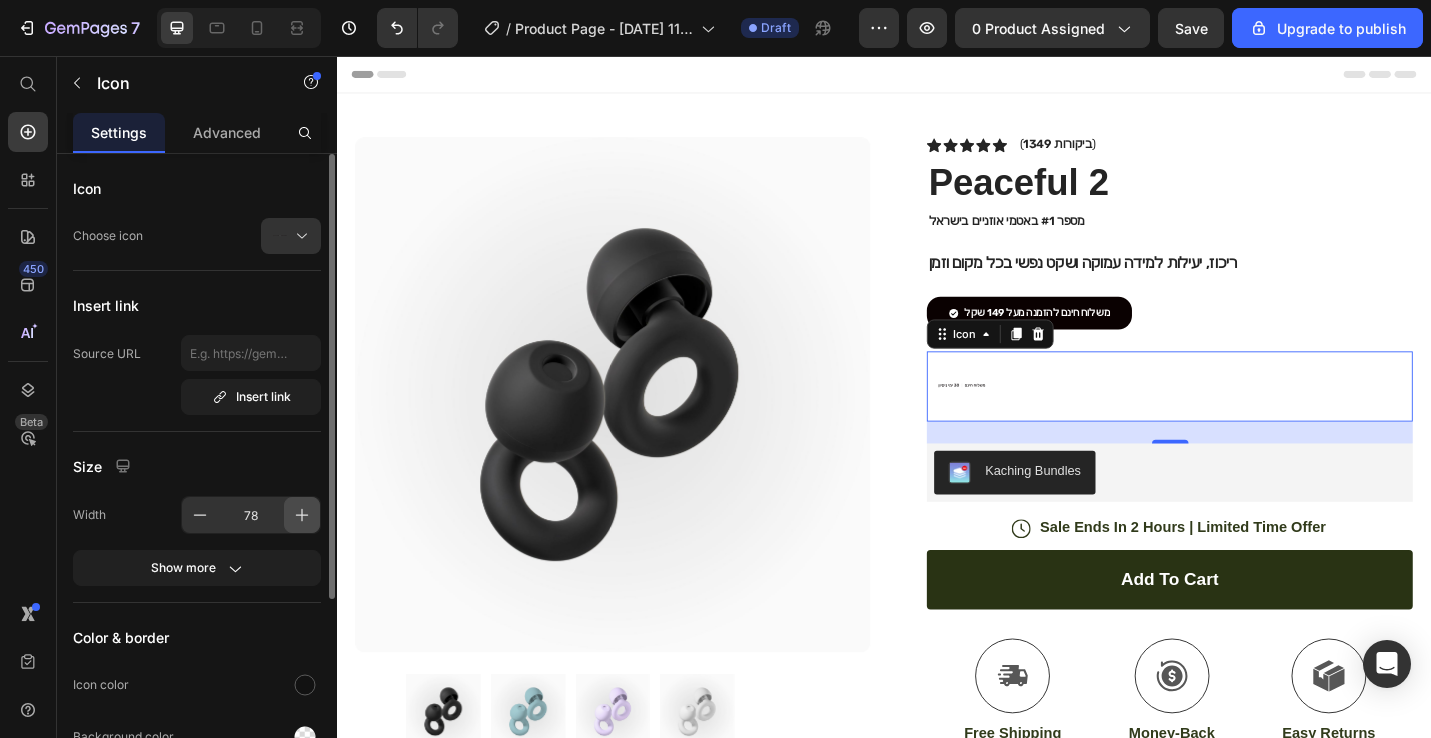 click 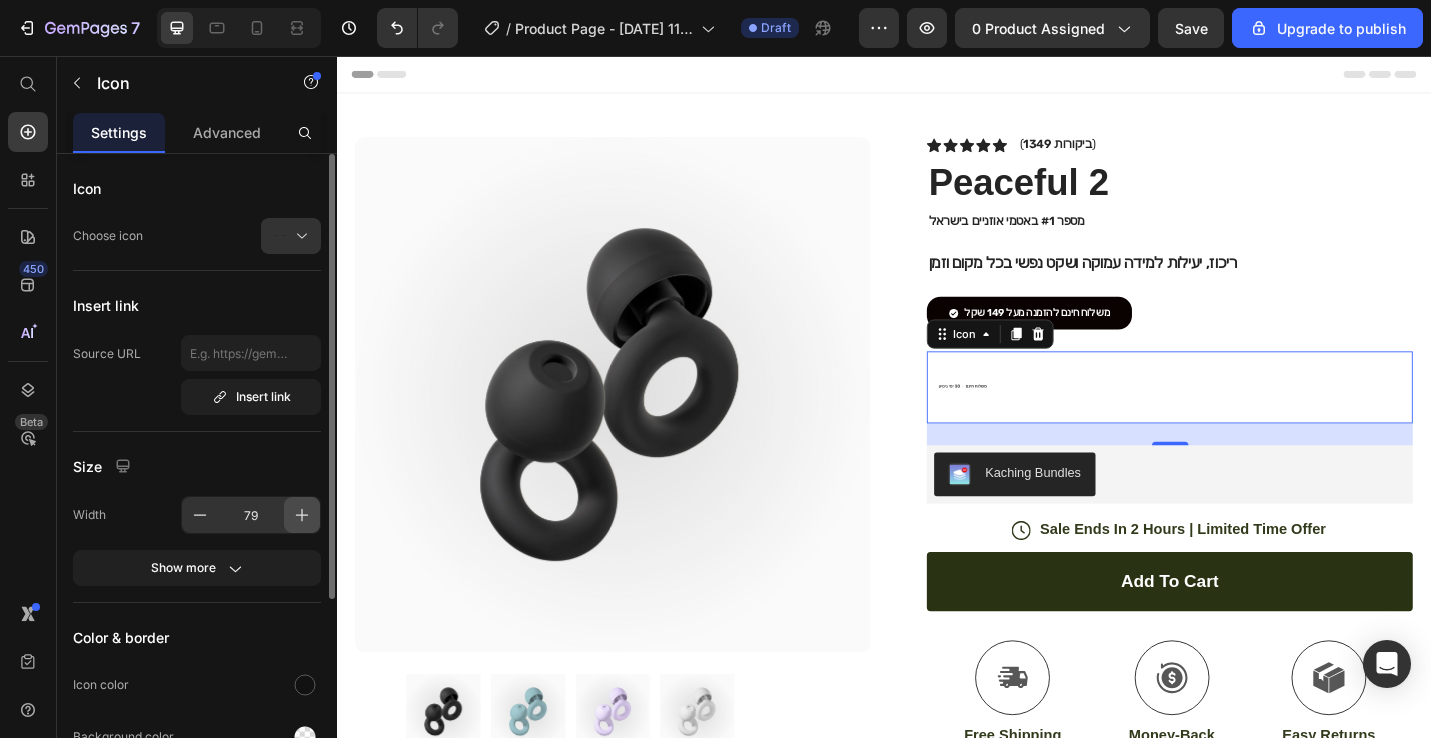 click 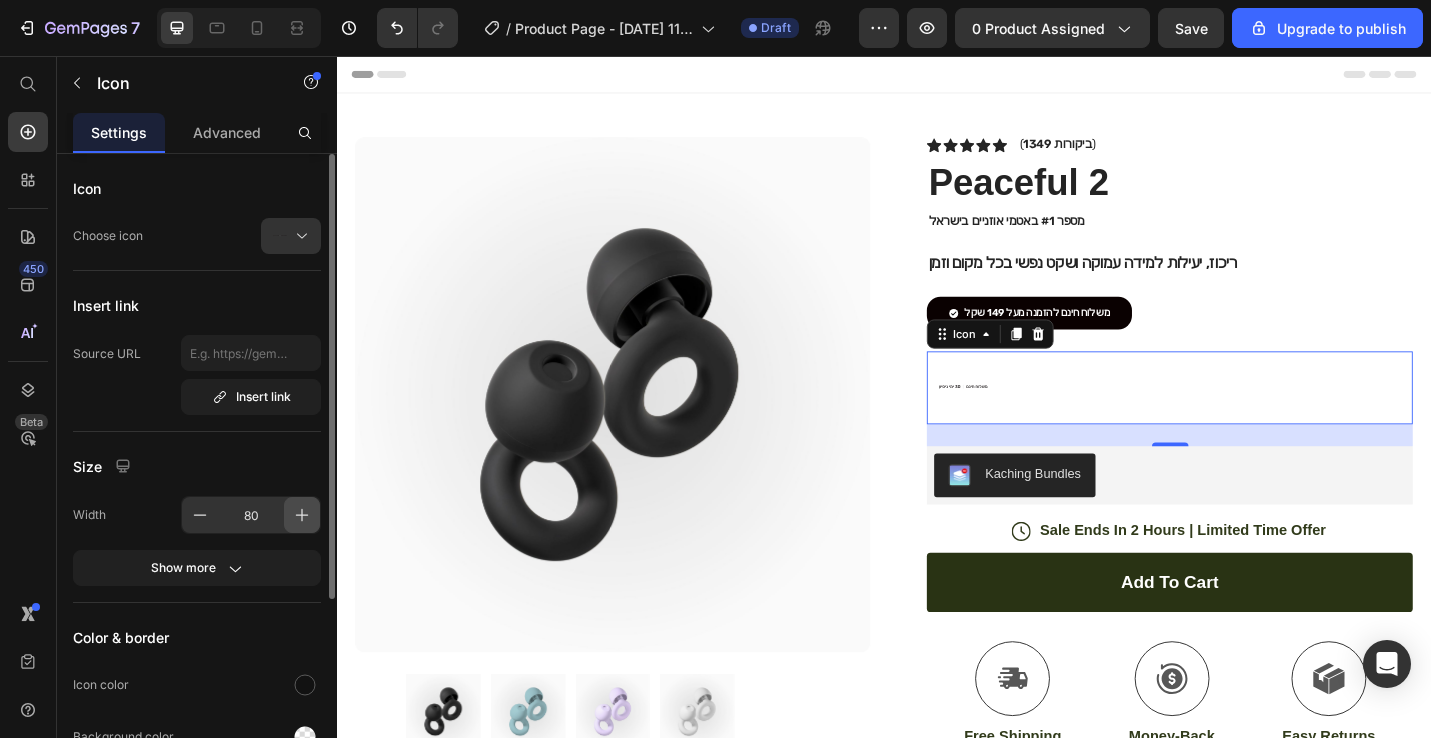 click 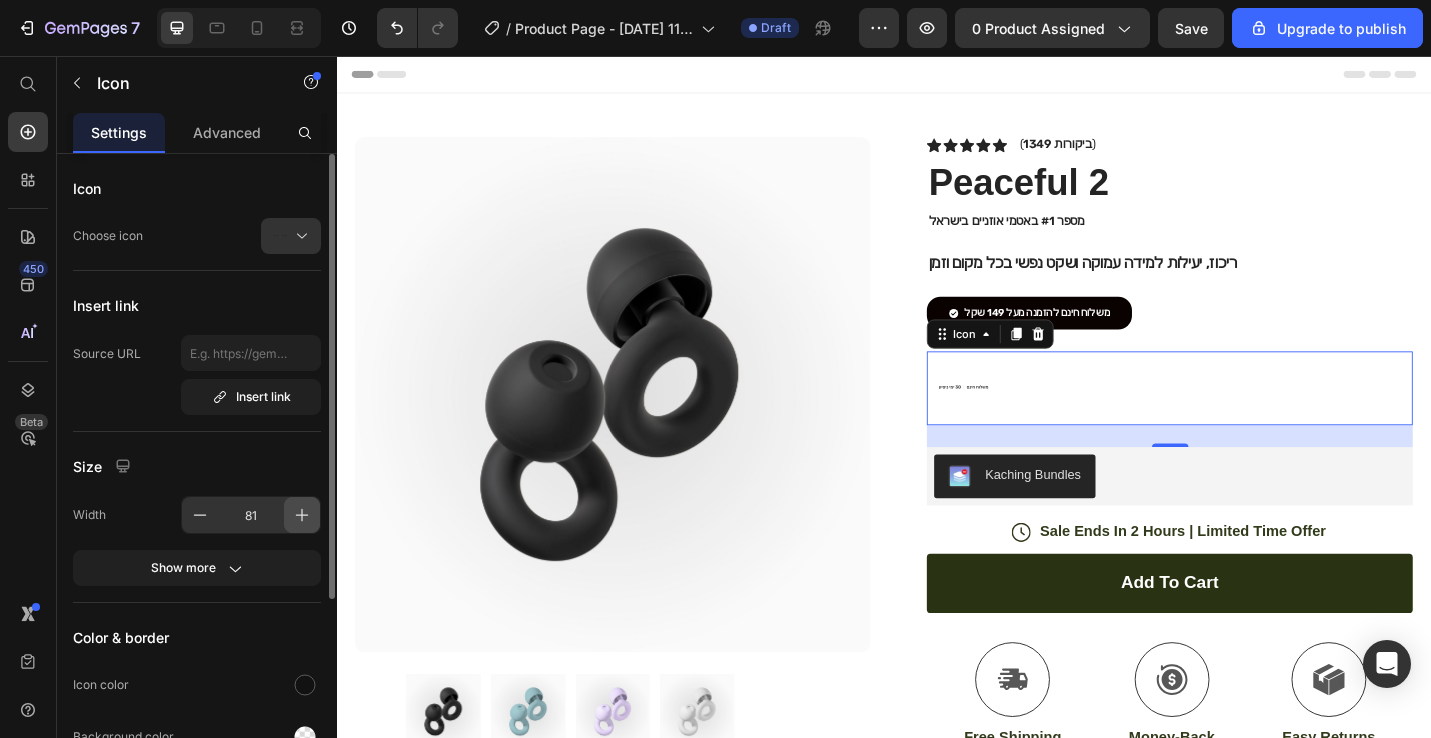 click 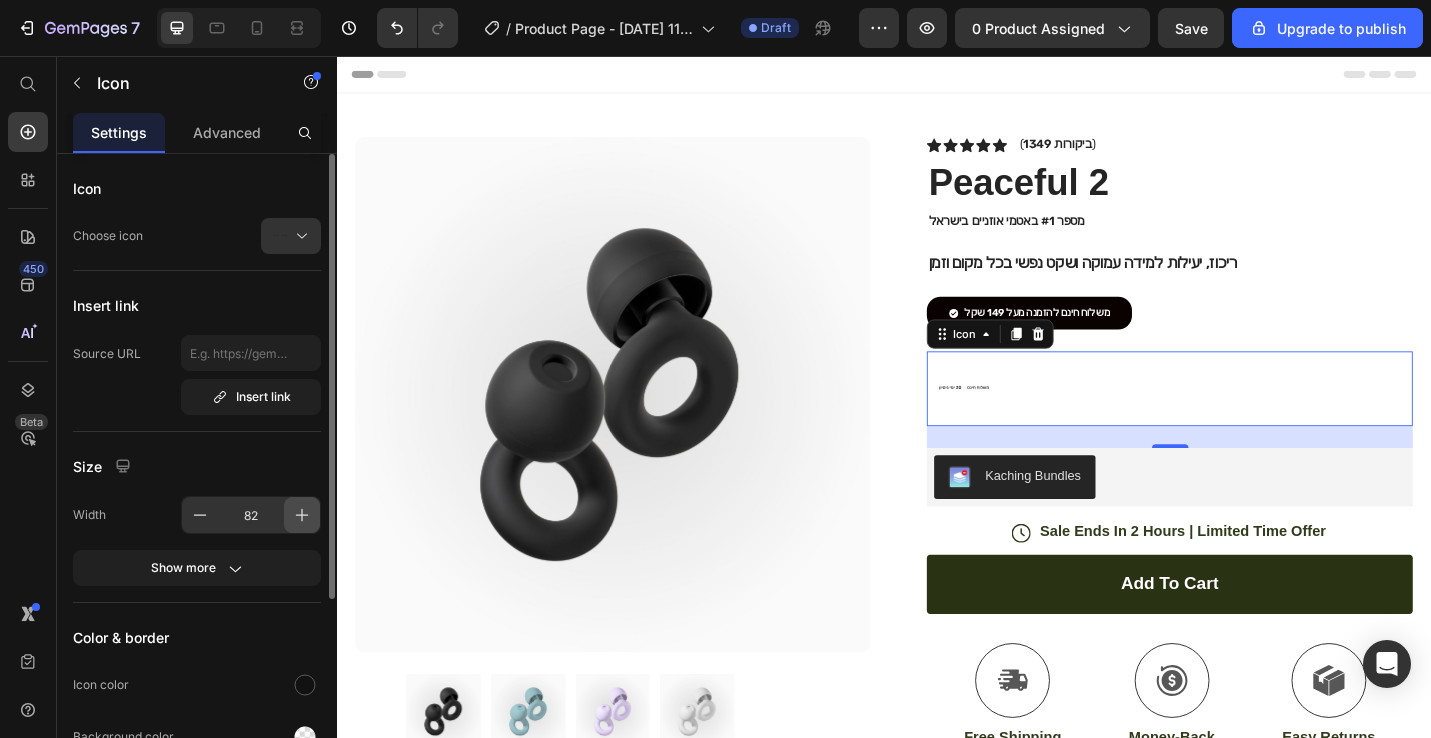 click 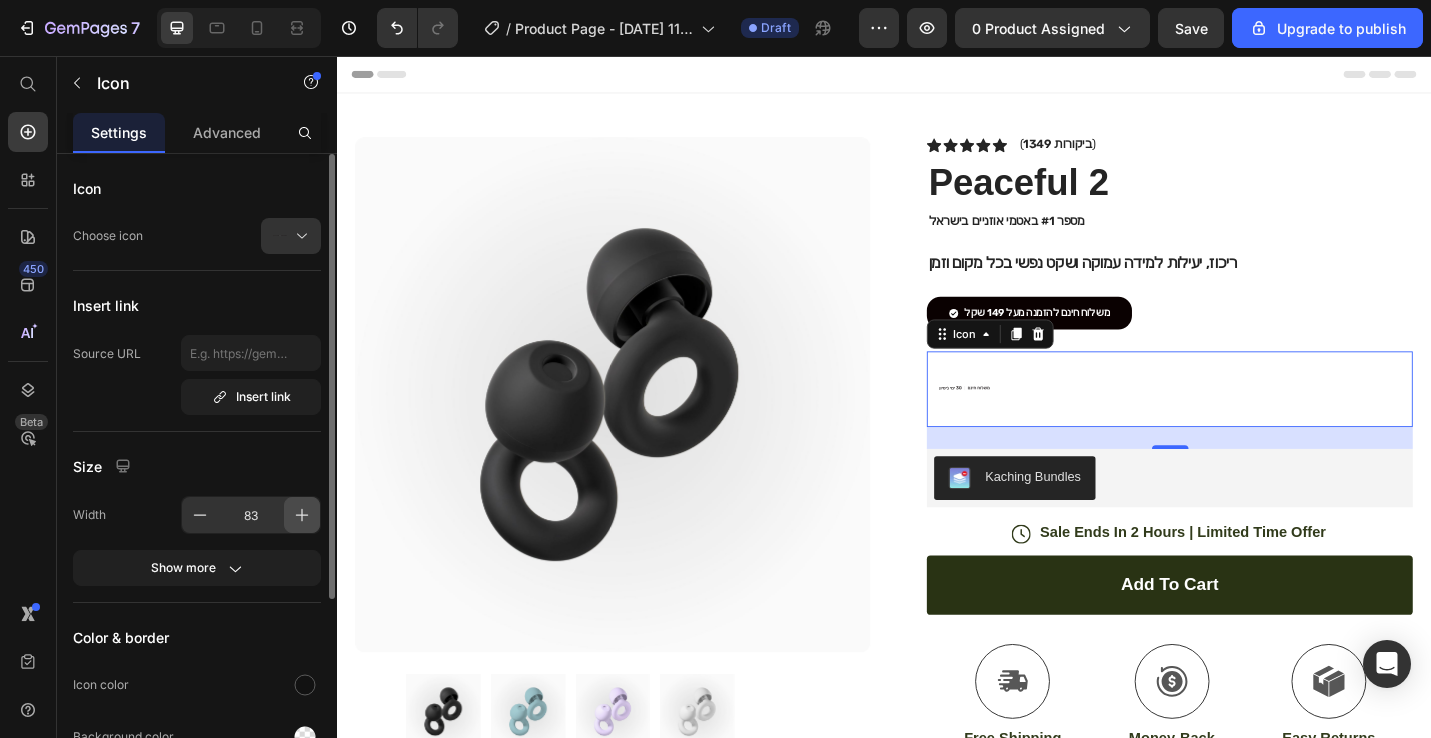 click 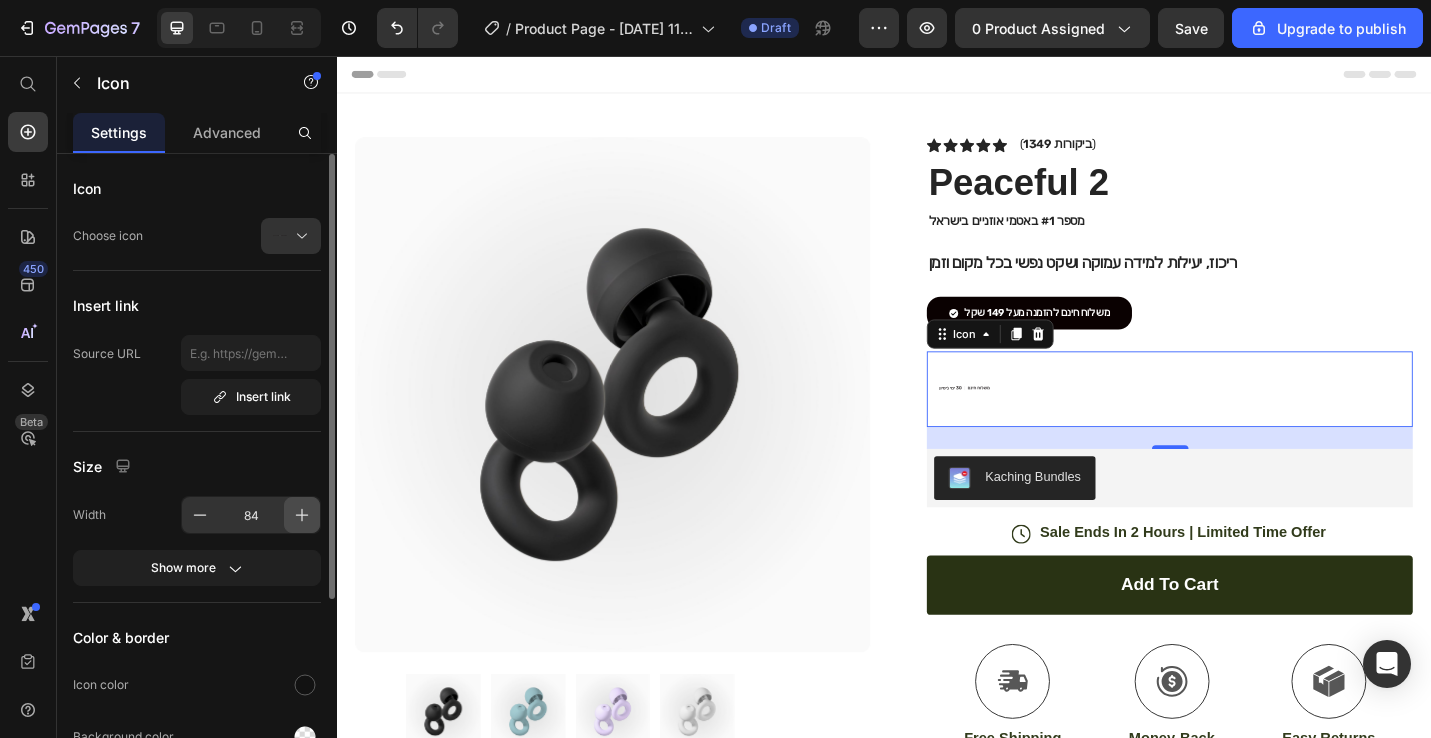 click 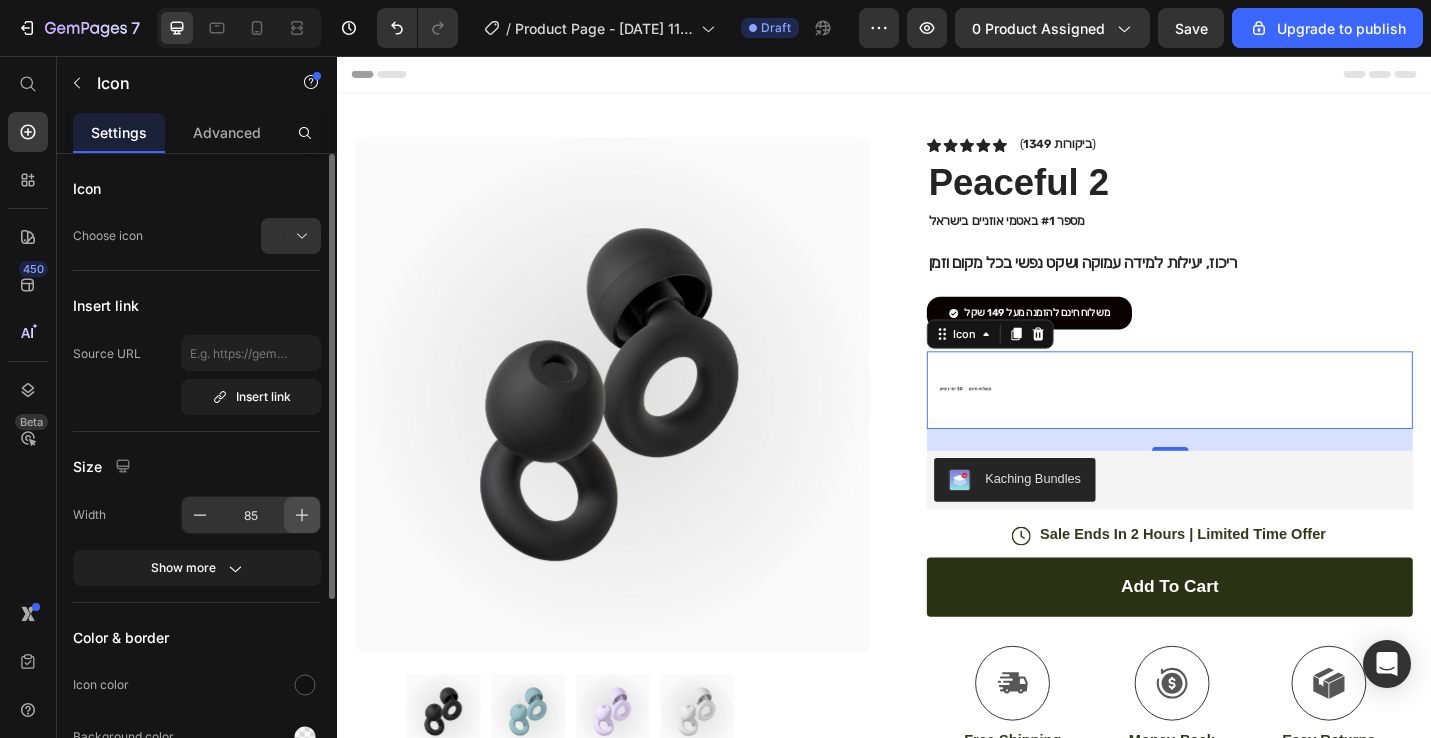 click 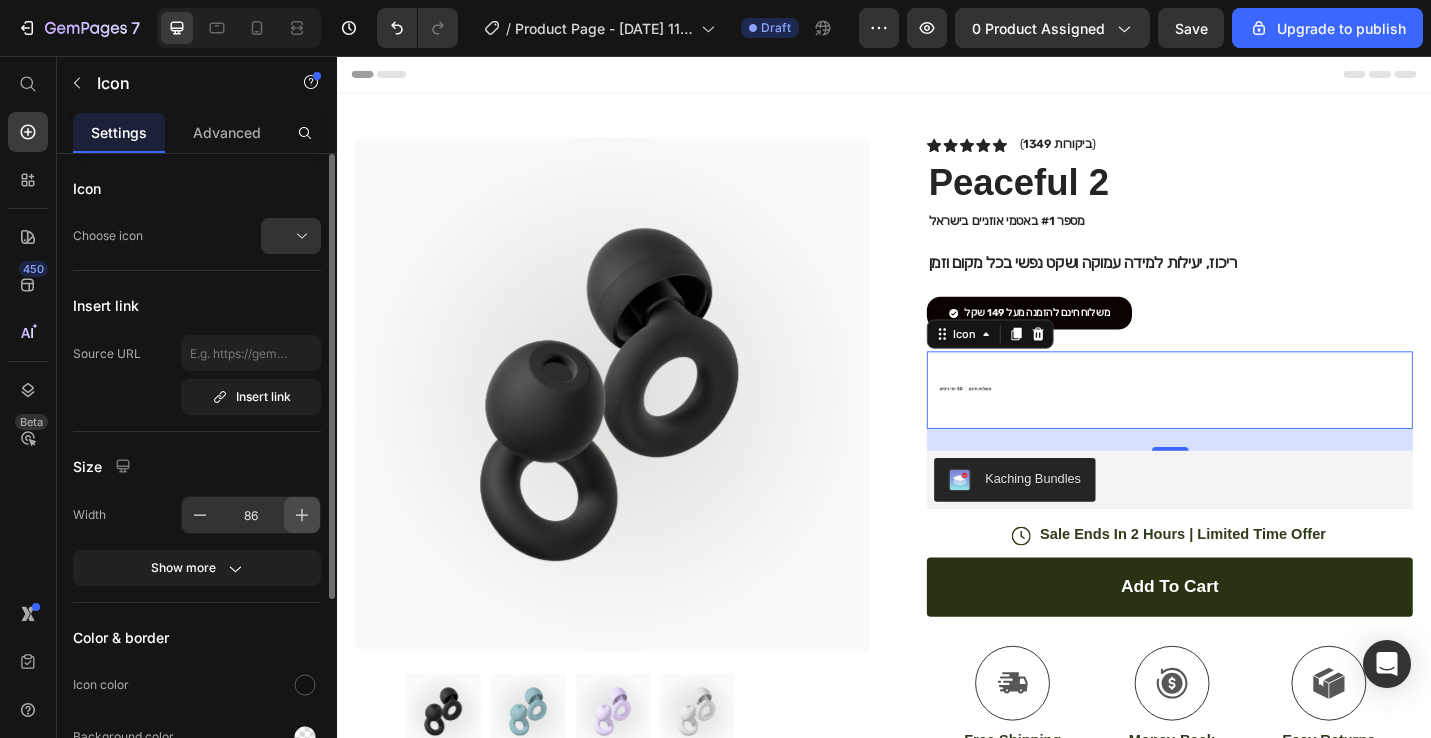 click 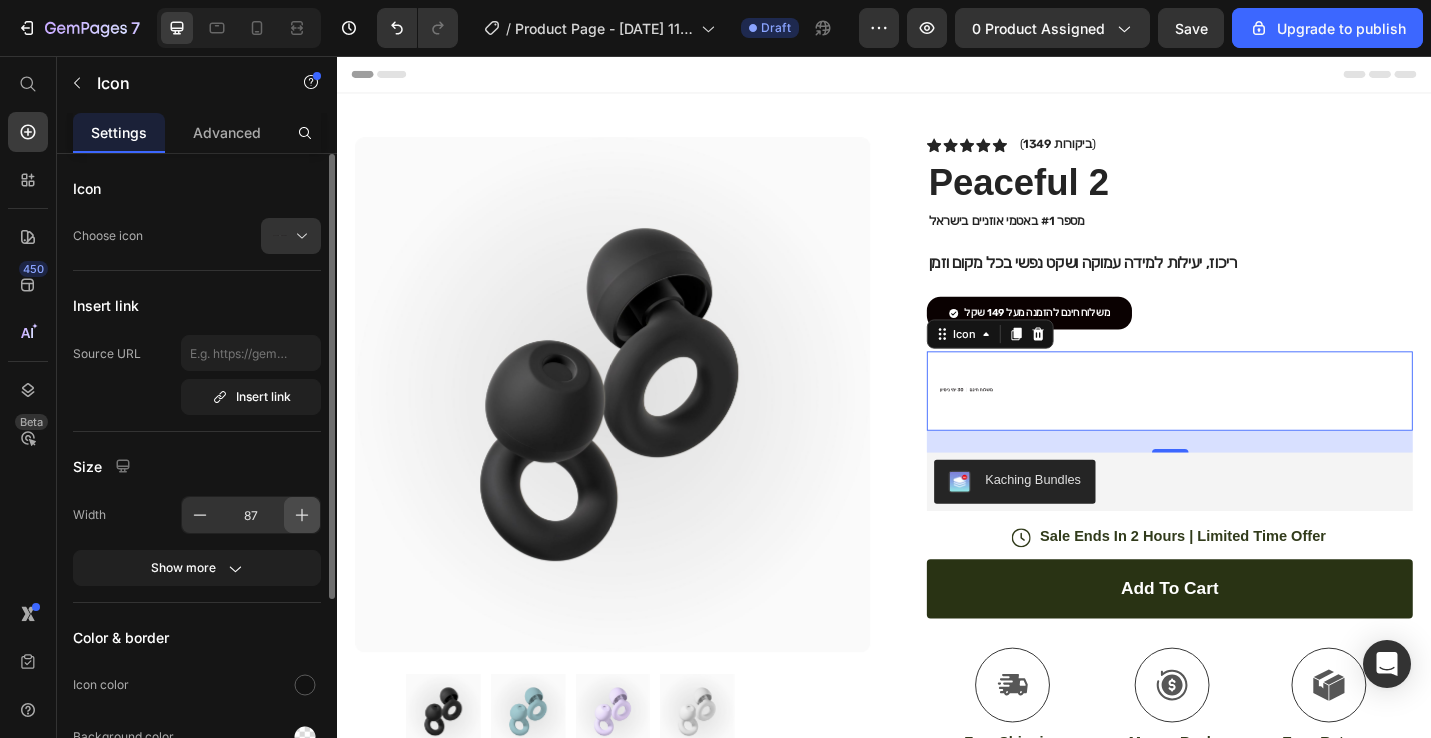 click 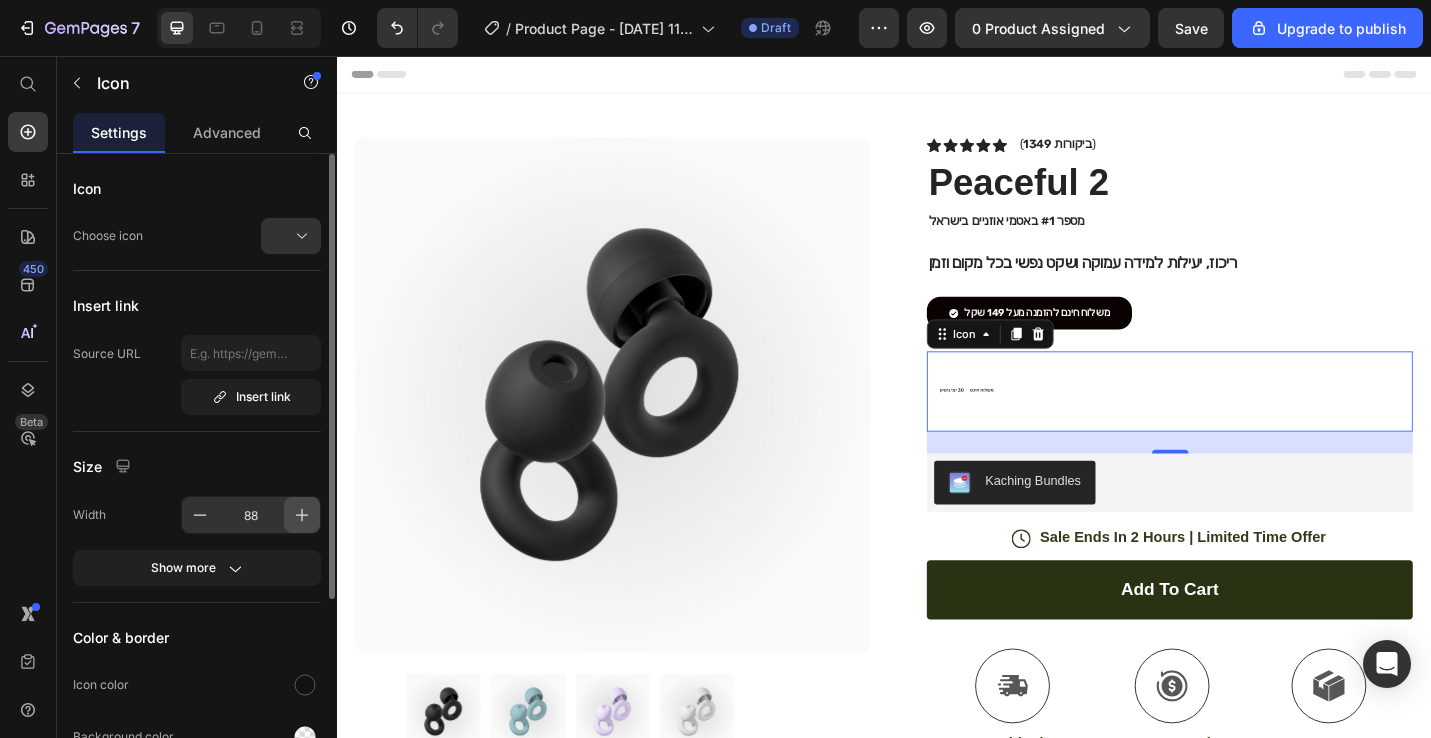 click 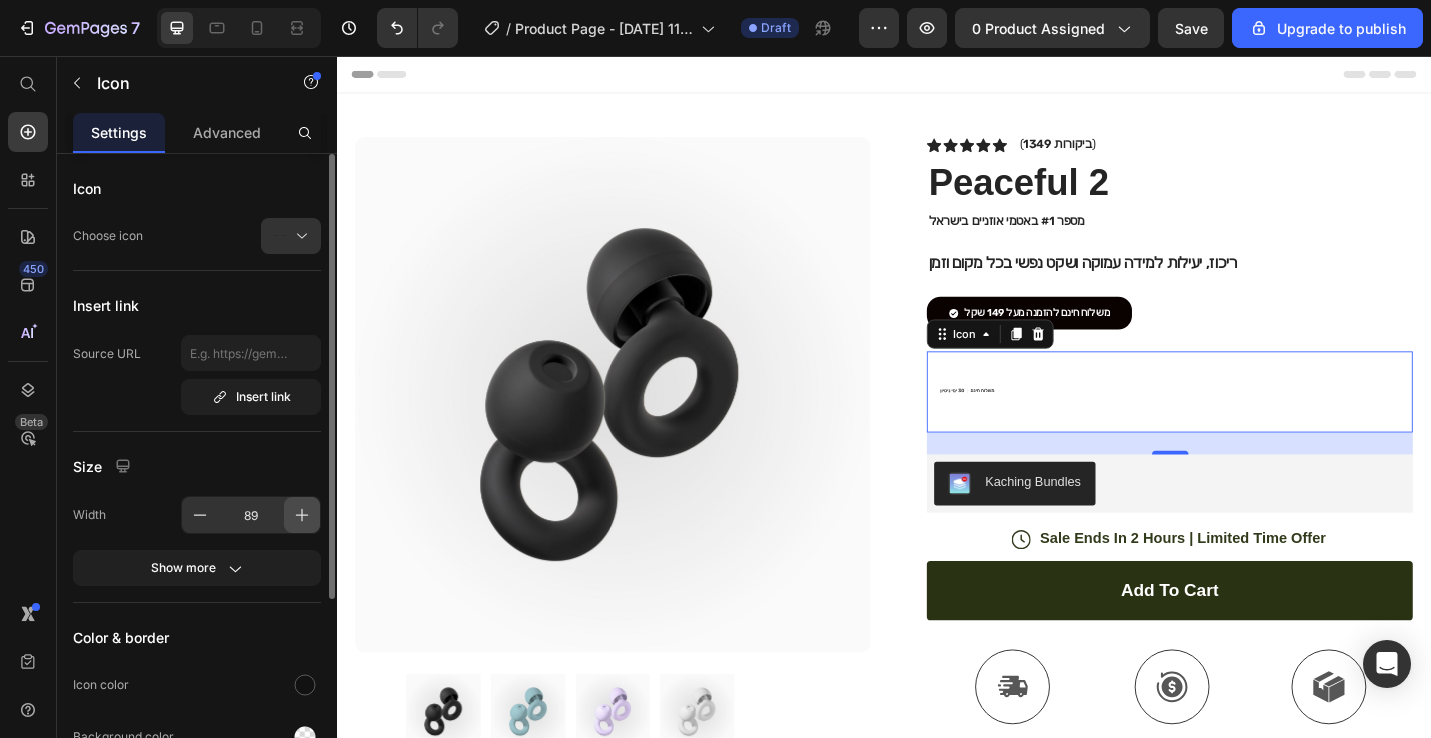 click 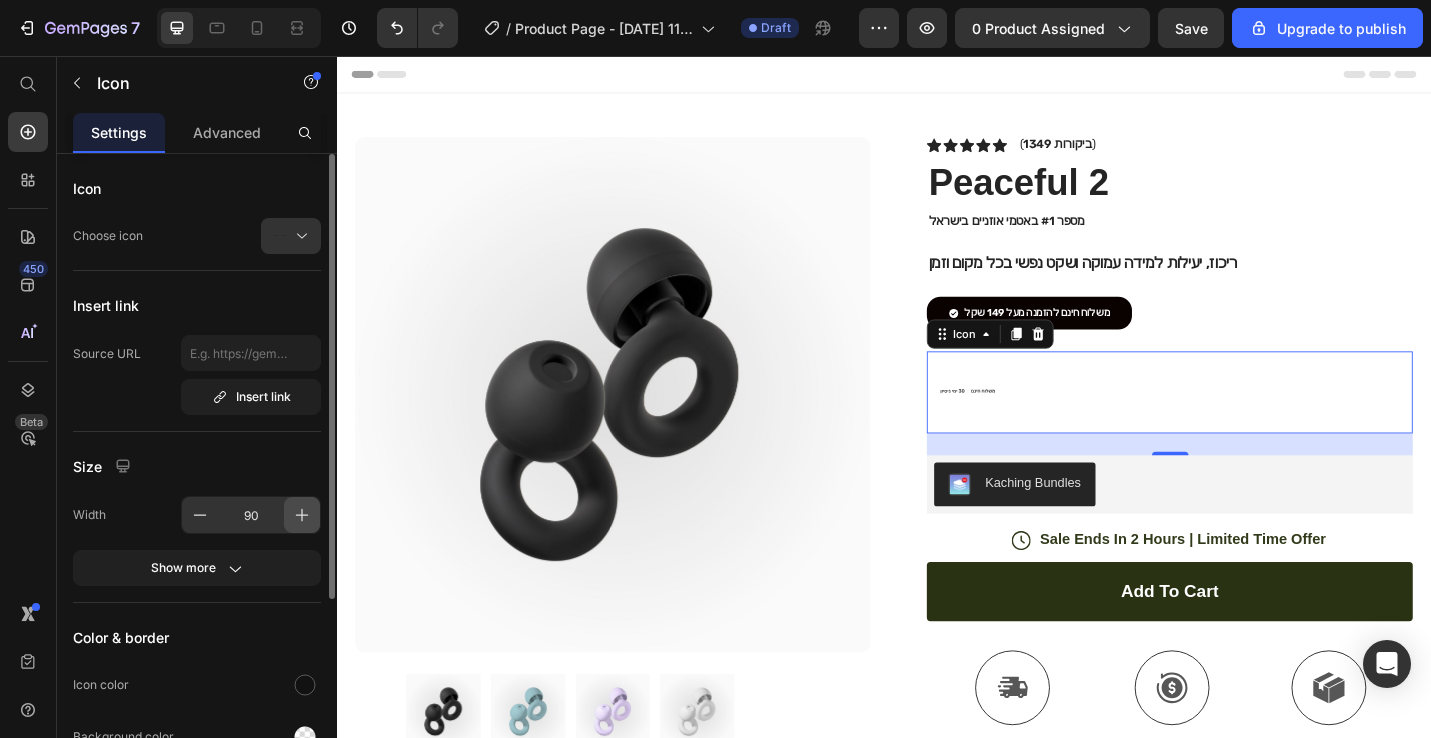 click 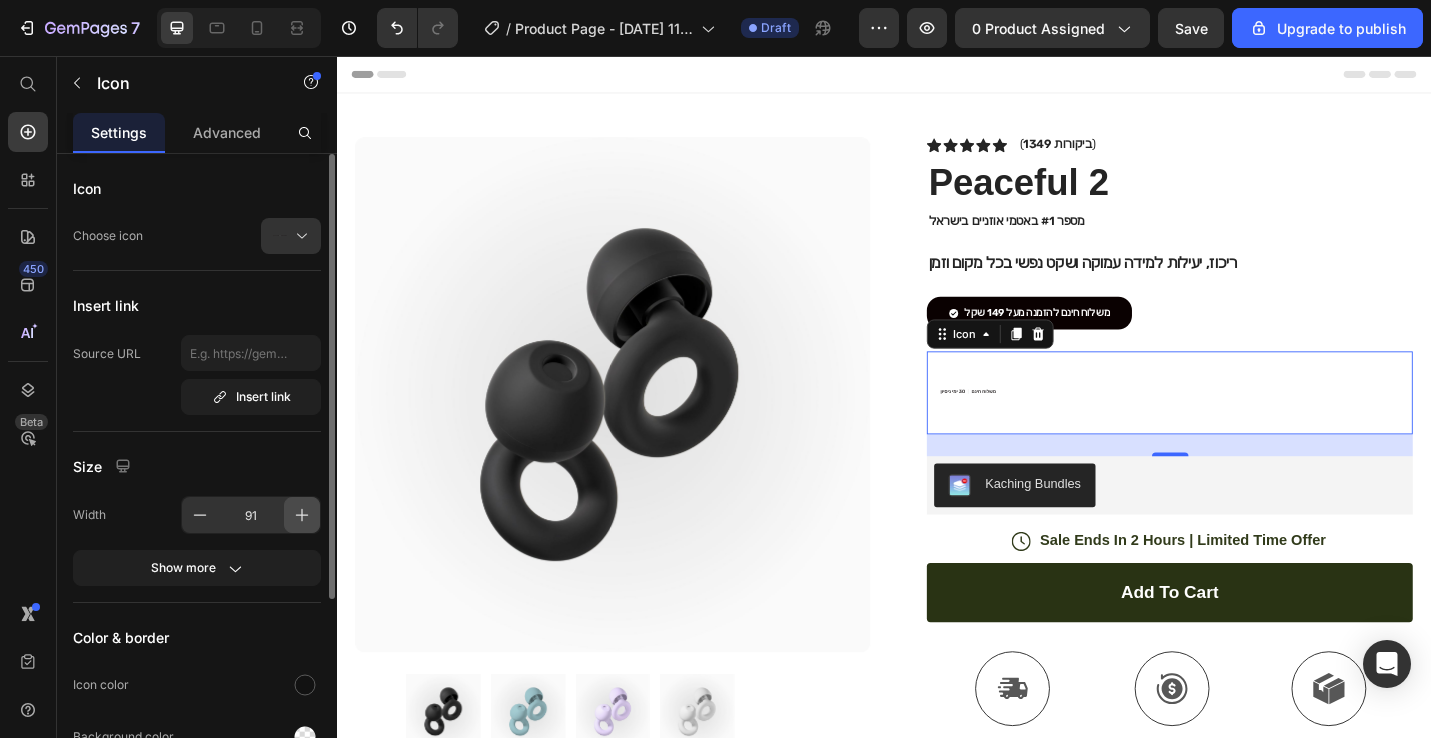 click 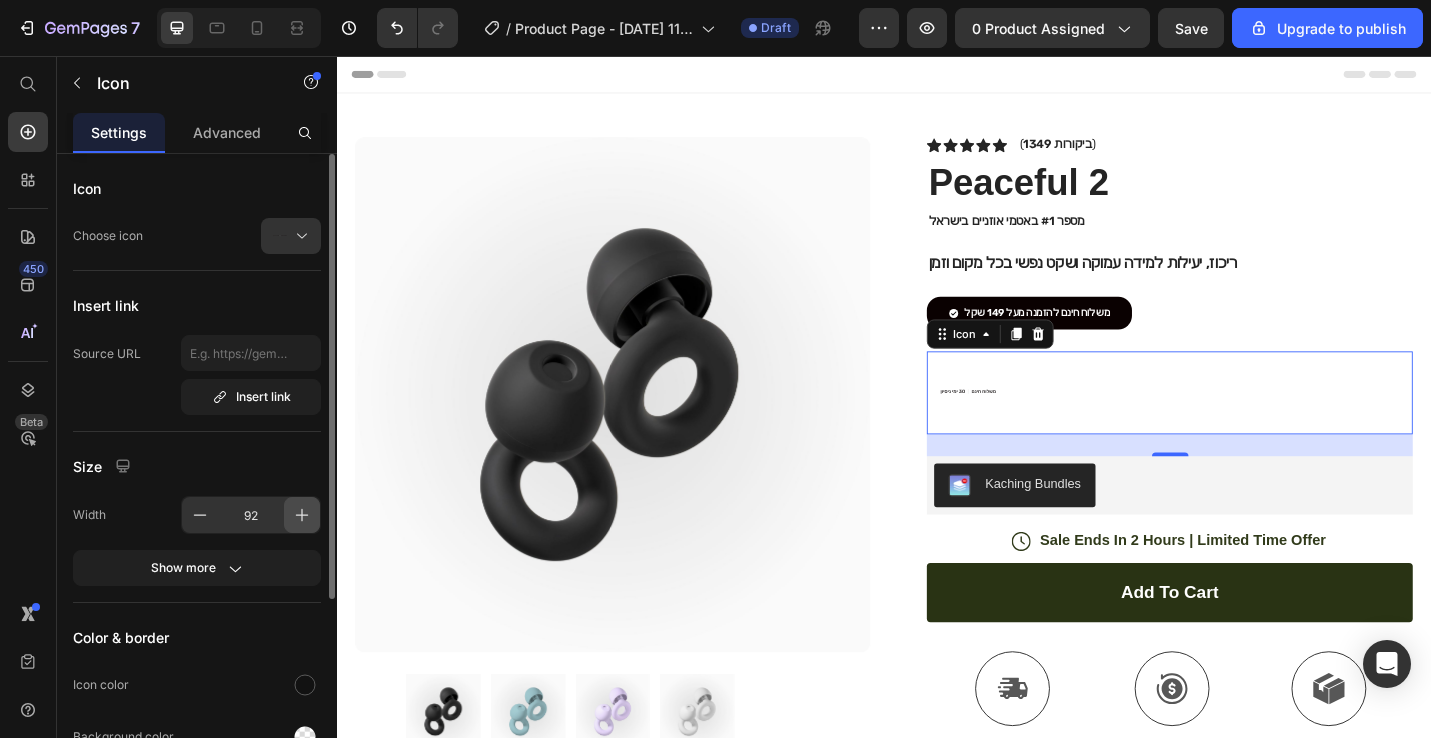 click 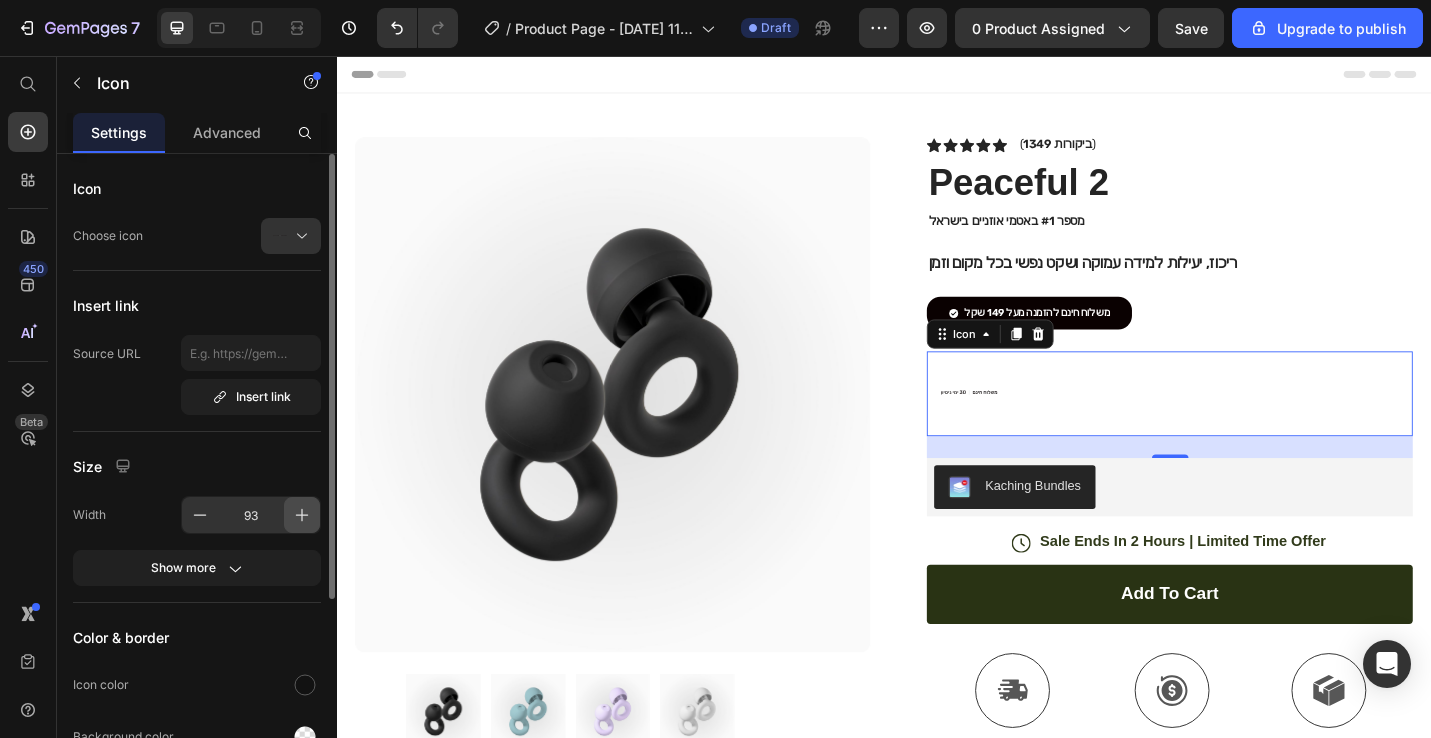 click 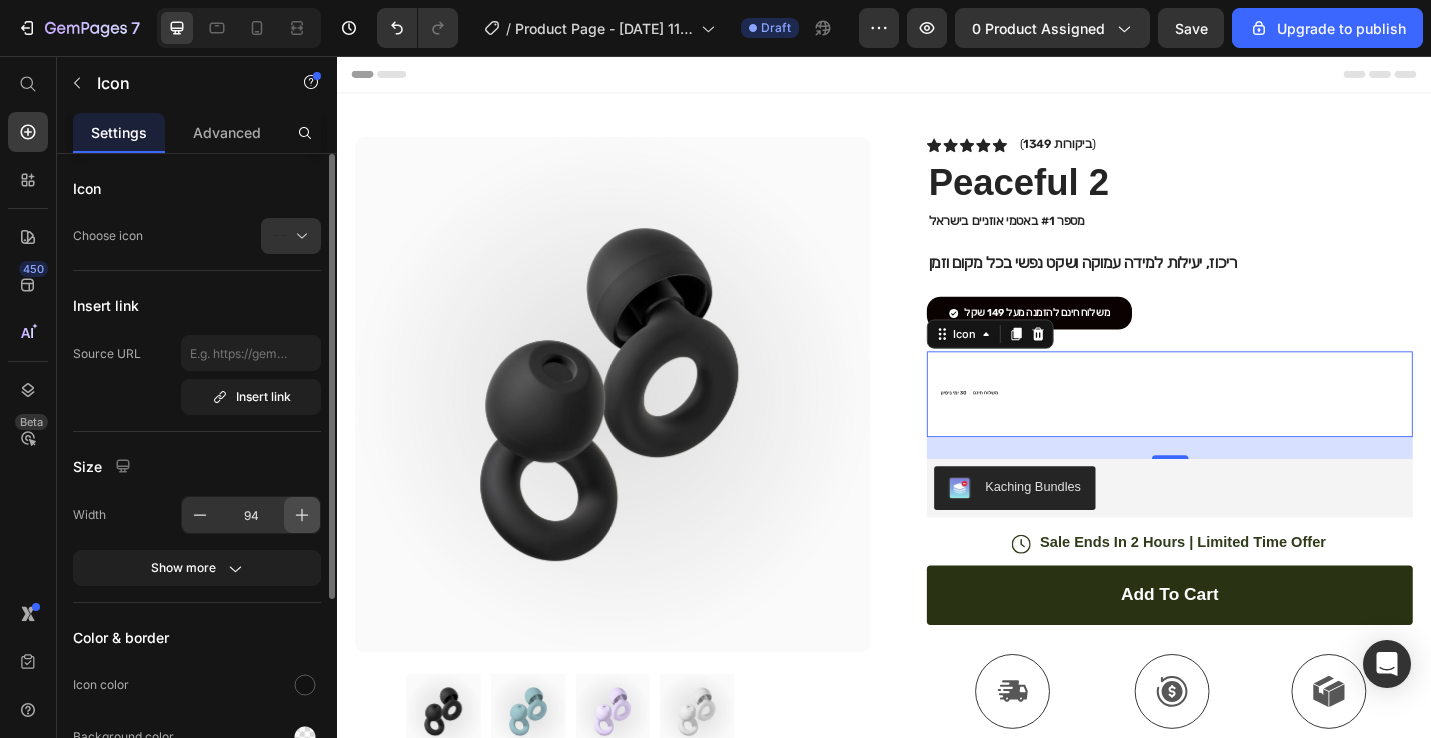 click 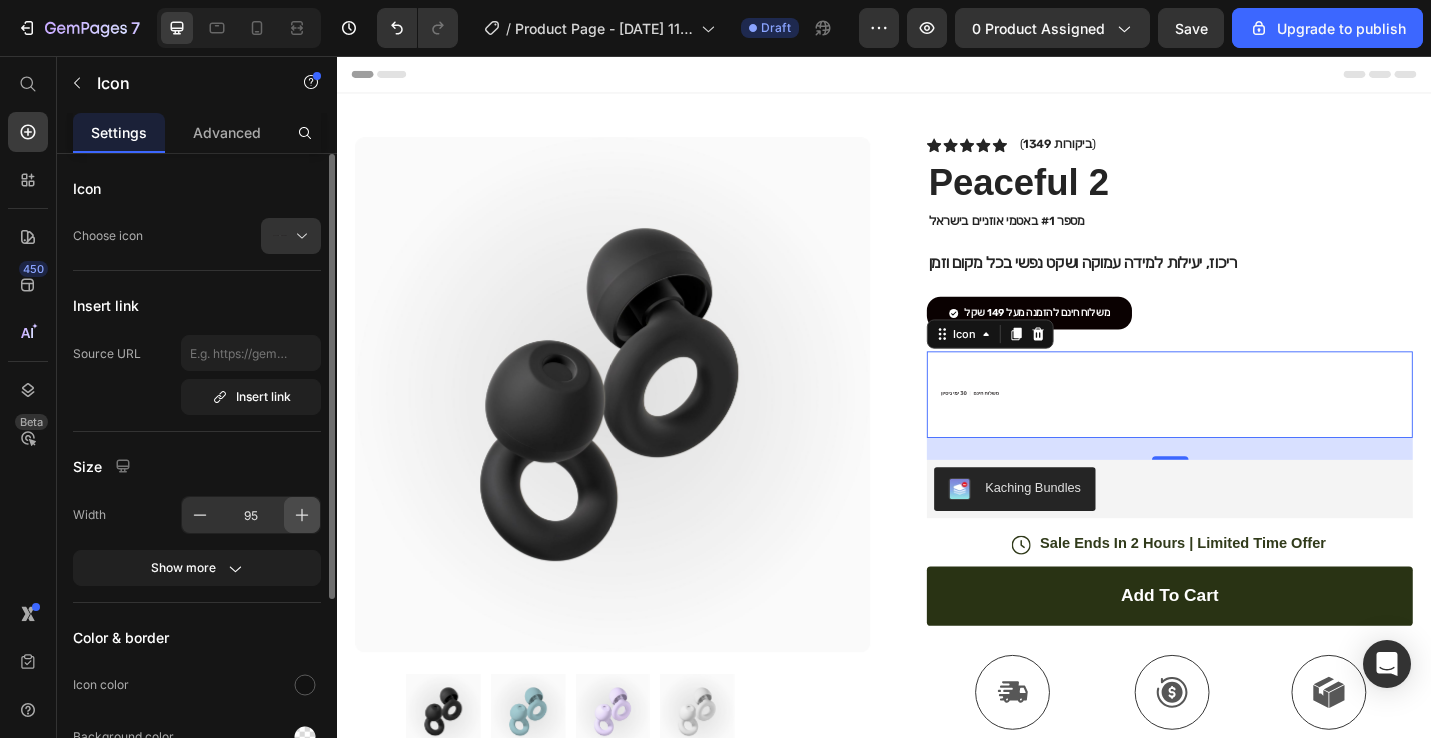 click 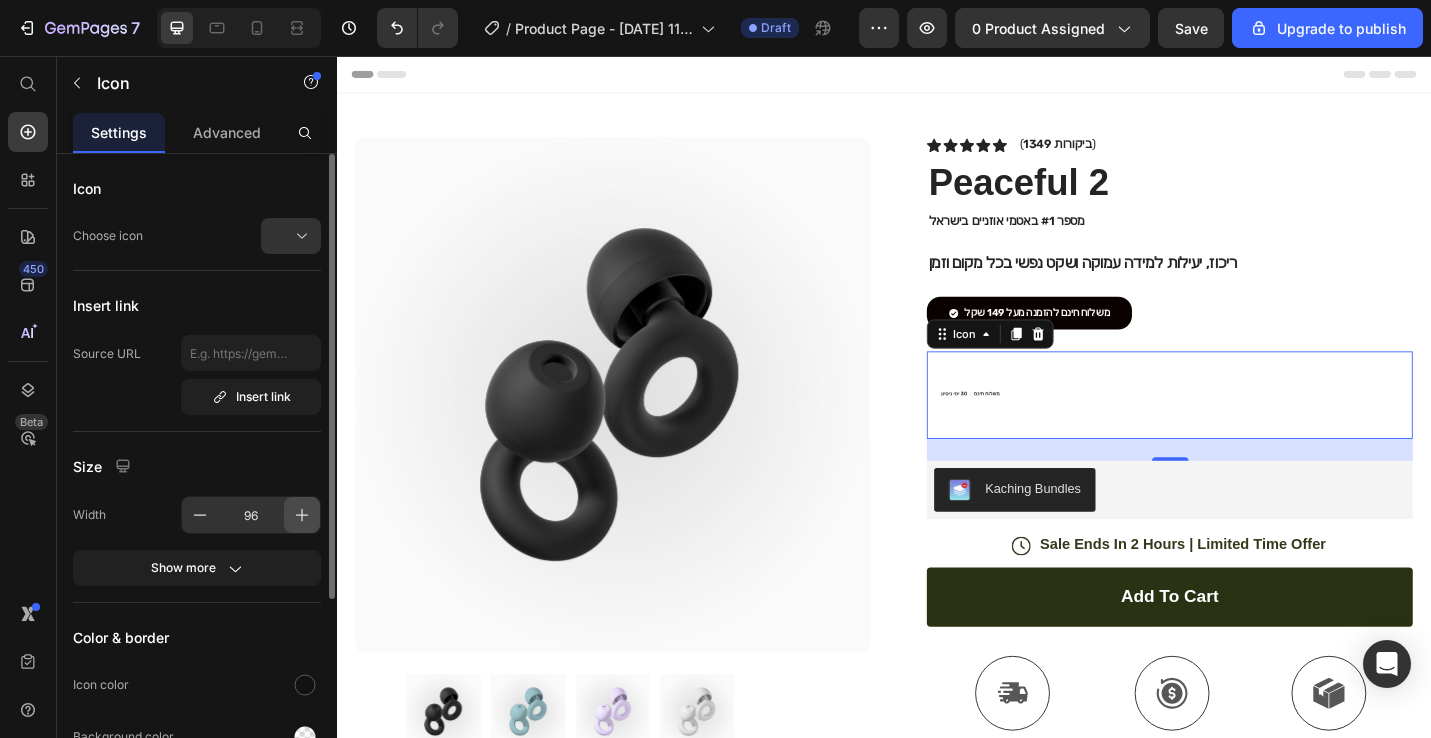 click 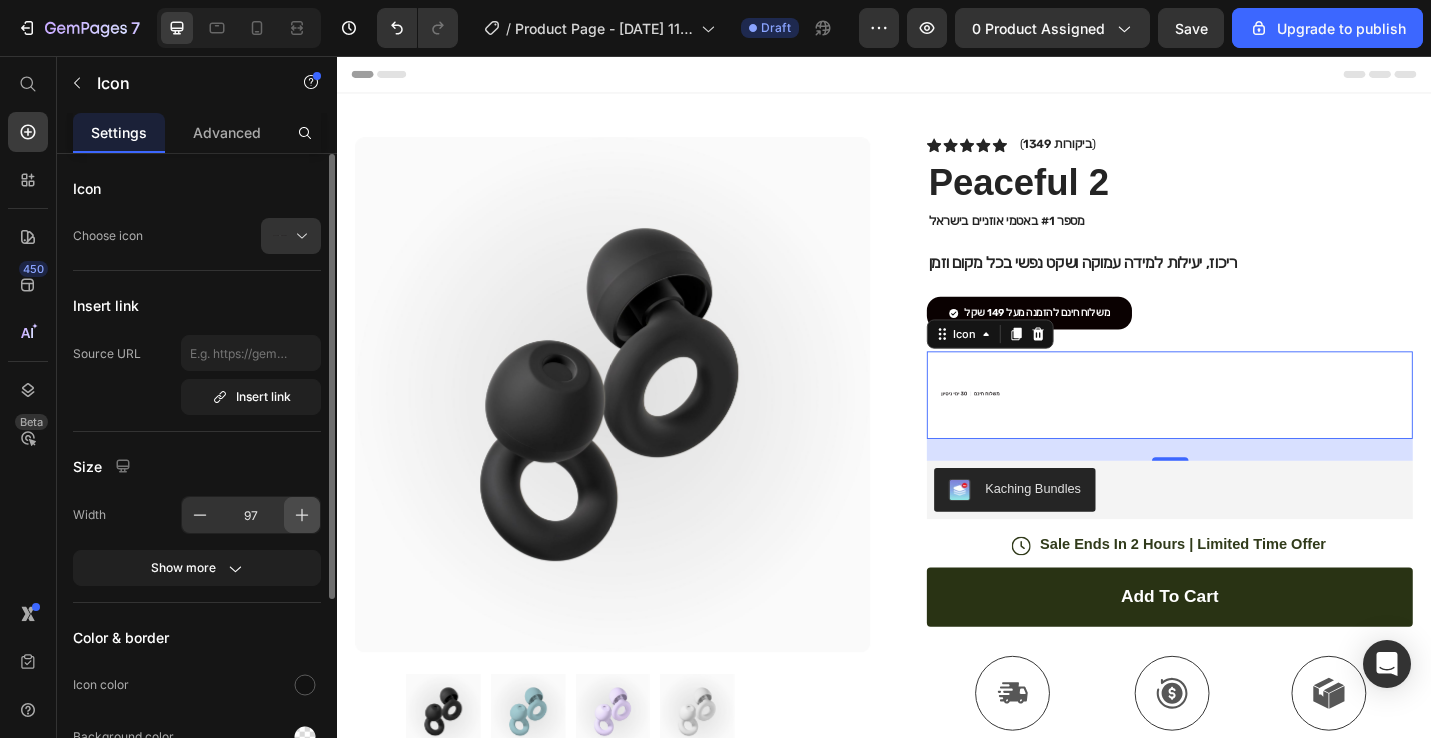 click 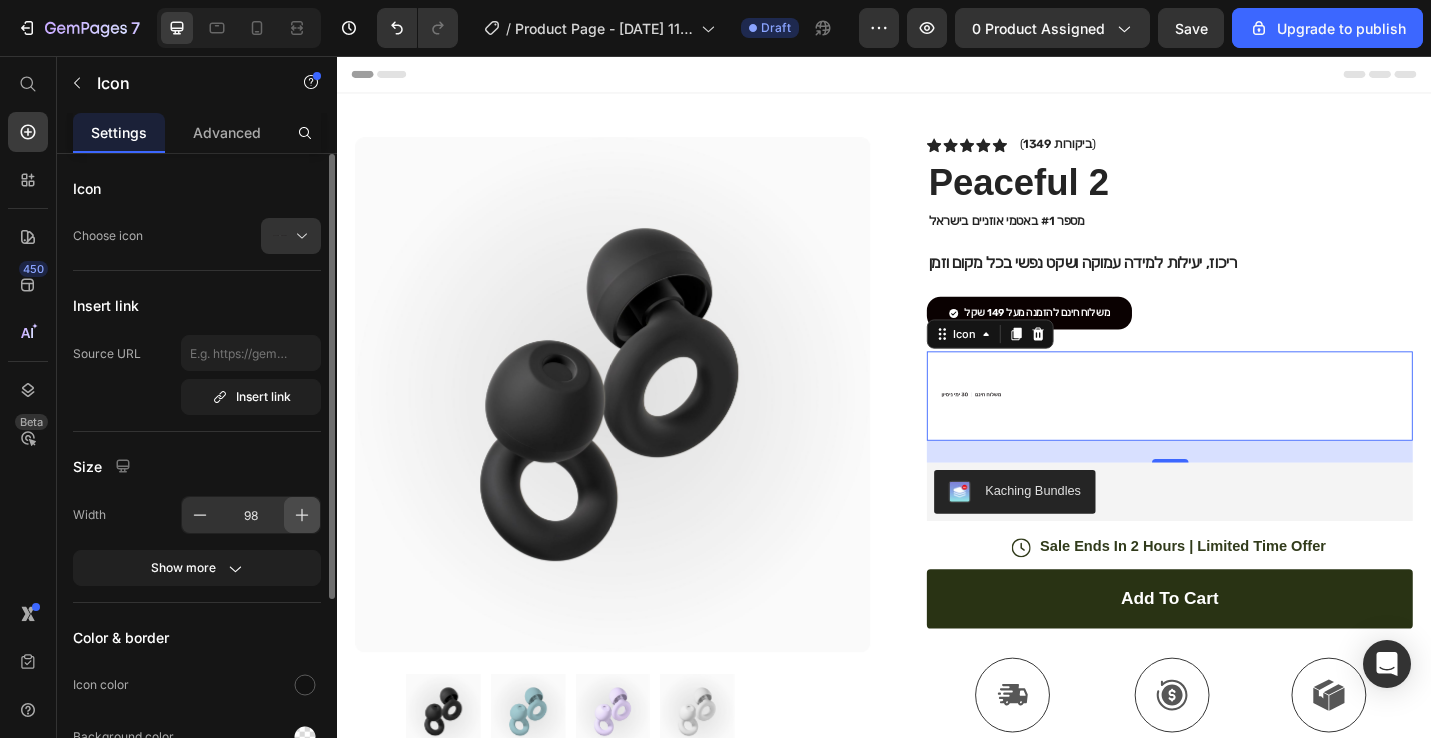 click 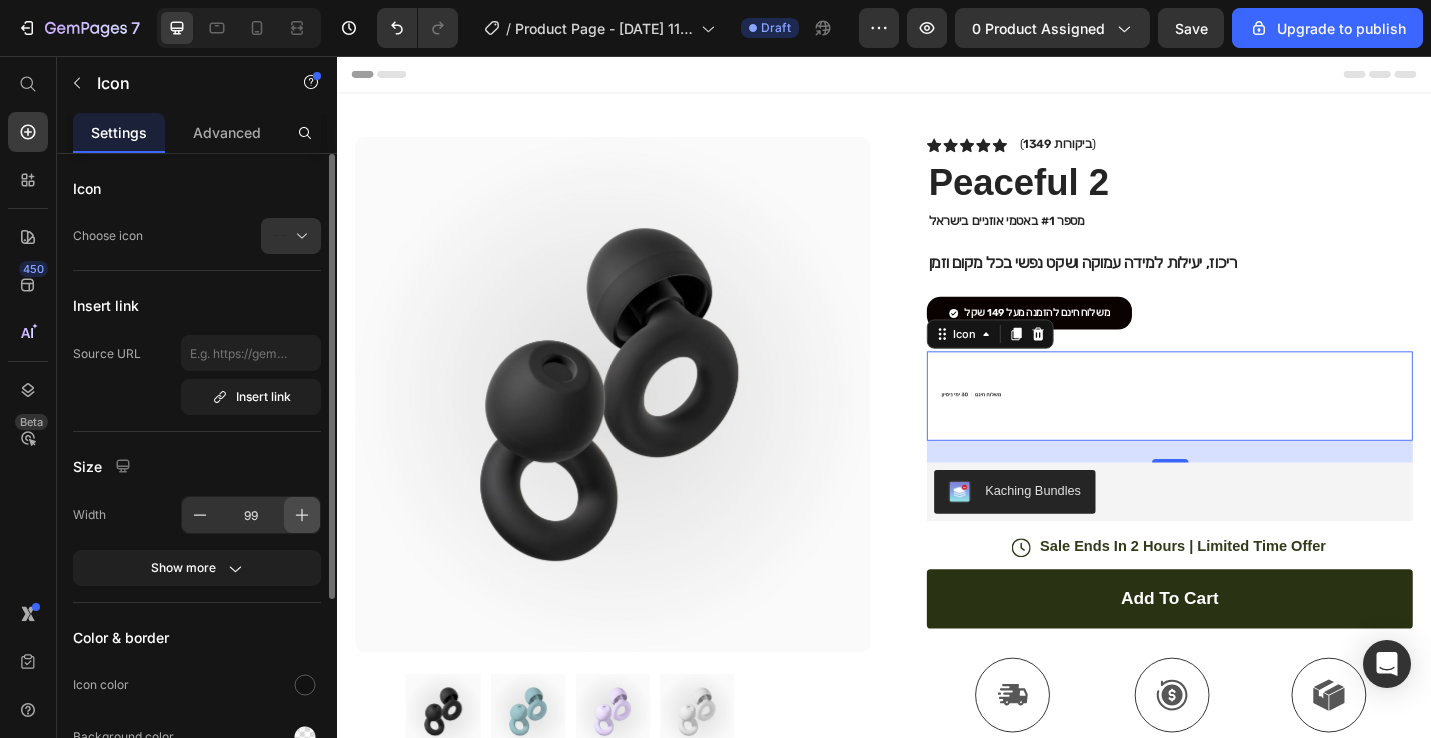 click 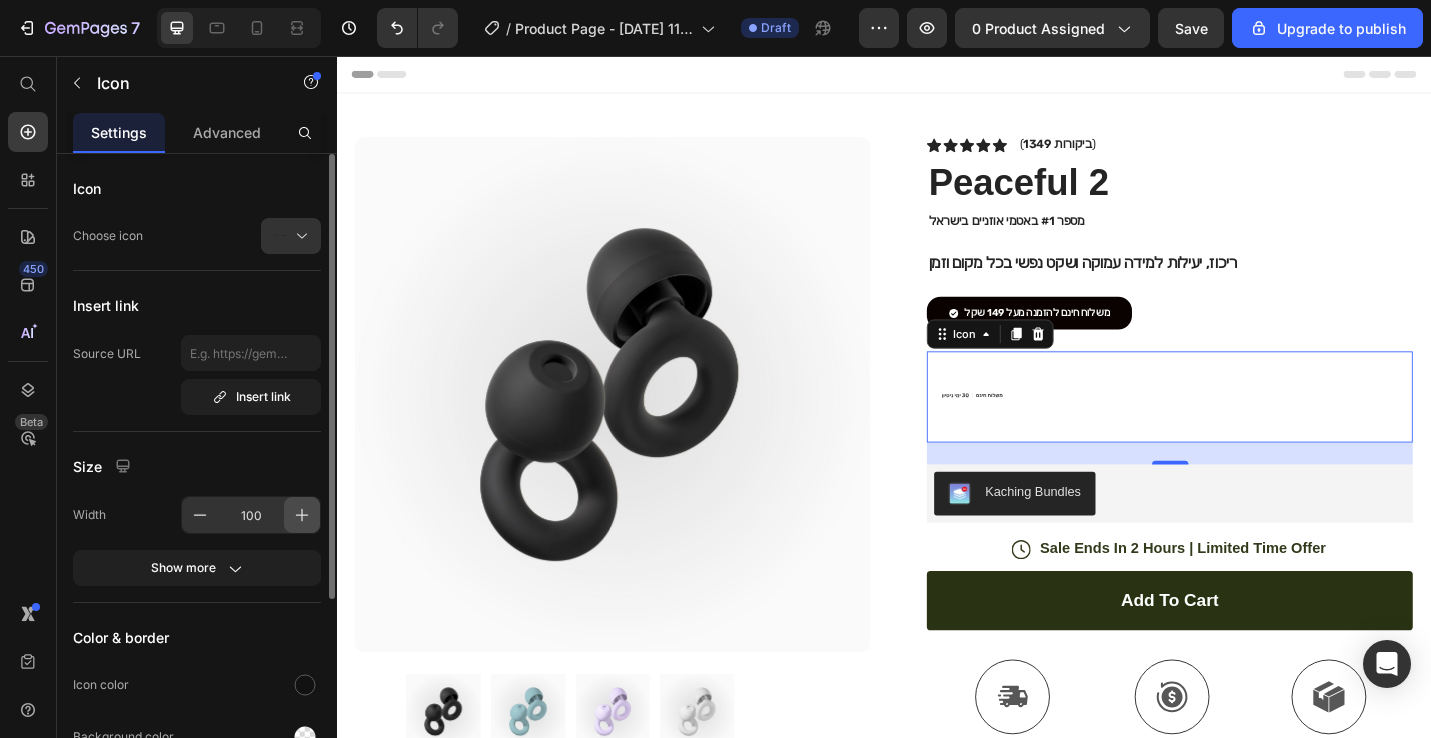 click 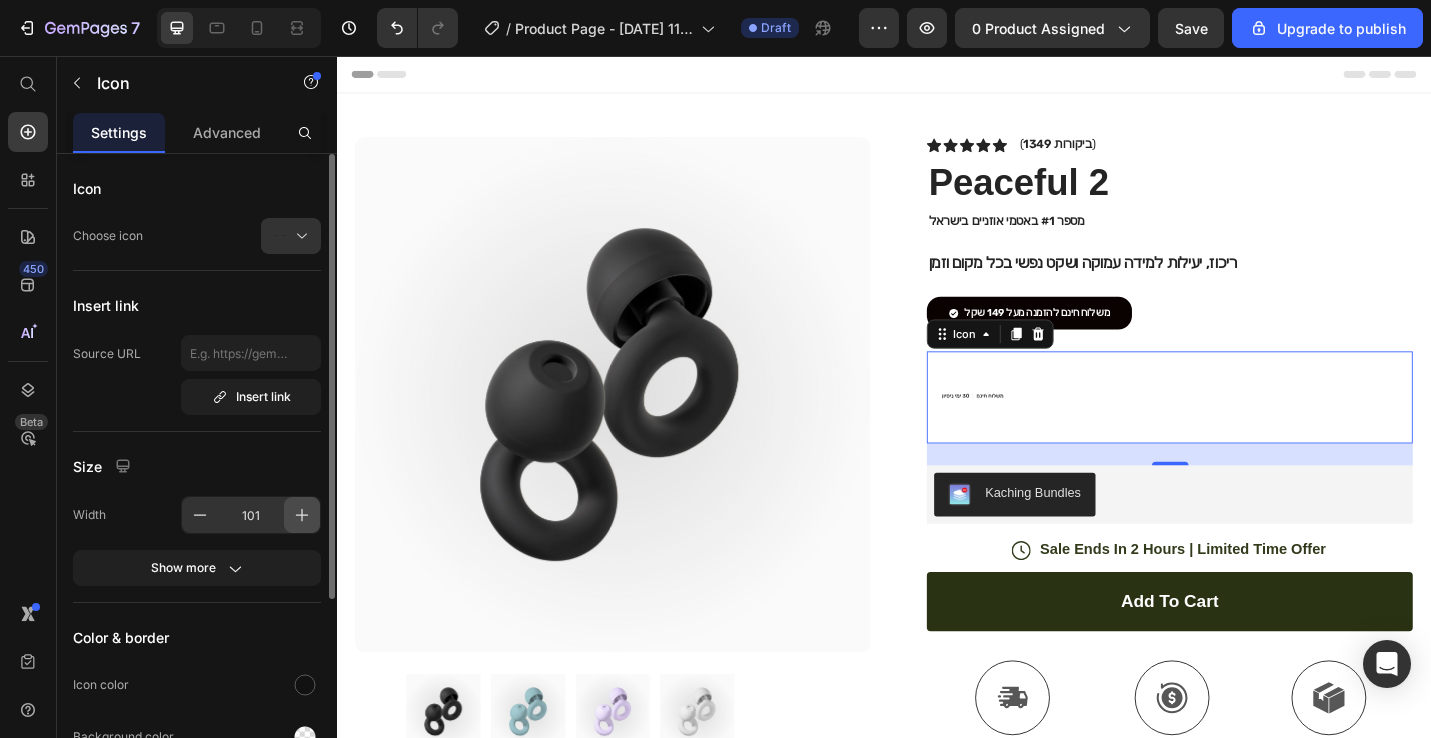 click 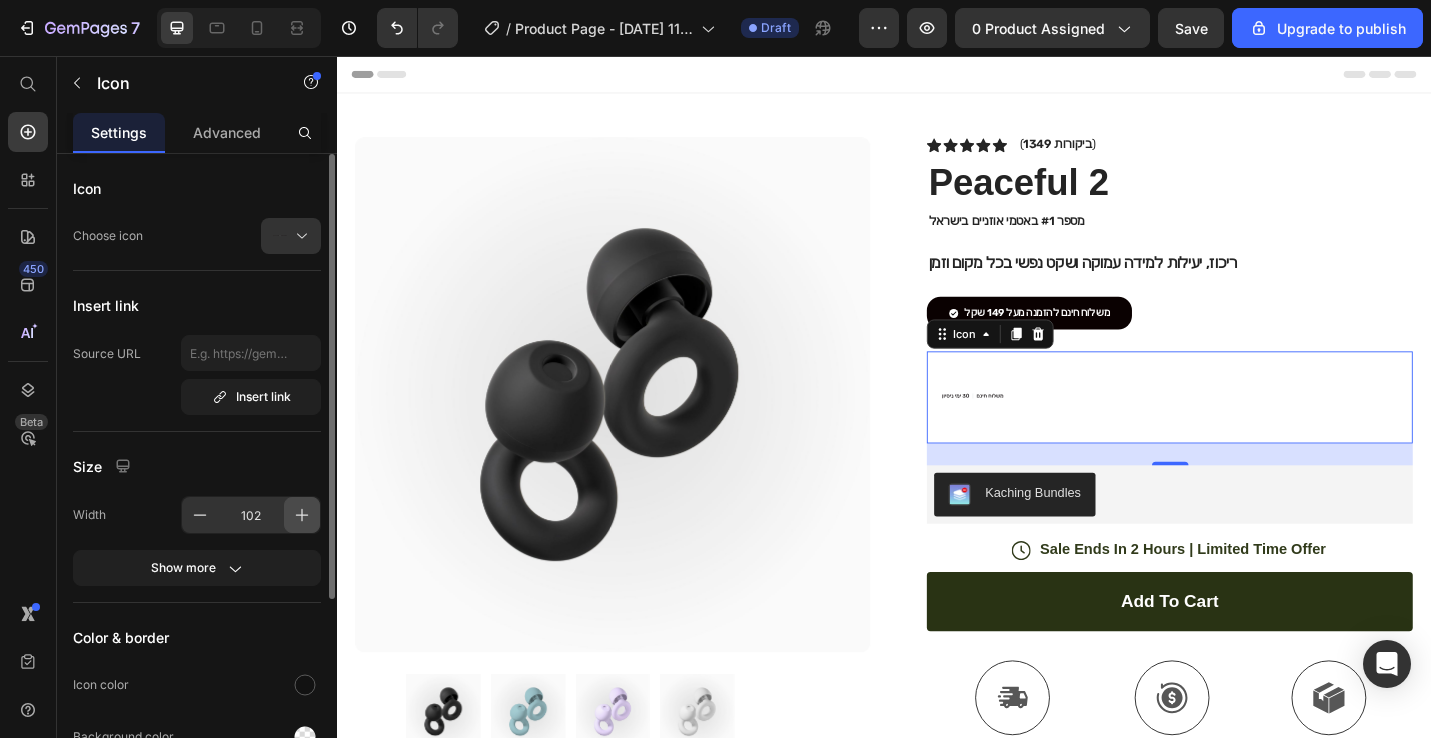 click 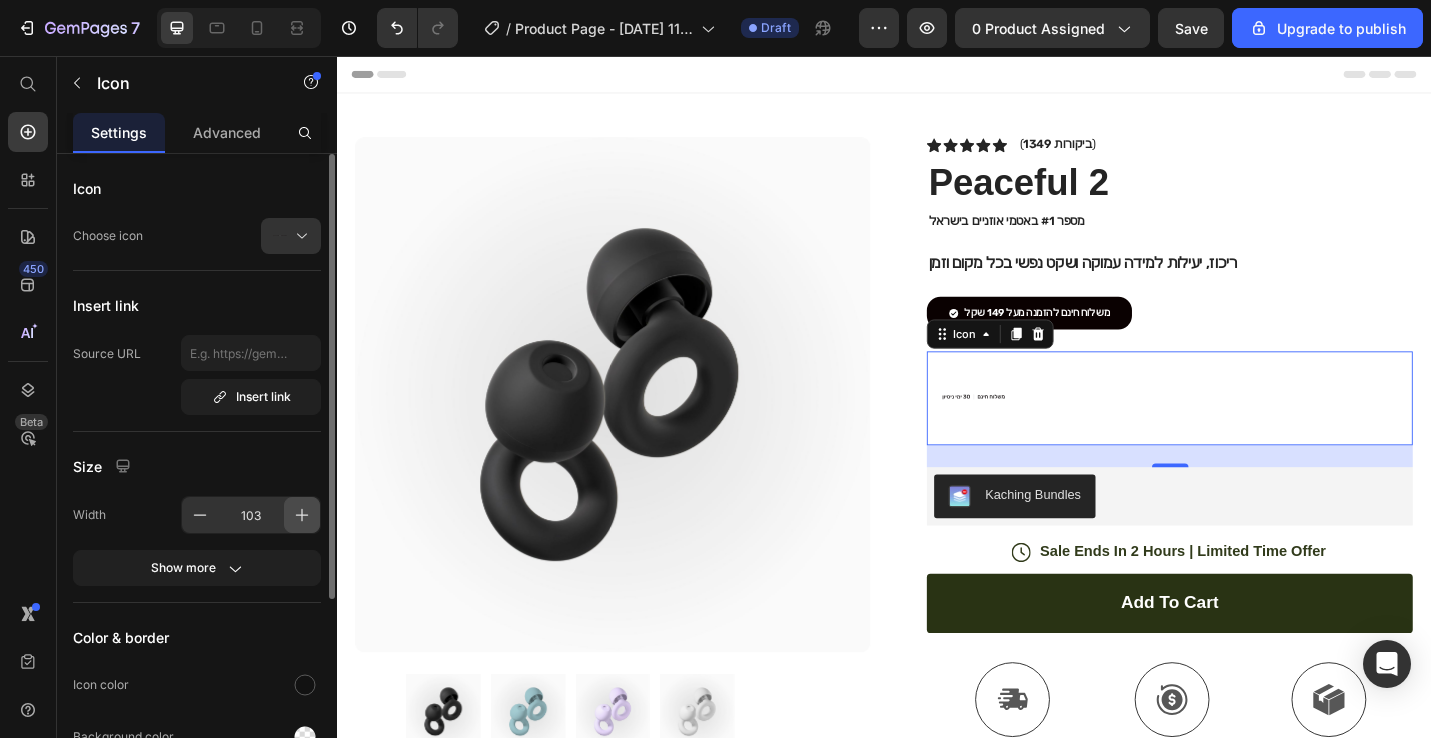click 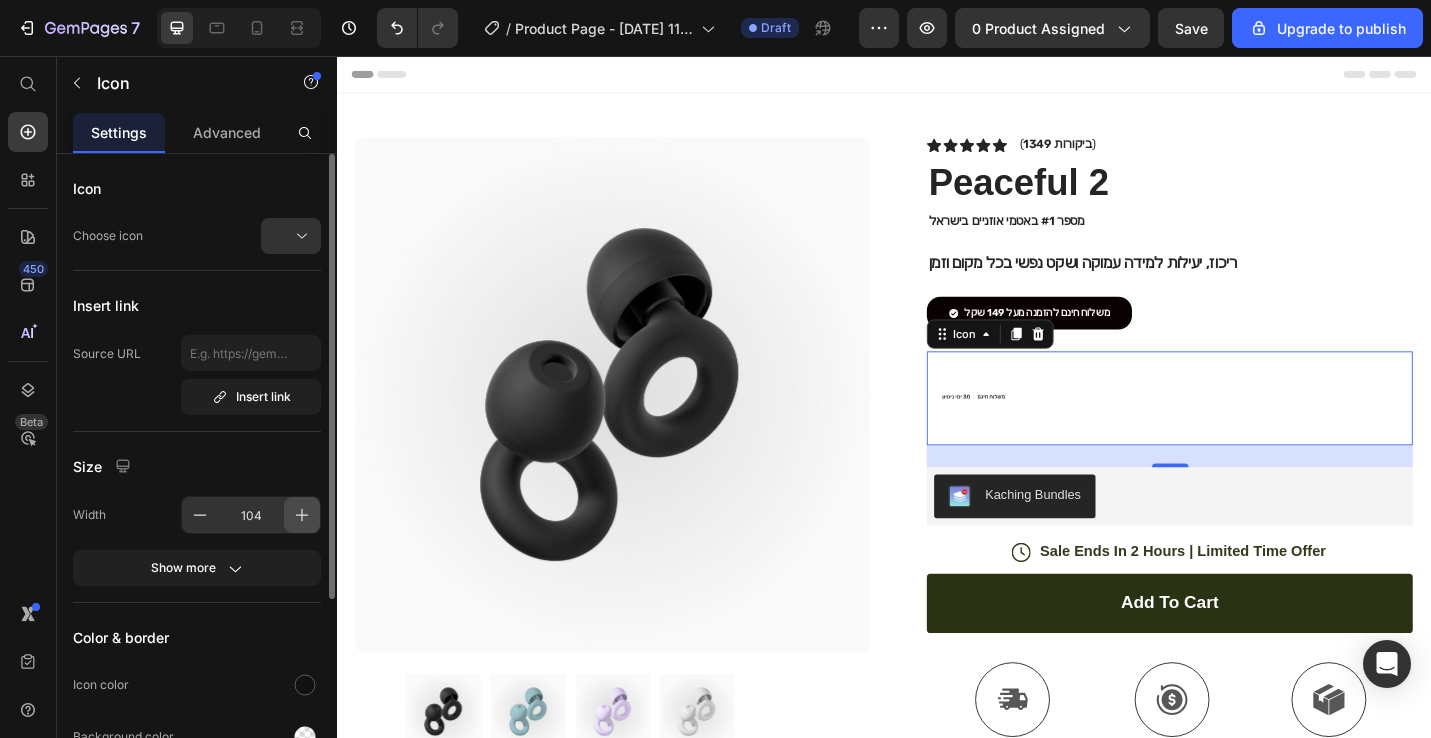 click 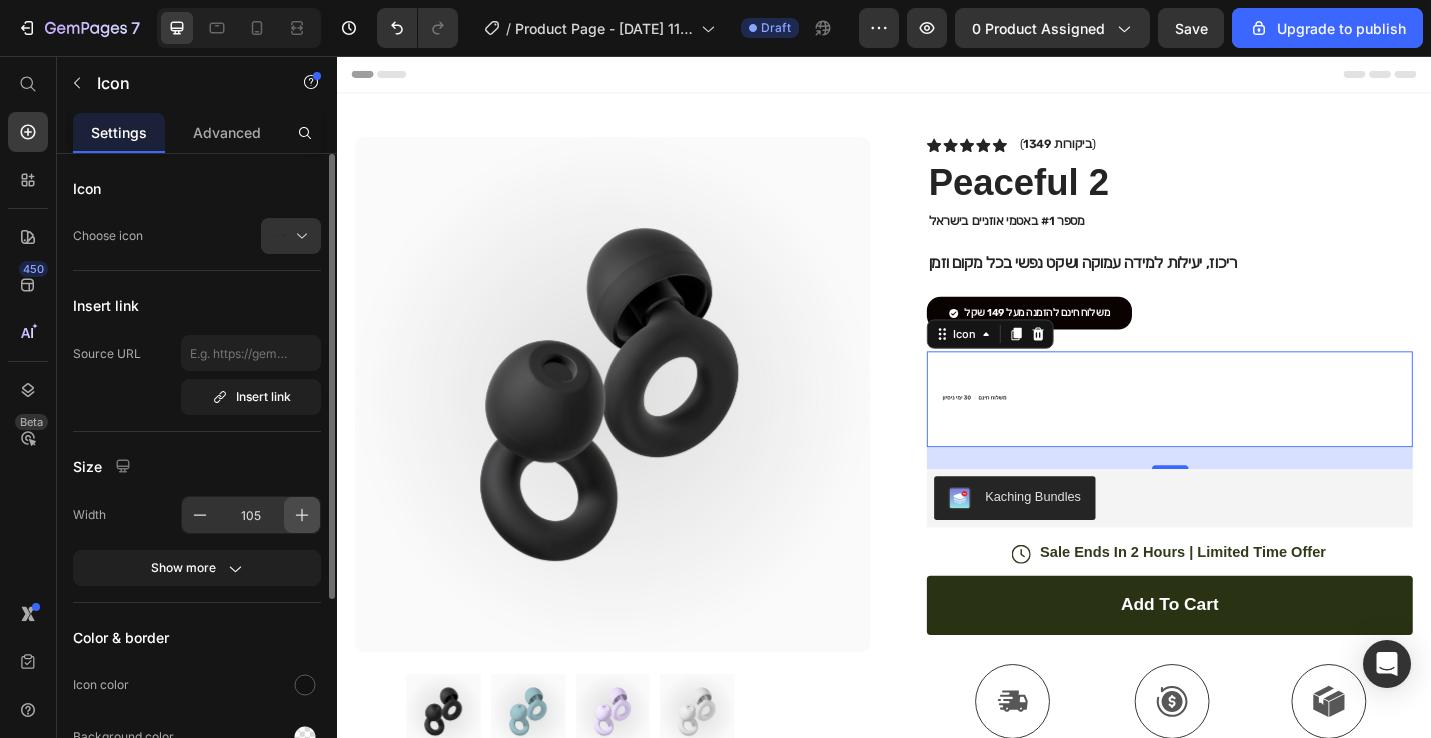 click 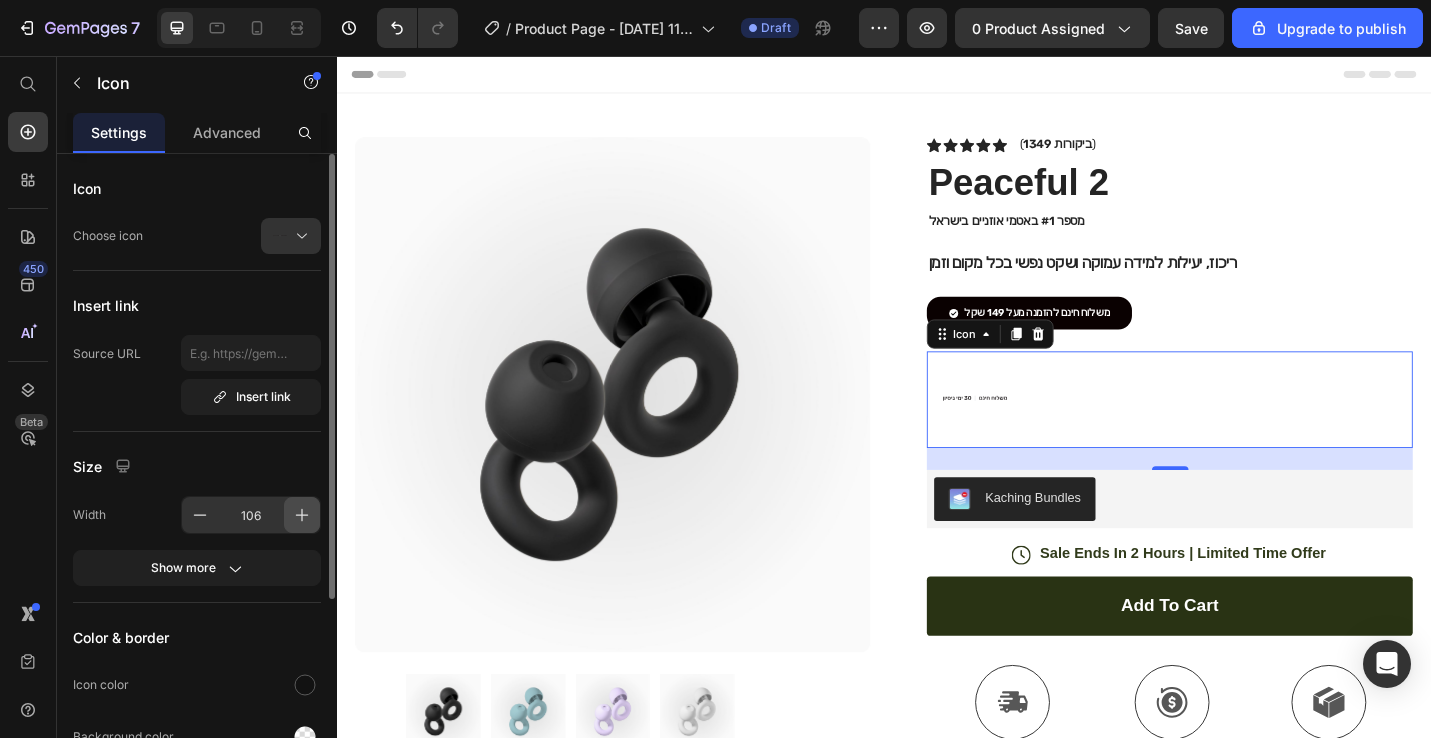 click 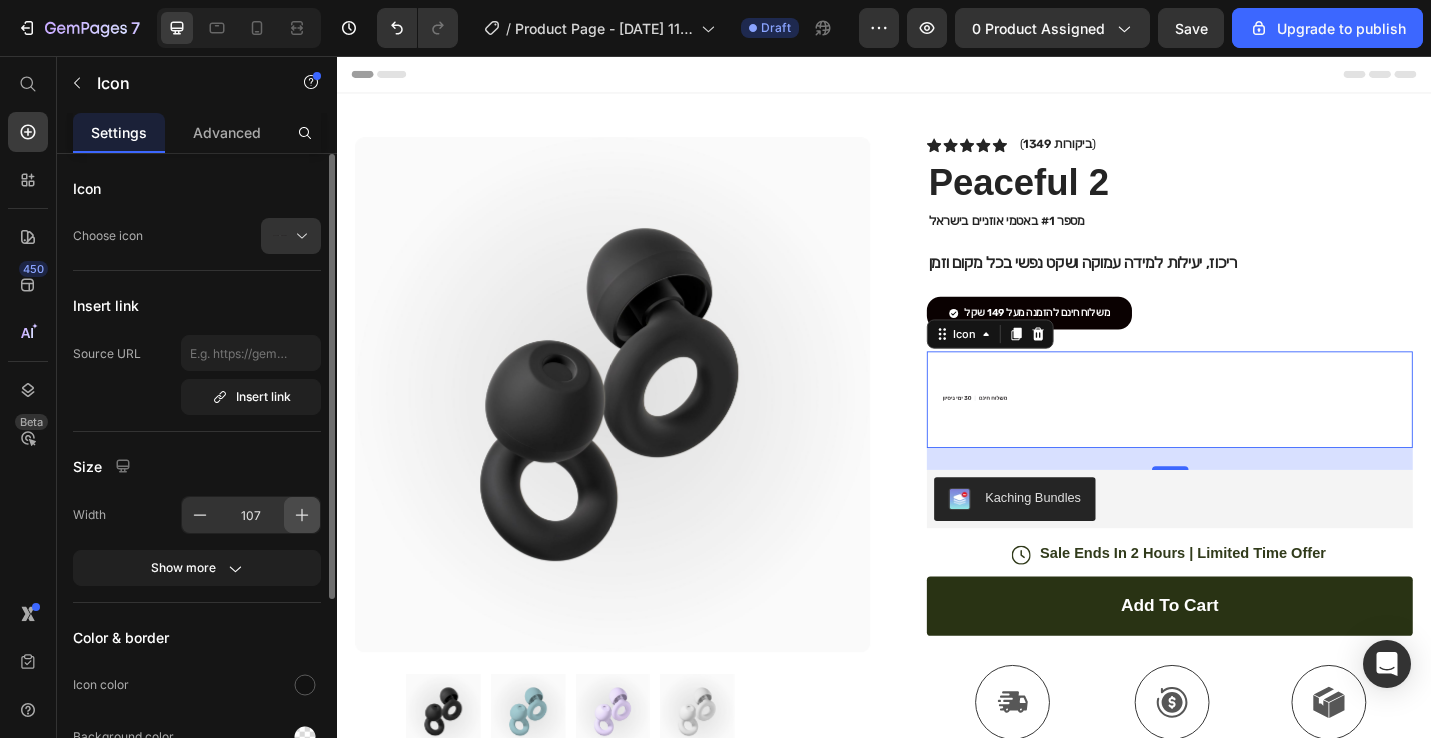 click 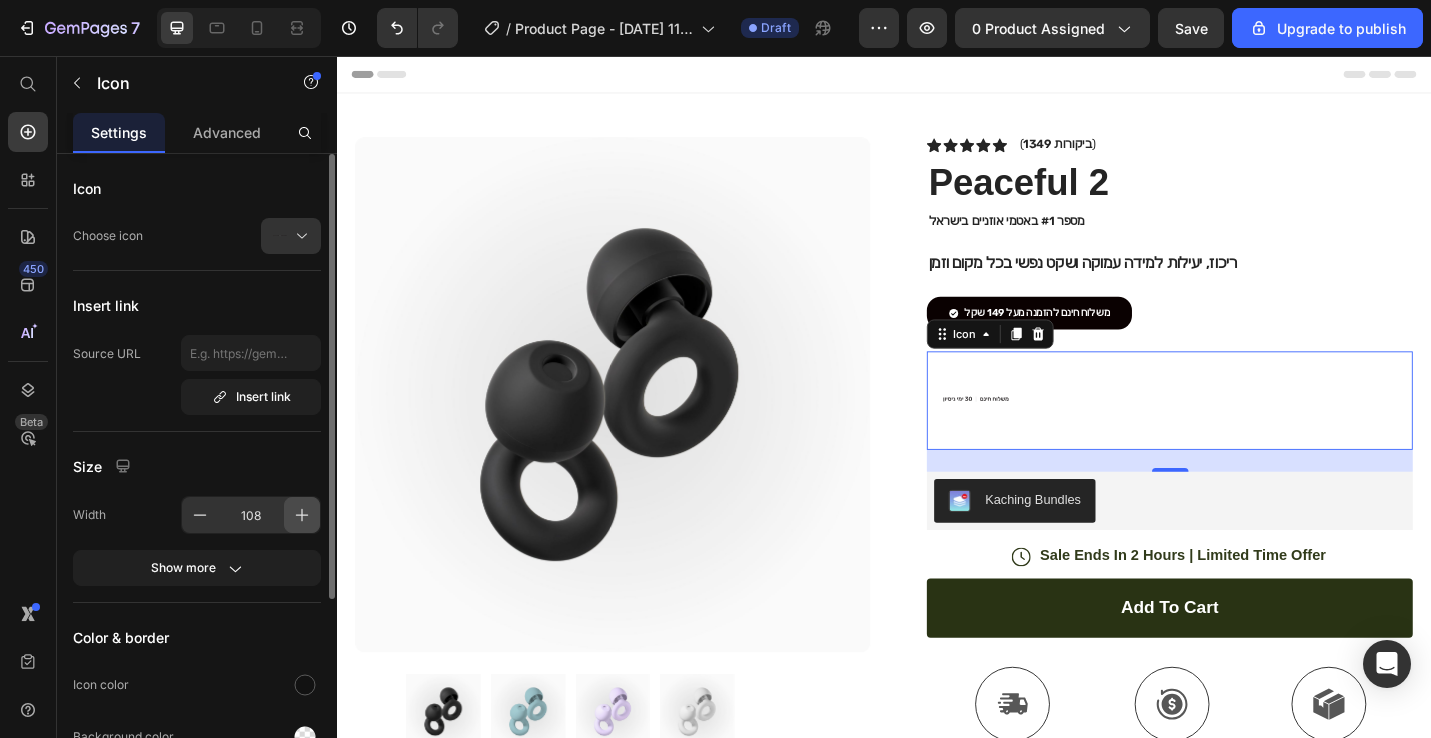 click 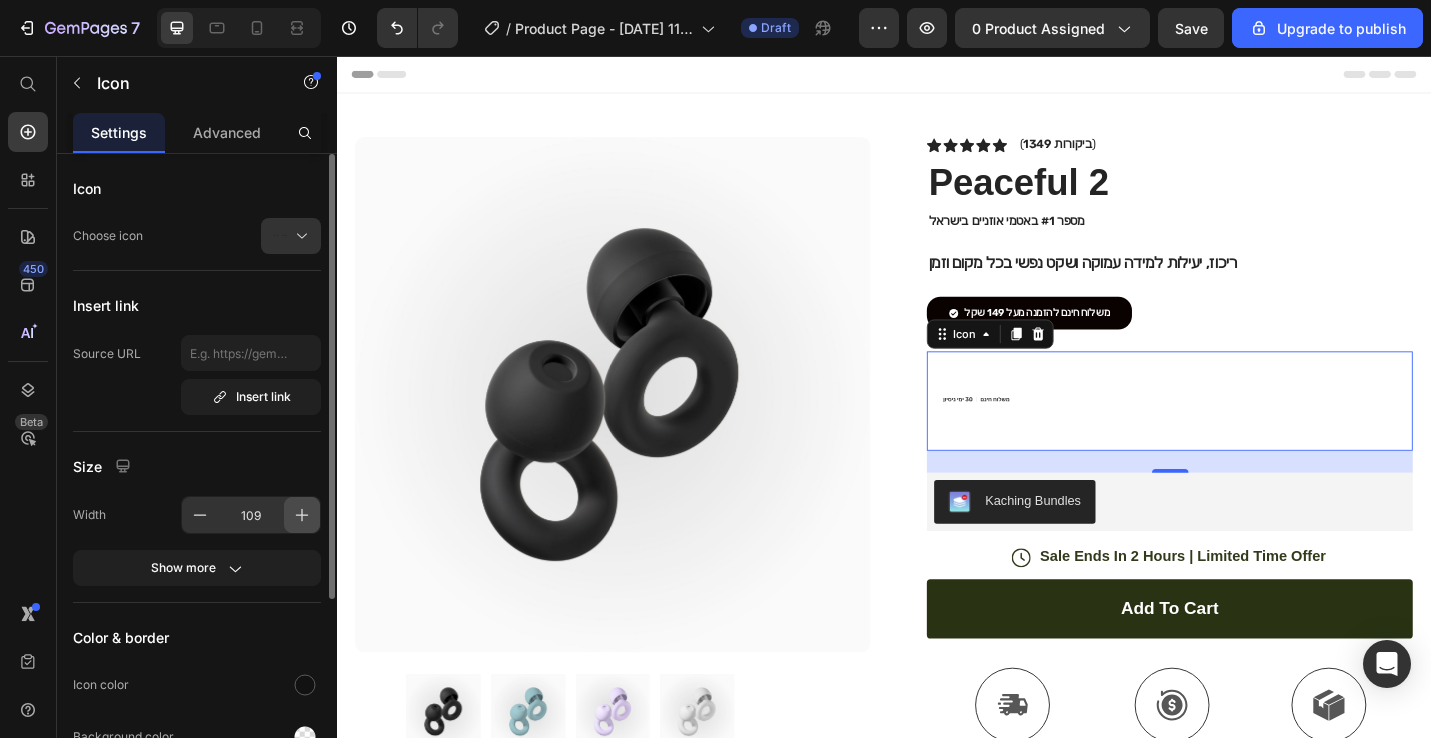 click 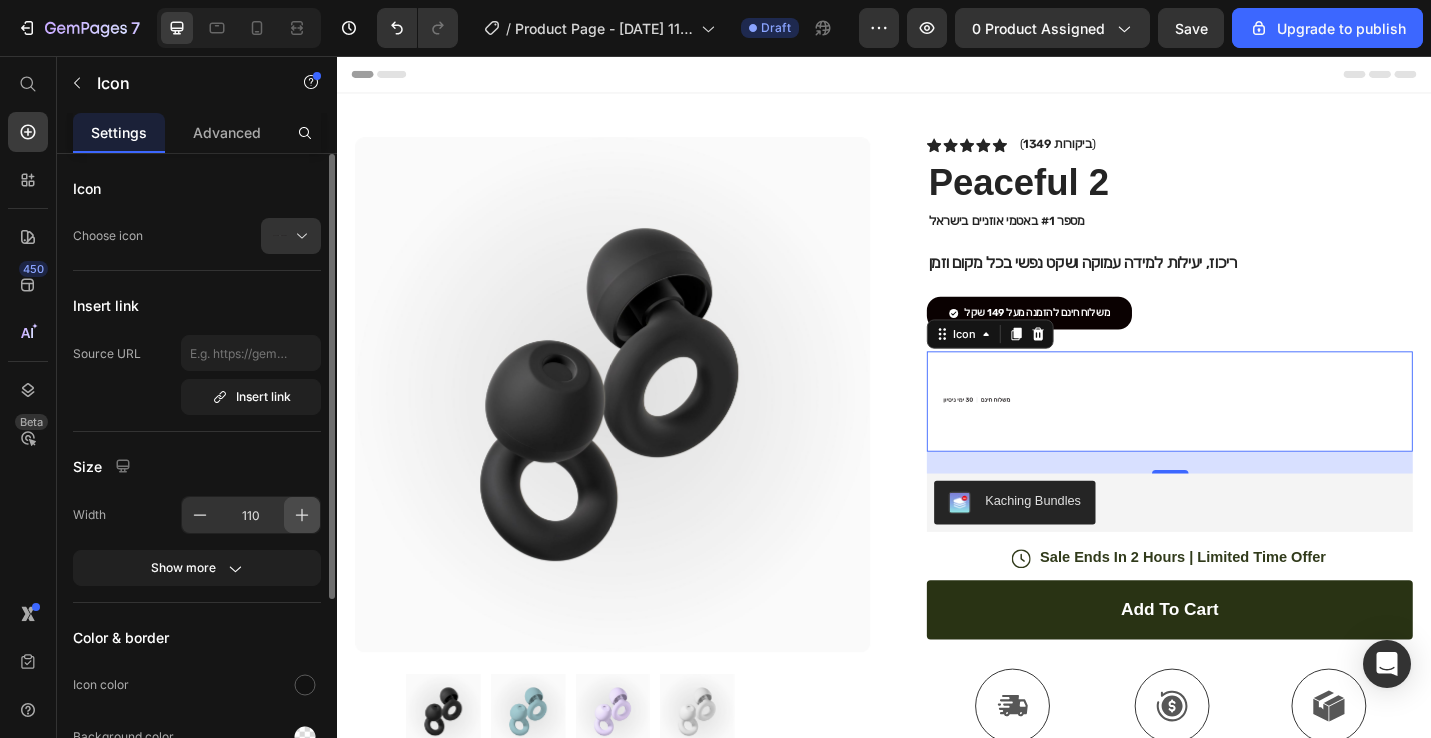 click 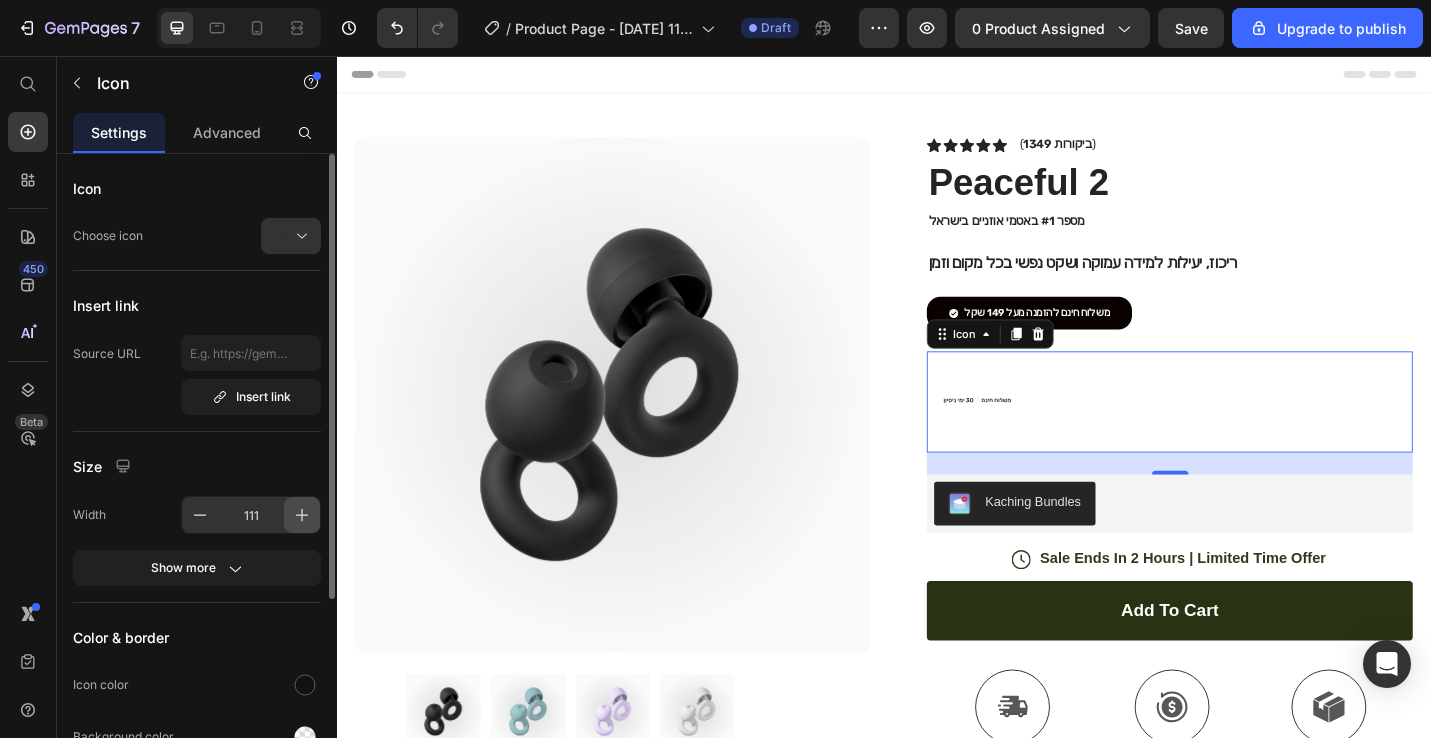 click 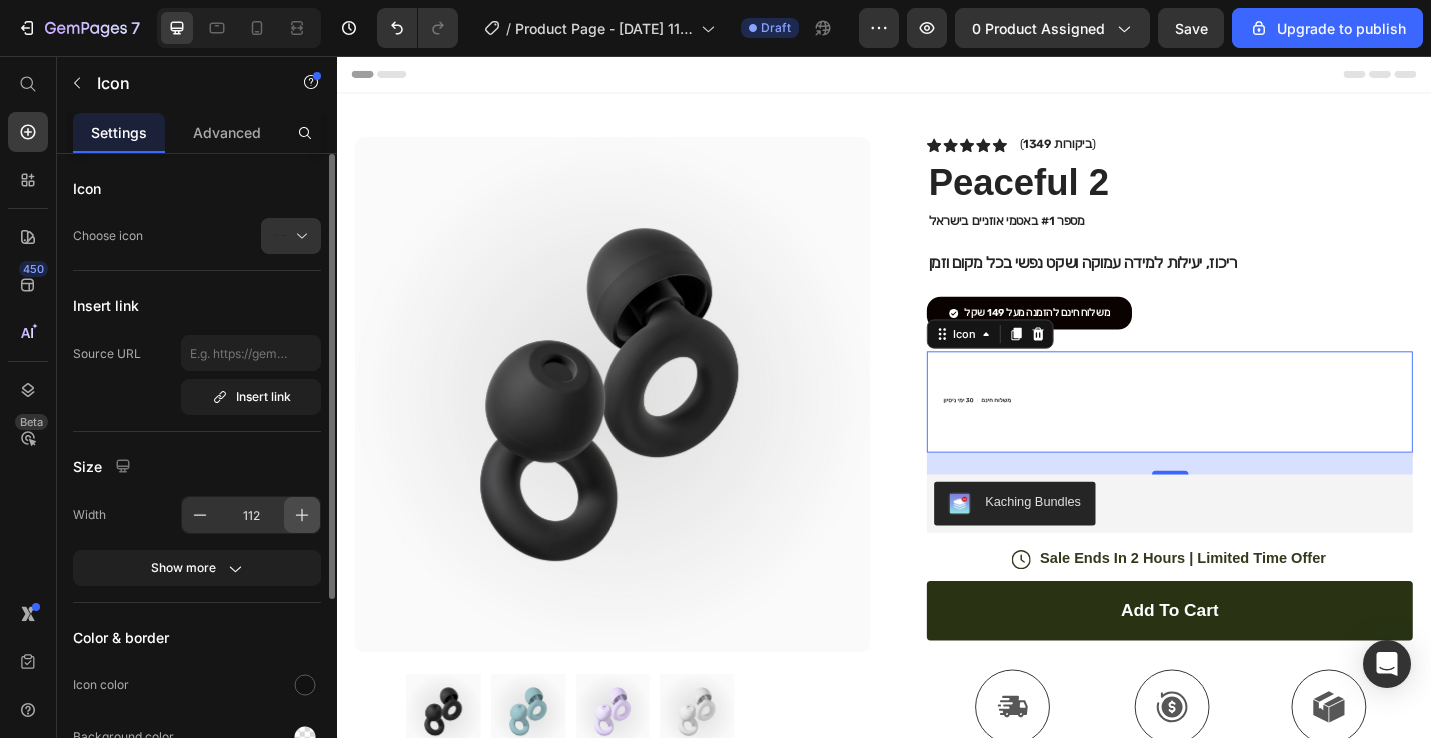 click 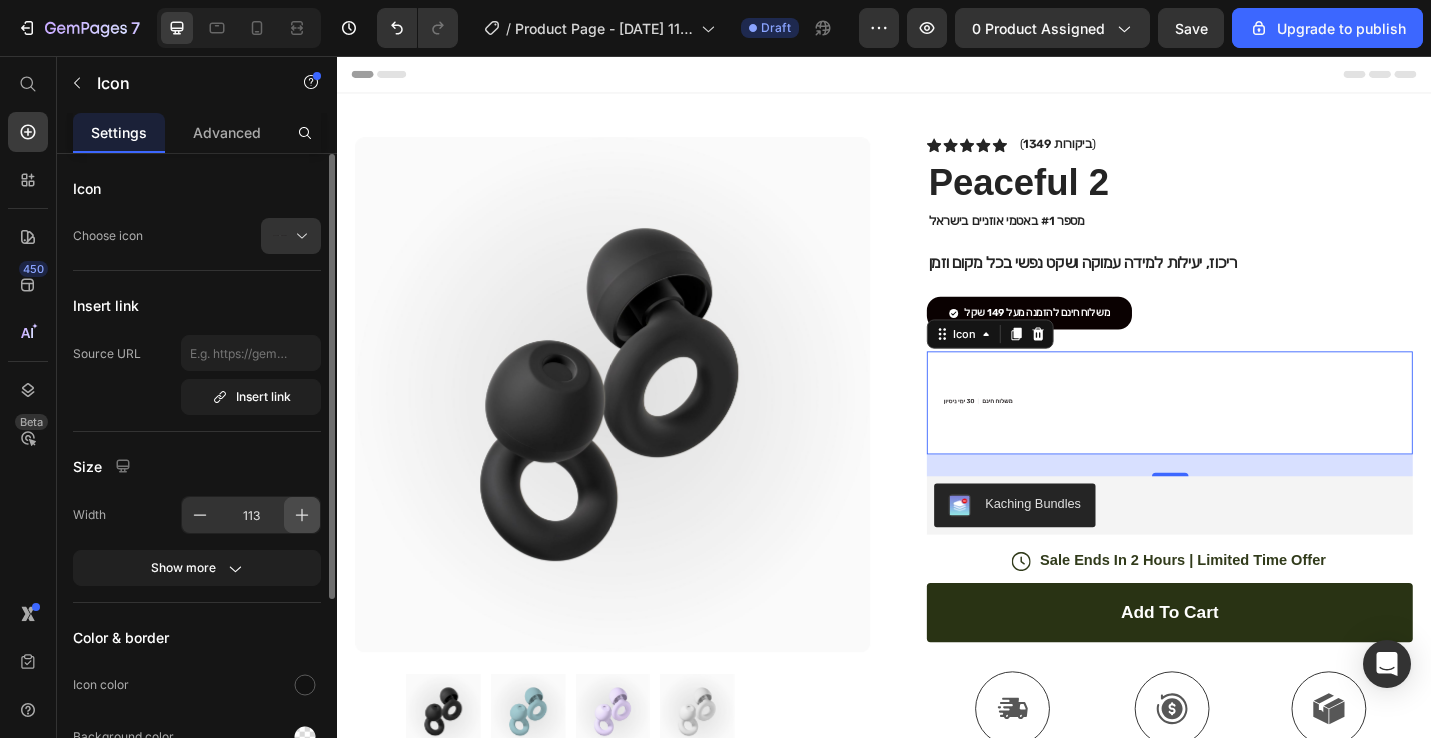 click 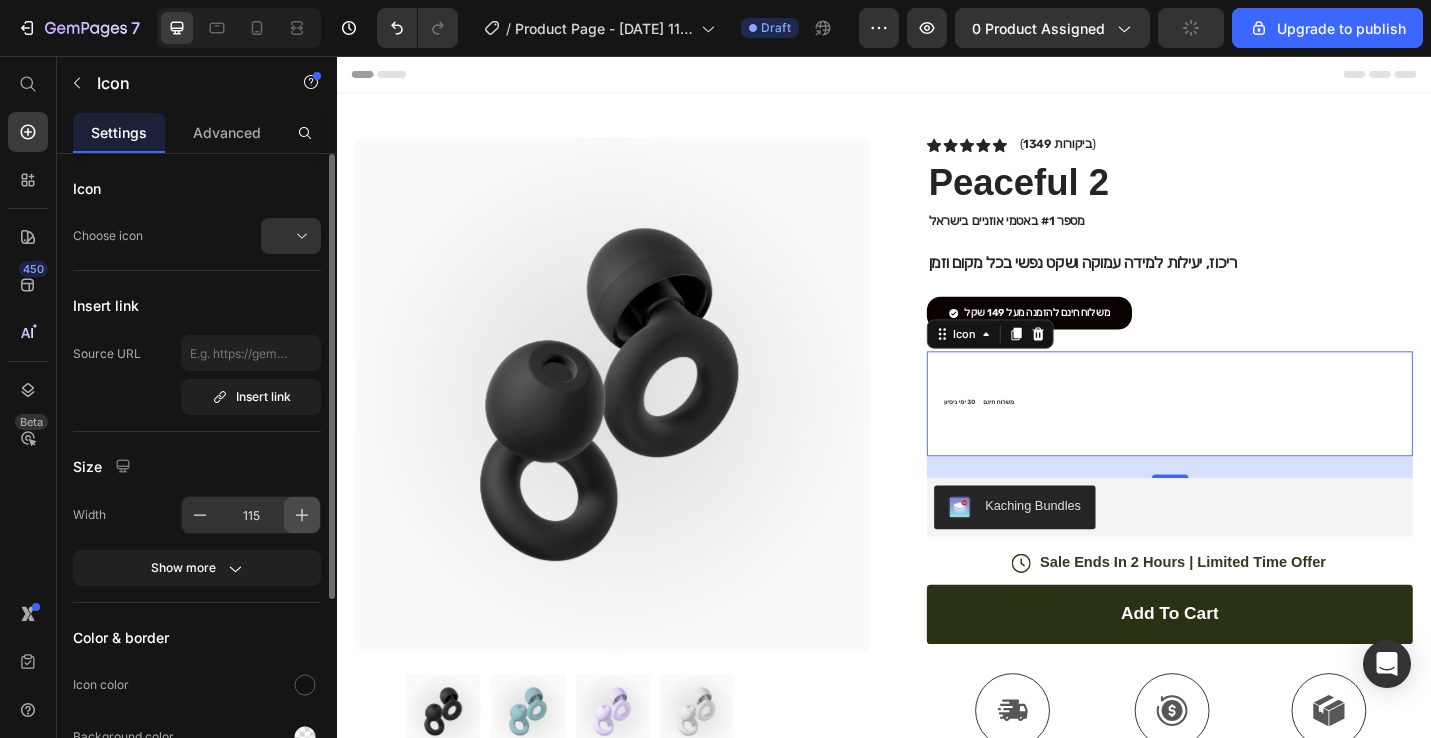 click 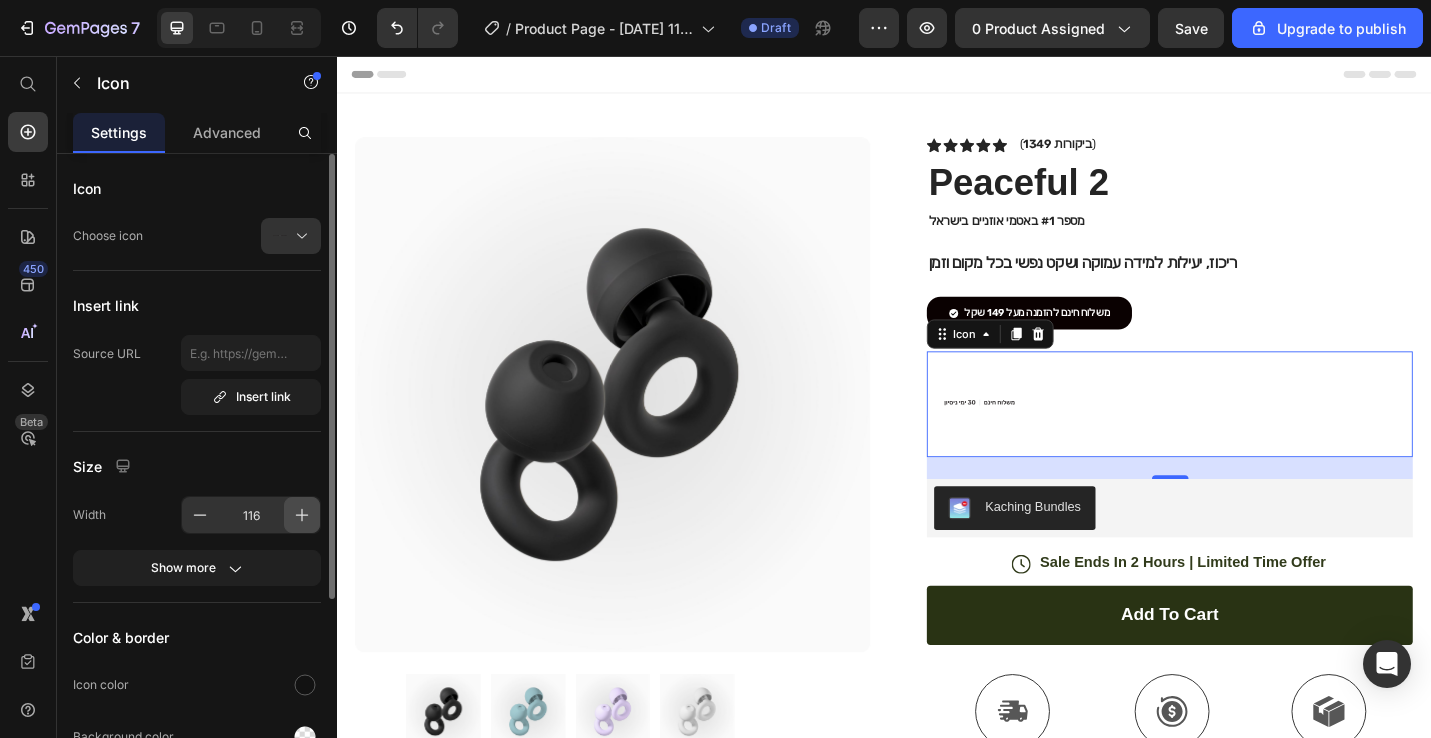 click 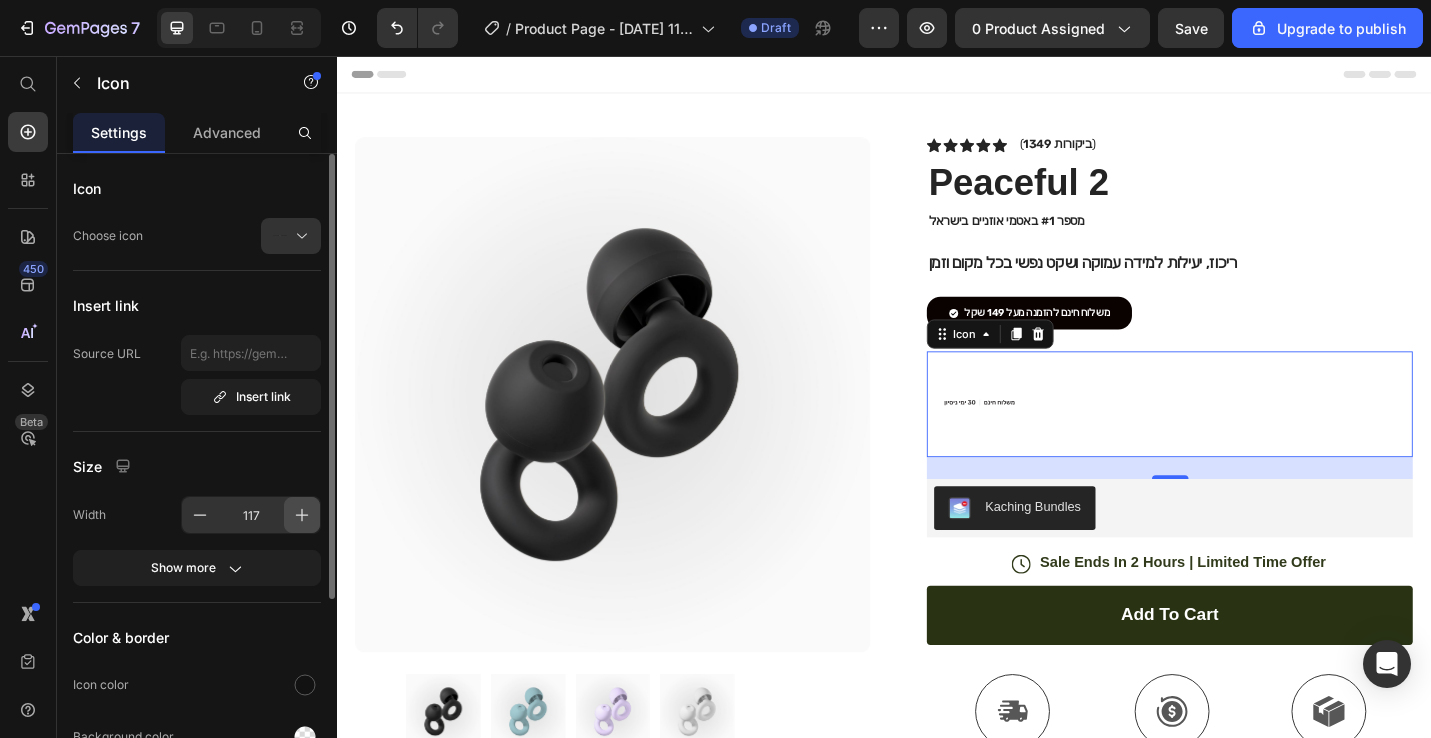 click 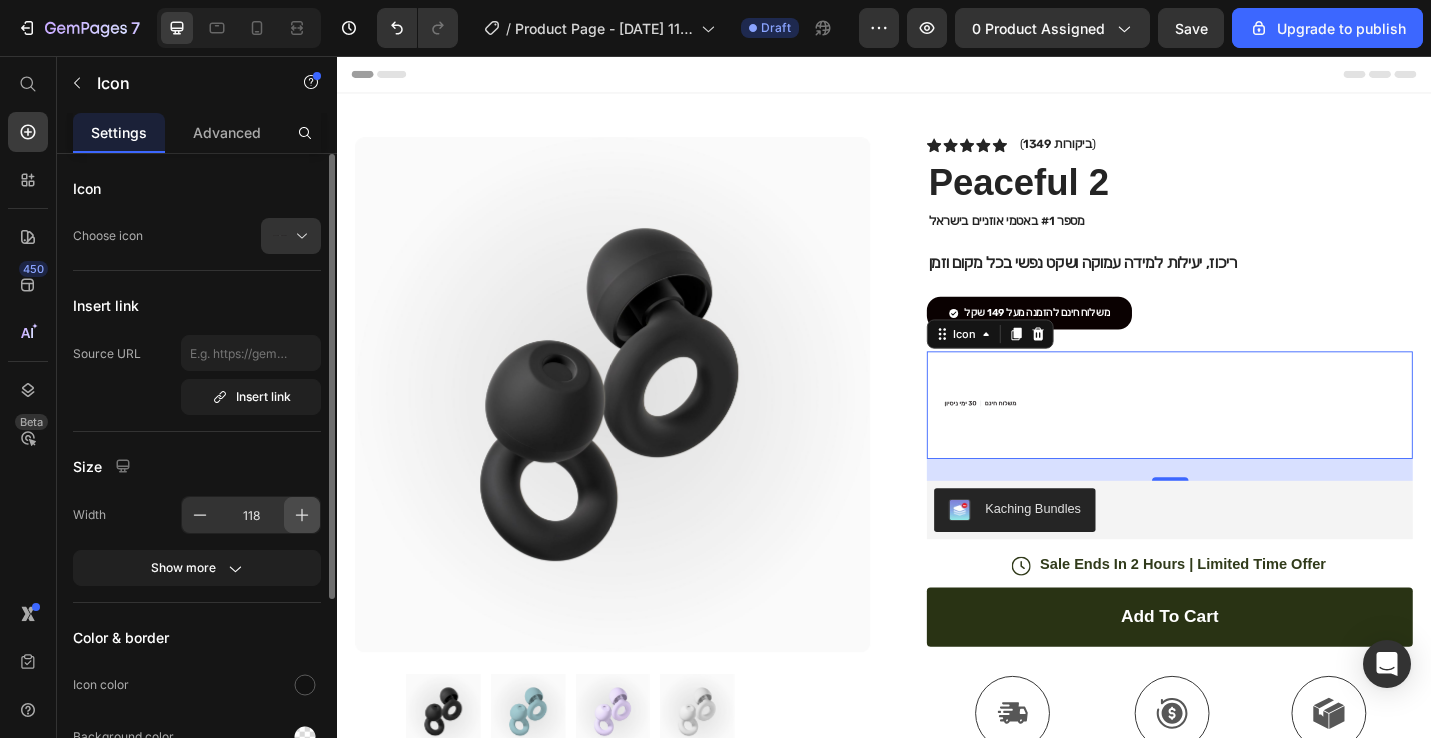 click 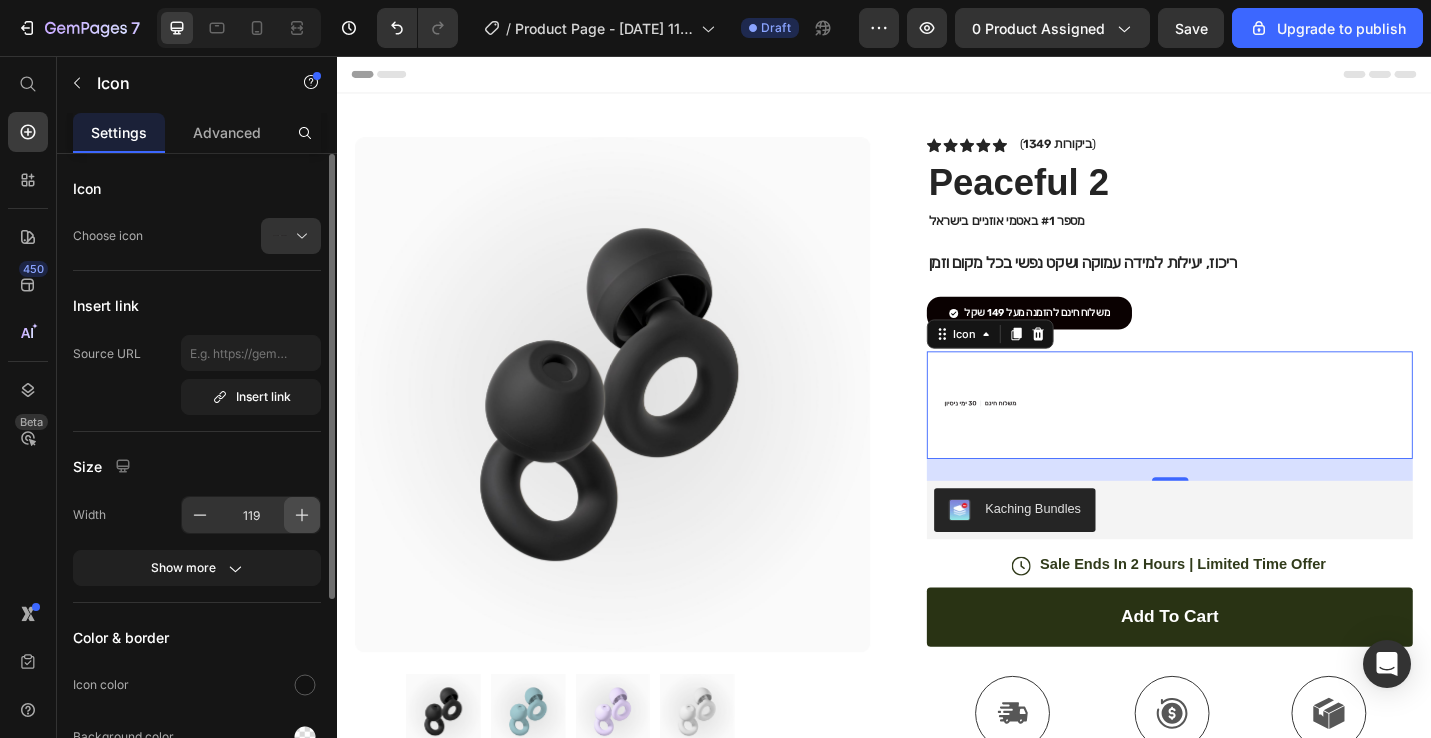 click 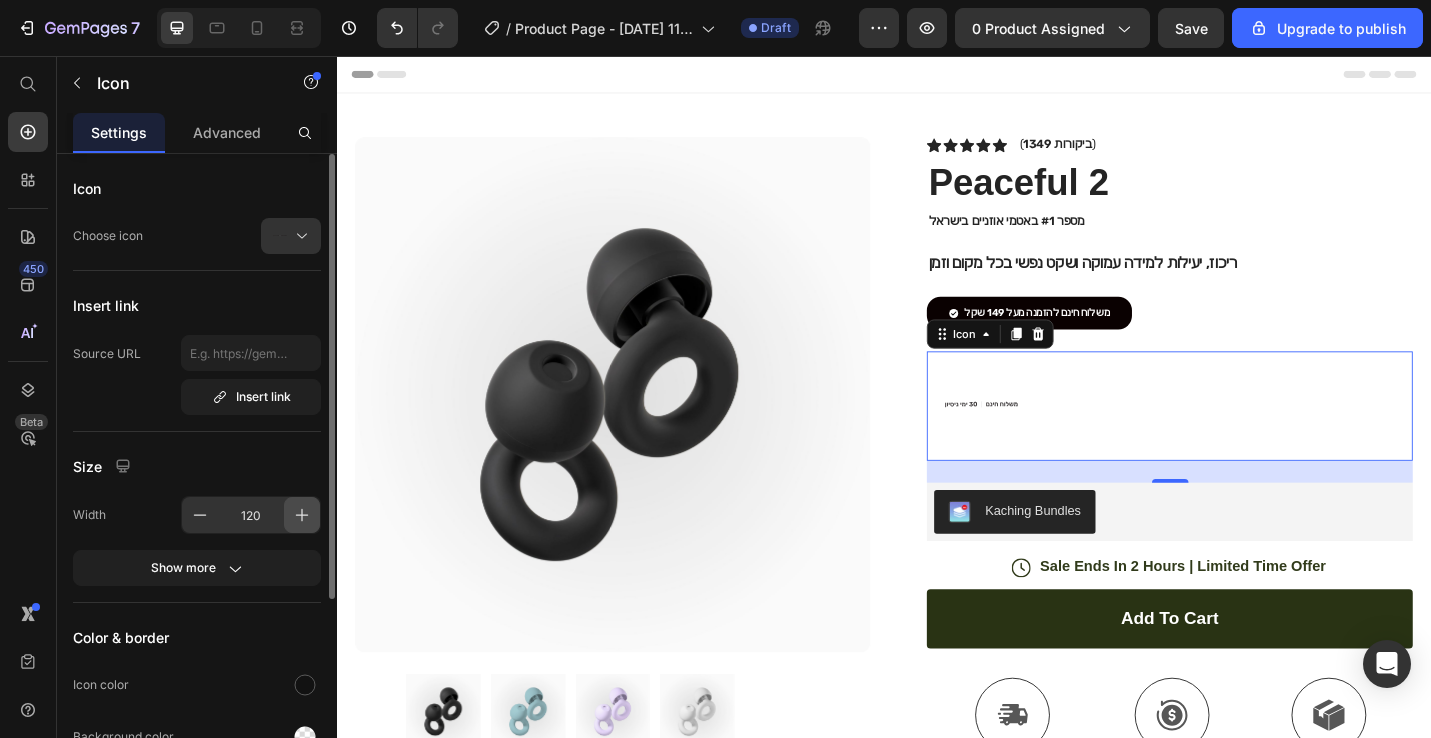 click 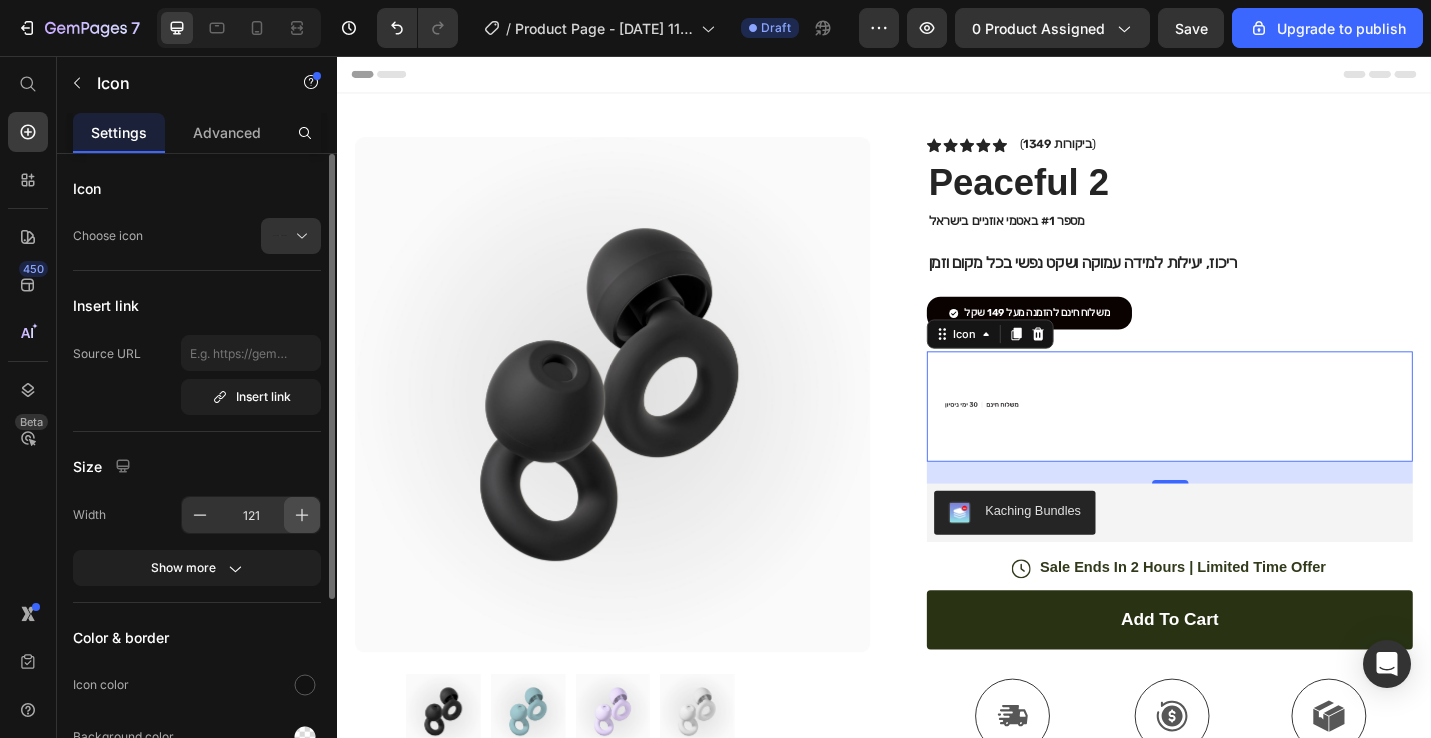 click 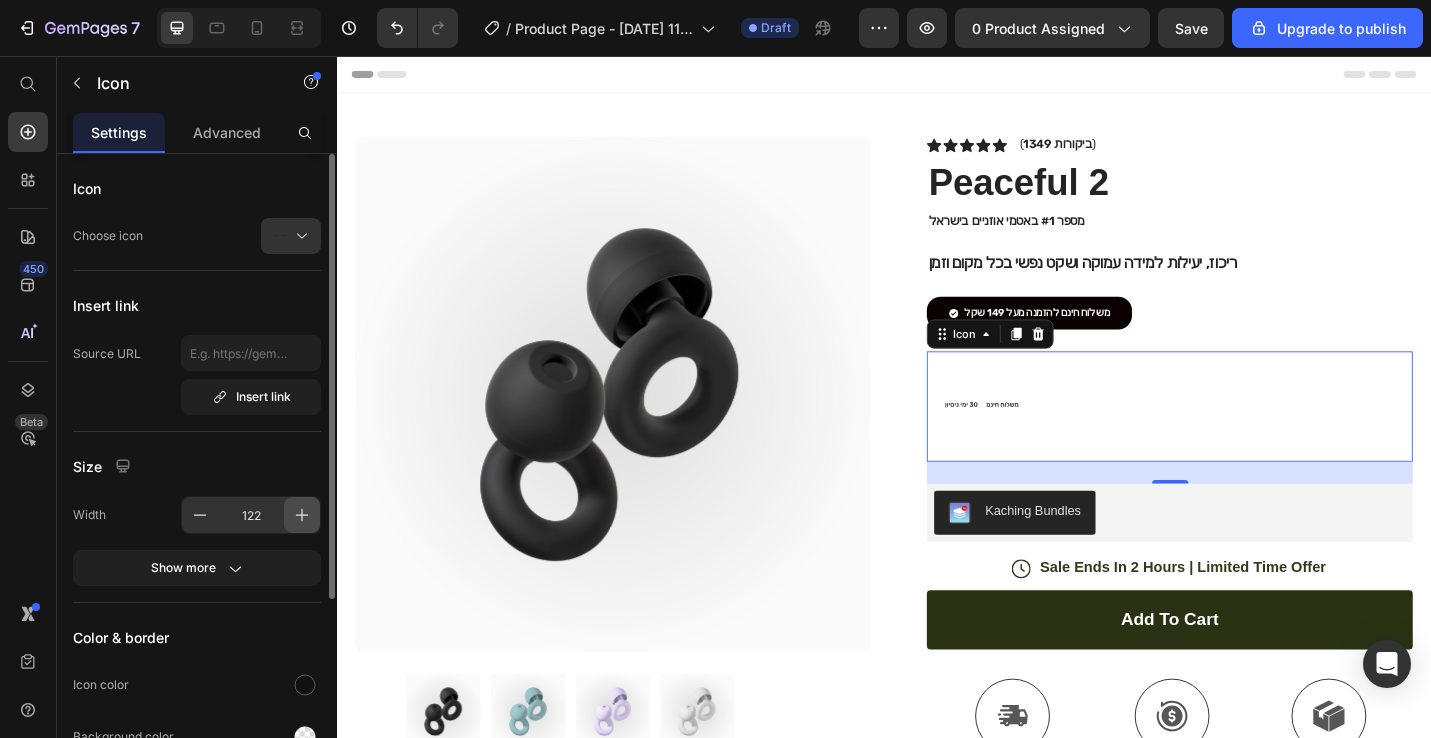 click 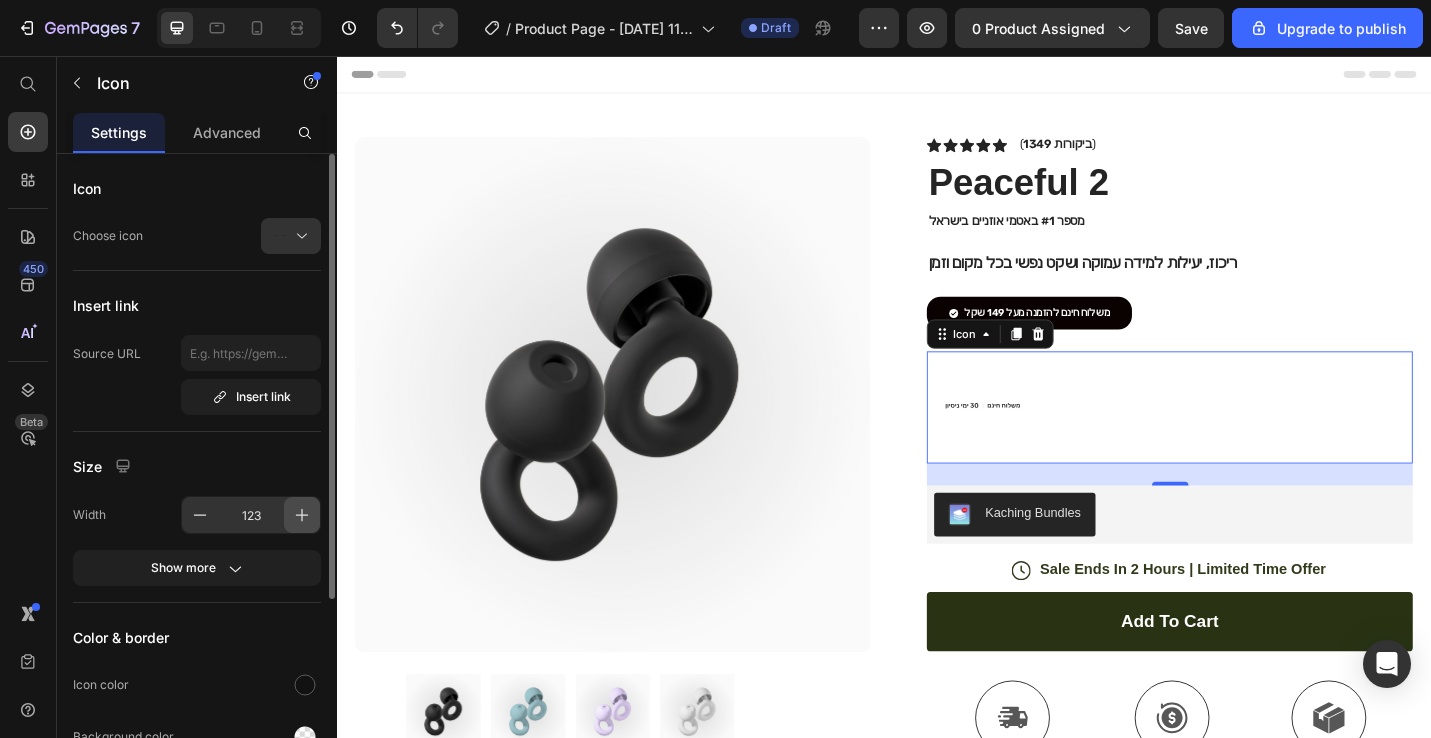 click 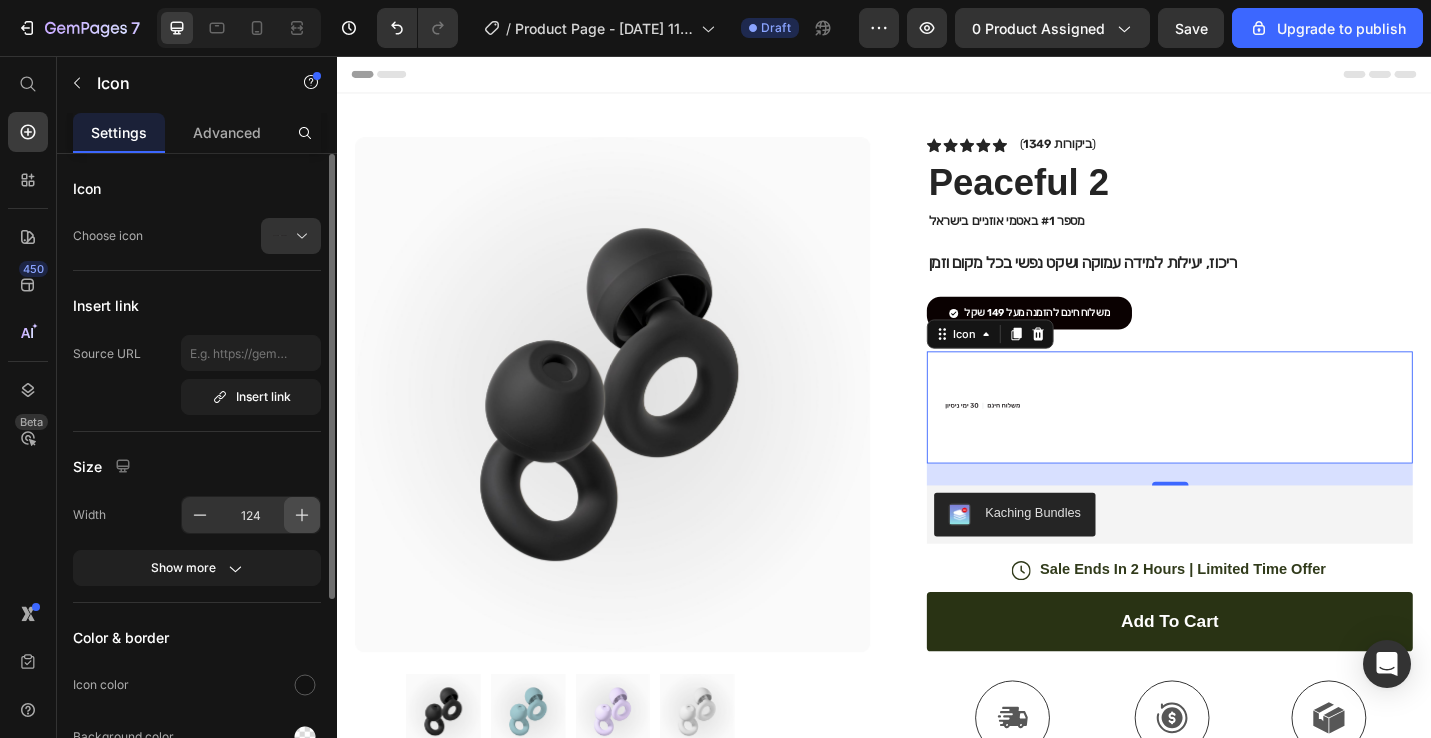 click 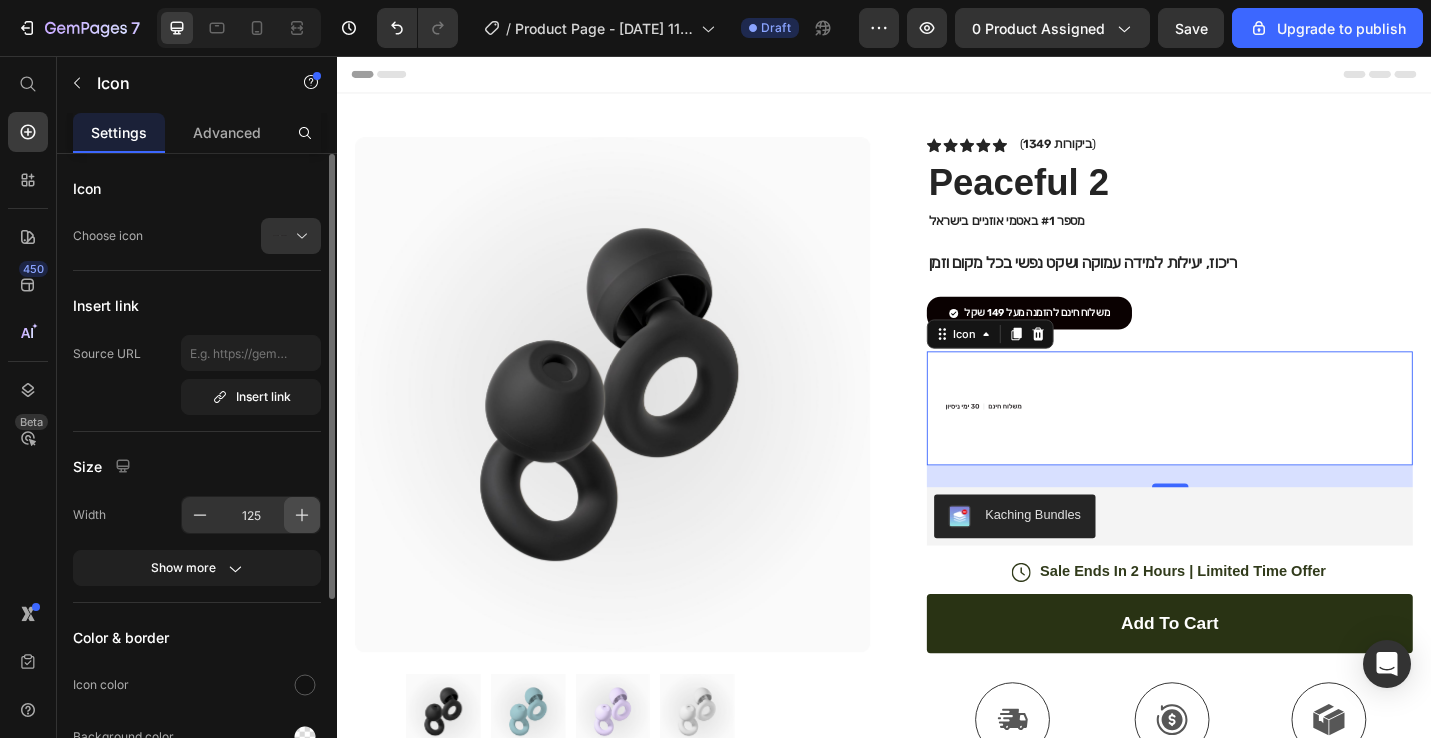 click 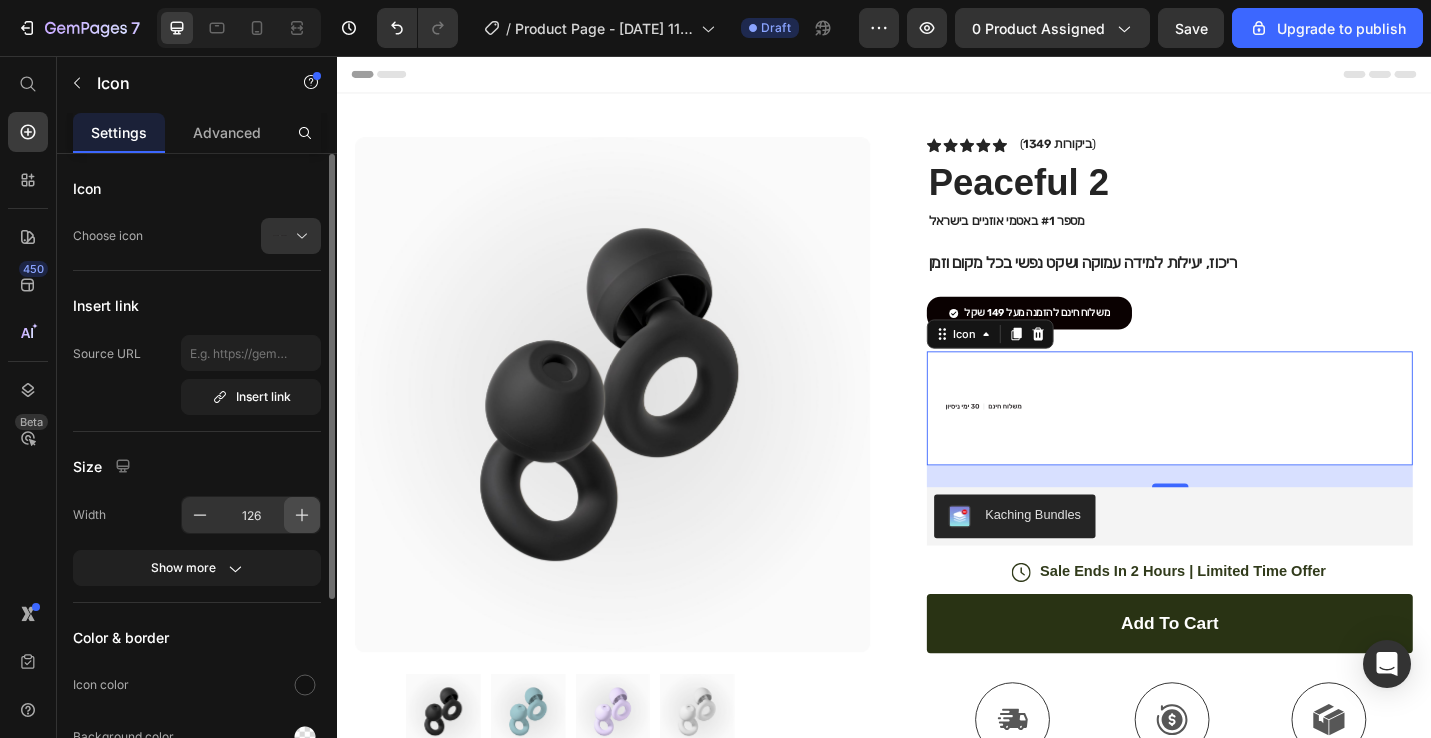 click 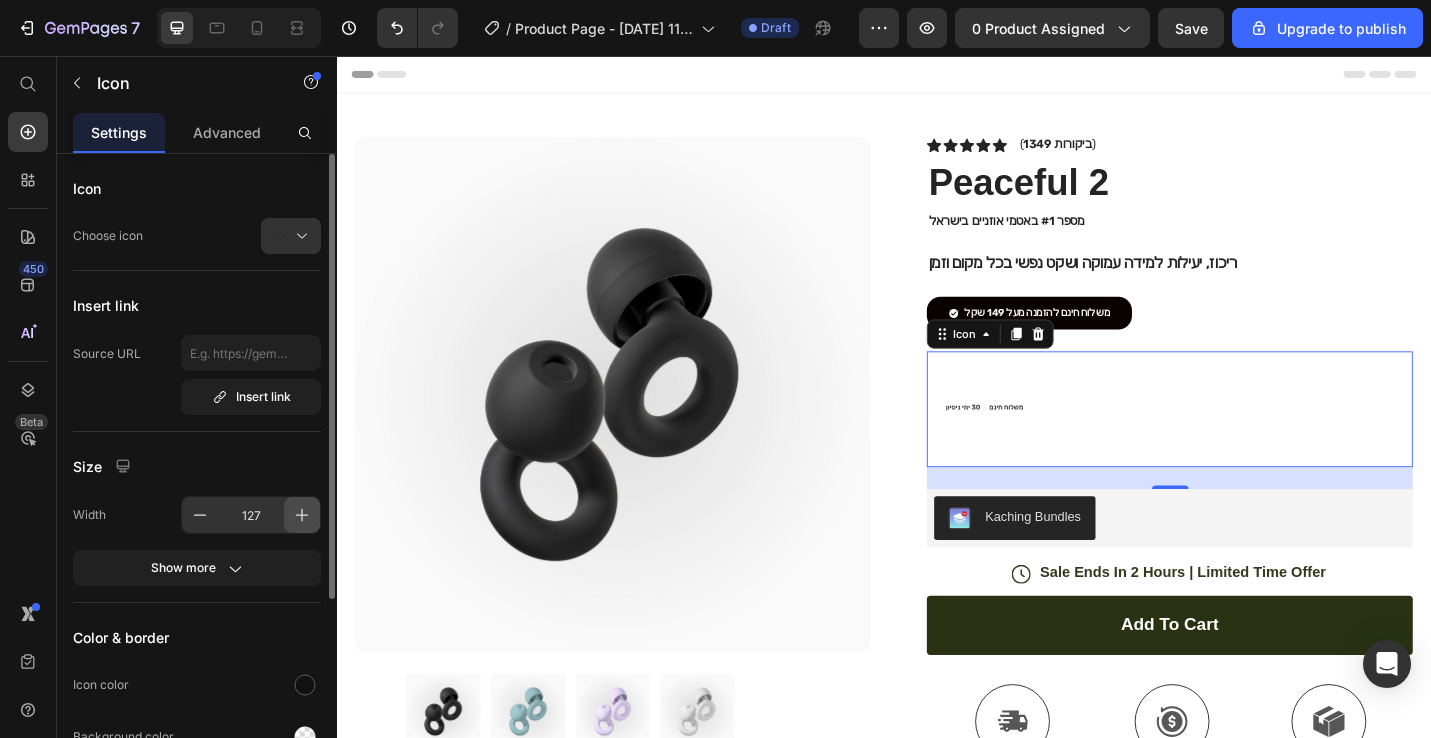 click 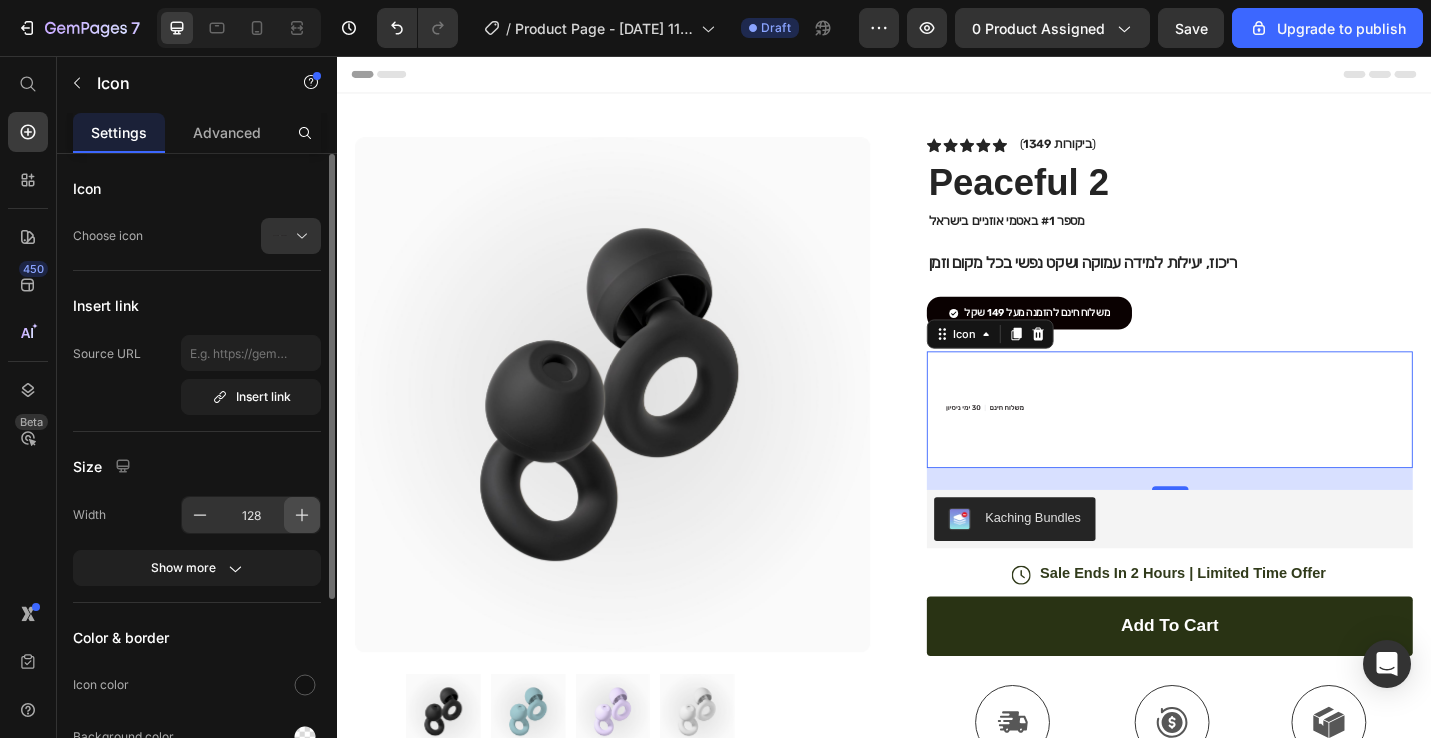 click 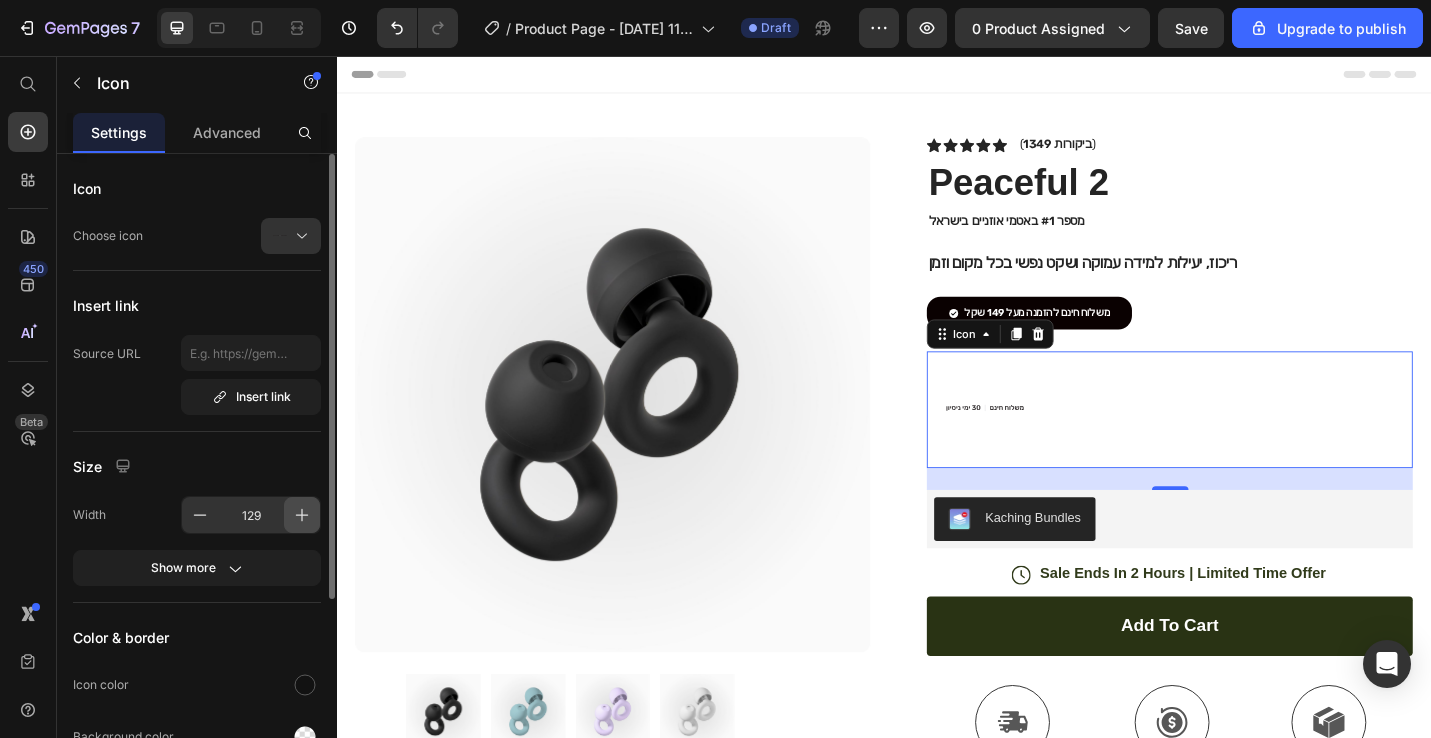 click 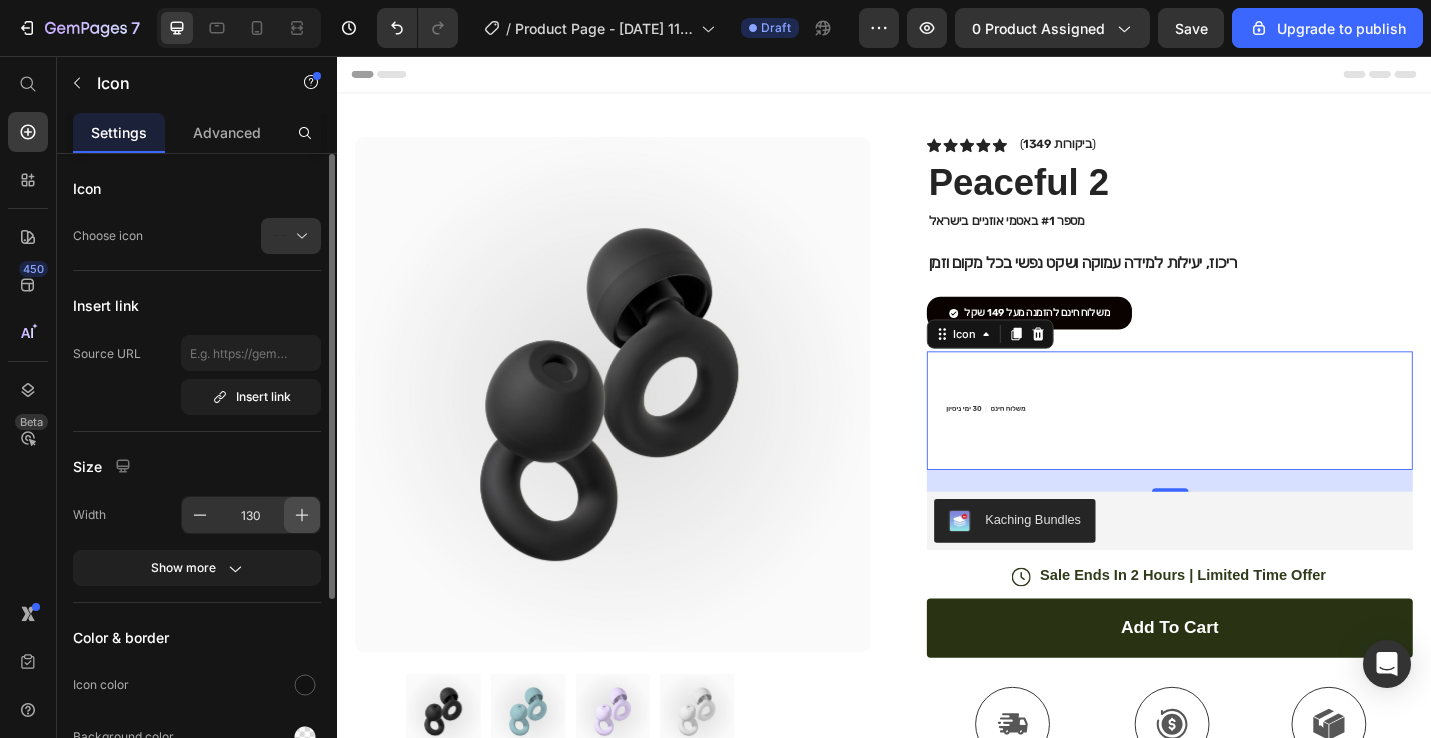 click 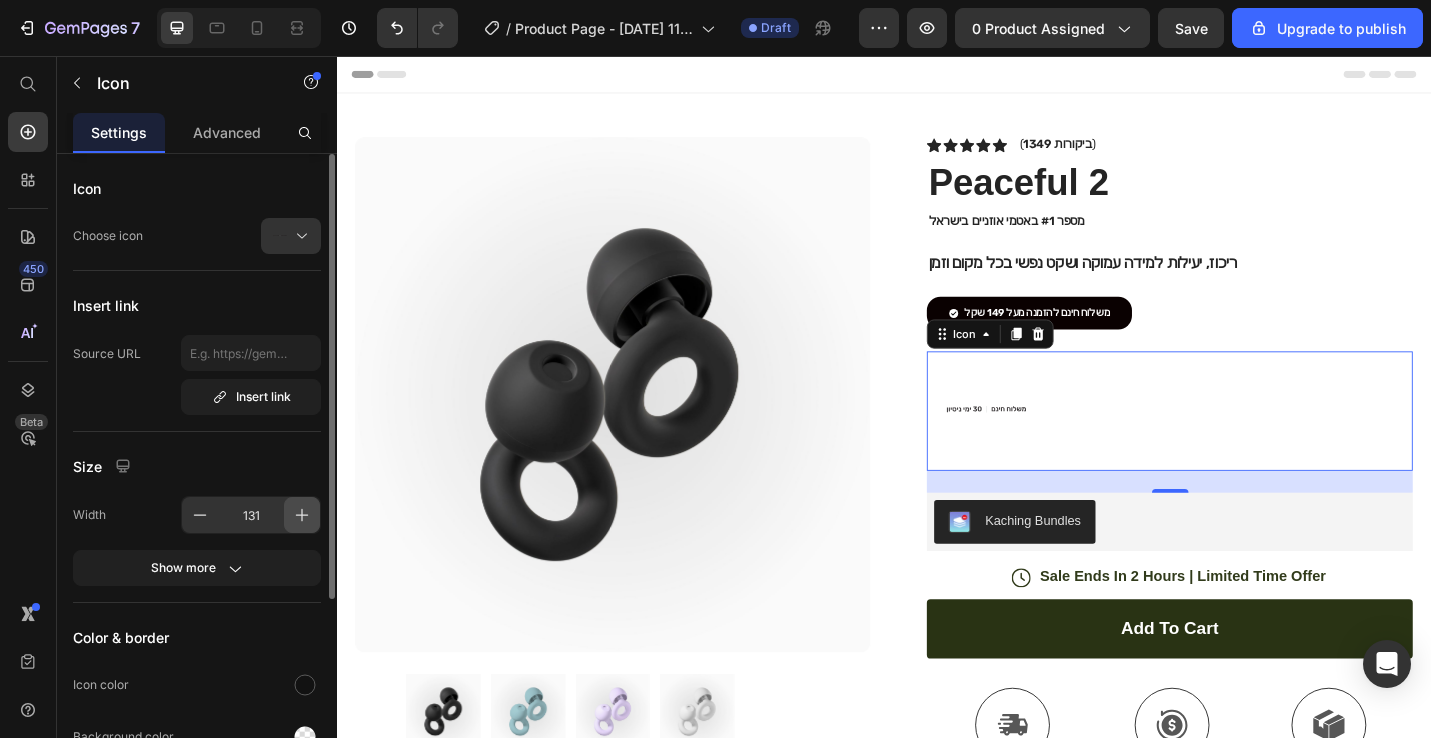 click 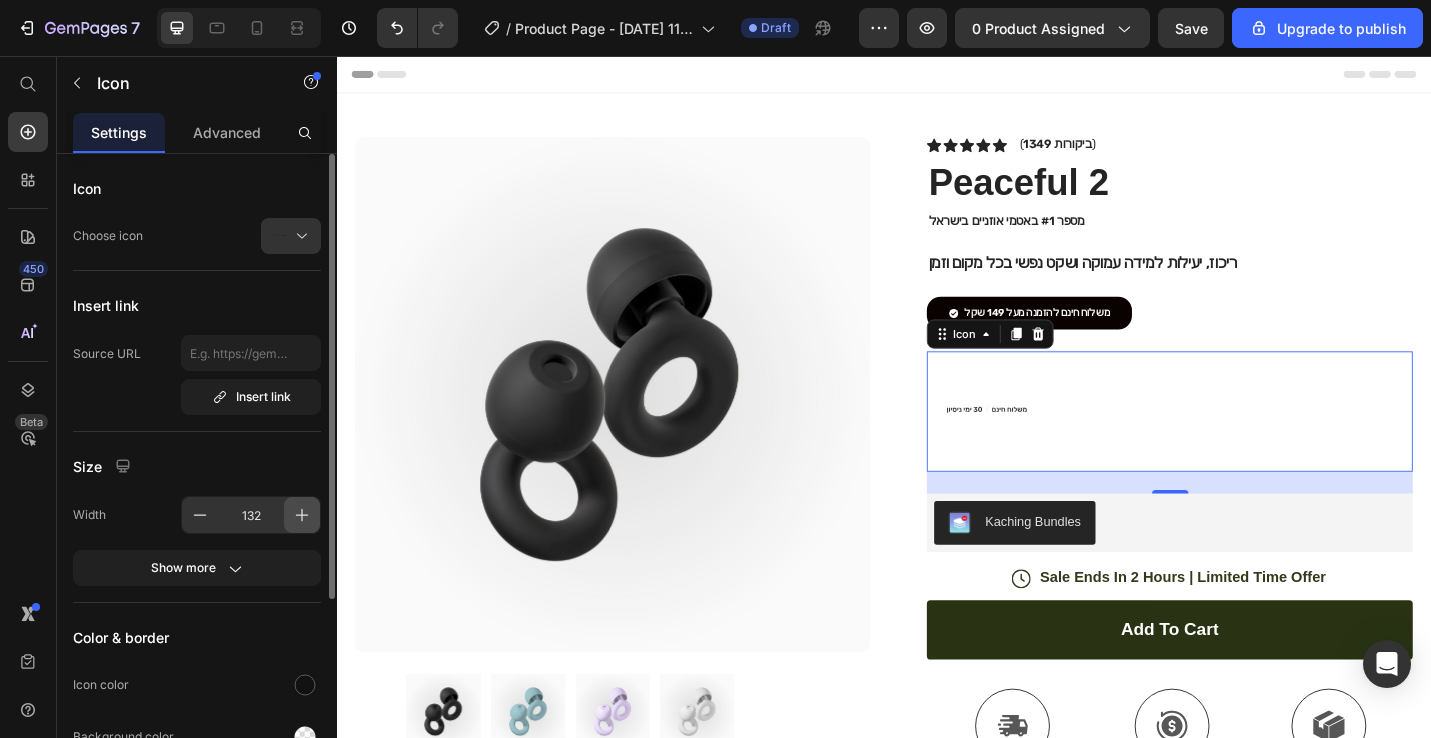 click 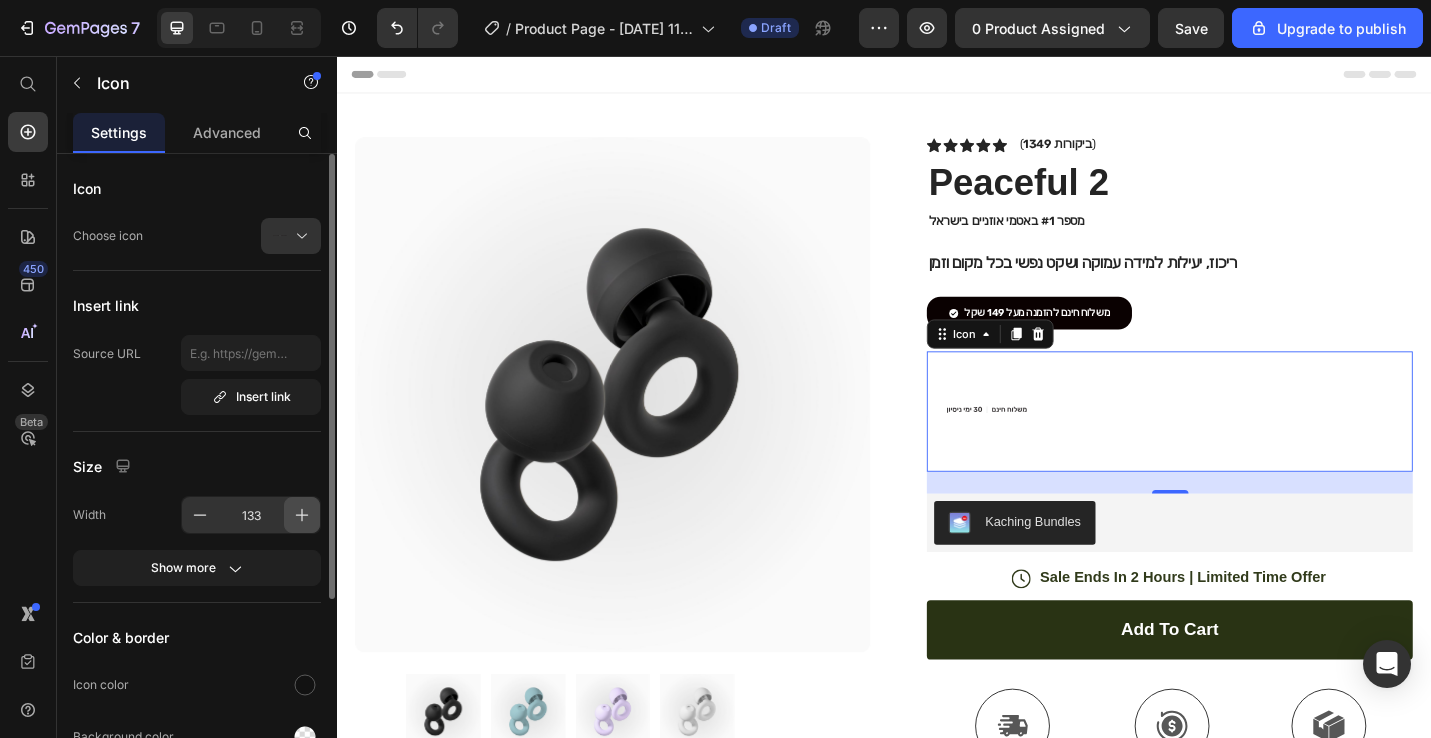 click 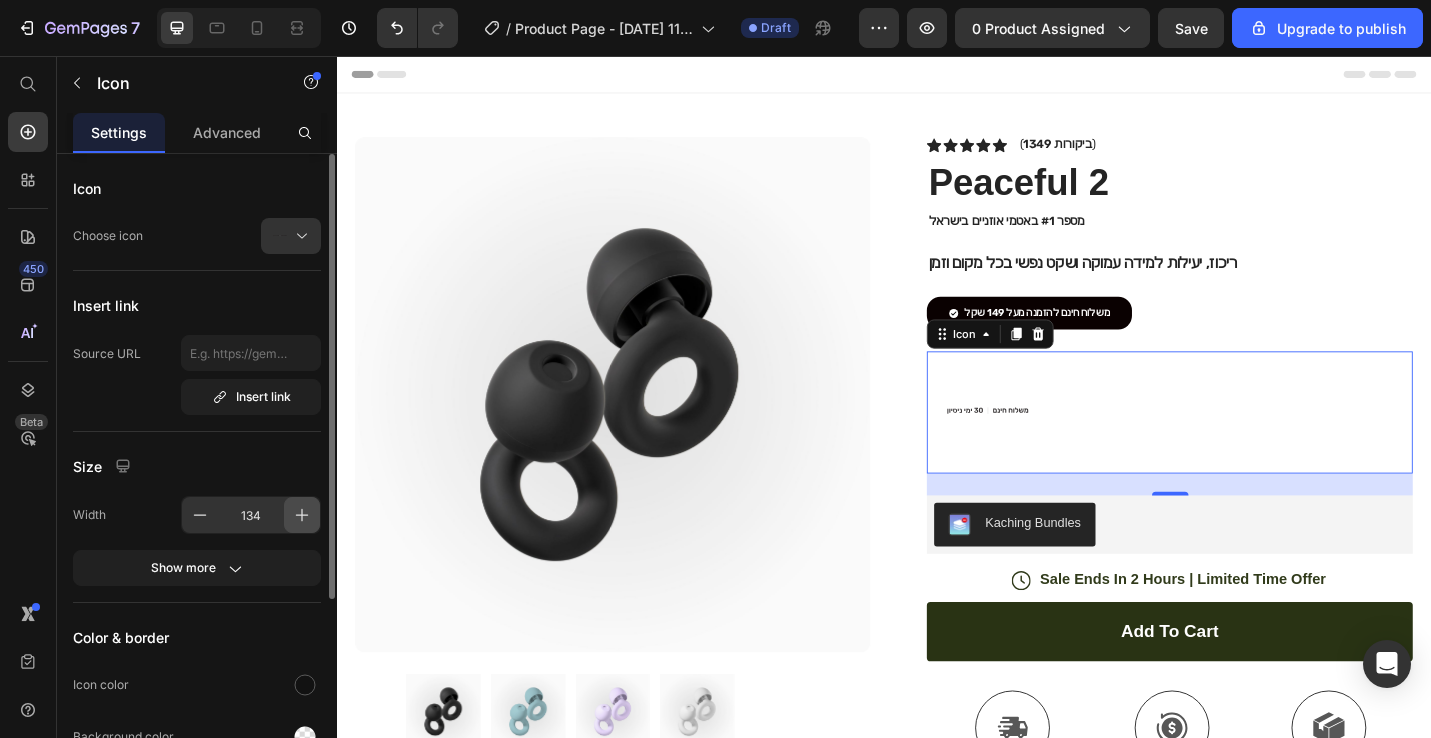 click 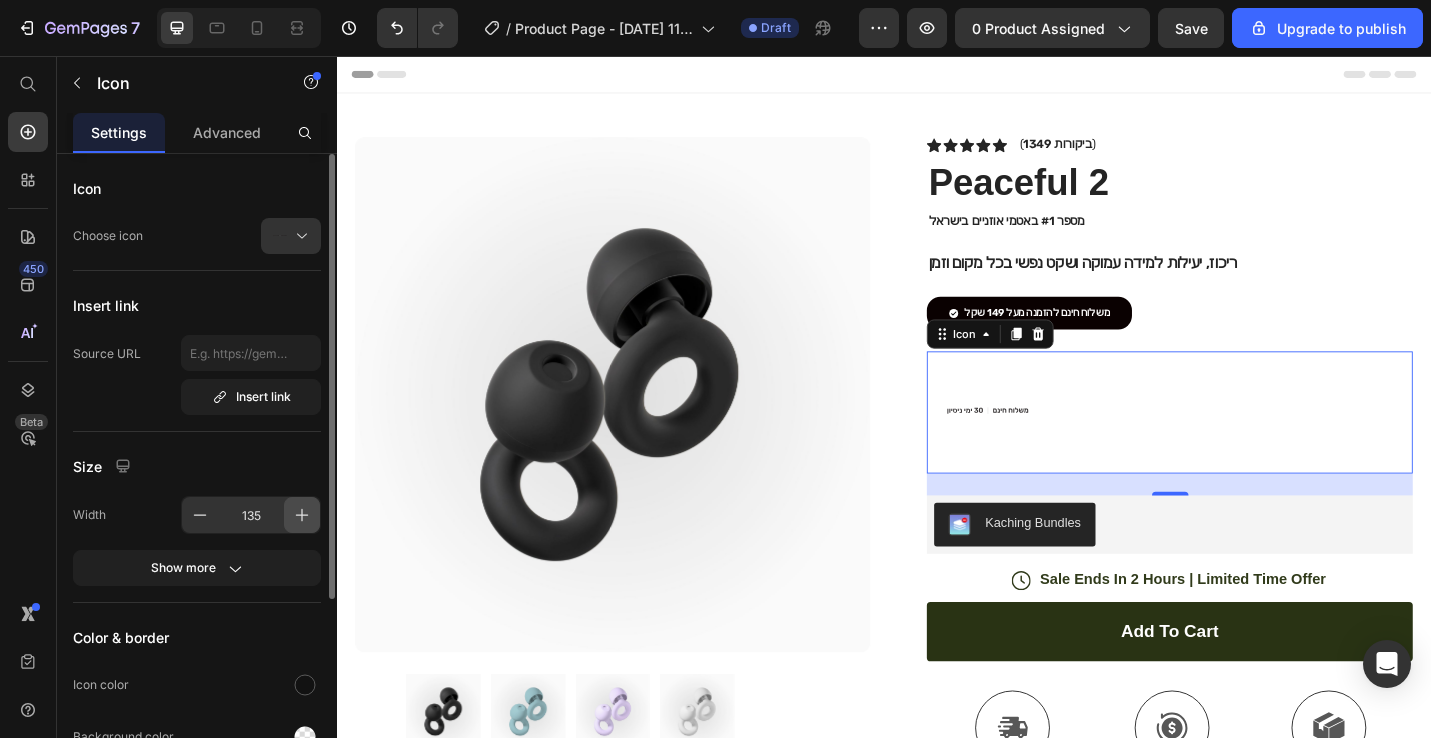 click 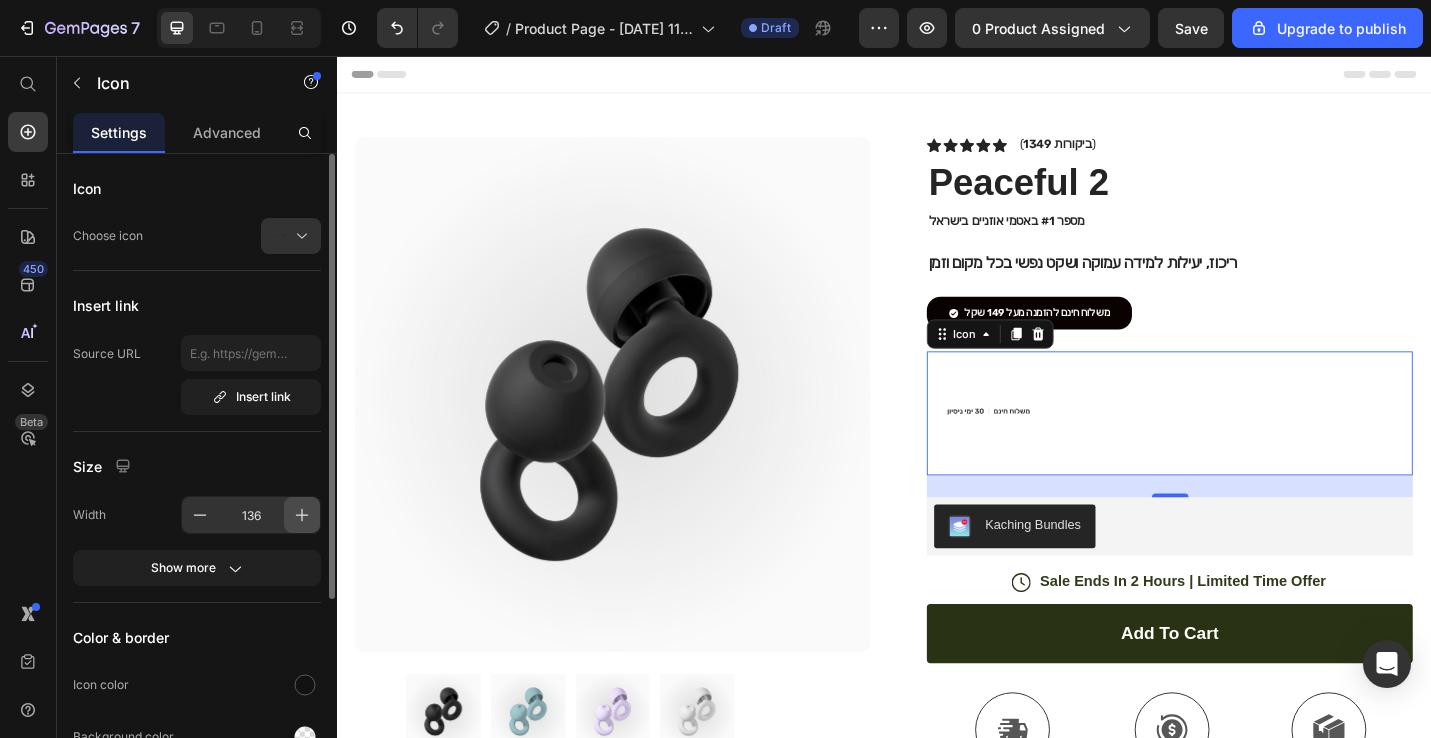 click 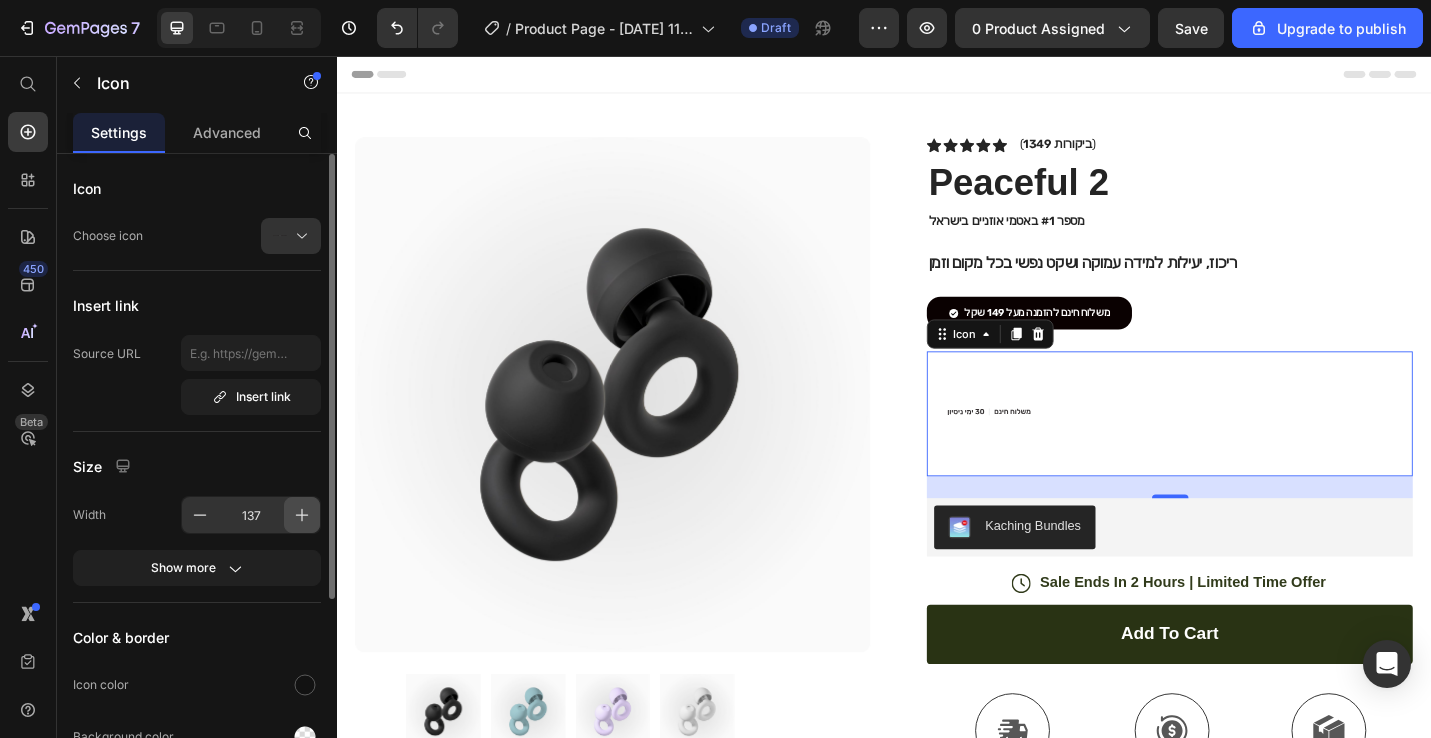 click 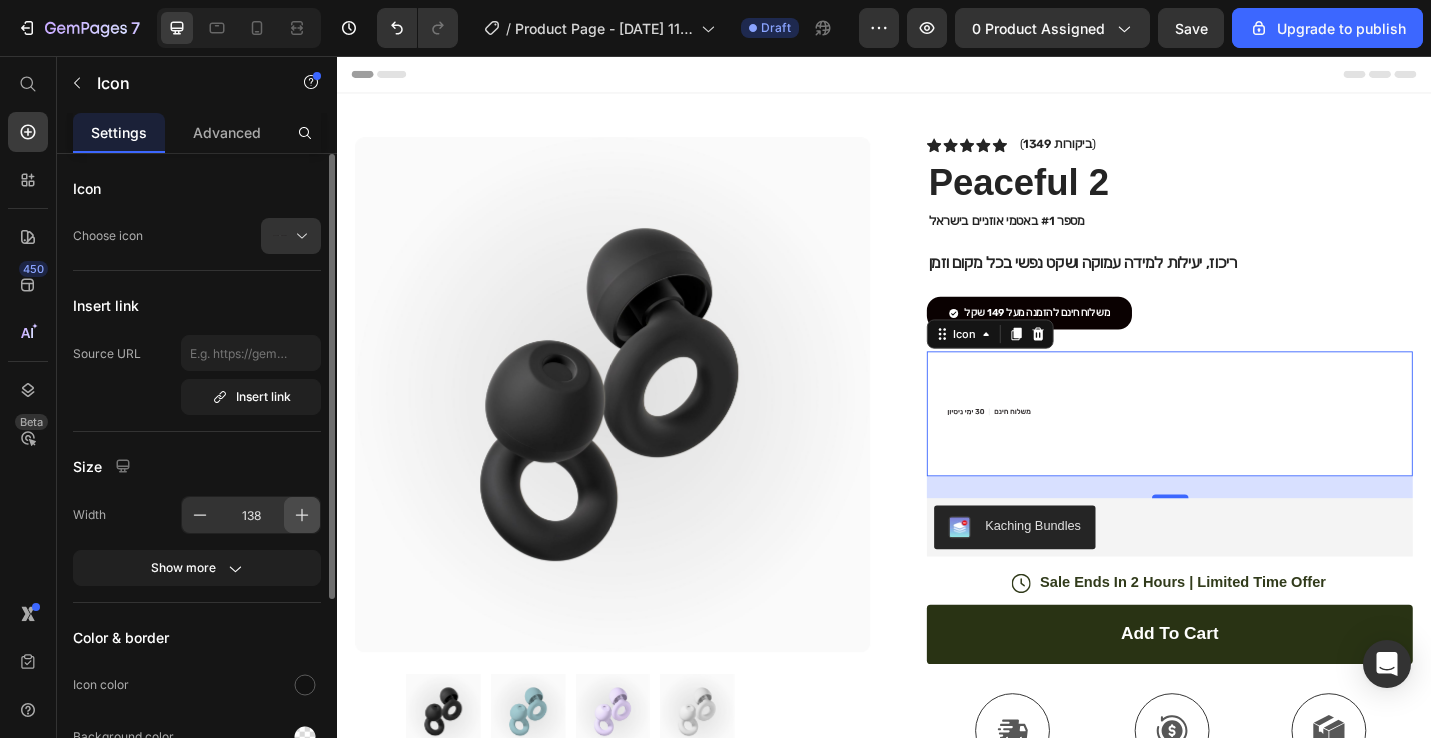 click 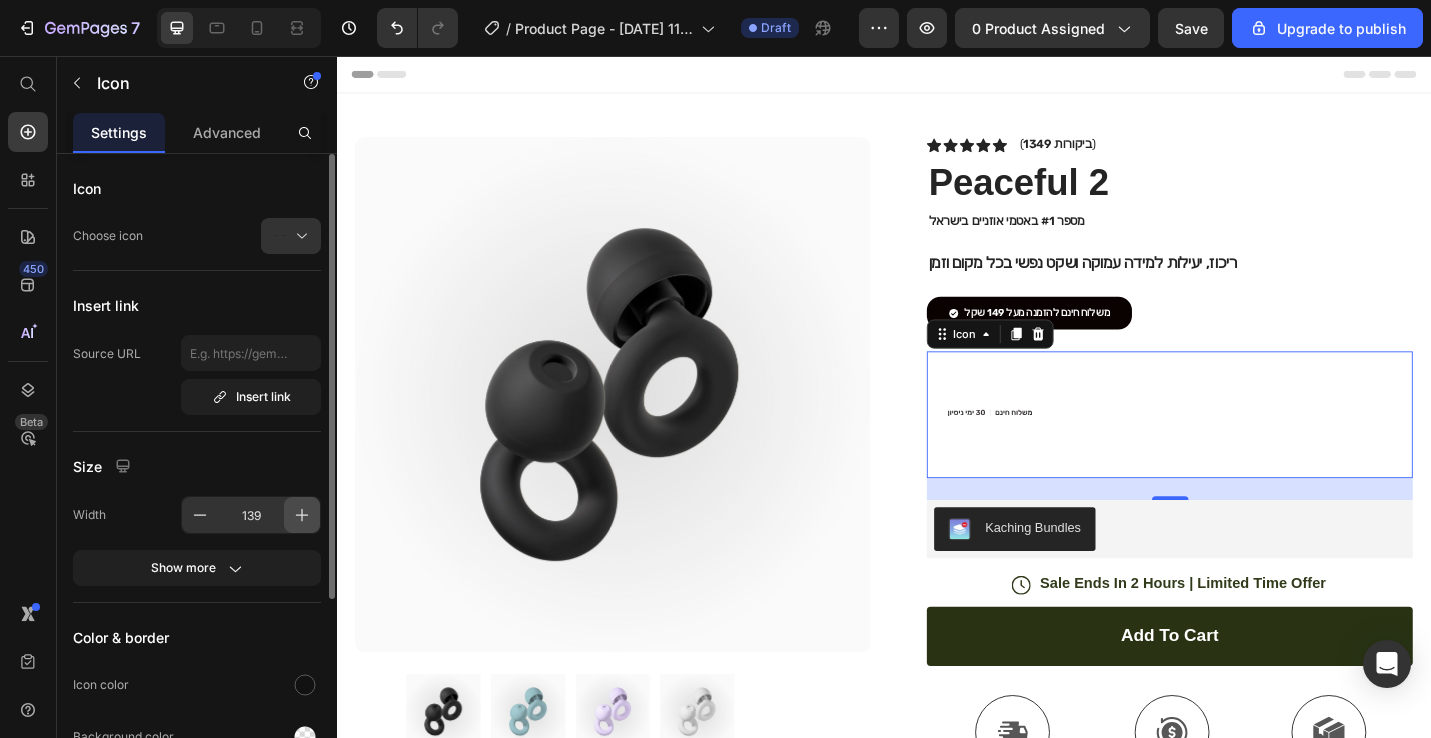 click 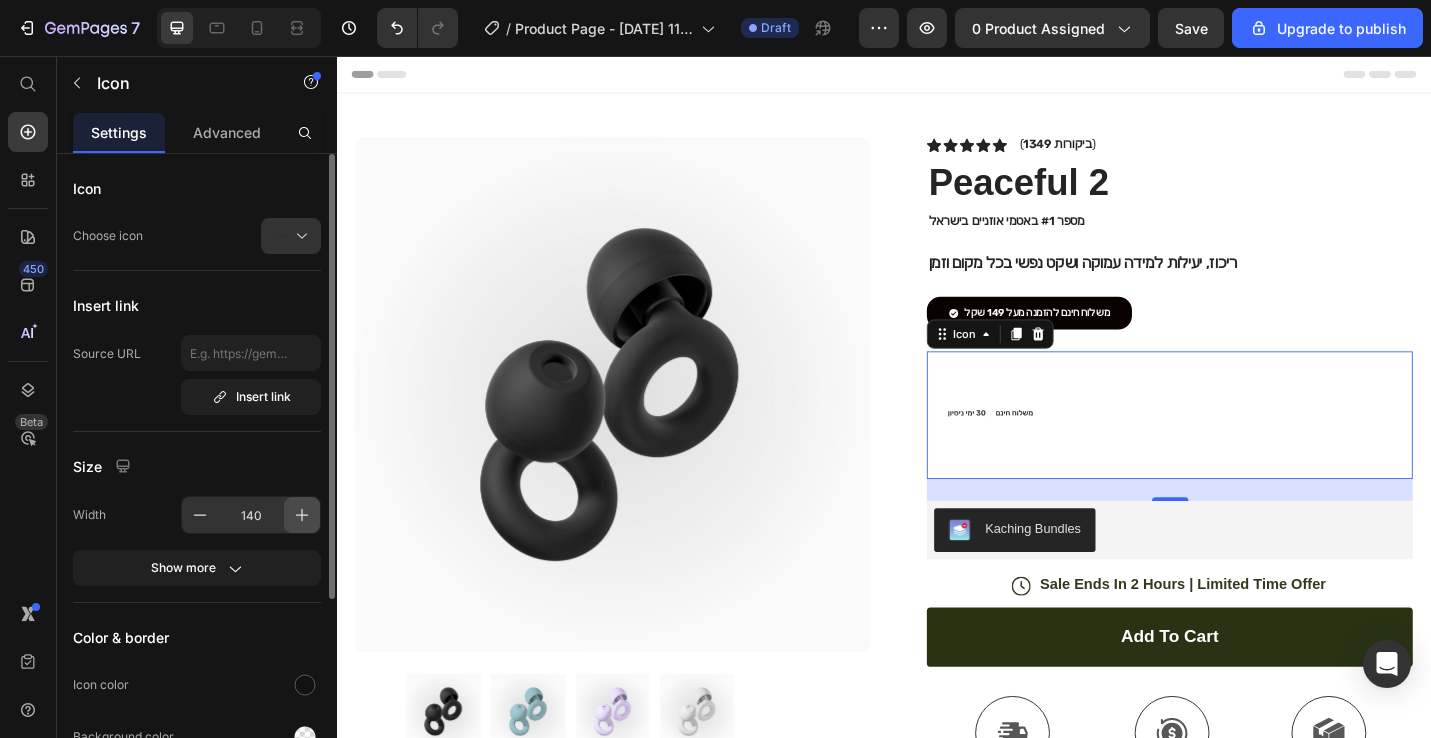 click 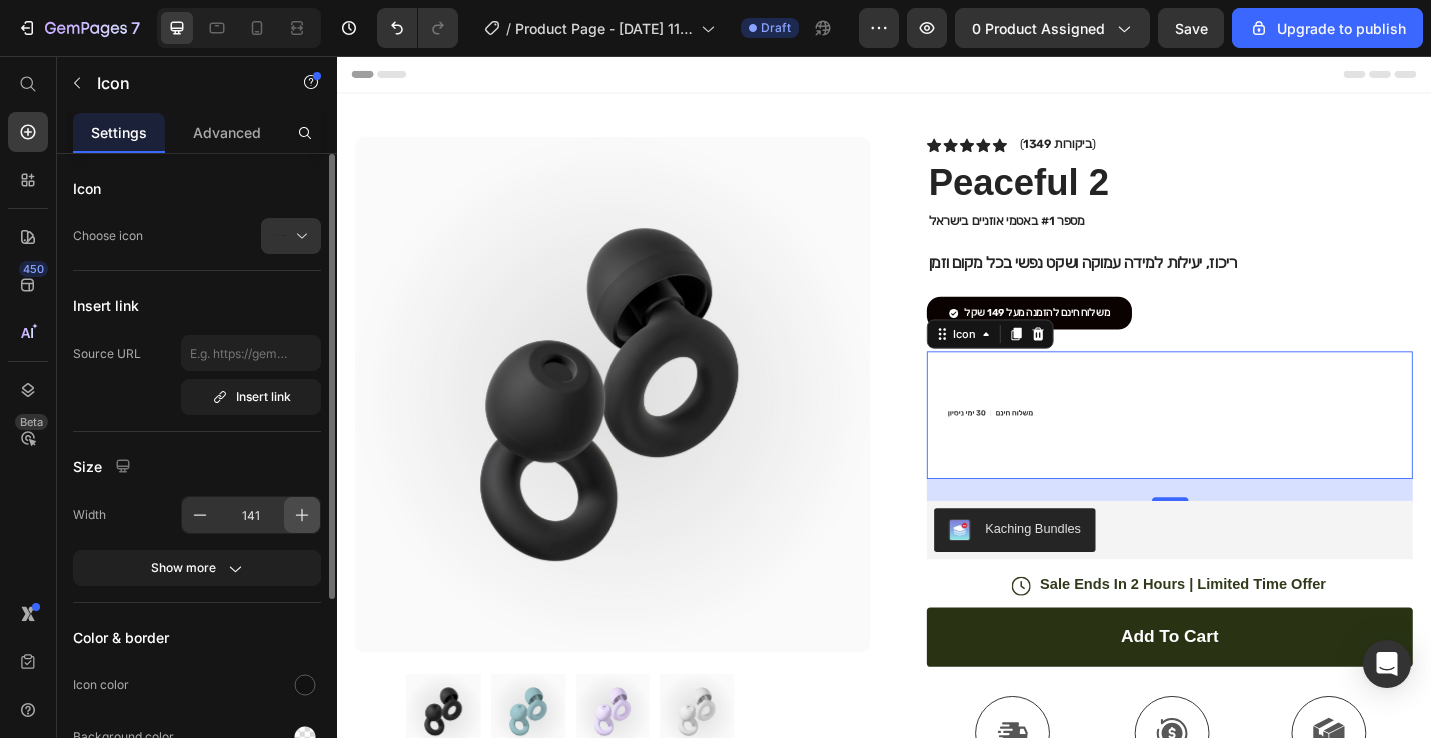click 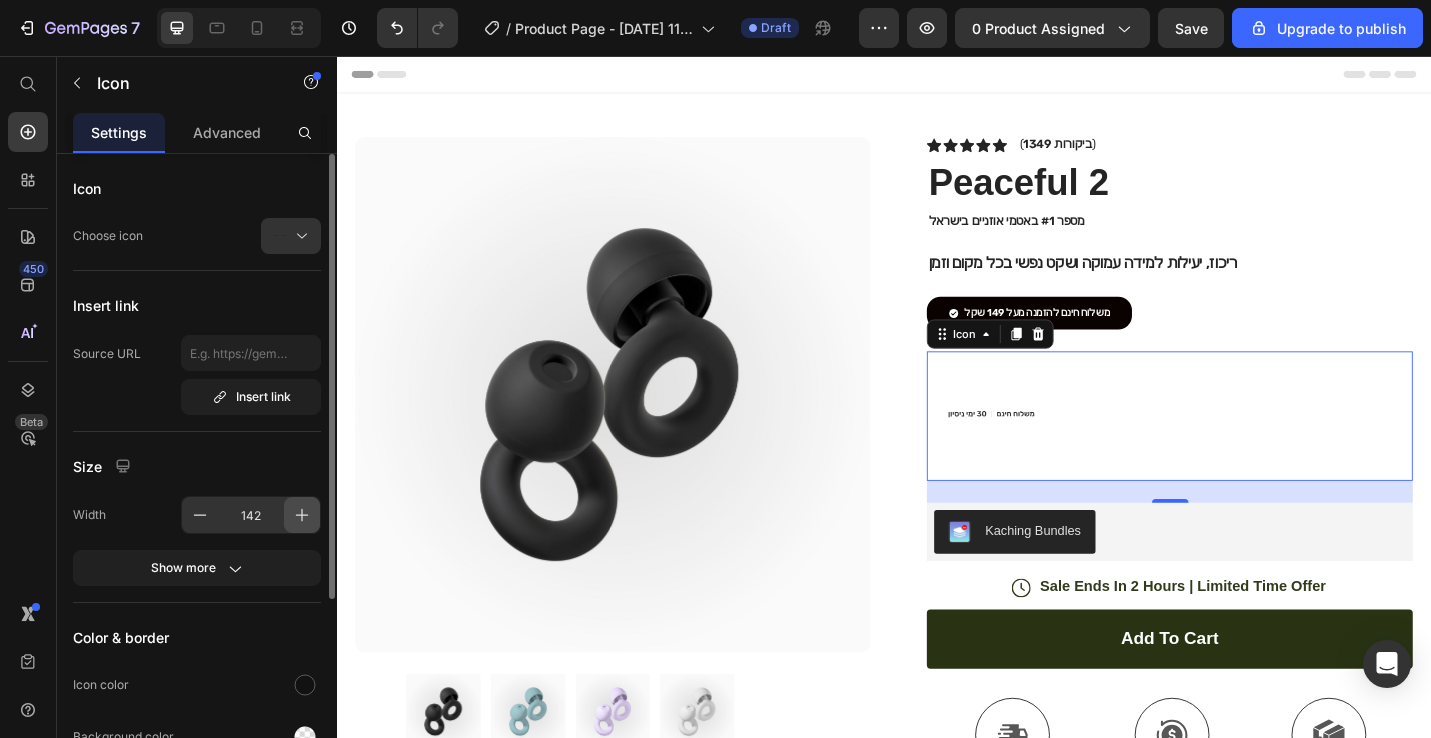 click 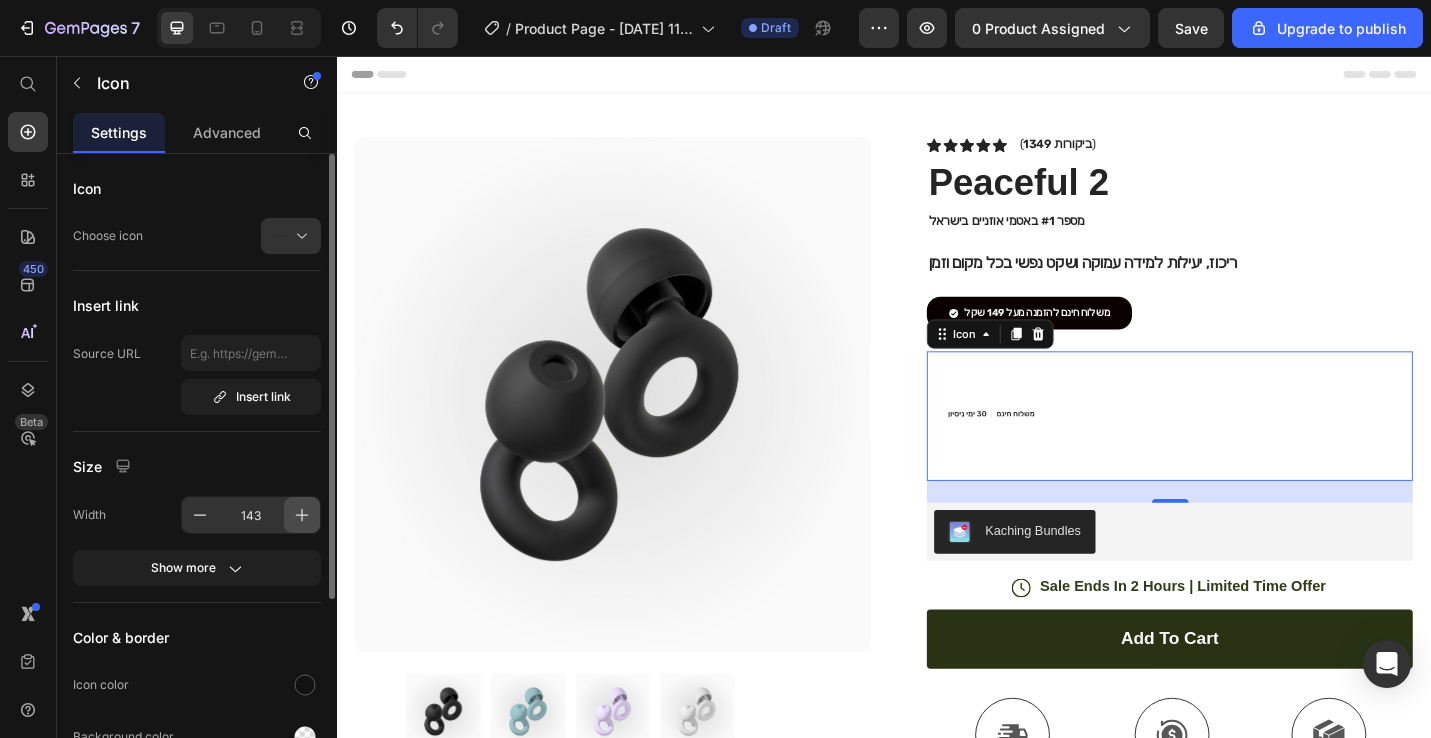 click 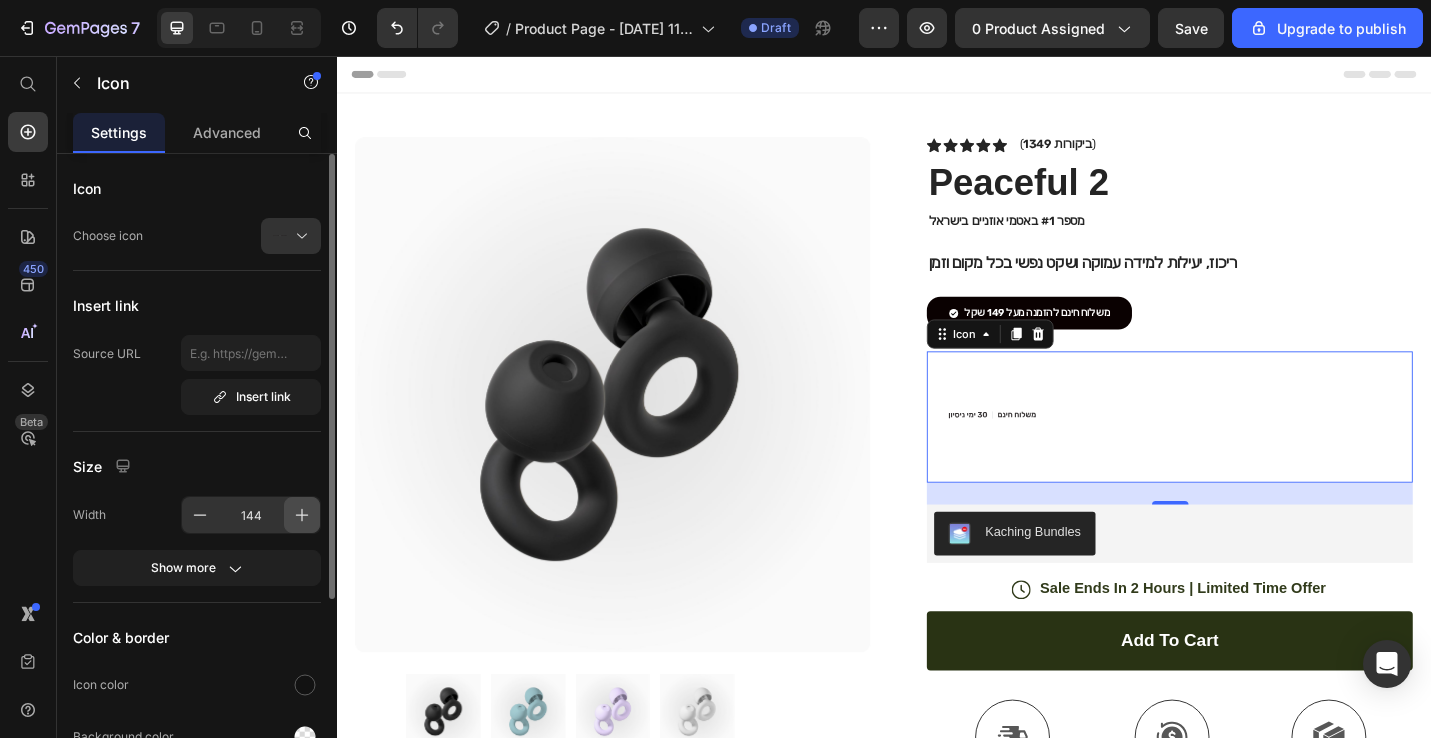 click 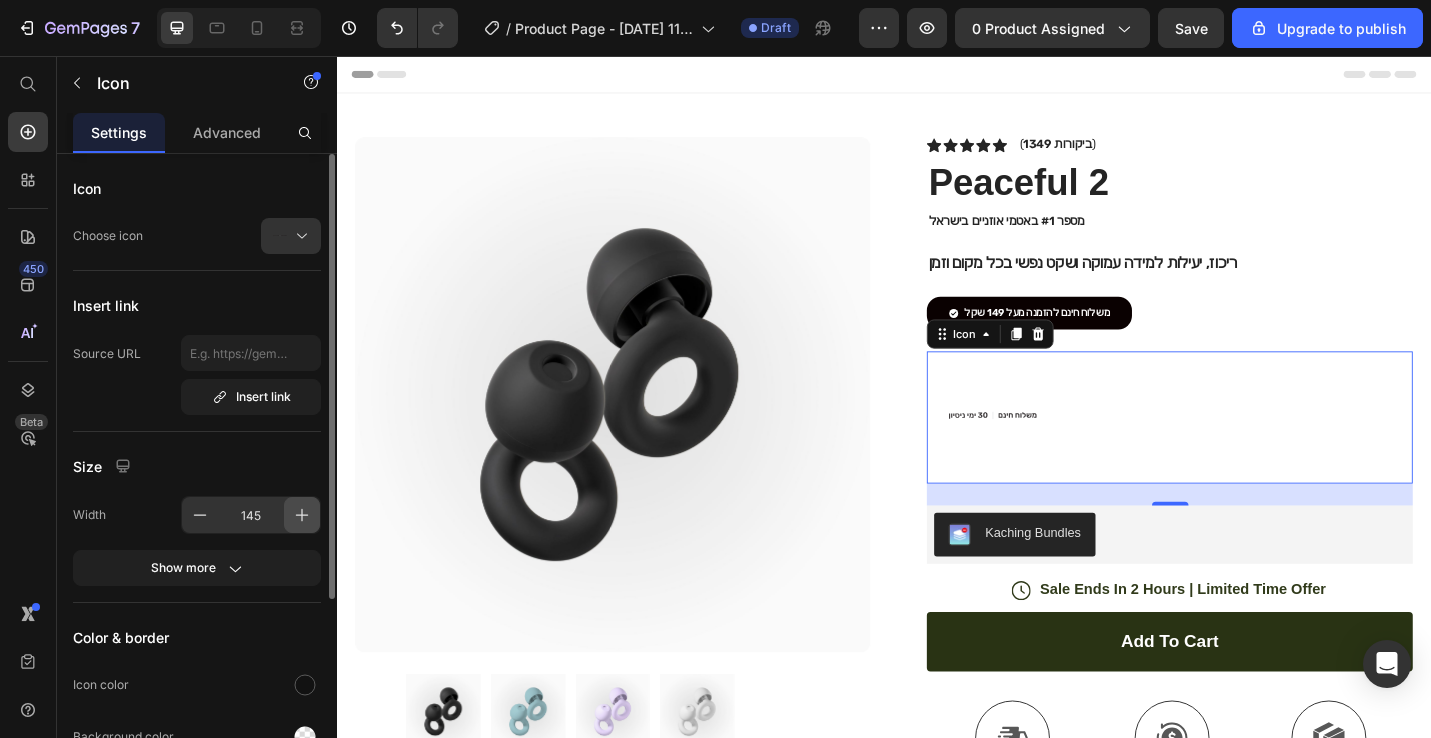 click 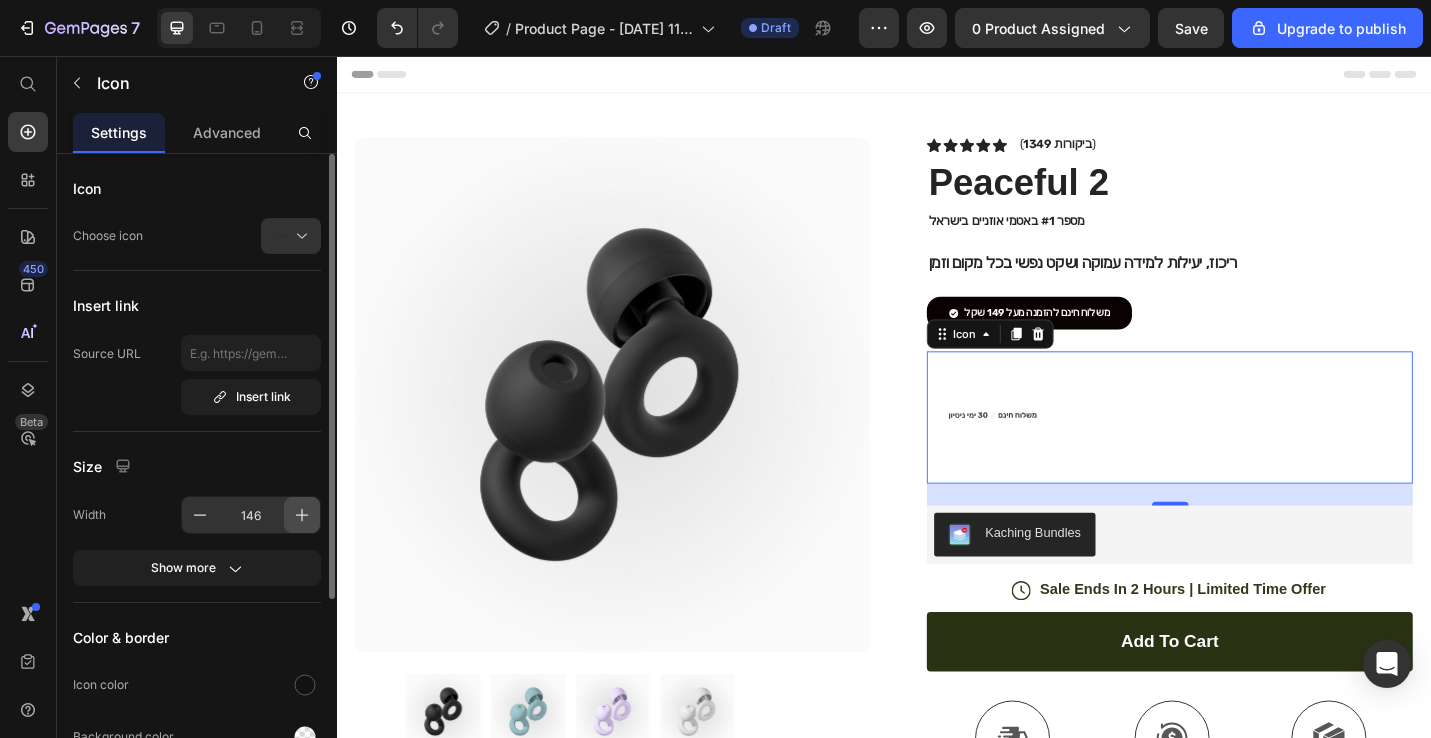 click 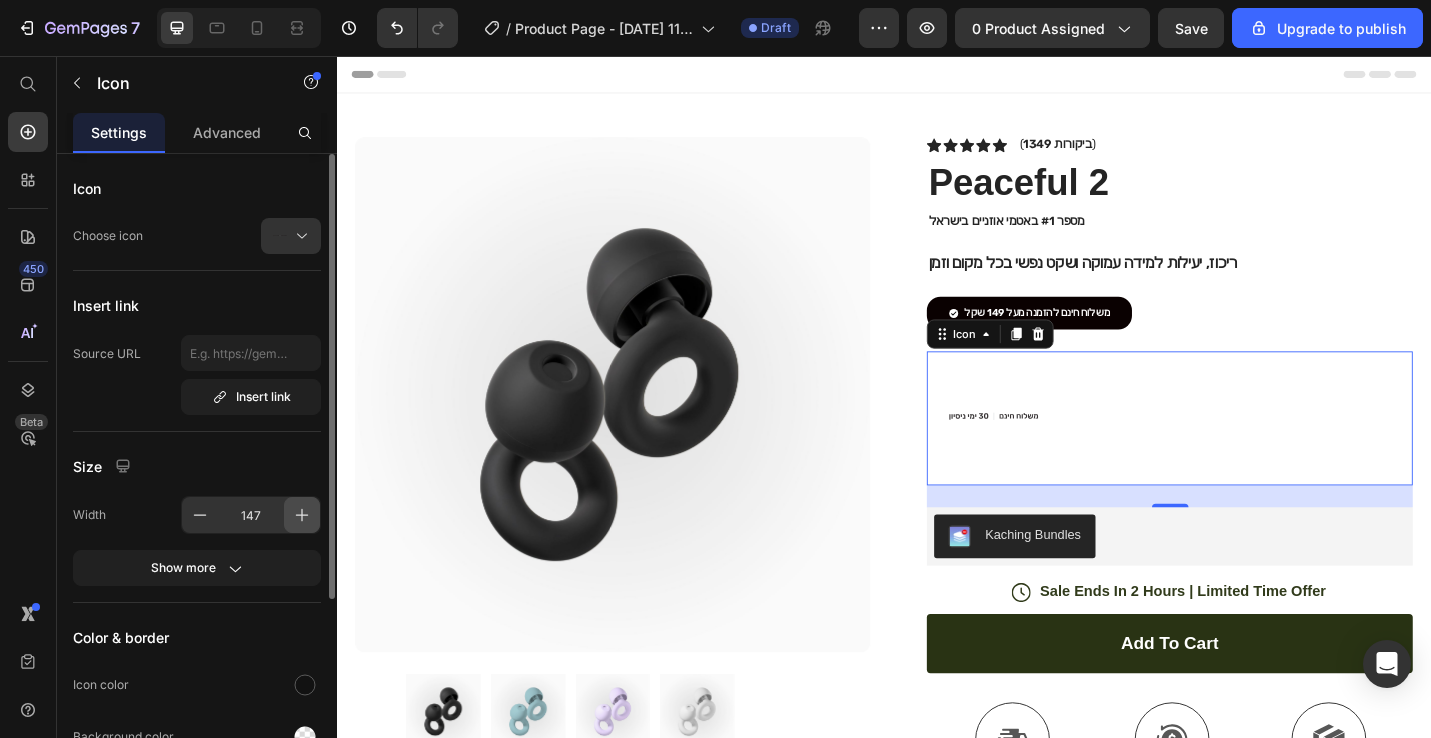 click 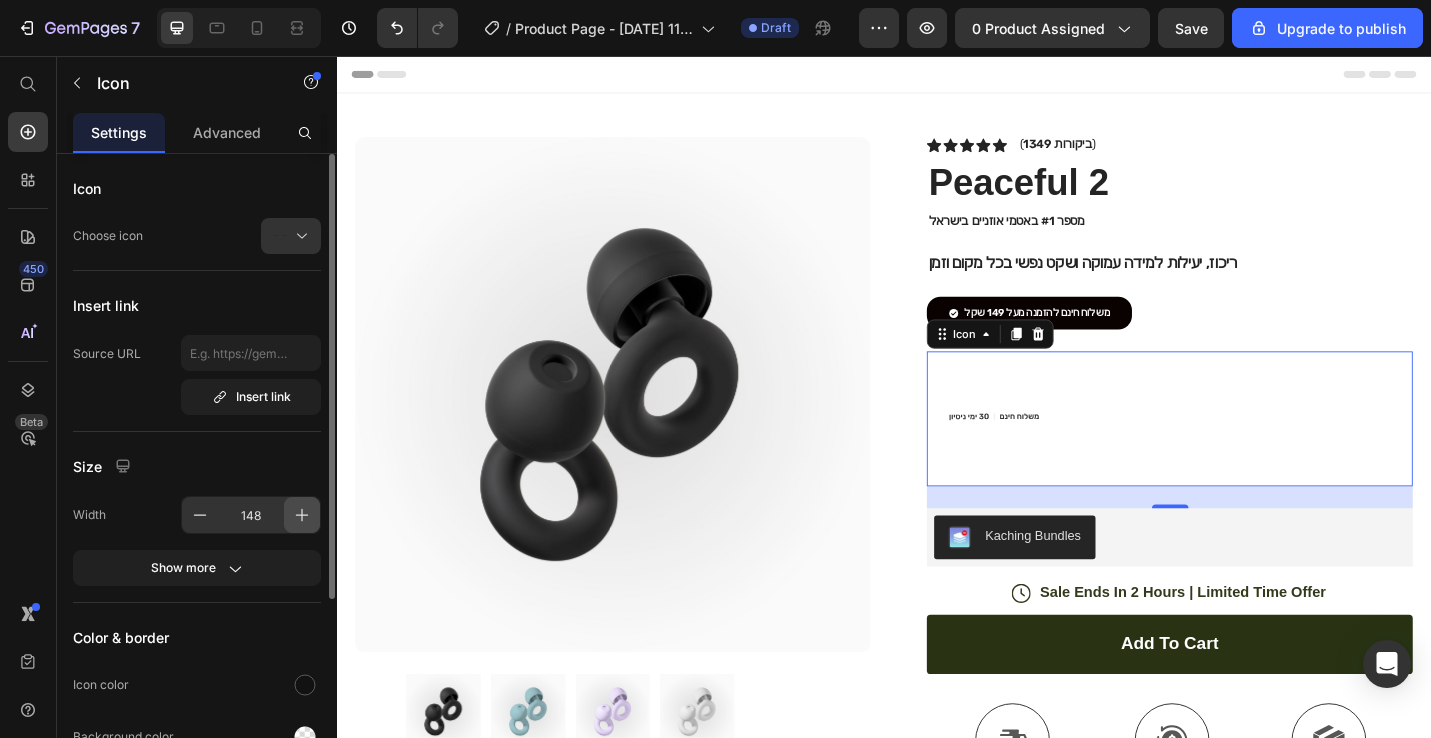 click 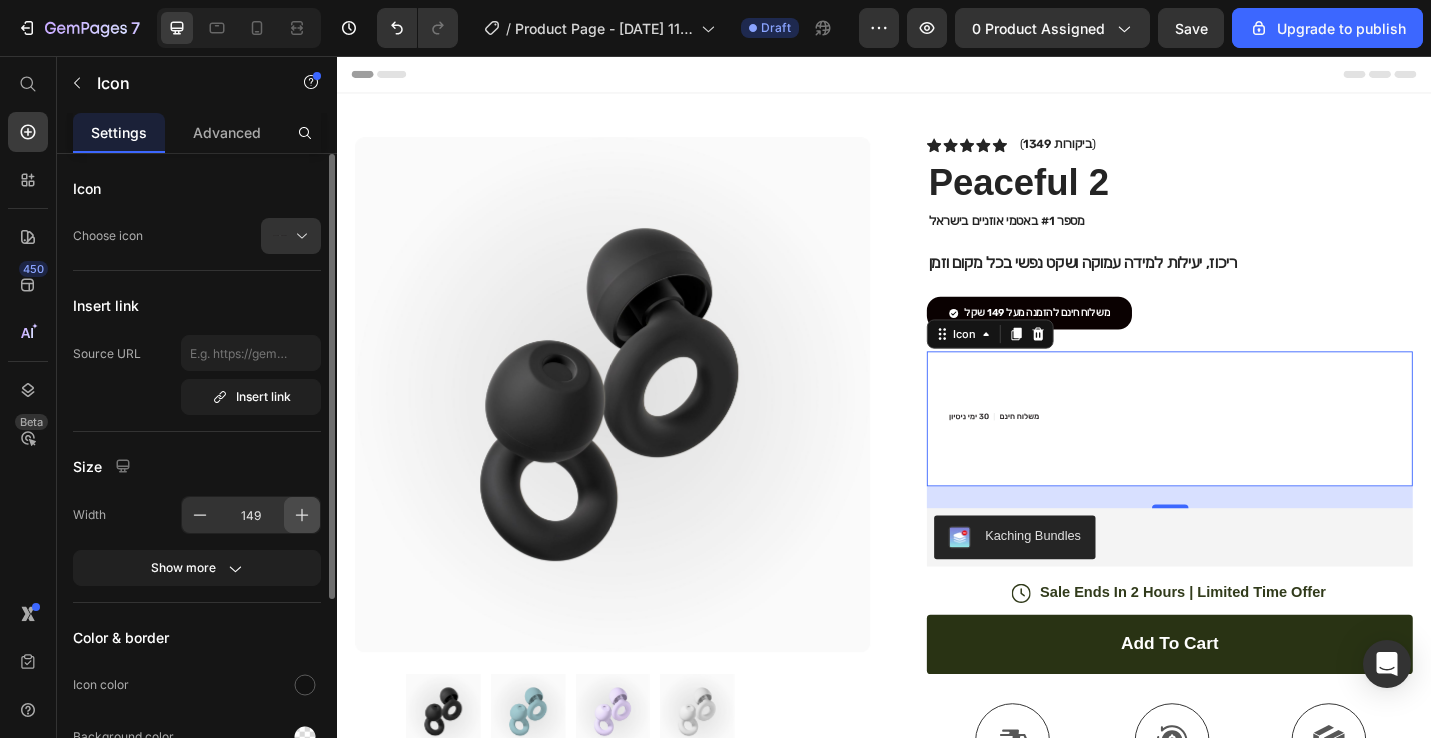 click 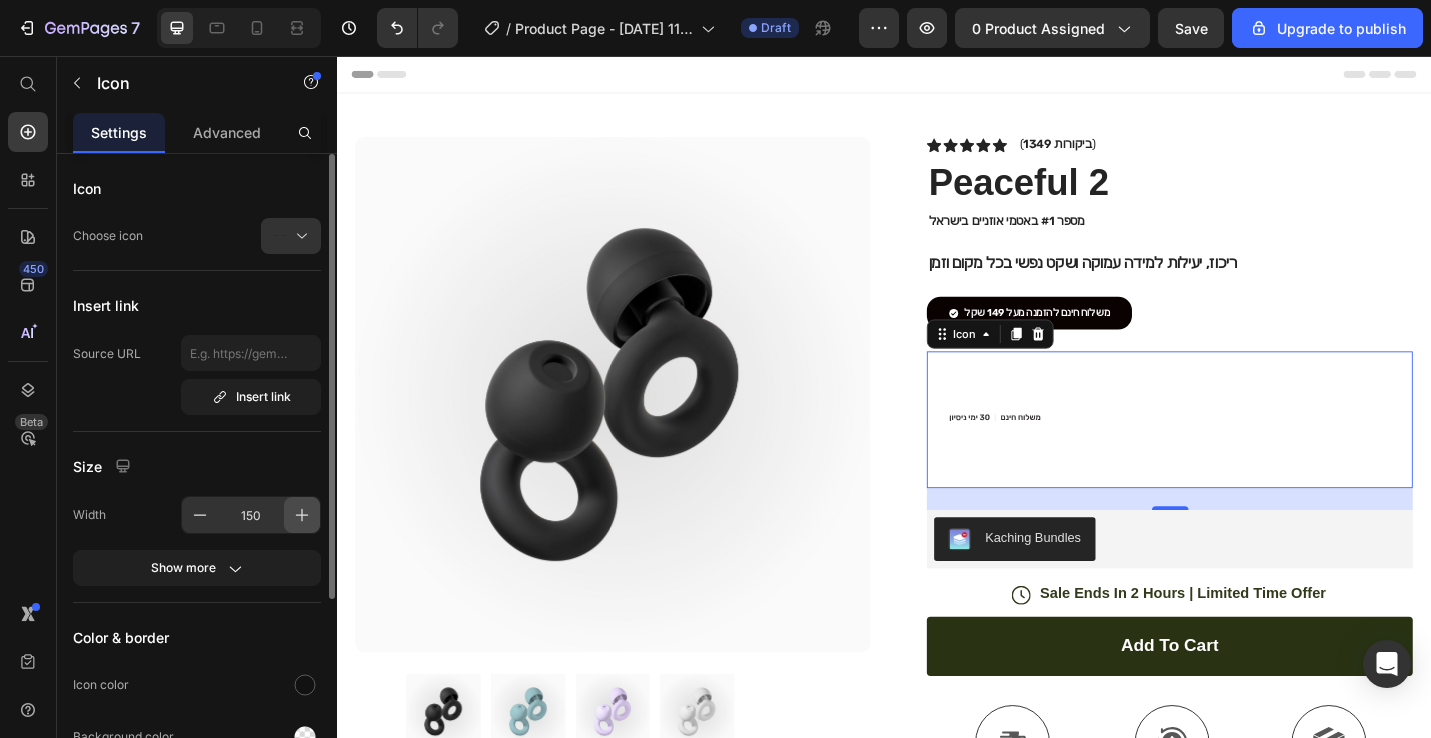click 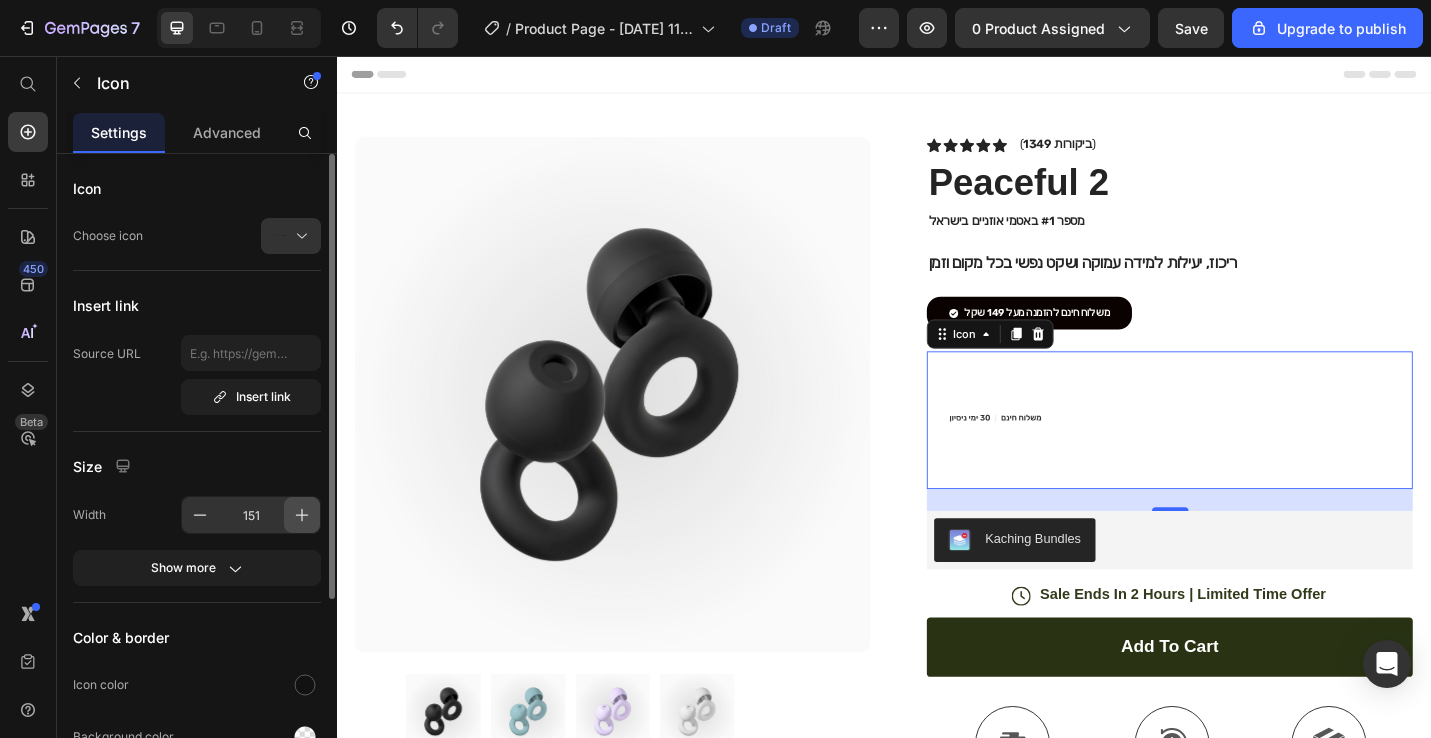click 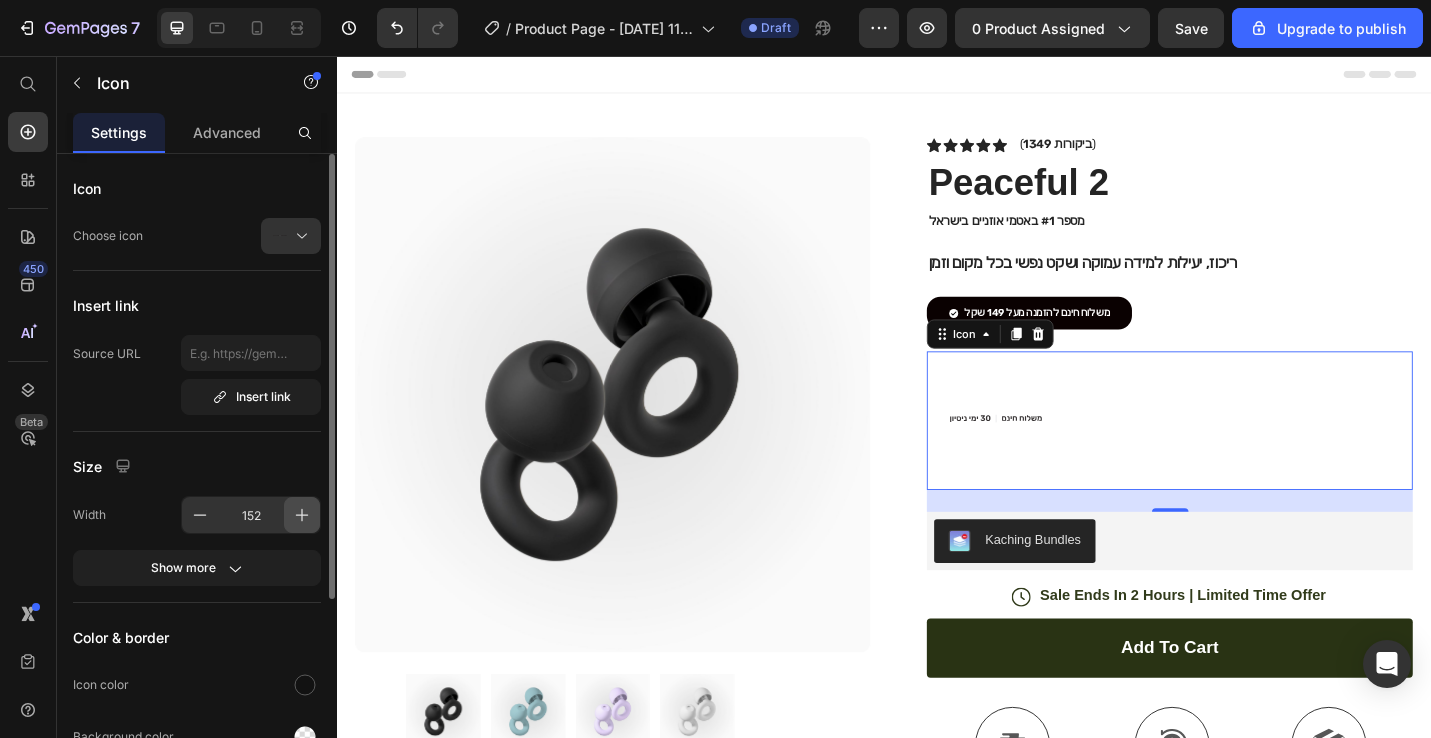 click 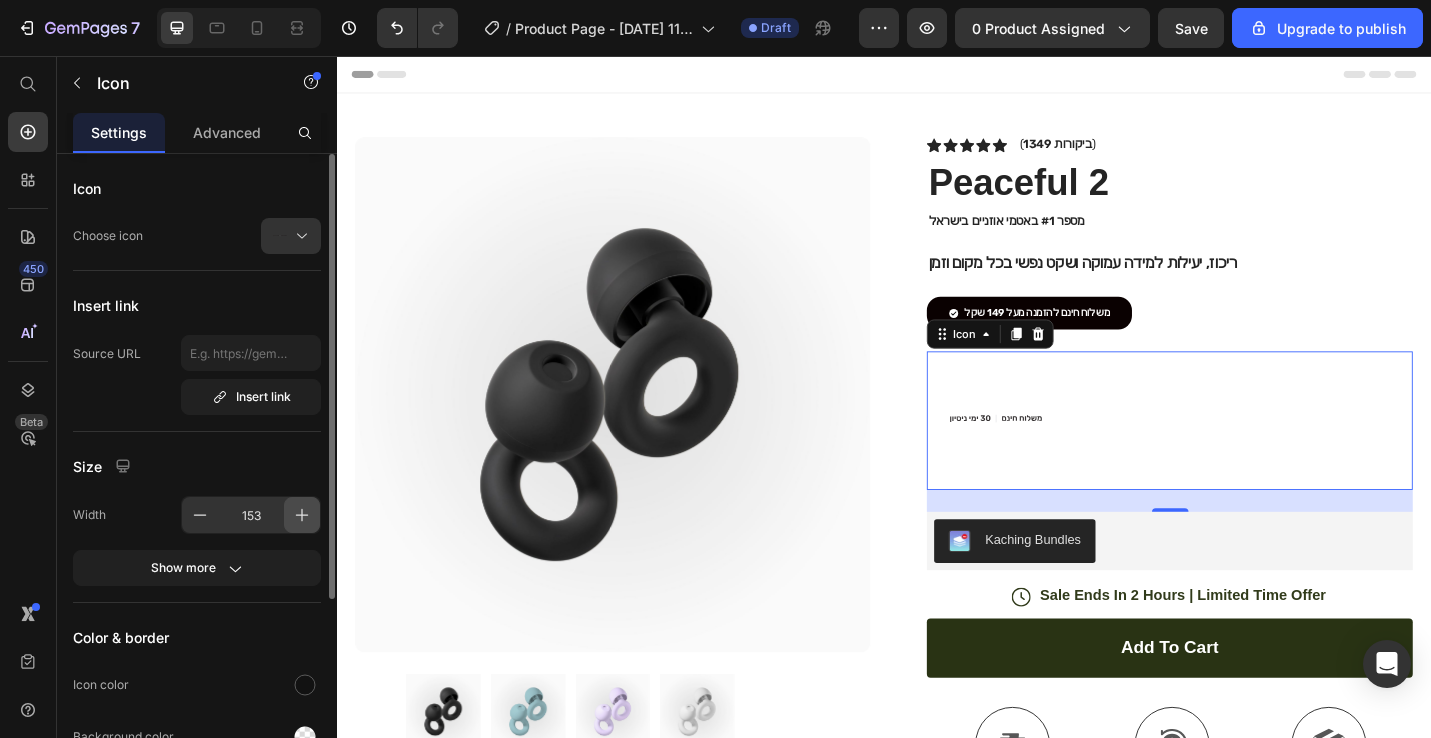 click 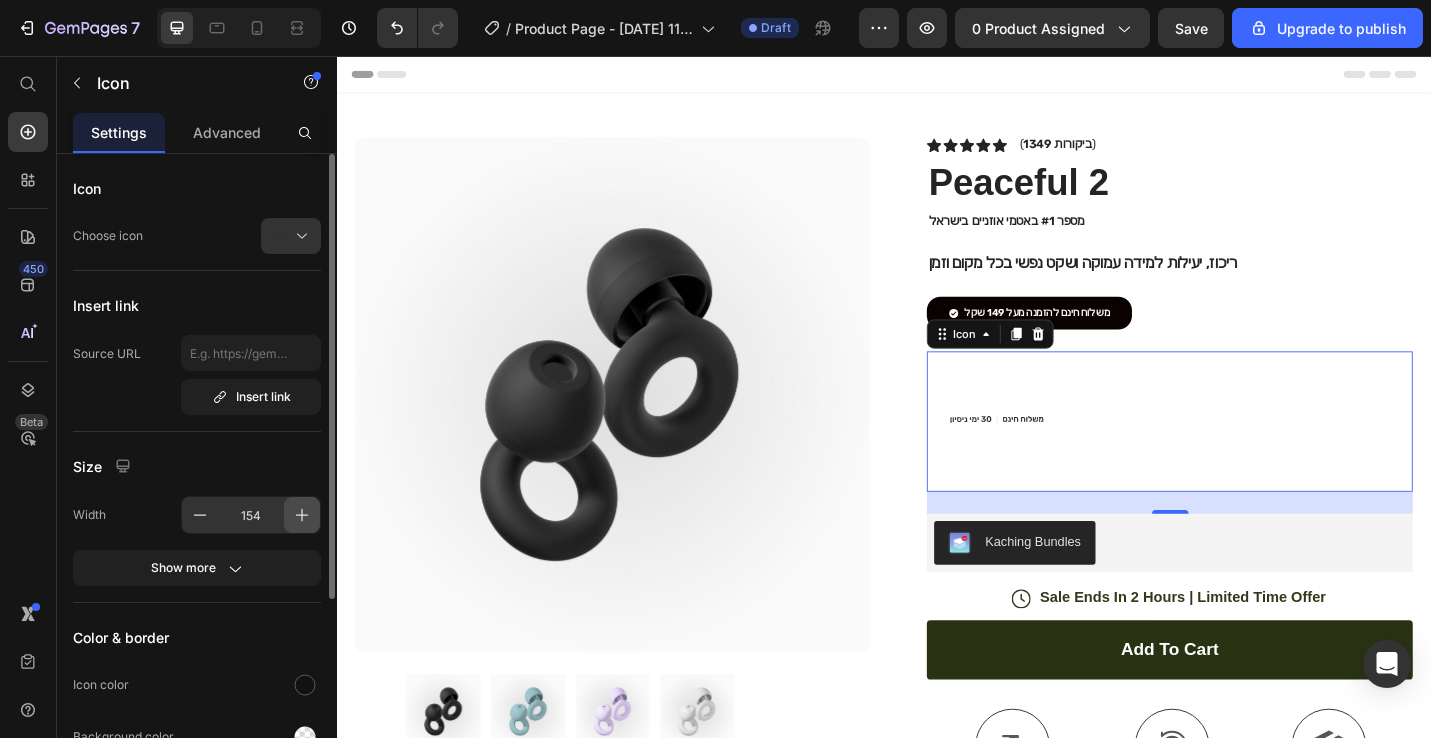 click 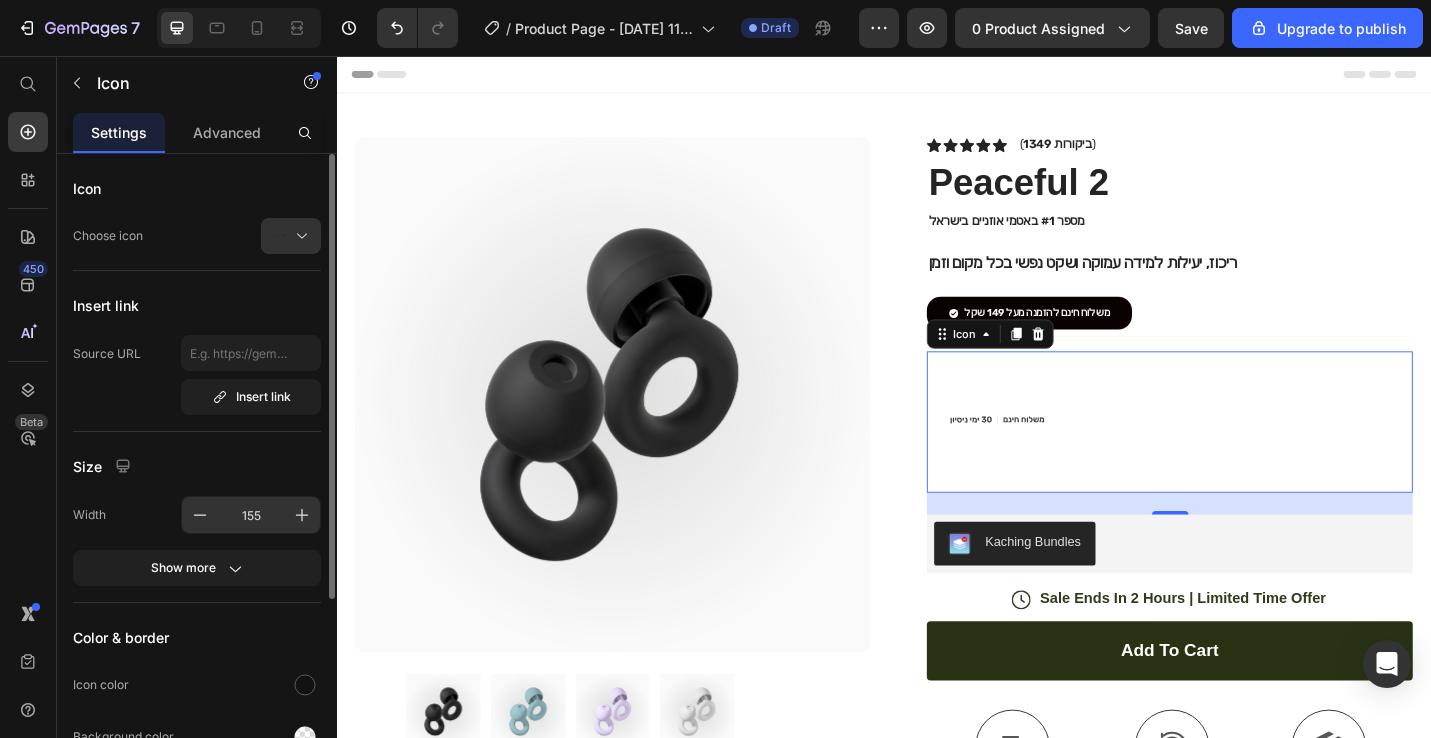 click on "155" at bounding box center [251, 515] 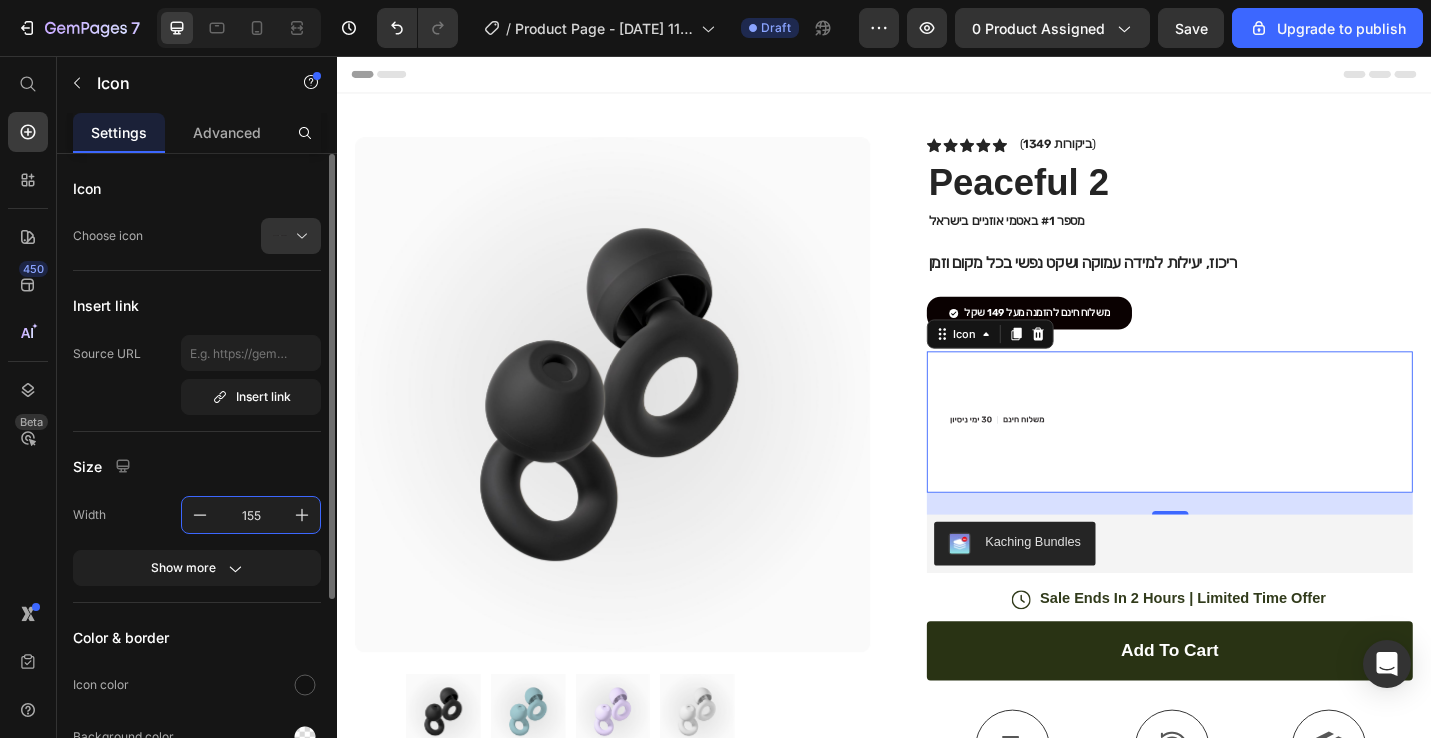 click on "155" at bounding box center (251, 515) 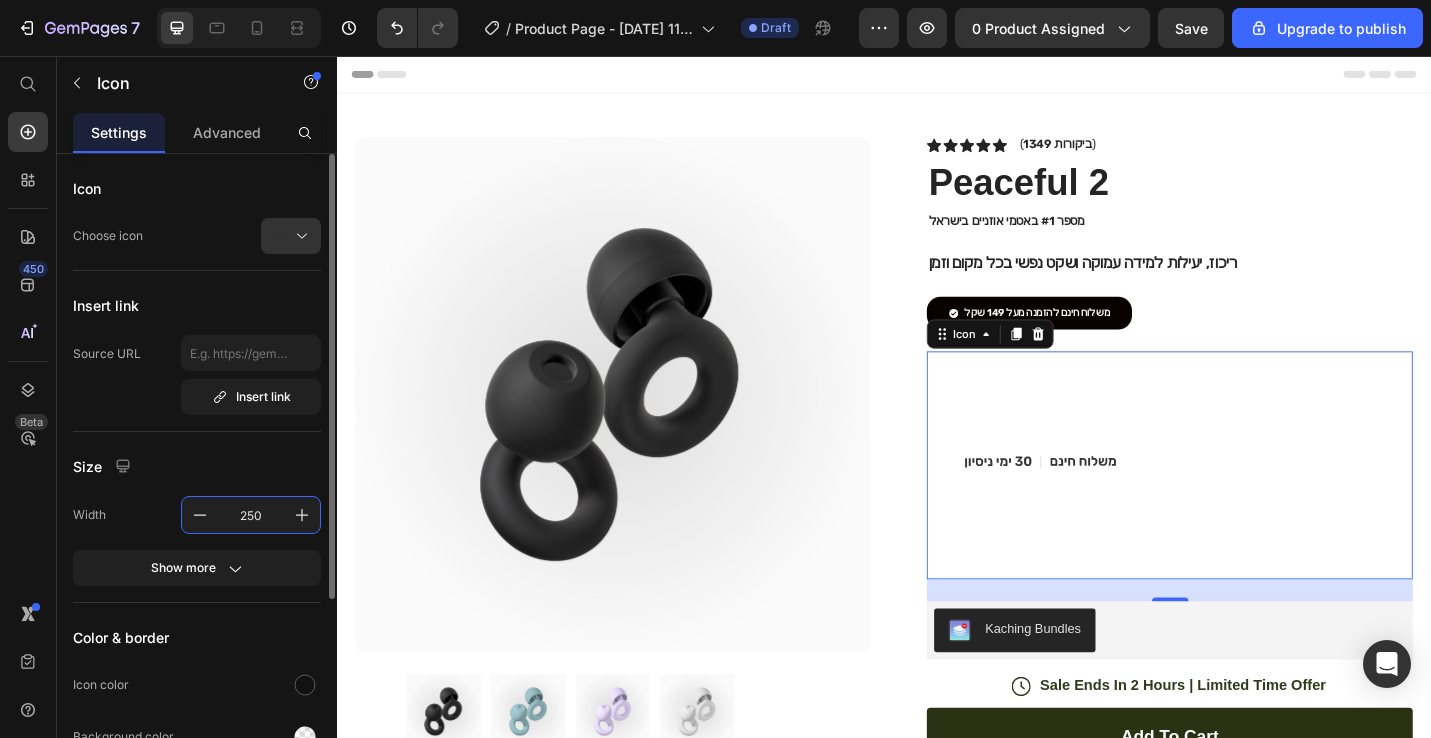 click on "Width 250" at bounding box center [197, 515] 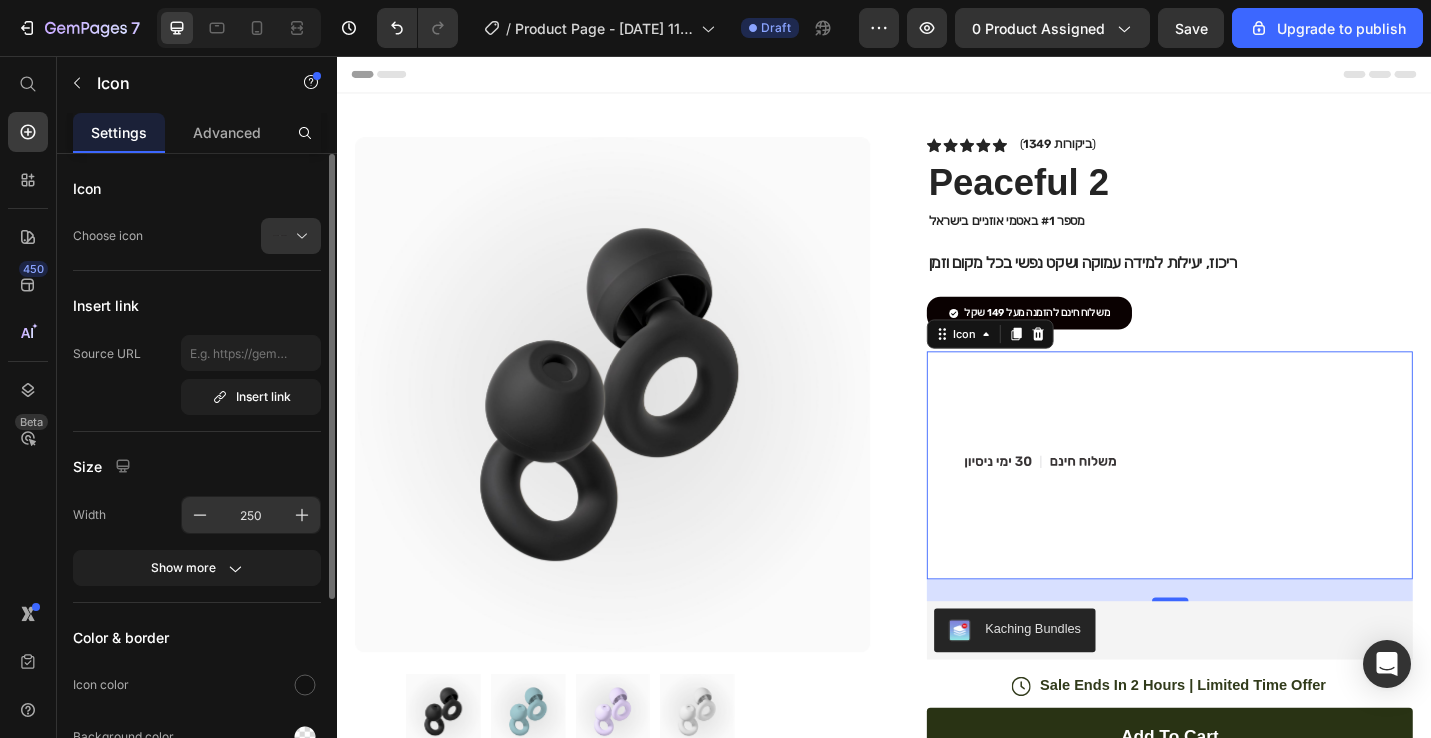 click on "250" at bounding box center (251, 515) 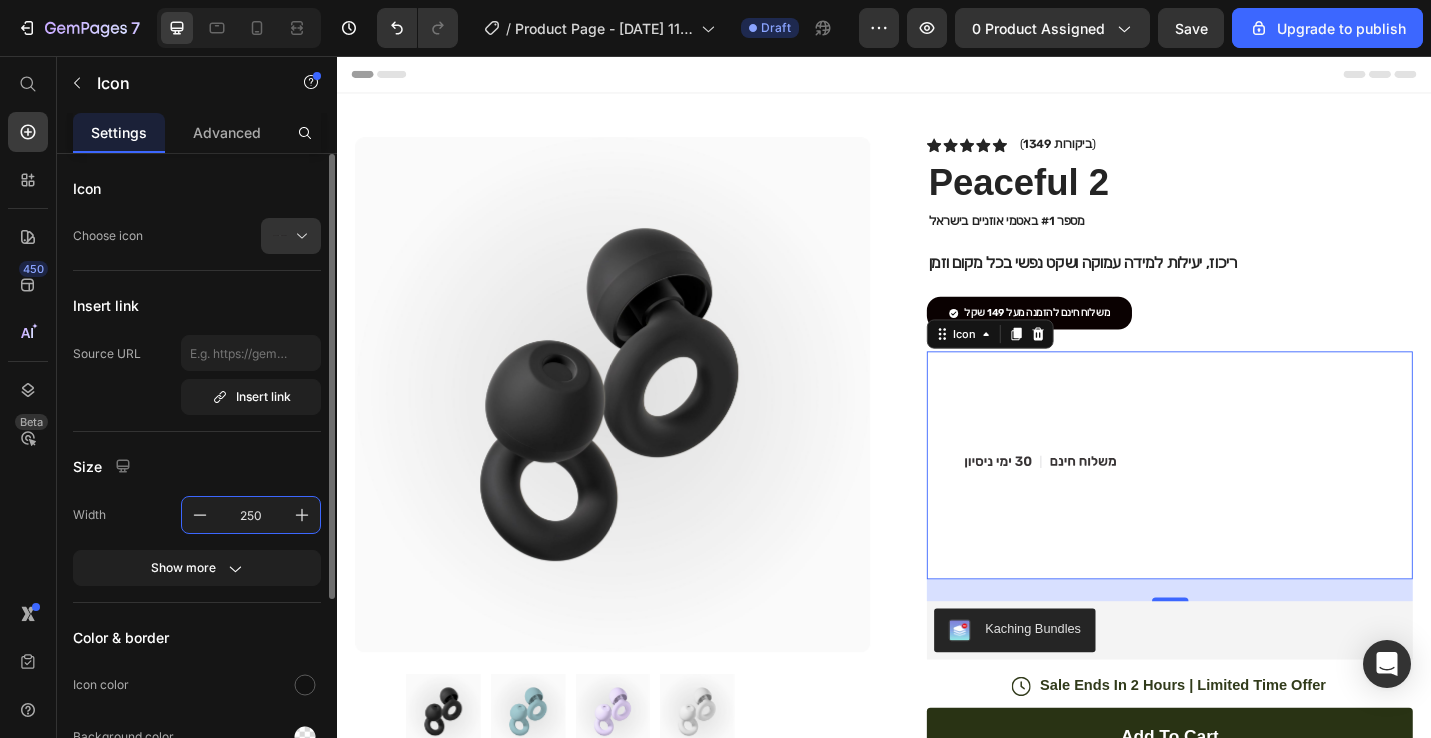 click on "250" at bounding box center [251, 515] 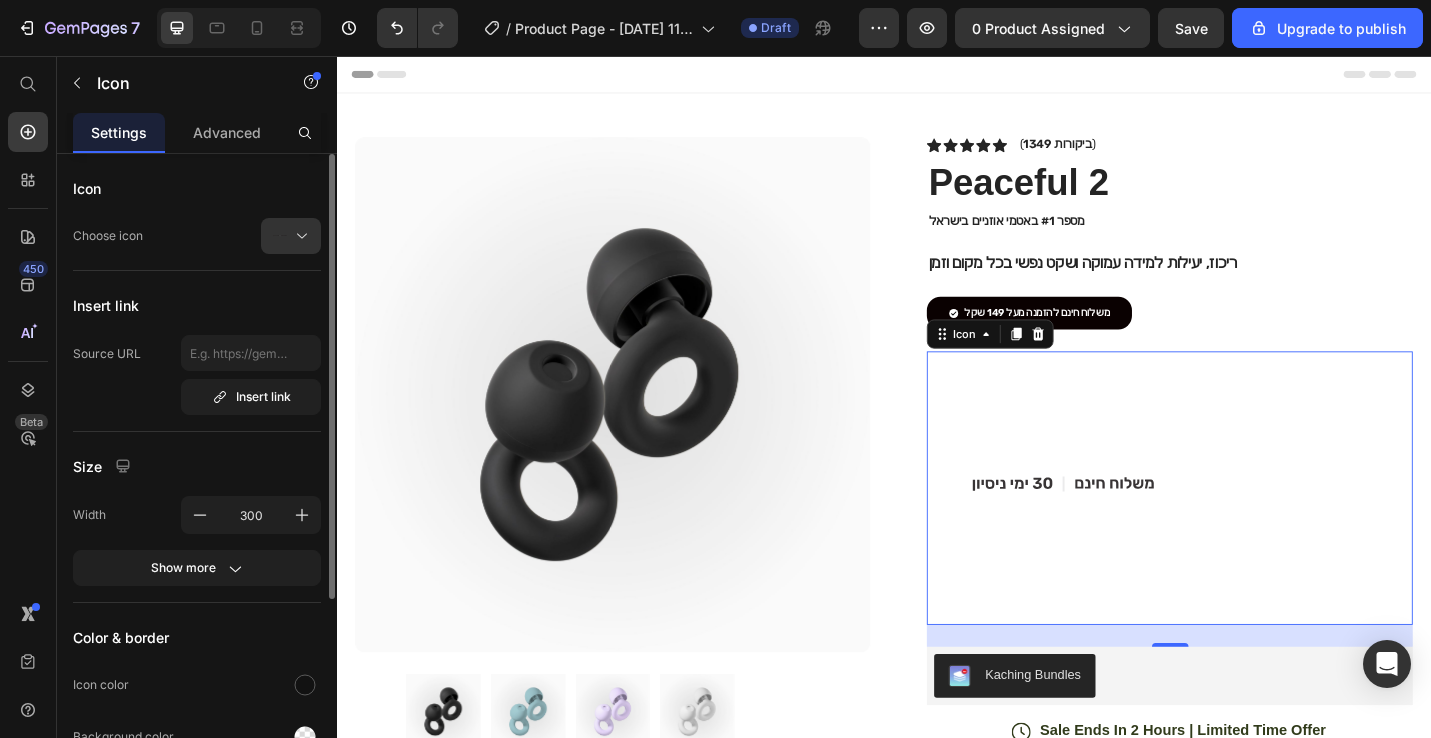 click on "Size Width 300 Show more" 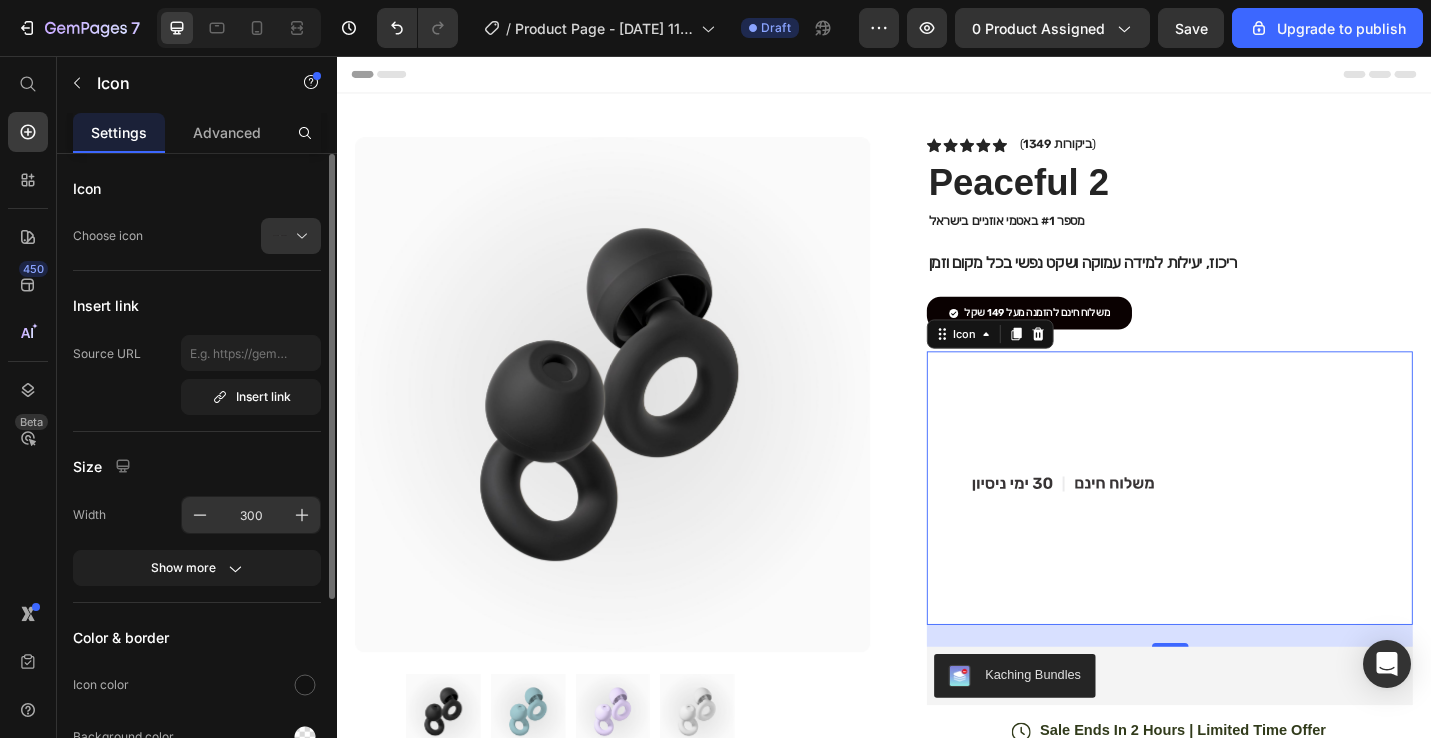 click on "300" at bounding box center [251, 515] 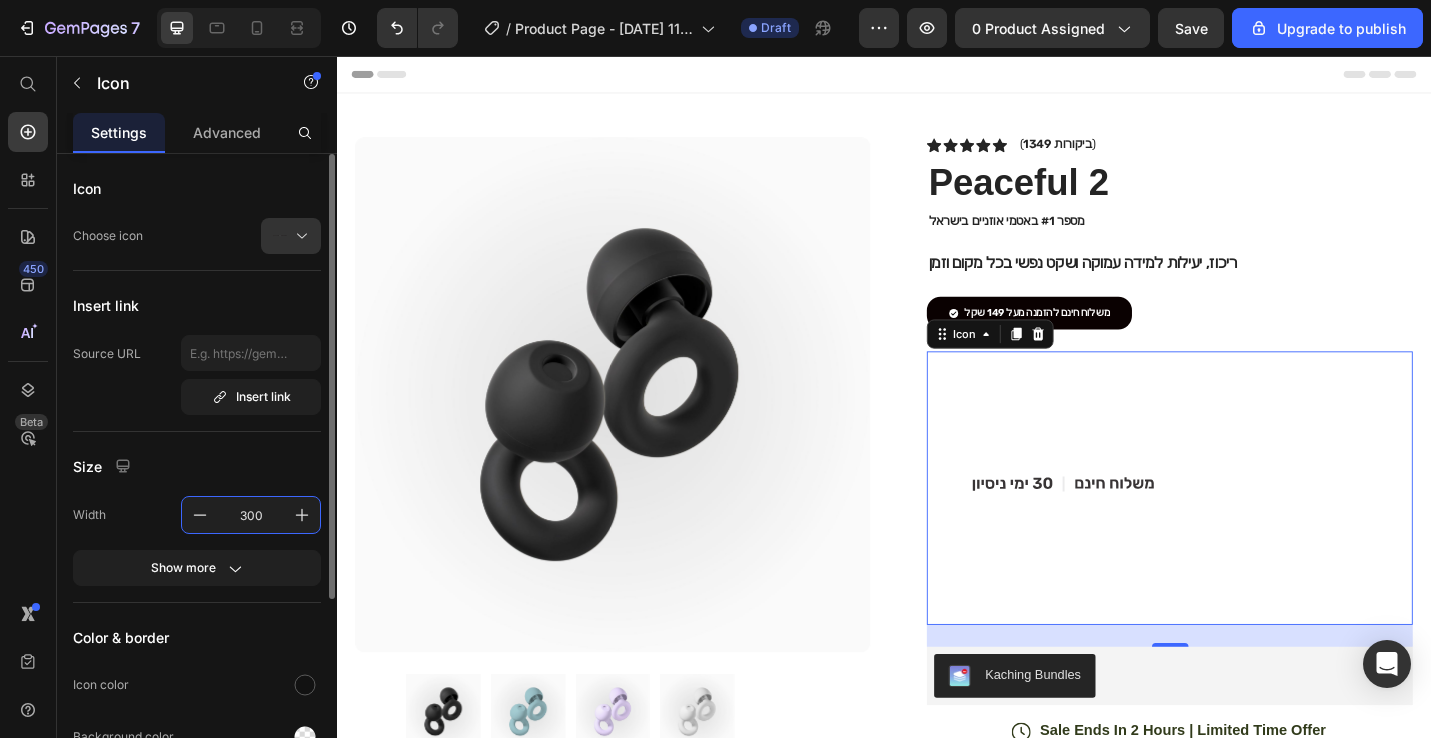 click on "300" at bounding box center (251, 515) 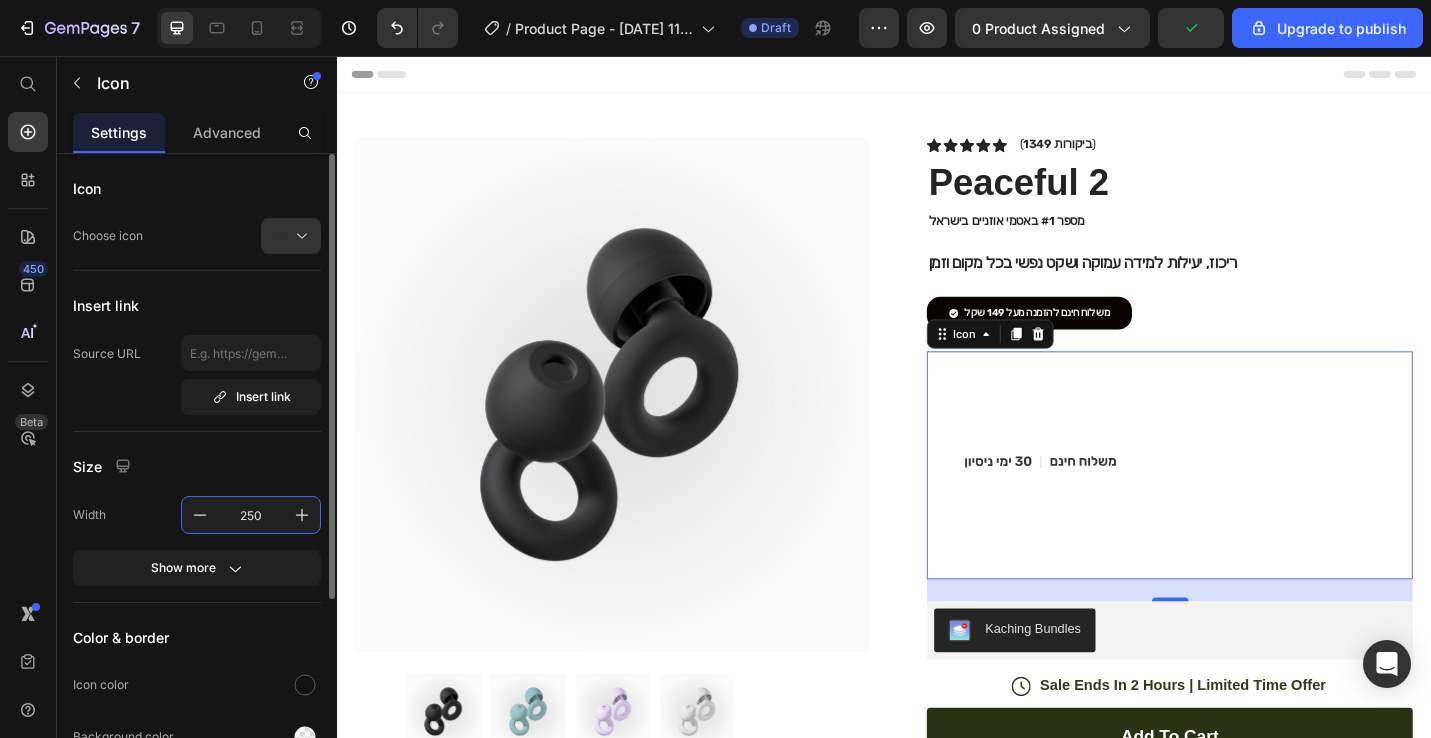 type on "250" 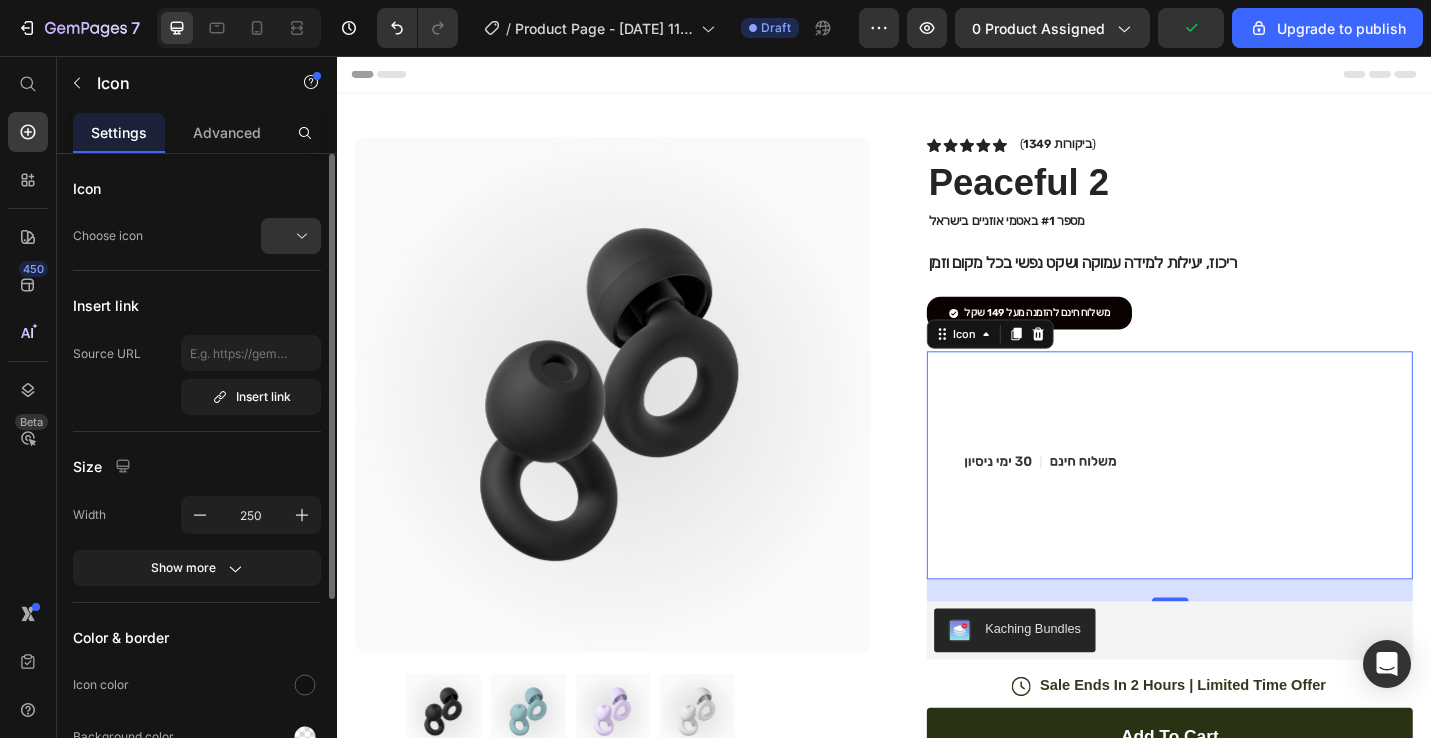 click on "Size" at bounding box center [197, 466] 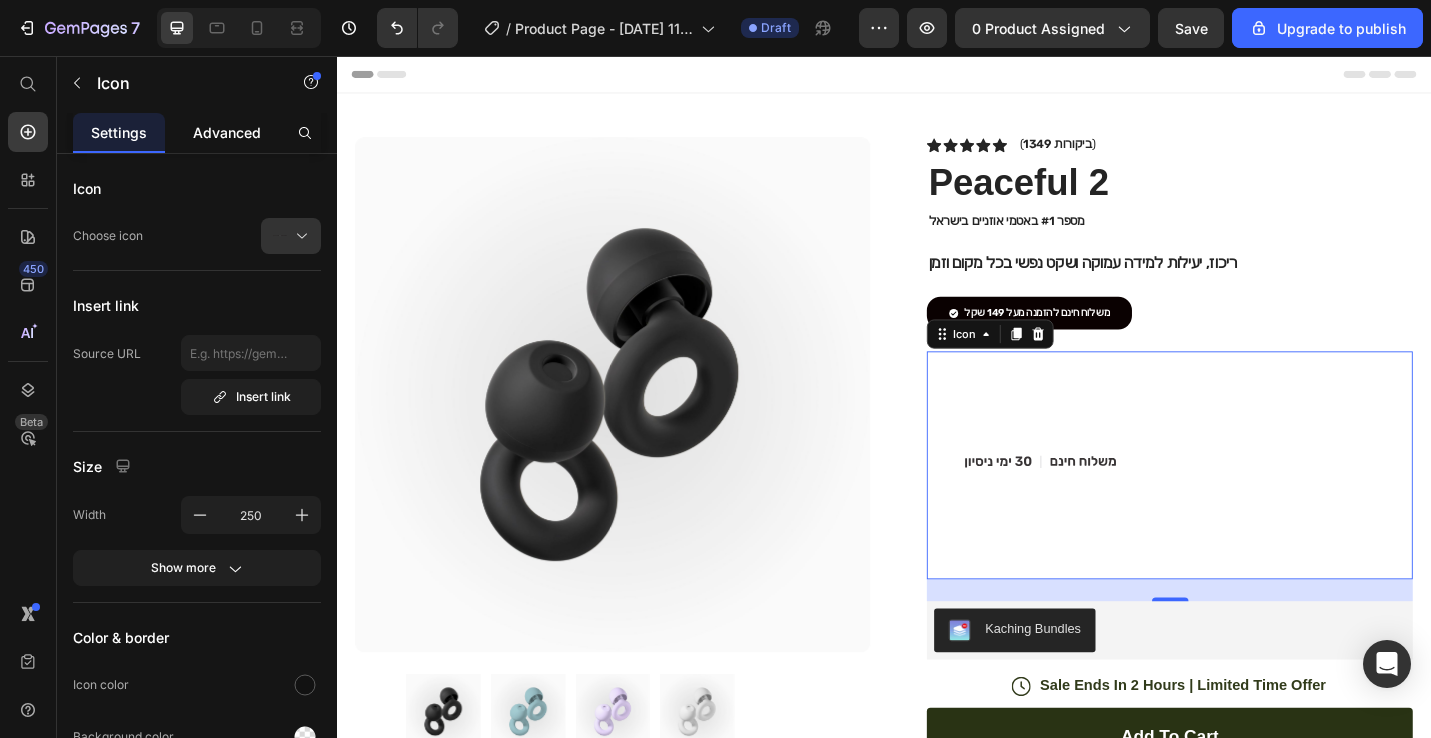 click on "Advanced" at bounding box center [227, 132] 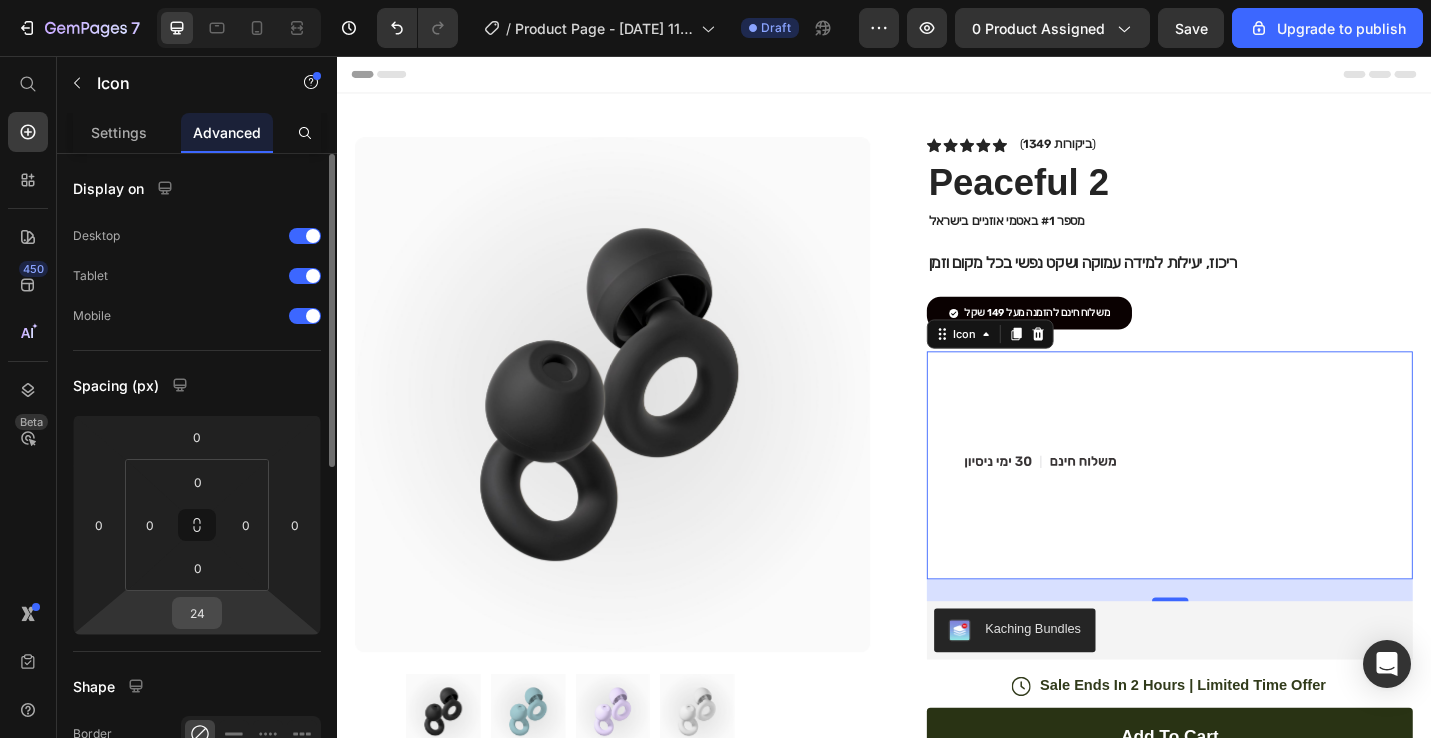 click on "24" at bounding box center (197, 613) 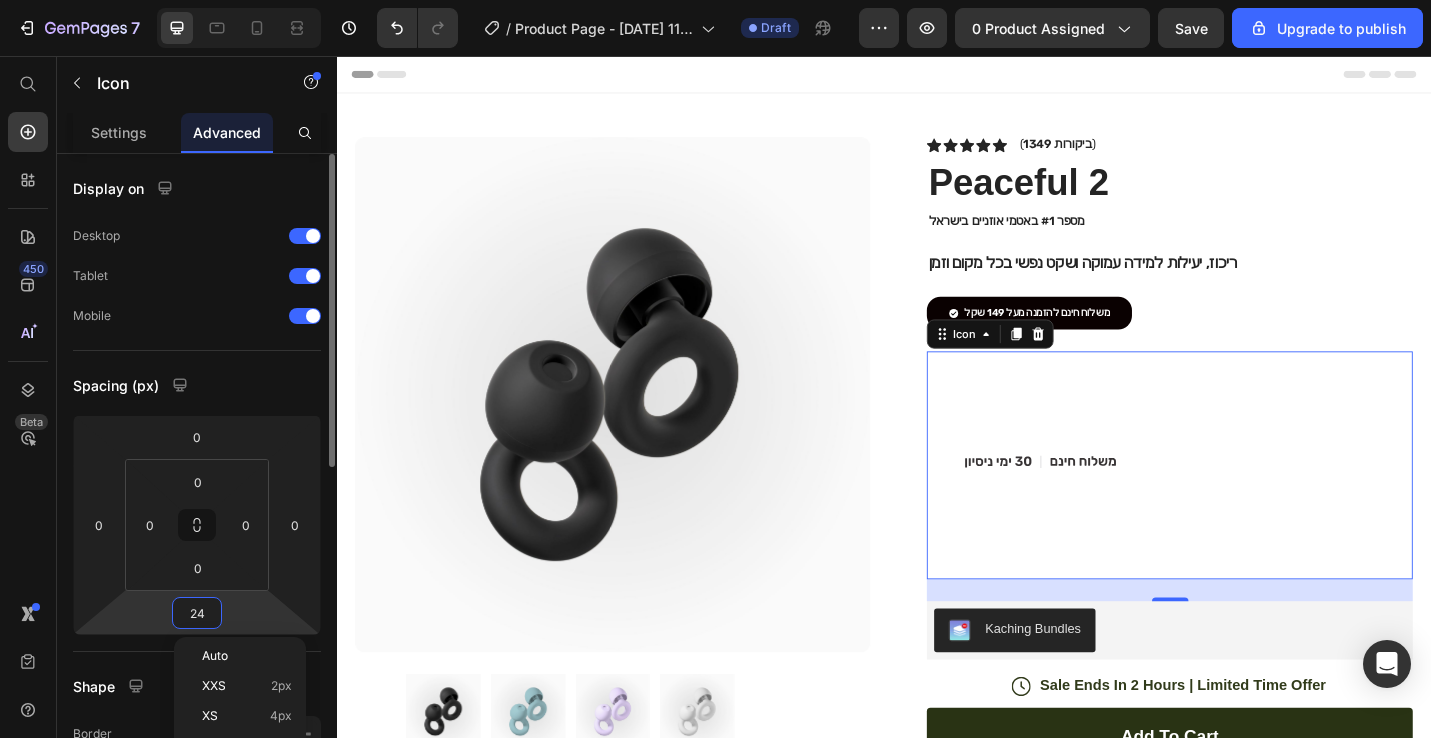 click on "24" at bounding box center [197, 613] 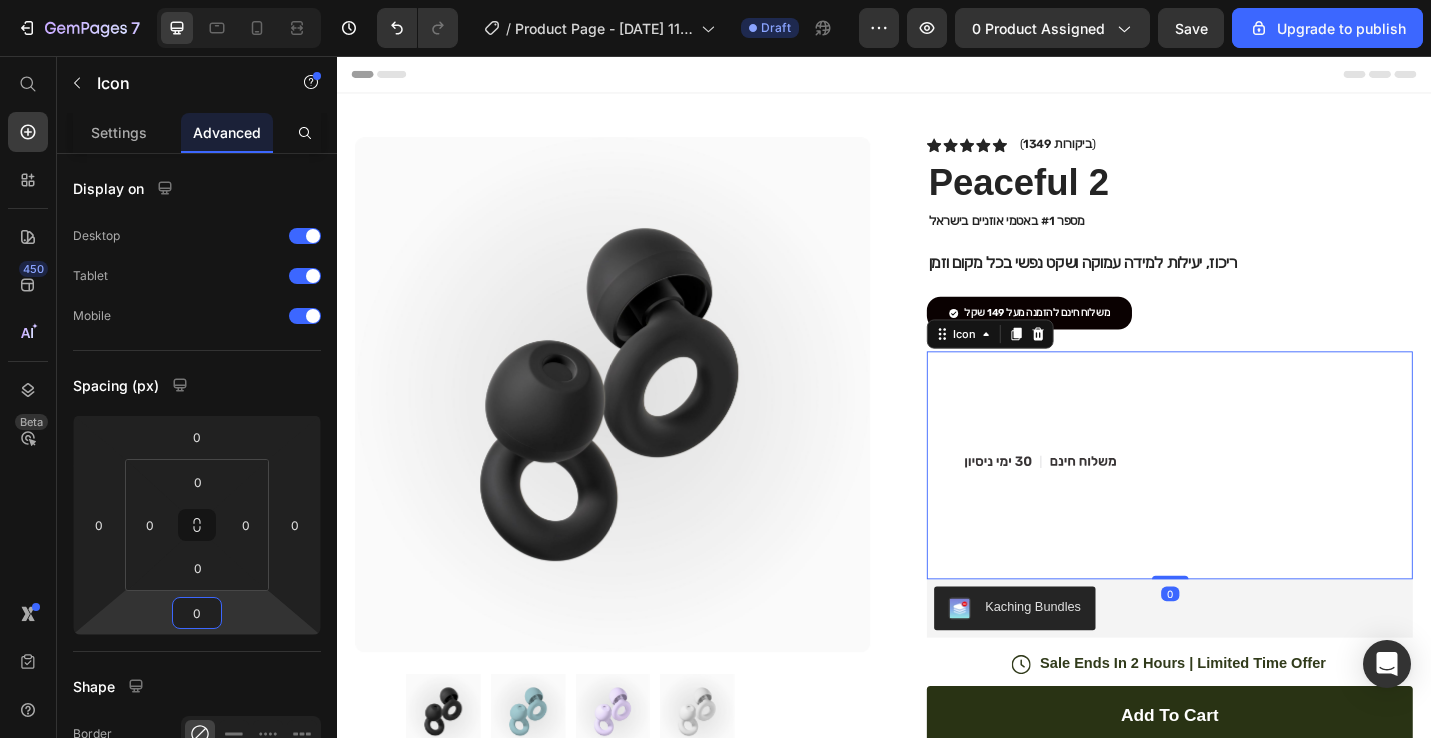 type on "0" 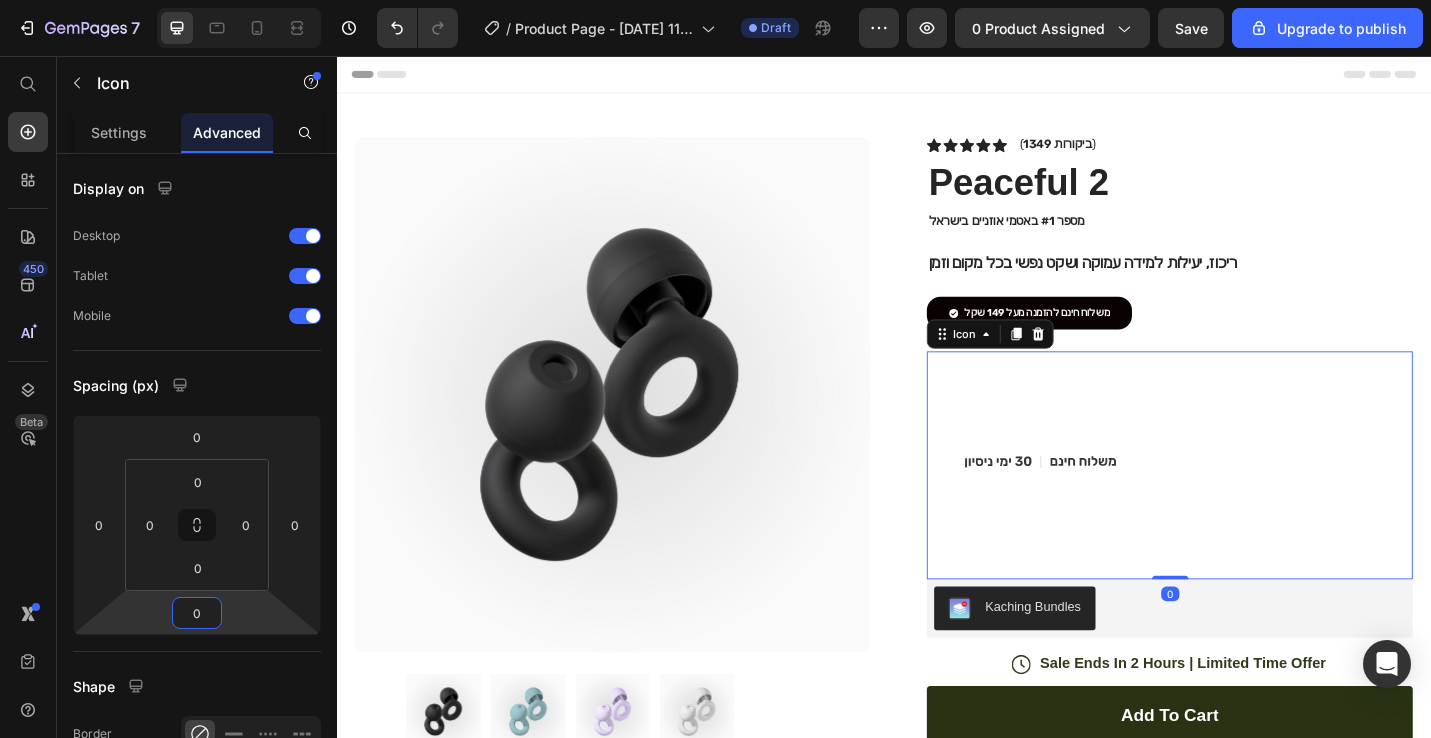 click on "7   /  Product Page - [DATE] 11:34:08 Draft Preview 0 product assigned  Save  Upgrade to publish 450 Beta Start with Sections Elements Hero Section Product Detail Brands Trusted Badges Guarantee Product Breakdown How to use Testimonials Compare Bundle FAQs Social Proof Brand Story Product List Collection Blog List Contact Sticky Add to Cart Custom Footer Browse Library 450 Layout
Row
Row
Row
Row Text
Heading
Text Block Button
Button
Button
Sticky Back to top Media" at bounding box center (715, 0) 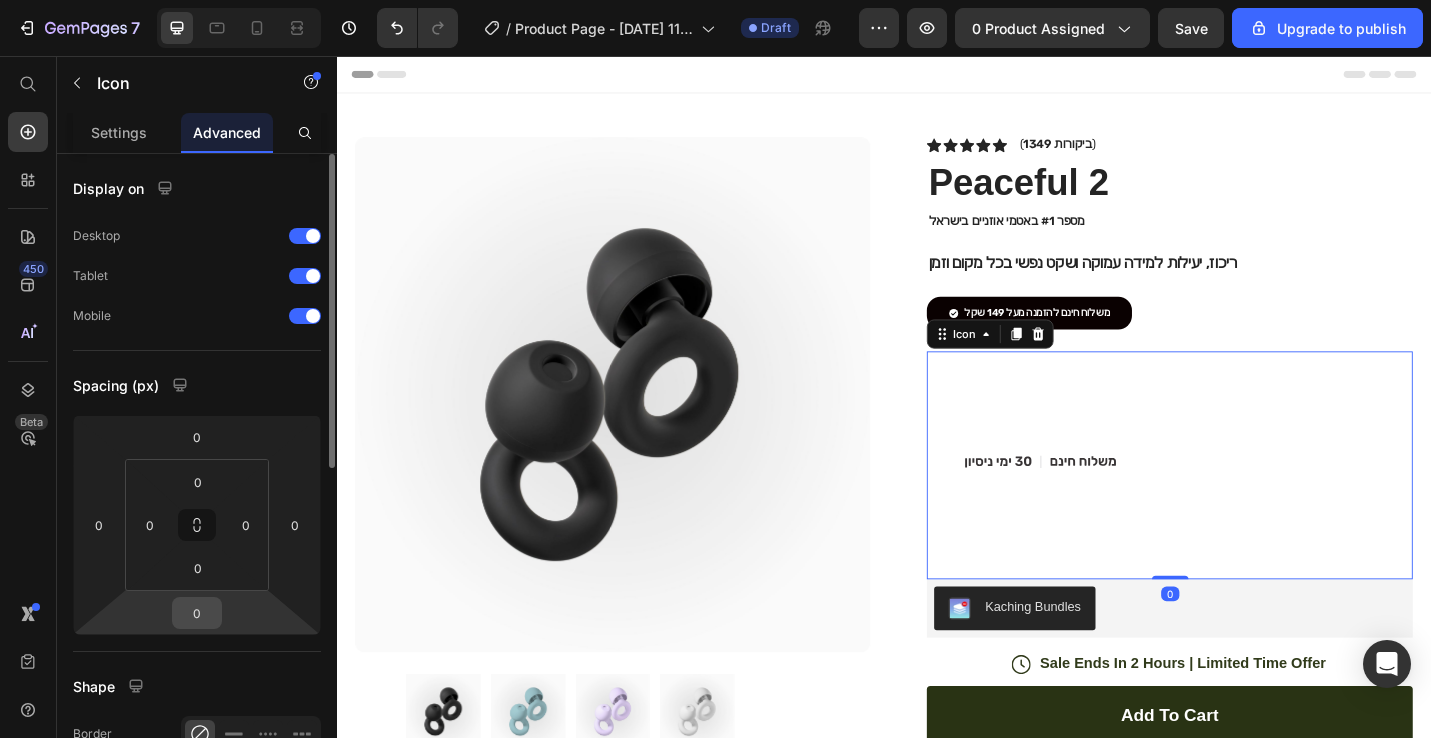 click on "0" at bounding box center [197, 613] 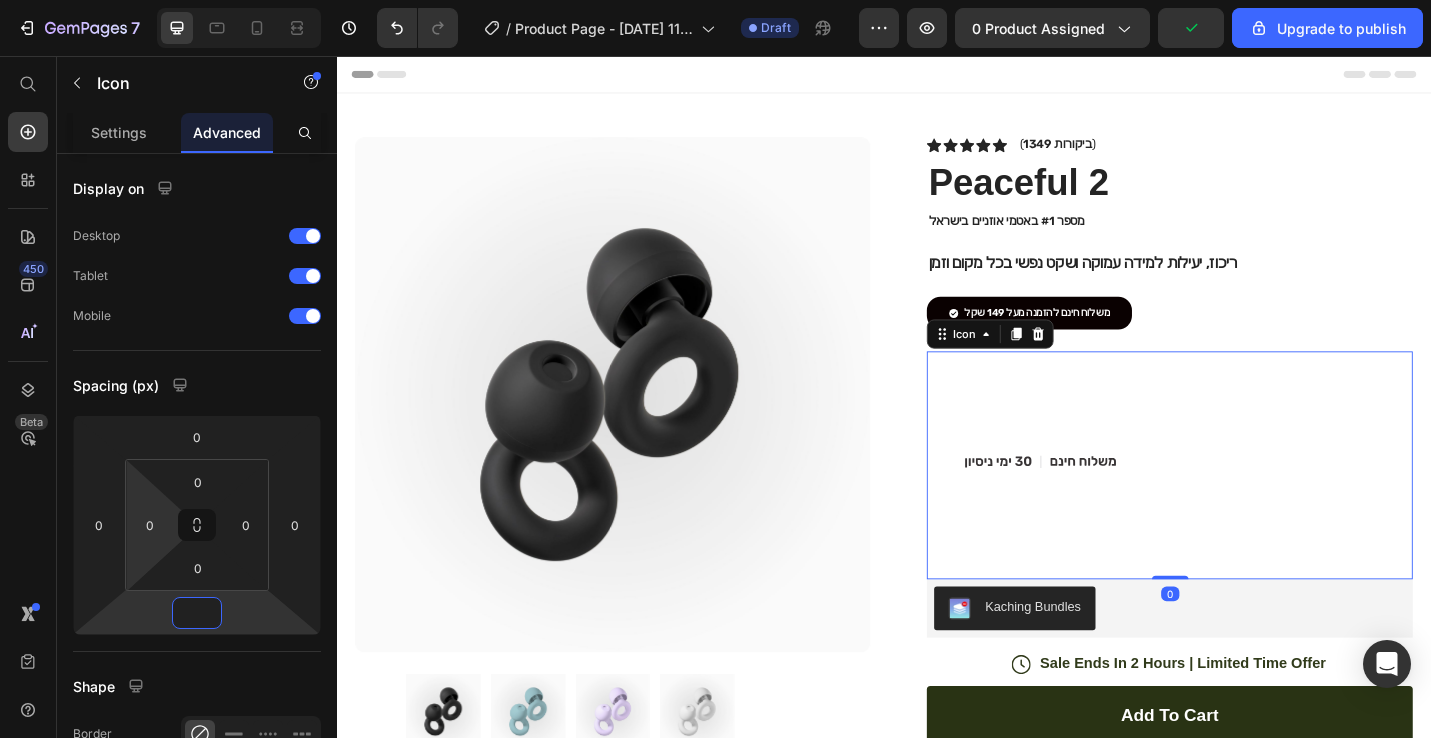 click on "7   /  Product Page - [DATE] 11:34:08 Draft Preview 0 product assigned Upgrade to publish 450 Beta Start with Sections Elements Hero Section Product Detail Brands Trusted Badges Guarantee Product Breakdown How to use Testimonials Compare Bundle FAQs Social Proof Brand Story Product List Collection Blog List Contact Sticky Add to Cart Custom Footer Browse Library 450 Layout
Row
Row
Row
Row Text
Heading
Text Block Button
Button
Button
Sticky Back to top Media
Image" at bounding box center (715, 0) 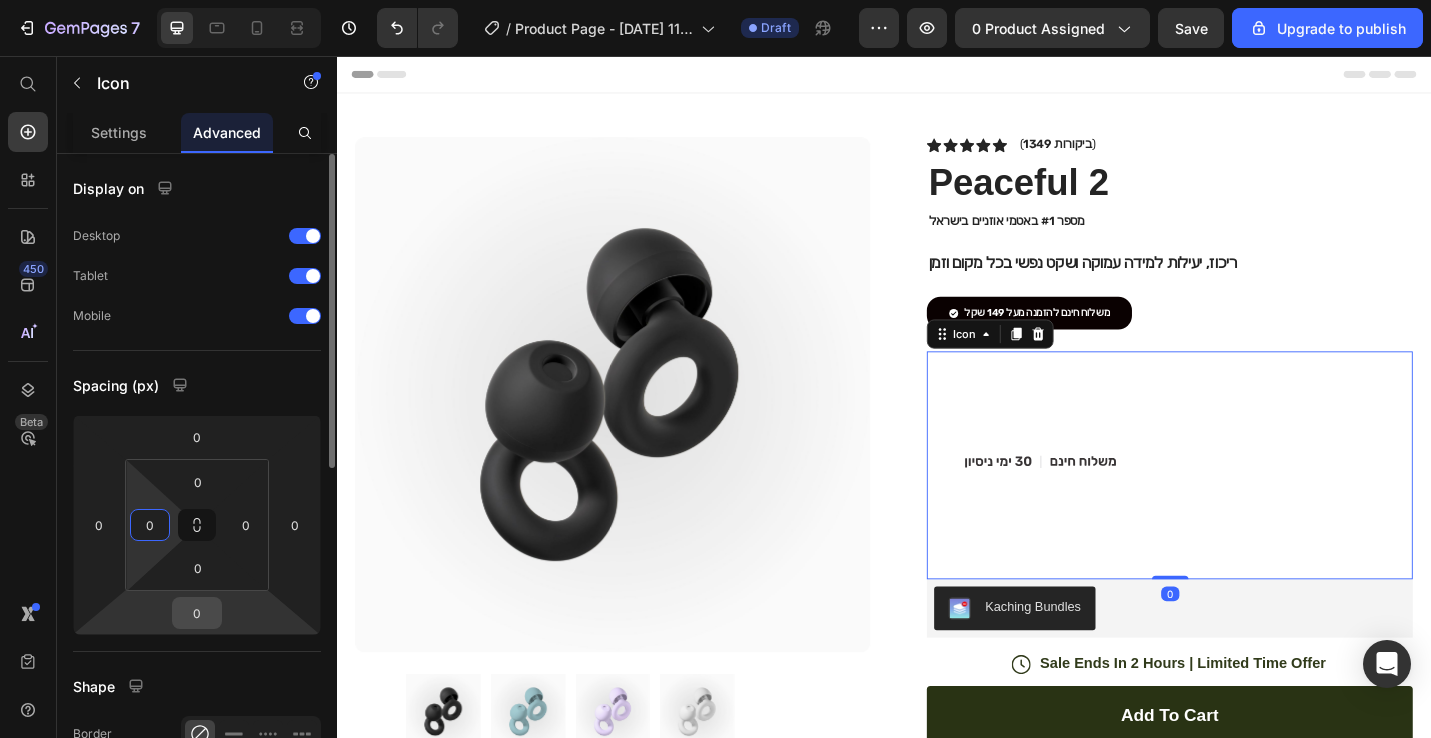 click on "0" at bounding box center [197, 613] 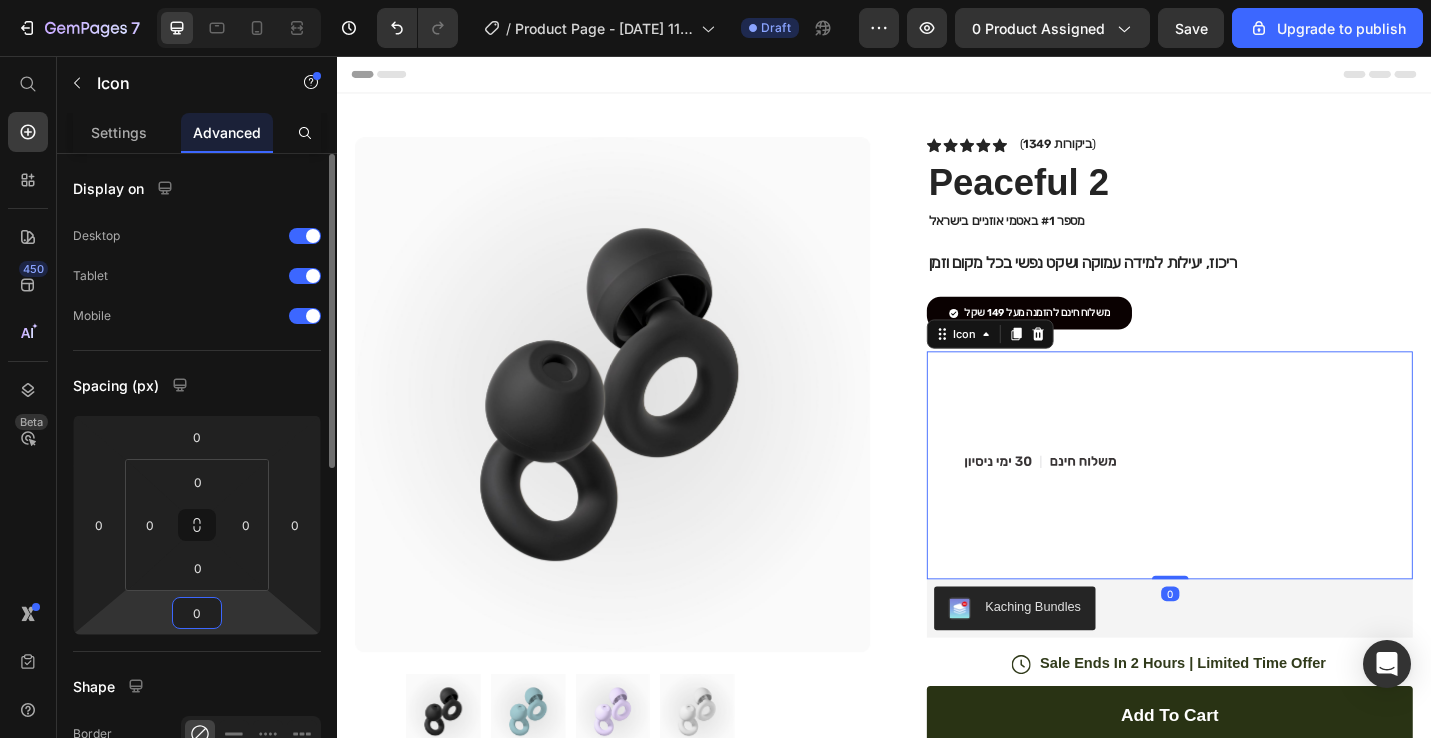 click on "0" at bounding box center (197, 613) 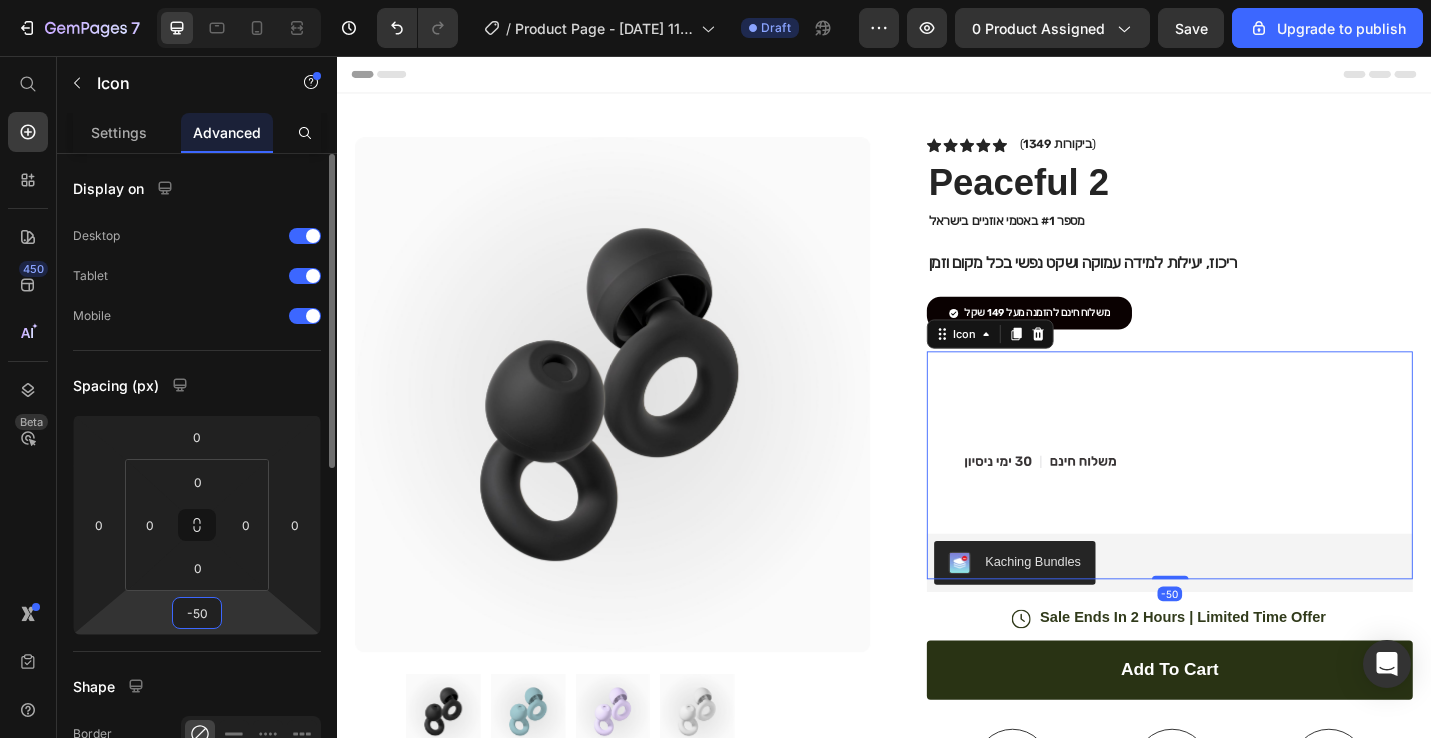 type on "-5" 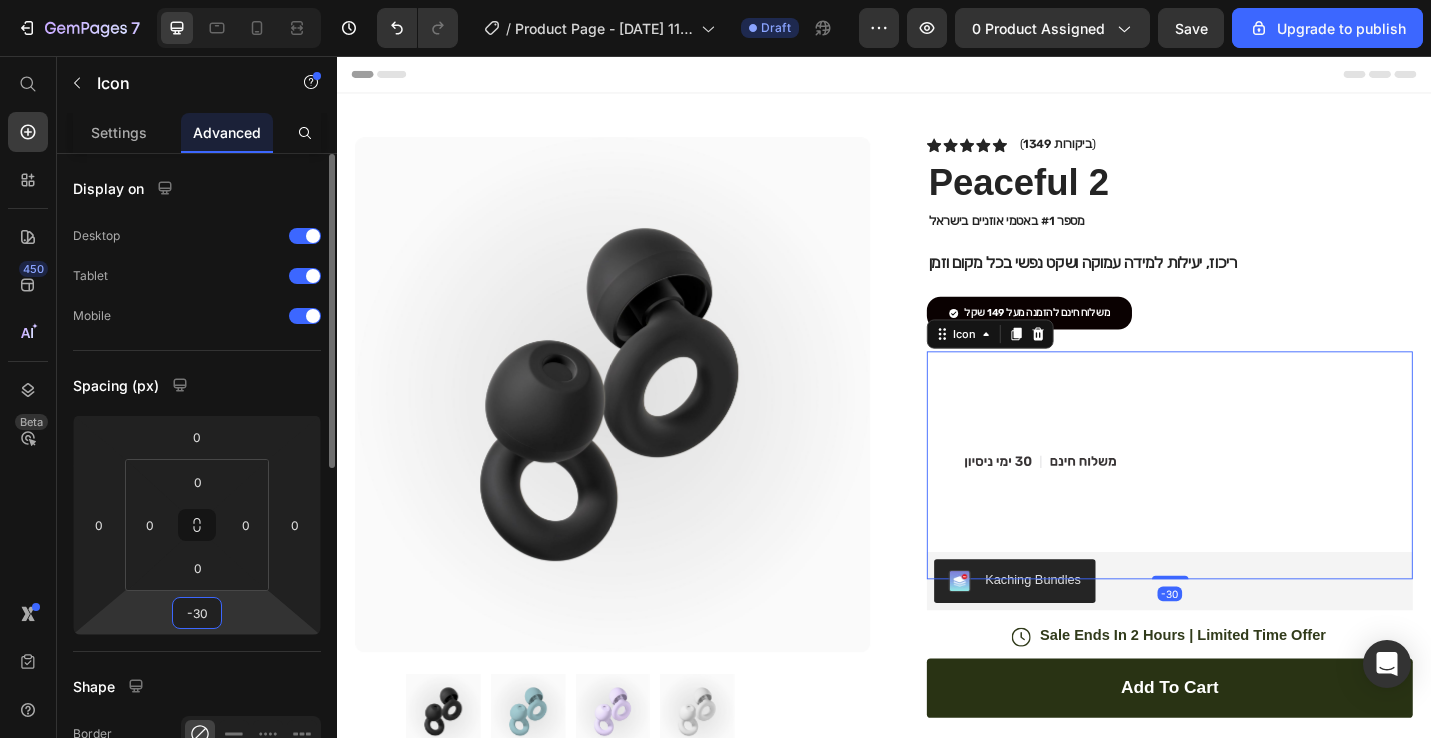 type on "-3" 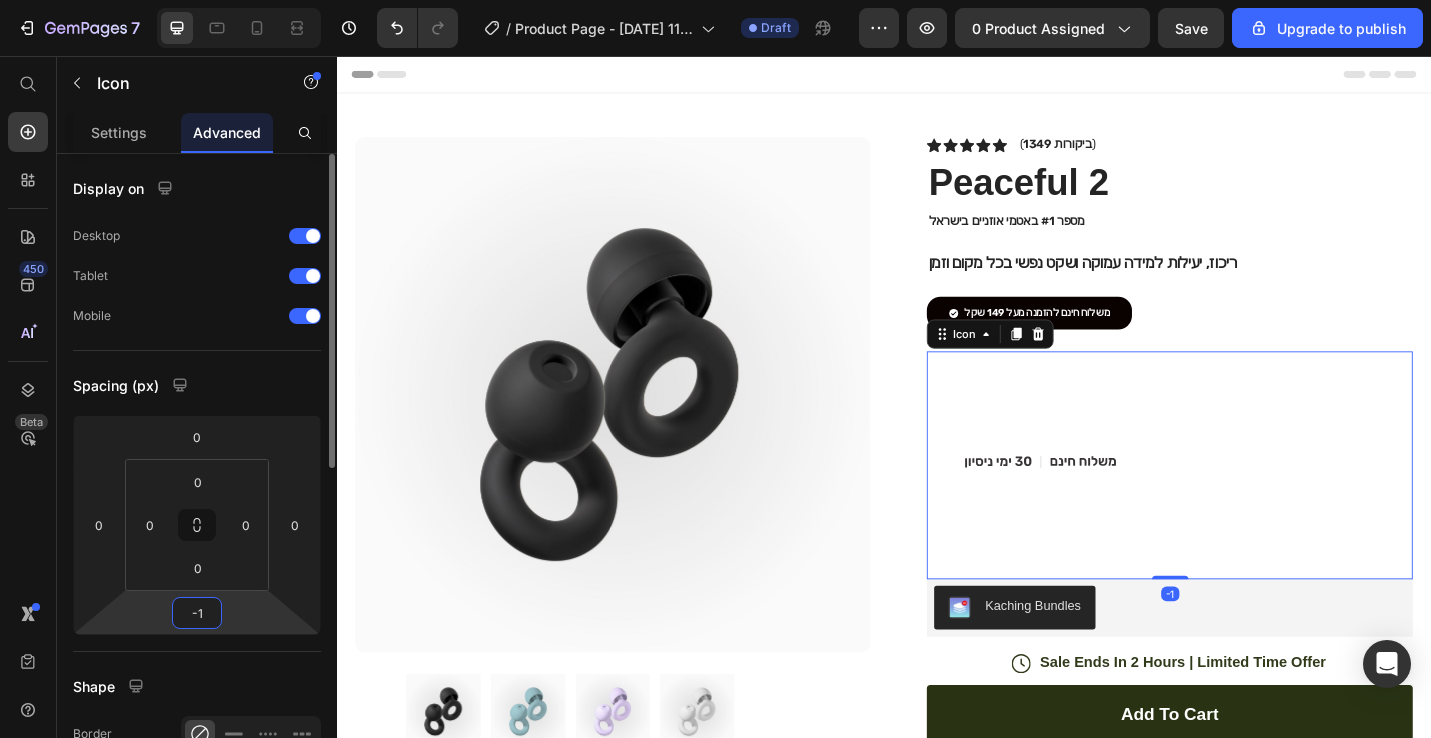 type on "-15" 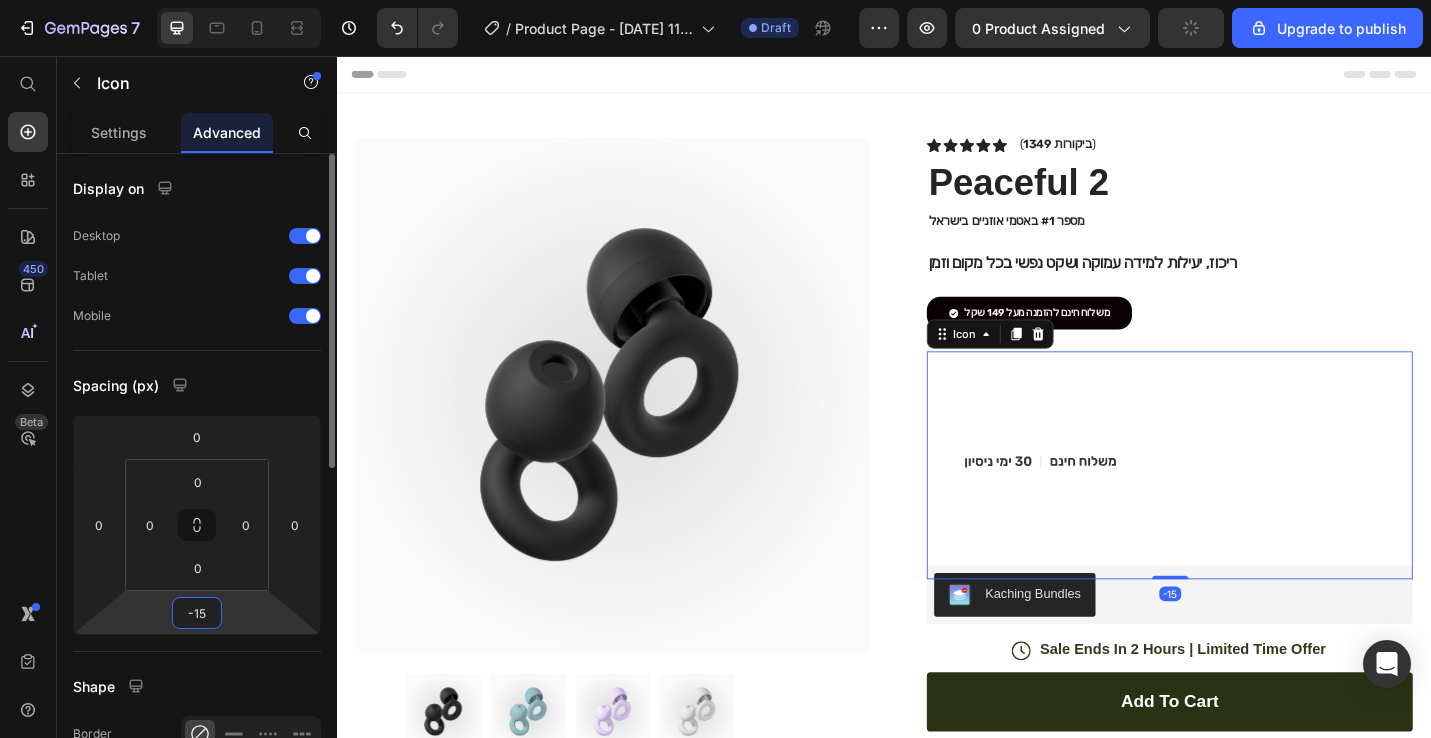 type on "-150" 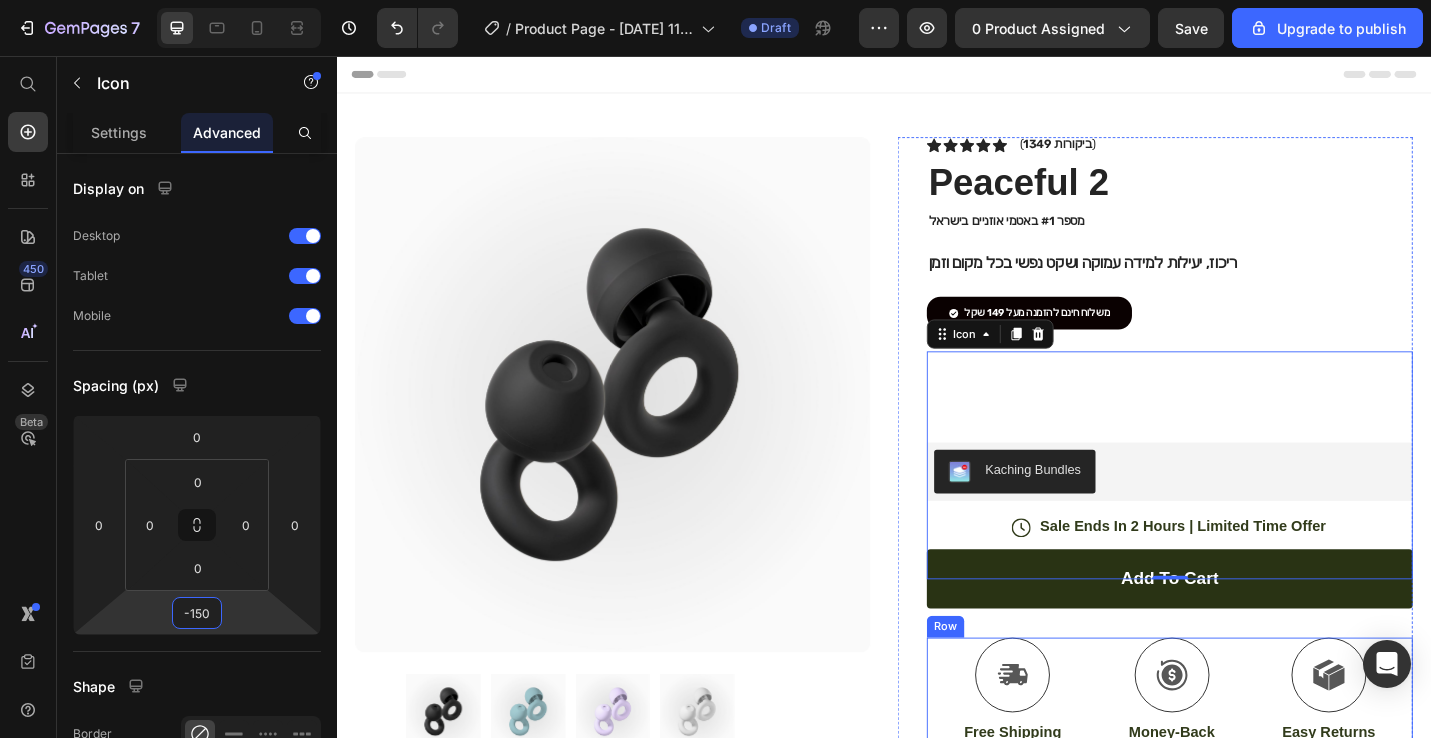 click on "Icon Free Shipping Text Block
Icon Money-Back Text Block
Icon Easy Returns Text Block Row" at bounding box center [1250, 752] 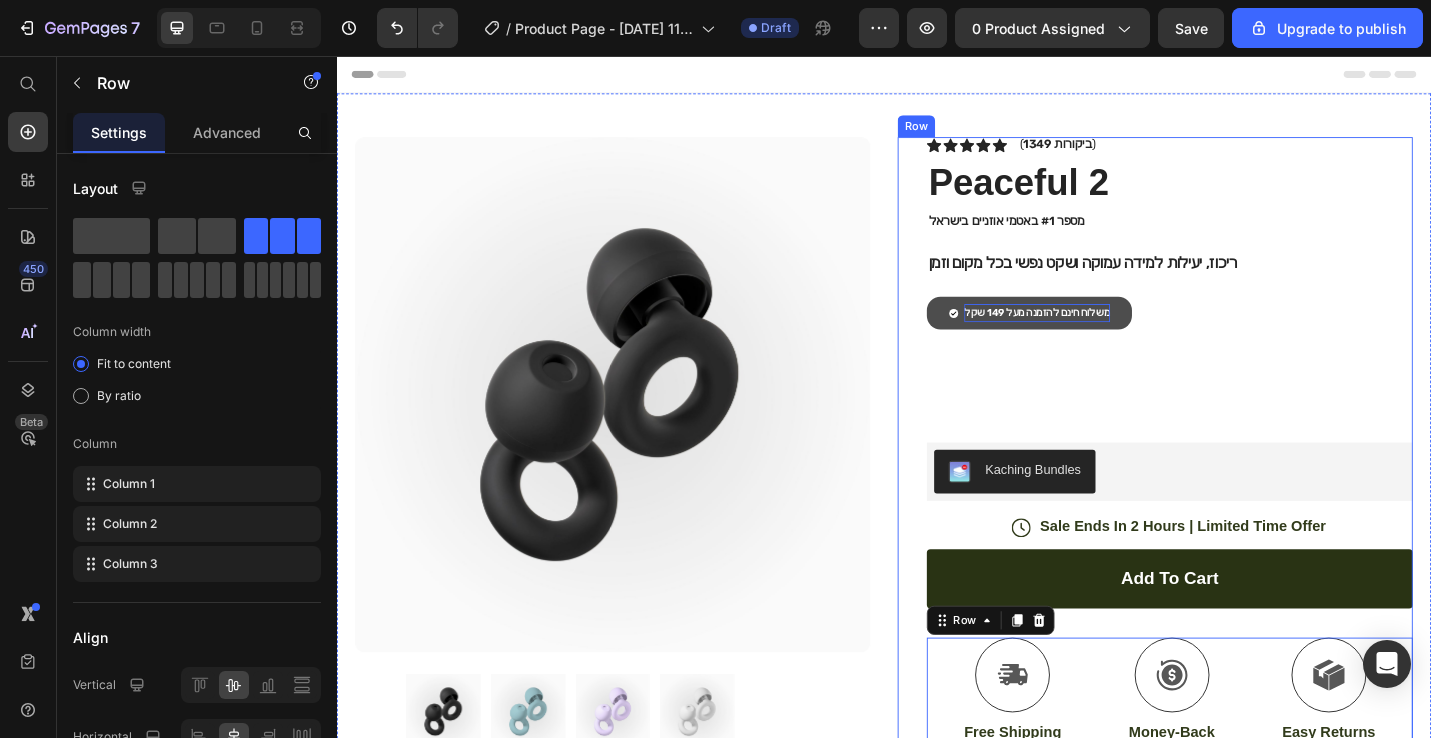 click on "משלוח חינם להזמנה מעל 149 שקל" at bounding box center (1105, 338) 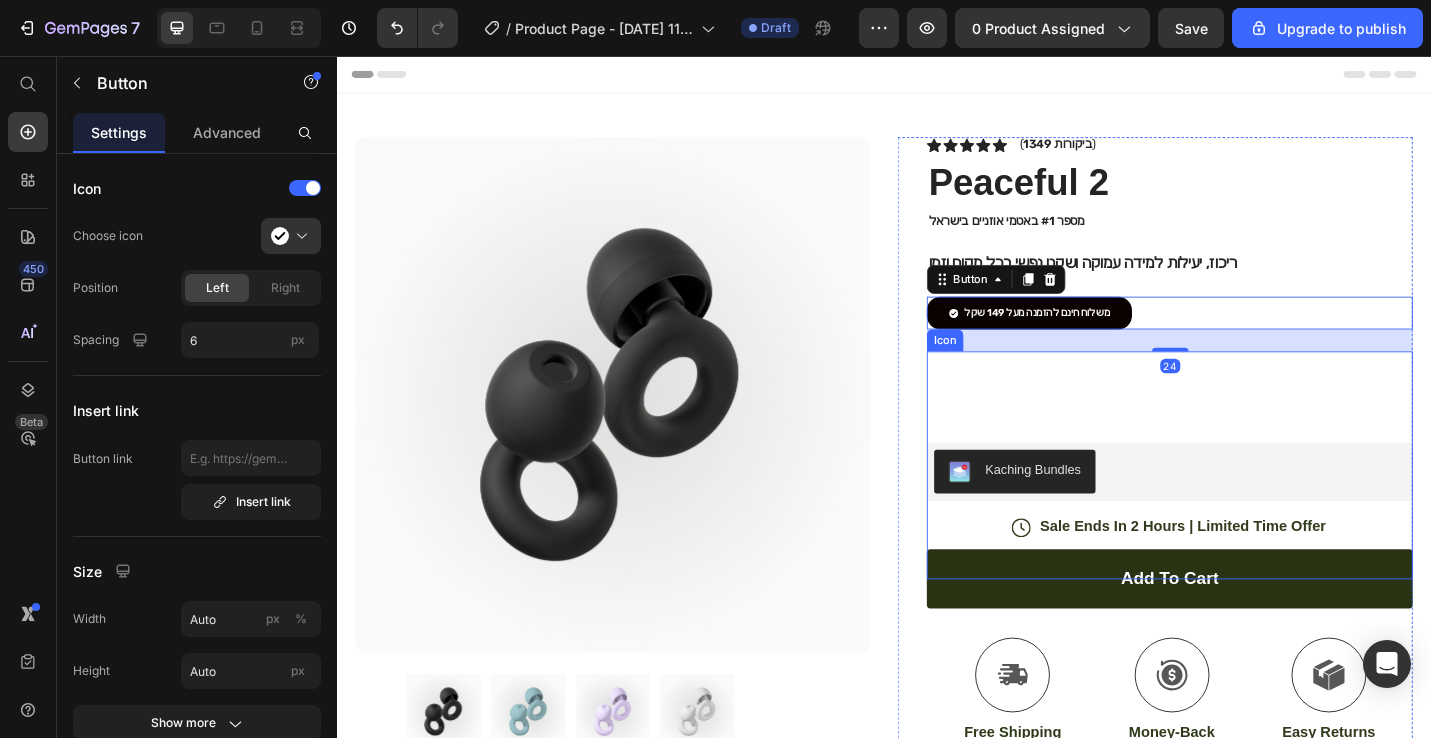 click on ".id574758844064858904 .st0 {
fill: #231f20;
}
.id574758844064858904 .st1 {
display: none;
fill: #d1d3d4;
}
.id574758844064858904 .st1, .st2 {
opacity: .8;
}
.id574758844064858904 .st3 {
opacity: .9;
}
.id574758844064858904 .st2 {
fill: none;
stroke: #e6e7e8;
stroke-miterlimit: 10;
stroke-width: 14px;
}" 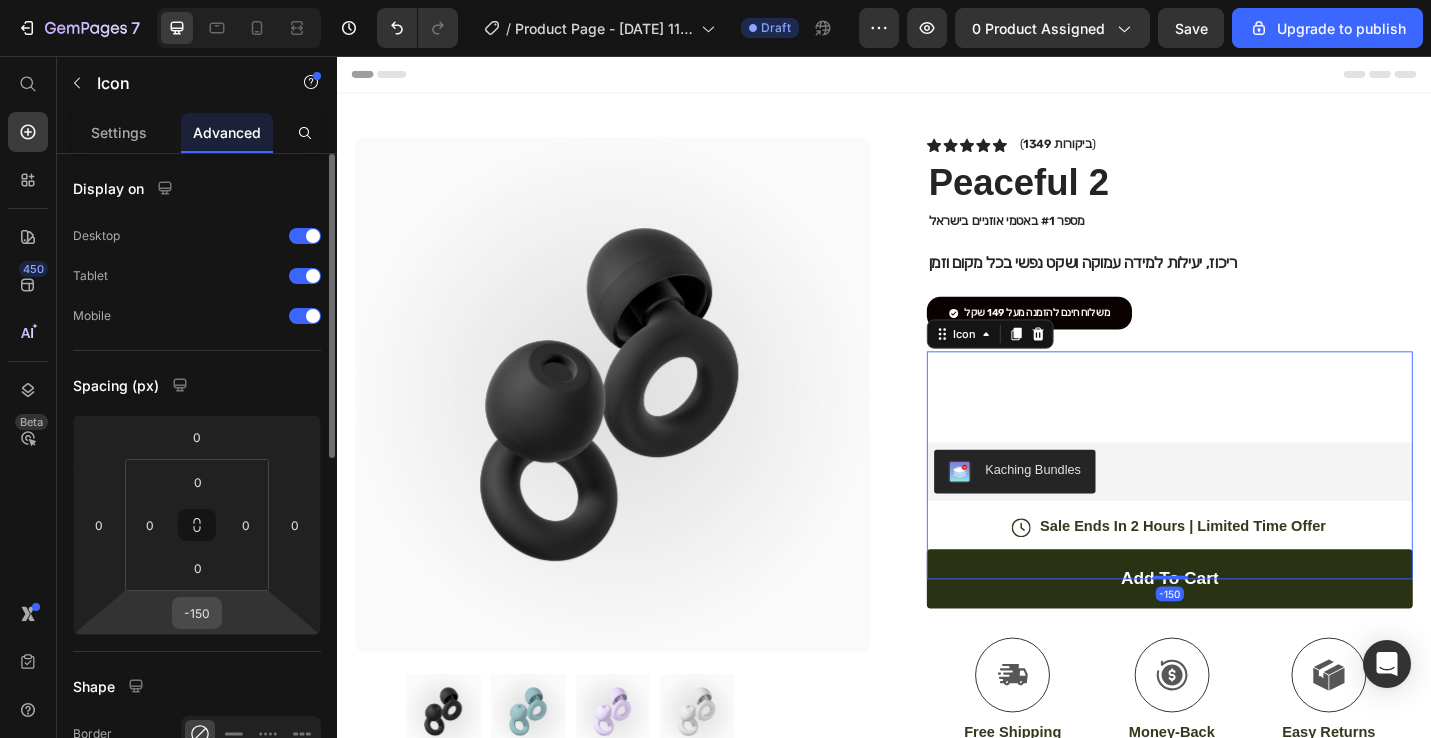 click on "-150" at bounding box center (197, 613) 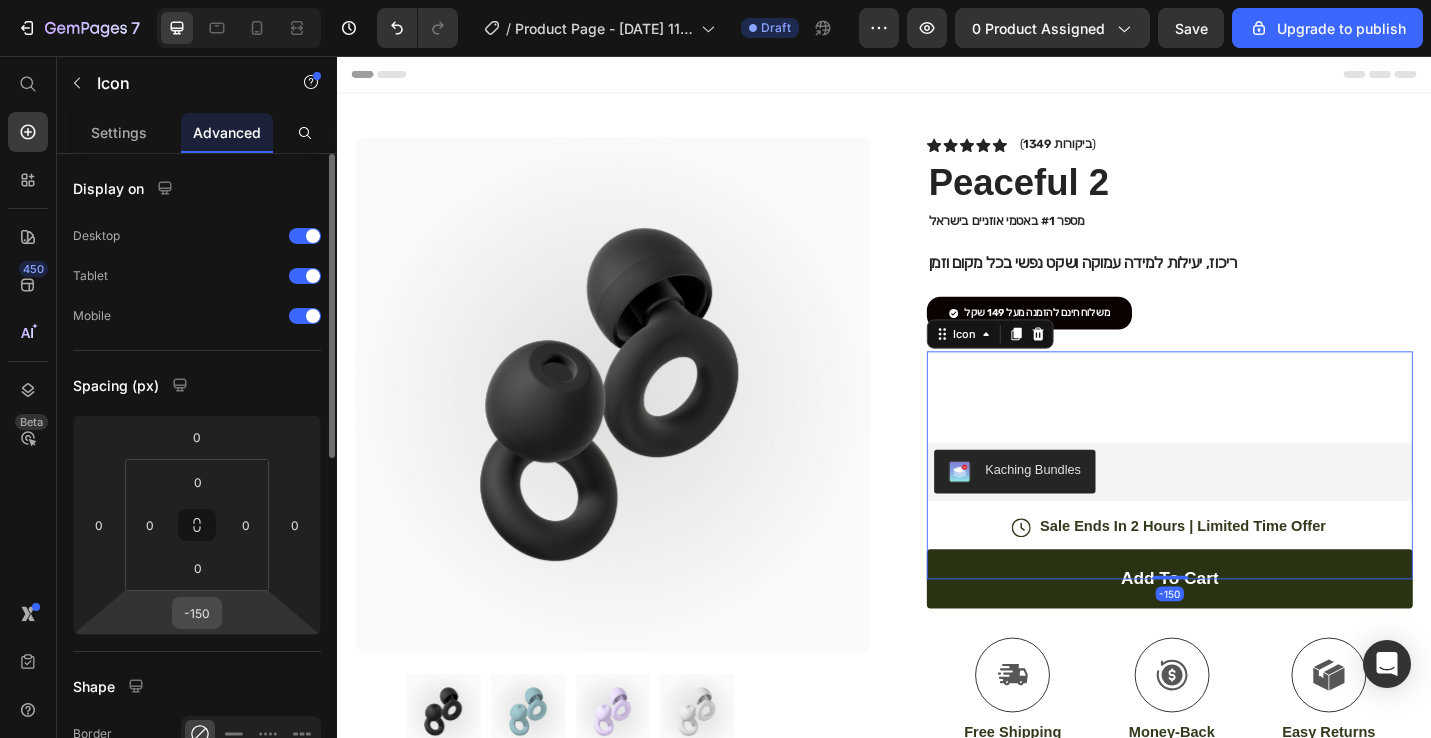 click on "-150" at bounding box center (197, 613) 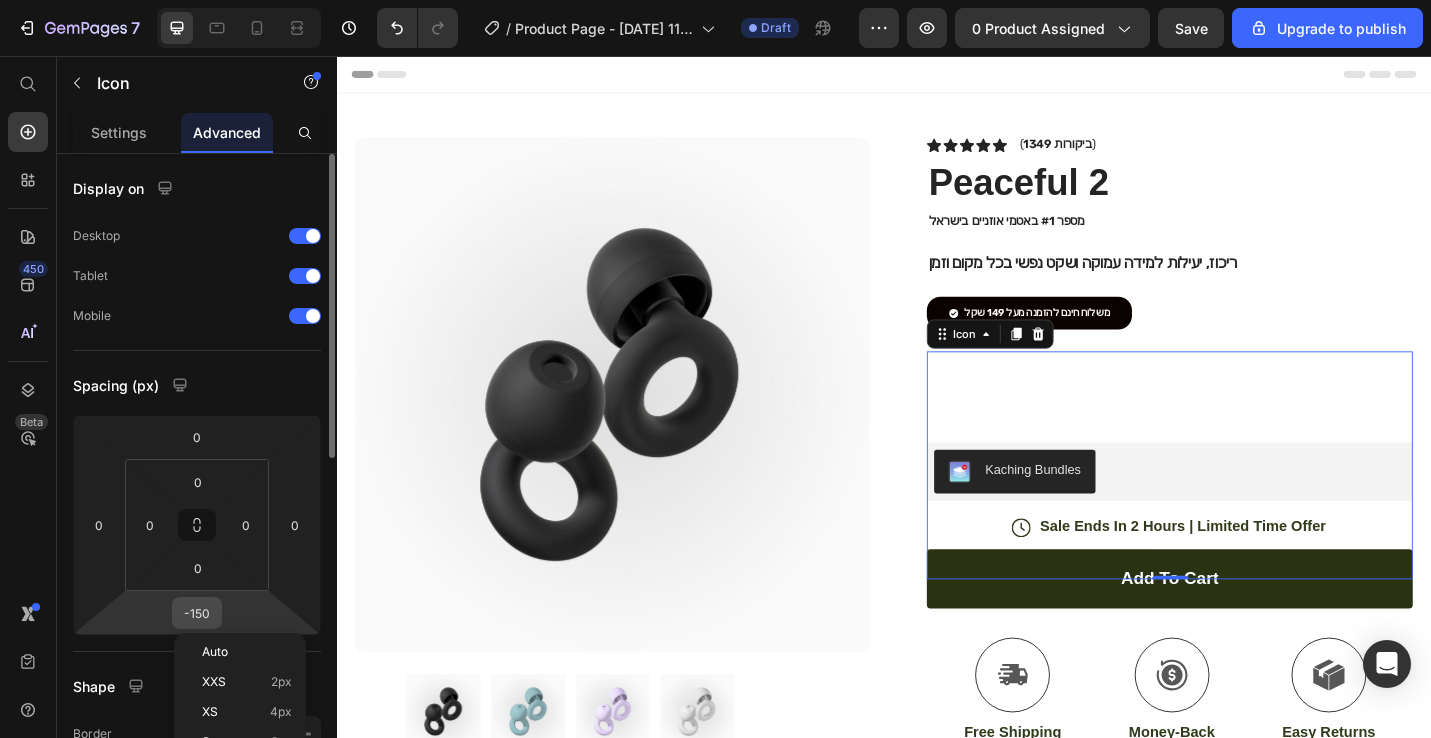 click on "-150" at bounding box center (197, 613) 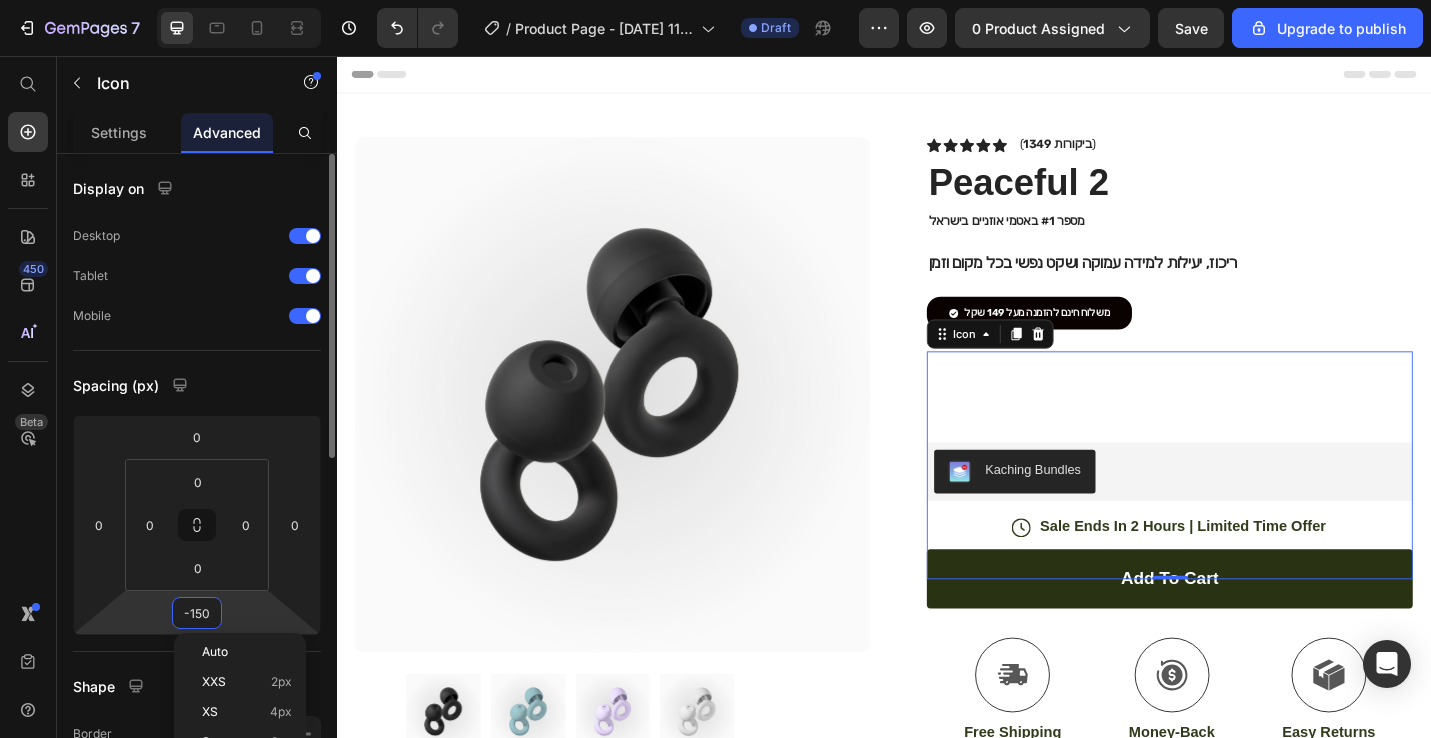 click on "-150" at bounding box center (197, 613) 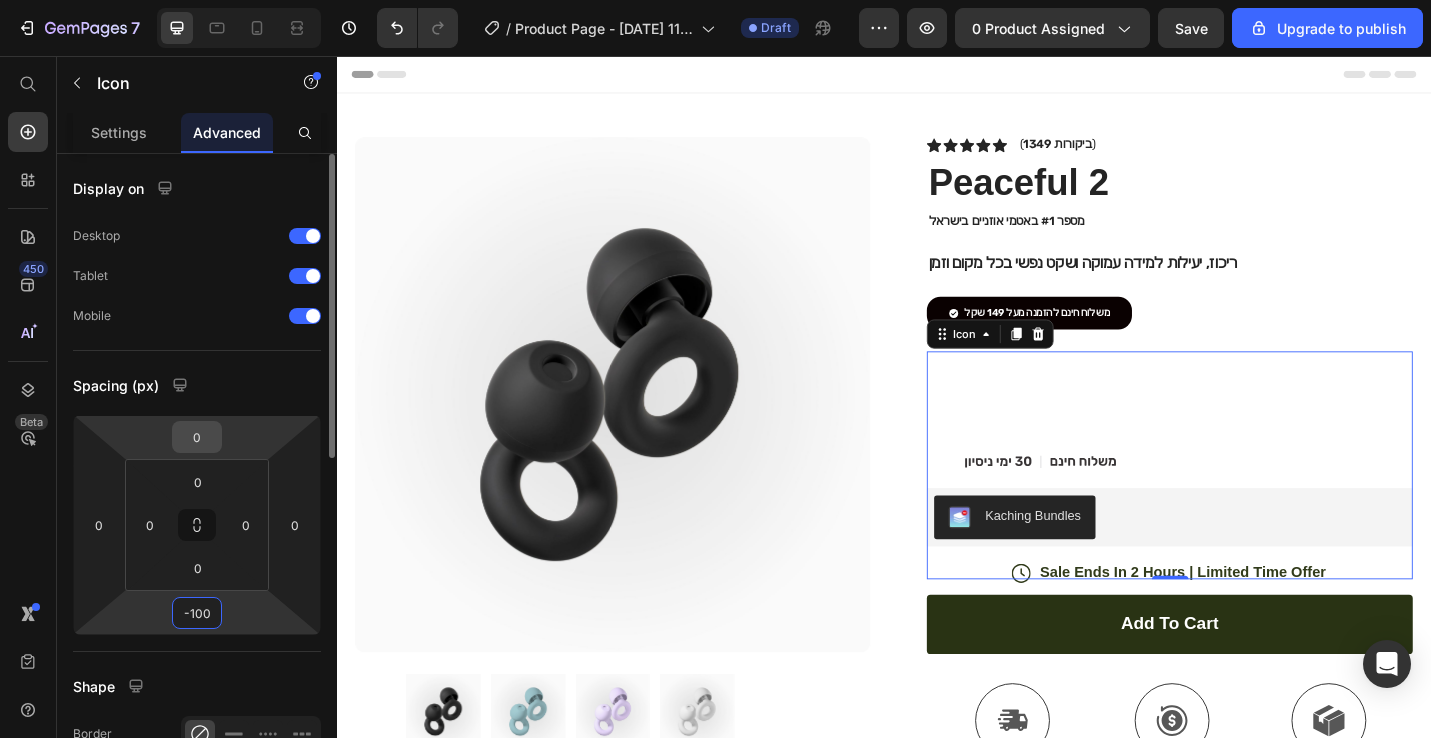 type on "-100" 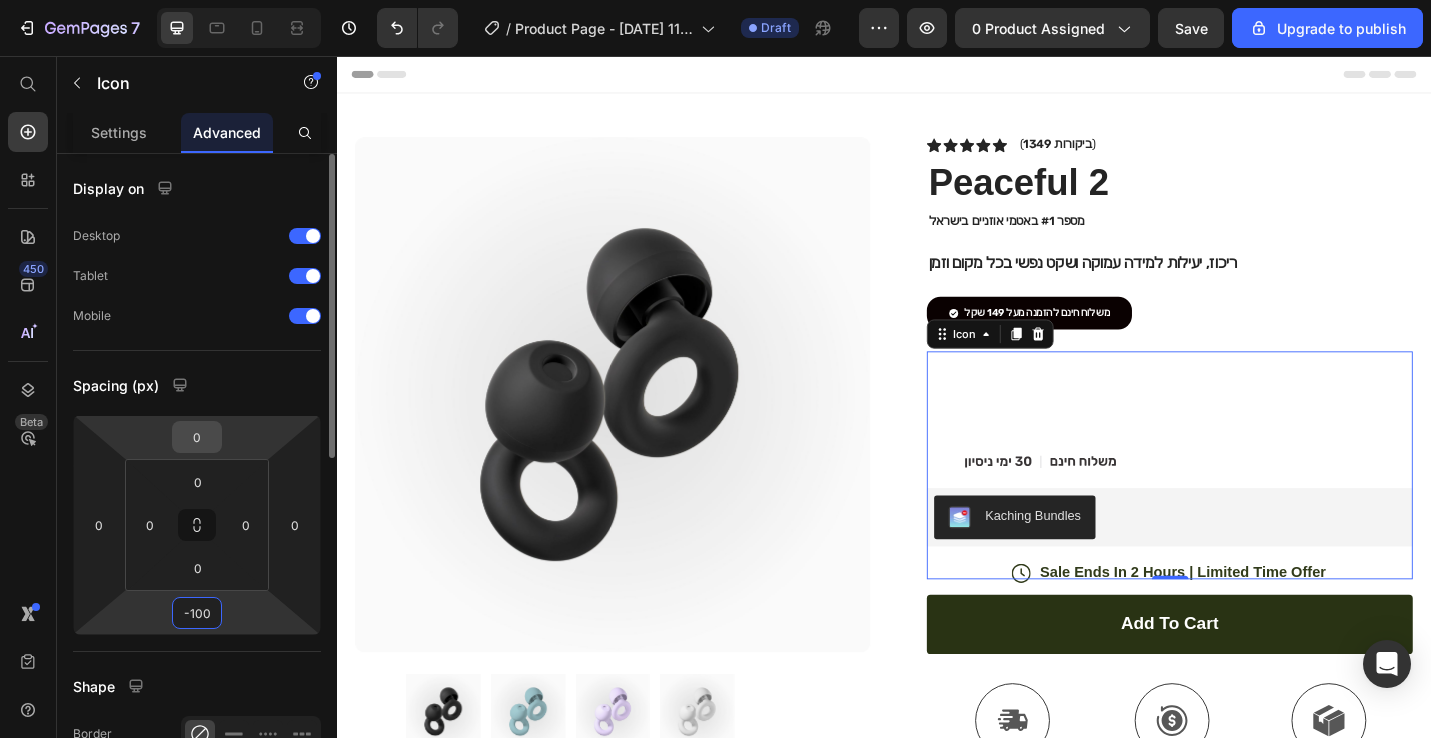click on "0" at bounding box center [197, 437] 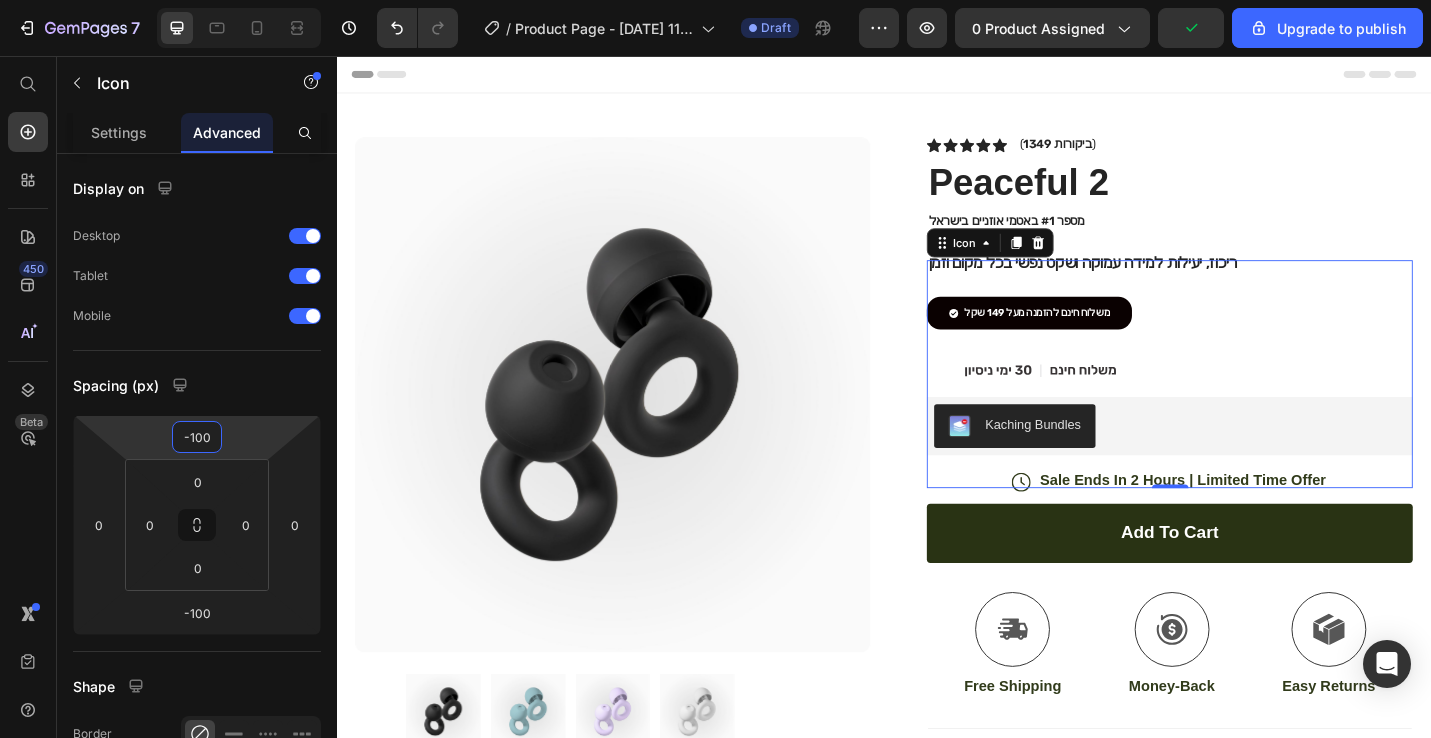 type on "-100" 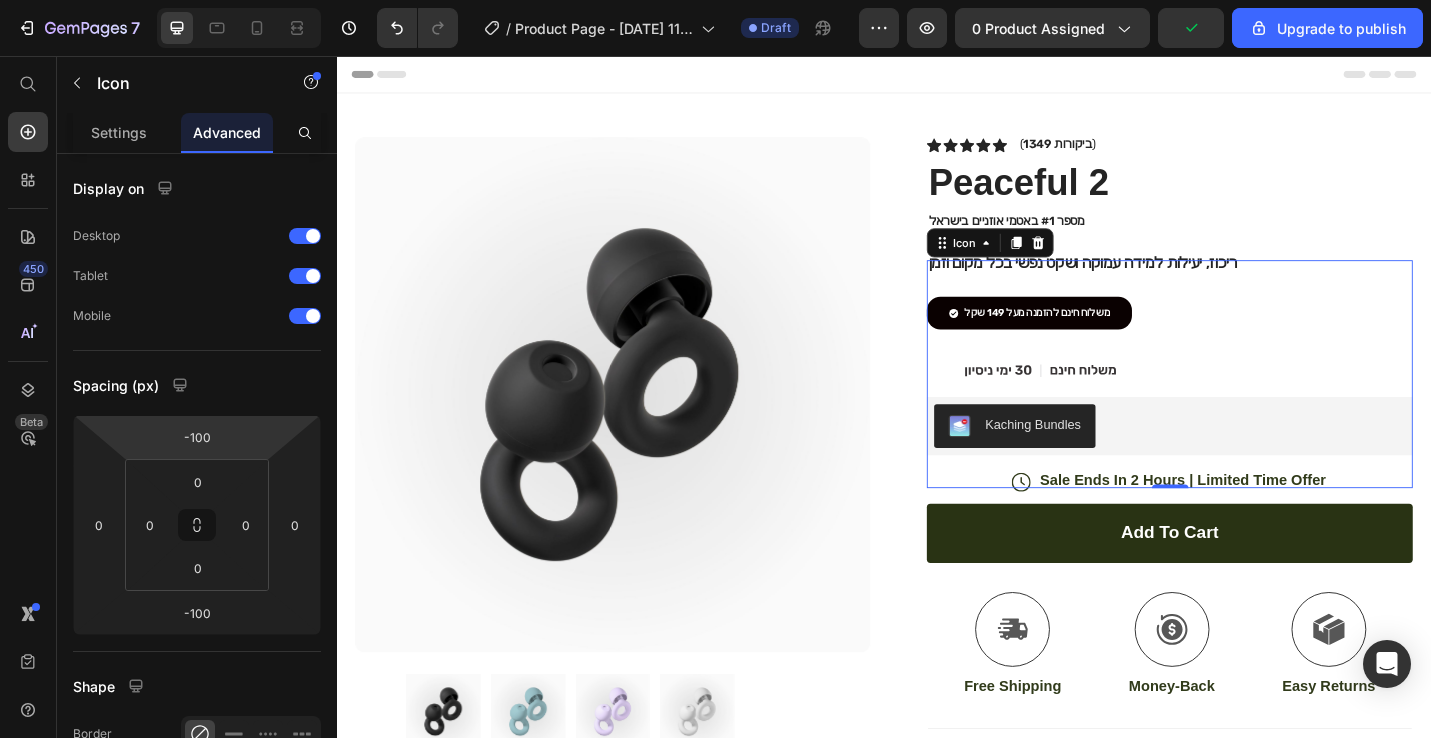 click 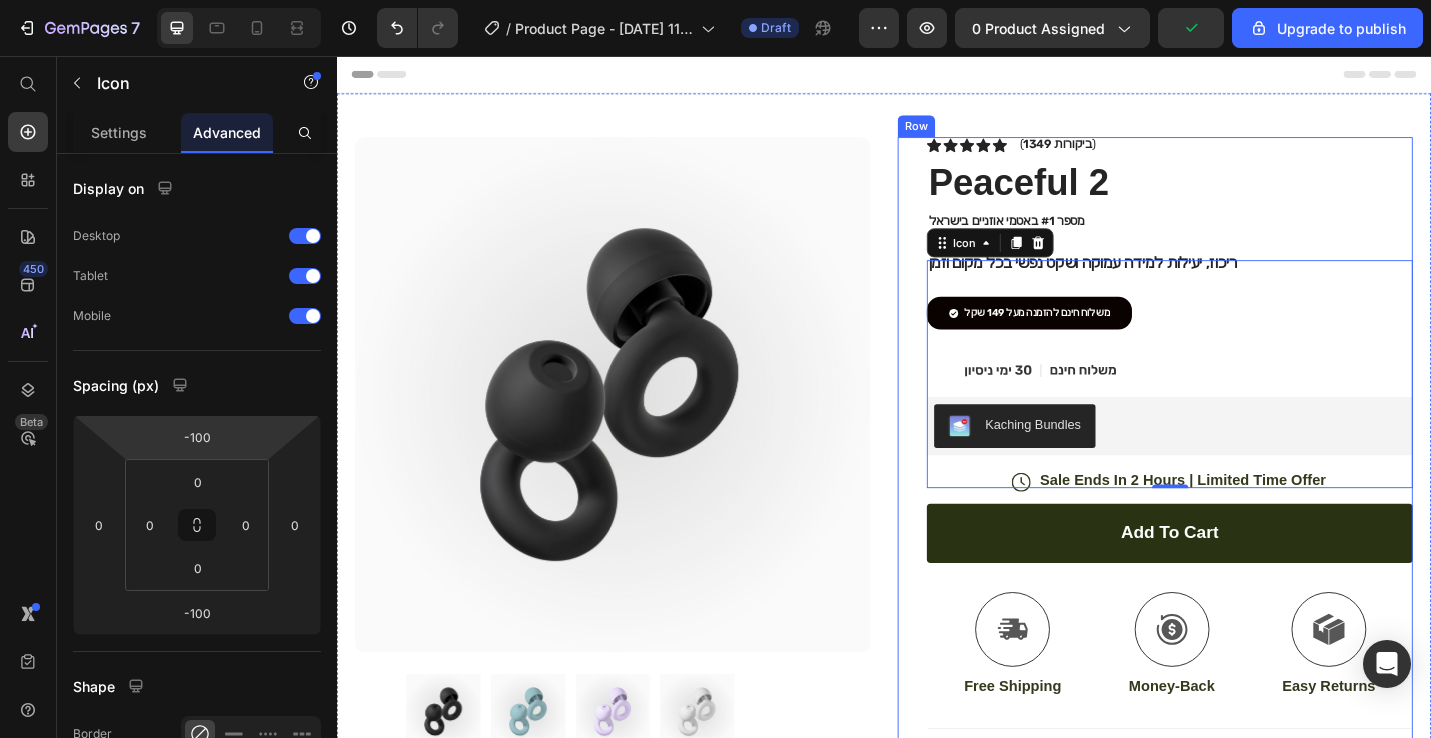 click on "Icon Icon Icon Icon Icon Icon List (  1349 ביקורות  ) Text Block Row Peaceful 2 Product Title מספר #1 באטמי אוזניים בישראל Text Block ריכוז, יעילות למידה עמוקה ושקט נפשי בכל מקום וזמן Text Block
.id574444261785732068 .st0 {
fill: #010101;
fill-rule: evenodd;
}
.id574444261785732068 .st1 {
fill: #fff;
stroke: #231f20;
stroke-miterlimit: 10;
}
משלוח חינם להזמנה מעל 149 שקל Button
Icon   -100 Kaching Bundles Kaching Bundles
Icon Sale Ends In 2 Hours | Limited Time Offer Text Block Row add to cart Add to Cart
Icon Free Shipping Text Block
Icon Money-Back Text Block
Icon Easy Returns Text Block Row" at bounding box center [1250, 635] 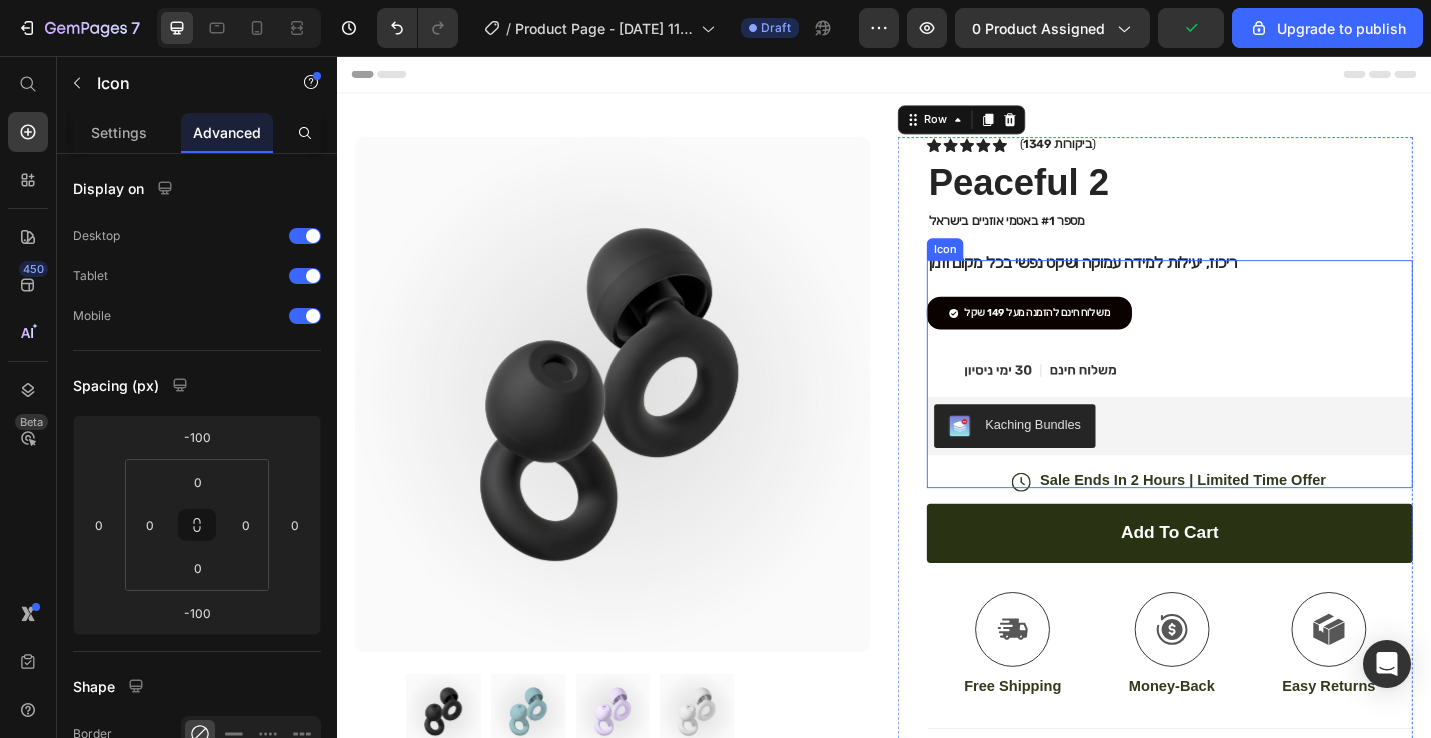click on ".id574758844064858904 .st0 {
fill: #231f20;
}
.id574758844064858904 .st1 {
display: none;
fill: #d1d3d4;
}
.id574758844064858904 .st1, .st2 {
opacity: .8;
}
.id574758844064858904 .st3 {
opacity: .9;
}
.id574758844064858904 .st2 {
fill: none;
stroke: #e6e7e8;
stroke-miterlimit: 10;
stroke-width: 14px;
}" 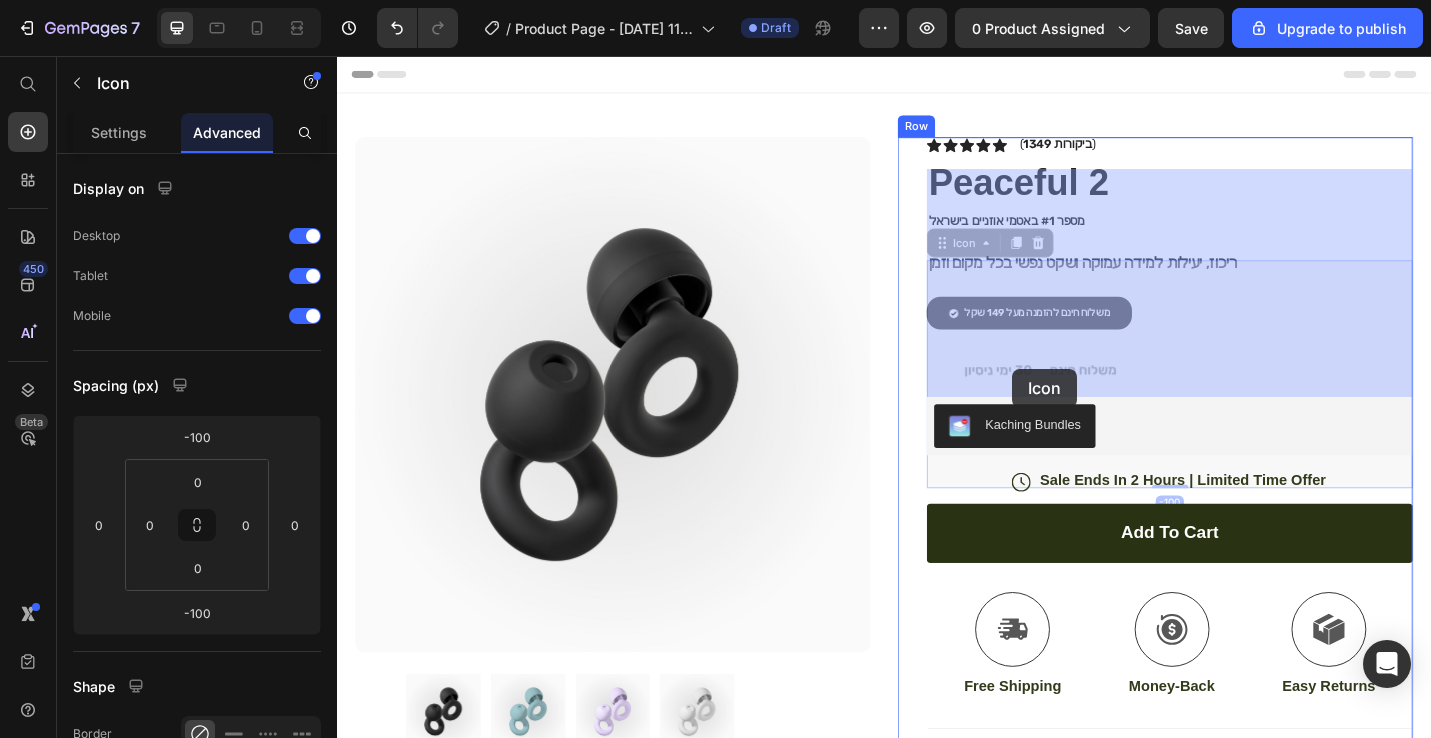 drag, startPoint x: 1106, startPoint y: 399, endPoint x: 1076, endPoint y: 398, distance: 30.016663 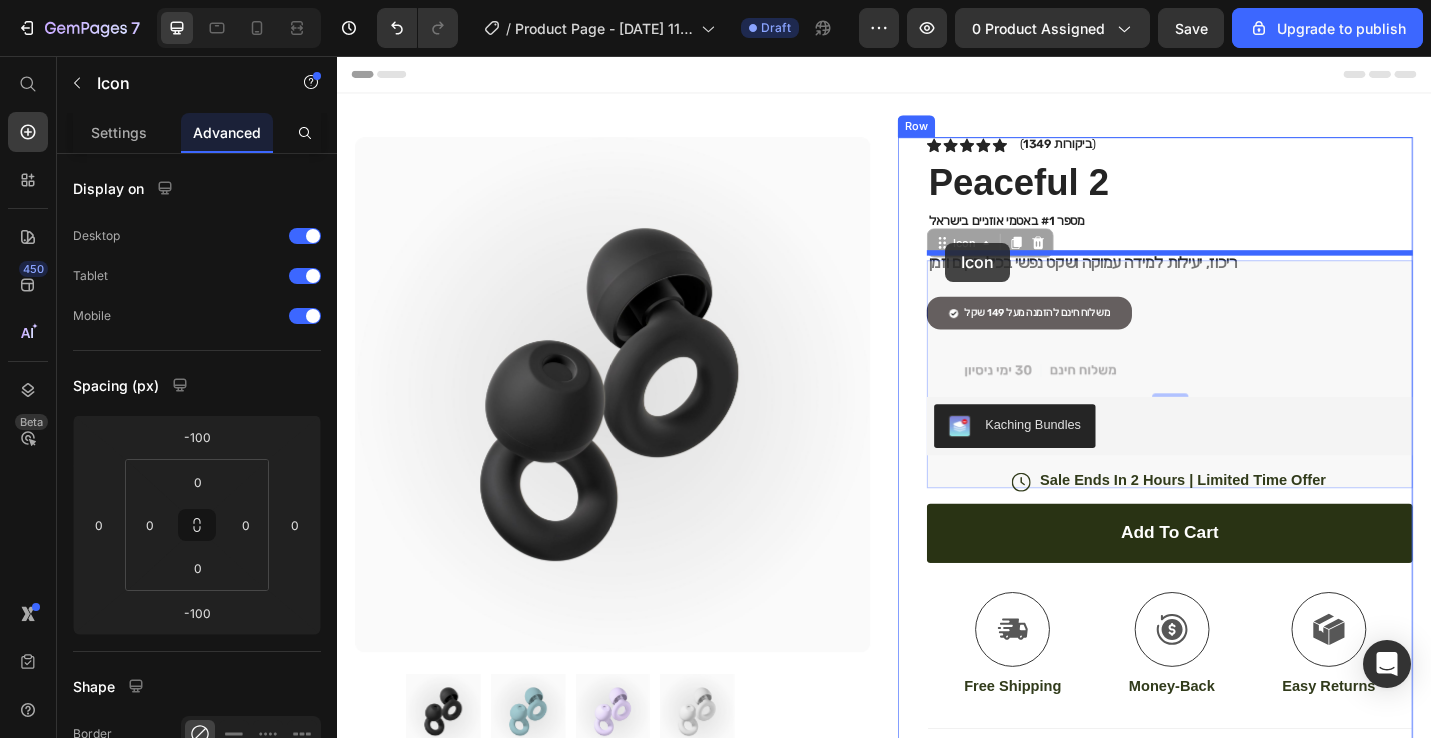 click on "Header
Product Images Image Icon Icon Icon Icon Icon Icon List “This skin cream is a game-changer! It has transformed my dry, lackluster skin into a hydrated and radiant complexion. I love how it absorbs quickly and leaves no greasy residue. Highly recommend” Text Block
Icon [PERSON_NAME] ([GEOGRAPHIC_DATA], [GEOGRAPHIC_DATA]) Text Block Row Row Row Icon Icon Icon Icon Icon Icon List (  1349 ביקורות  ) Text Block Row Peaceful 2 Product Title מספר #1 באטמי אוזניים בישראל Text Block ריכוז, יעילות למידה עמוקה ושקט נפשי בכל מקום וזמן Text Block
.id574444261785732068 .st0 {
fill: #010101;
fill-rule: evenodd;
}
.id574444261785732068 .st1 {
fill: #fff;
stroke: #231f20;
stroke-miterlimit: 10;
}
משלוח חינם להזמנה מעל 149 שקל Button" at bounding box center (937, 844) 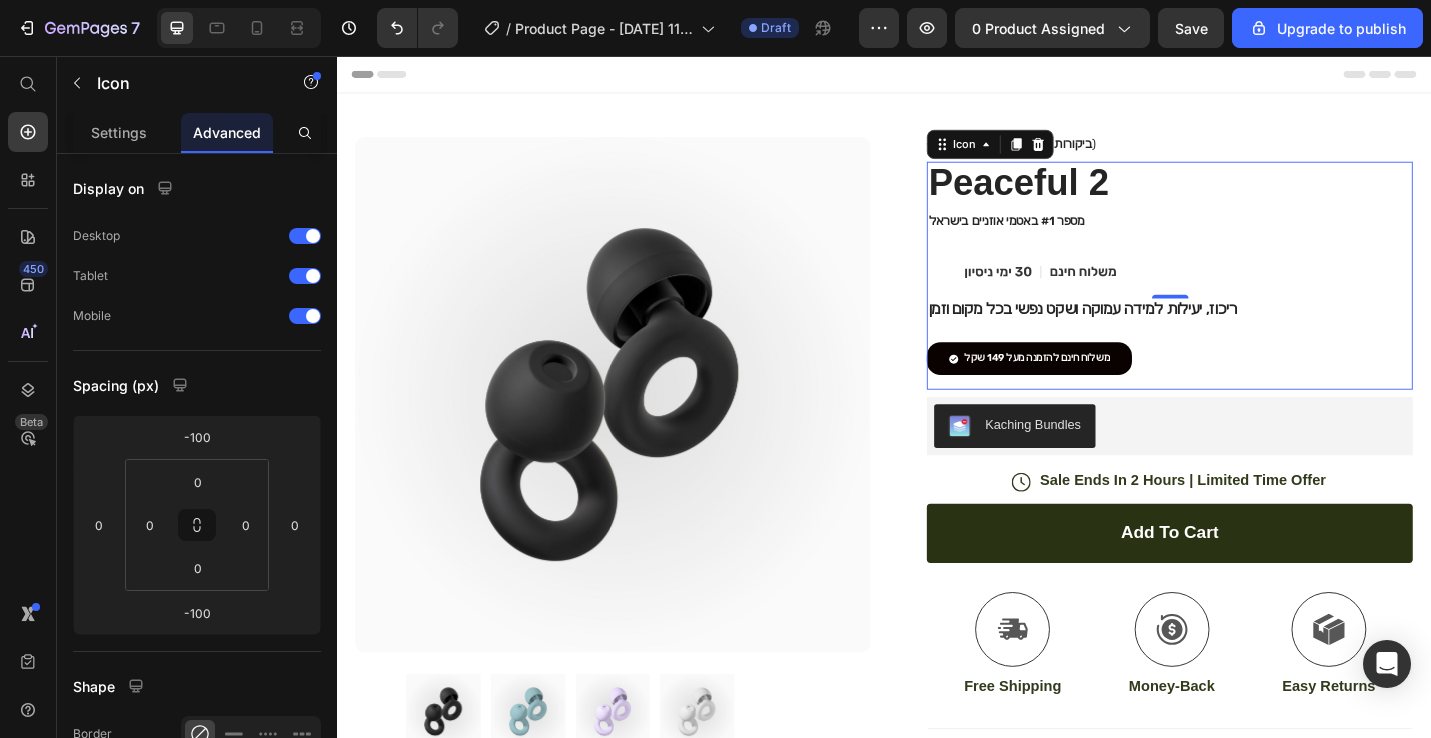 click on ".id574758844064858904 .st0 {
fill: #231f20;
}
.id574758844064858904 .st1 {
display: none;
fill: #d1d3d4;
}
.id574758844064858904 .st1, .st2 {
opacity: .8;
}
.id574758844064858904 .st3 {
opacity: .9;
}
.id574758844064858904 .st2 {
fill: none;
stroke: #e6e7e8;
stroke-miterlimit: 10;
stroke-width: 14px;
}" 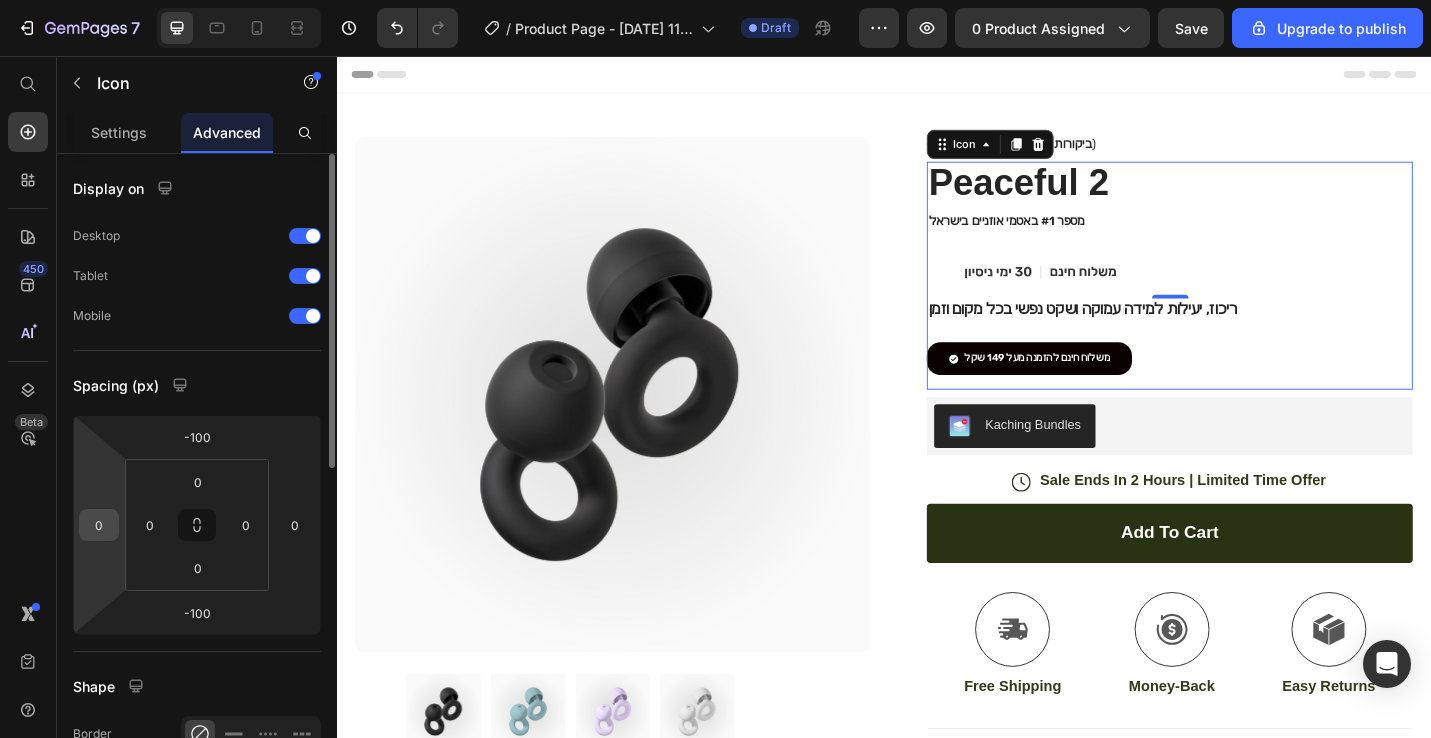 click on "0" at bounding box center [99, 525] 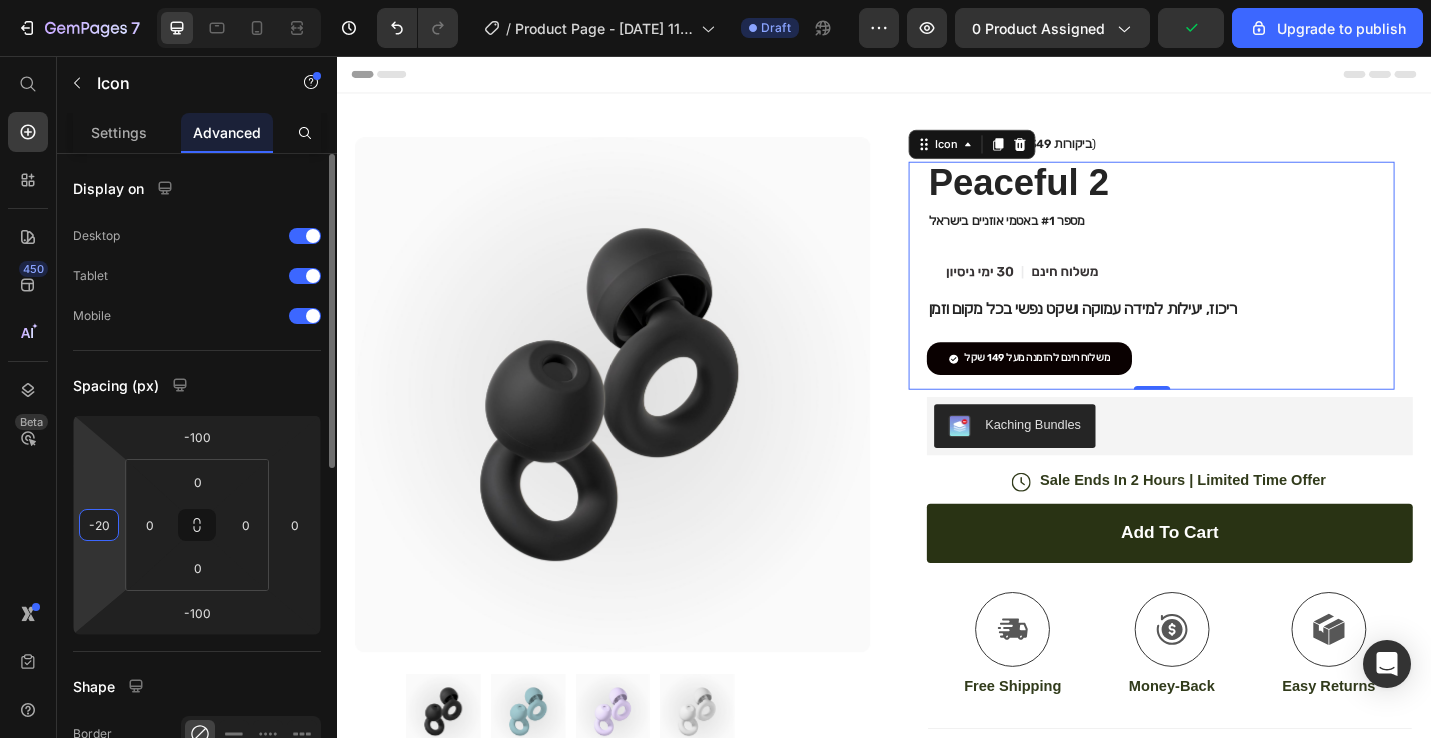 type on "-2" 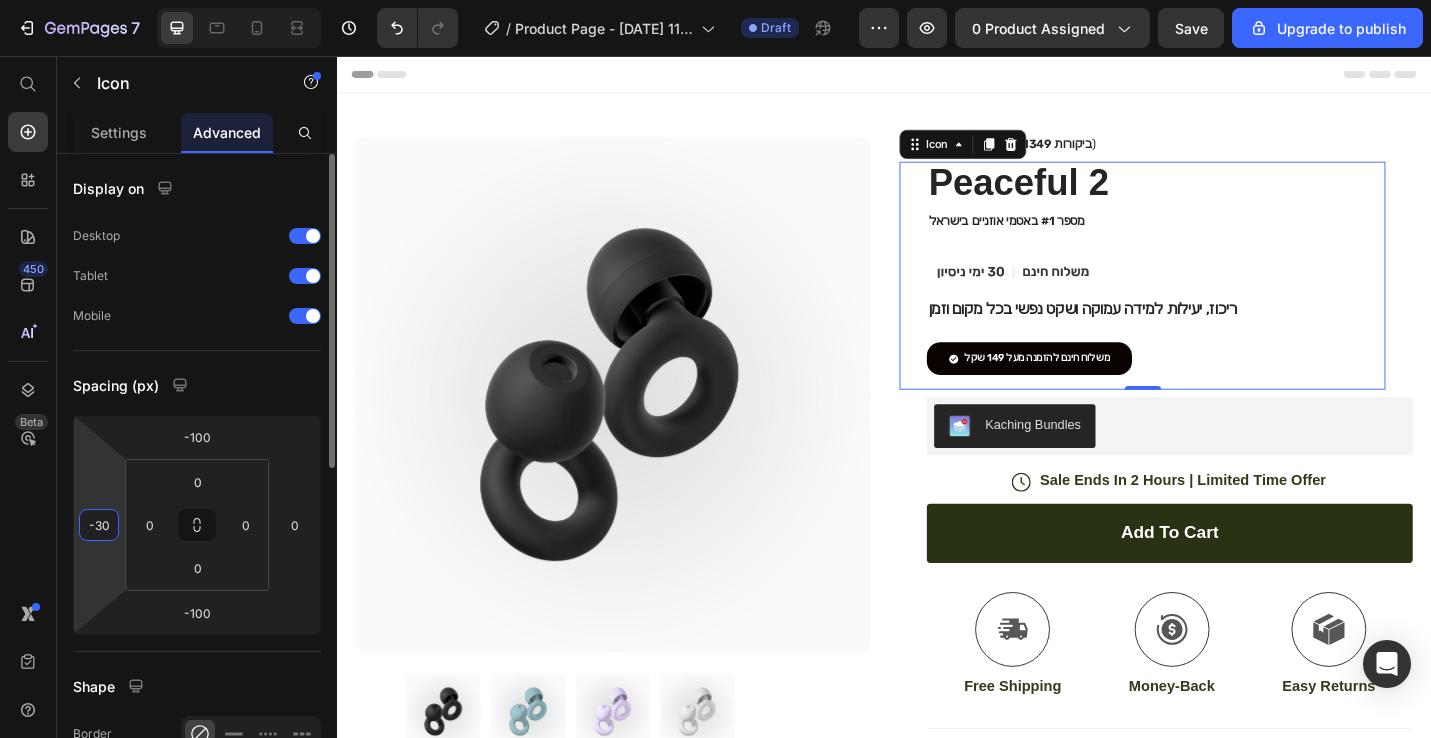 type on "-3" 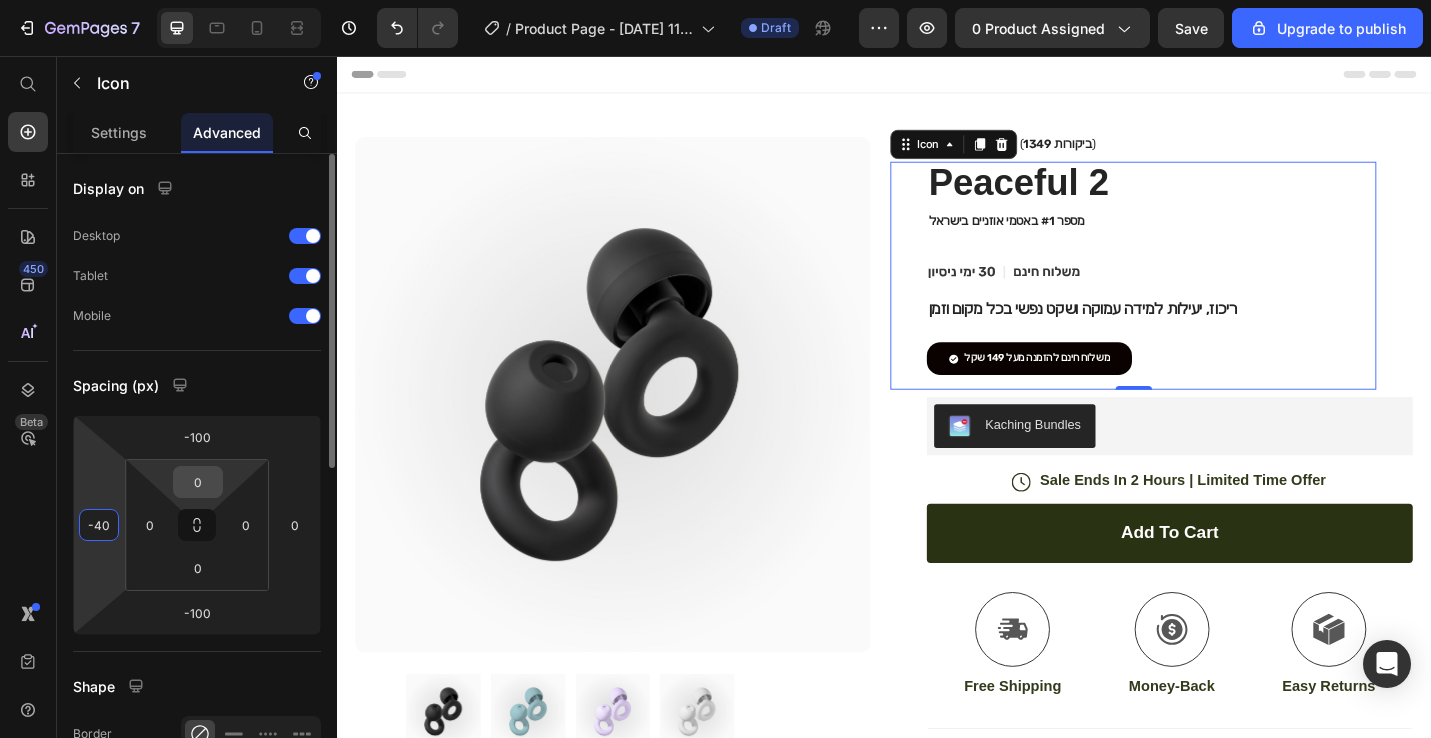 type on "-40" 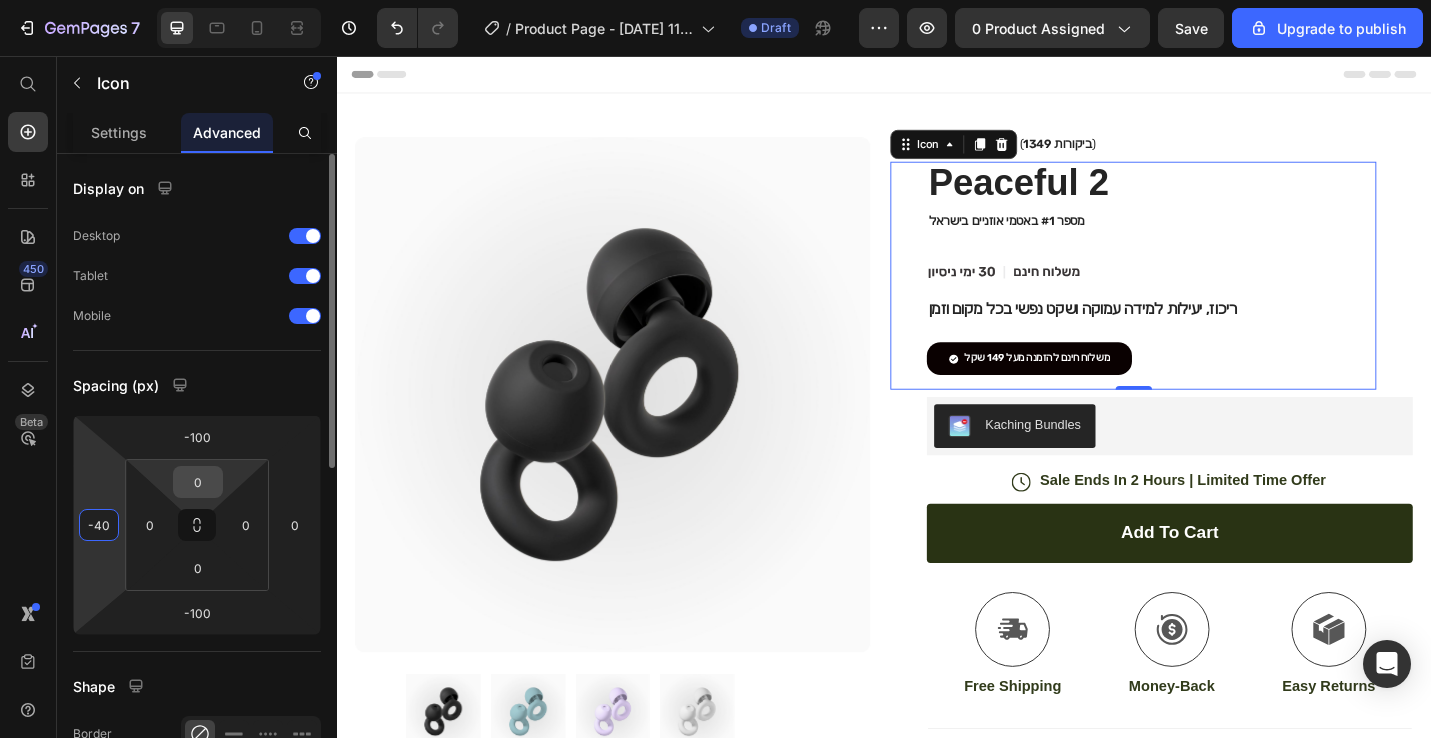 click on "0" at bounding box center (198, 482) 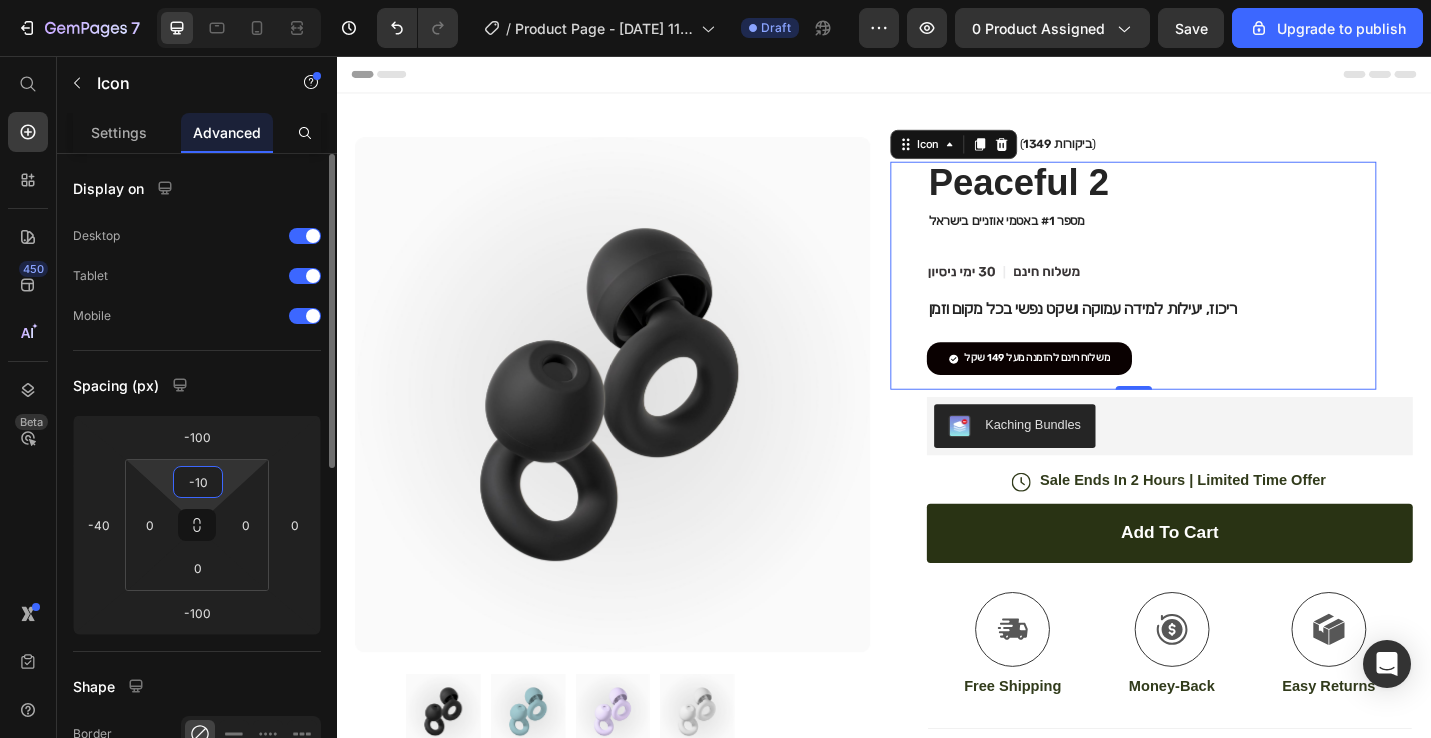 click on "-10" at bounding box center (198, 482) 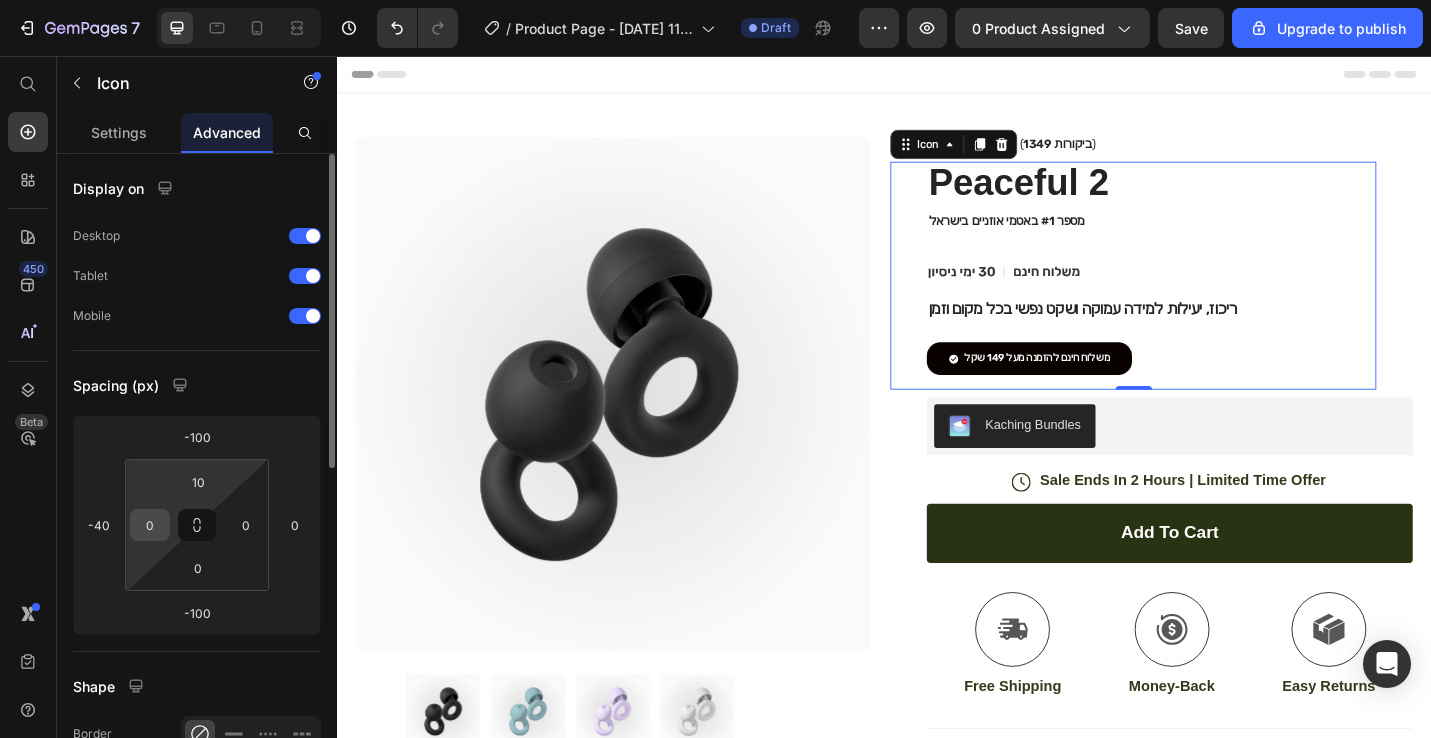 click on "0" at bounding box center [150, 525] 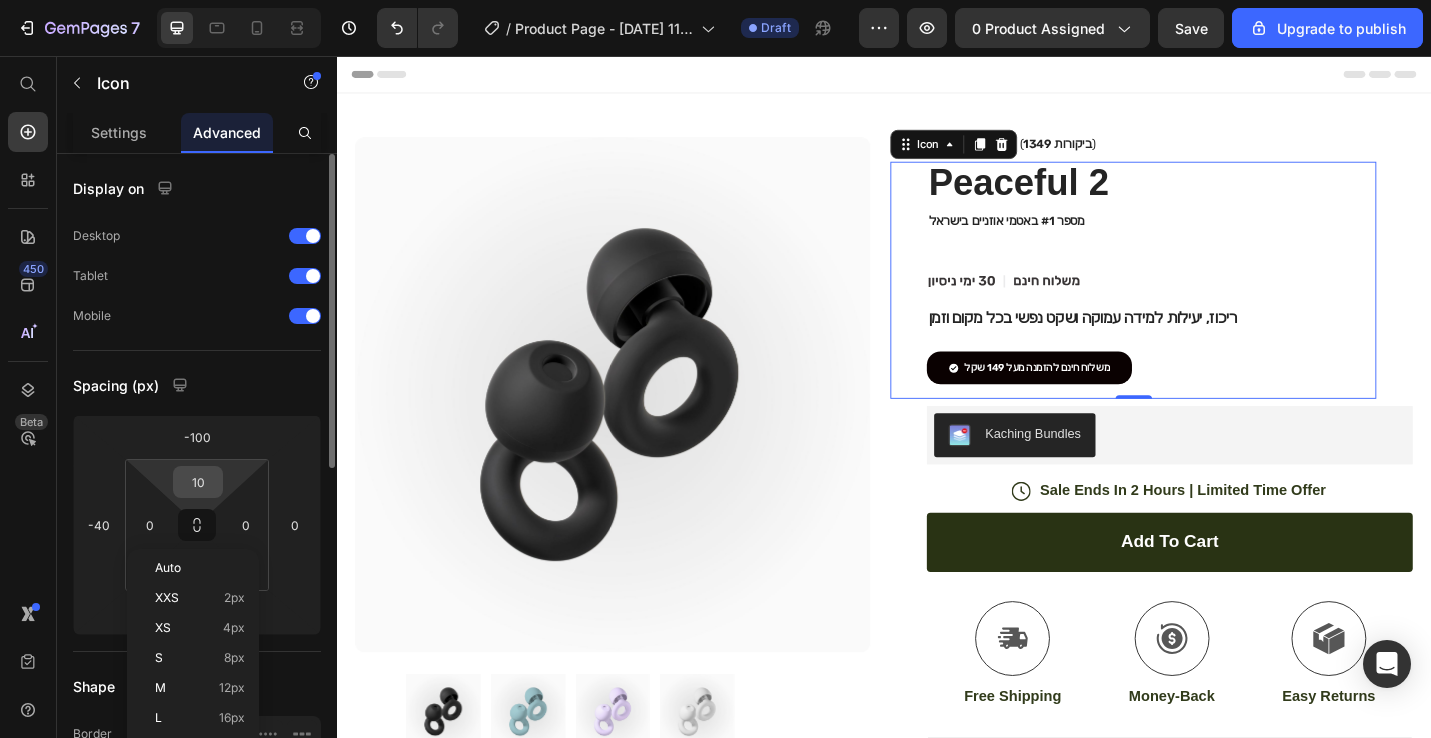 click on "10" at bounding box center (198, 482) 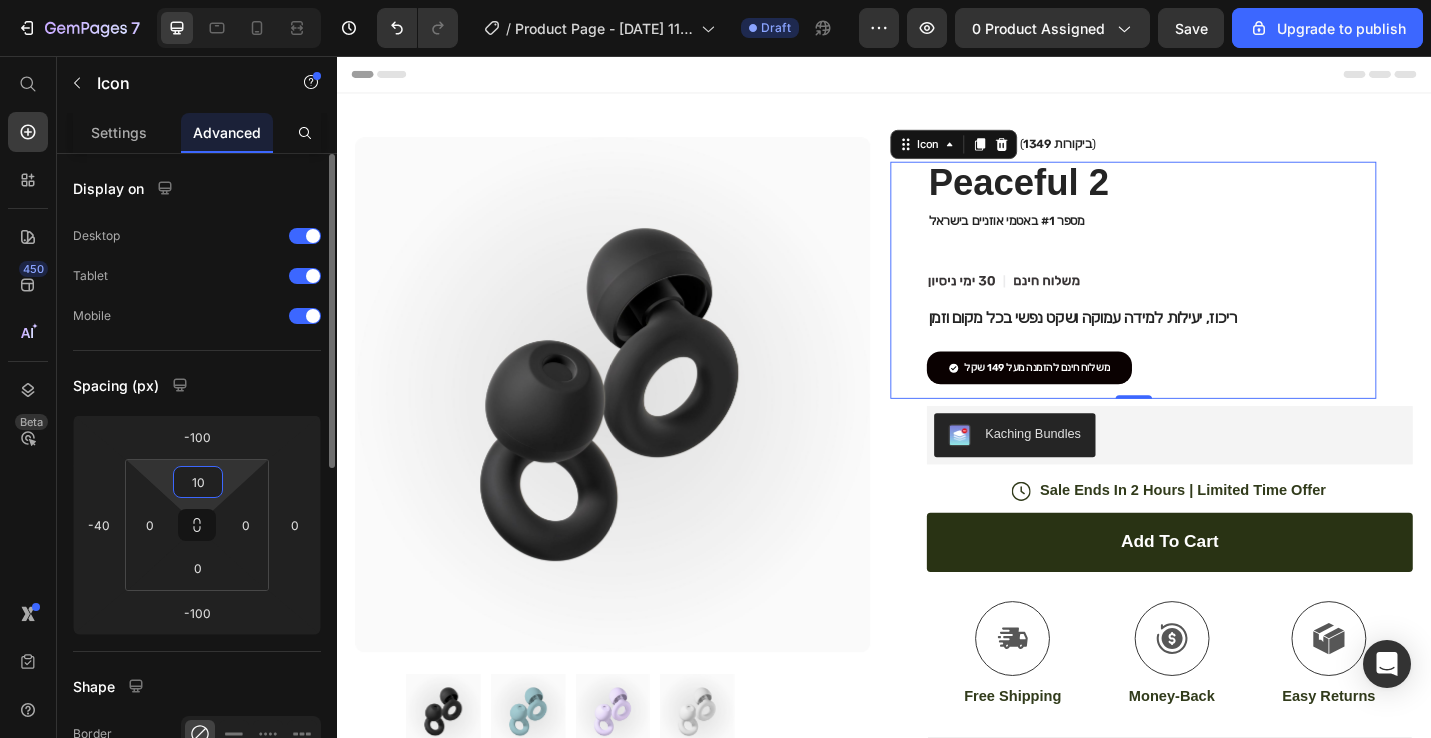 click on "10" at bounding box center [198, 482] 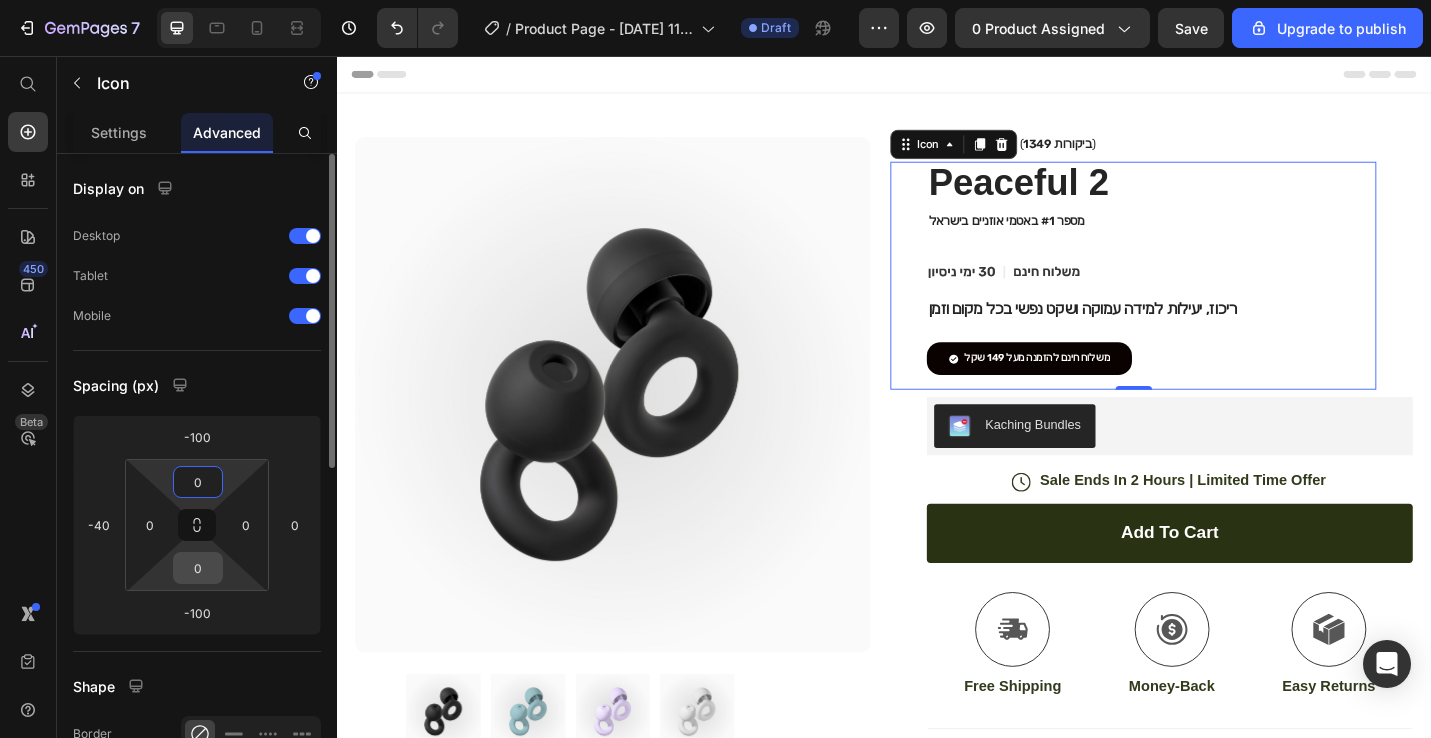 type on "0" 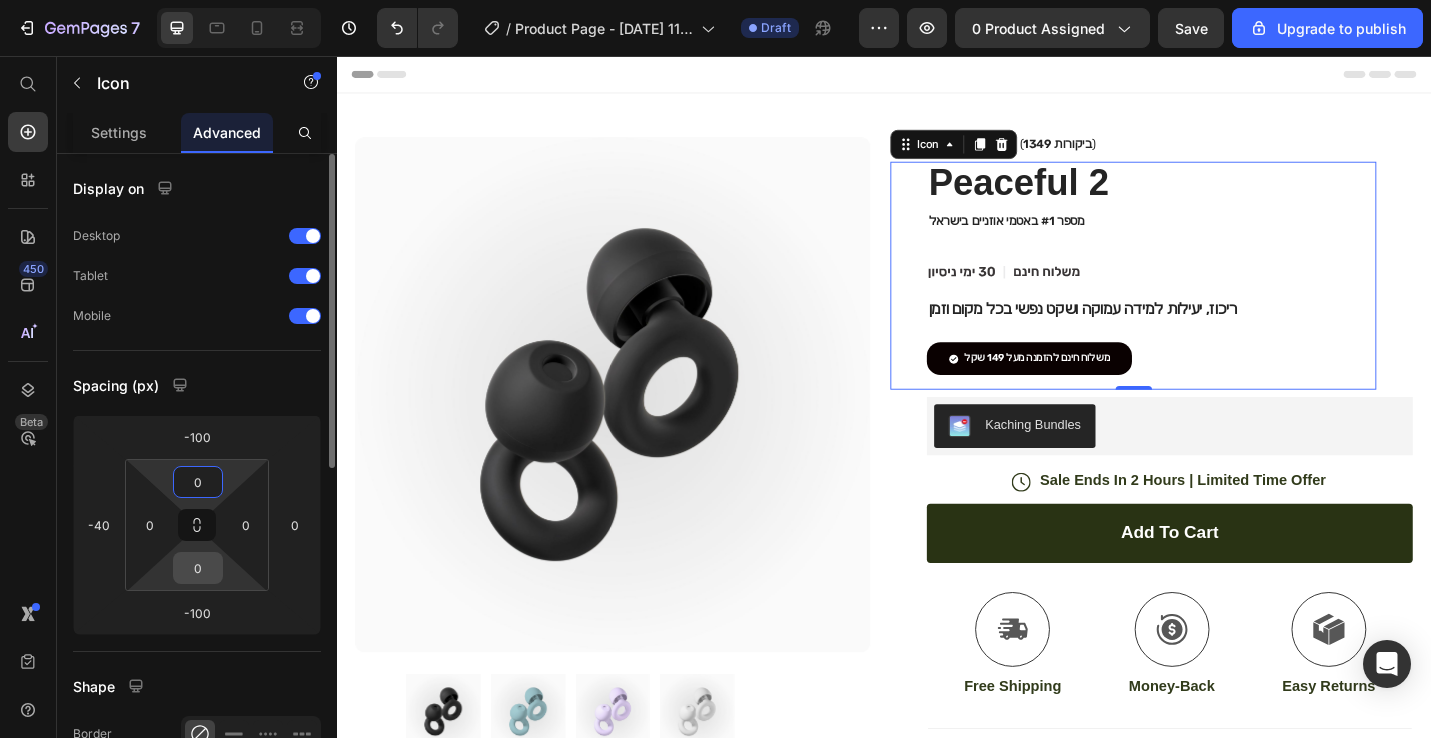 click on "0" at bounding box center (198, 568) 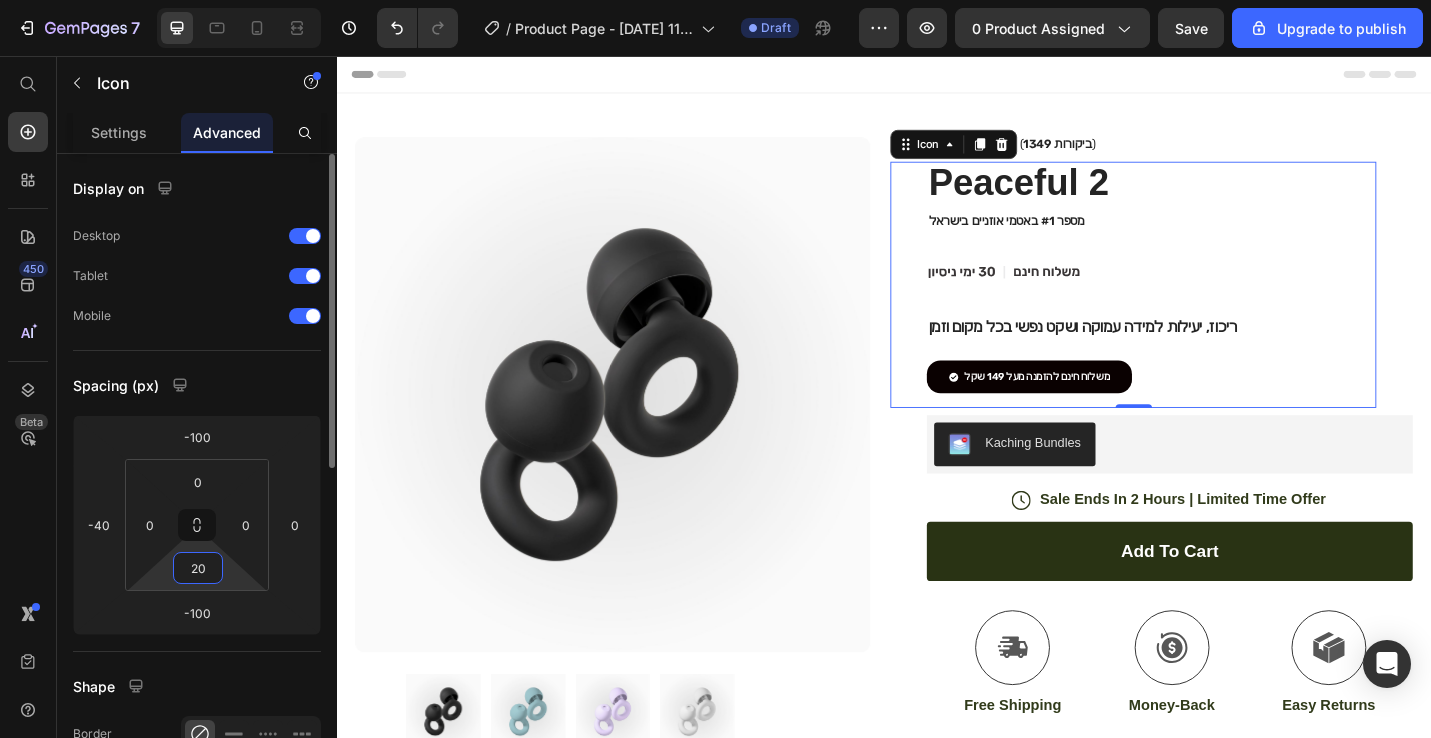 type on "2" 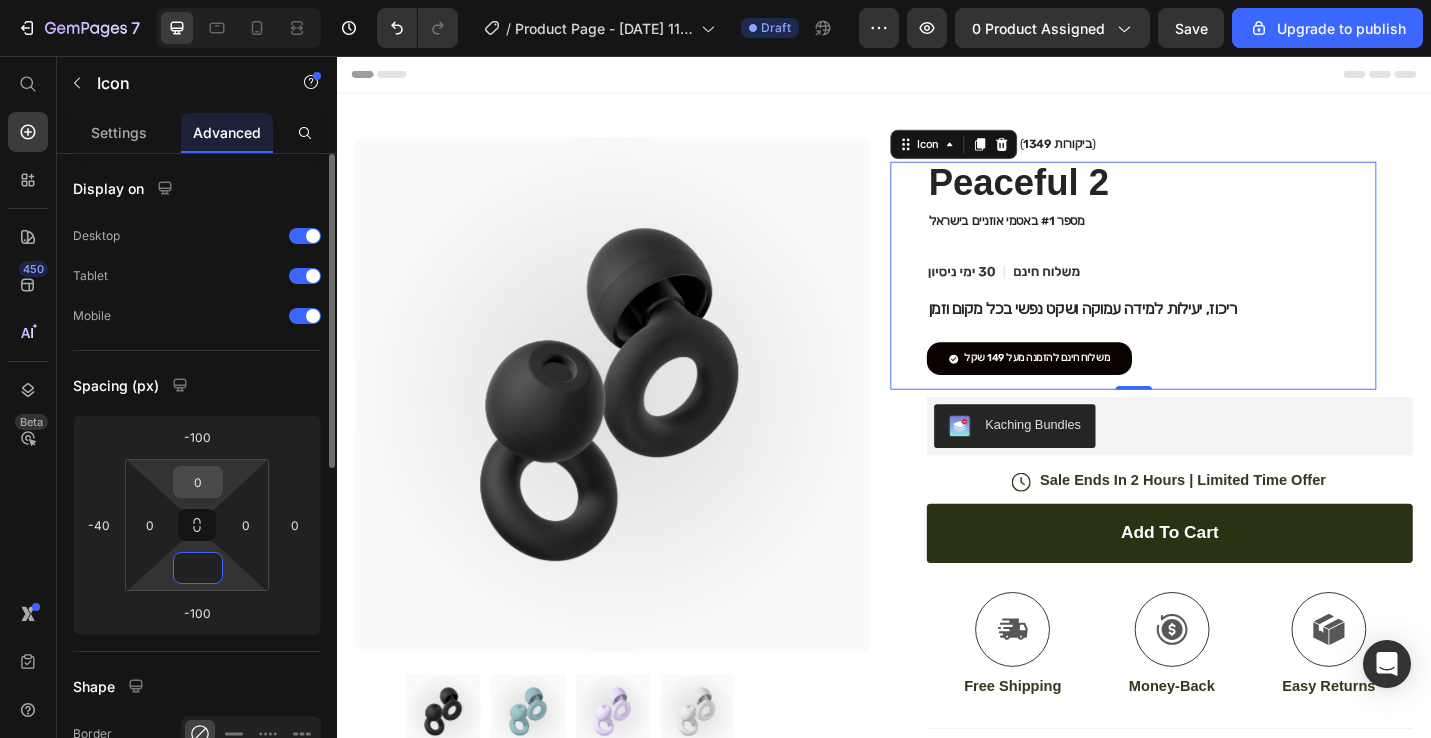 type on "0" 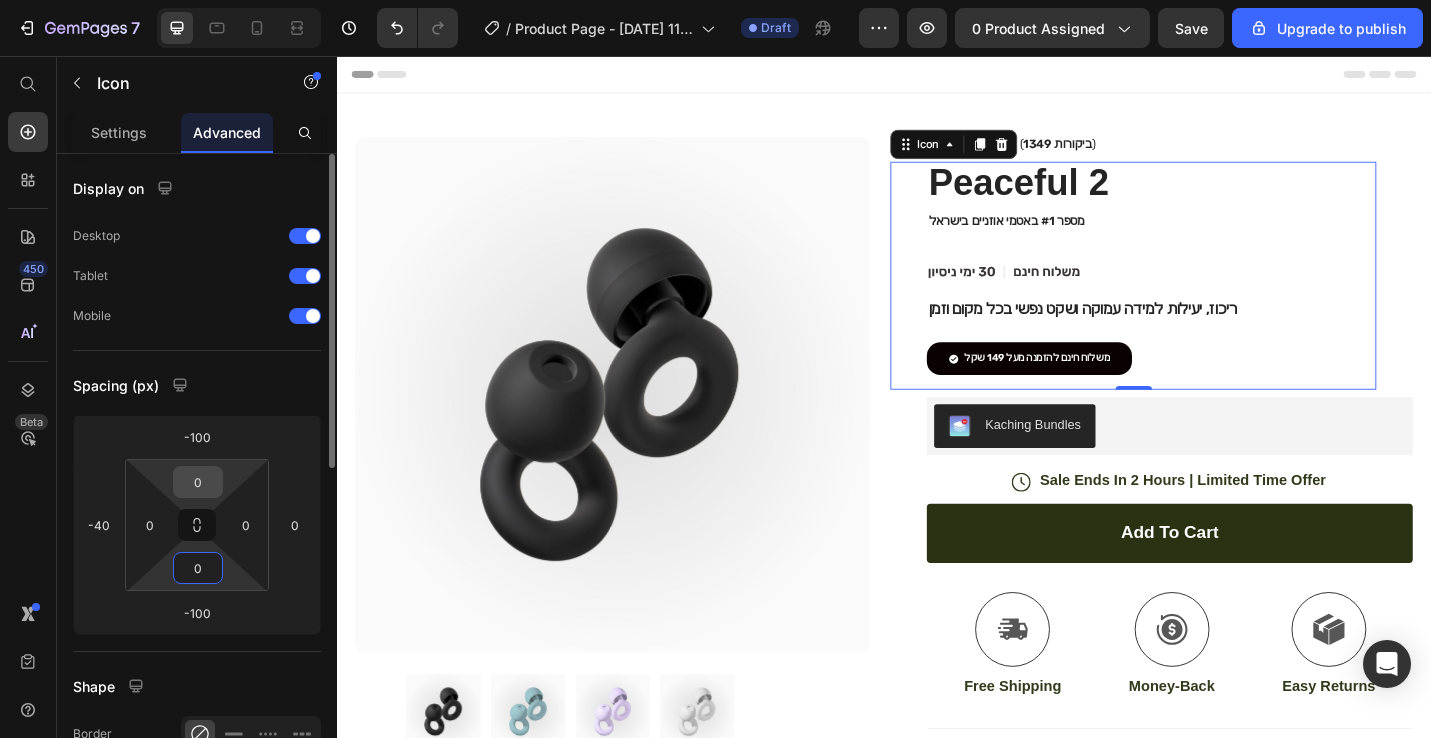click on "0" at bounding box center (198, 482) 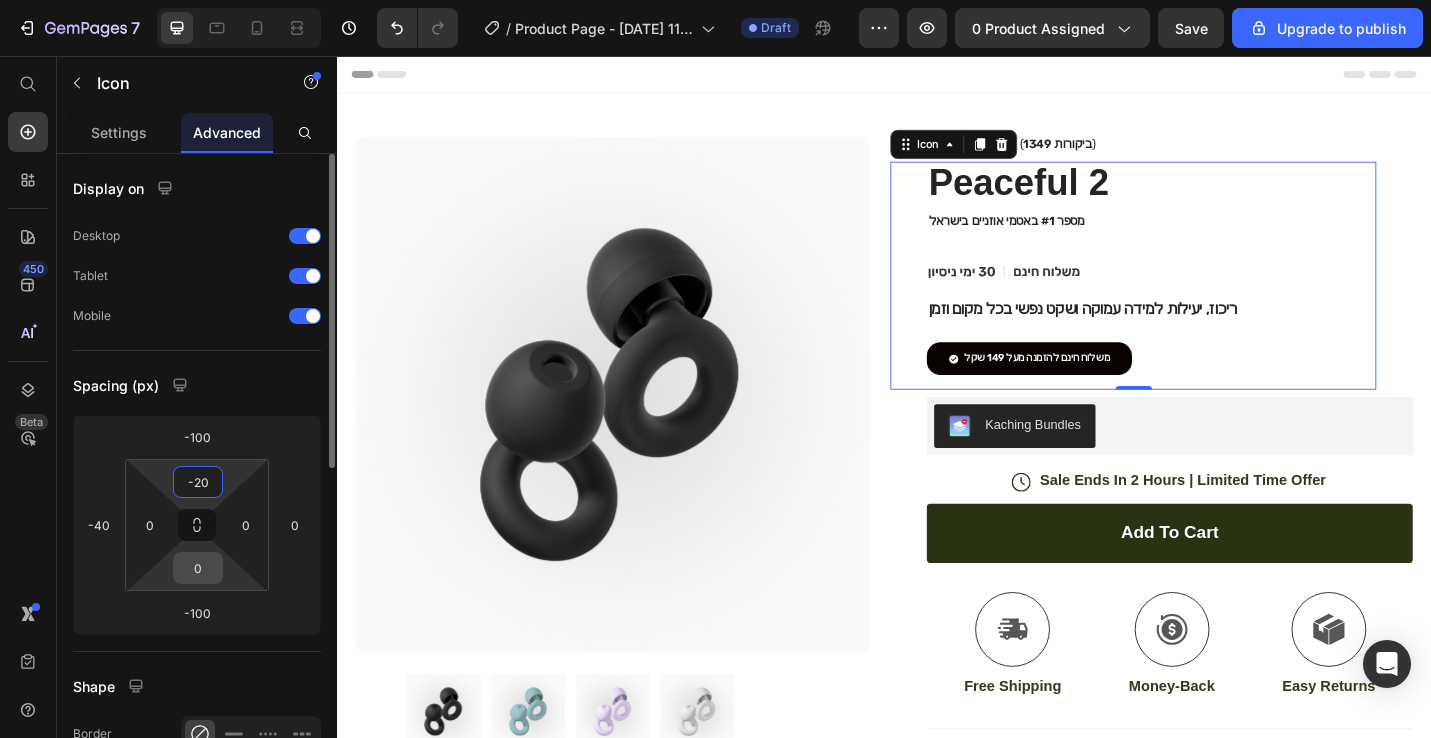 type on "20" 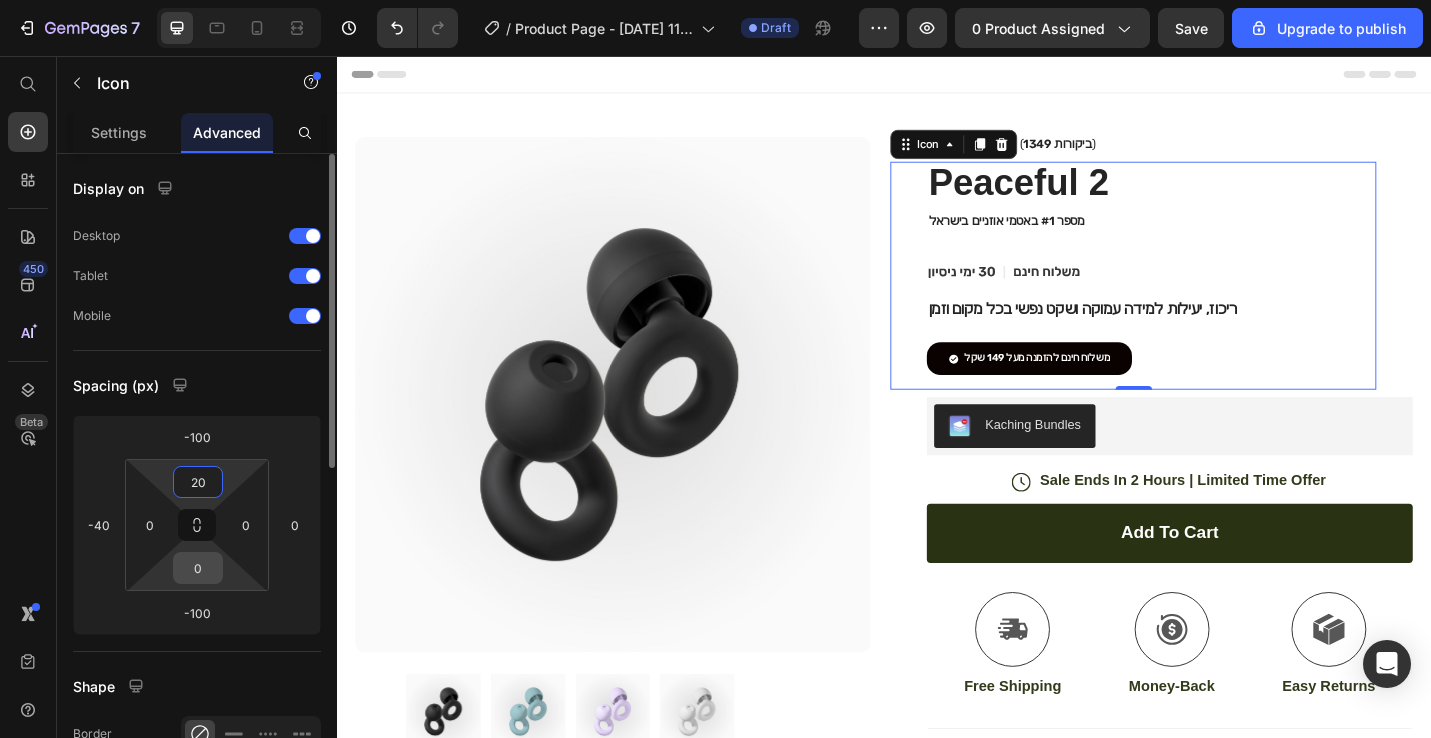 click on "0" at bounding box center (198, 568) 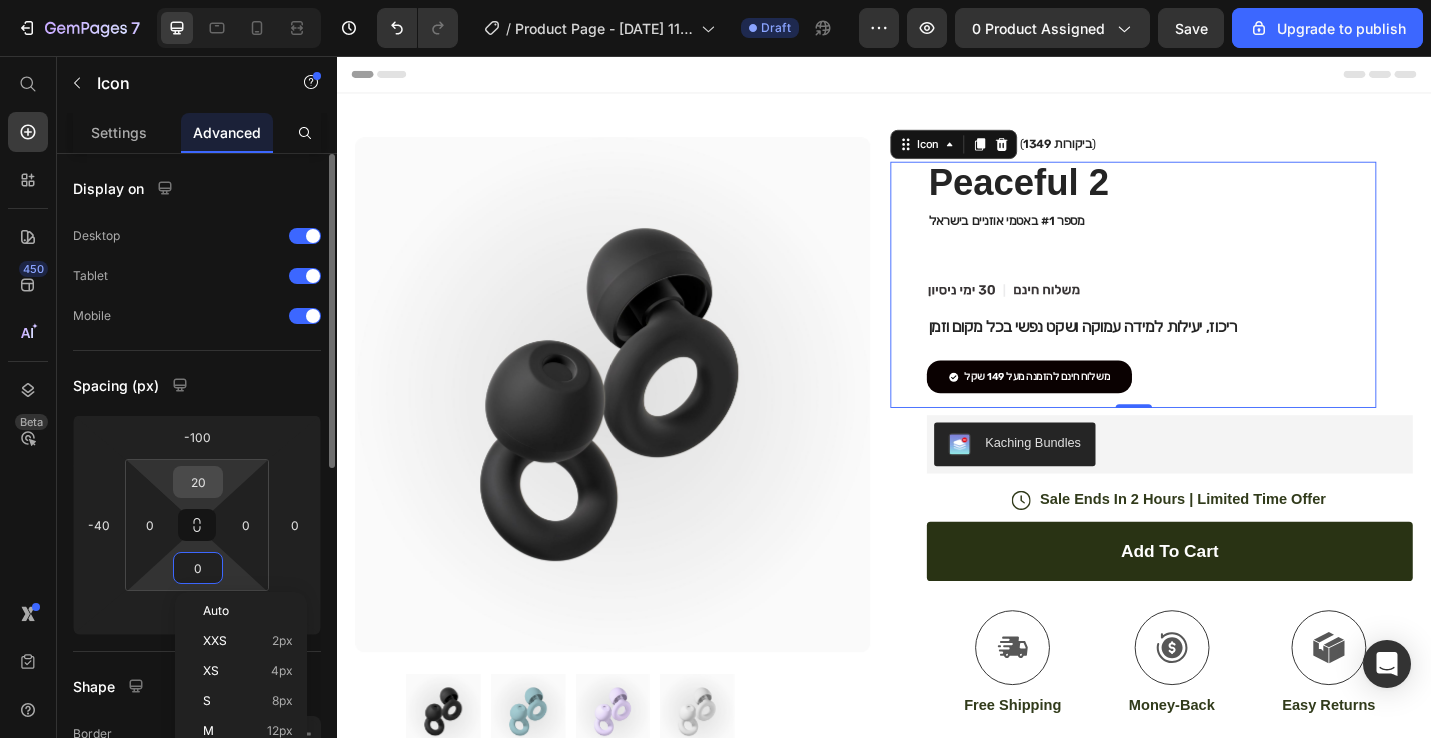 click on "20" at bounding box center (198, 482) 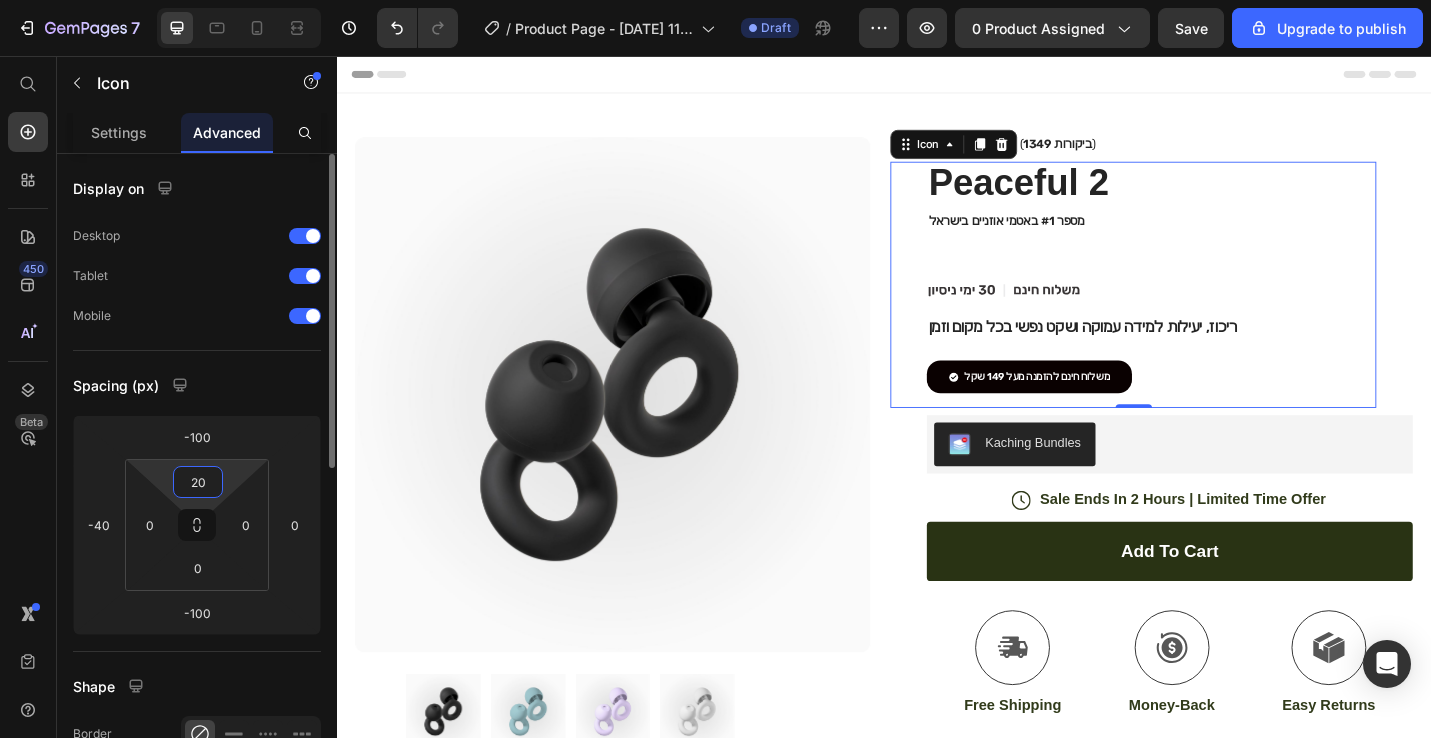 click on "20" at bounding box center (198, 482) 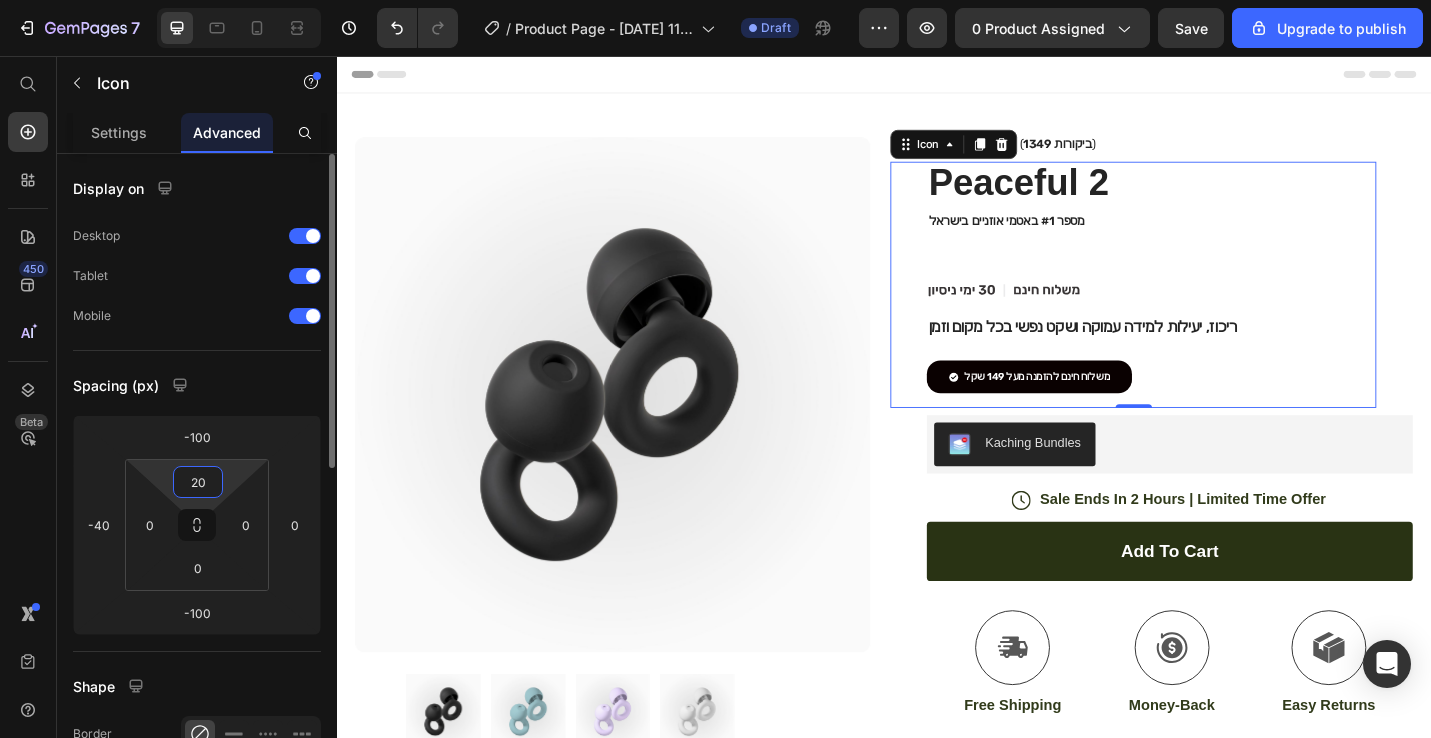 click on "20" at bounding box center [198, 482] 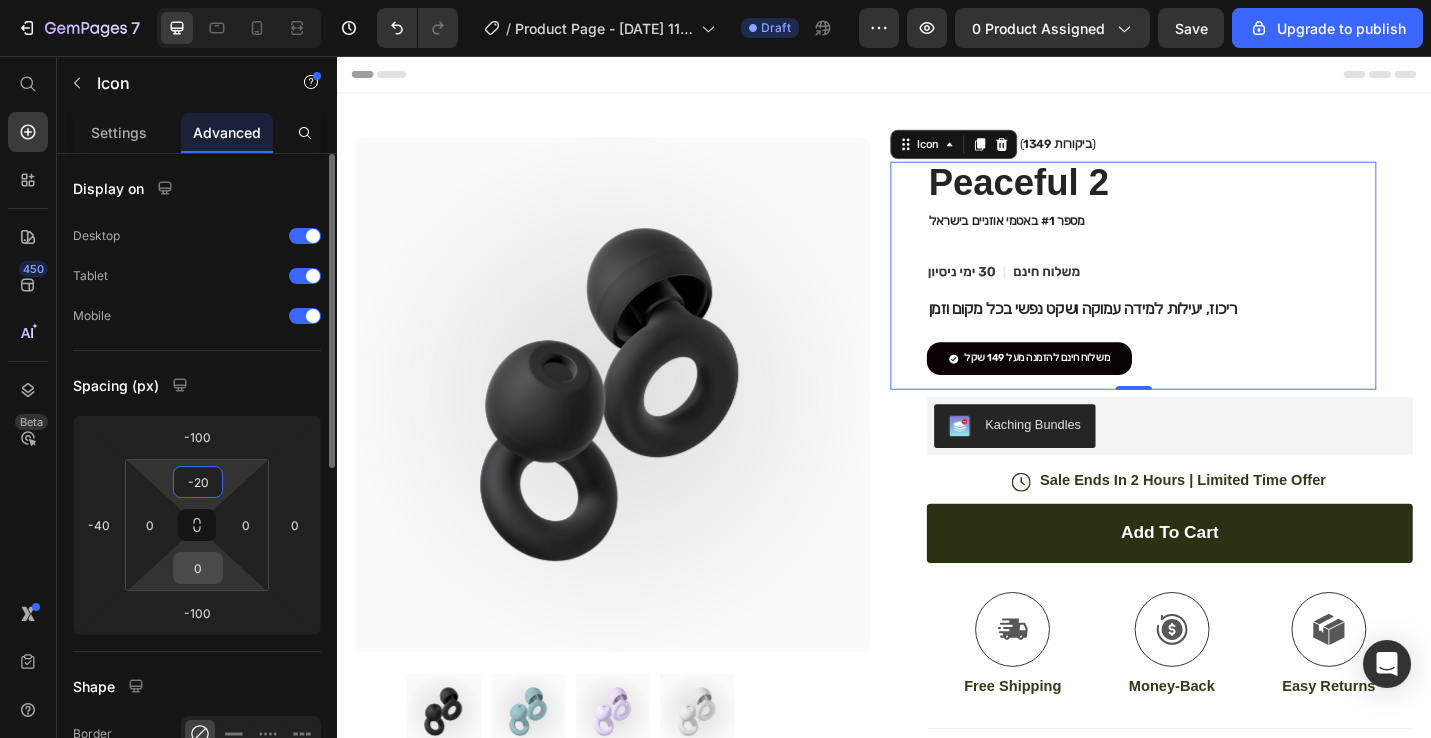 type on "20" 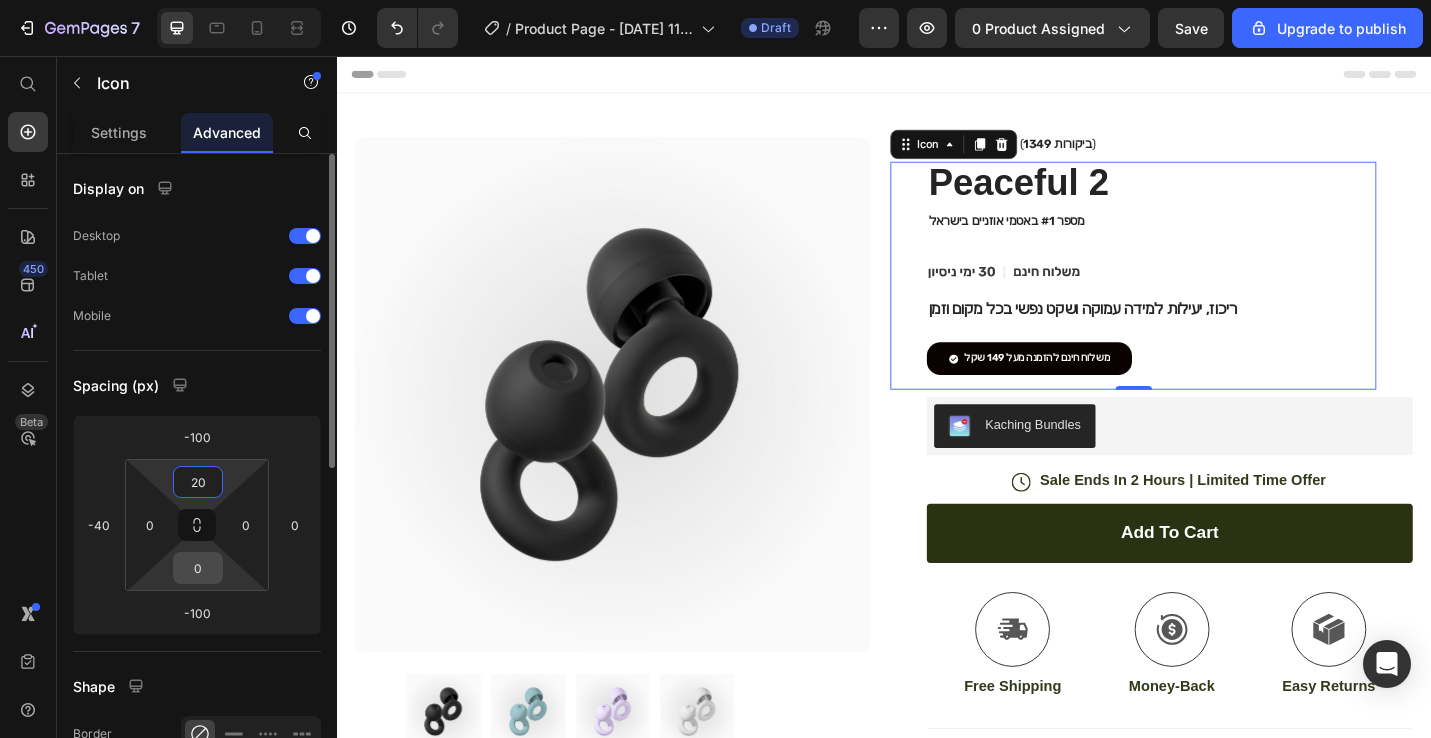 click on "0" at bounding box center [198, 568] 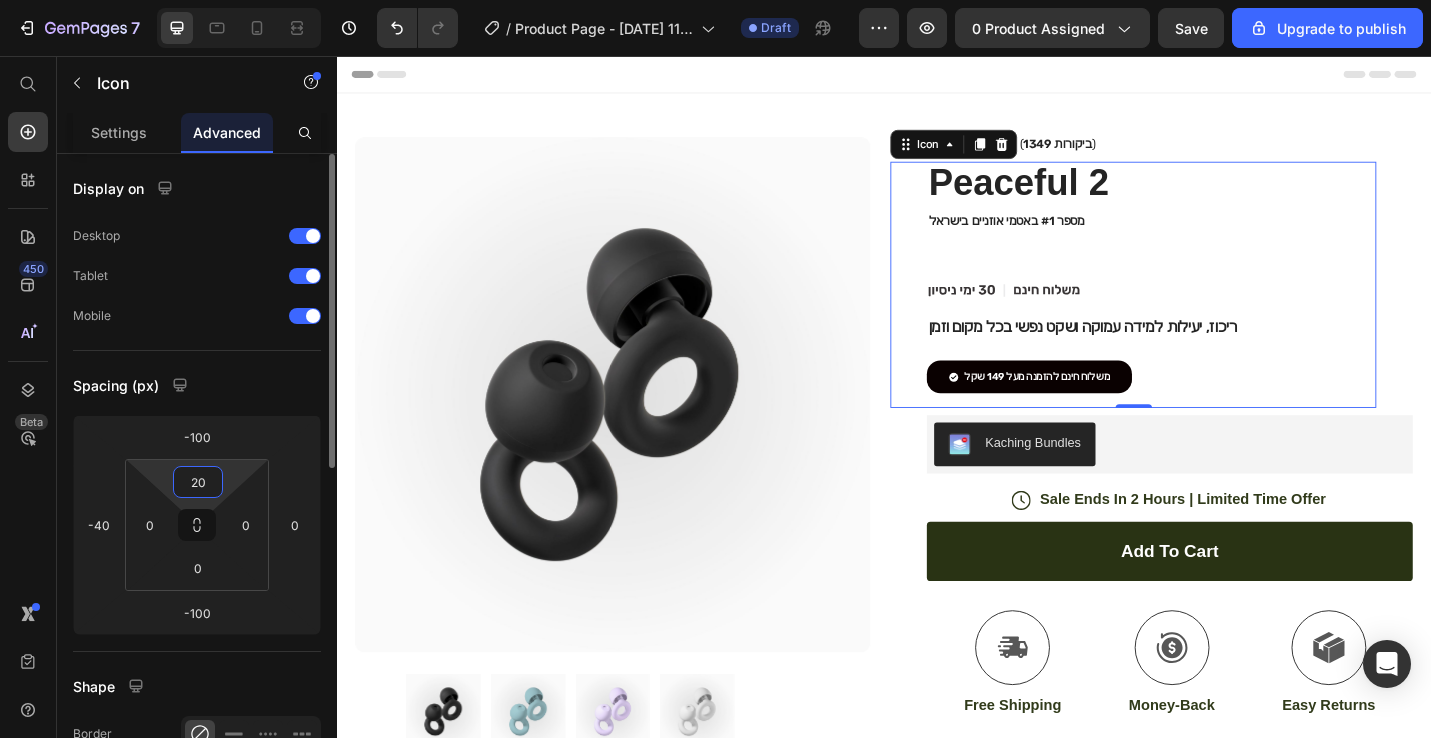 click on "7   /  Product Page - [DATE] 11:34:08 Draft Preview 0 product assigned  Save  Upgrade to publish 450 Beta Start with Sections Elements Hero Section Product Detail Brands Trusted Badges Guarantee Product Breakdown How to use Testimonials Compare Bundle FAQs Social Proof Brand Story Product List Collection Blog List Contact Sticky Add to Cart Custom Footer Browse Library 450 Layout
Row
Row
Row
Row Text
Heading
Text Block Button
Button
Button
Sticky Back to top Media" at bounding box center (715, 0) 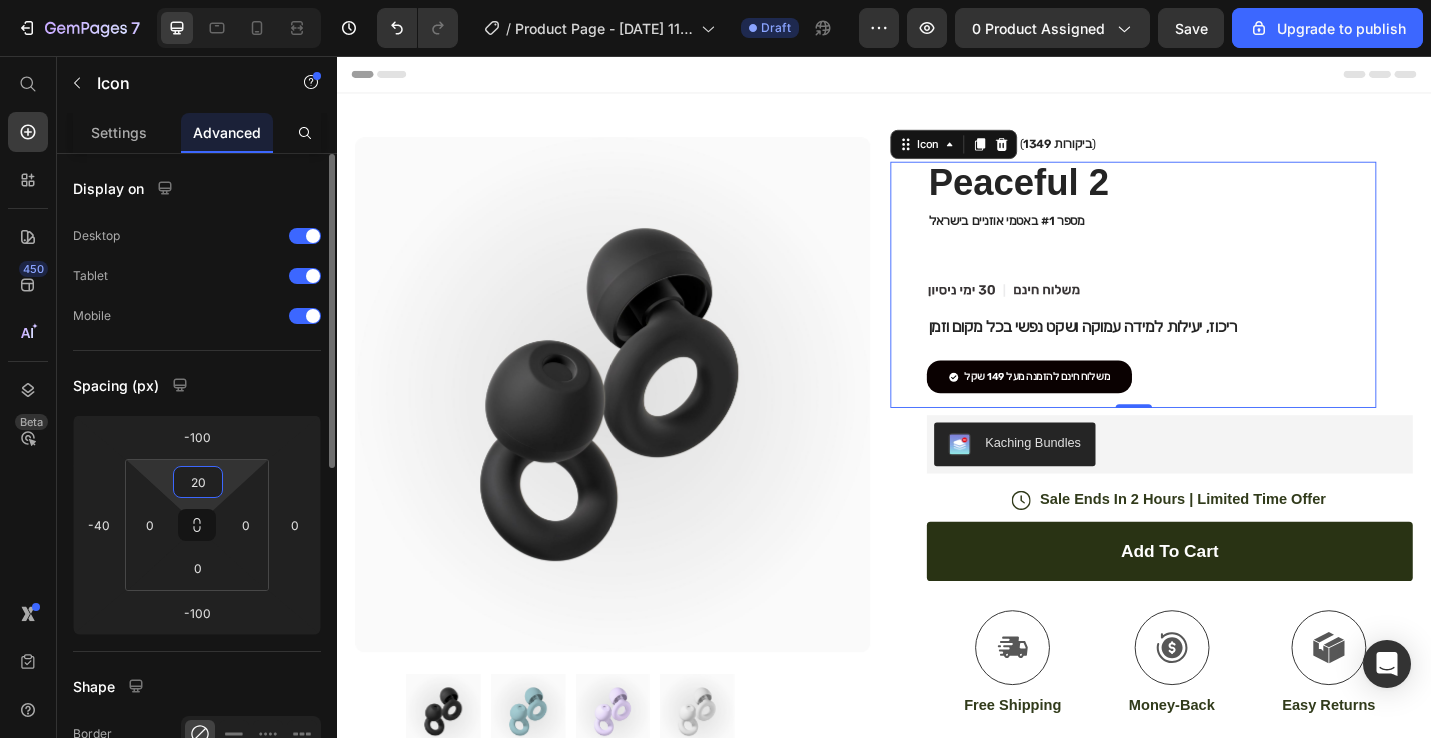 click on "7   /  Product Page - [DATE] 11:34:08 Draft Preview 0 product assigned  Save  Upgrade to publish 450 Beta Start with Sections Elements Hero Section Product Detail Brands Trusted Badges Guarantee Product Breakdown How to use Testimonials Compare Bundle FAQs Social Proof Brand Story Product List Collection Blog List Contact Sticky Add to Cart Custom Footer Browse Library 450 Layout
Row
Row
Row
Row Text
Heading
Text Block Button
Button
Button
Sticky Back to top Media" at bounding box center [715, 0] 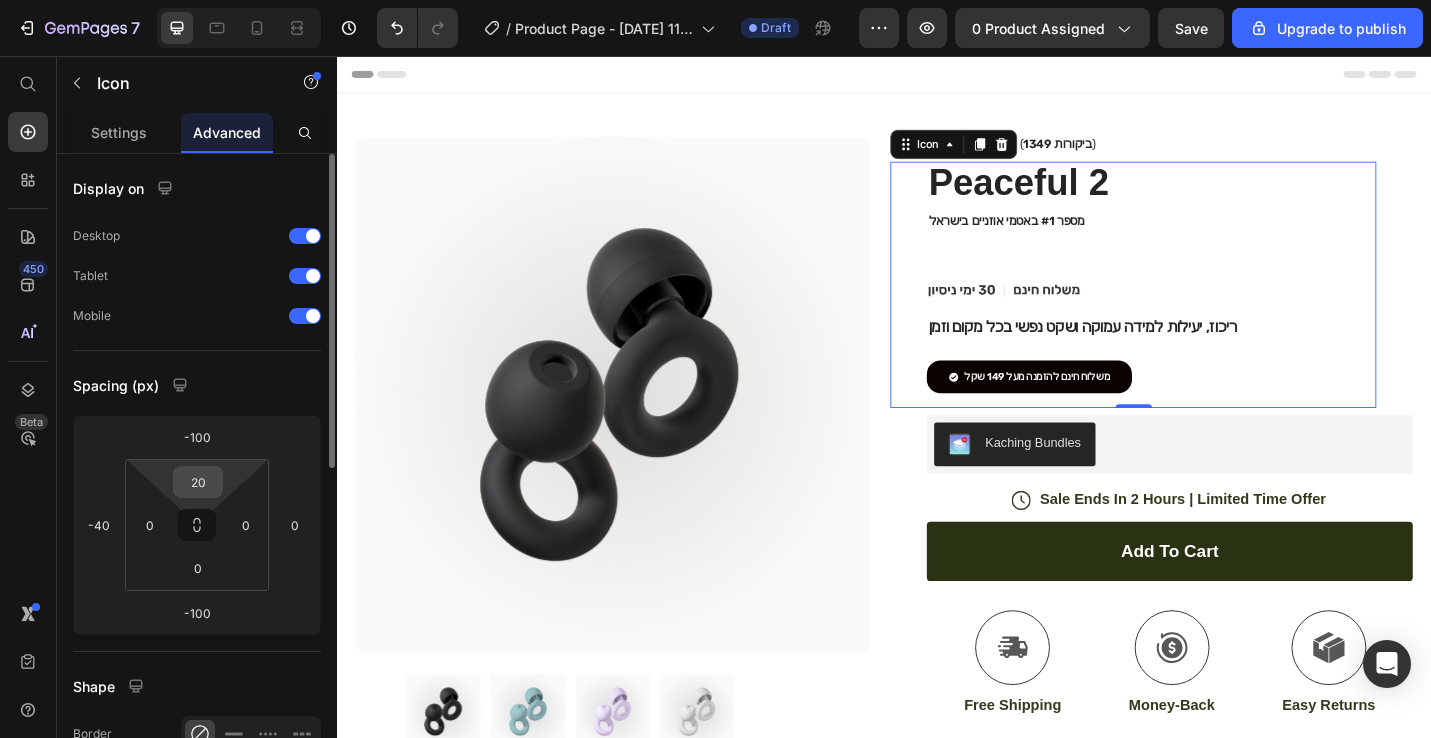 click on "20" at bounding box center (198, 482) 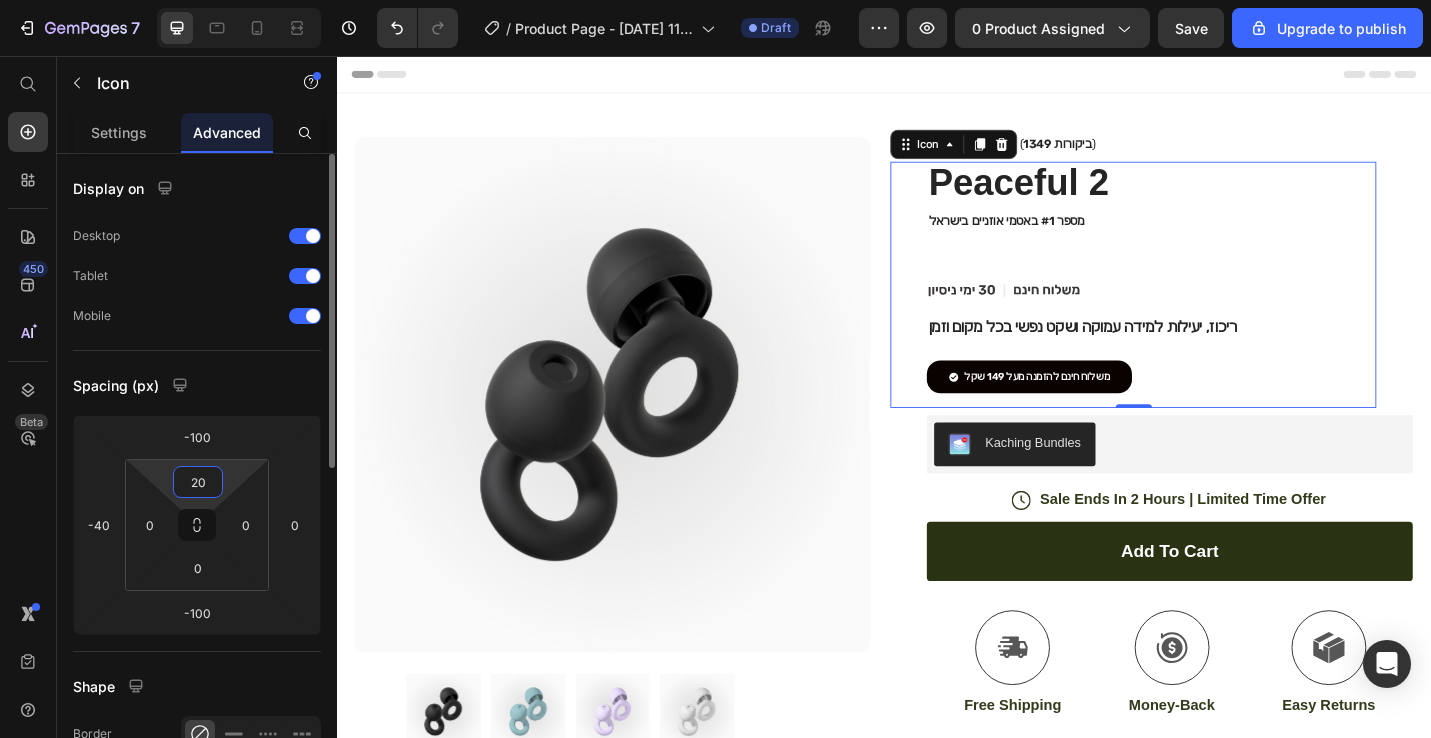 click on "20" at bounding box center (198, 482) 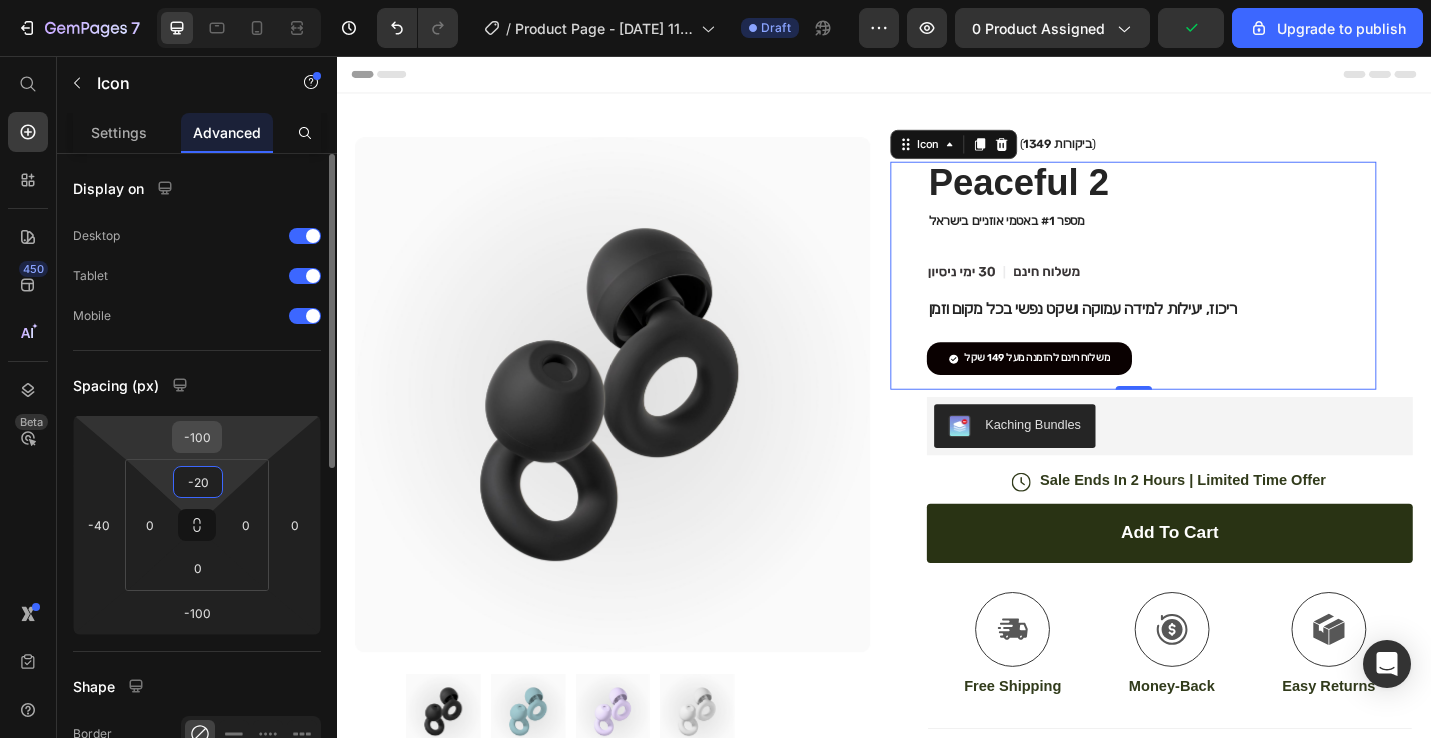 type on "20" 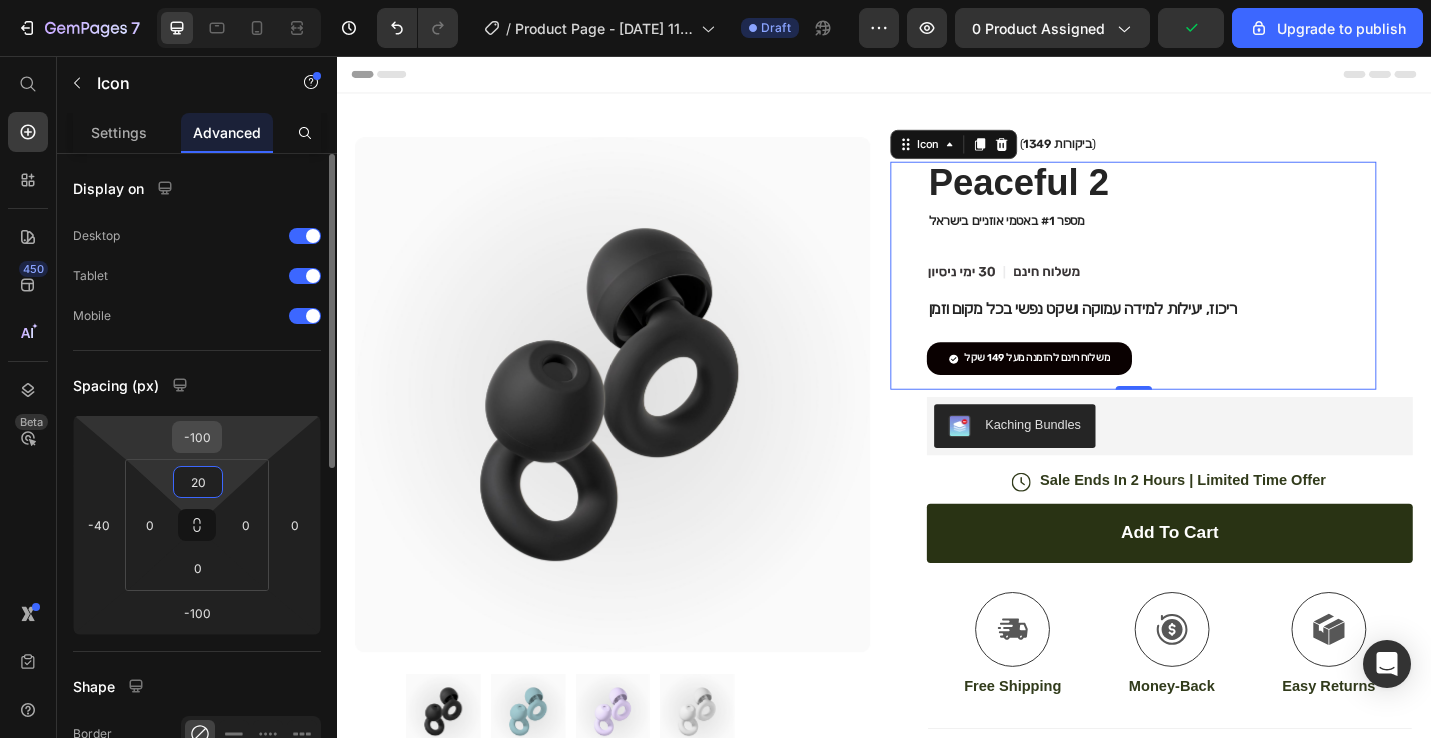 click on "-100" at bounding box center [197, 437] 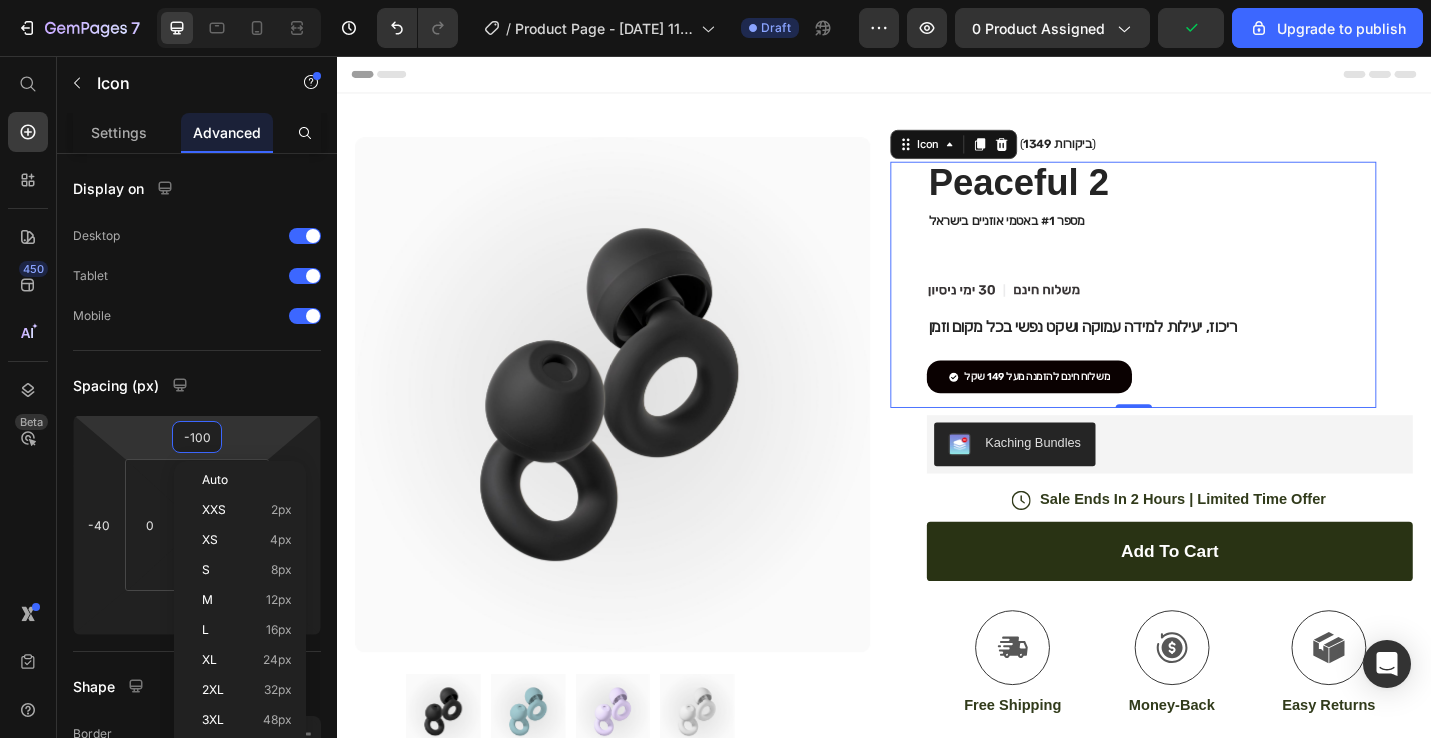 click on "7   /  Product Page - [DATE] 11:34:08 Draft Preview 0 product assigned Upgrade to publish 450 Beta Start with Sections Elements Hero Section Product Detail Brands Trusted Badges Guarantee Product Breakdown How to use Testimonials Compare Bundle FAQs Social Proof Brand Story Product List Collection Blog List Contact Sticky Add to Cart Custom Footer Browse Library 450 Layout
Row
Row
Row
Row Text
Heading
Text Block Button
Button
Button
Sticky Back to top Media
Image" at bounding box center (715, 0) 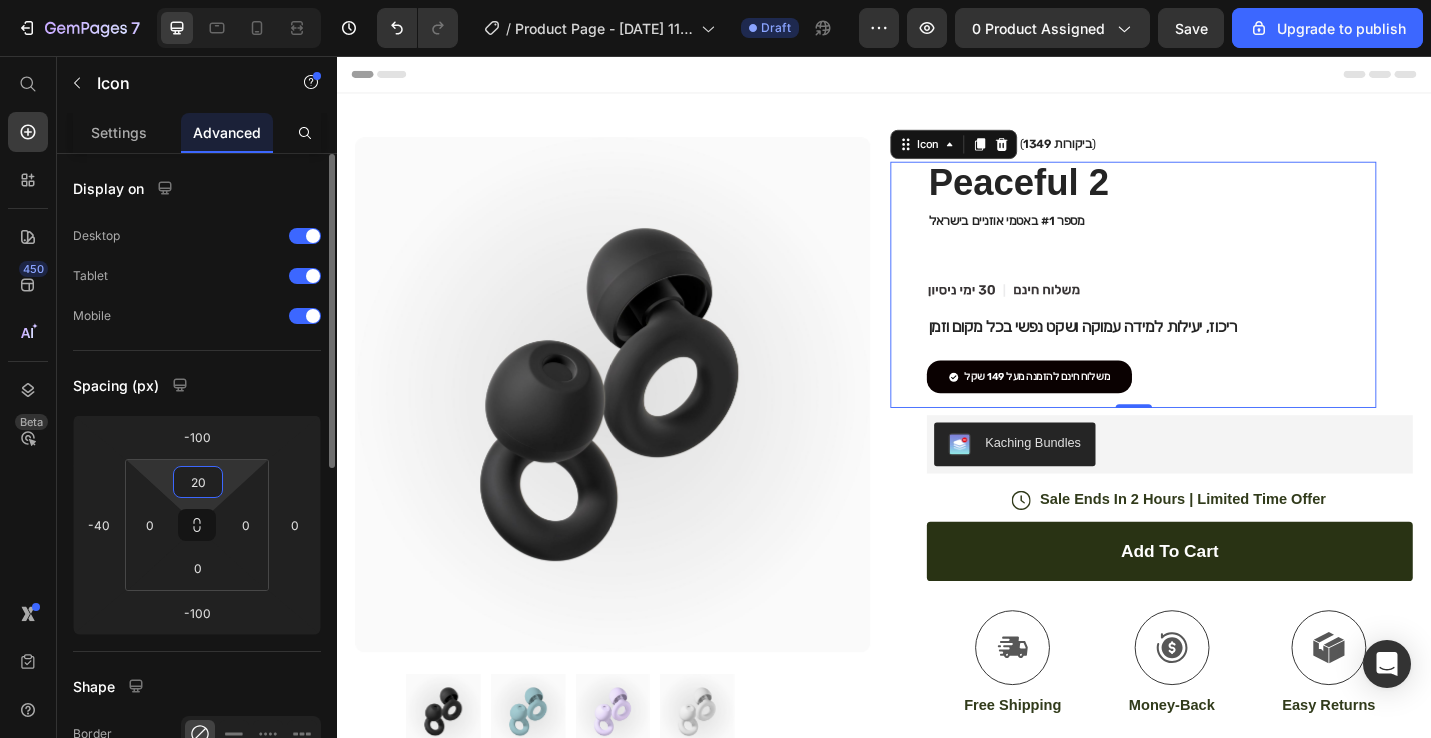 click on "20" at bounding box center [198, 482] 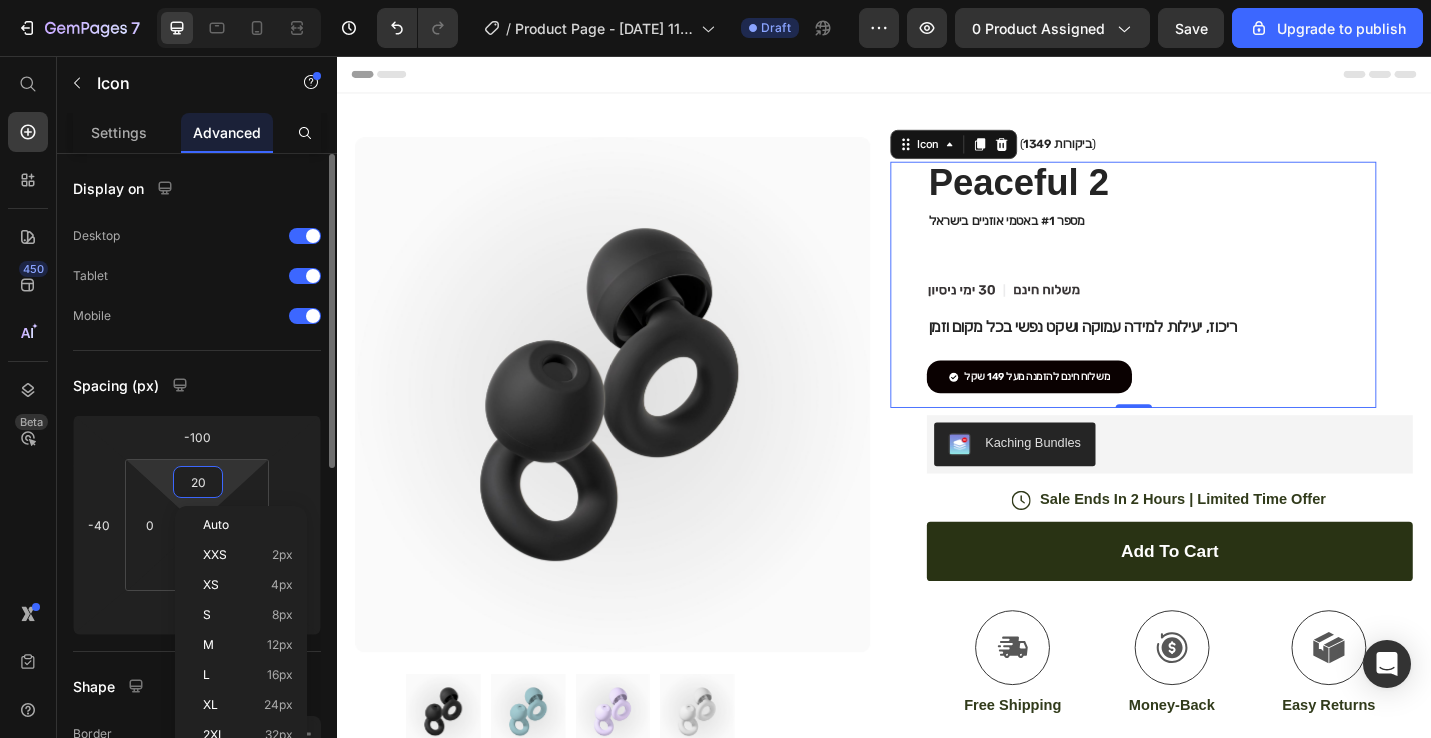 click on "20" at bounding box center (198, 482) 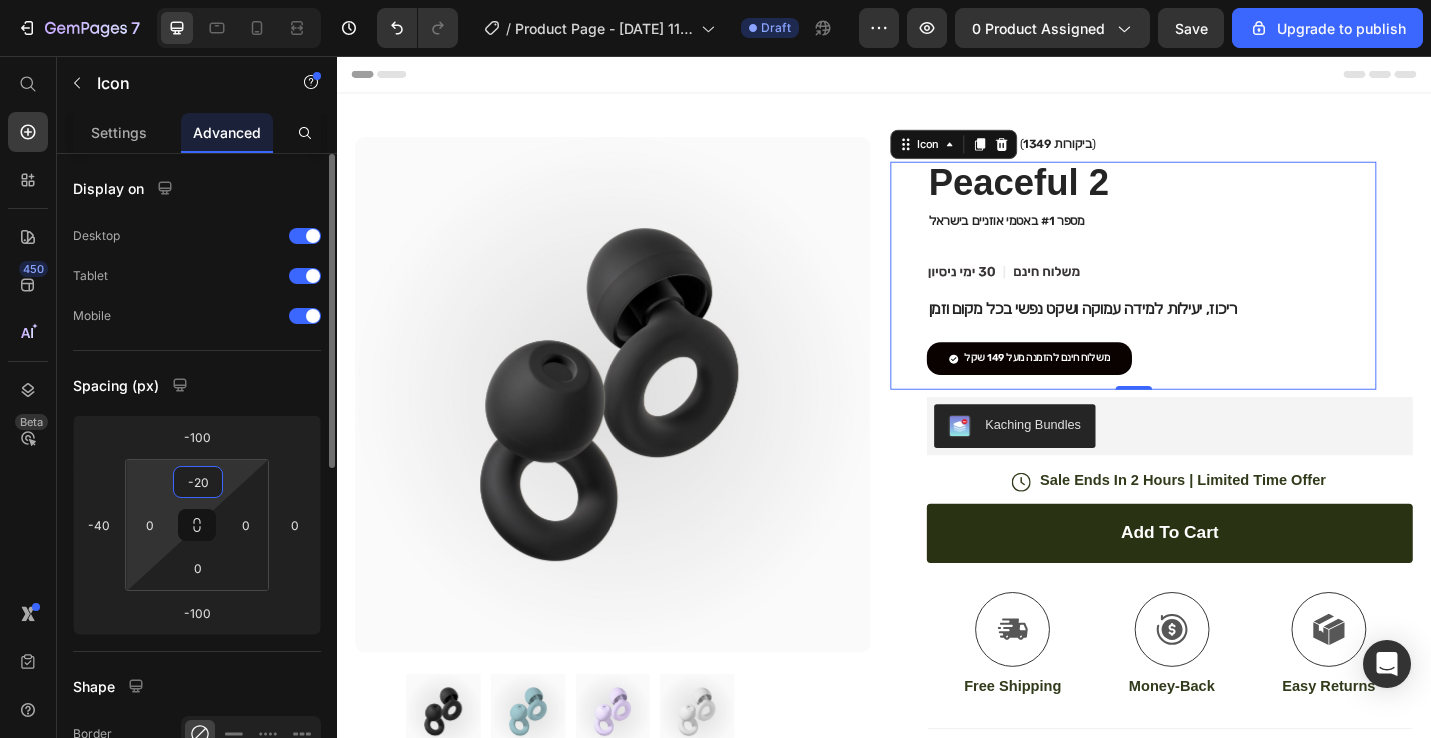 click on "7   /  Product Page - [DATE] 11:34:08 Draft Preview 0 product assigned  Save  Upgrade to publish 450 Beta Start with Sections Elements Hero Section Product Detail Brands Trusted Badges Guarantee Product Breakdown How to use Testimonials Compare Bundle FAQs Social Proof Brand Story Product List Collection Blog List Contact Sticky Add to Cart Custom Footer Browse Library 450 Layout
Row
Row
Row
Row Text
Heading
Text Block Button
Button
Button
Sticky Back to top Media" at bounding box center (715, 0) 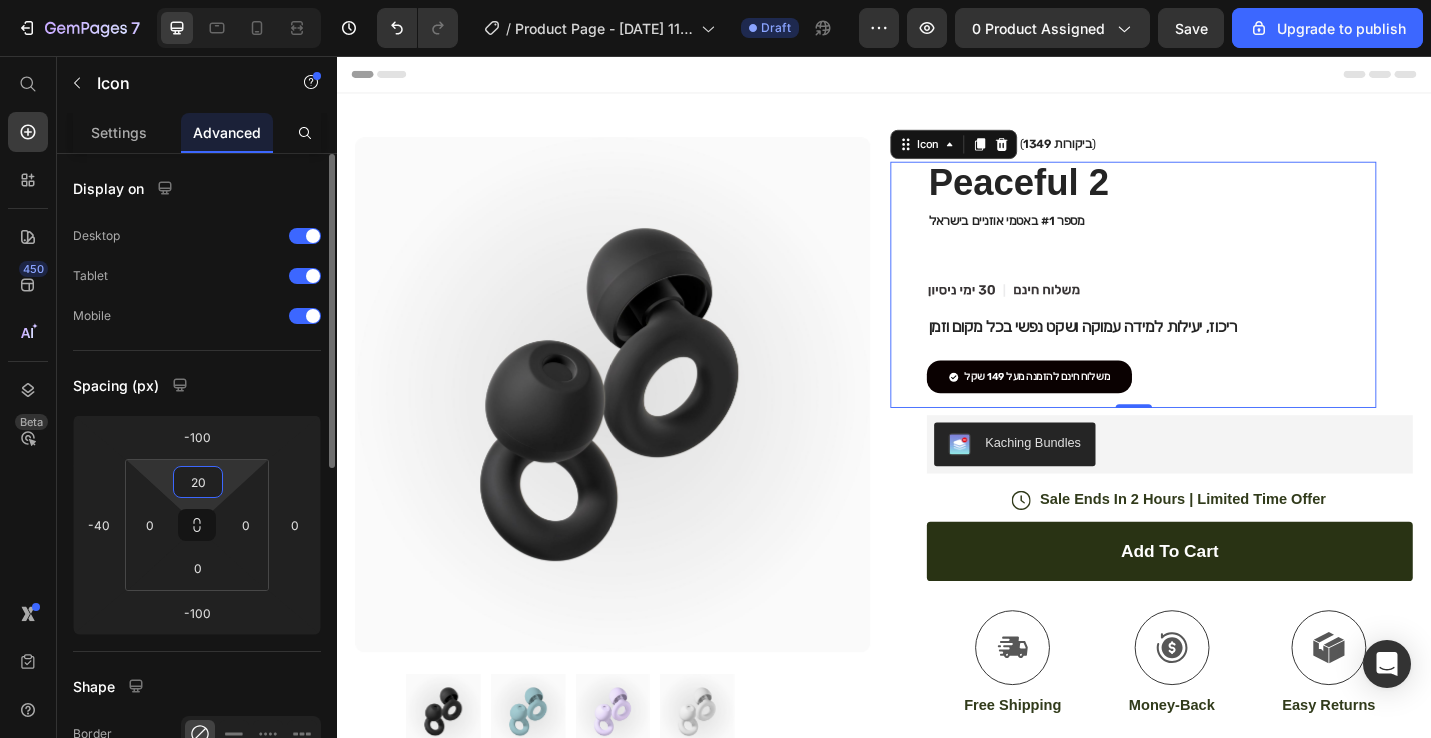 click on "20" at bounding box center (198, 482) 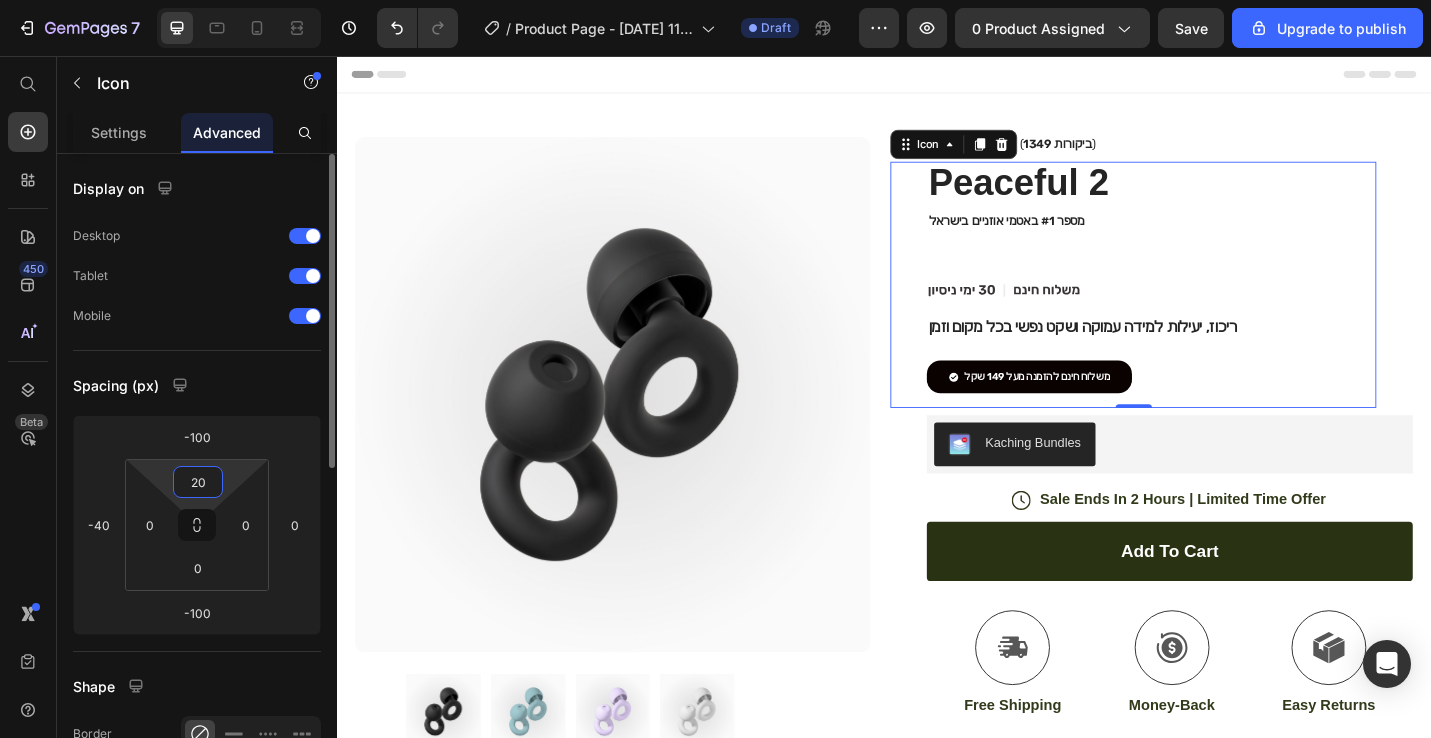 click on "20" at bounding box center (198, 482) 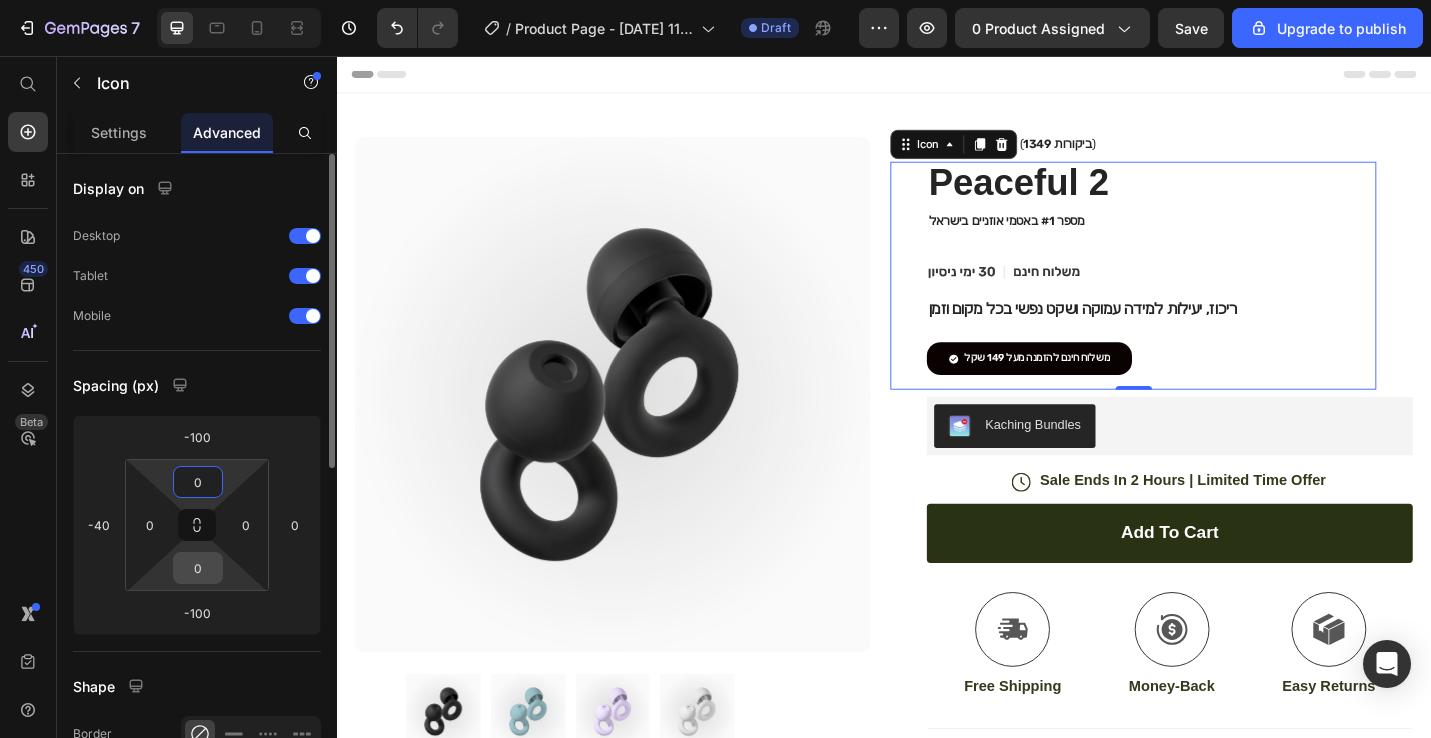 type on "0" 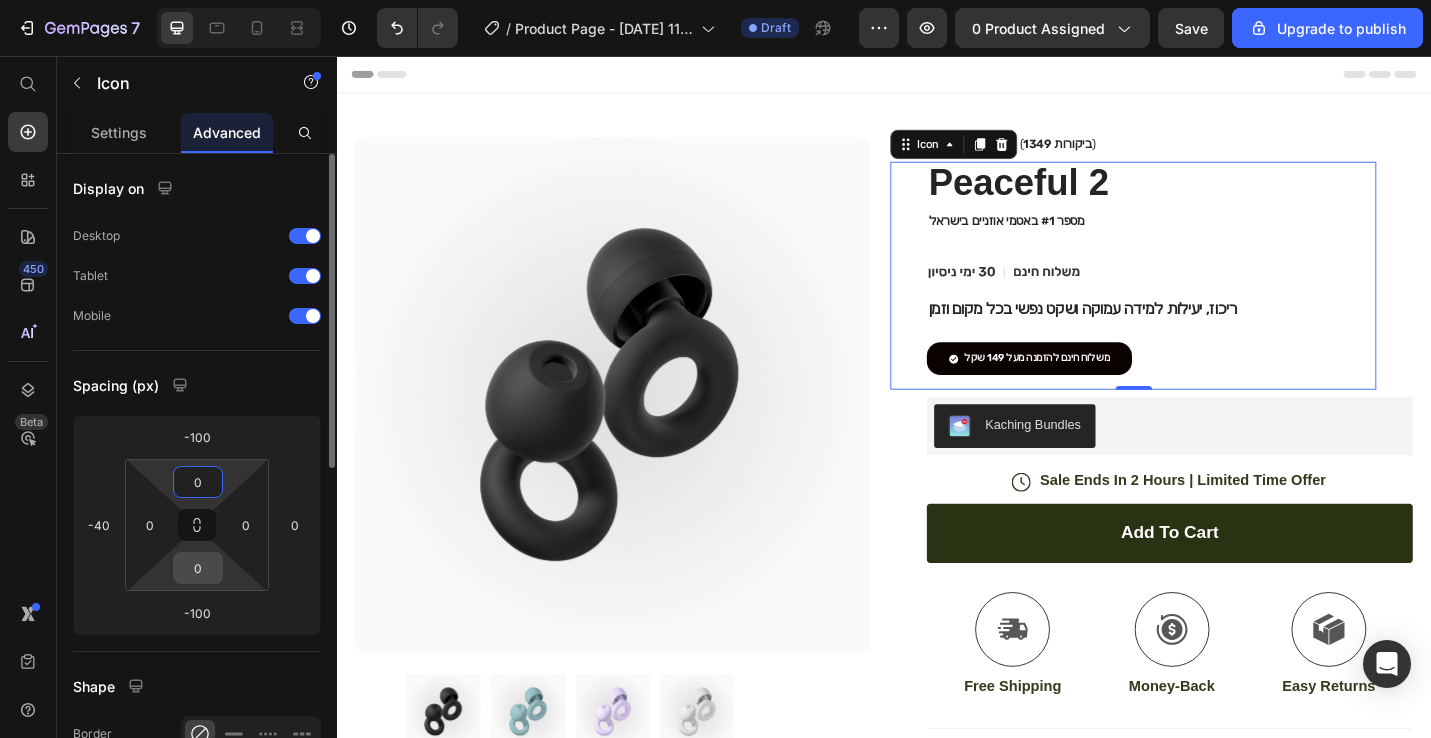 click on "0" at bounding box center [198, 568] 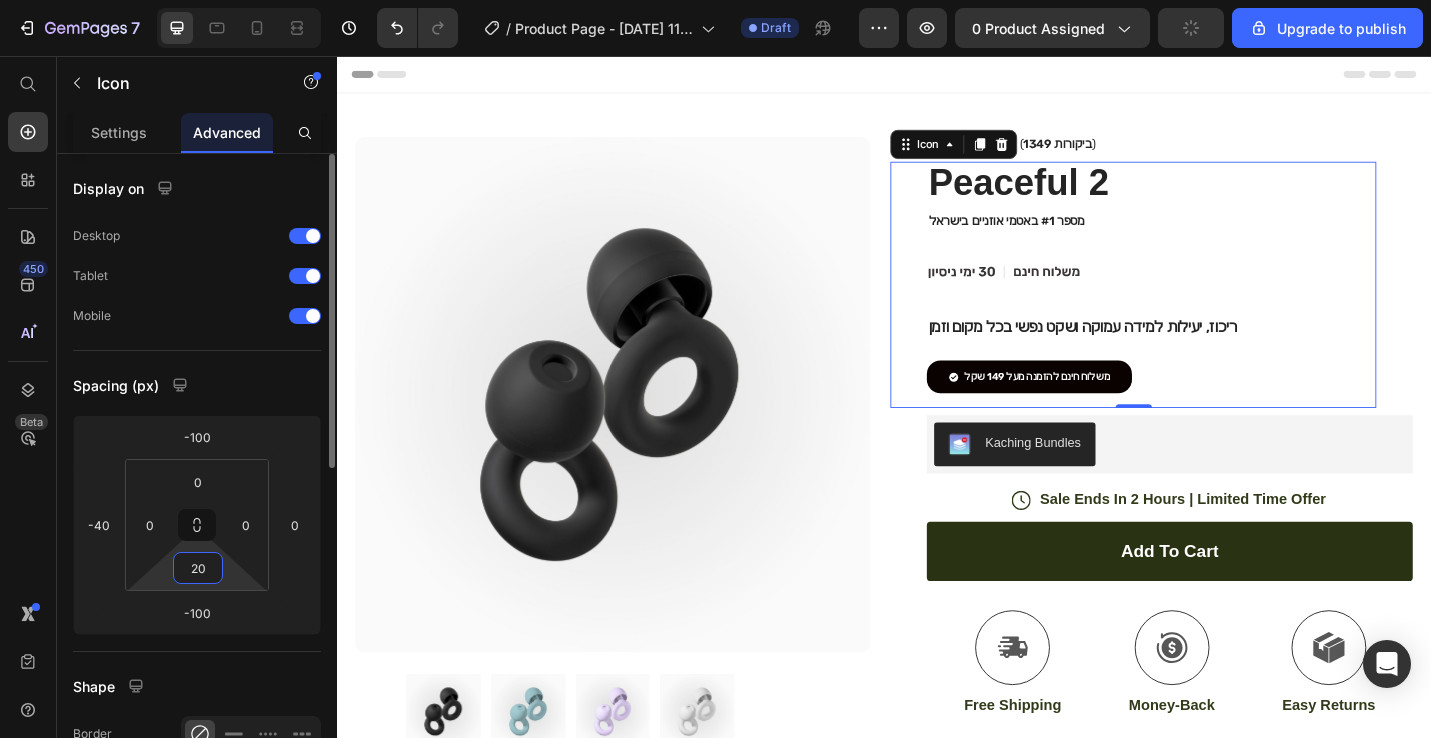 type on "2" 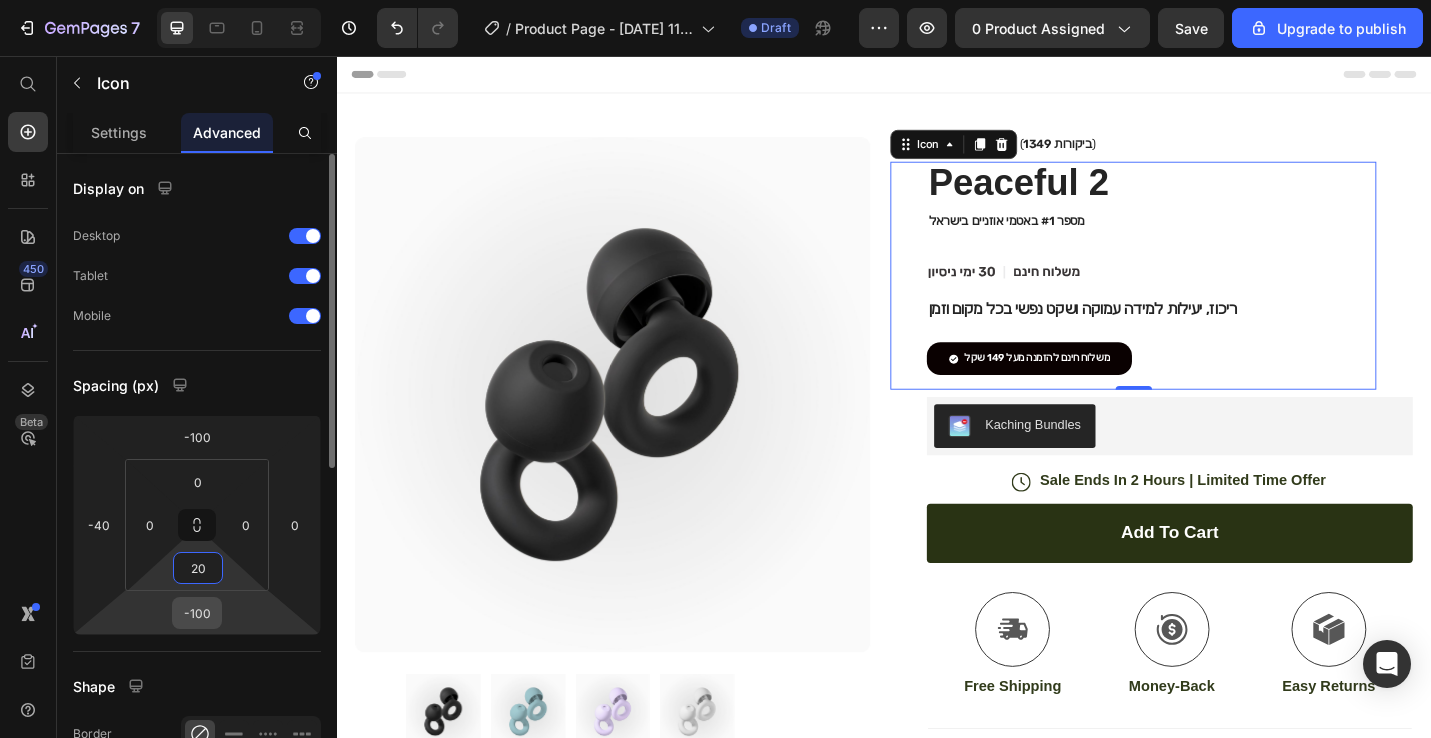 click on "-100" at bounding box center [197, 613] 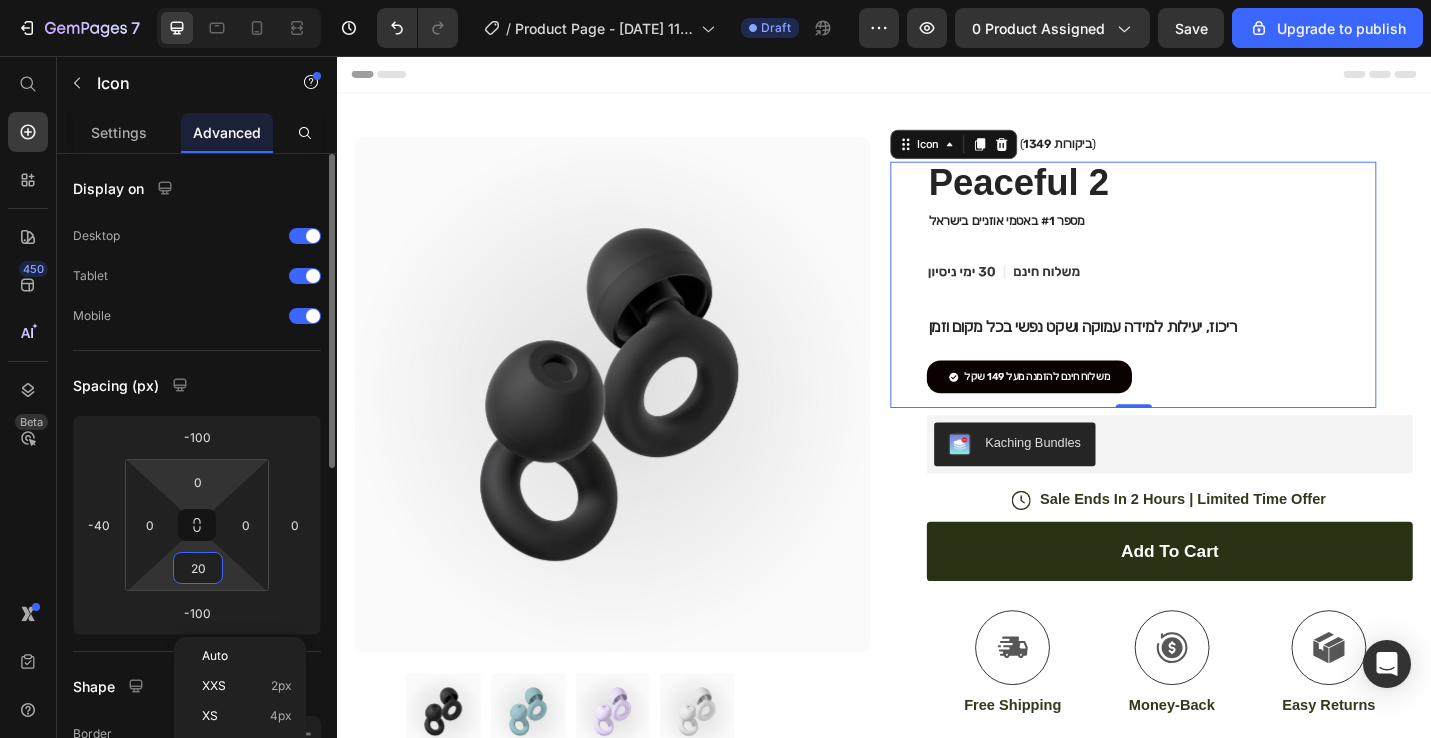 type on "0" 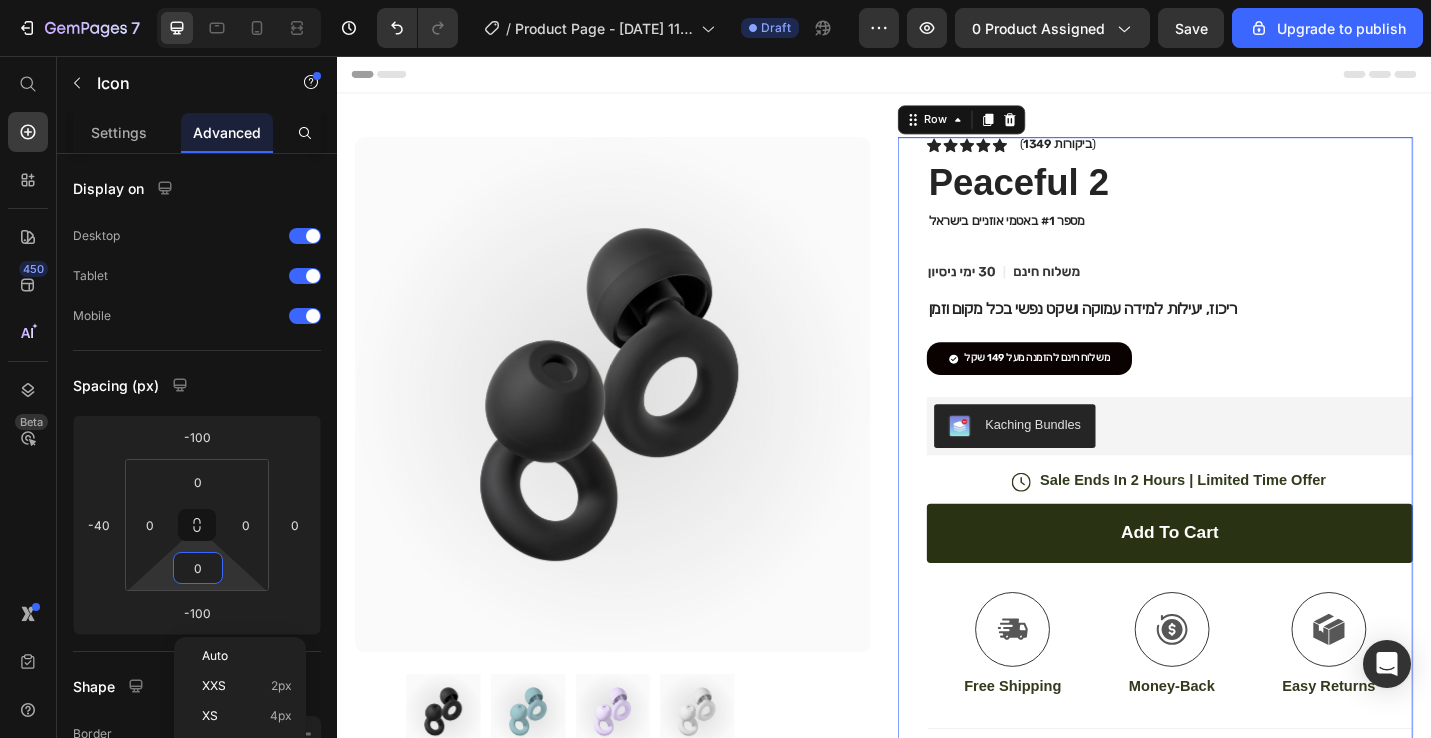 click on "Icon Icon Icon Icon Icon Icon List (  1349 ביקורות  ) Text Block Row Peaceful 2 Product Title מספר #1 באטמי אוזניים בישראל Text Block
.id574758844064858904 .st0 {
fill: #231f20;
}
.id574758844064858904 .st1 {
display: none;
fill: #d1d3d4;
}
.id574758844064858904 .st1, .st2 {
opacity: .8;
}
.id574758844064858904 .st3 {
opacity: .9;
}
.id574758844064858904 .st2 {
fill: none;
stroke: #e6e7e8;
stroke-miterlimit: 10;
stroke-width: 14px;
}
Icon ריכוז, יעילות למידה עמוקה ושקט נפשי בכל מקום וזמן Text Block
משלוח חינם להזמנה מעל 149 שקל Button Kaching Bundles Kaching Bundles
Icon" at bounding box center [1234, 635] 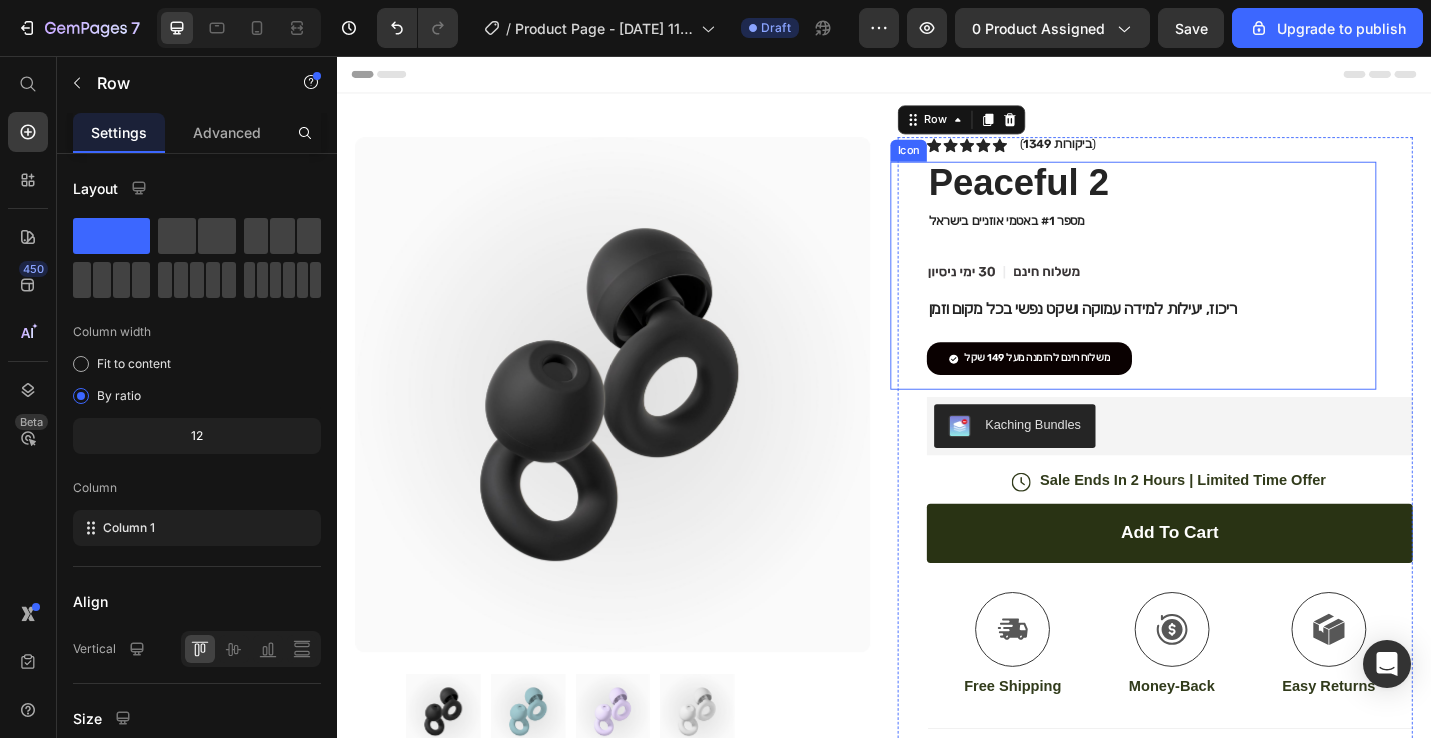 click on ".id574758844064858904 .st0 {
fill: #231f20;
}
.id574758844064858904 .st1 {
display: none;
fill: #d1d3d4;
}
.id574758844064858904 .st1, .st2 {
opacity: .8;
}
.id574758844064858904 .st3 {
opacity: .9;
}
.id574758844064858904 .st2 {
fill: none;
stroke: #e6e7e8;
stroke-miterlimit: 10;
stroke-width: 14px;
}" 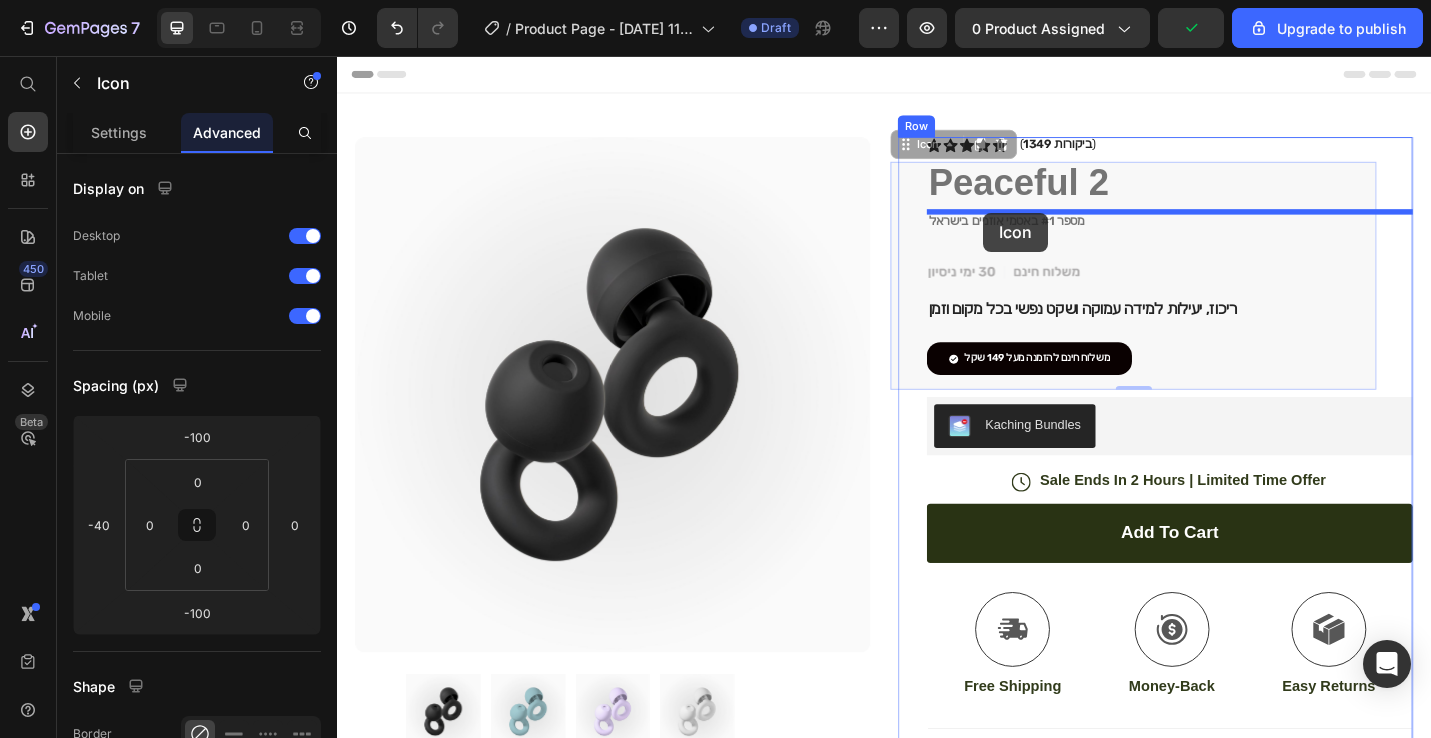 drag, startPoint x: 960, startPoint y: 151, endPoint x: 1048, endPoint y: 225, distance: 114.97826 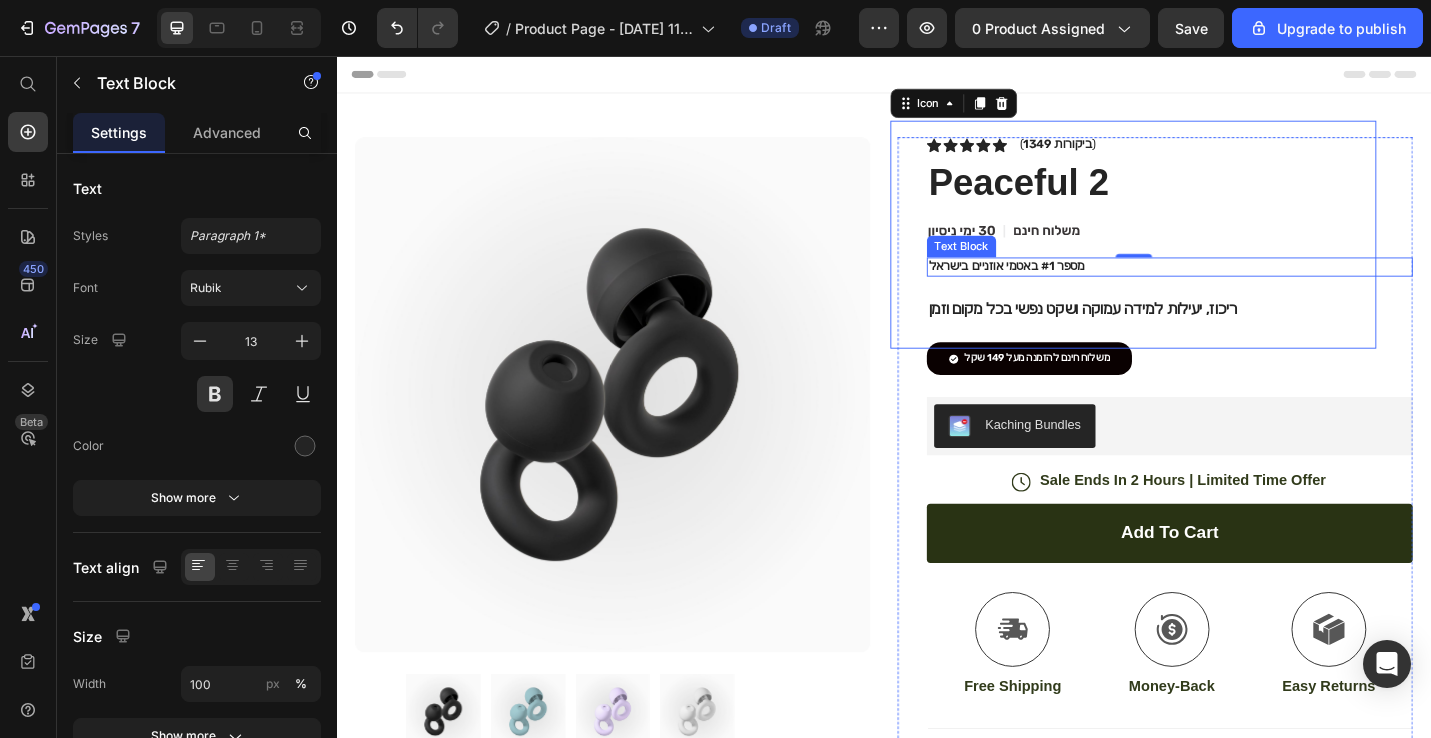 click on "מספר #1 באטמי אוזניים בישראל" at bounding box center [1250, 287] 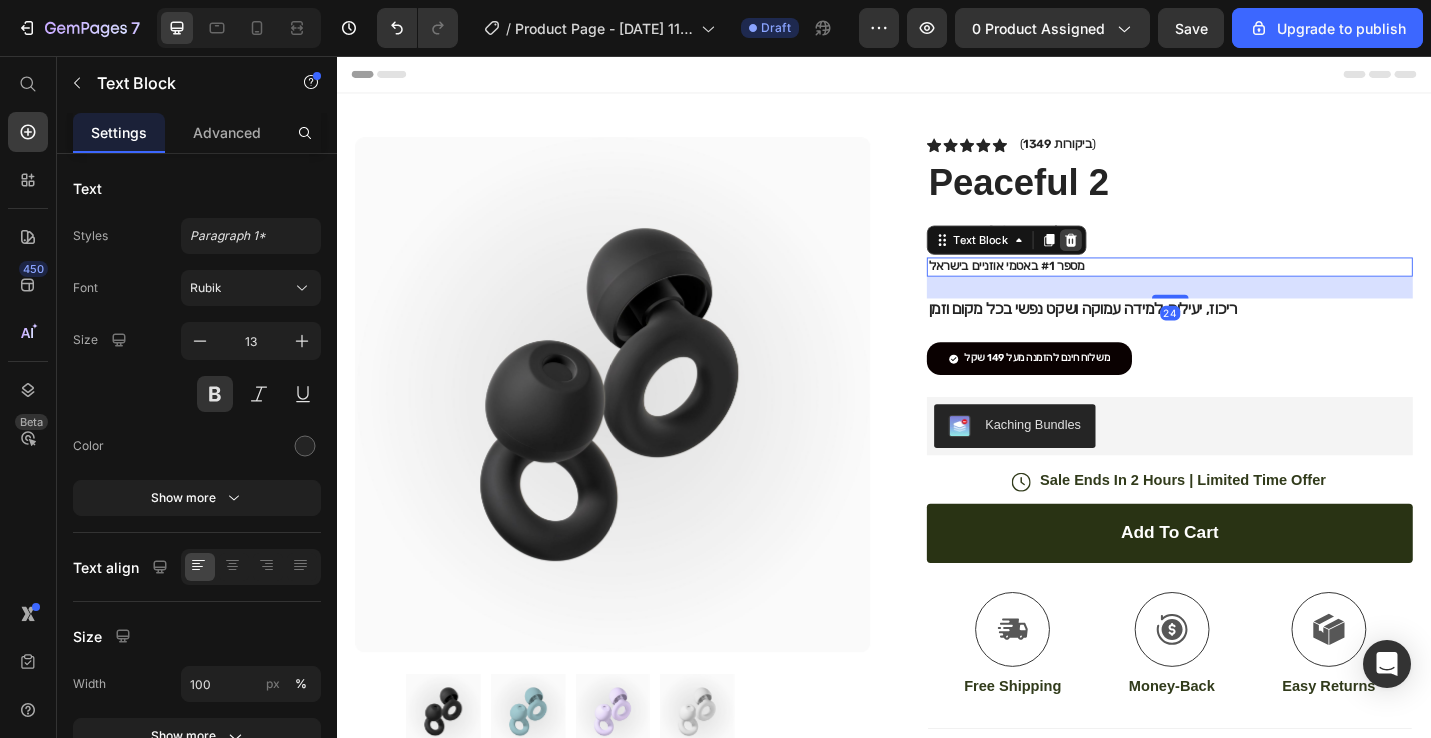 click 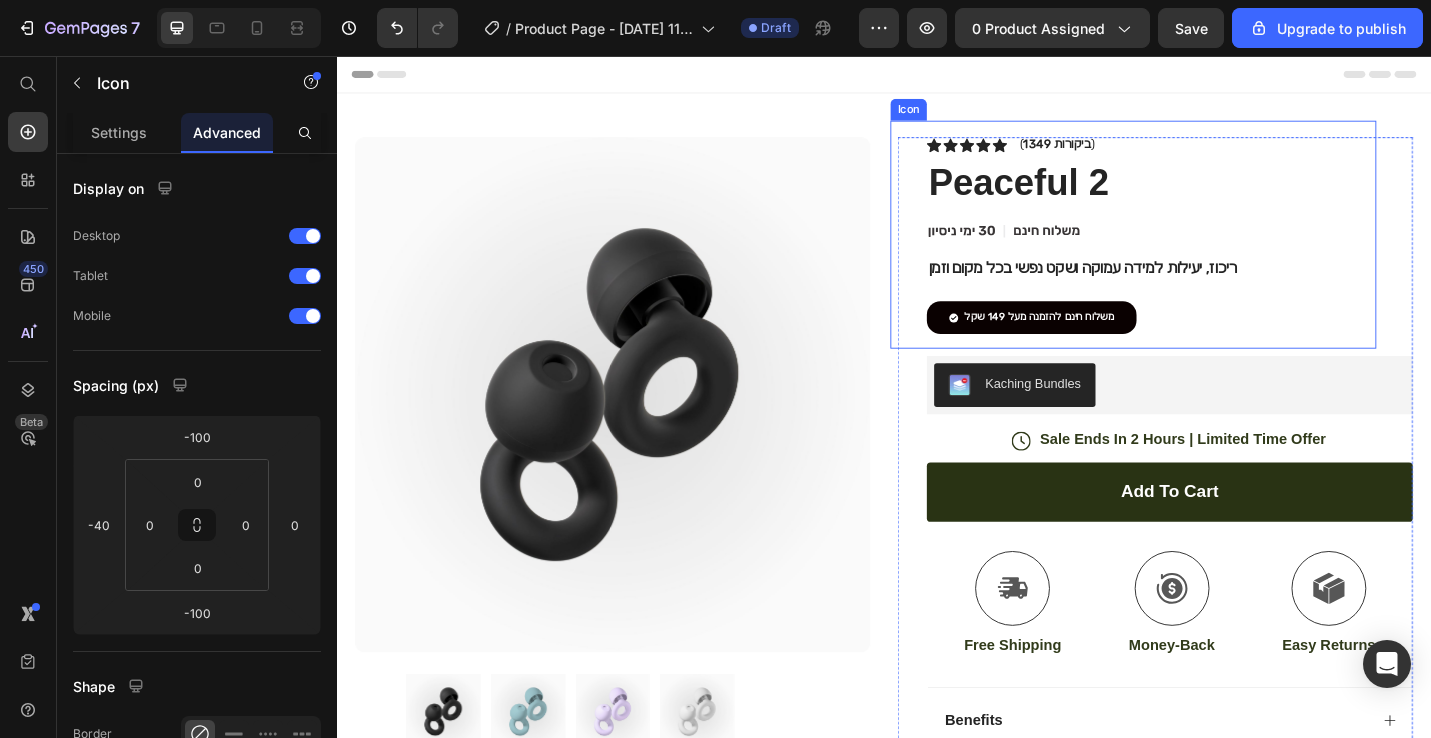 click 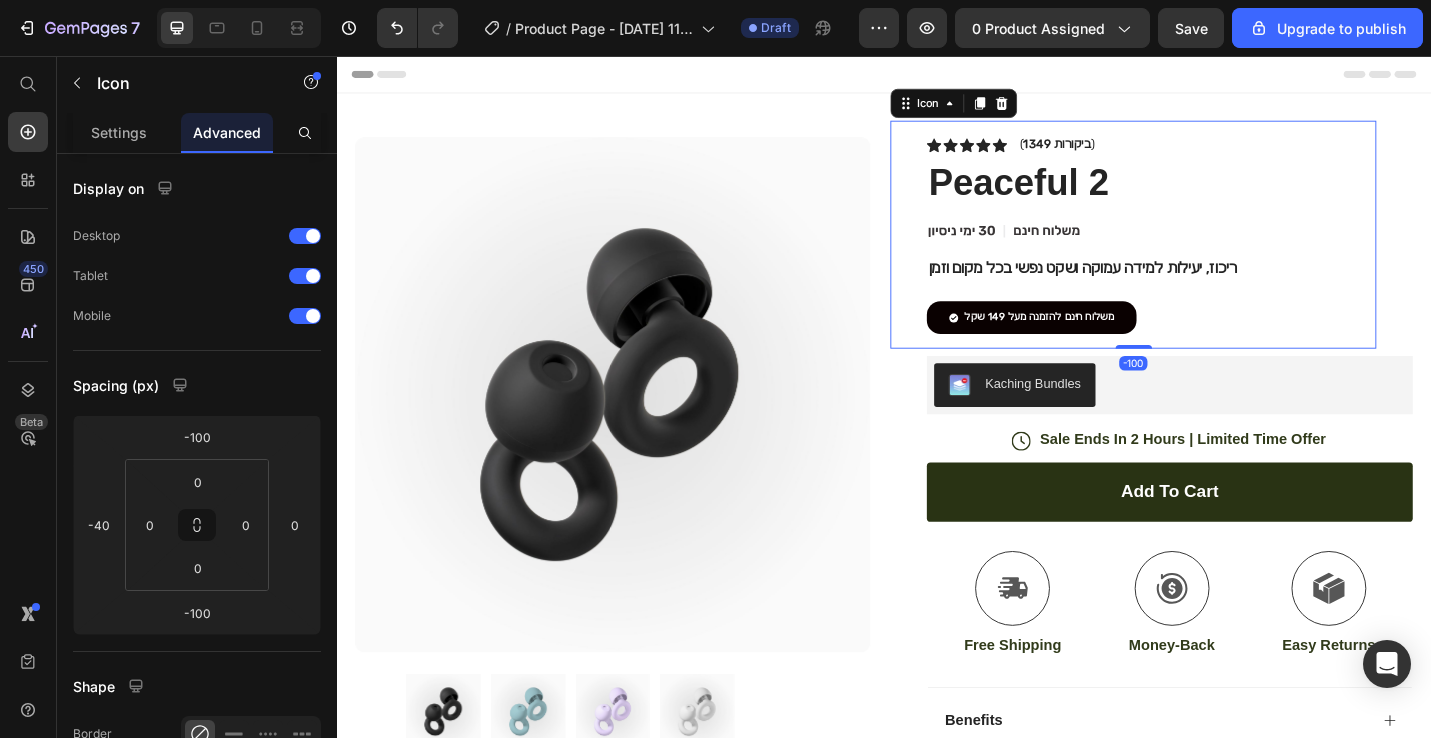 click on ".id574758844064858904 .st0 {
fill: #231f20;
}
.id574758844064858904 .st1 {
display: none;
fill: #d1d3d4;
}
.id574758844064858904 .st1, .st2 {
opacity: .8;
}
.id574758844064858904 .st3 {
opacity: .9;
}
.id574758844064858904 .st2 {
fill: none;
stroke: #e6e7e8;
stroke-miterlimit: 10;
stroke-width: 14px;
}" 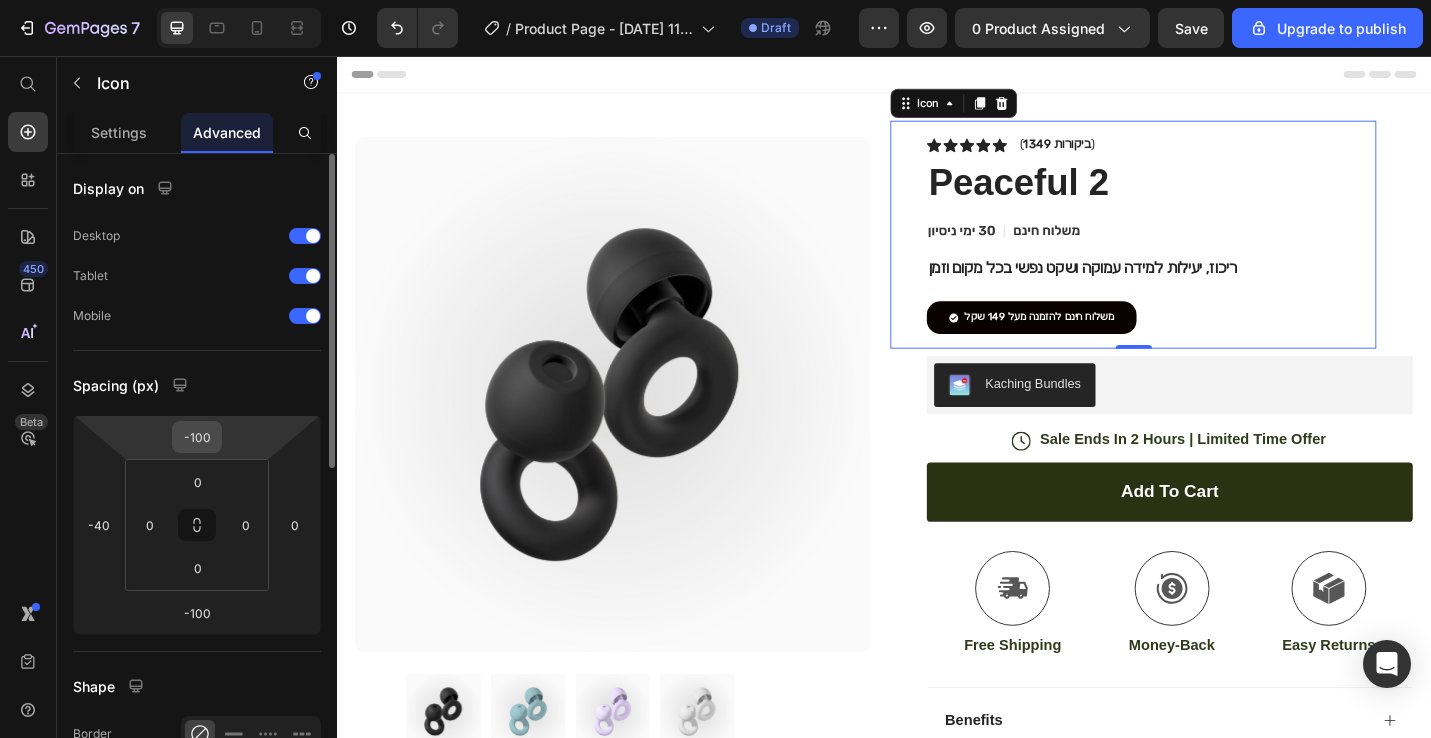 click on "-100" at bounding box center [197, 437] 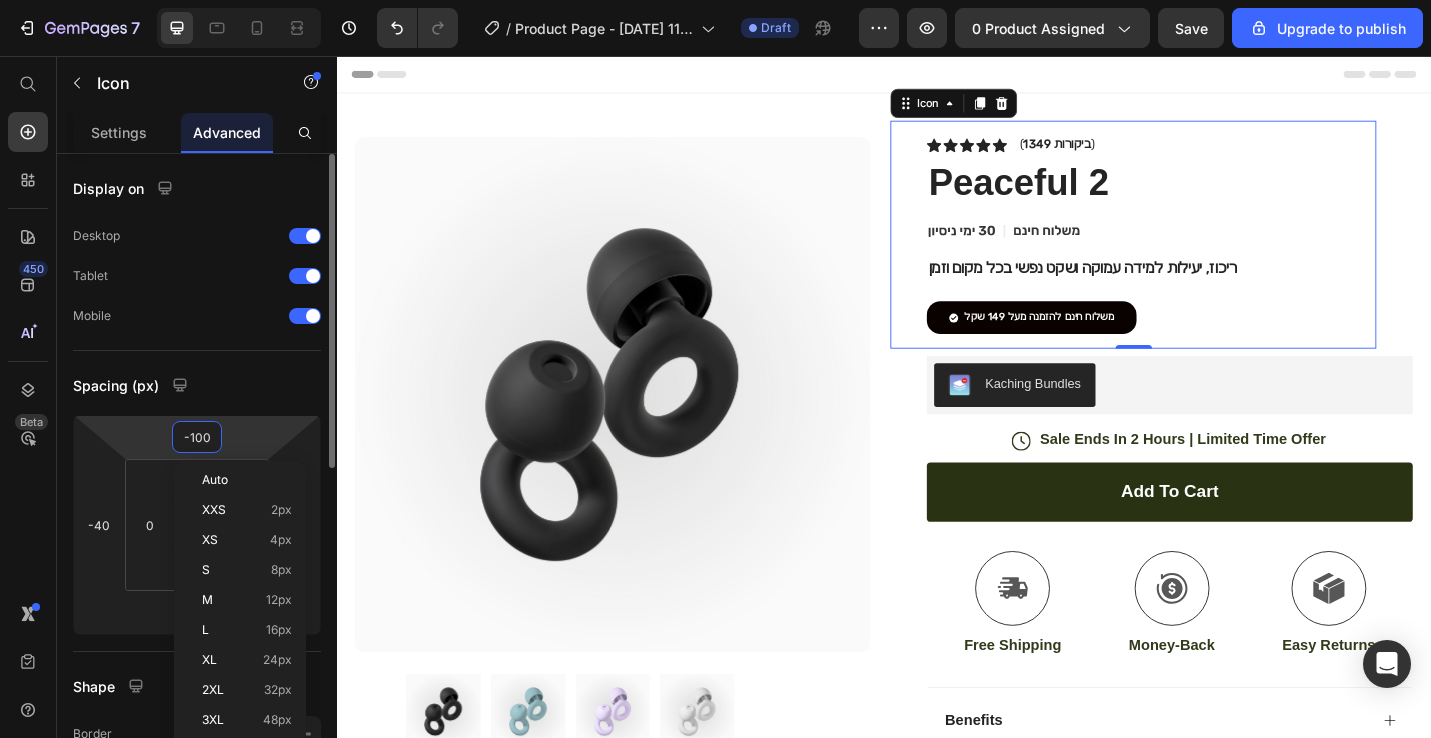 click on "-100" at bounding box center [197, 437] 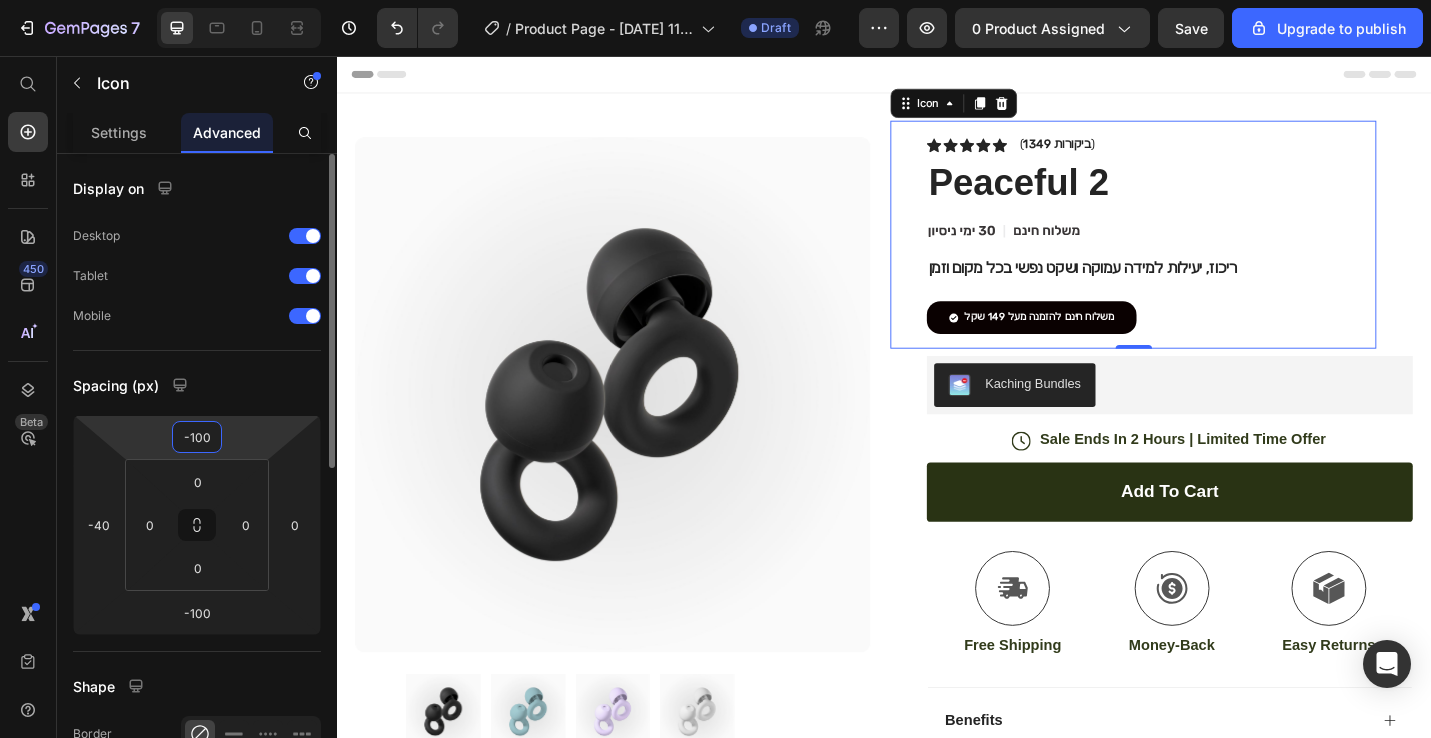 click on "-100" at bounding box center (197, 437) 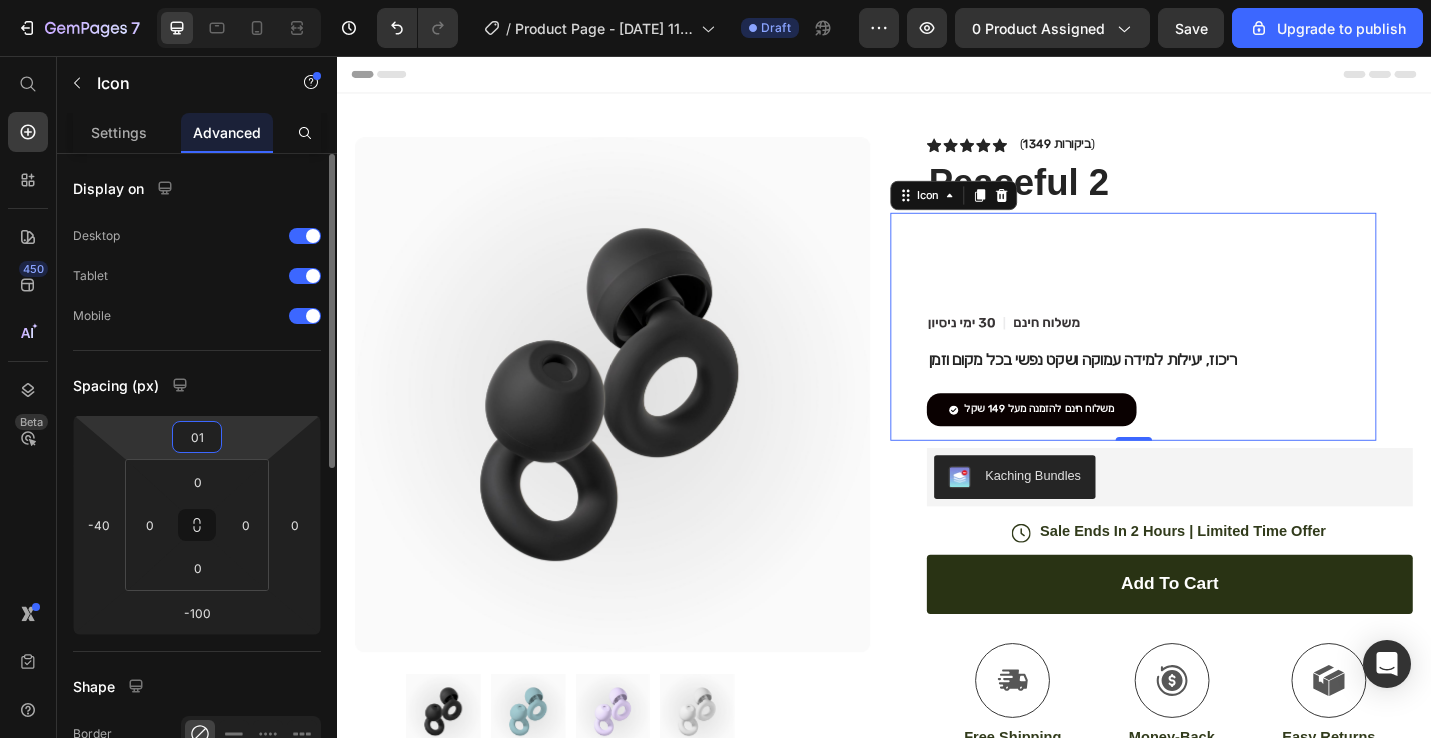 type on "0" 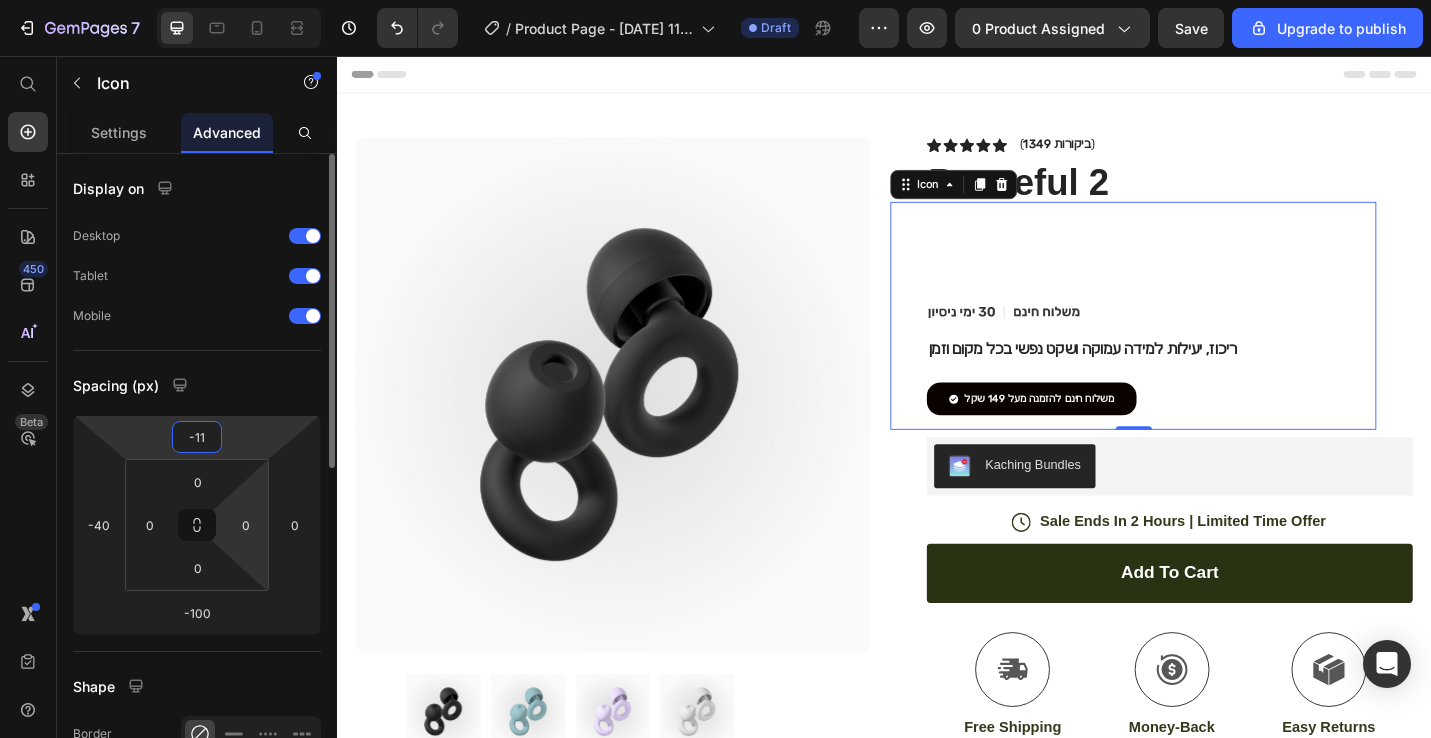 type on "-115" 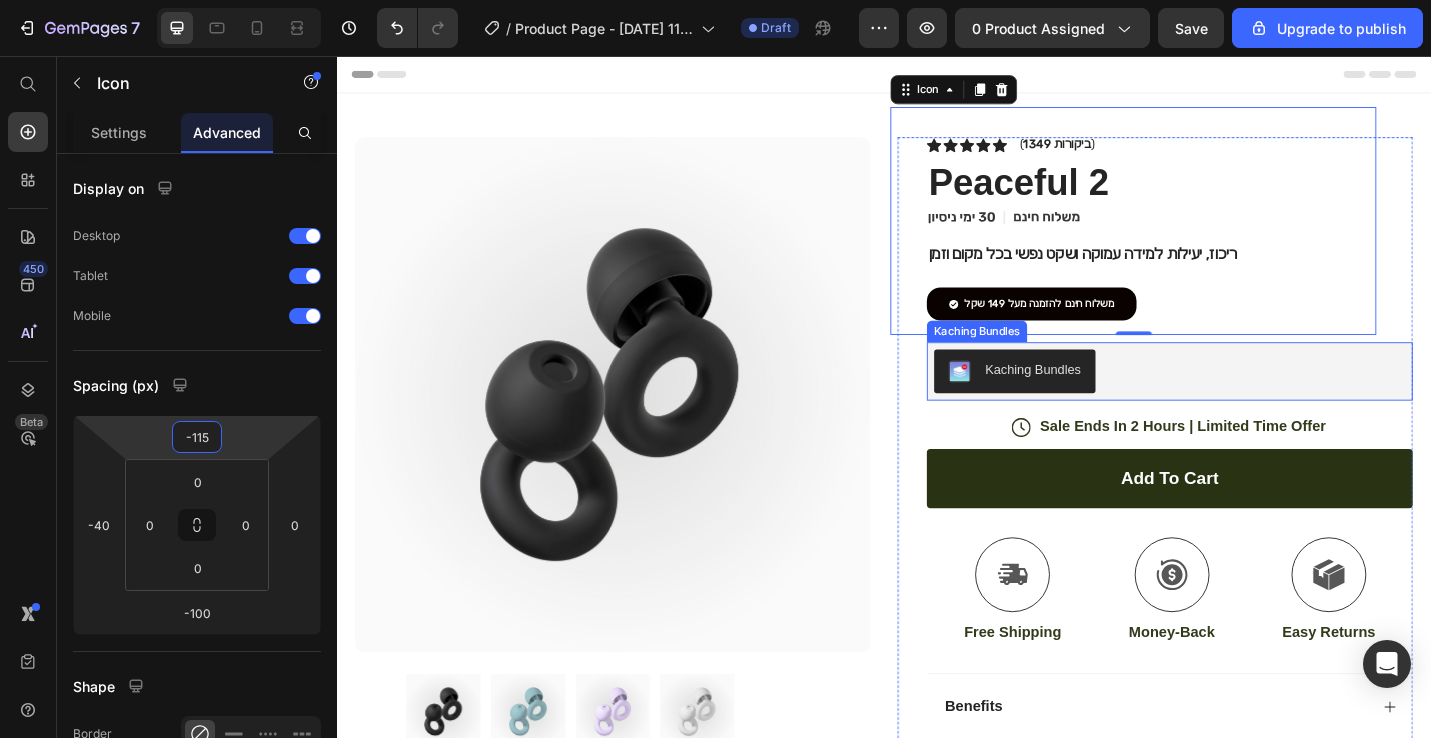 click on "Kaching Bundles" at bounding box center [1250, 402] 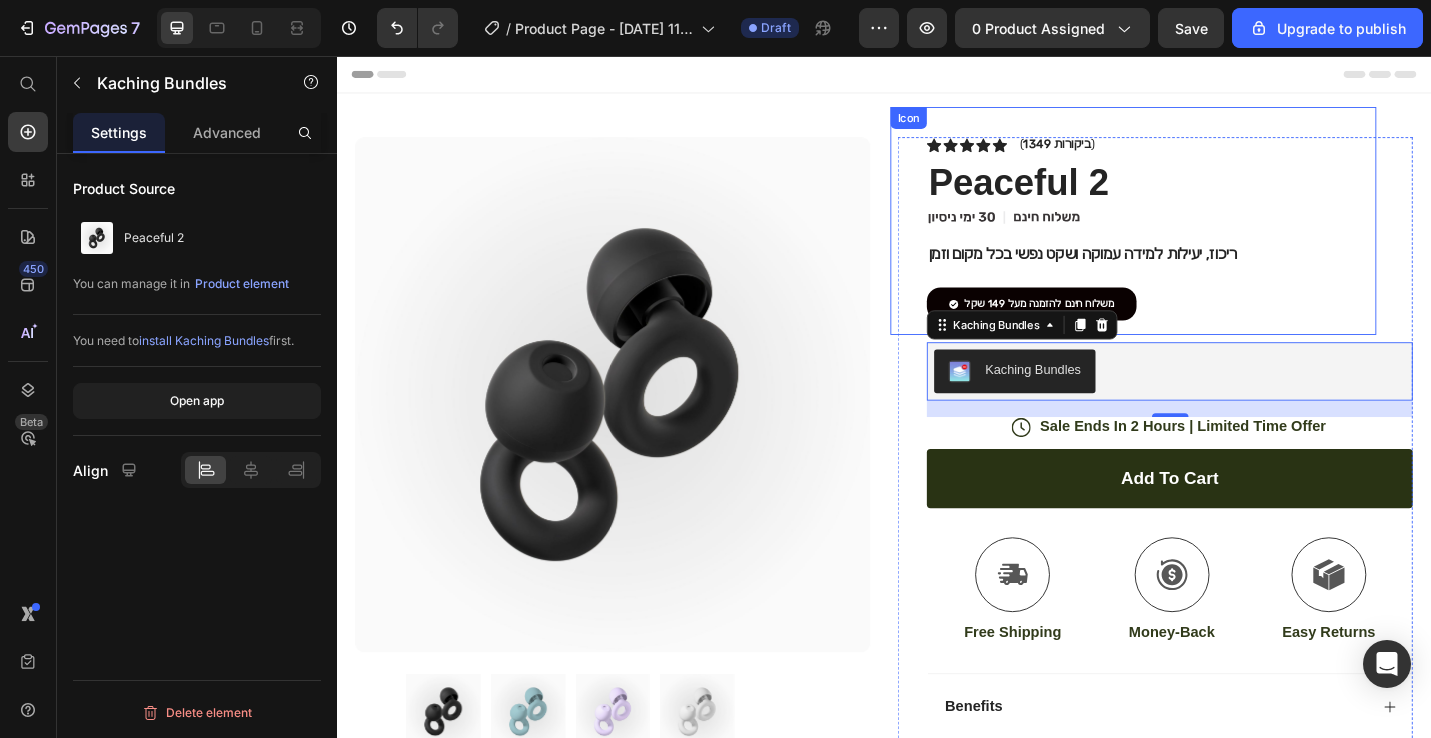 click on ".id574758844064858904 .st0 {
fill: #231f20;
}
.id574758844064858904 .st1 {
display: none;
fill: #d1d3d4;
}
.id574758844064858904 .st1, .st2 {
opacity: .8;
}
.id574758844064858904 .st3 {
opacity: .9;
}
.id574758844064858904 .st2 {
fill: none;
stroke: #e6e7e8;
stroke-miterlimit: 10;
stroke-width: 14px;
}" 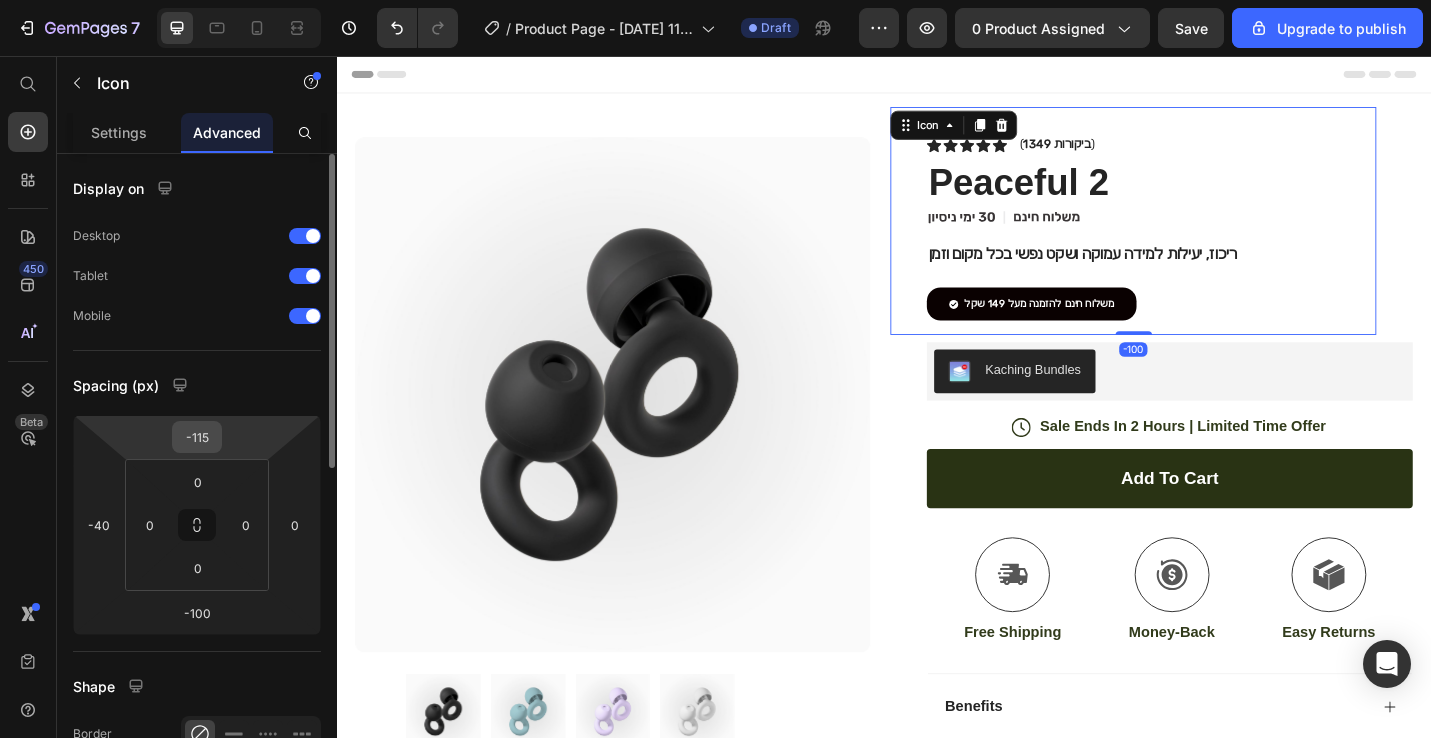 click on "-115" at bounding box center (197, 437) 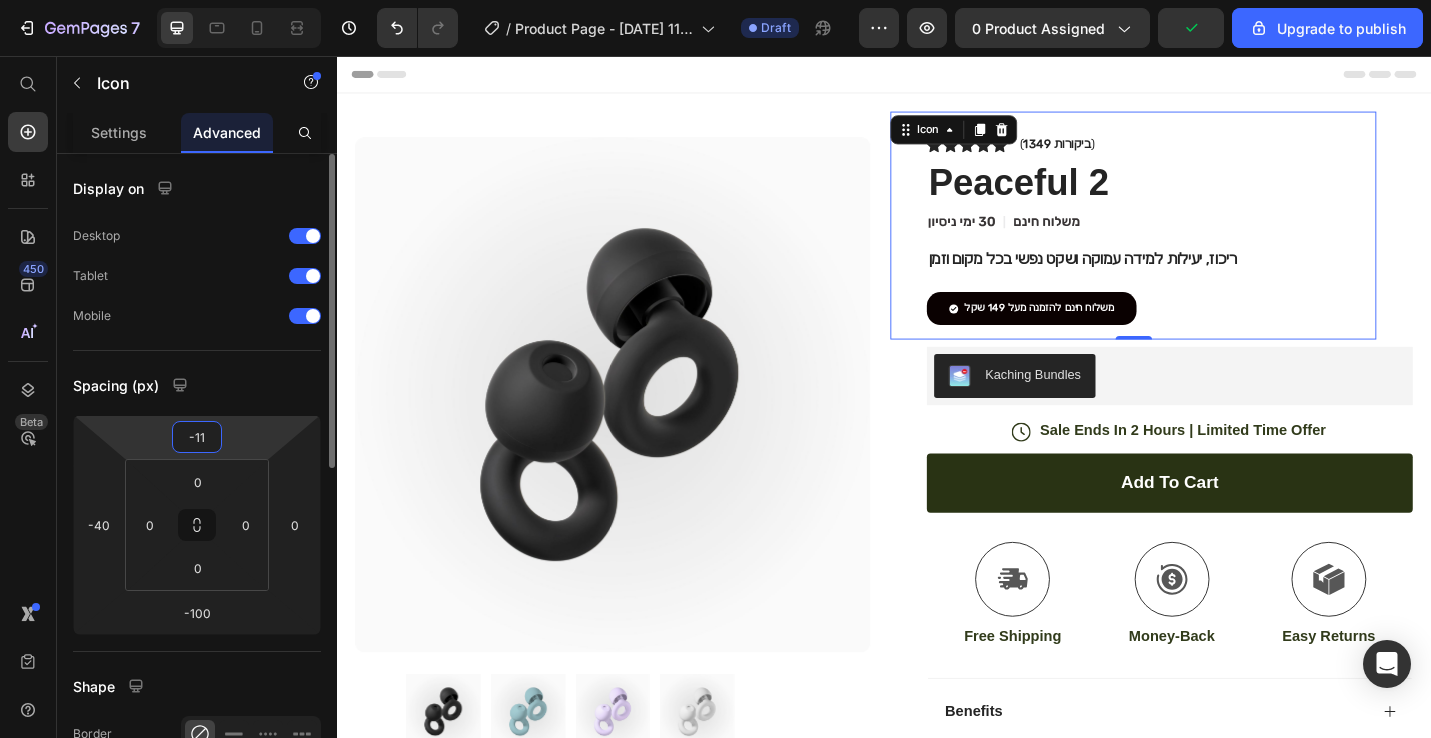 type on "-110" 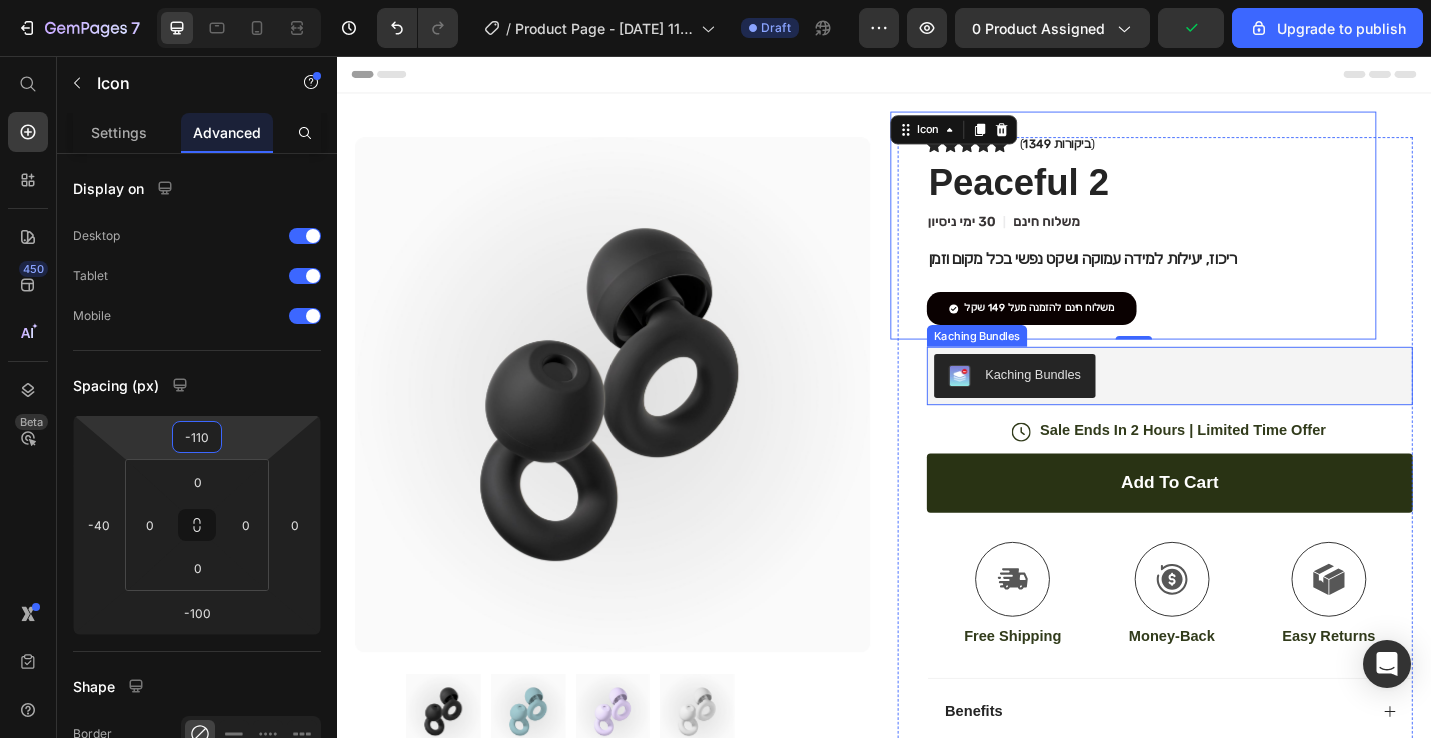 click on "Icon Icon Icon Icon Icon Icon List (  1349 ביקורות  ) Text Block Row Peaceful 2 Product Title
.id574758844064858904 .st0 {
fill: #231f20;
}
.id574758844064858904 .st1 {
display: none;
fill: #d1d3d4;
}
.id574758844064858904 .st1, .st2 {
opacity: .8;
}
.id574758844064858904 .st3 {
opacity: .9;
}
.id574758844064858904 .st2 {
fill: none;
stroke: #e6e7e8;
stroke-miterlimit: 10;
stroke-width: 14px;
}
Icon   -100 ריכוז, יעילות למידה עמוקה ושקט נפשי בכל מקום וזמן Text Block
משלוח חינם להזמנה מעל 149 שקל Button Kaching Bundles Kaching Bundles
Icon Sale Ends In 2 Hours | Limited Time Offer Text Block Row" at bounding box center (1250, 635) 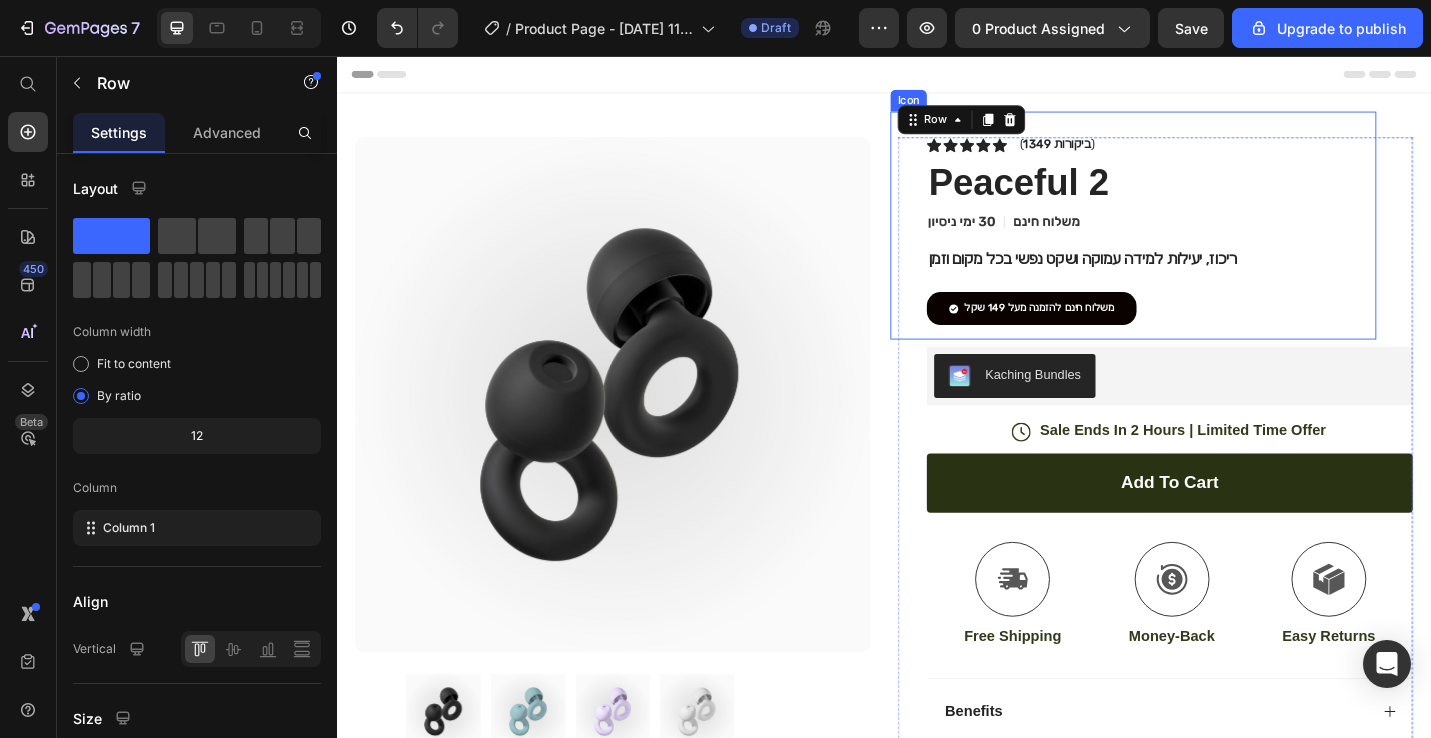 click on "ריכוז, יעילות למידה עמוקה ושקט נפשי בכל מקום וזמן" at bounding box center [1250, 279] 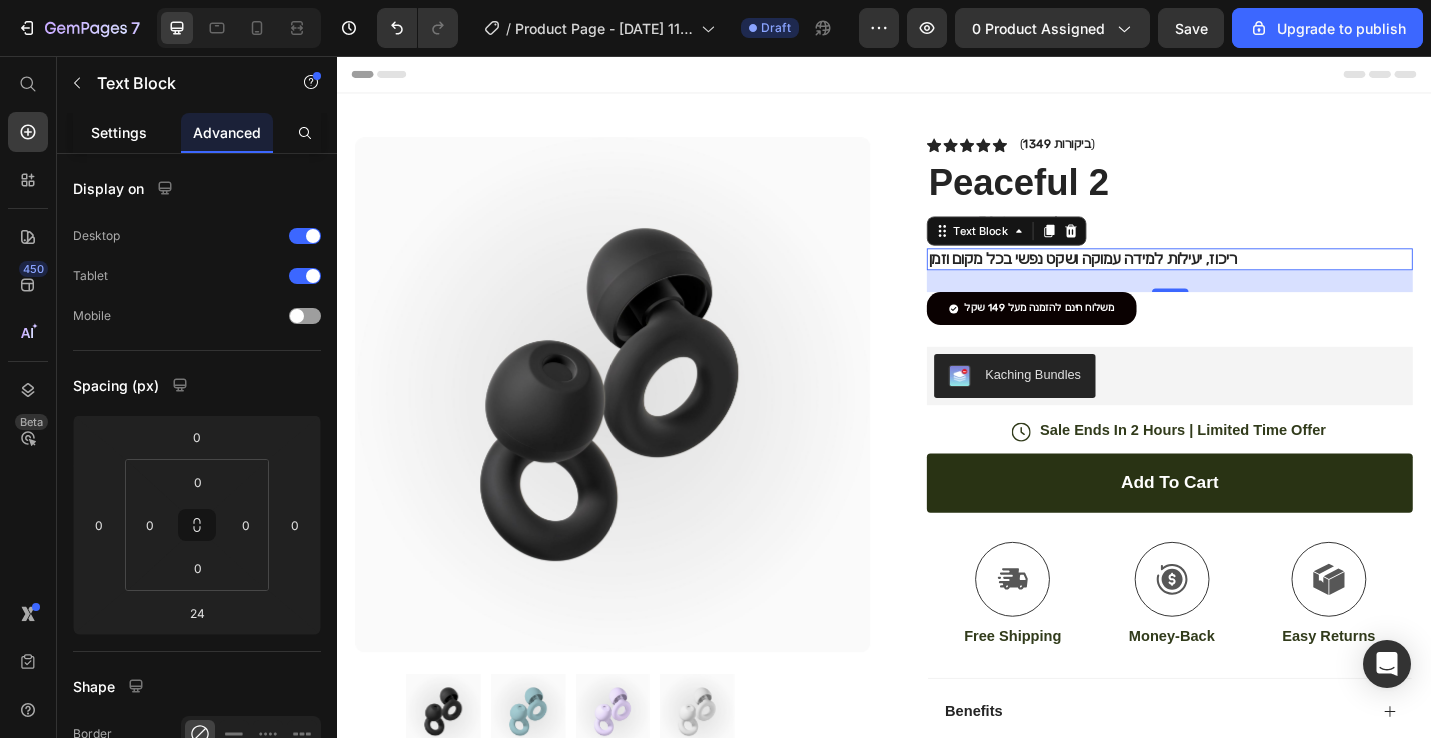 click on "Settings" at bounding box center [119, 132] 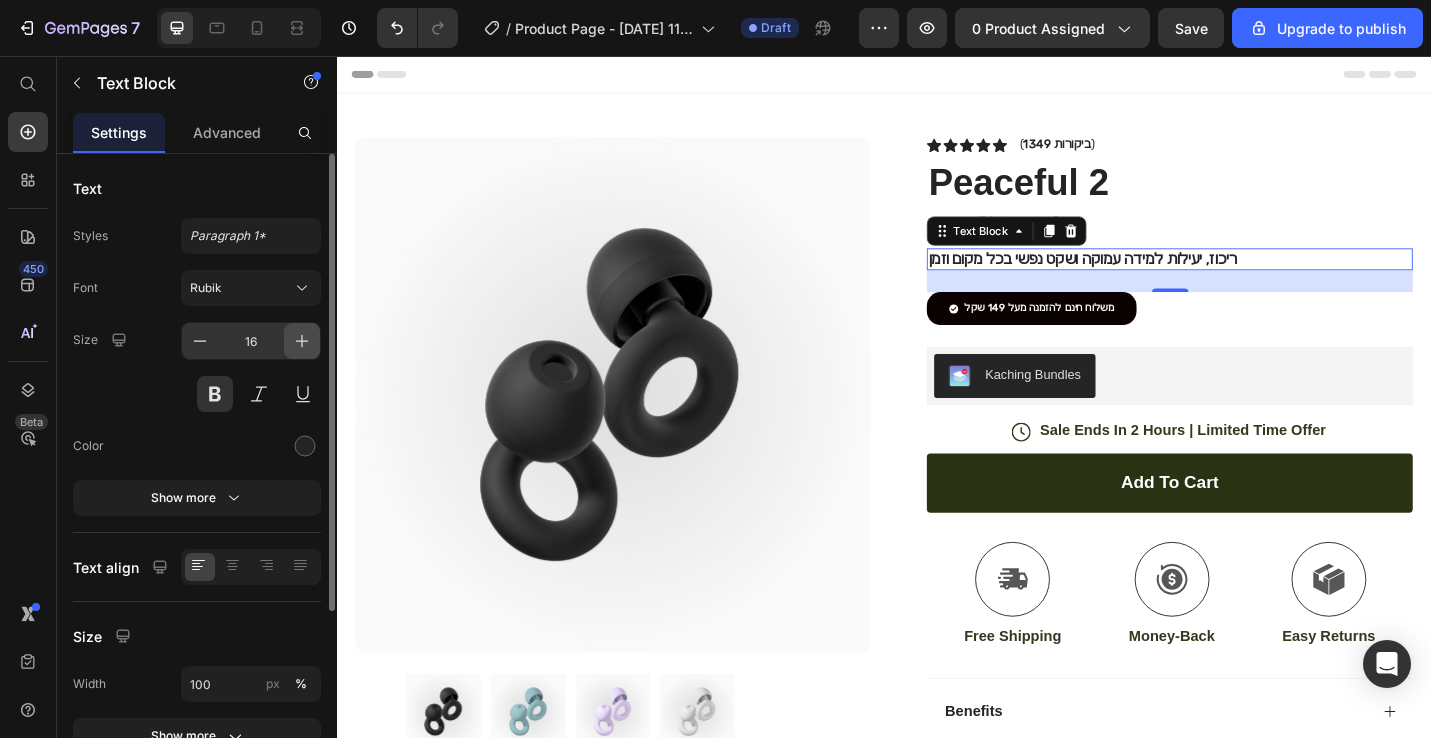 click 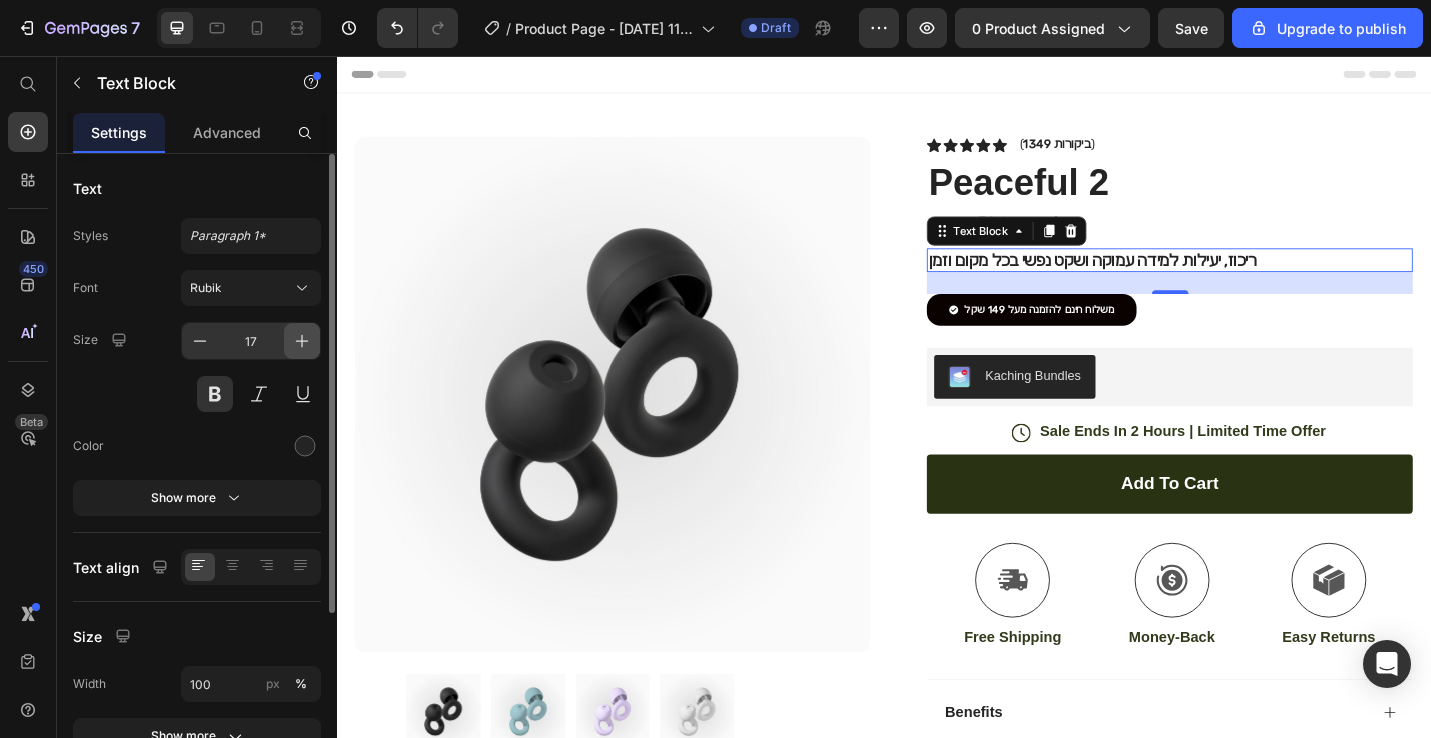 click 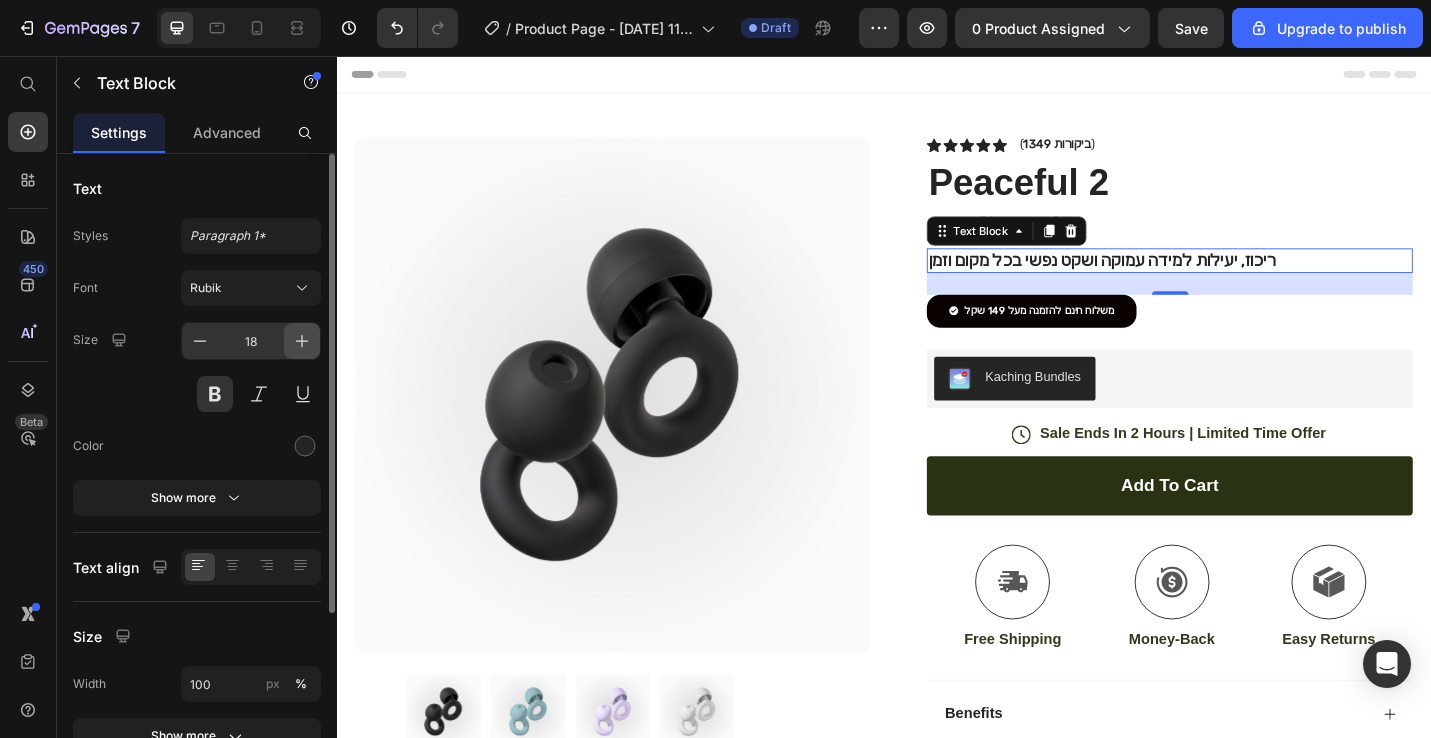 click 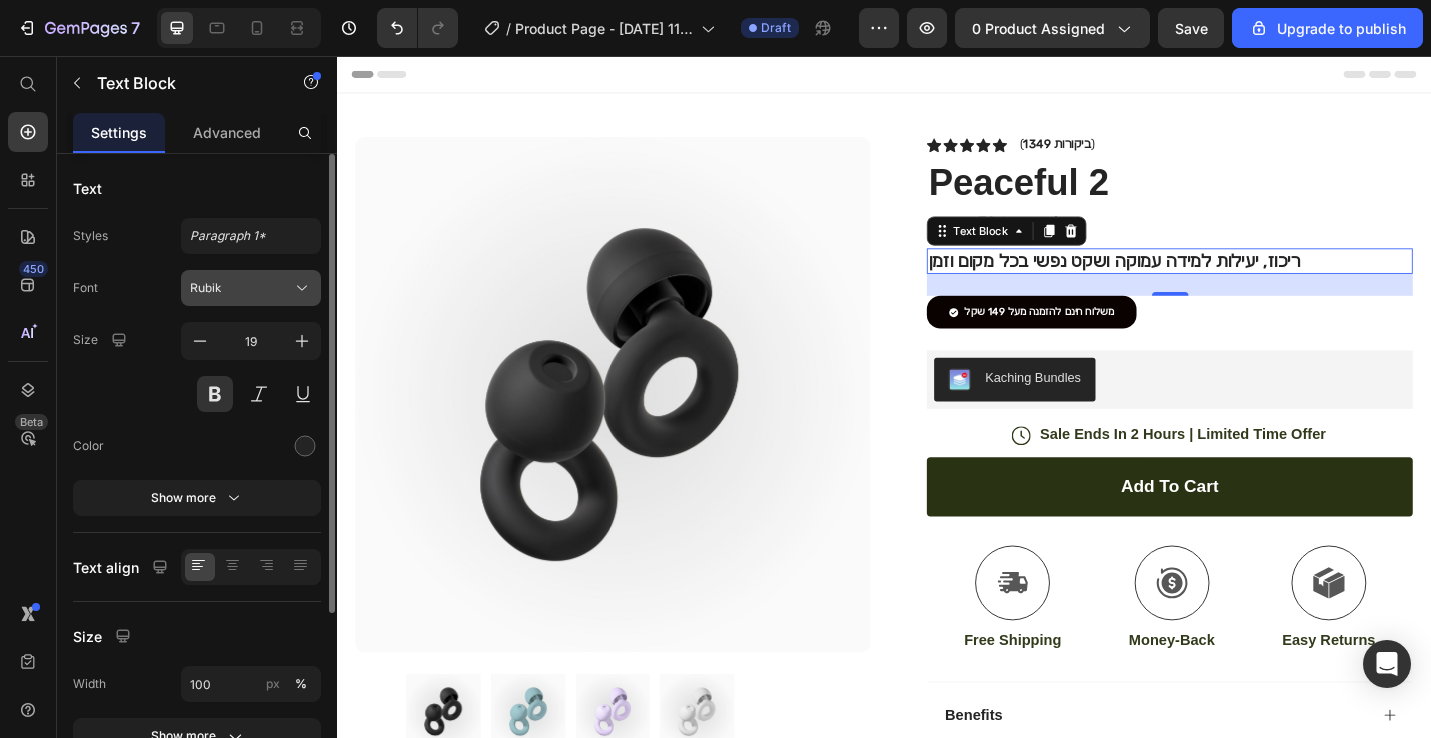 click on "Rubik" at bounding box center (241, 288) 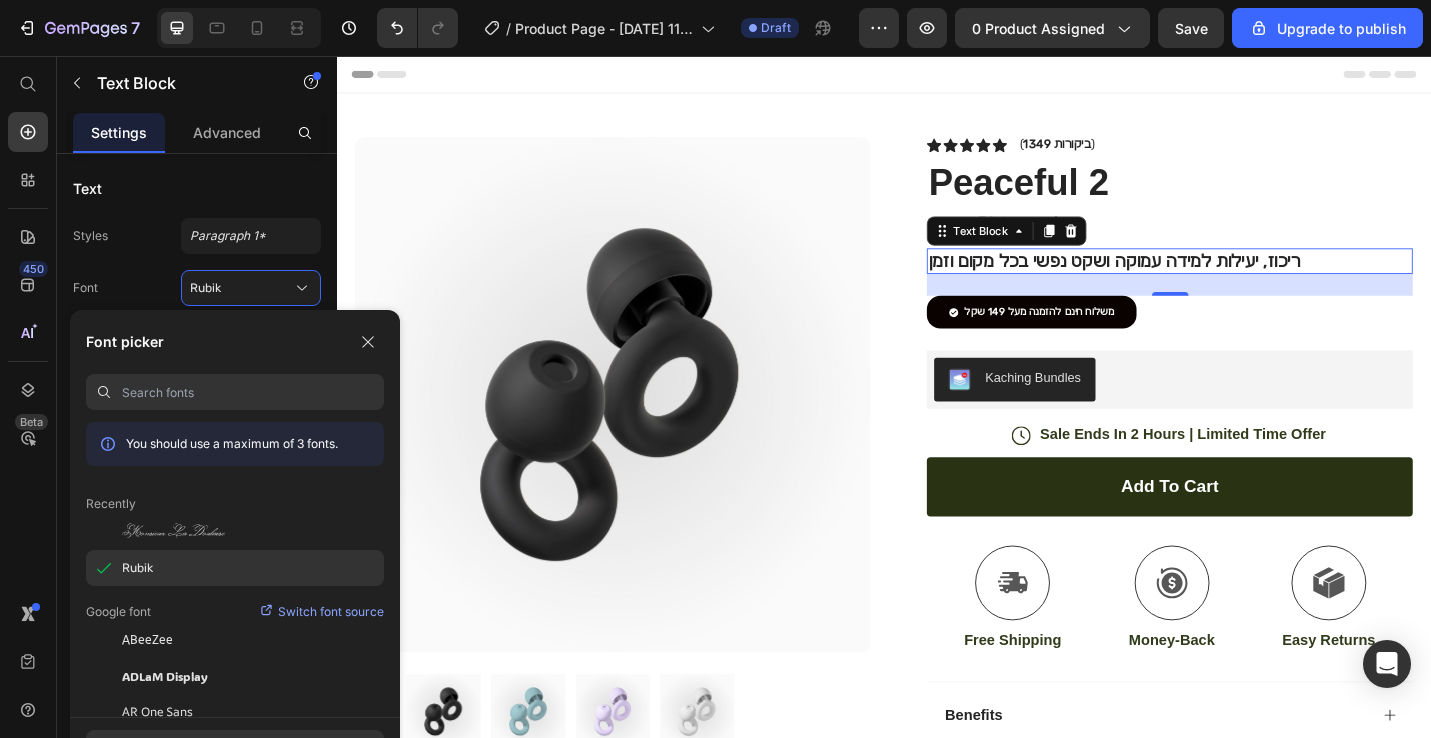 click on "Rubik" 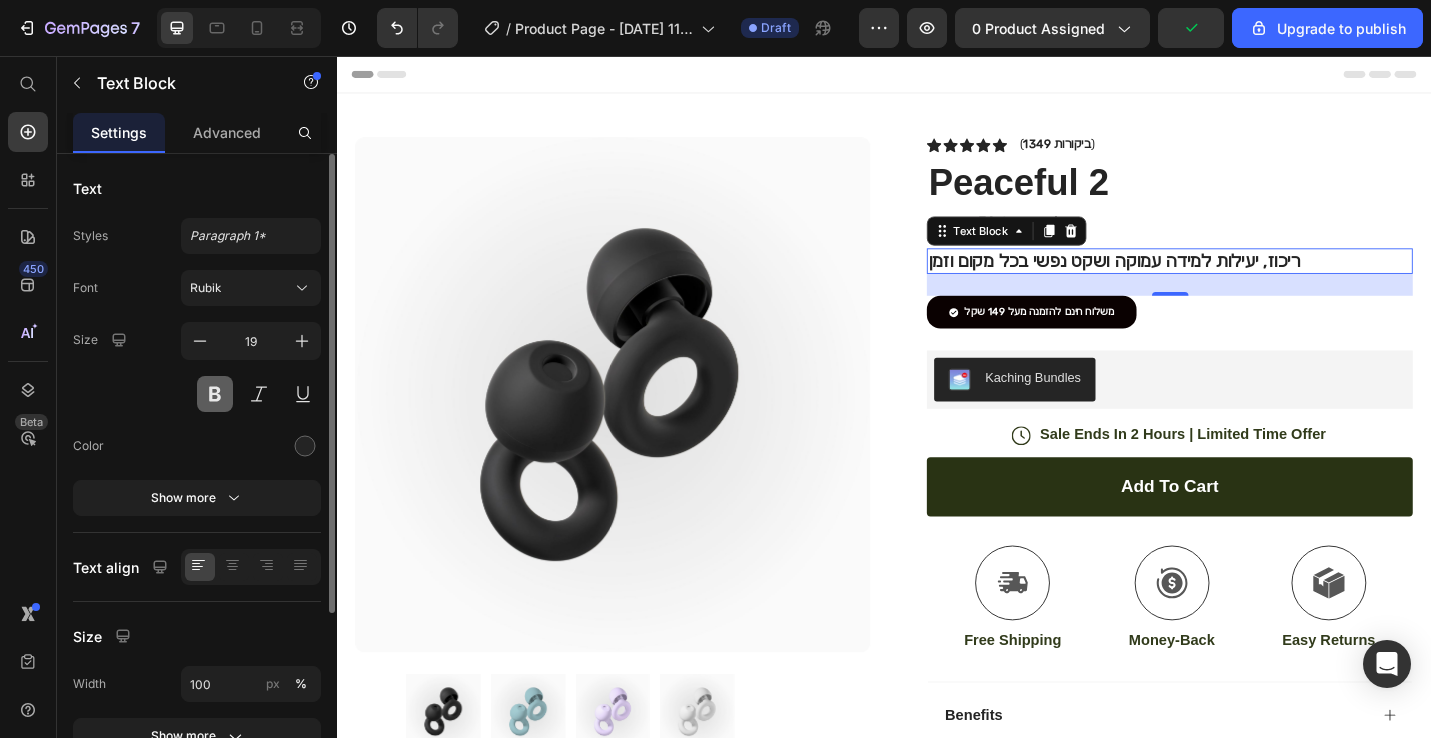 click at bounding box center (215, 394) 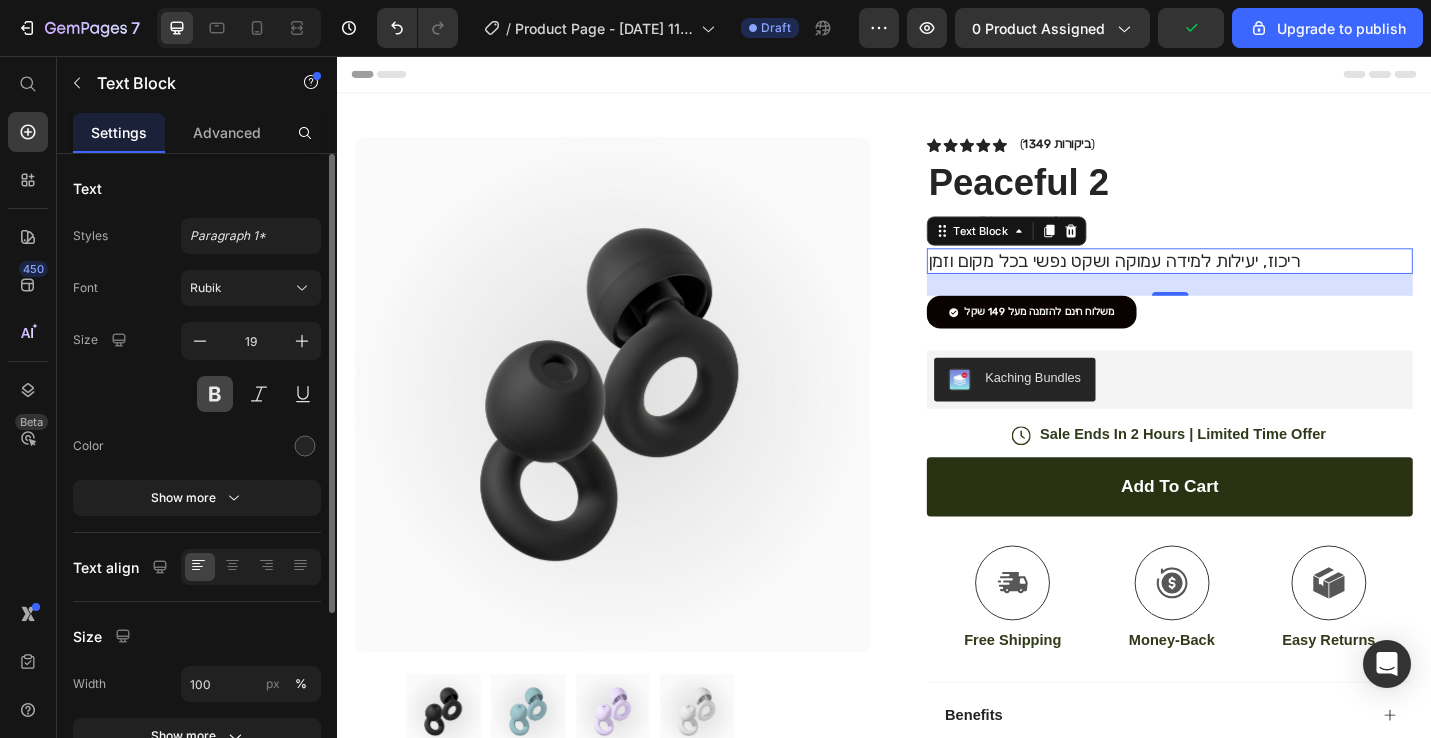 click at bounding box center (215, 394) 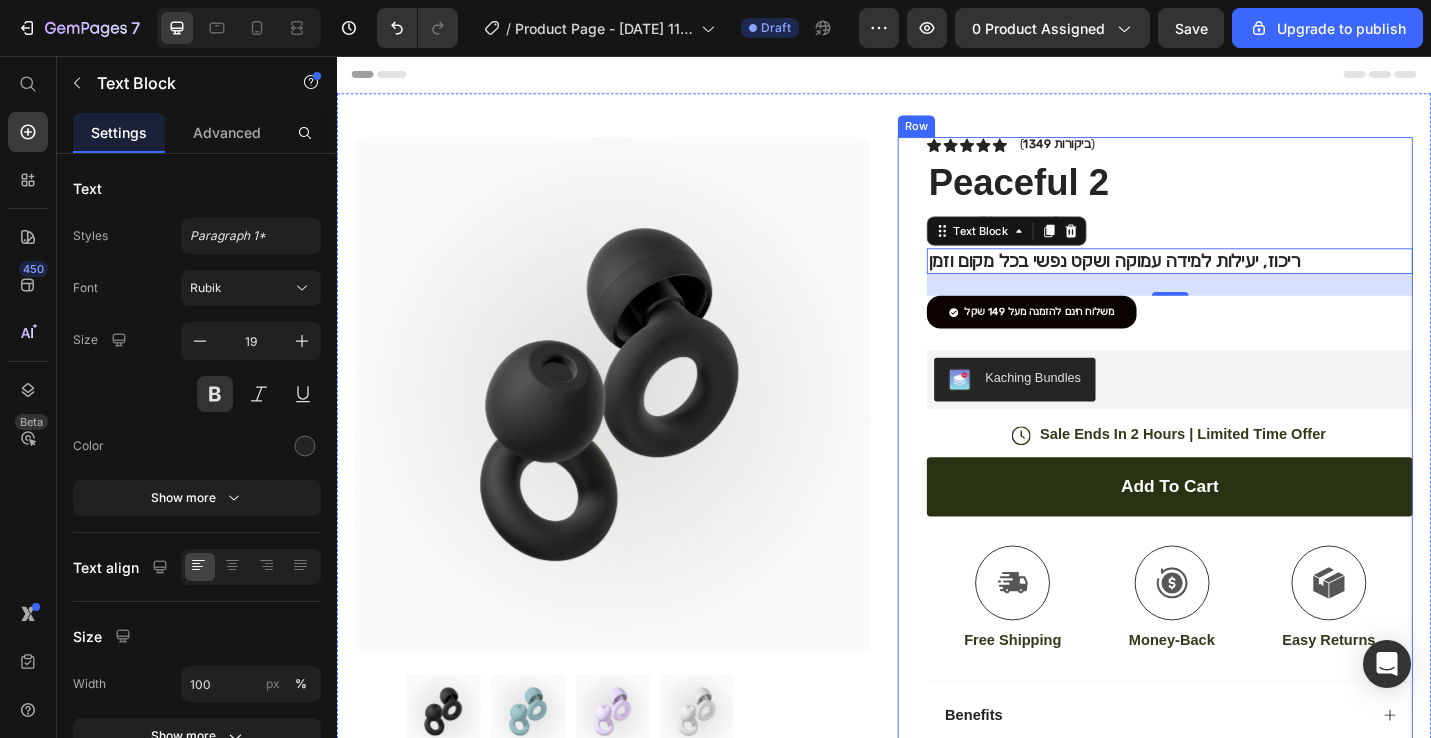 click on "Icon Icon Icon Icon Icon Icon List (  1349 ביקורות  ) Text Block Row Peaceful 2 Product Title
.id574758844064858904 .st0 {
fill: #231f20;
}
.id574758844064858904 .st1 {
display: none;
fill: #d1d3d4;
}
.id574758844064858904 .st1, .st2 {
opacity: .8;
}
.id574758844064858904 .st3 {
opacity: .9;
}
.id574758844064858904 .st2 {
fill: none;
stroke: #e6e7e8;
stroke-miterlimit: 10;
stroke-width: 14px;
}
Icon ריכוז, יעילות למידה עמוקה ושקט נפשי בכל מקום וזמן Text Block   24
משלוח חינם להזמנה מעל 149 שקל Button Kaching Bundles Kaching Bundles
Icon Sale Ends In 2 Hours | Limited Time Offer Text Block Row" at bounding box center (1250, 635) 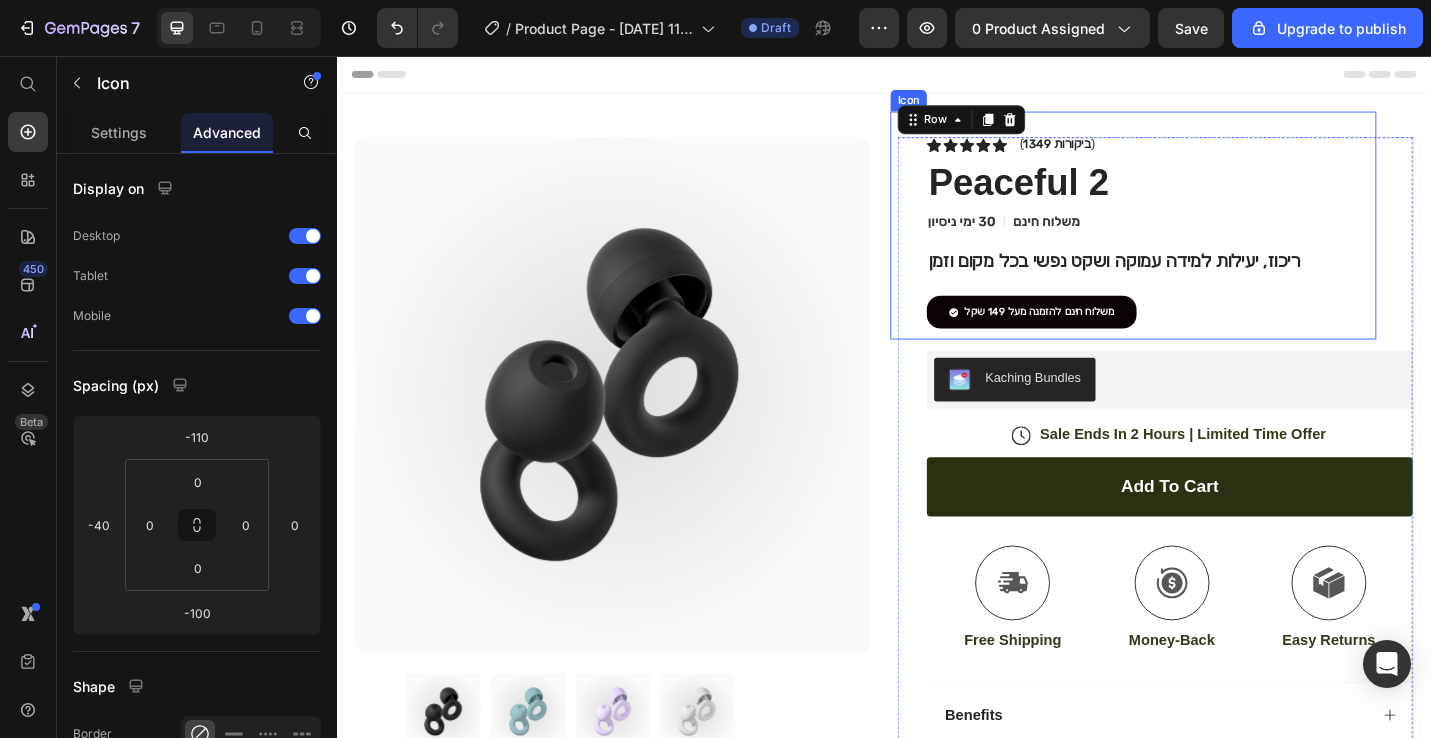 click on ".id574758844064858904 .st0 {
fill: #231f20;
}
.id574758844064858904 .st1 {
display: none;
fill: #d1d3d4;
}
.id574758844064858904 .st1, .st2 {
opacity: .8;
}
.id574758844064858904 .st3 {
opacity: .9;
}
.id574758844064858904 .st2 {
fill: none;
stroke: #e6e7e8;
stroke-miterlimit: 10;
stroke-width: 14px;
}" 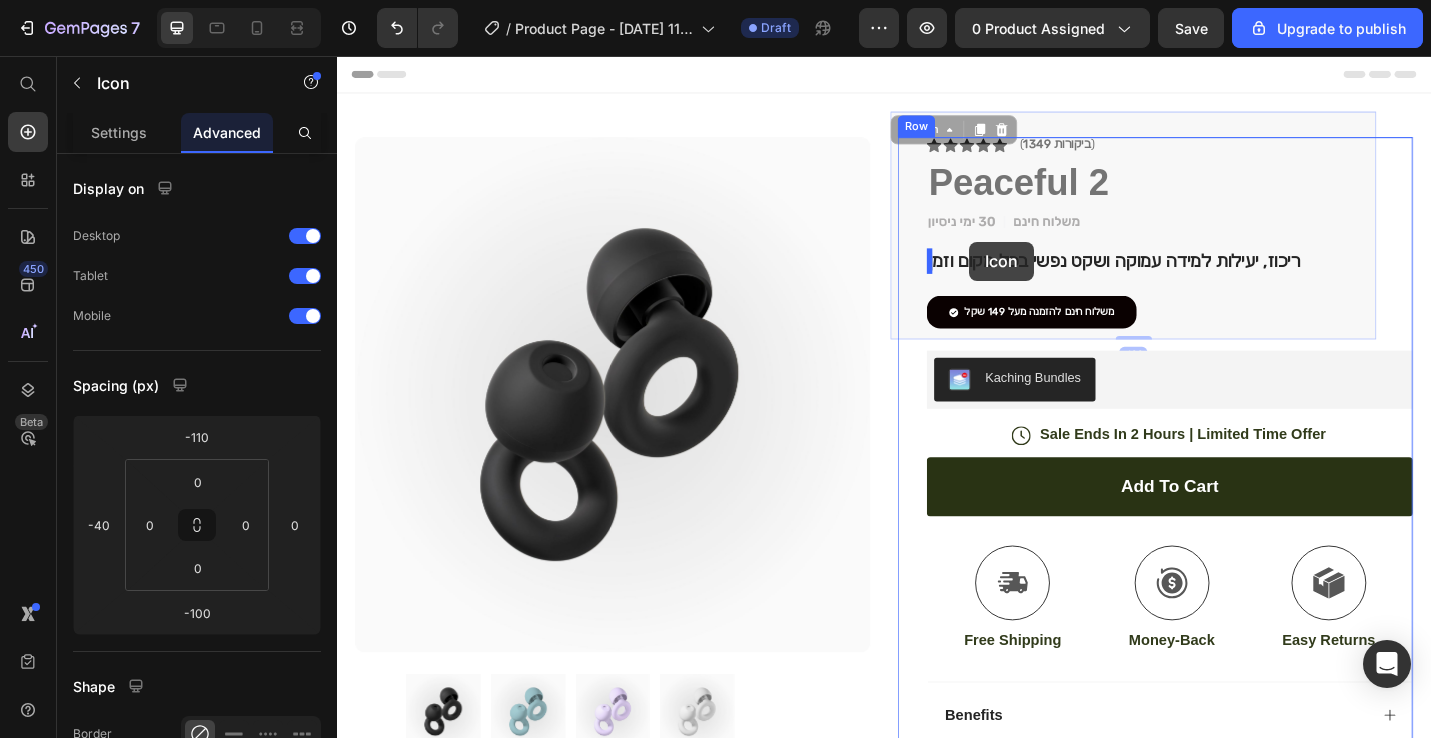 drag, startPoint x: 963, startPoint y: 141, endPoint x: 1030, endPoint y: 260, distance: 136.565 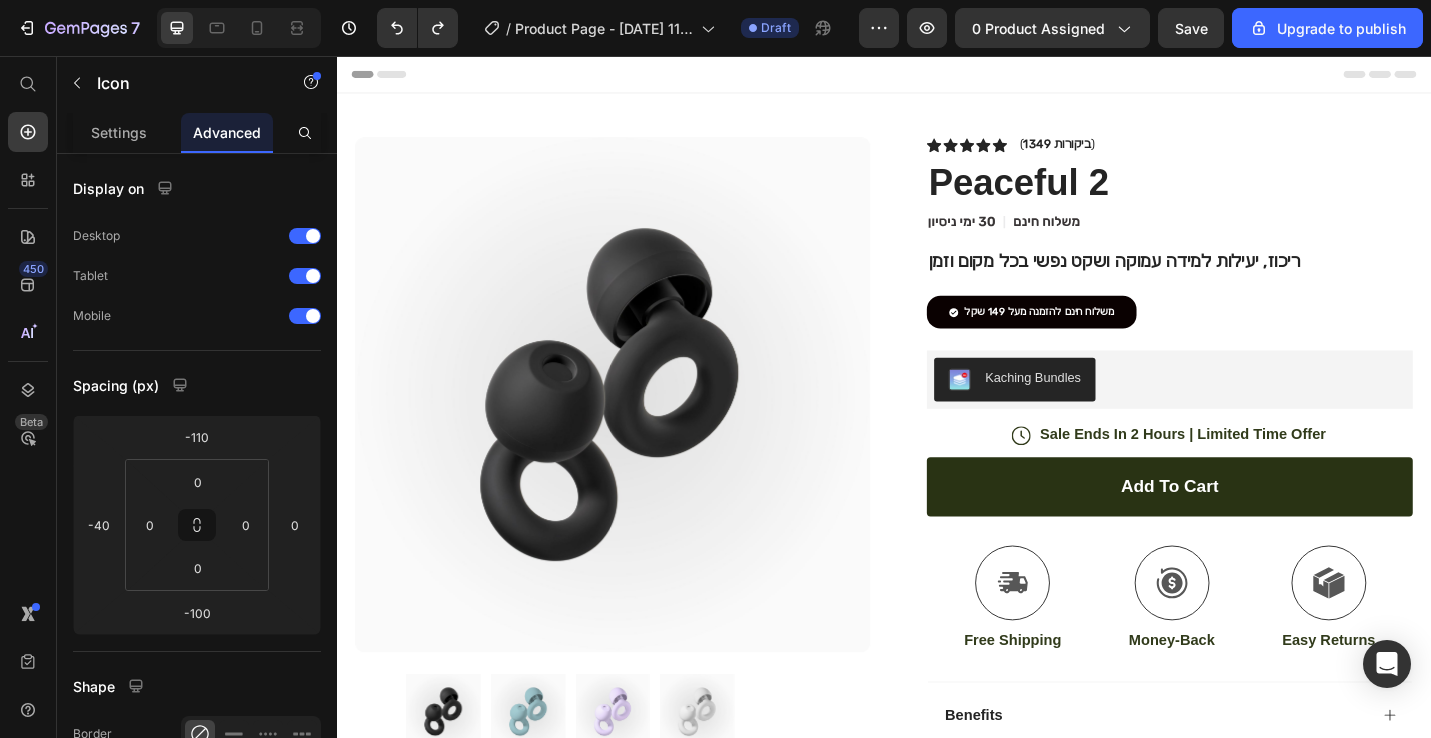 click on ".id574758844064858904 .st0 {
fill: #231f20;
}
.id574758844064858904 .st1 {
display: none;
fill: #d1d3d4;
}
.id574758844064858904 .st1, .st2 {
opacity: .8;
}
.id574758844064858904 .st3 {
opacity: .9;
}
.id574758844064858904 .st2 {
fill: none;
stroke: #e6e7e8;
stroke-miterlimit: 10;
stroke-width: 14px;
}" 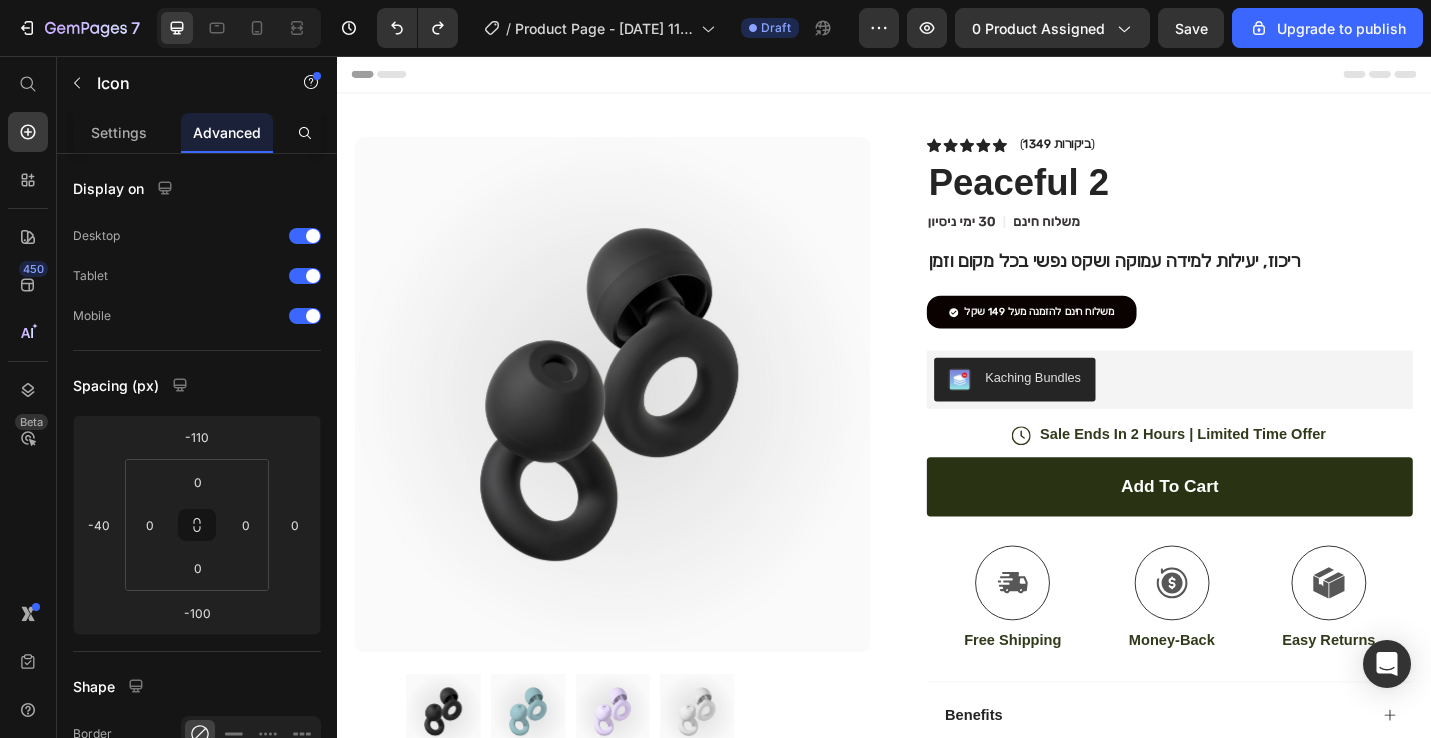 click on ".id574758844064858904 .st0 {
fill: #231f20;
}
.id574758844064858904 .st1 {
display: none;
fill: #d1d3d4;
}
.id574758844064858904 .st1, .st2 {
opacity: .8;
}
.id574758844064858904 .st3 {
opacity: .9;
}
.id574758844064858904 .st2 {
fill: none;
stroke: #e6e7e8;
stroke-miterlimit: 10;
stroke-width: 14px;
}" 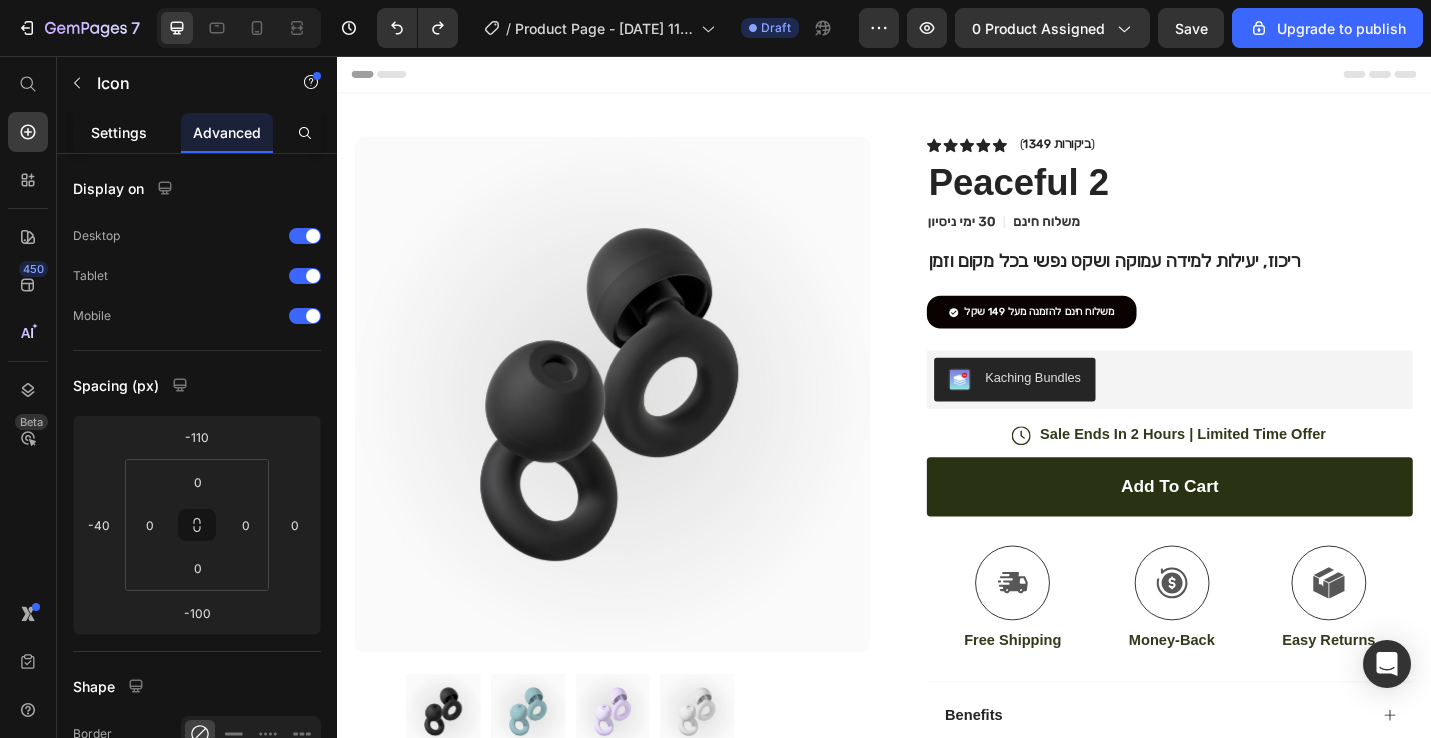 click on "Settings" at bounding box center [119, 132] 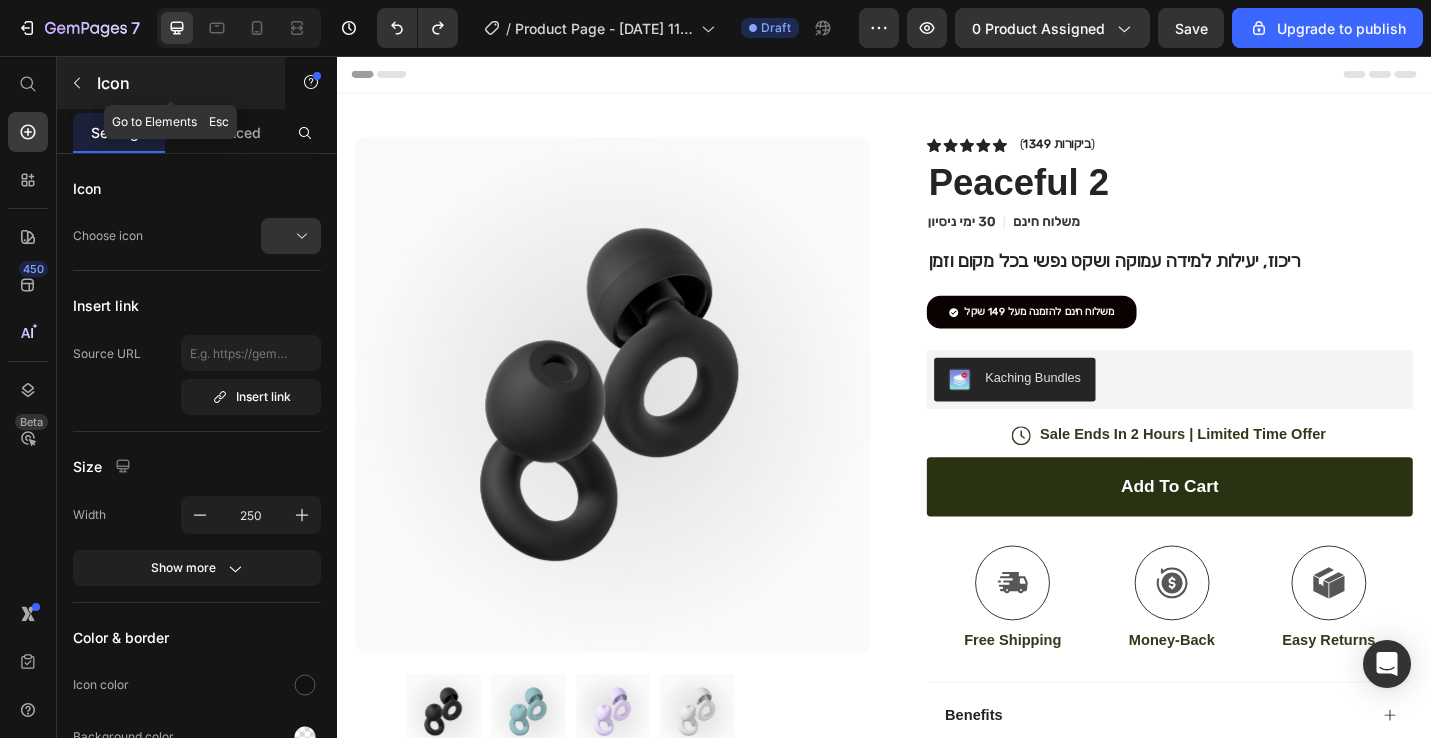 click 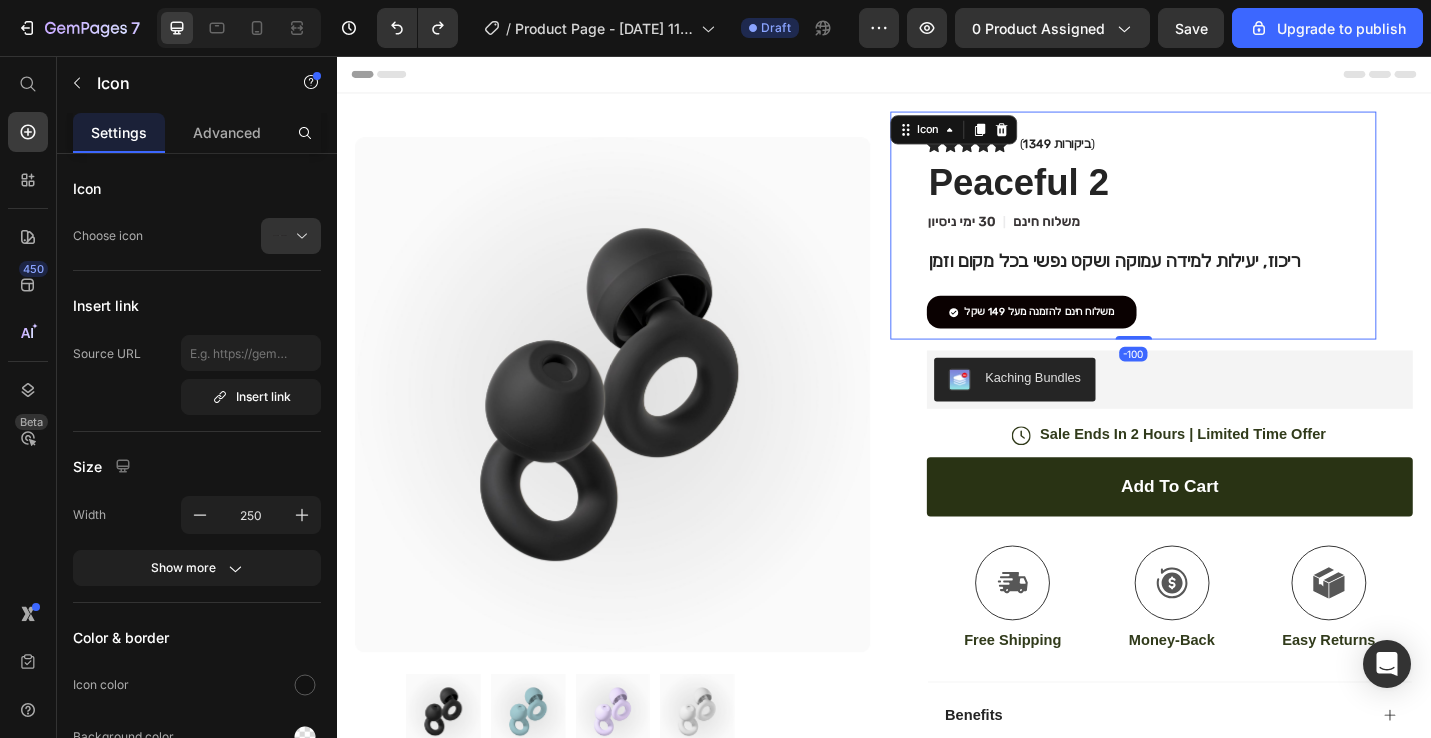 click on ".id574758844064858904 .st0 {
fill: #231f20;
}
.id574758844064858904 .st1 {
display: none;
fill: #d1d3d4;
}
.id574758844064858904 .st1, .st2 {
opacity: .8;
}
.id574758844064858904 .st3 {
opacity: .9;
}
.id574758844064858904 .st2 {
fill: none;
stroke: #e6e7e8;
stroke-miterlimit: 10;
stroke-width: 14px;
}
Icon   -100" at bounding box center [1210, 242] 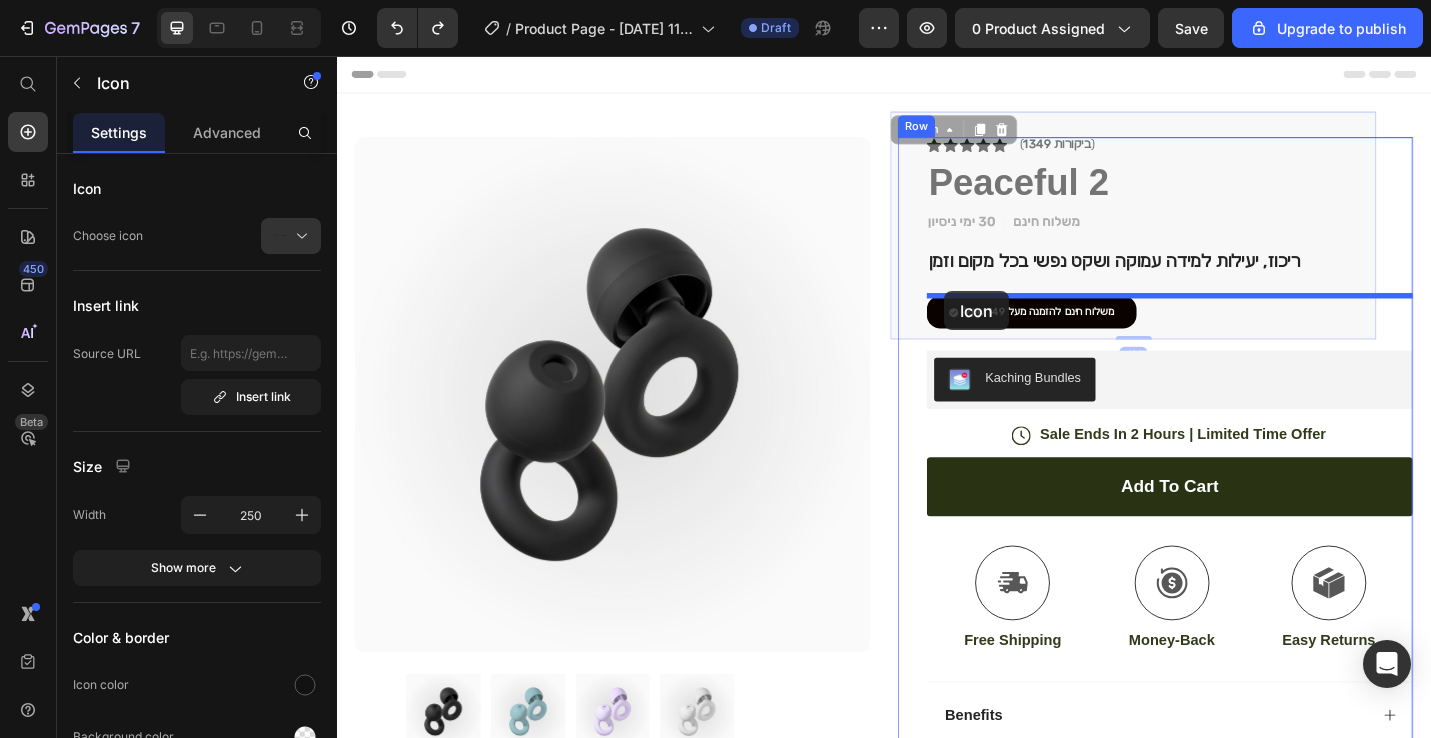 drag, startPoint x: 960, startPoint y: 136, endPoint x: 1003, endPoint y: 314, distance: 183.12018 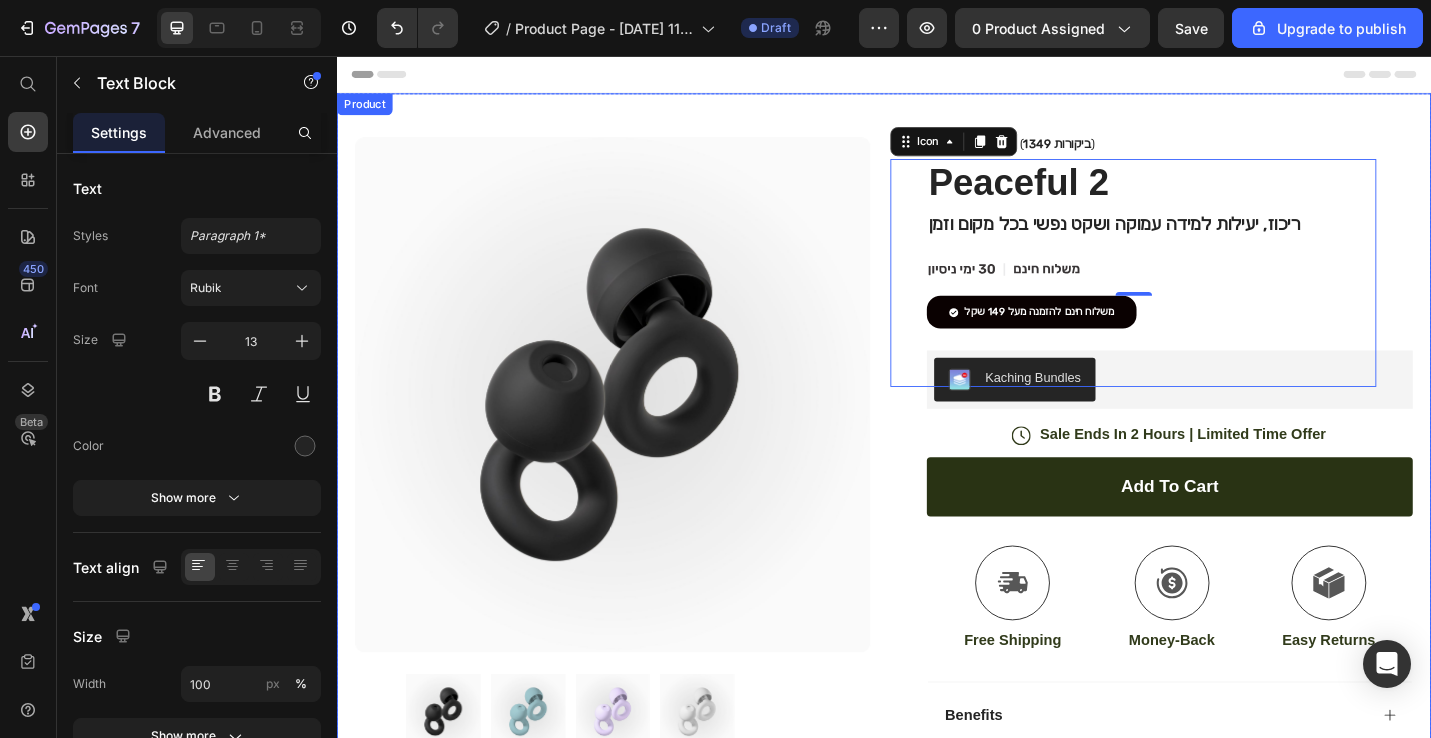click on "1349 ביקורות" at bounding box center [1127, 152] 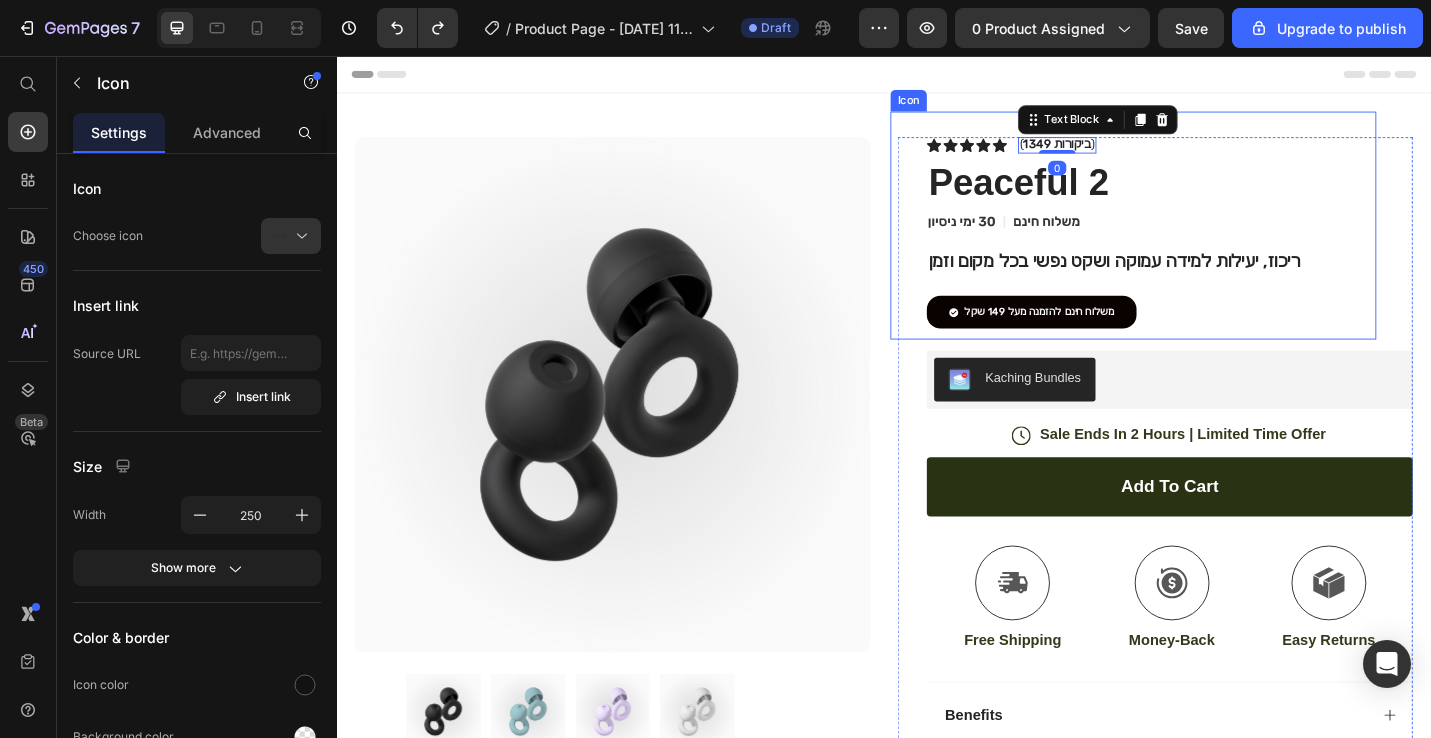 click on ".id574758844064858904 .st0 {
fill: #231f20;
}
.id574758844064858904 .st1 {
display: none;
fill: #d1d3d4;
}
.id574758844064858904 .st1, .st2 {
opacity: .8;
}
.id574758844064858904 .st3 {
opacity: .9;
}
.id574758844064858904 .st2 {
fill: none;
stroke: #e6e7e8;
stroke-miterlimit: 10;
stroke-width: 14px;
}" 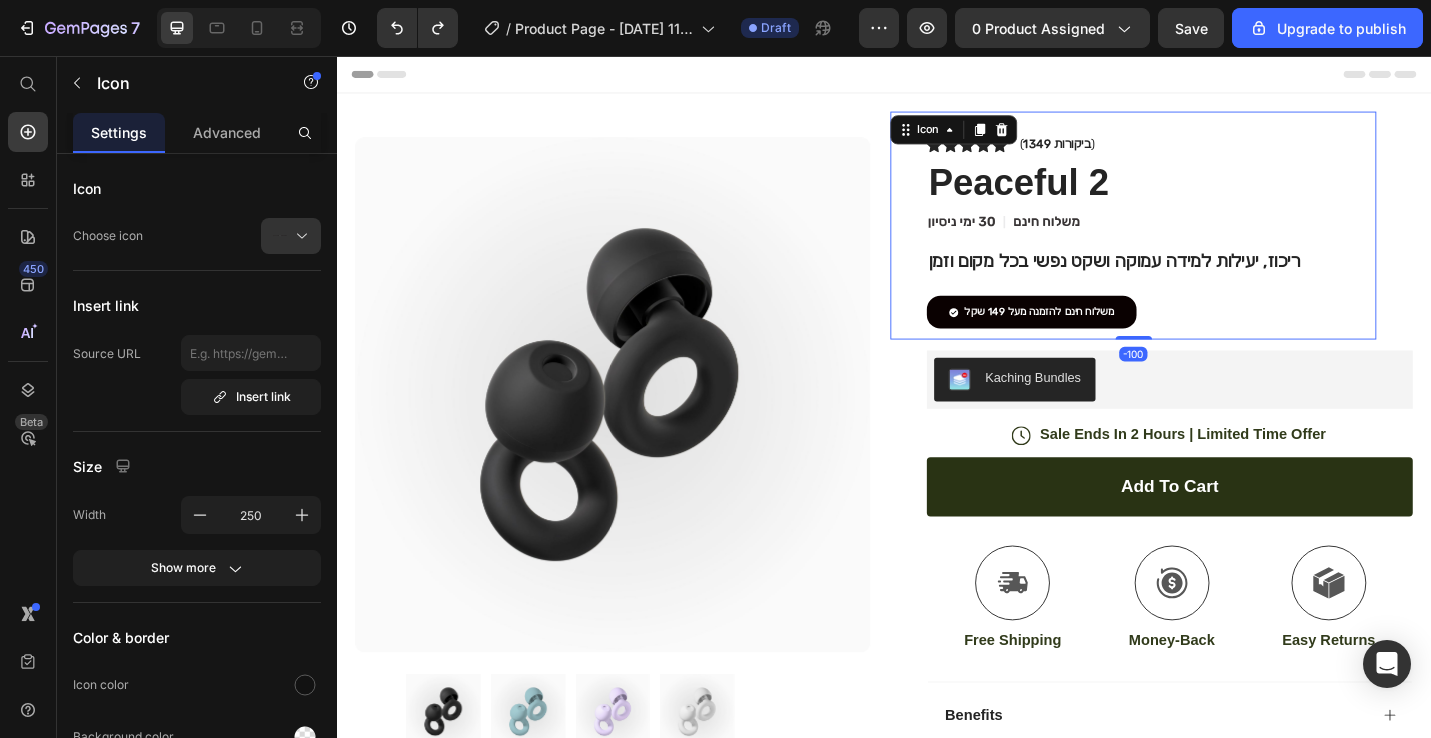 click on ".id574758844064858904 .st0 {
fill: #231f20;
}
.id574758844064858904 .st1 {
display: none;
fill: #d1d3d4;
}
.id574758844064858904 .st1, .st2 {
opacity: .8;
}
.id574758844064858904 .st3 {
opacity: .9;
}
.id574758844064858904 .st2 {
fill: none;
stroke: #e6e7e8;
stroke-miterlimit: 10;
stroke-width: 14px;
}" 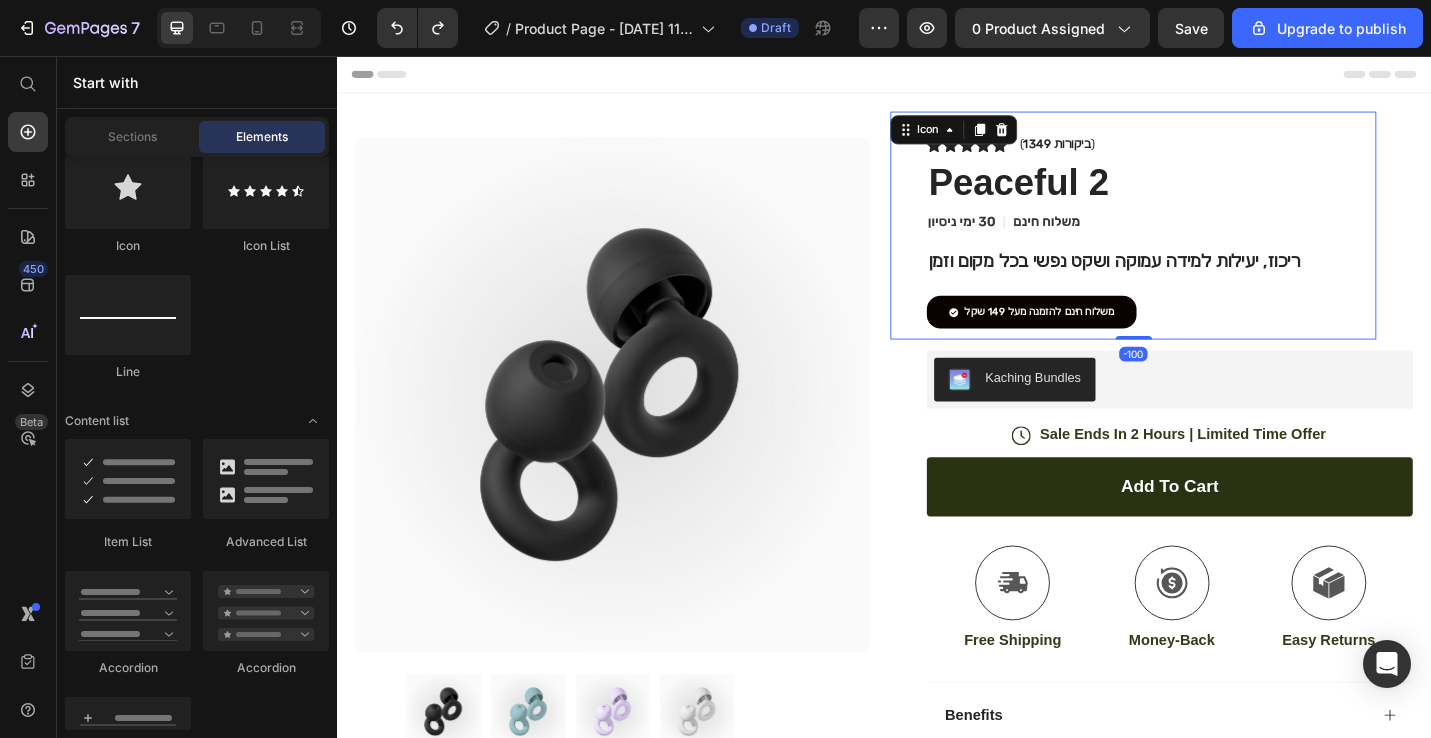 click on ".id574758844064858904 .st0 {
fill: #231f20;
}
.id574758844064858904 .st1 {
display: none;
fill: #d1d3d4;
}
.id574758844064858904 .st1, .st2 {
opacity: .8;
}
.id574758844064858904 .st3 {
opacity: .9;
}
.id574758844064858904 .st2 {
fill: none;
stroke: #e6e7e8;
stroke-miterlimit: 10;
stroke-width: 14px;
}" 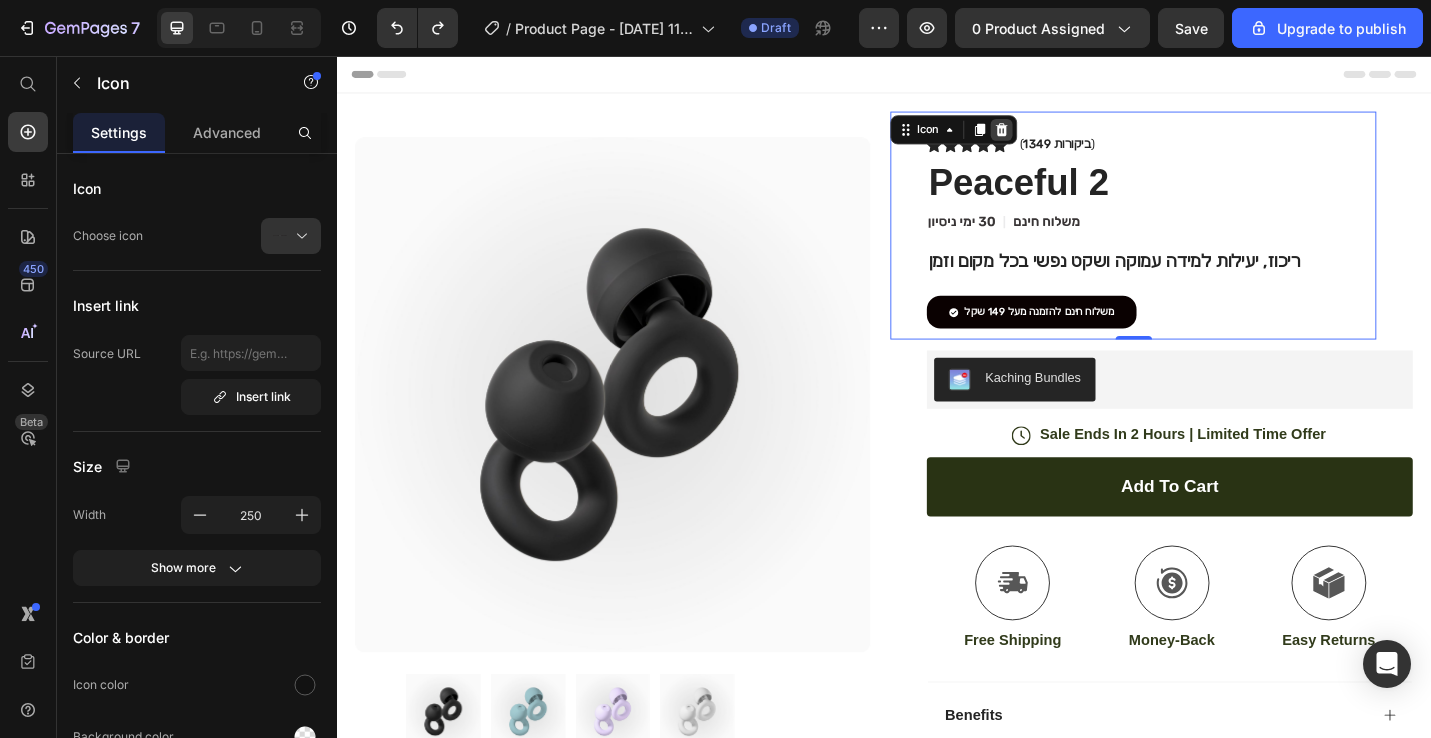click 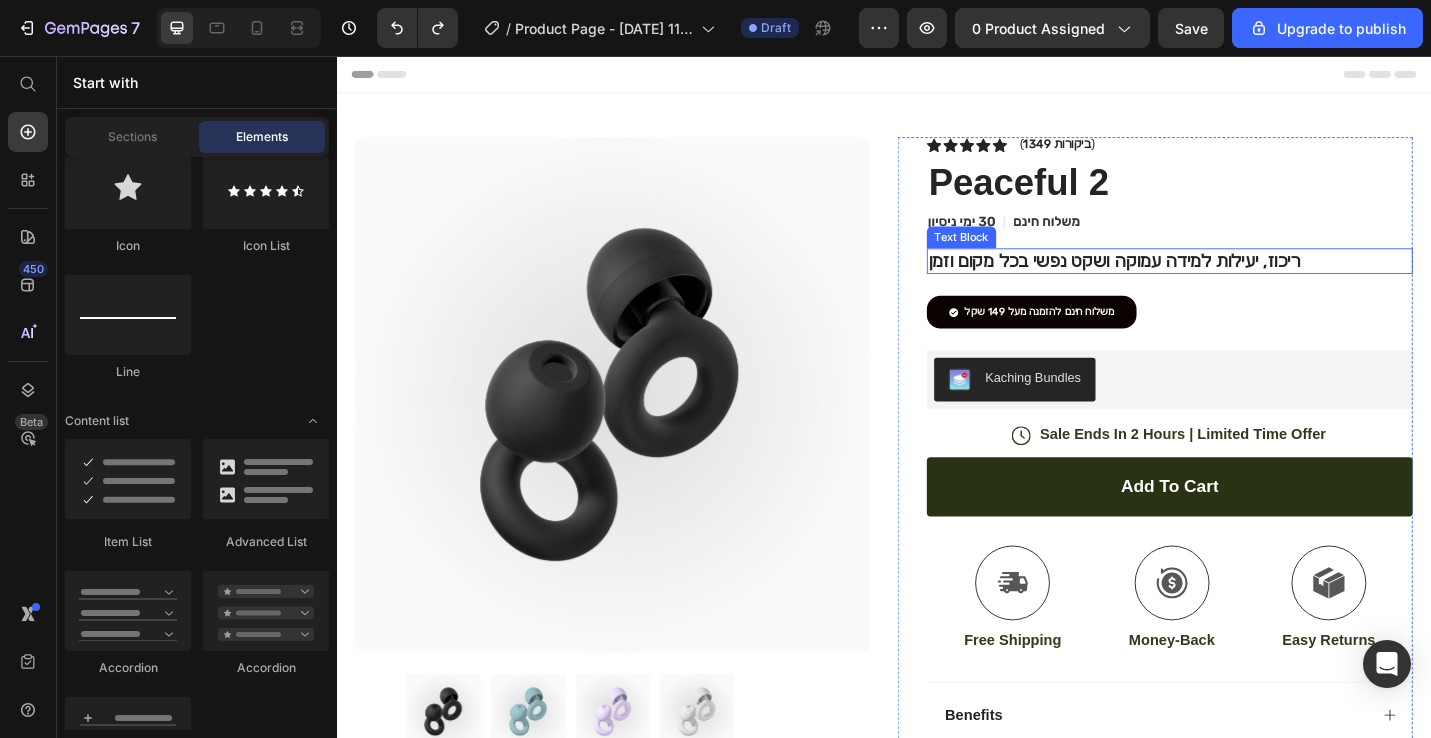 click on "ריכוז, יעילות למידה עמוקה ושקט נפשי בכל מקום וזמן" at bounding box center [1250, 281] 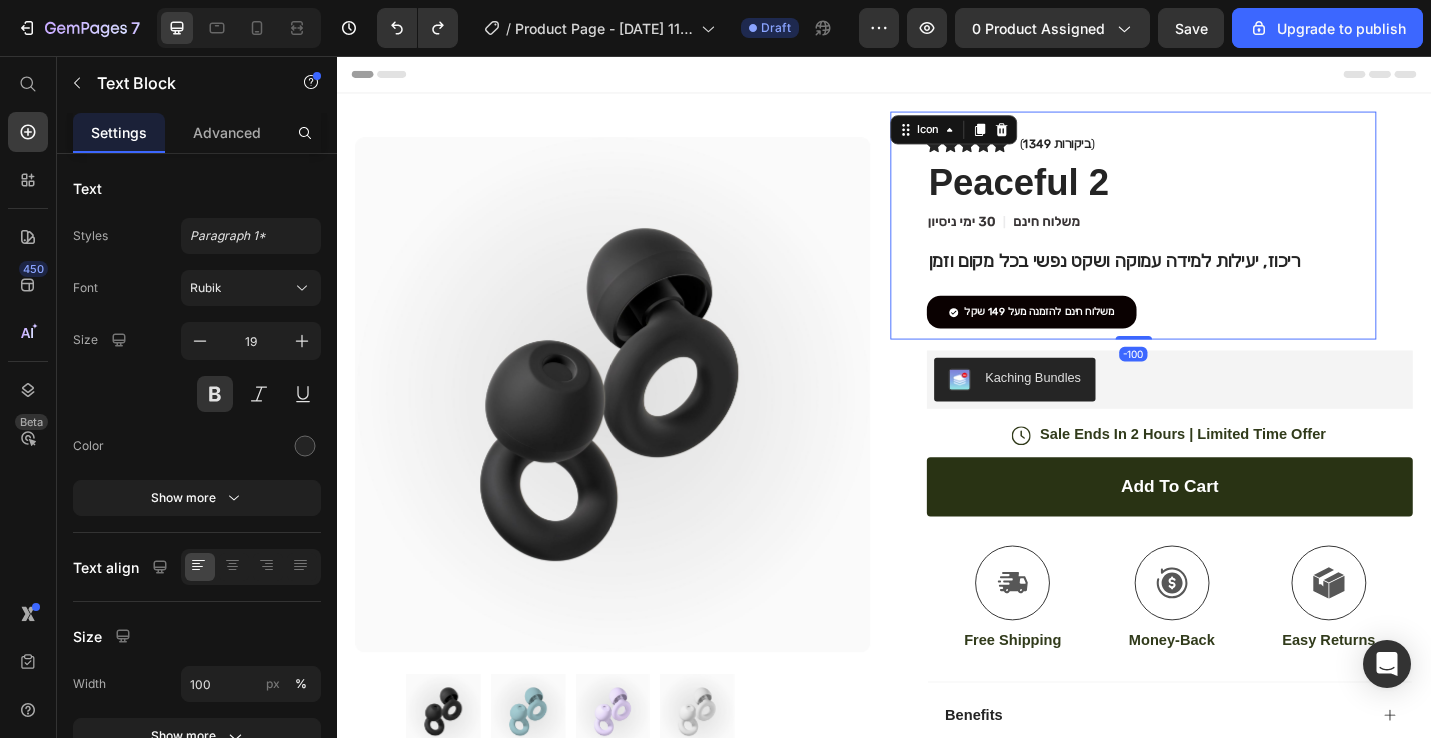 click on ".id574758844064858904 .st0 {
fill: #231f20;
}
.id574758844064858904 .st1 {
display: none;
fill: #d1d3d4;
}
.id574758844064858904 .st1, .st2 {
opacity: .8;
}
.id574758844064858904 .st3 {
opacity: .9;
}
.id574758844064858904 .st2 {
fill: none;
stroke: #e6e7e8;
stroke-miterlimit: 10;
stroke-width: 14px;
}" 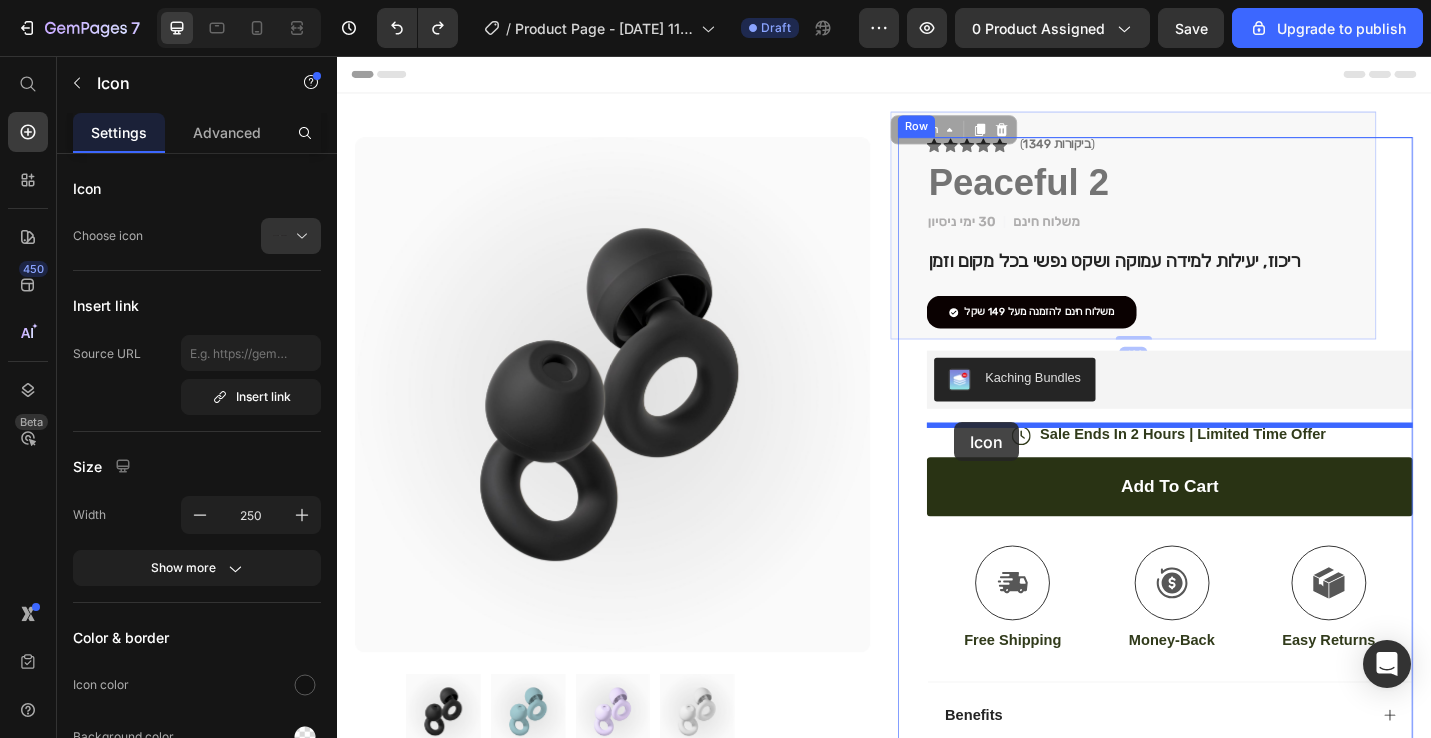drag, startPoint x: 957, startPoint y: 138, endPoint x: 1014, endPoint y: 458, distance: 325.03693 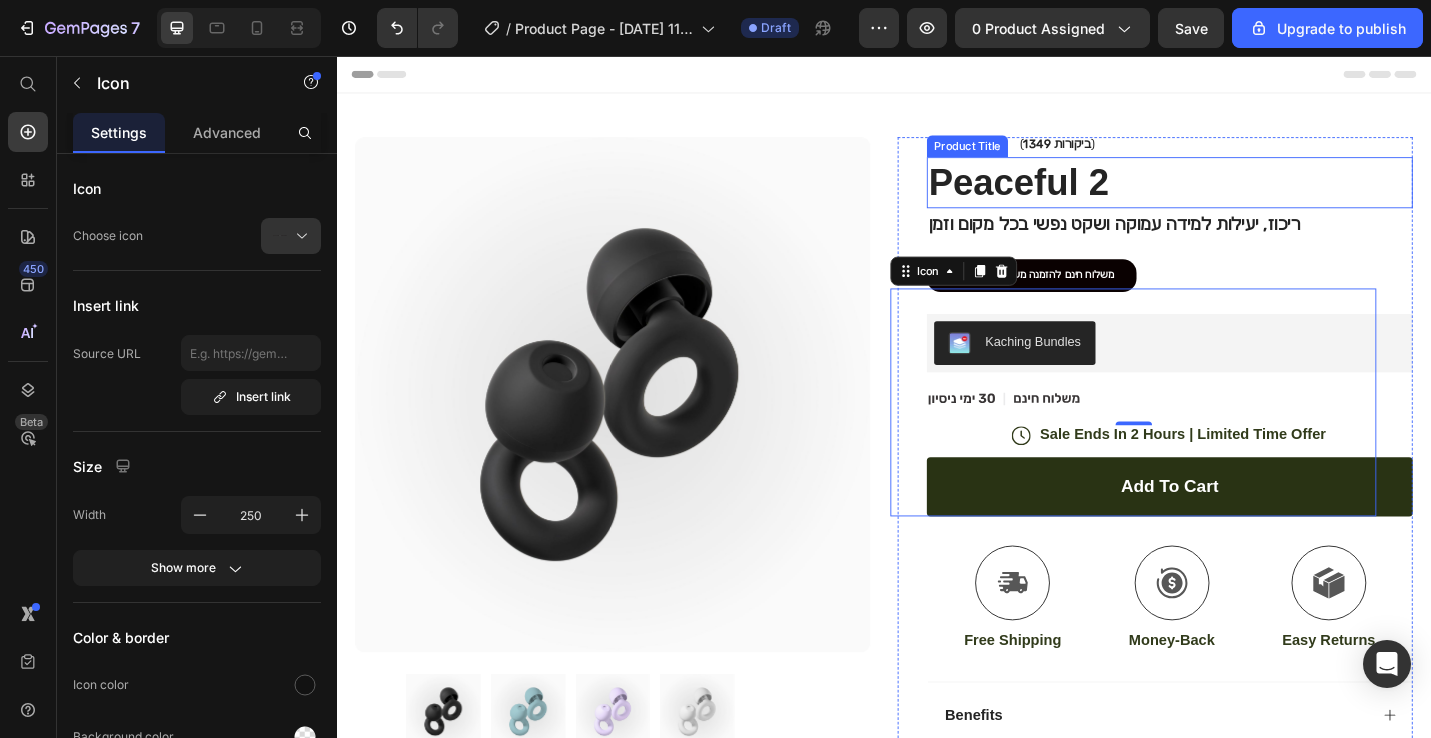click on "Product Title" at bounding box center [1028, 155] 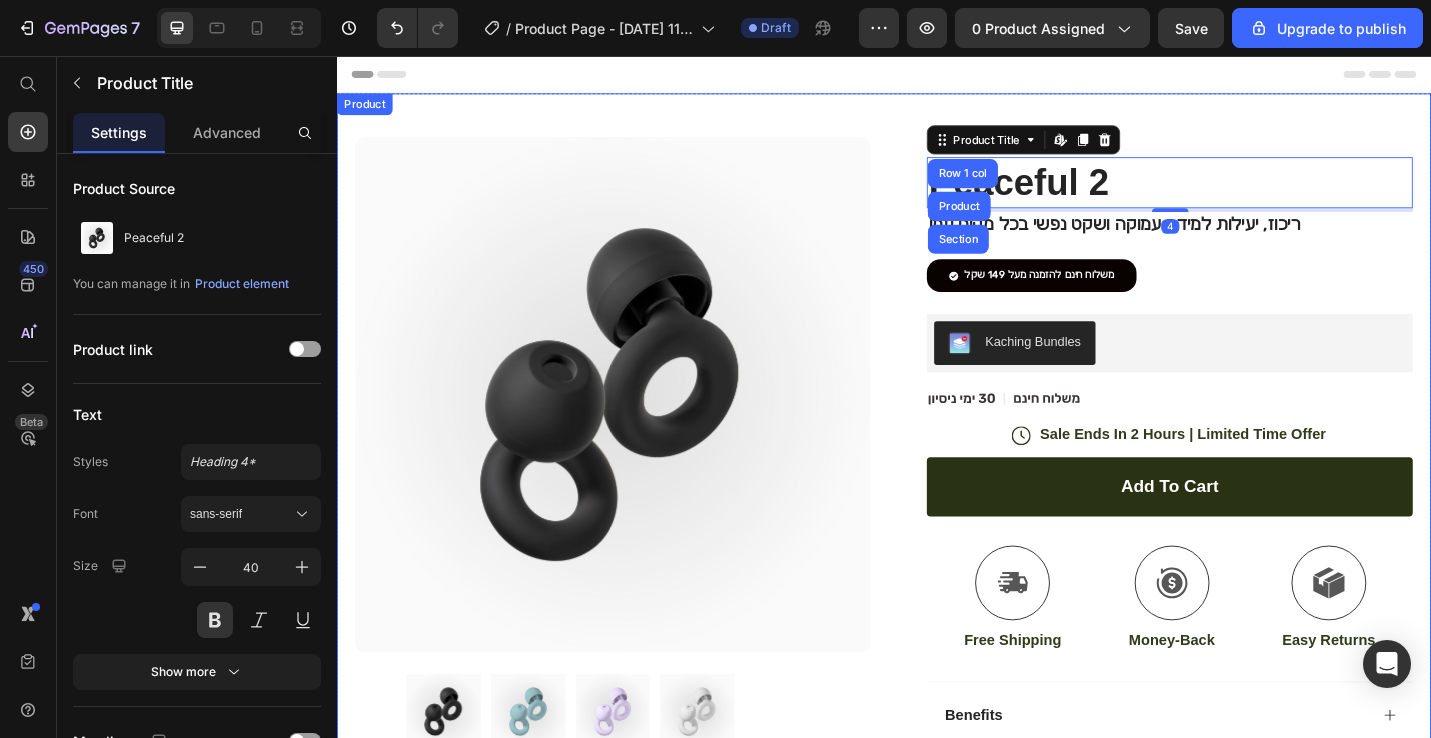 click on "Product Images Image Icon Icon Icon Icon Icon Icon List “This skin cream is a game-changer! It has transformed my dry, lackluster skin into a hydrated and radiant complexion. I love how it absorbs quickly and leaves no greasy residue. Highly recommend” Text Block
Icon [PERSON_NAME] ([GEOGRAPHIC_DATA], [GEOGRAPHIC_DATA]) Text Block Row Row Row Icon Icon Icon Icon Icon Icon List (  1349 ביקורות  ) Text Block Row Peaceful 2 Product Title Row 1 col Product Section   Edit content in Shopify 4 ריכוז, יעילות למידה עמוקה ושקט נפשי בכל מקום וזמן Text Block
.id574444261785732068 .st0 {
fill: #010101;
fill-rule: evenodd;
}
.id574444261785732068 .st1 {
fill: #fff;
stroke: #231f20;
stroke-miterlimit: 10;
}
משלוח חינם להזמנה מעל 149 שקל Button Kaching Bundles Kaching Bundles" at bounding box center [937, 611] 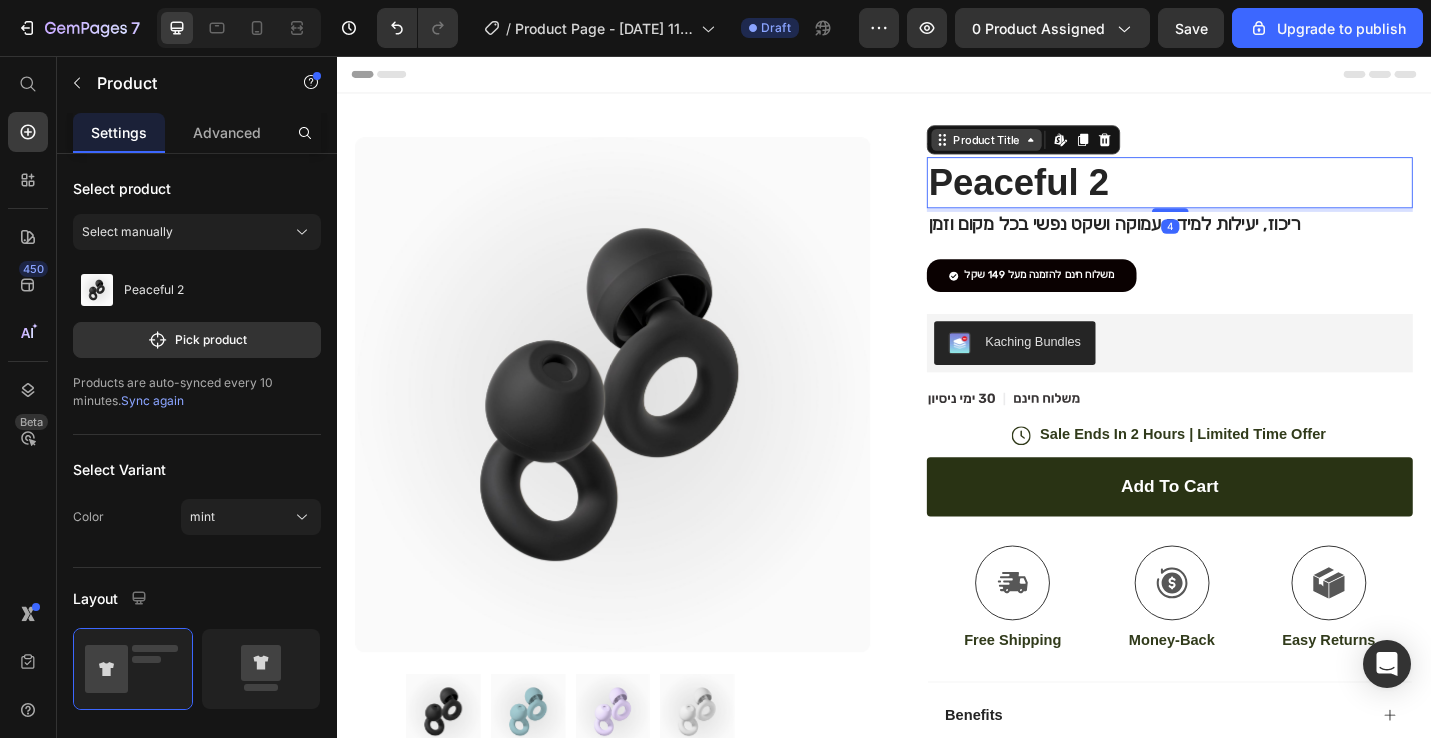click on "Product Title" at bounding box center (1049, 148) 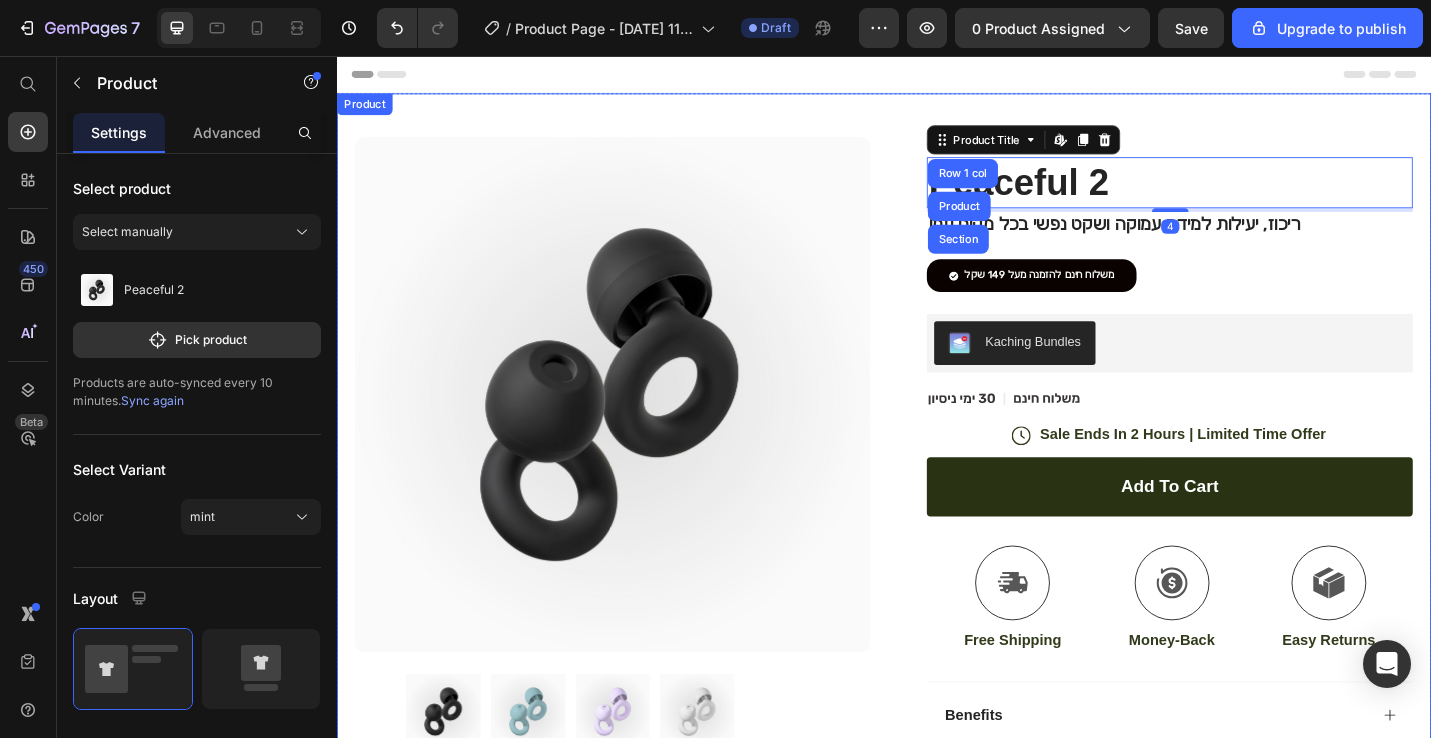 click on "Product Images Image Icon Icon Icon Icon Icon Icon List “This skin cream is a game-changer! It has transformed my dry, lackluster skin into a hydrated and radiant complexion. I love how it absorbs quickly and leaves no greasy residue. Highly recommend” Text Block
Icon [PERSON_NAME] ([GEOGRAPHIC_DATA], [GEOGRAPHIC_DATA]) Text Block Row Row Row Icon Icon Icon Icon Icon Icon List (  1349 ביקורות  ) Text Block Row Peaceful 2 Product Title Row 1 col Product Section   Edit content in Shopify 4 ריכוז, יעילות למידה עמוקה ושקט נפשי בכל מקום וזמן Text Block
.id574444261785732068 .st0 {
fill: #010101;
fill-rule: evenodd;
}
.id574444261785732068 .st1 {
fill: #fff;
stroke: #231f20;
stroke-miterlimit: 10;
}
משלוח חינם להזמנה מעל 149 שקל Button Kaching Bundles Kaching Bundles" at bounding box center [937, 611] 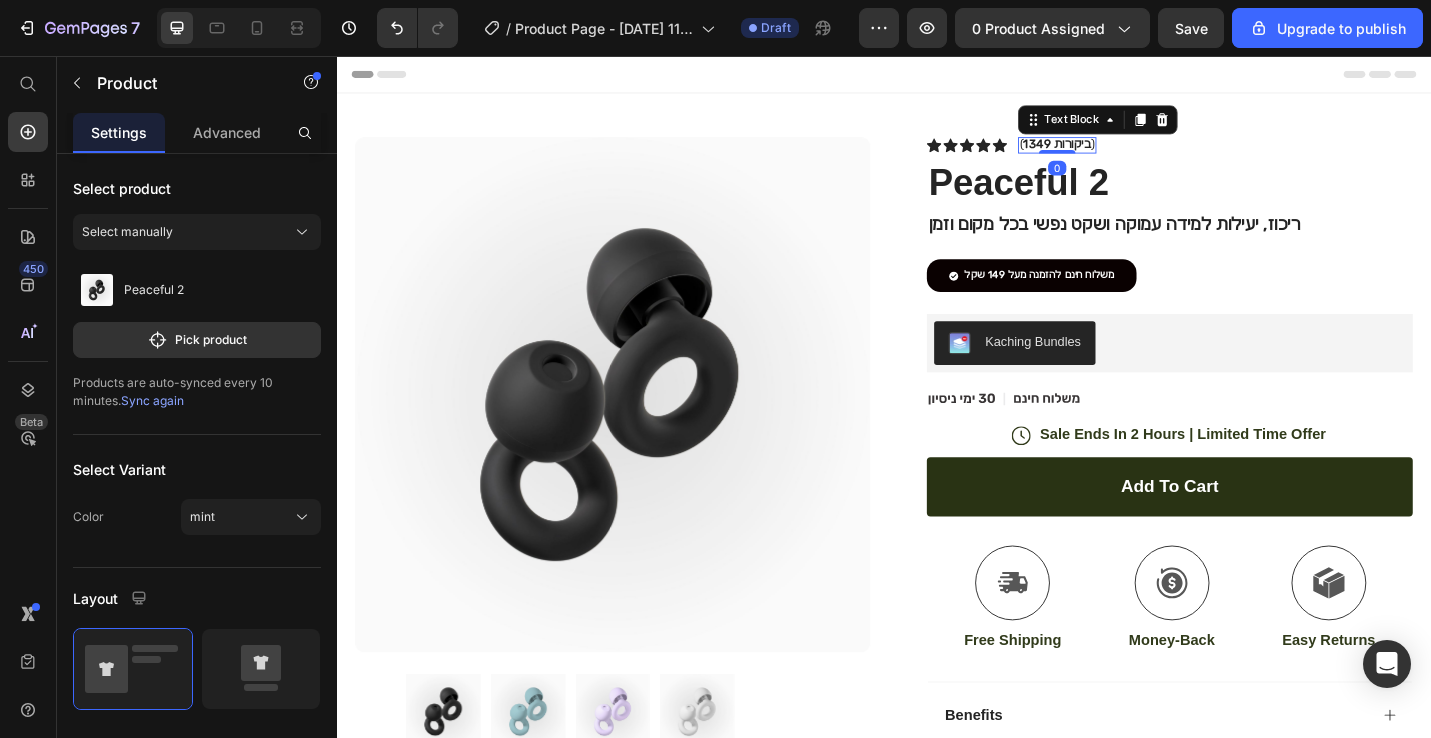 click on "1349 ביקורות" at bounding box center (1127, 152) 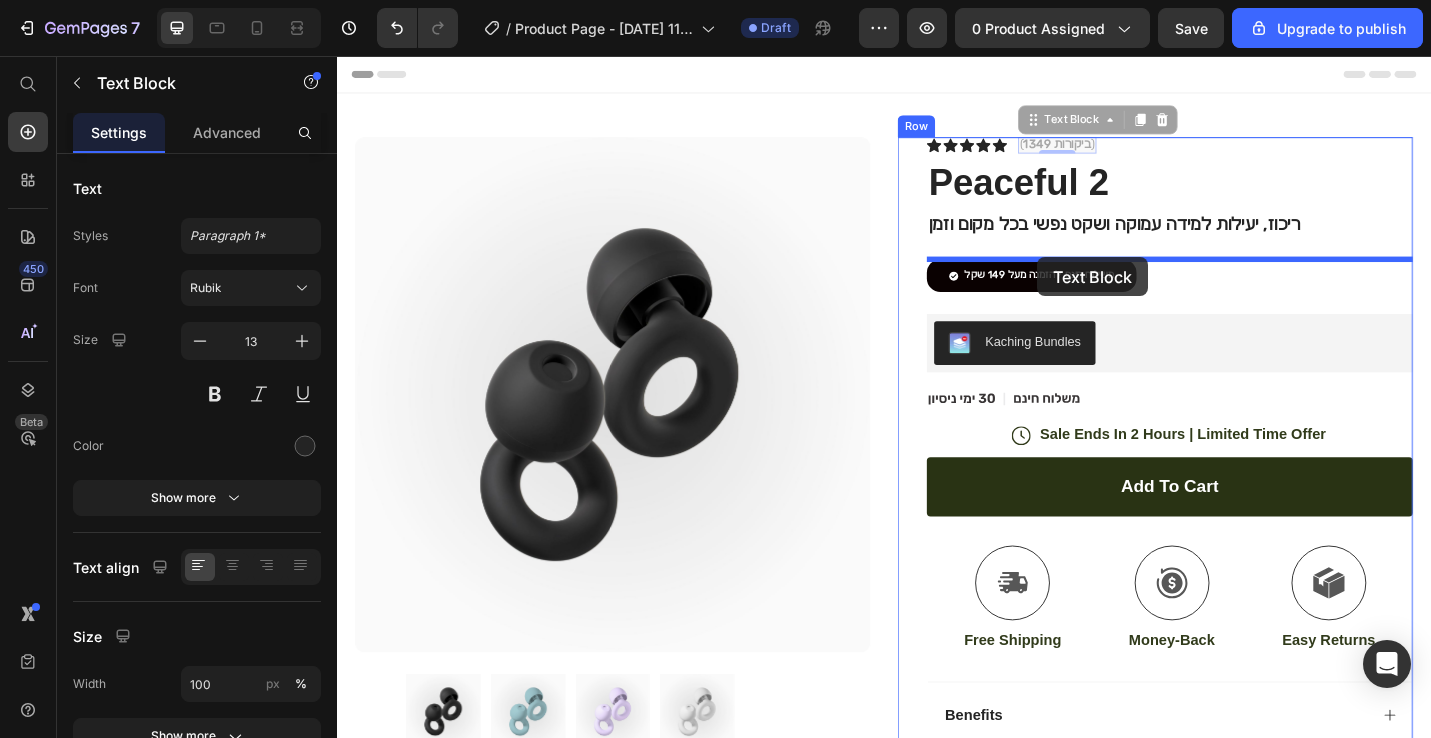 drag, startPoint x: 1099, startPoint y: 124, endPoint x: 1105, endPoint y: 277, distance: 153.1176 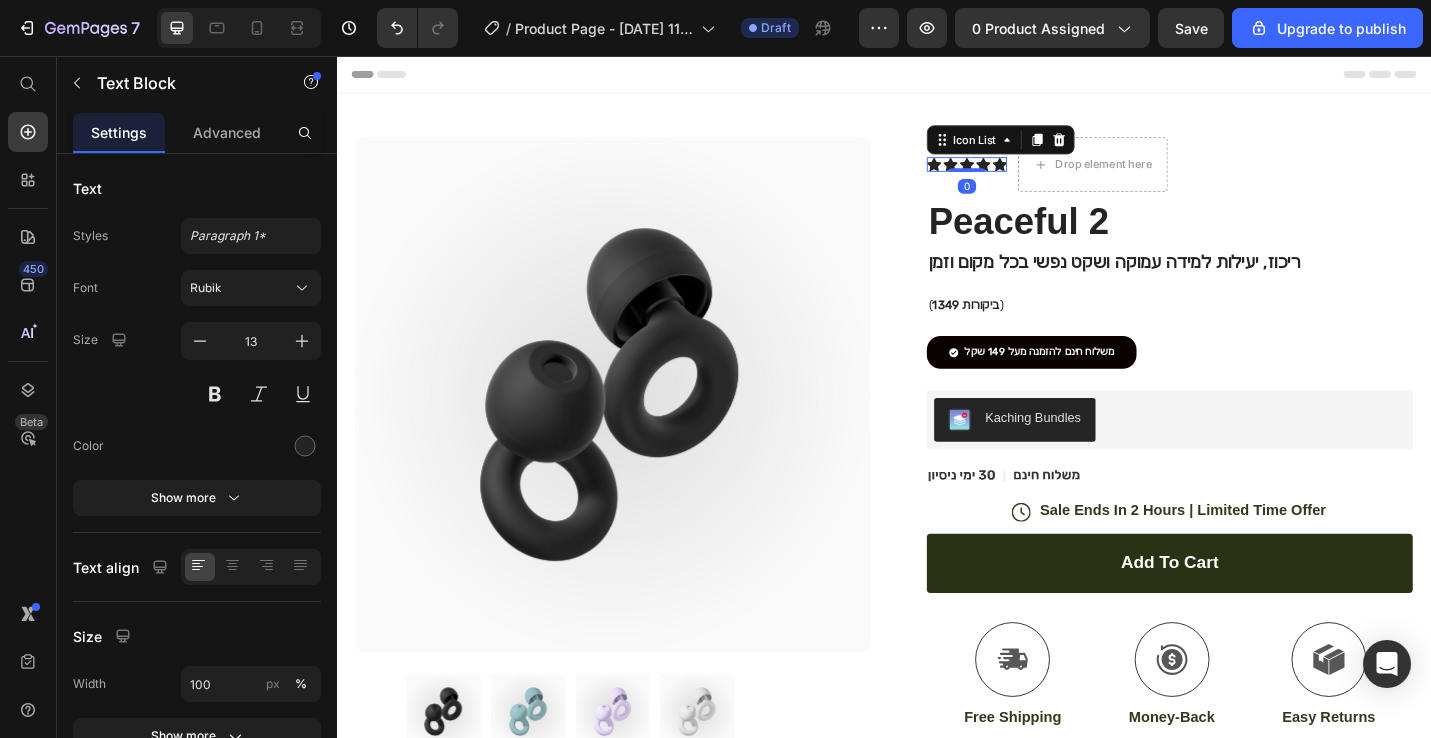 click on "Icon Icon Icon Icon Icon" at bounding box center [1028, 175] 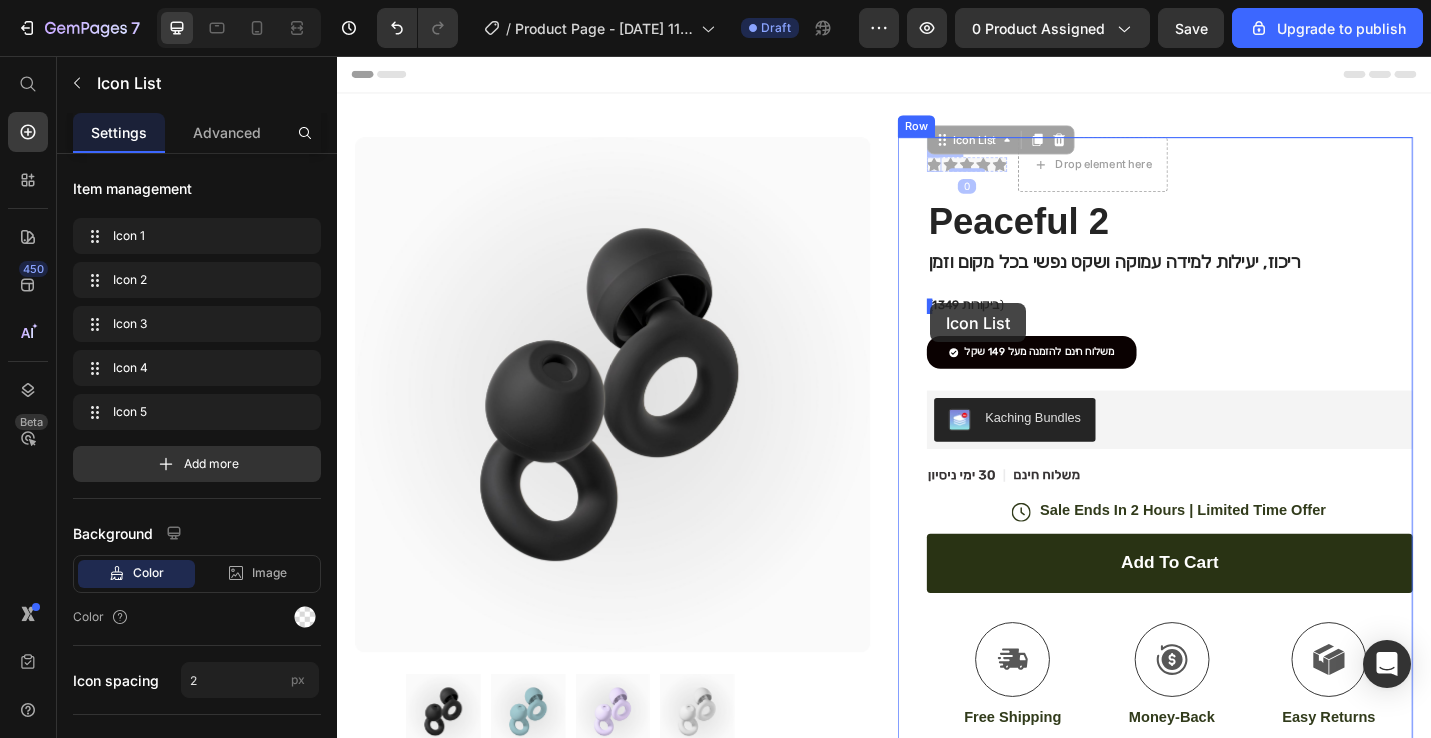 drag, startPoint x: 999, startPoint y: 153, endPoint x: 989, endPoint y: 331, distance: 178.28067 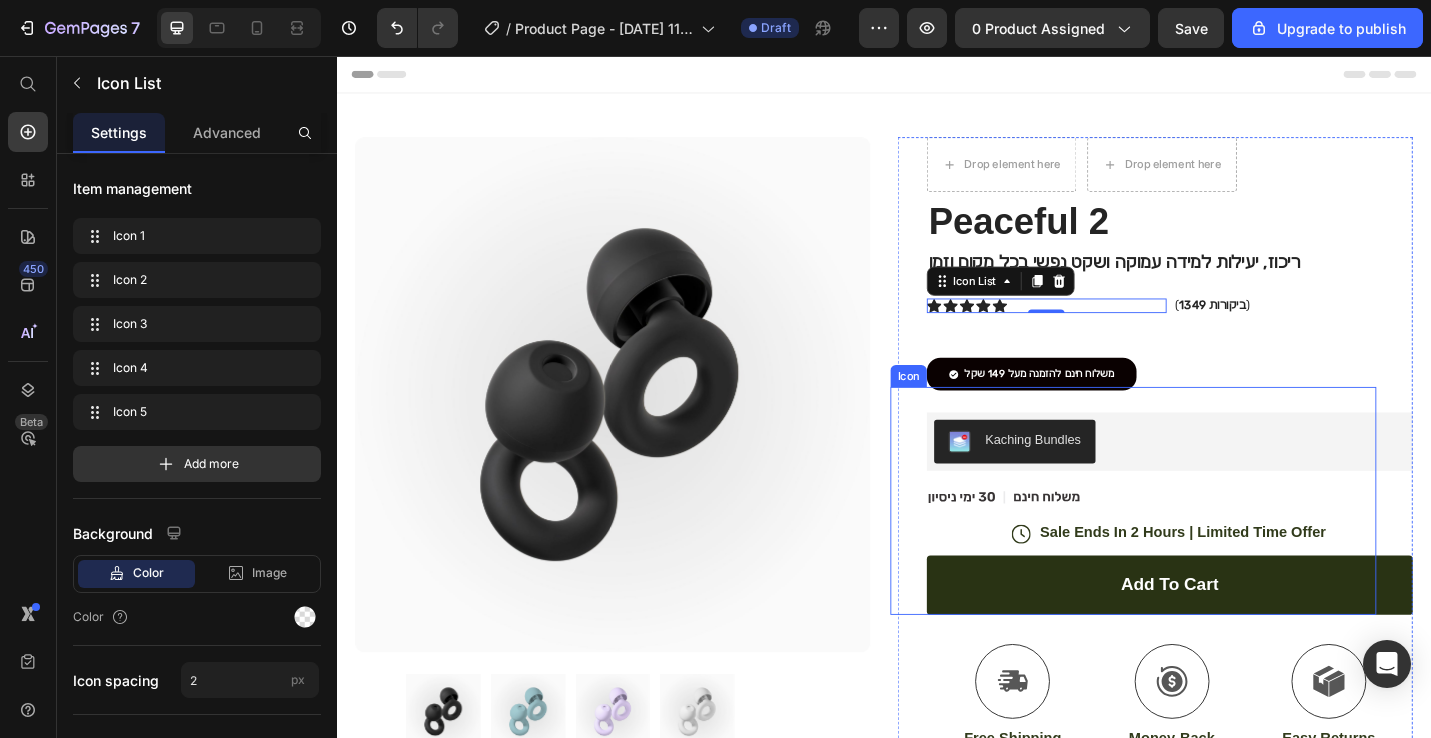 click on ".id574758844064858904 .st0 {
fill: #231f20;
}
.id574758844064858904 .st1 {
display: none;
fill: #d1d3d4;
}
.id574758844064858904 .st1, .st2 {
opacity: .8;
}
.id574758844064858904 .st3 {
opacity: .9;
}
.id574758844064858904 .st2 {
fill: none;
stroke: #e6e7e8;
stroke-miterlimit: 10;
stroke-width: 14px;
}" 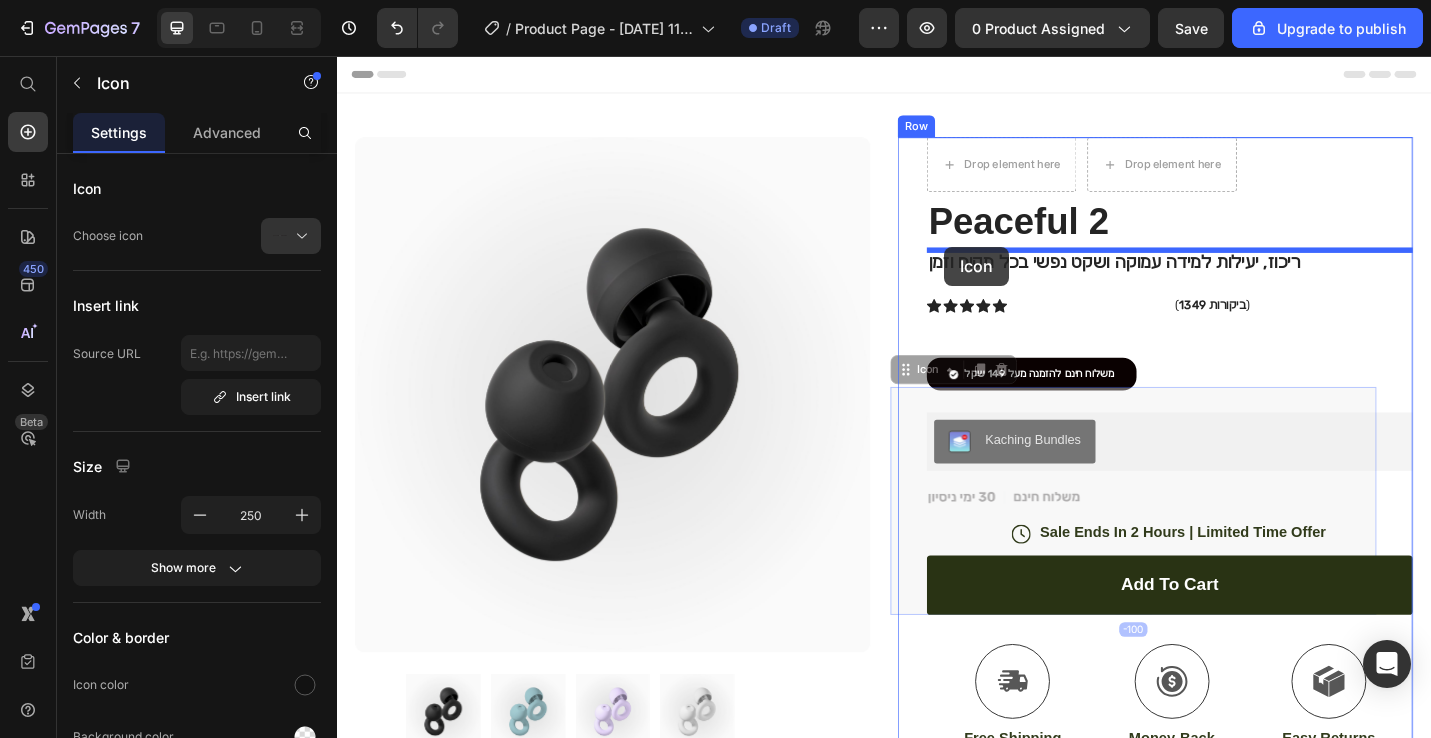drag, startPoint x: 960, startPoint y: 405, endPoint x: 1003, endPoint y: 264, distance: 147.411 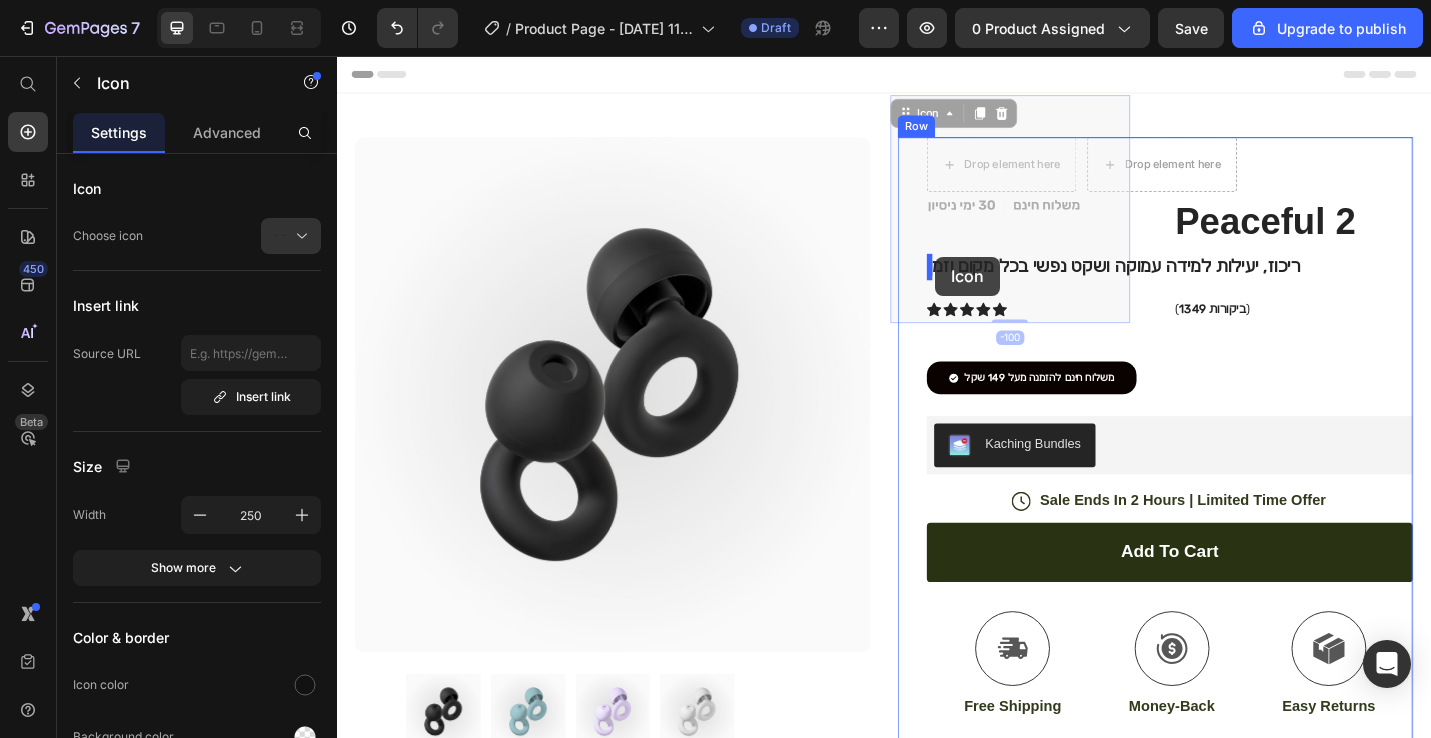 drag, startPoint x: 957, startPoint y: 109, endPoint x: 994, endPoint y: 275, distance: 170.07352 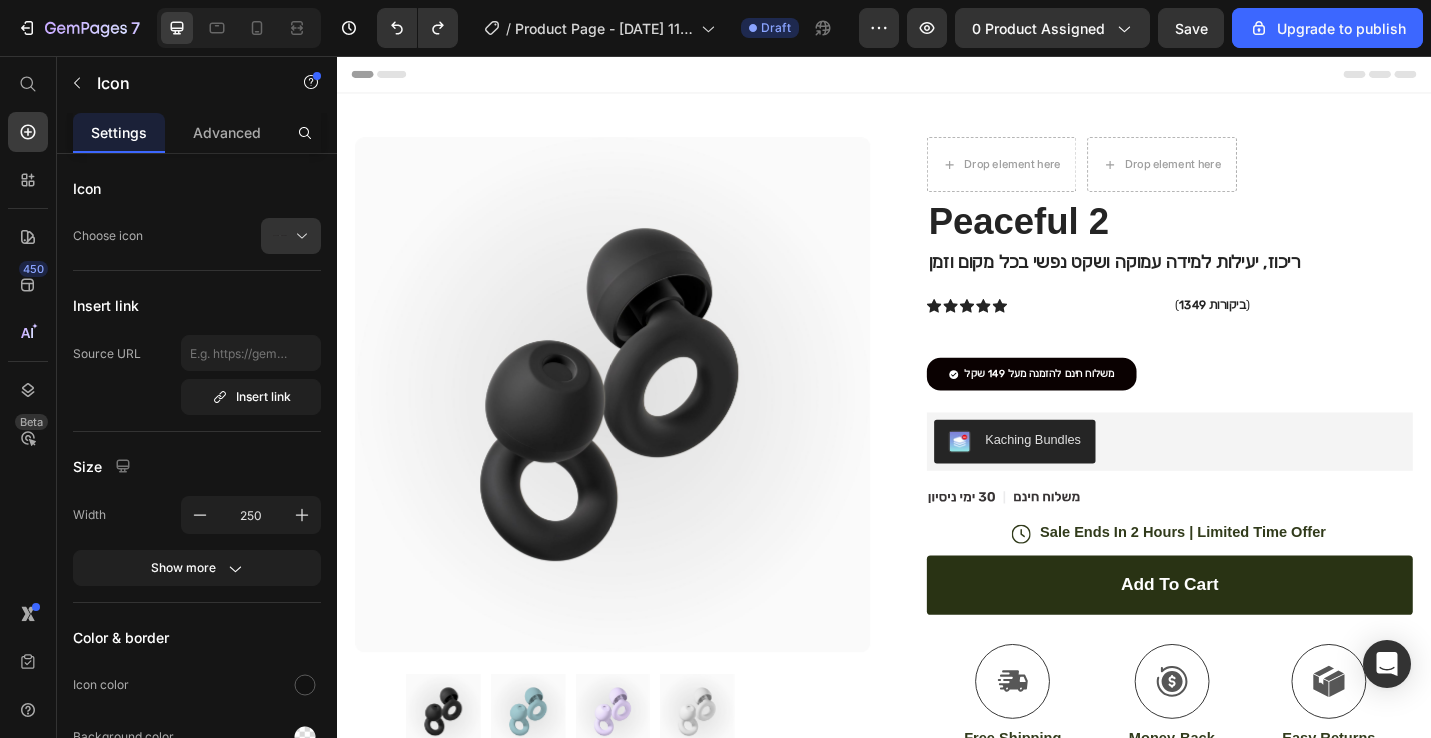 click 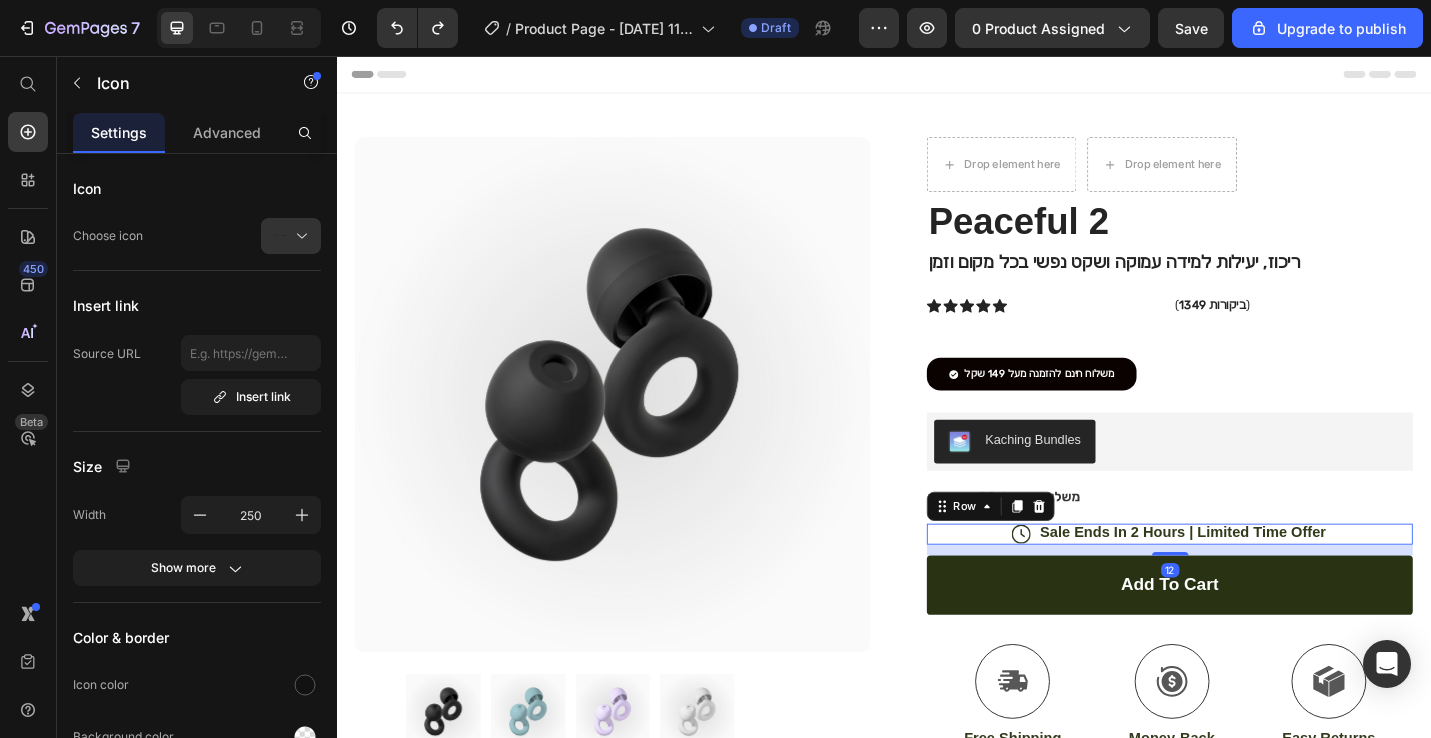 click on "Icon Sale Ends In 2 Hours | Limited Time Offer Text Block Row   12" at bounding box center (1250, 580) 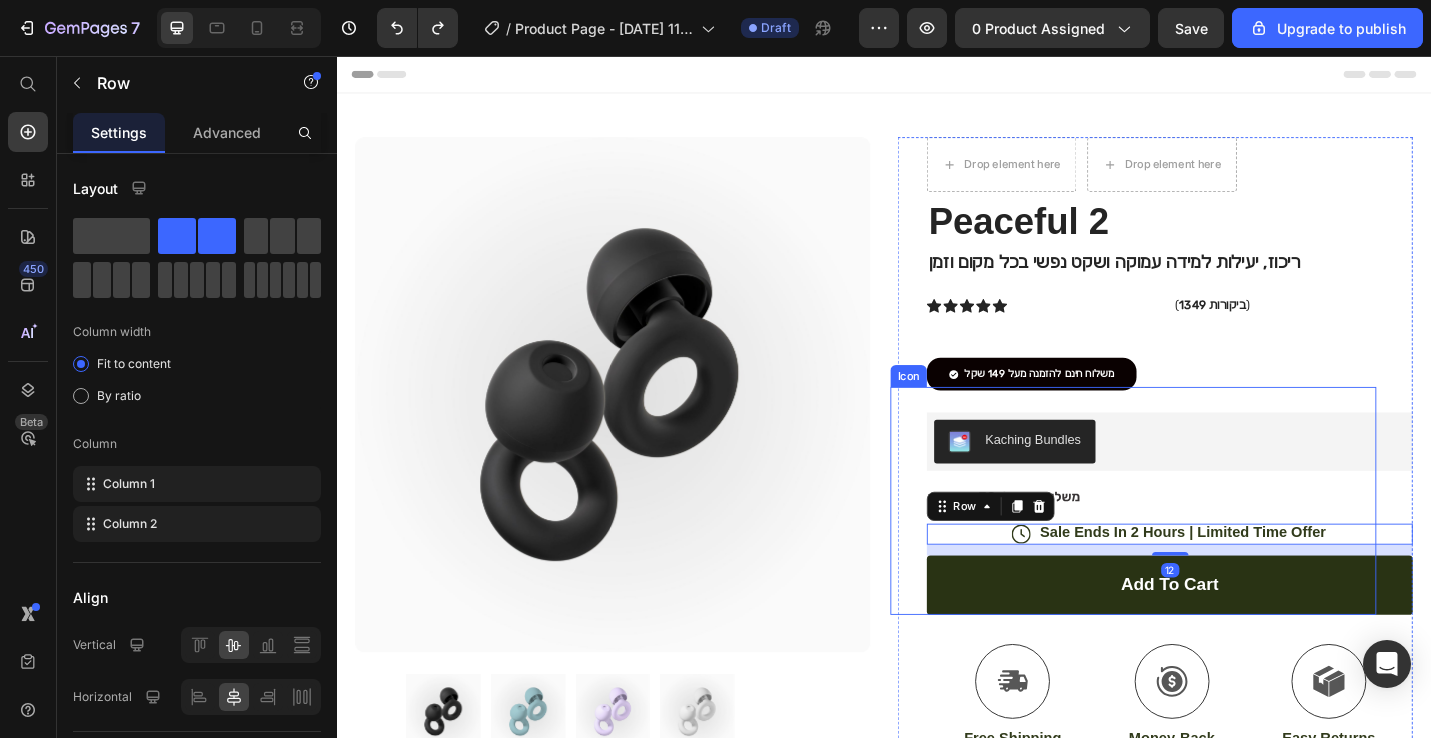 click on ".id574758844064858904 .st0 {
fill: #231f20;
}
.id574758844064858904 .st1 {
display: none;
fill: #d1d3d4;
}
.id574758844064858904 .st1, .st2 {
opacity: .8;
}
.id574758844064858904 .st3 {
opacity: .9;
}
.id574758844064858904 .st2 {
fill: none;
stroke: #e6e7e8;
stroke-miterlimit: 10;
stroke-width: 14px;
}" 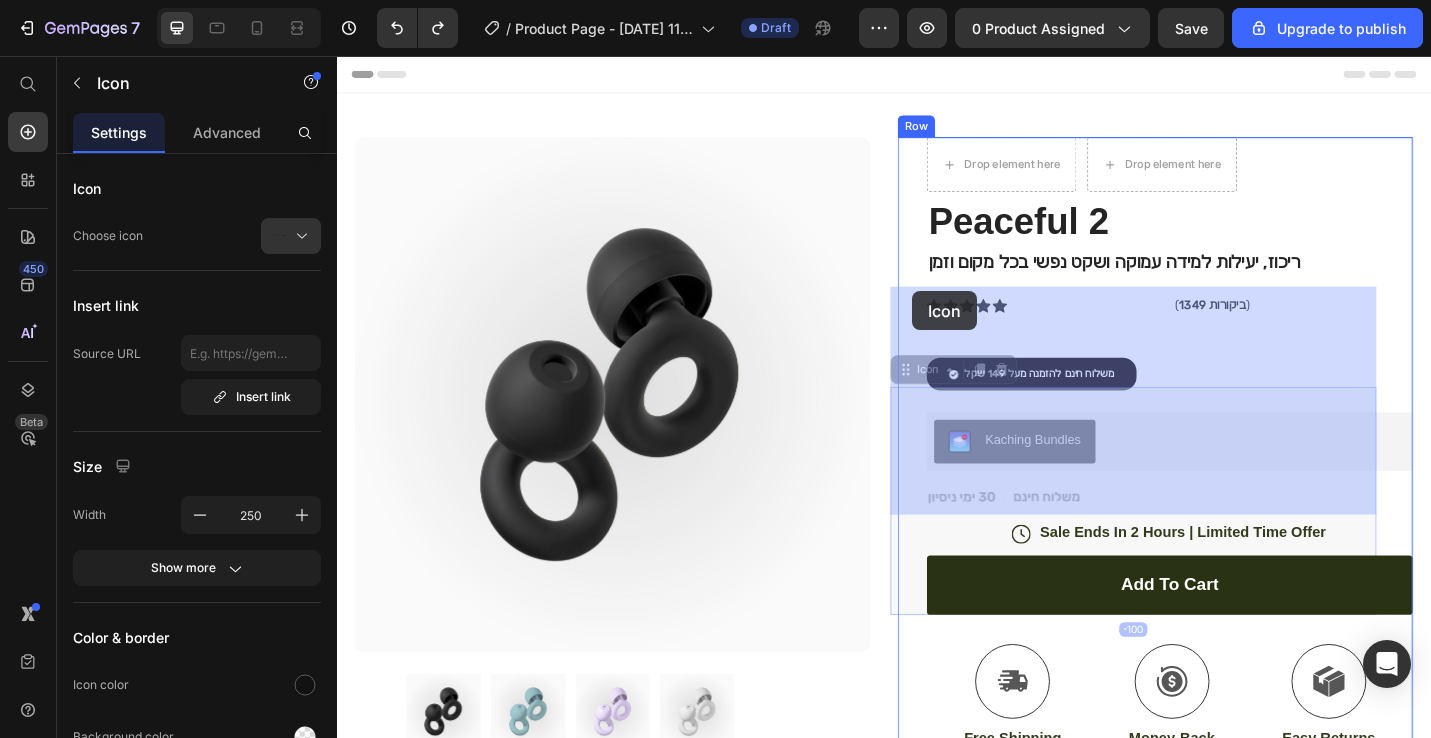 drag, startPoint x: 963, startPoint y: 398, endPoint x: 968, endPoint y: 303, distance: 95.131485 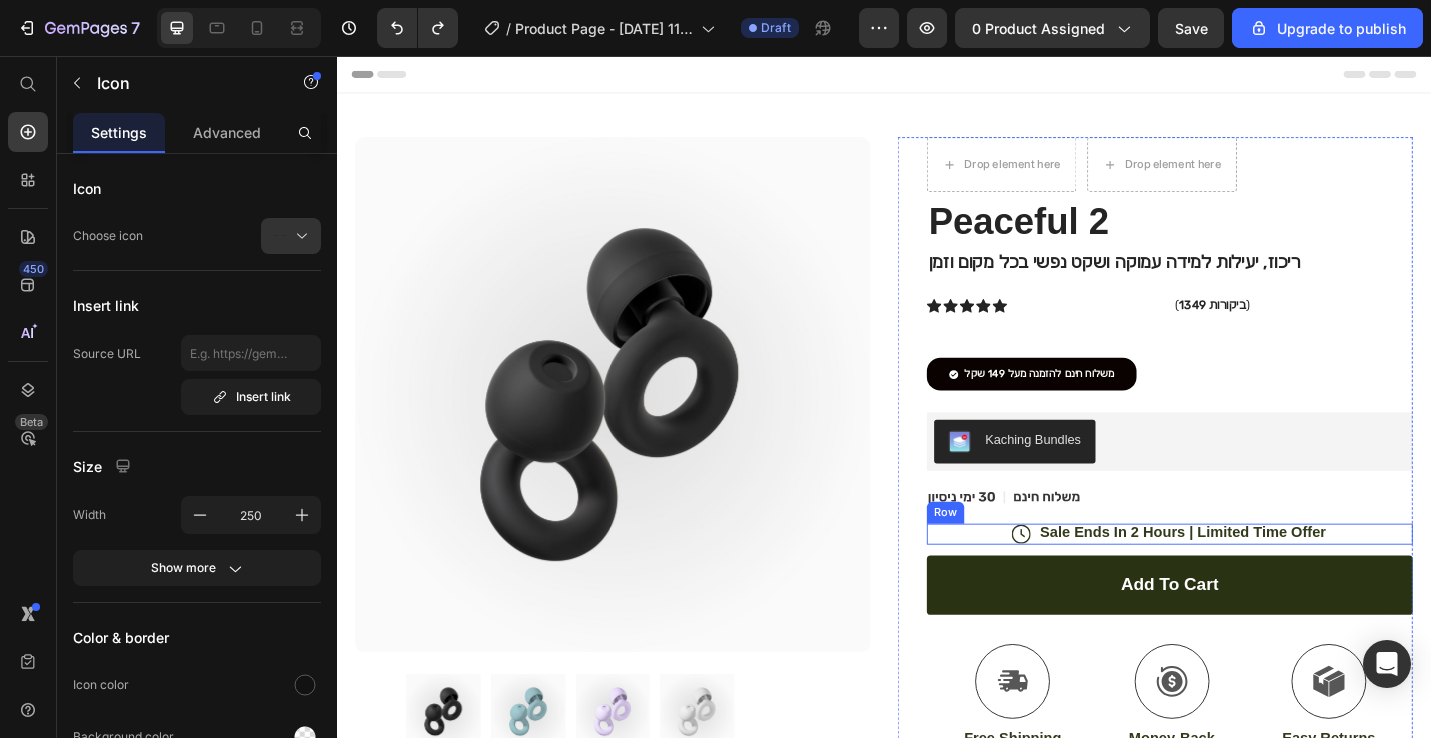 click on ".id574758844064858904 .st0 {
fill: #231f20;
}
.id574758844064858904 .st1 {
display: none;
fill: #d1d3d4;
}
.id574758844064858904 .st1, .st2 {
opacity: .8;
}
.id574758844064858904 .st3 {
opacity: .9;
}
.id574758844064858904 .st2 {
fill: none;
stroke: #e6e7e8;
stroke-miterlimit: 10;
stroke-width: 14px;
}" 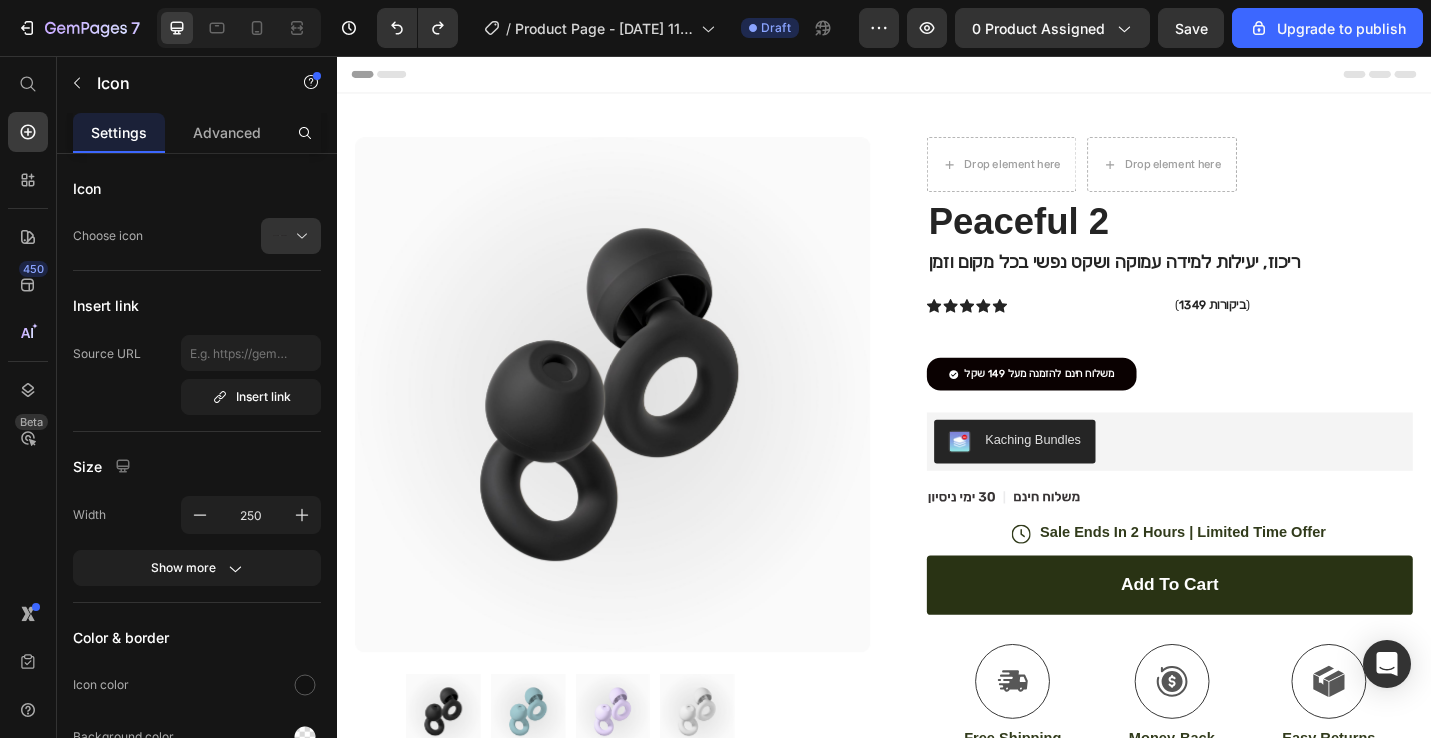 click on ".id574758844064858904 .st0 {
fill: #231f20;
}
.id574758844064858904 .st1 {
display: none;
fill: #d1d3d4;
}
.id574758844064858904 .st1, .st2 {
opacity: .8;
}
.id574758844064858904 .st3 {
opacity: .9;
}
.id574758844064858904 .st2 {
fill: none;
stroke: #e6e7e8;
stroke-miterlimit: 10;
stroke-width: 14px;
}" 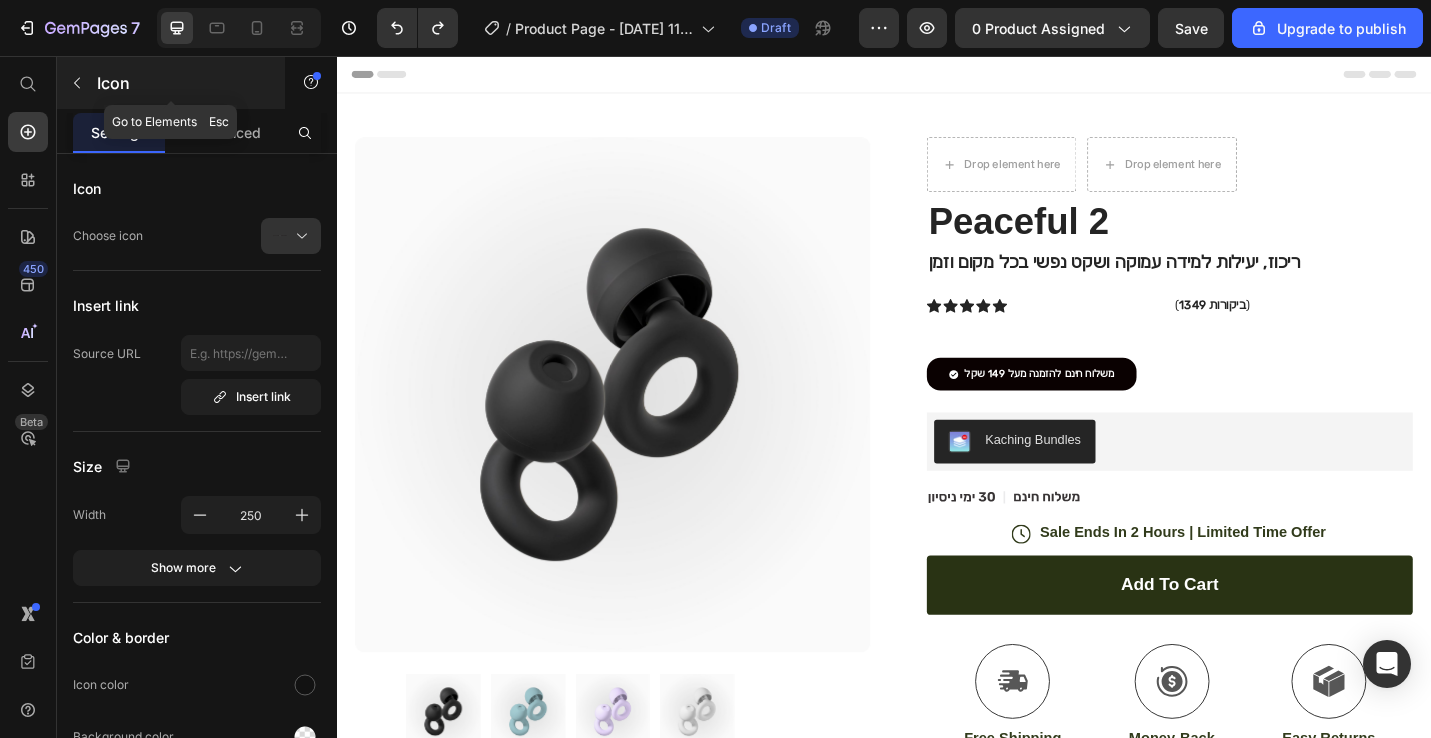 click 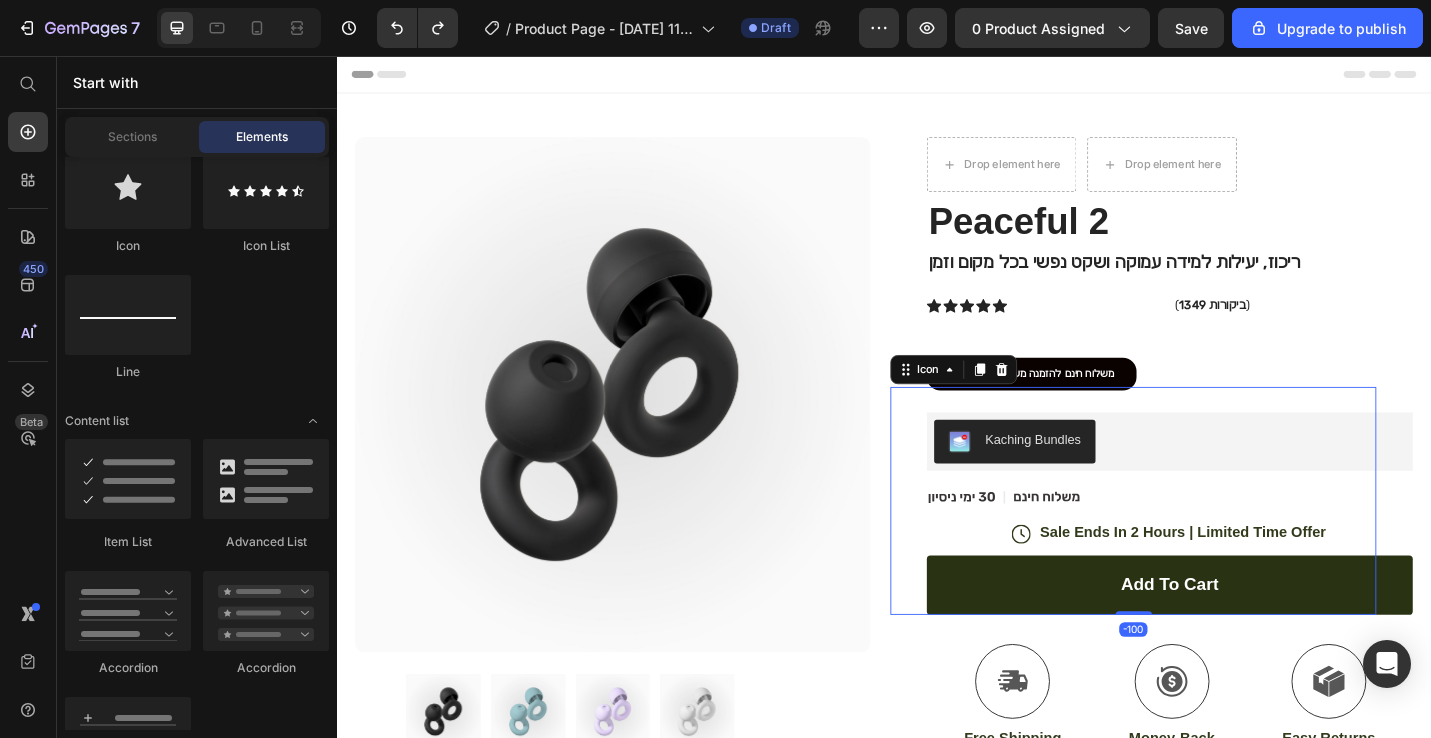 click 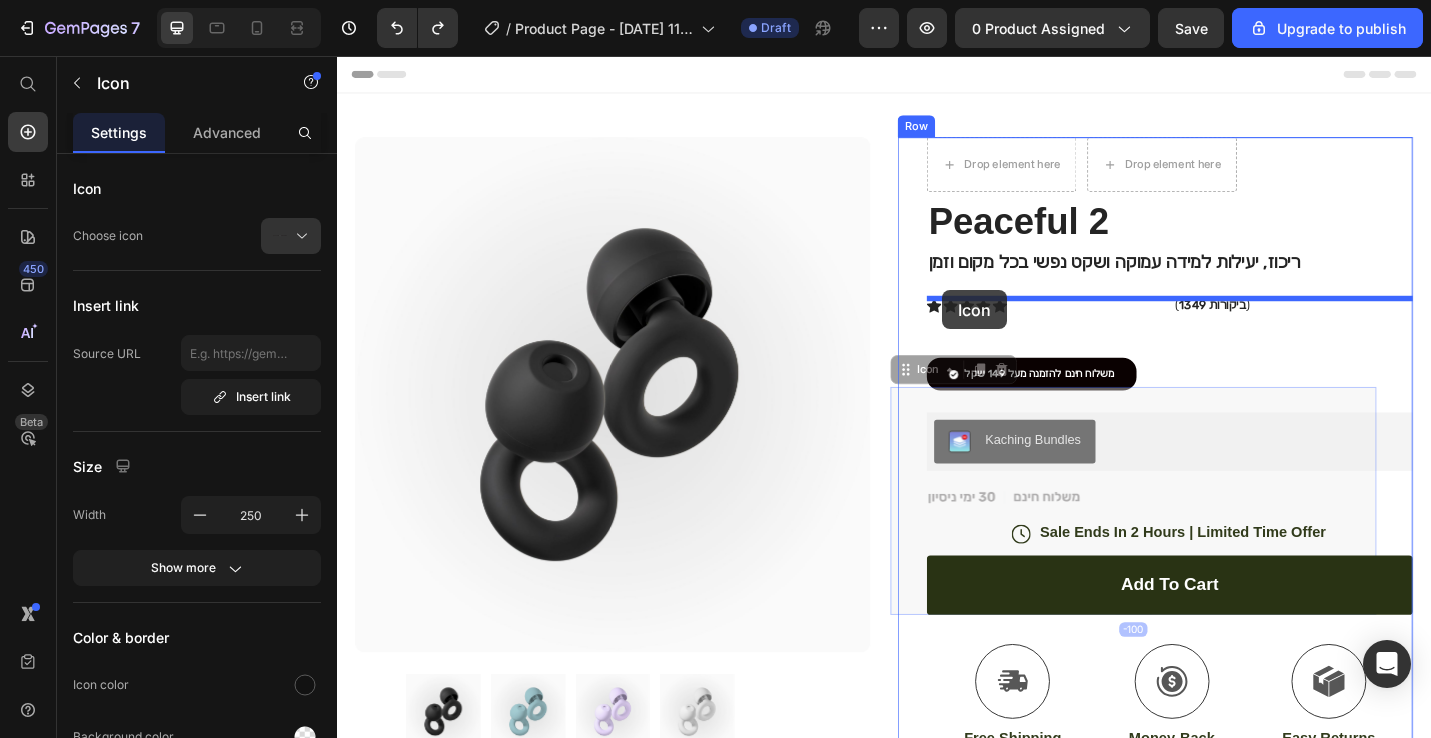drag, startPoint x: 954, startPoint y: 400, endPoint x: 1001, endPoint y: 313, distance: 98.88377 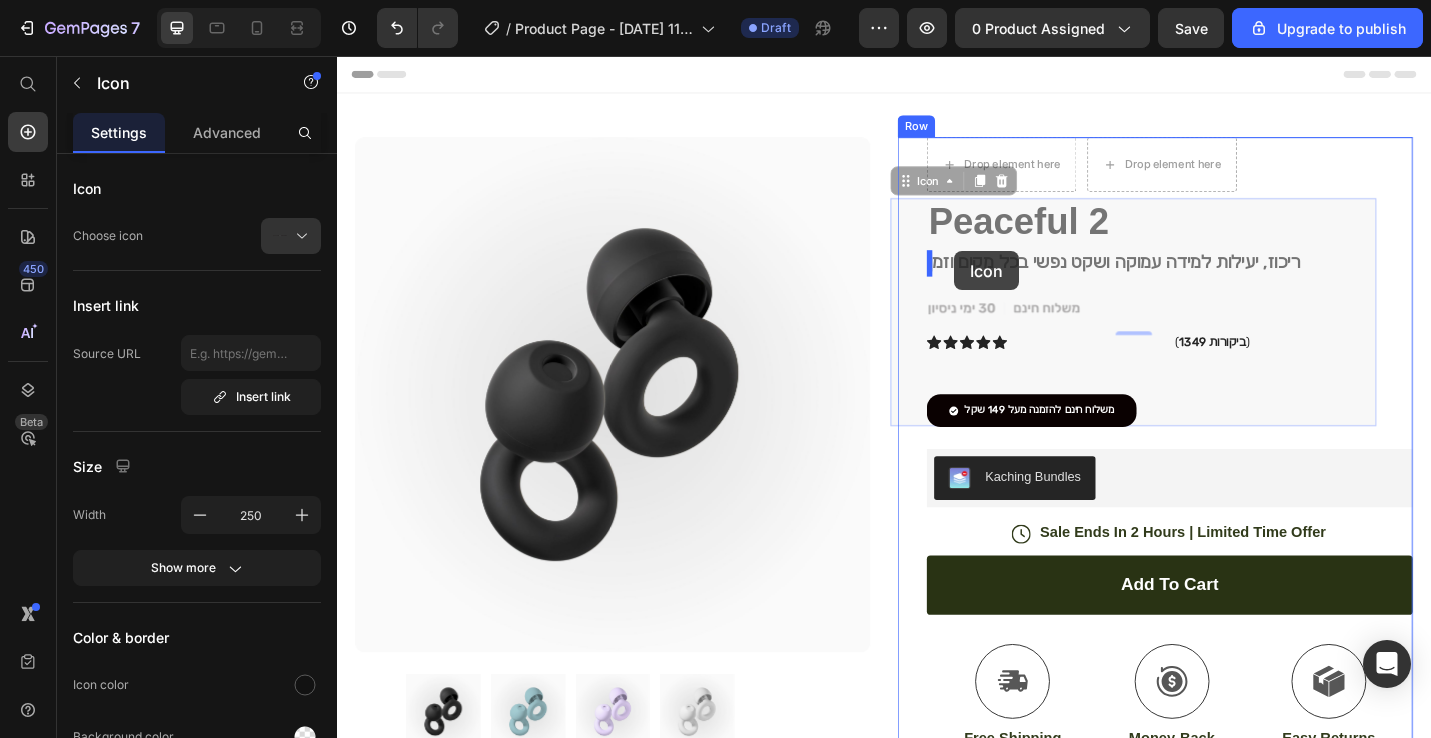drag, startPoint x: 961, startPoint y: 197, endPoint x: 1014, endPoint y: 269, distance: 89.40358 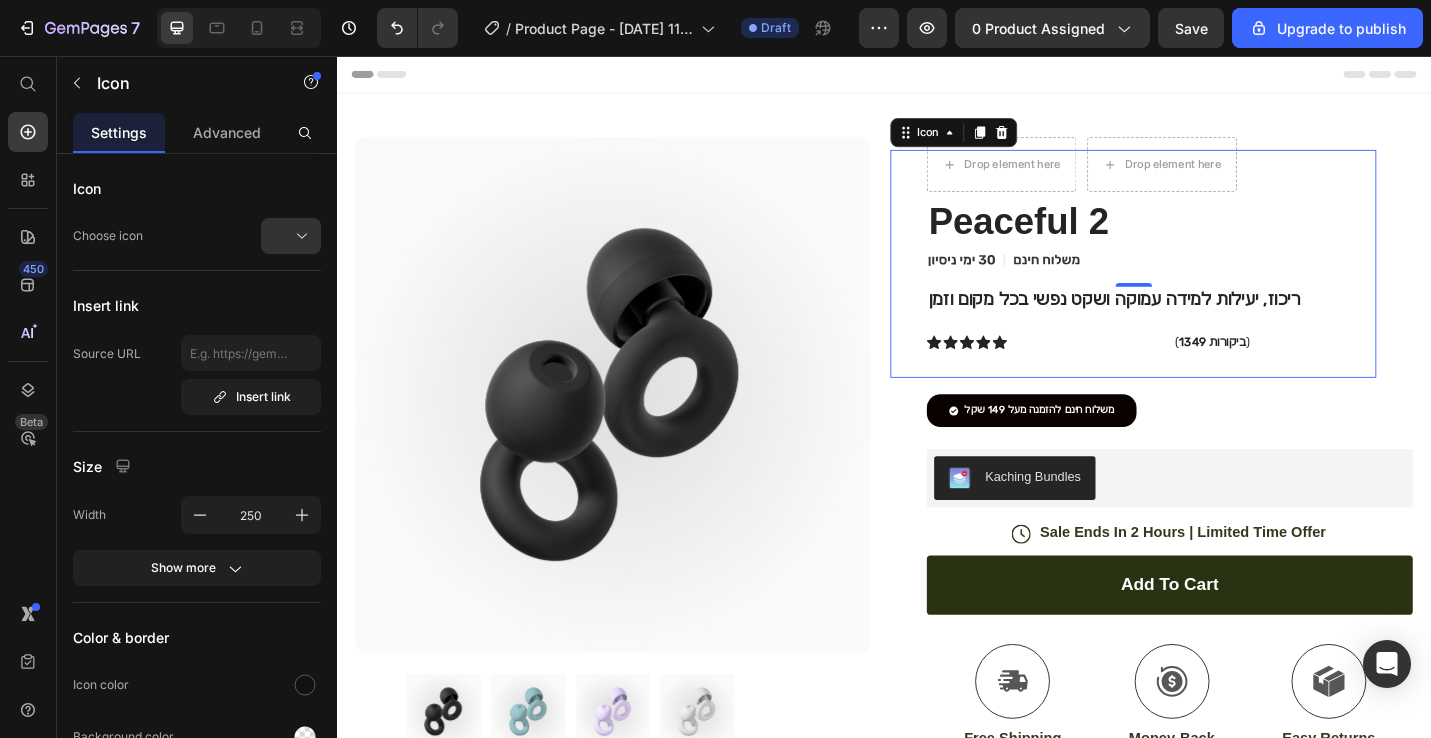 click on ".id574758844064858904 .st0 {
fill: #231f20;
}
.id574758844064858904 .st1 {
display: none;
fill: #d1d3d4;
}
.id574758844064858904 .st1, .st2 {
opacity: .8;
}
.id574758844064858904 .st3 {
opacity: .9;
}
.id574758844064858904 .st2 {
fill: none;
stroke: #e6e7e8;
stroke-miterlimit: 10;
stroke-width: 14px;
}" 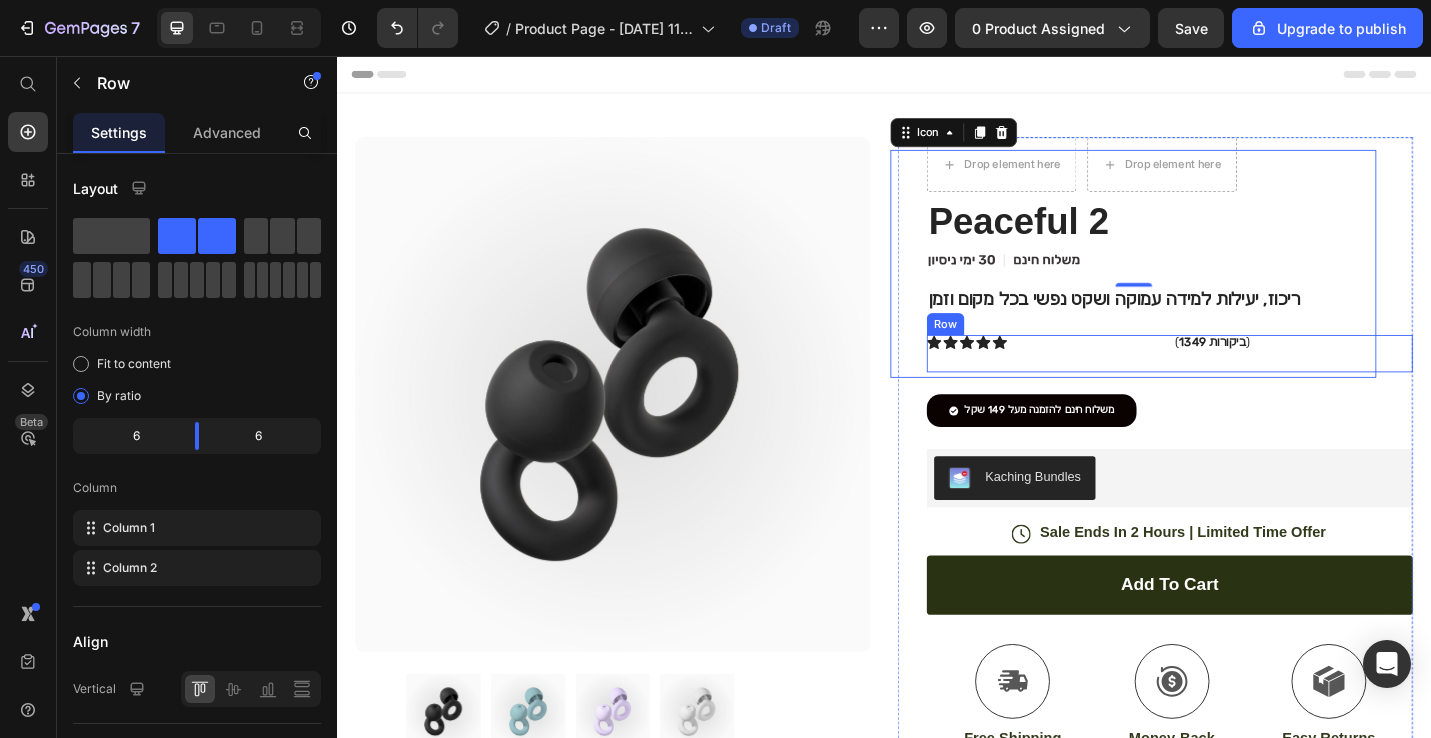click on "Icon Icon Icon Icon Icon Icon List" at bounding box center [1115, 383] 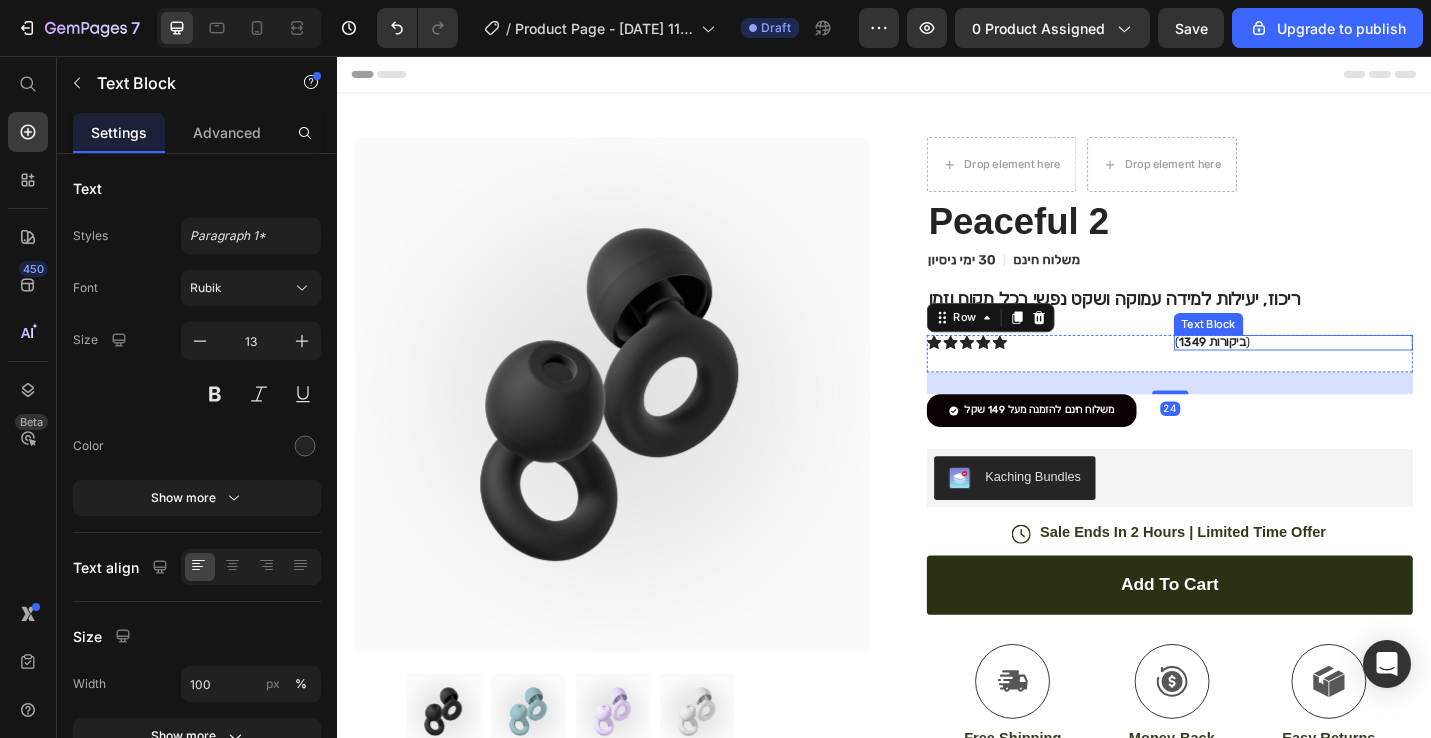 click on "1349 ביקורות" at bounding box center (1298, 369) 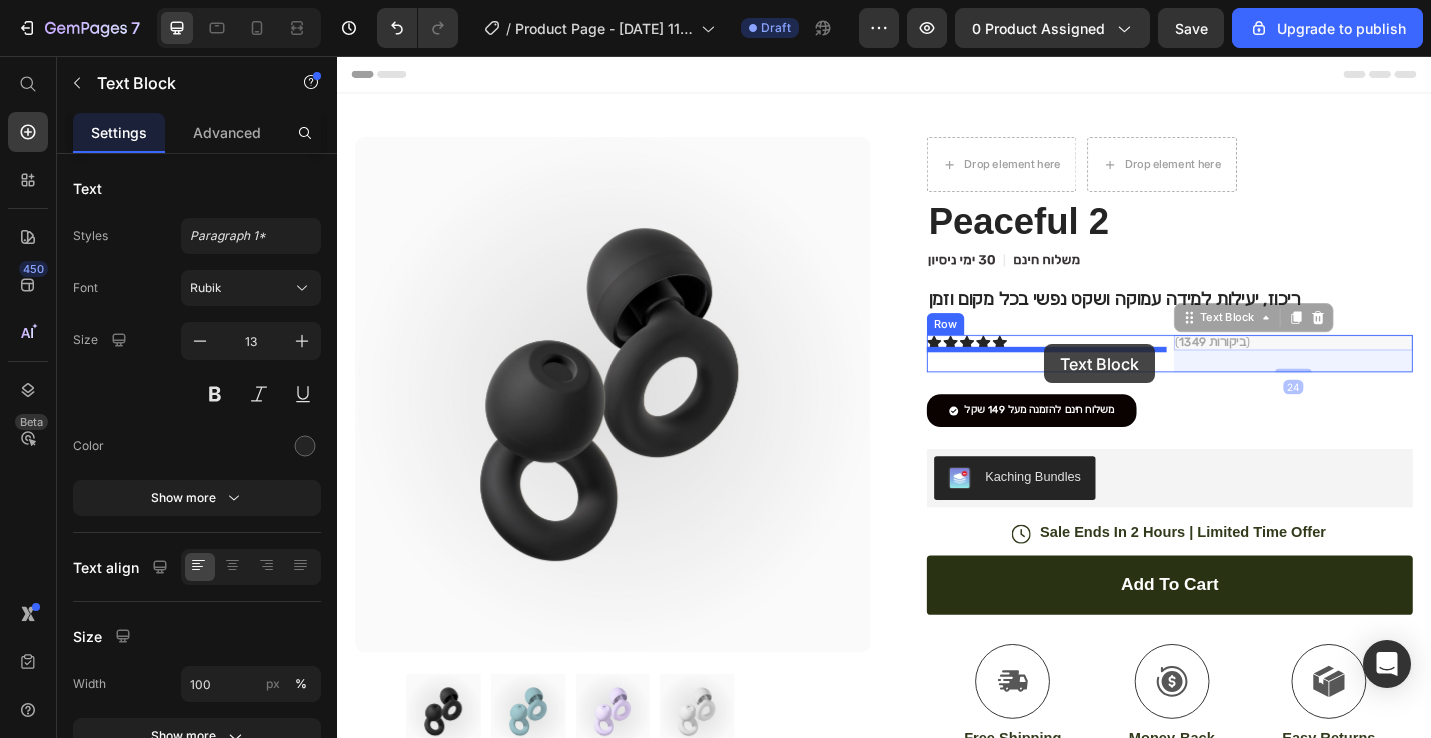 drag, startPoint x: 1265, startPoint y: 339, endPoint x: 1113, endPoint y: 370, distance: 155.12898 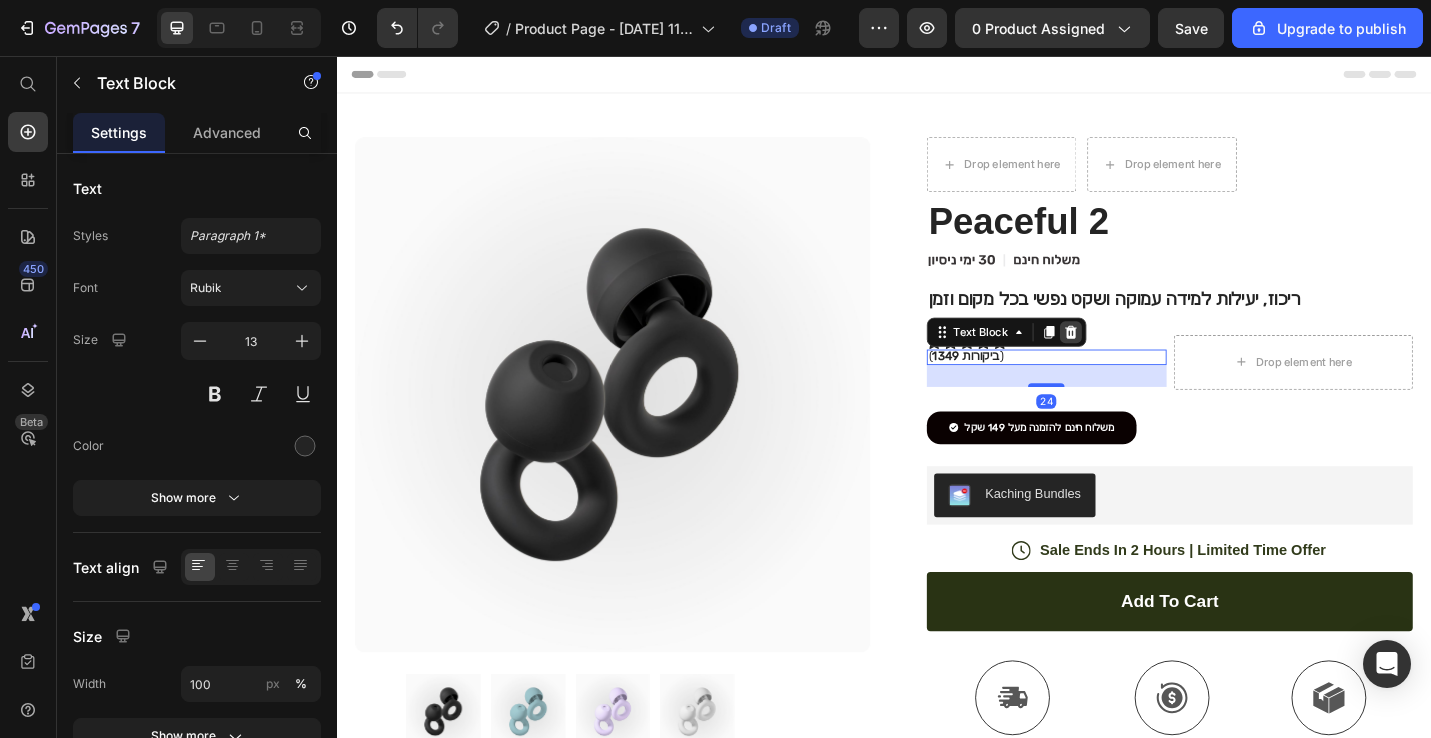 click 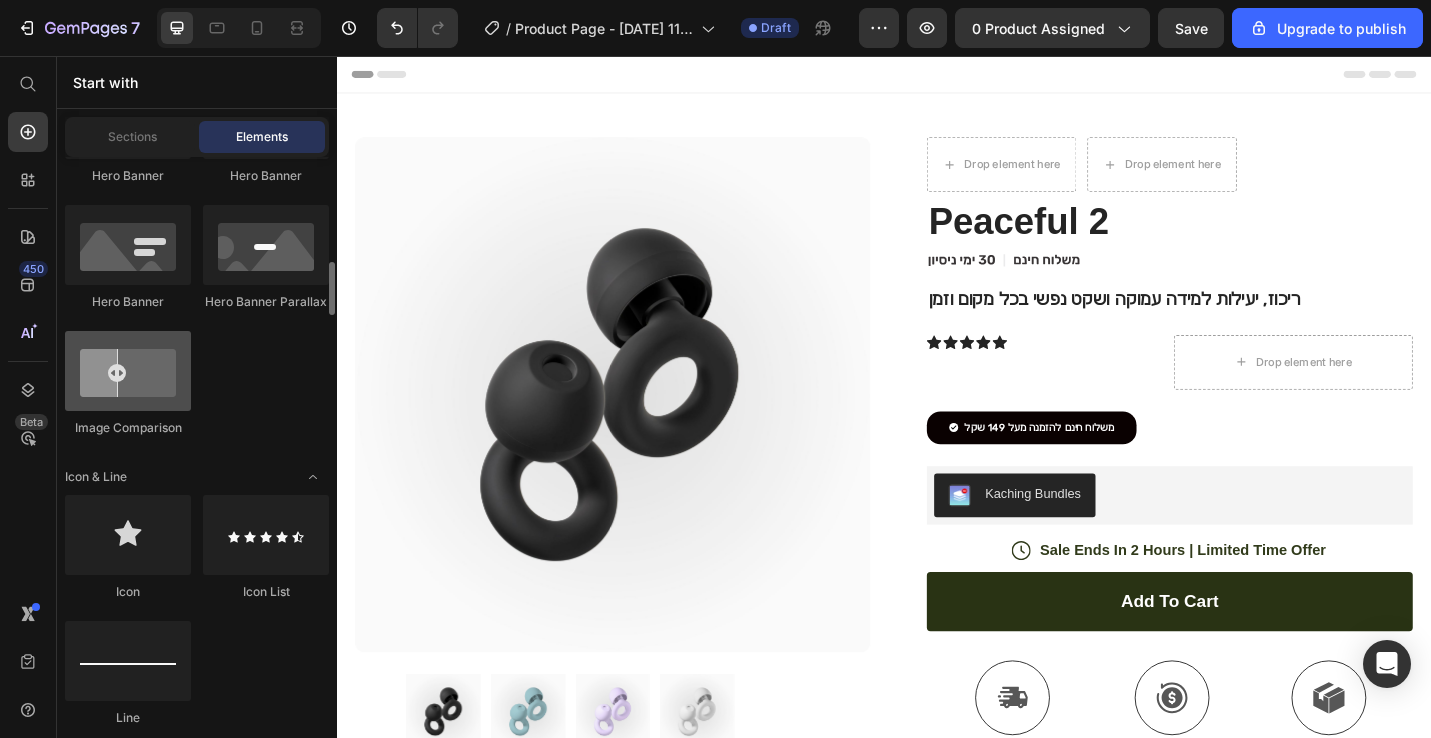 scroll, scrollTop: 1120, scrollLeft: 0, axis: vertical 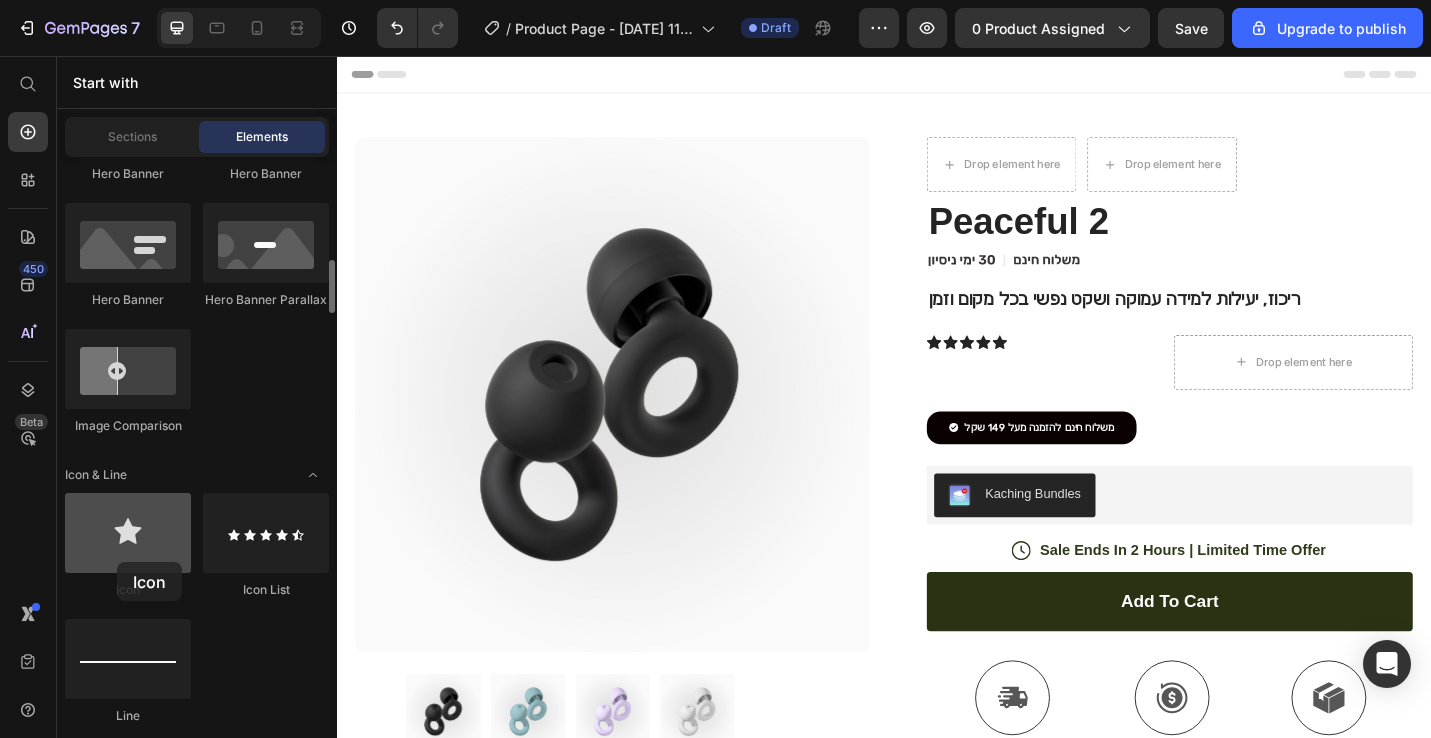 click at bounding box center (128, 533) 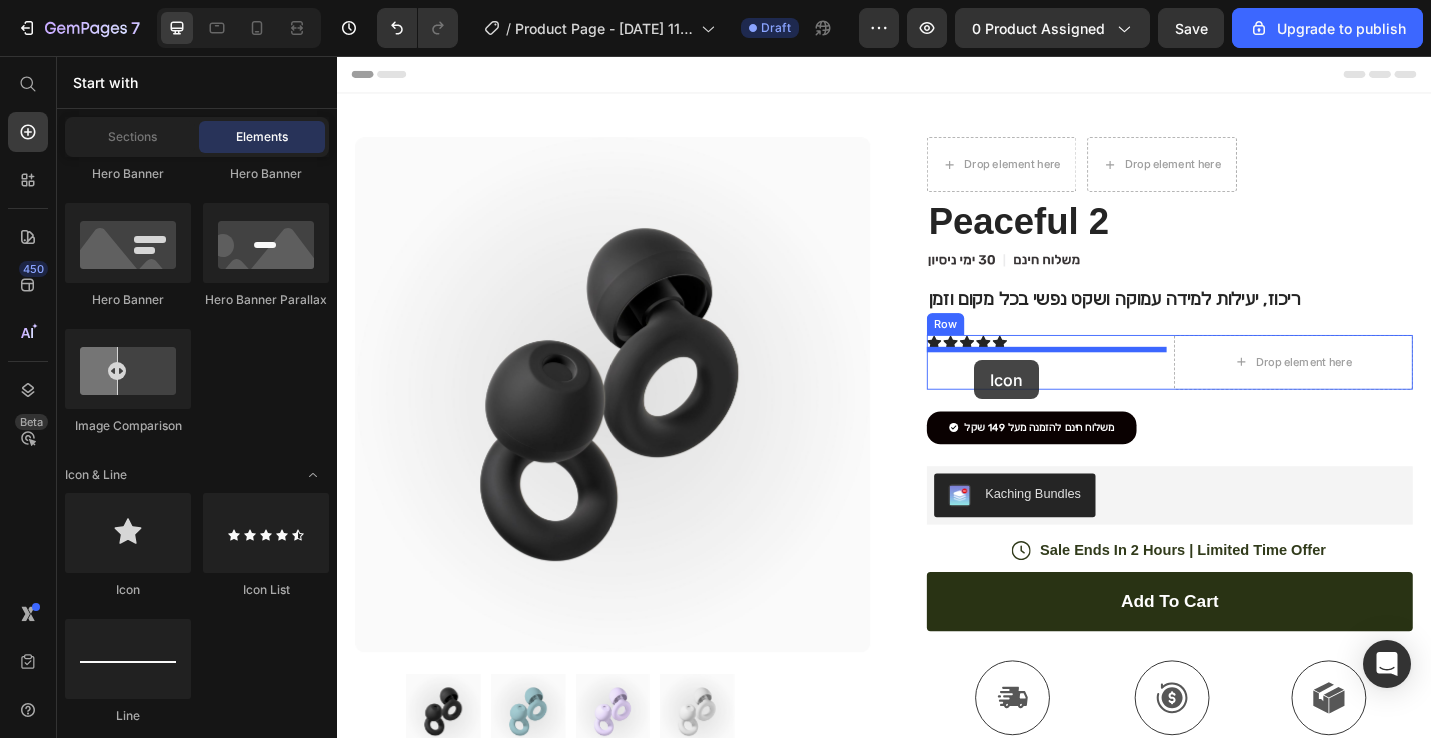 drag, startPoint x: 466, startPoint y: 595, endPoint x: 1036, endPoint y: 390, distance: 605.74335 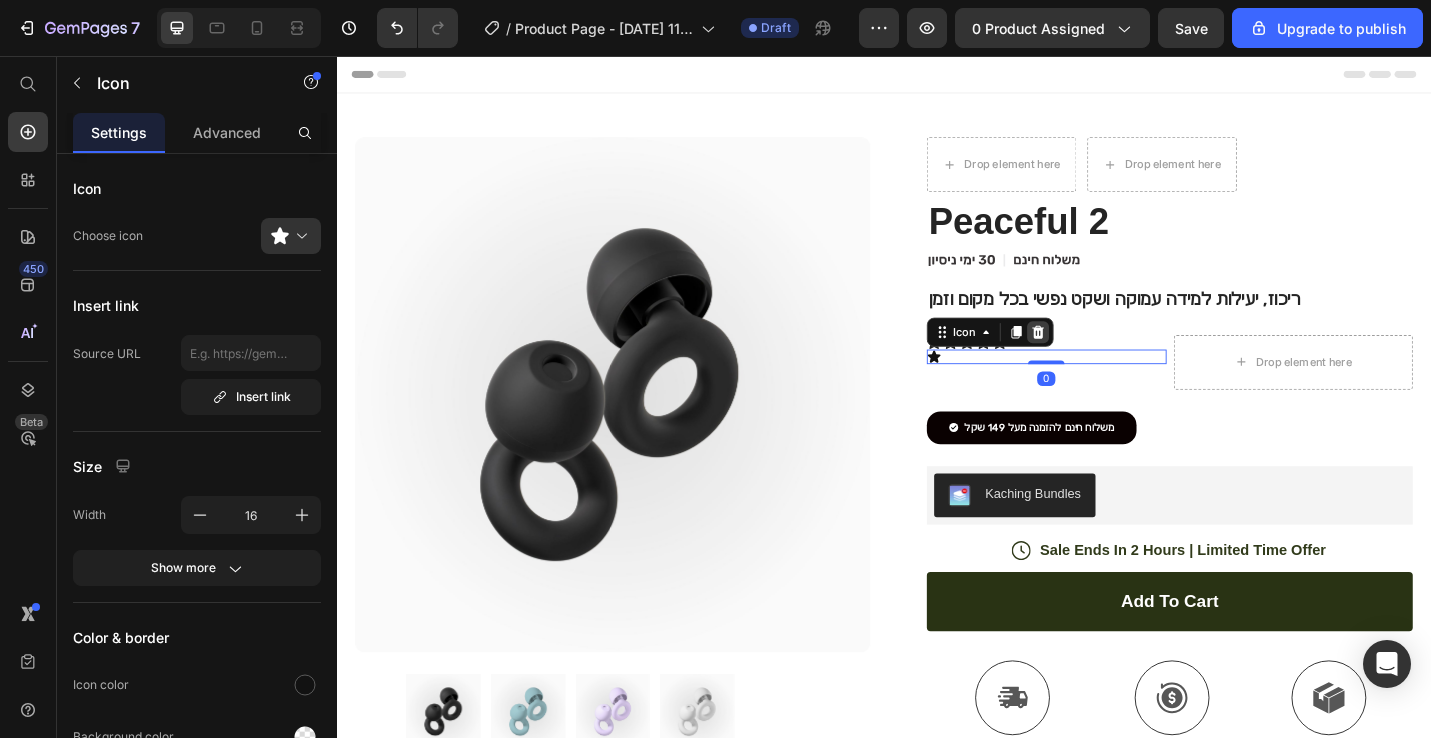 click 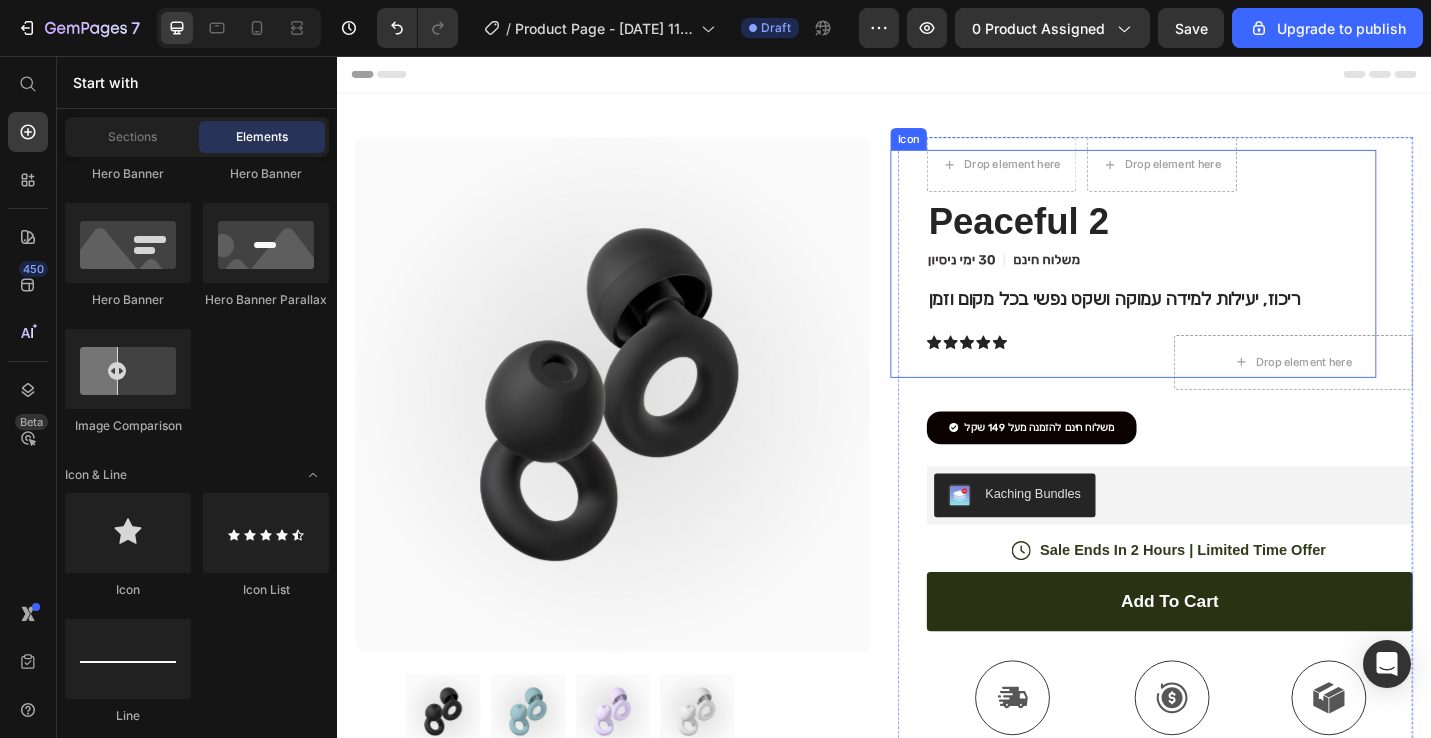 click on ".id574758844064858904 .st0 {
fill: #231f20;
}
.id574758844064858904 .st1 {
display: none;
fill: #d1d3d4;
}
.id574758844064858904 .st1, .st2 {
opacity: .8;
}
.id574758844064858904 .st3 {
opacity: .9;
}
.id574758844064858904 .st2 {
fill: none;
stroke: #e6e7e8;
stroke-miterlimit: 10;
stroke-width: 14px;
}" 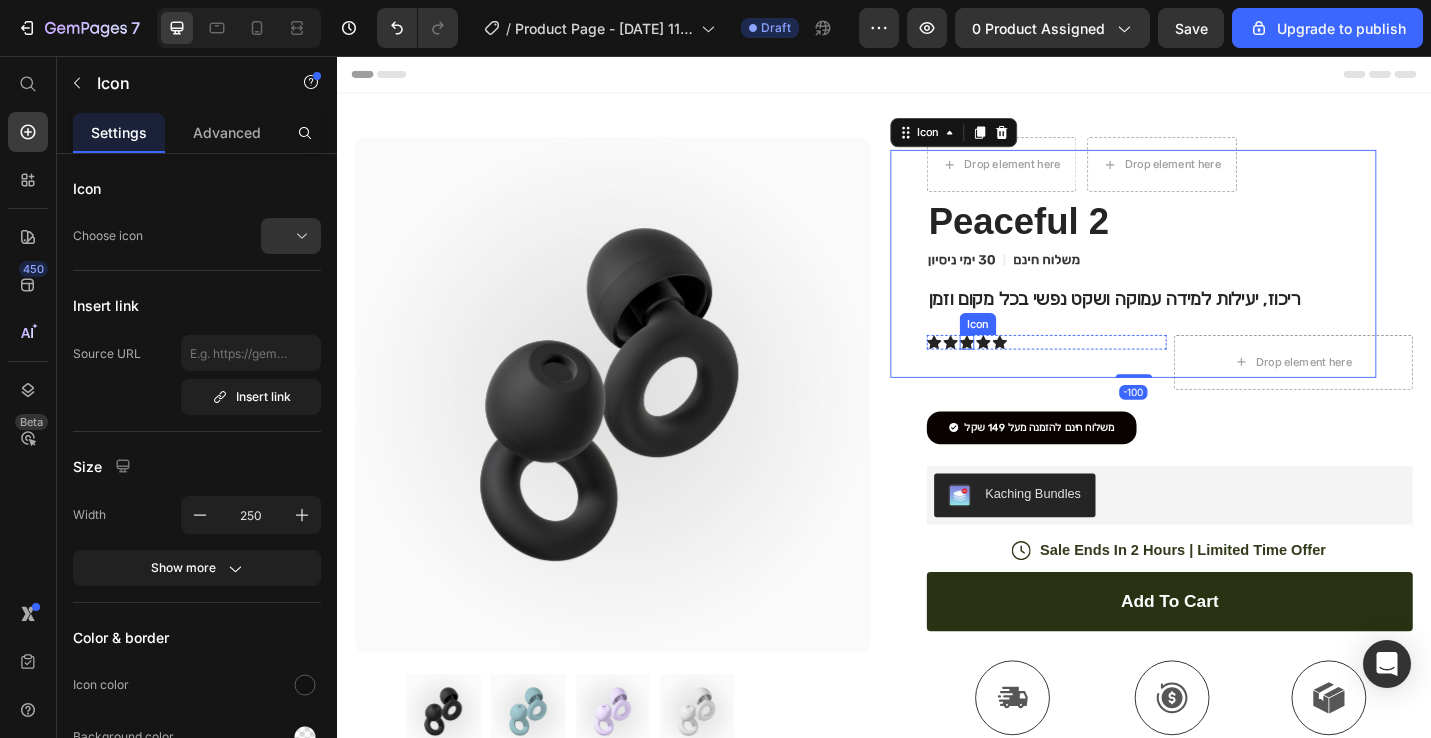 click on "Icon" at bounding box center (1028, 370) 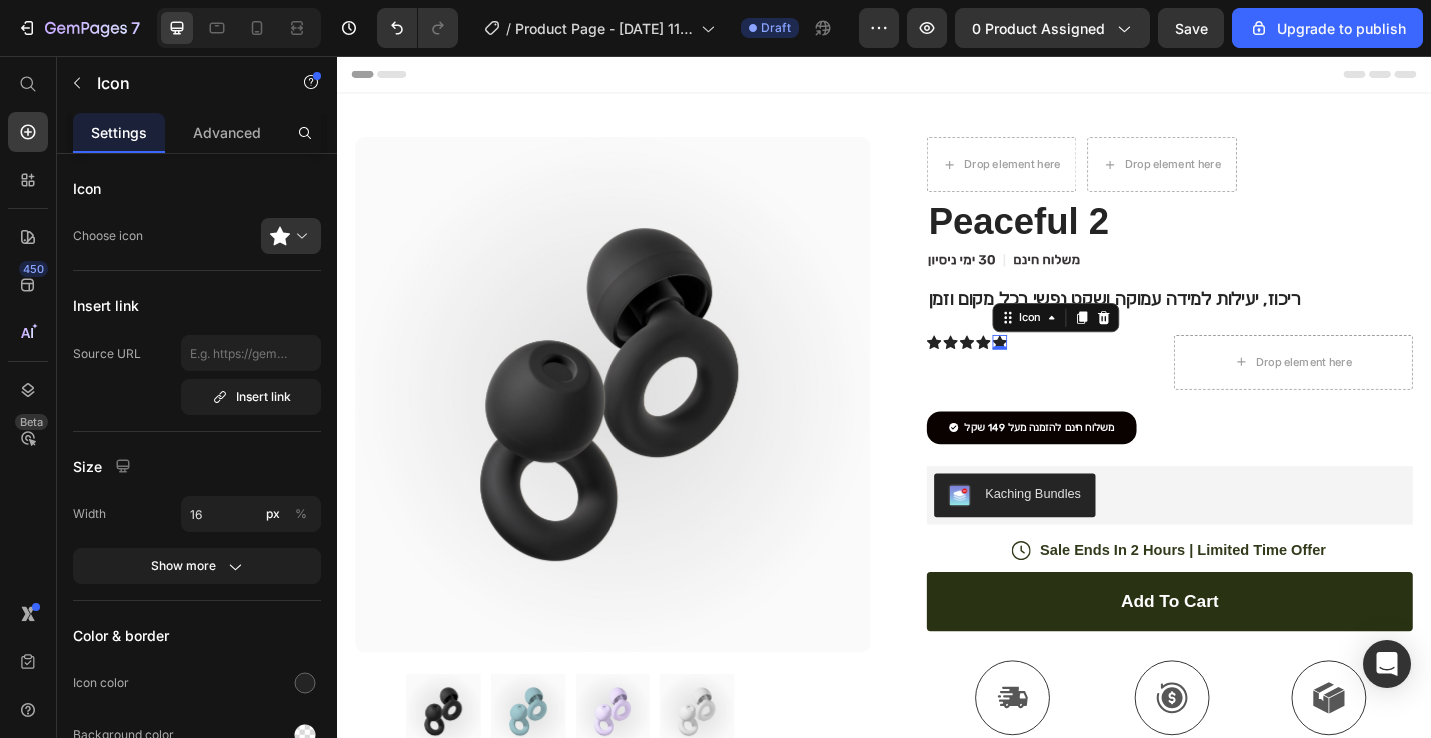 click 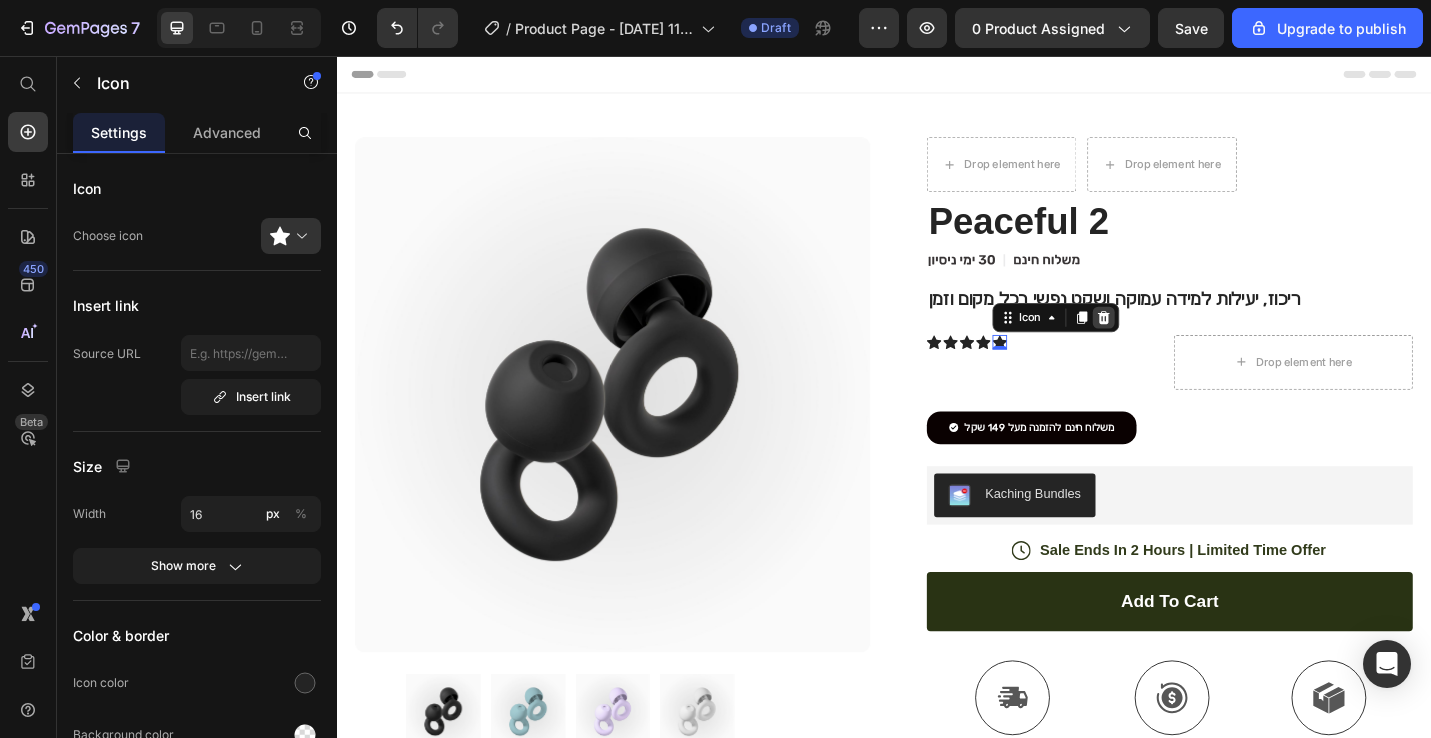 click 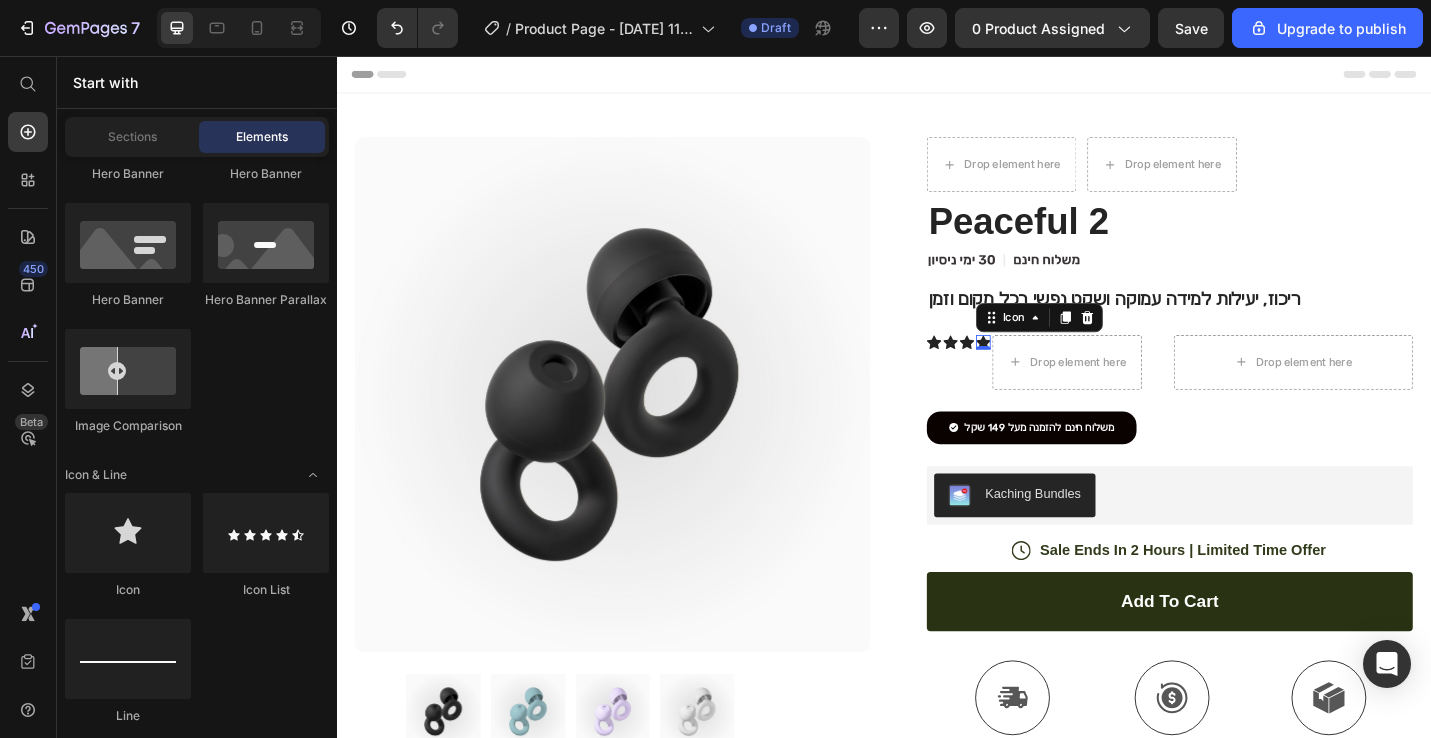 click 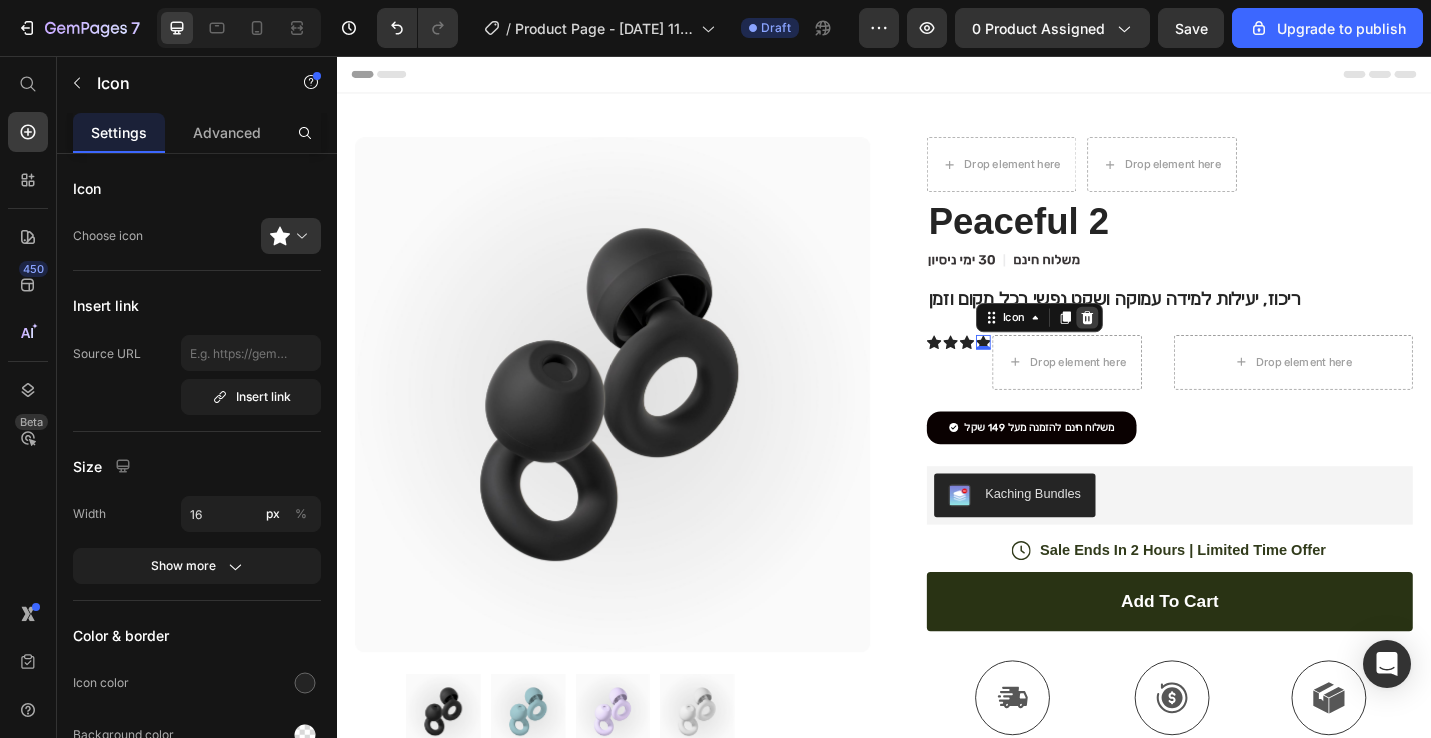 click 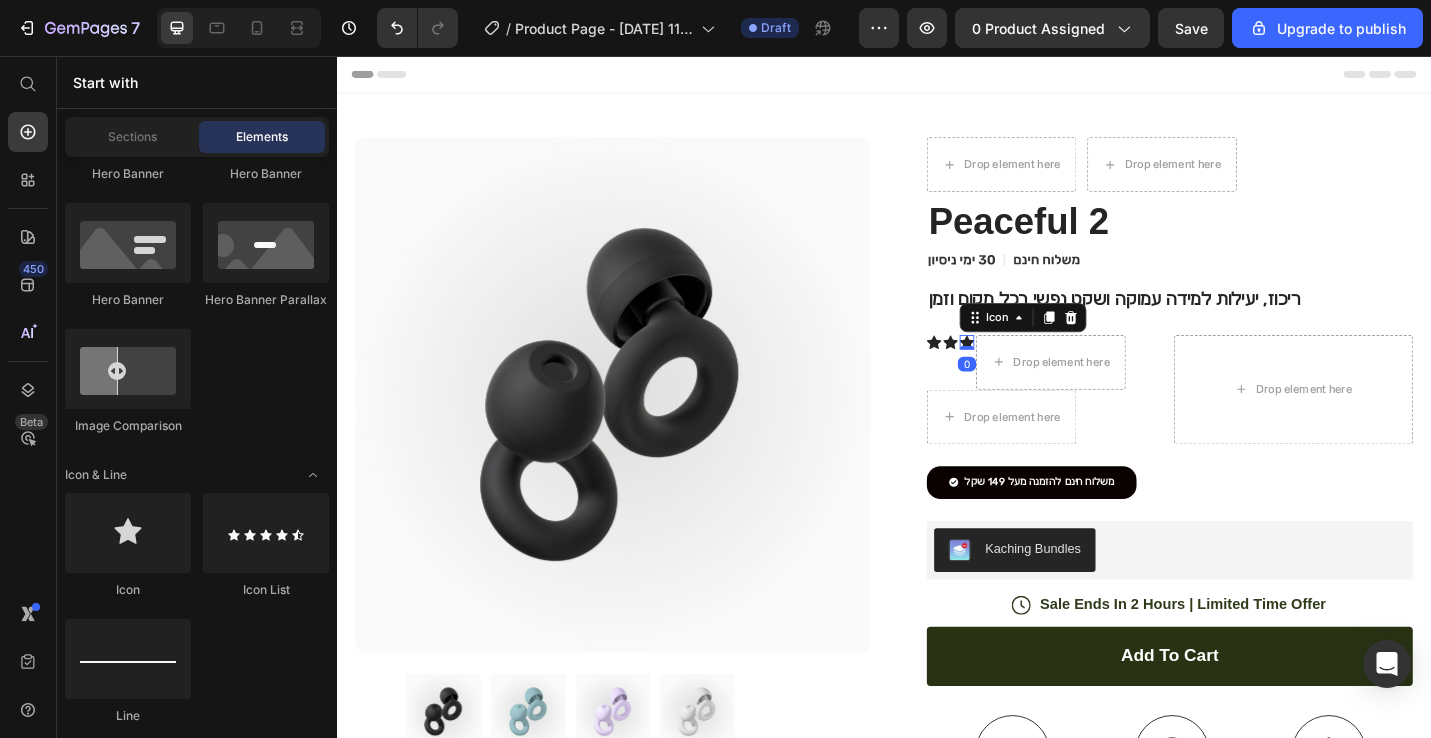 click 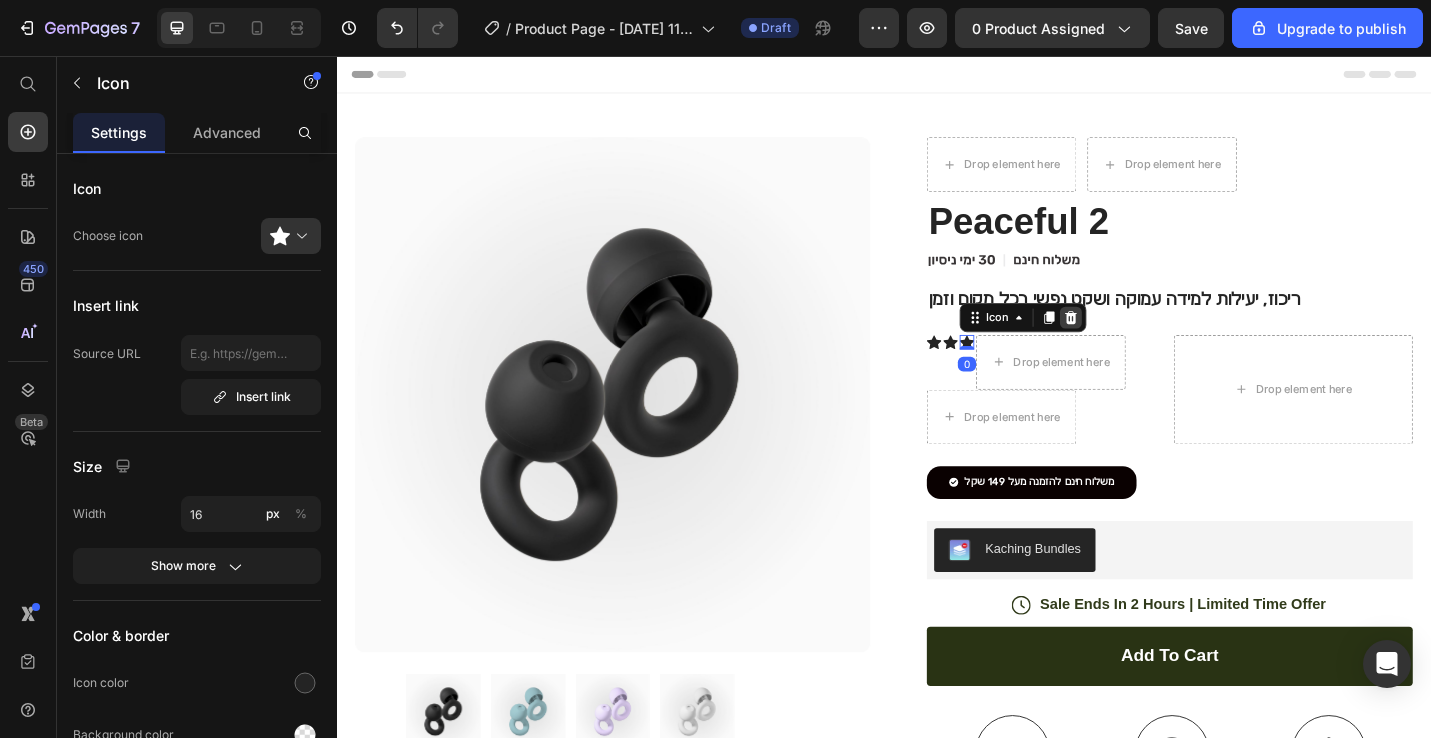 click 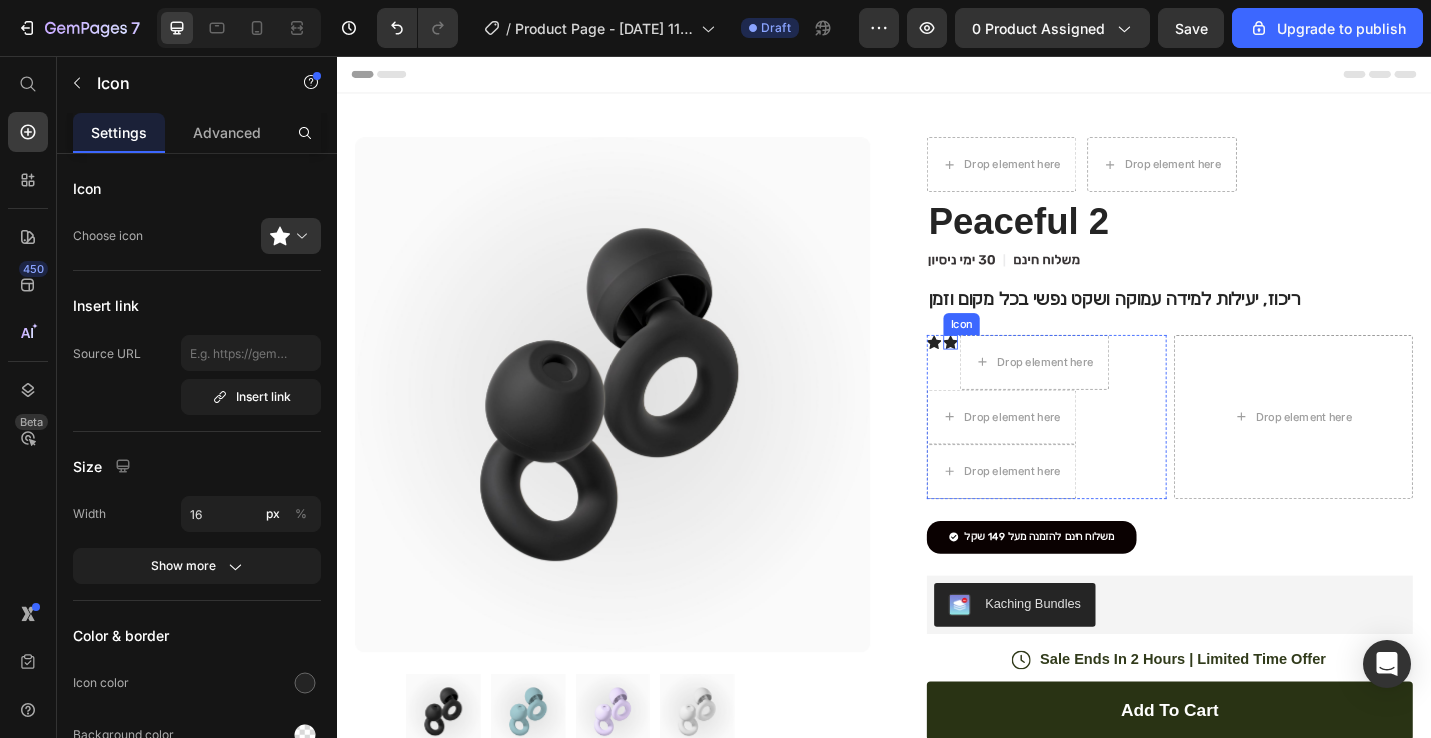 click 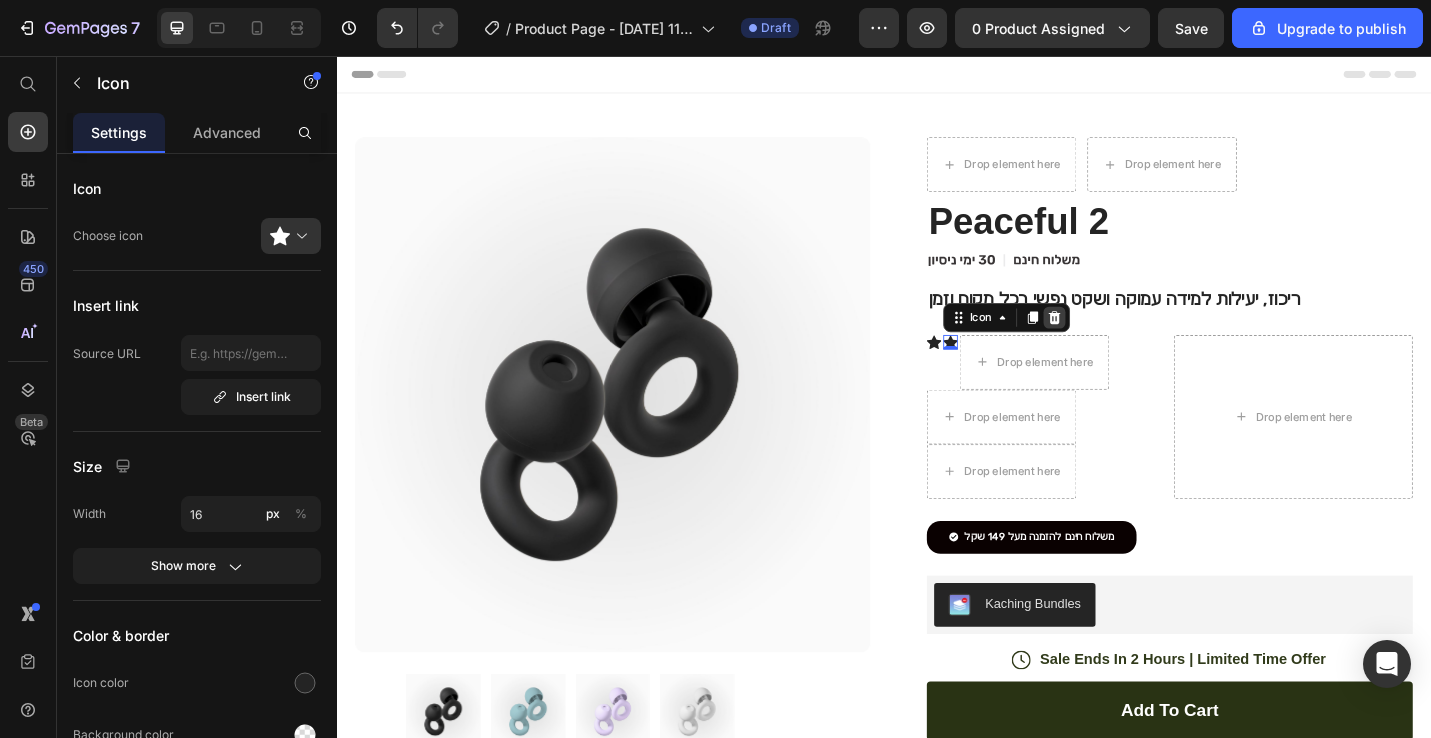 click 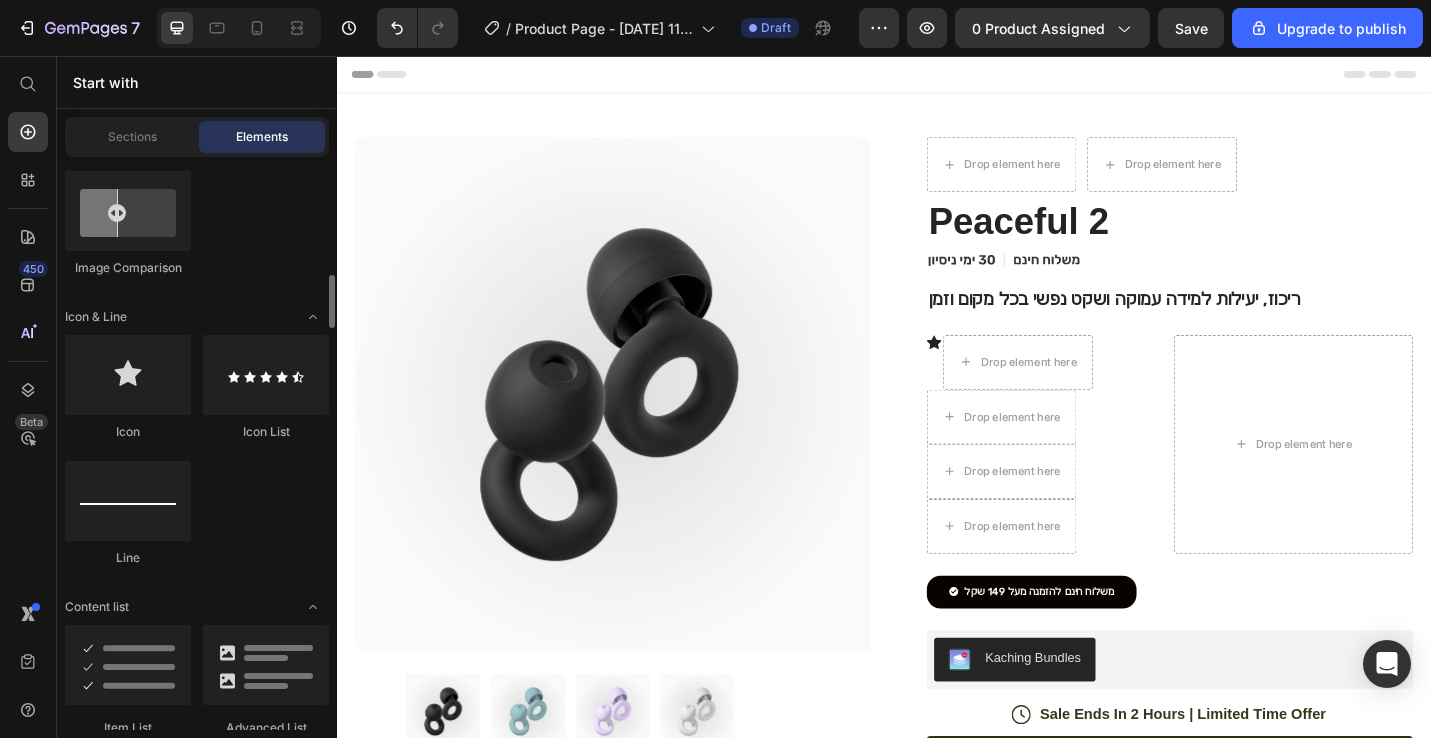 scroll, scrollTop: 1295, scrollLeft: 0, axis: vertical 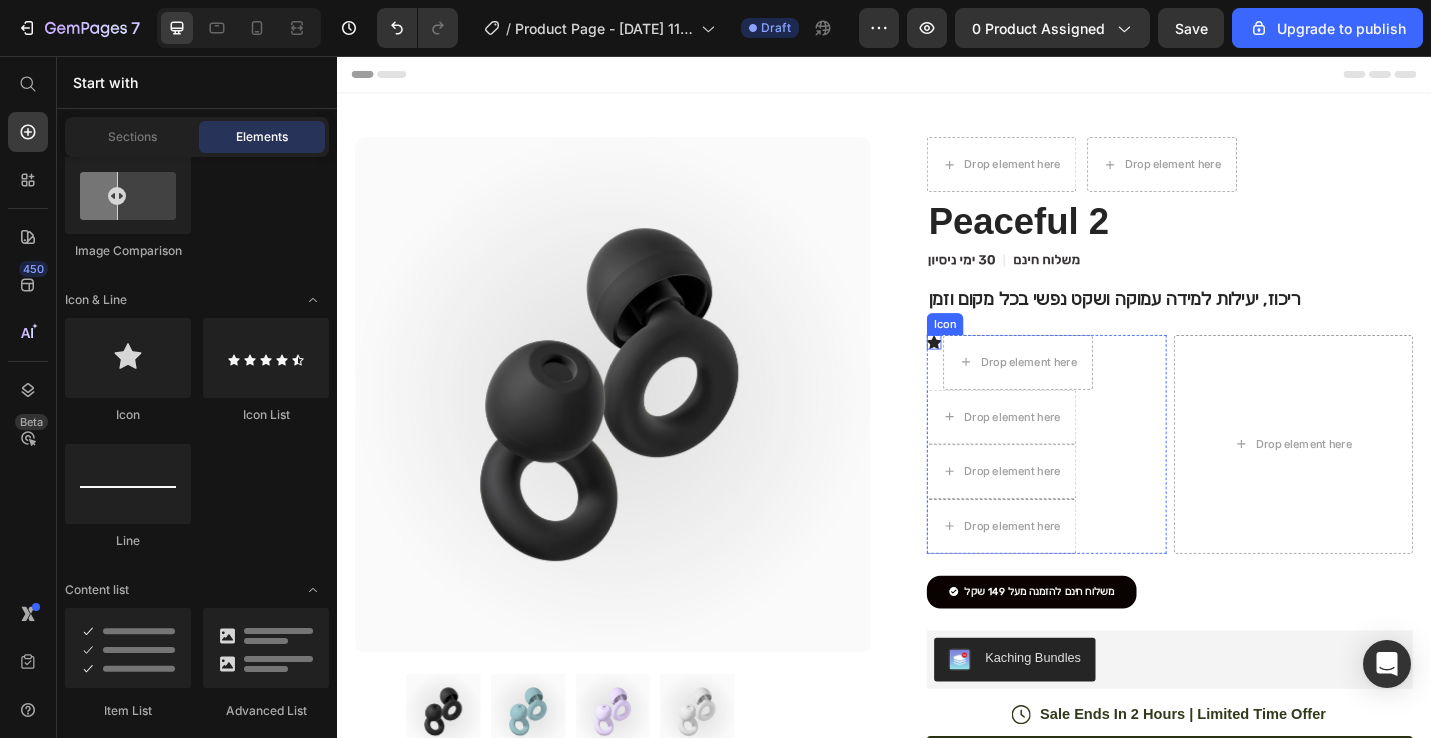 click 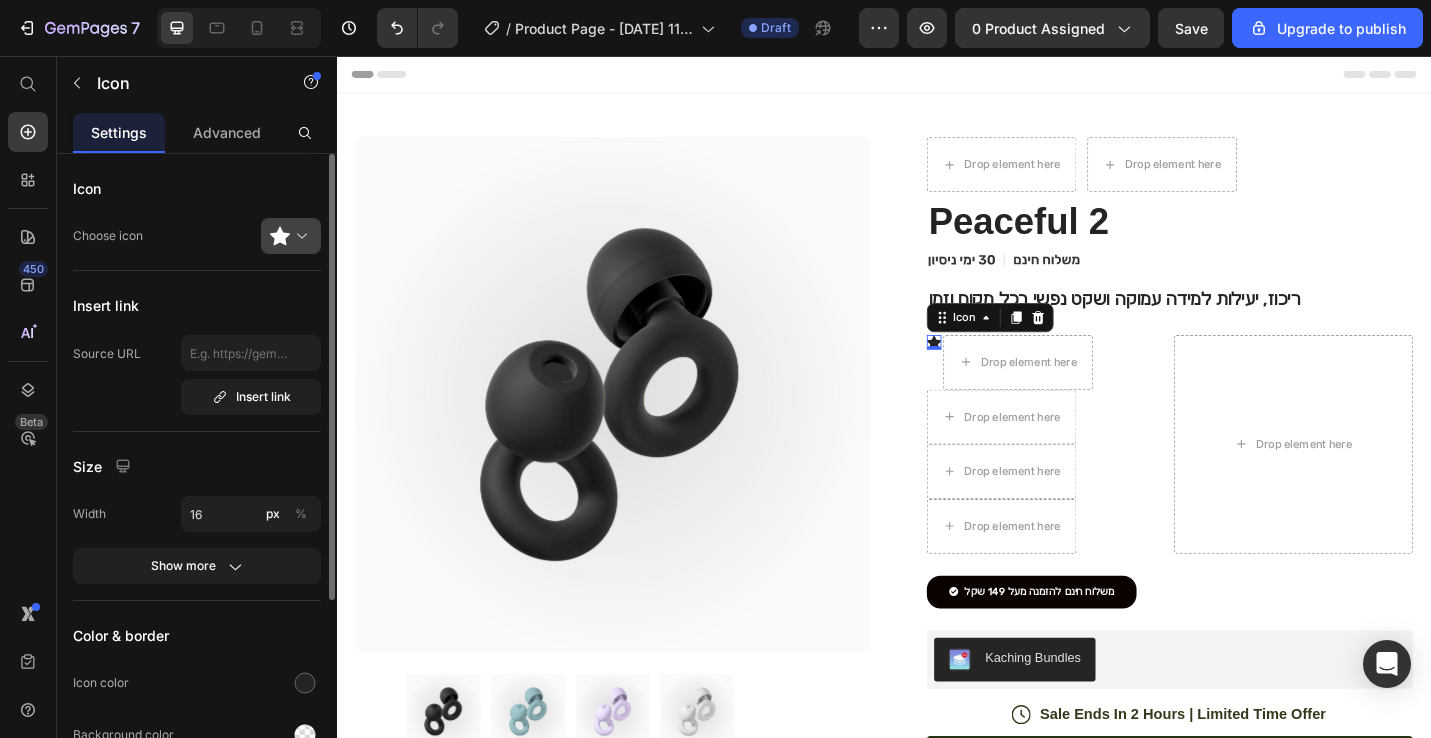 click at bounding box center (299, 236) 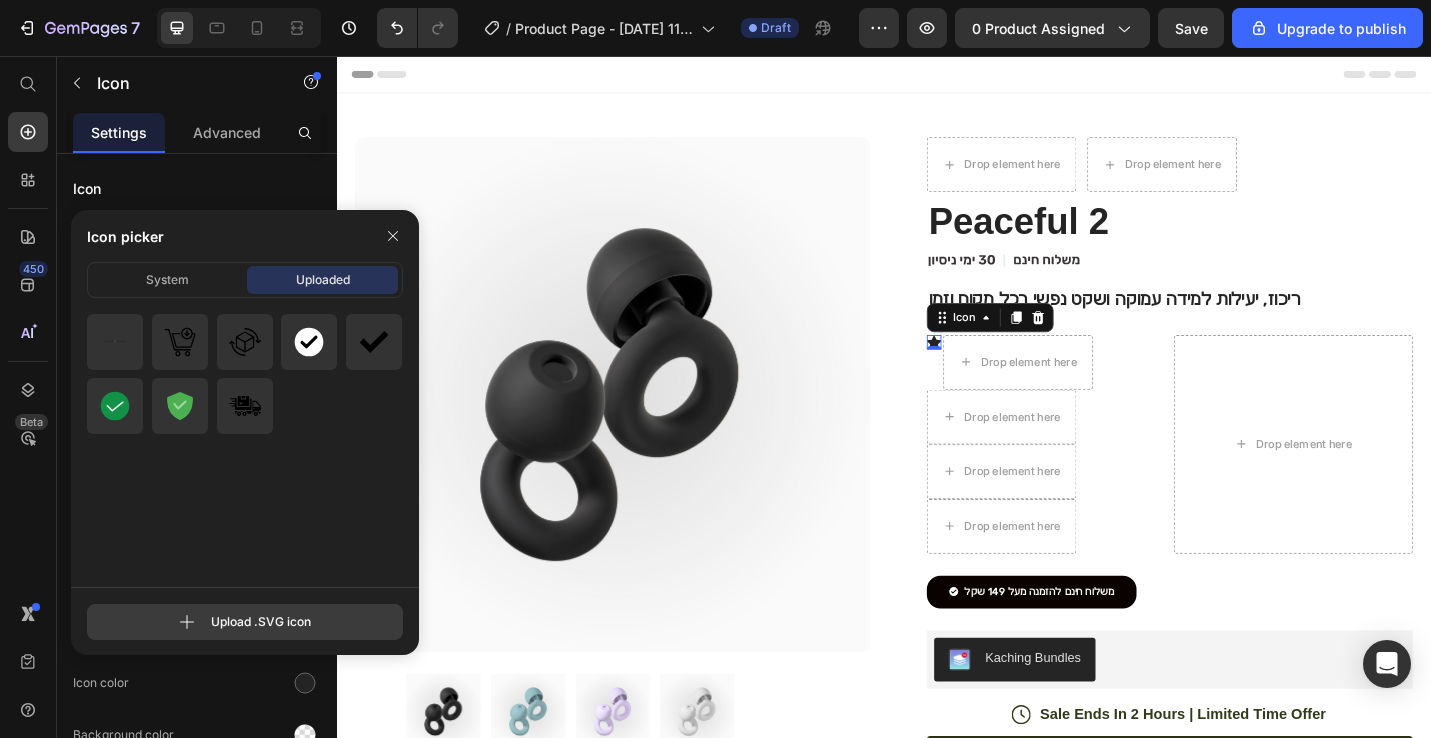 click 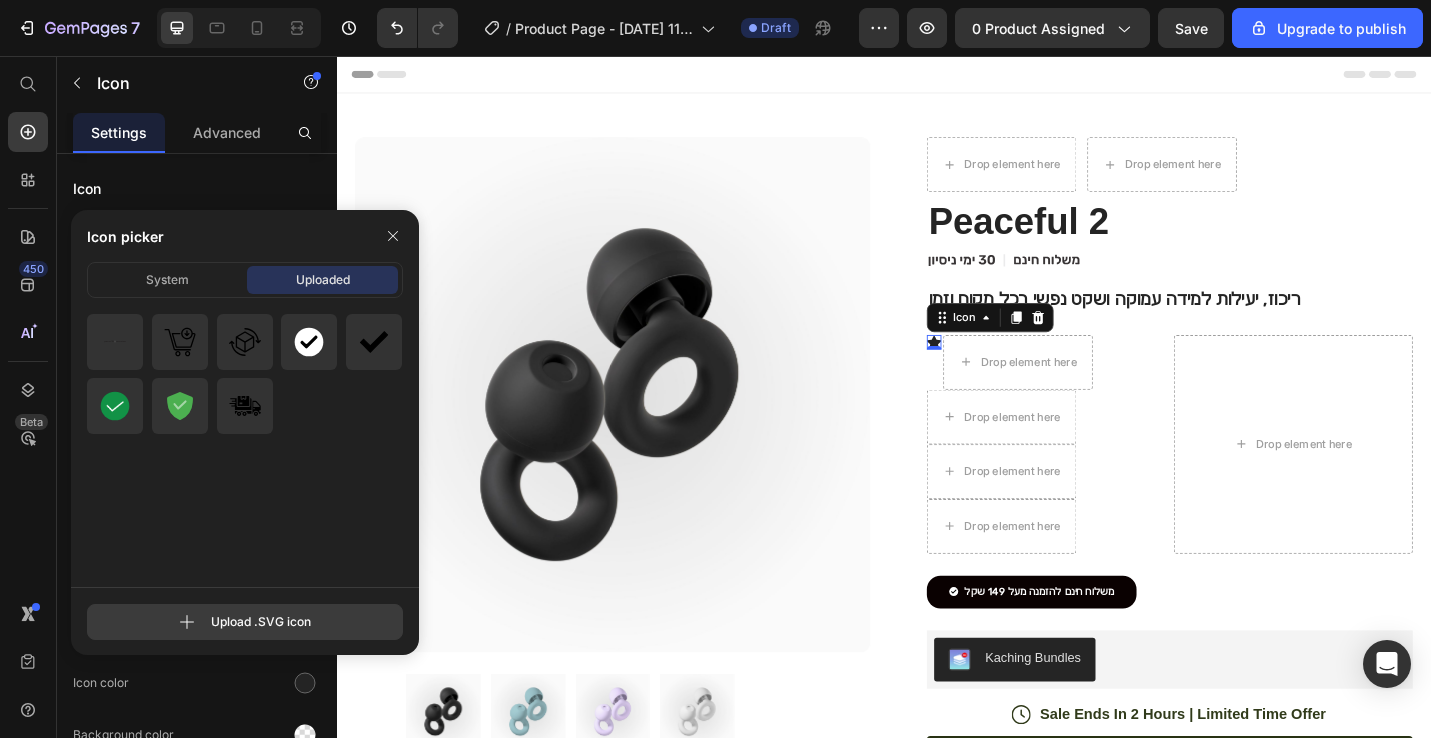 type on "C:\fakepath\טקסט_מוצר.svg" 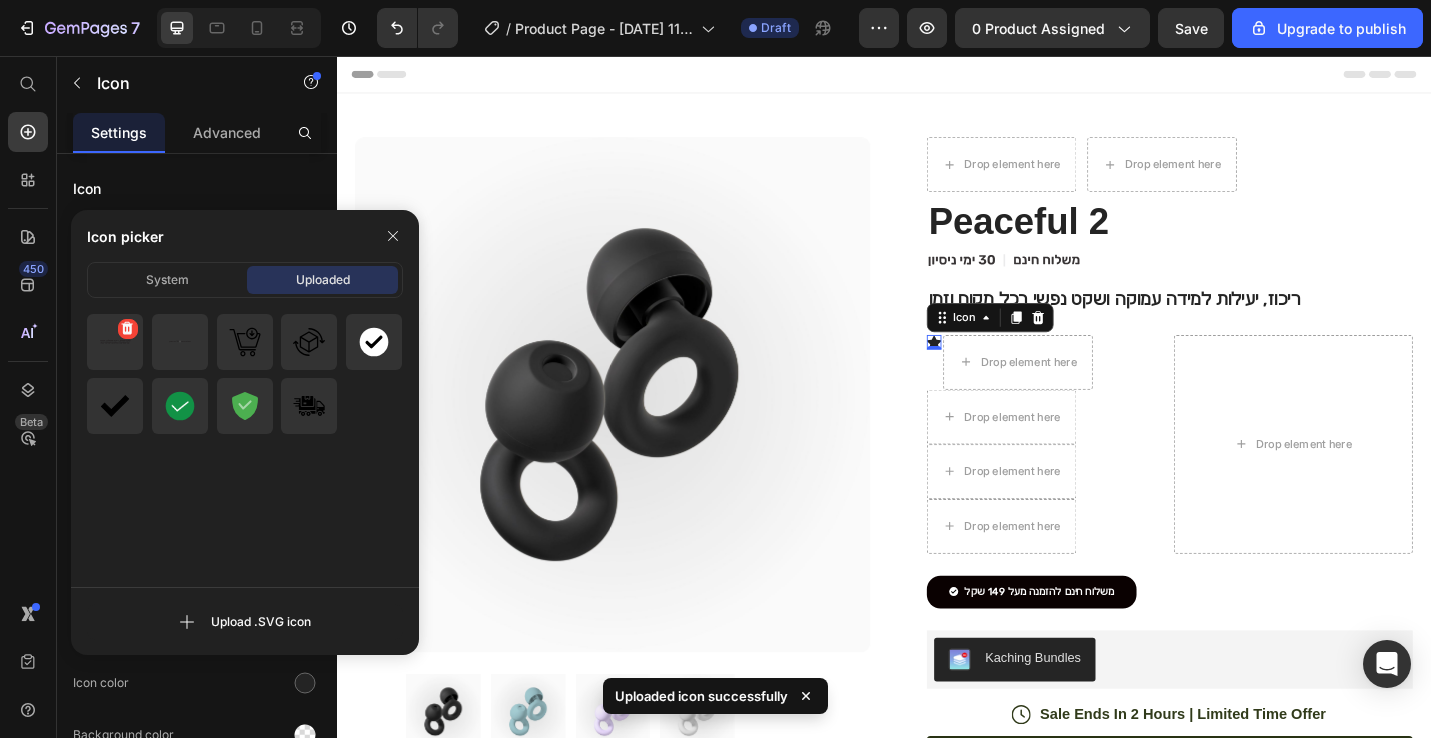 click at bounding box center [115, 342] 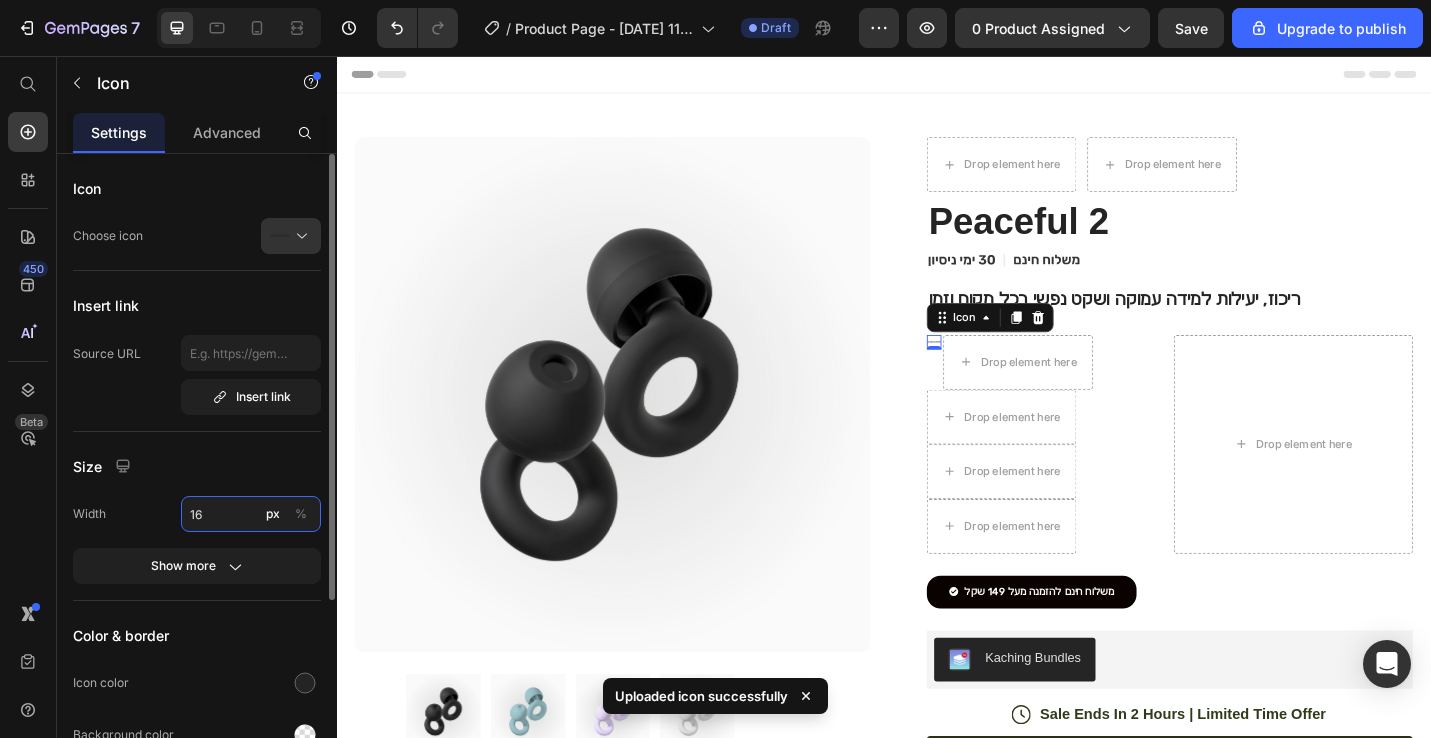 click on "16" at bounding box center [251, 514] 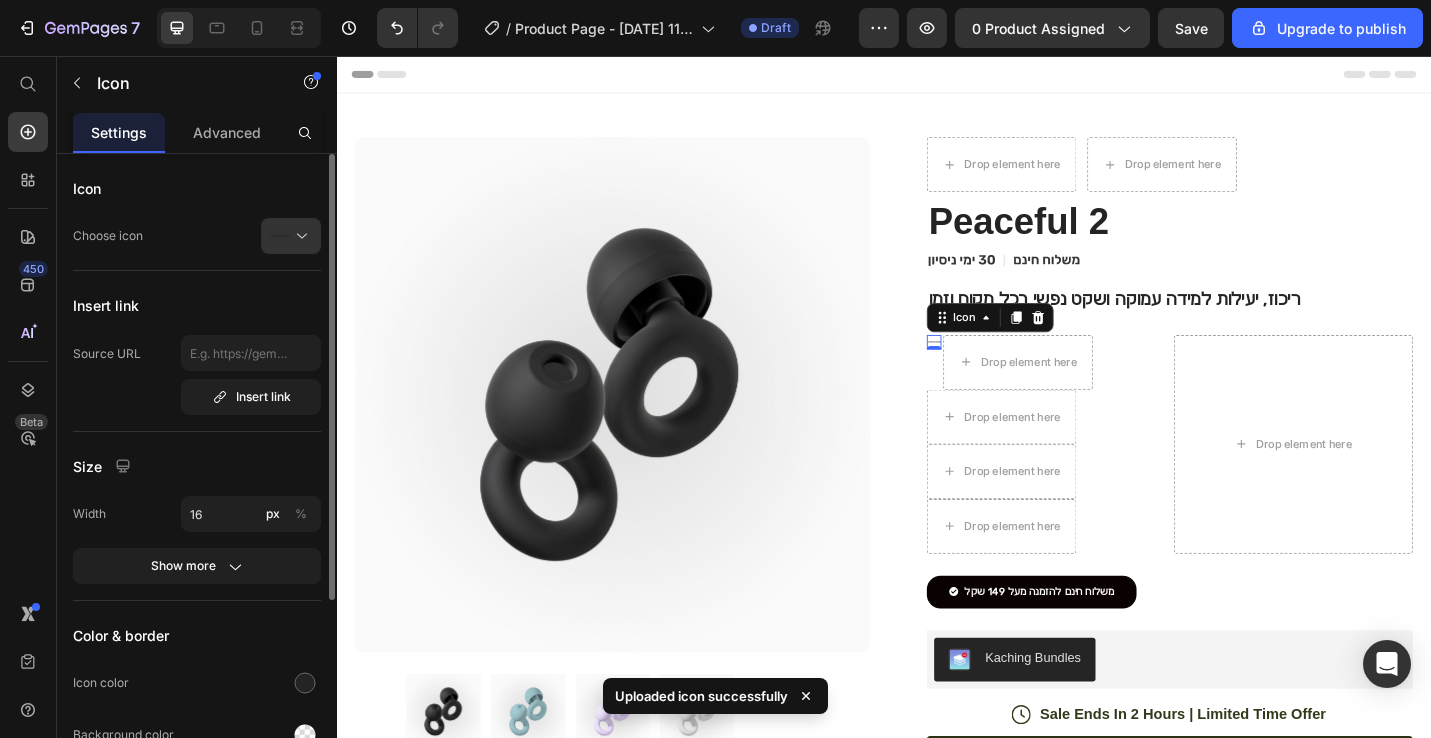 click on "Width 16 px %" at bounding box center (197, 514) 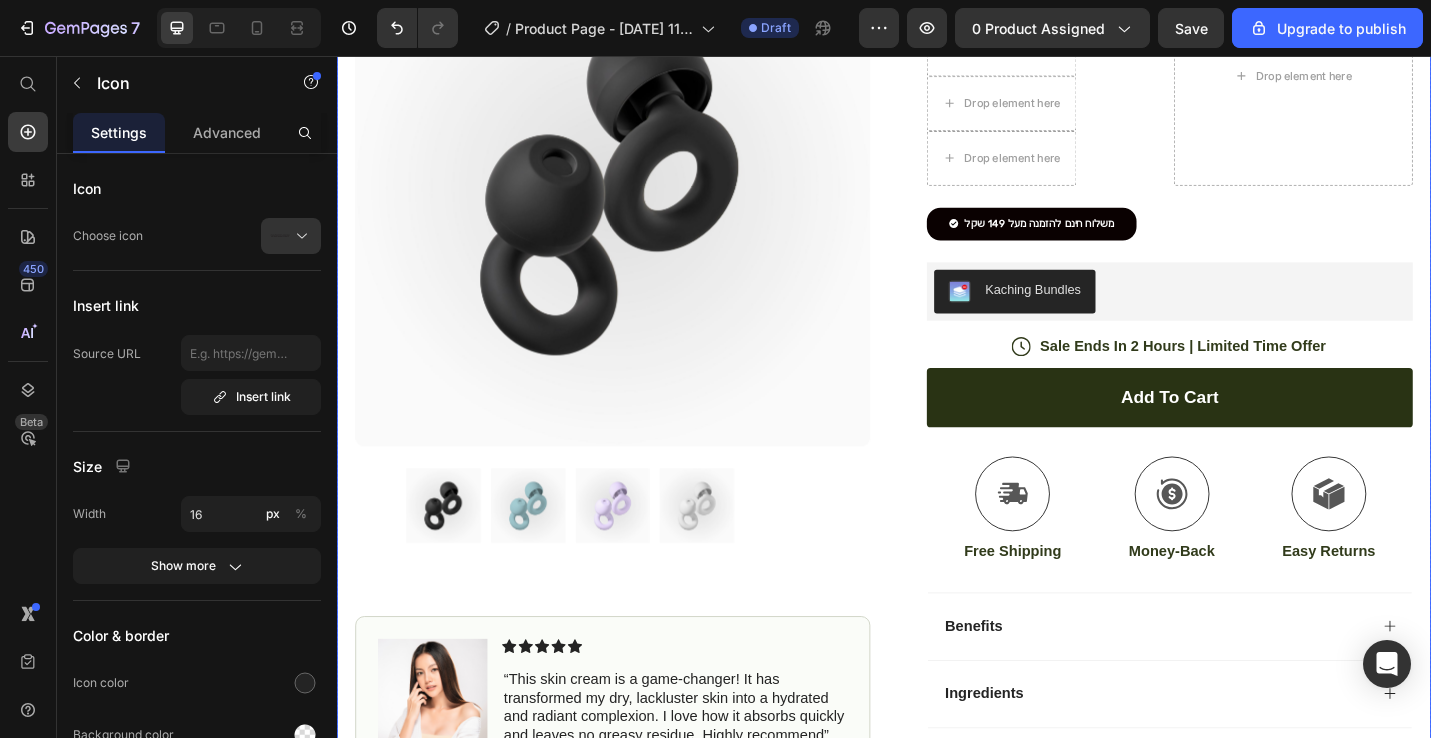 scroll, scrollTop: 502, scrollLeft: 0, axis: vertical 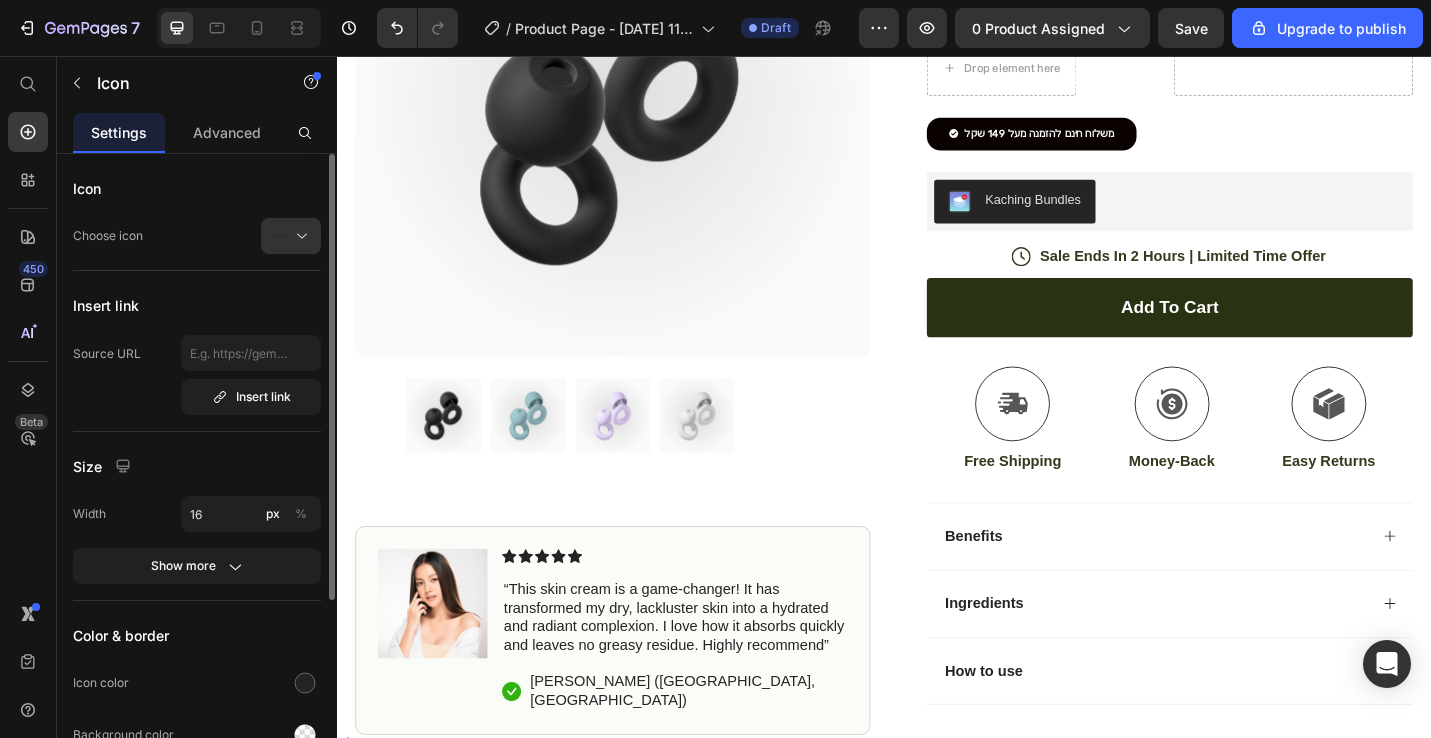 click on "Icon" at bounding box center (197, 188) 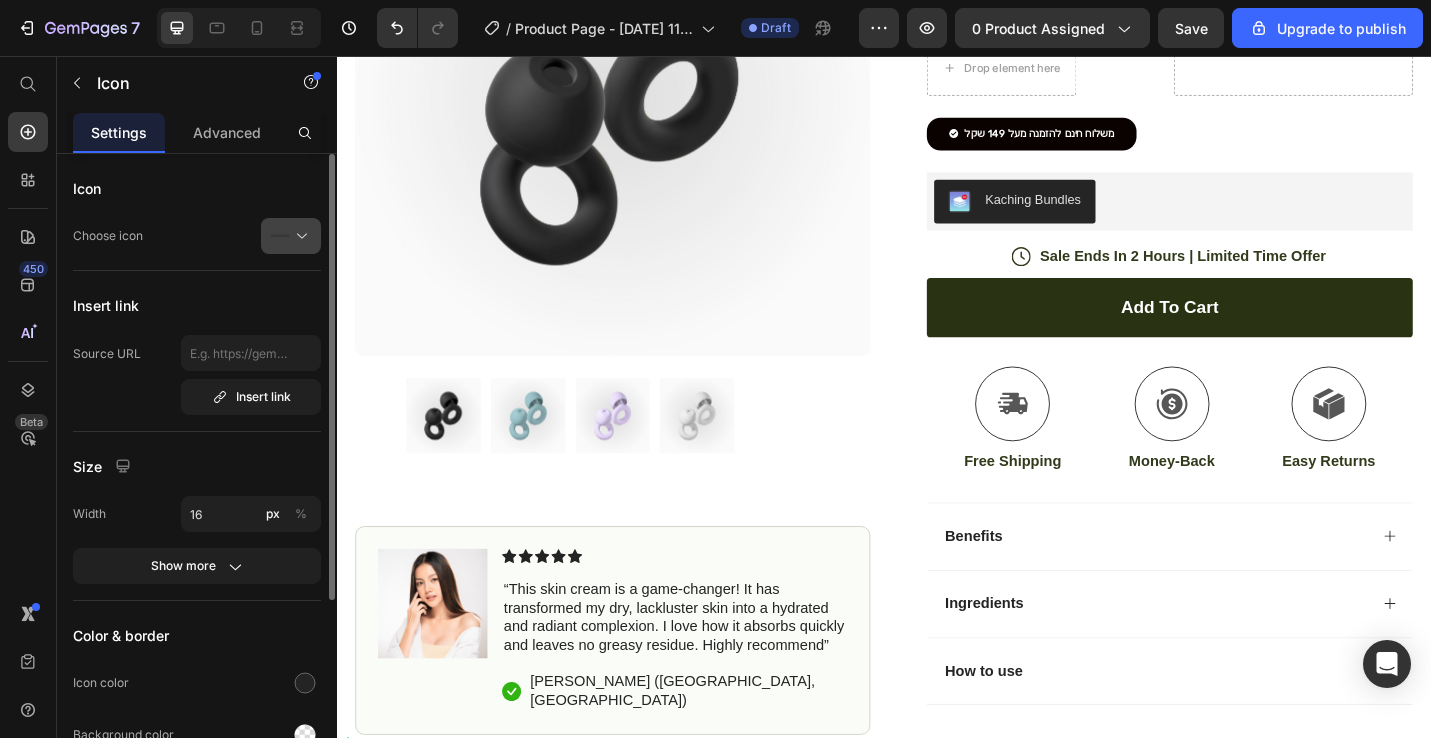 click at bounding box center [299, 236] 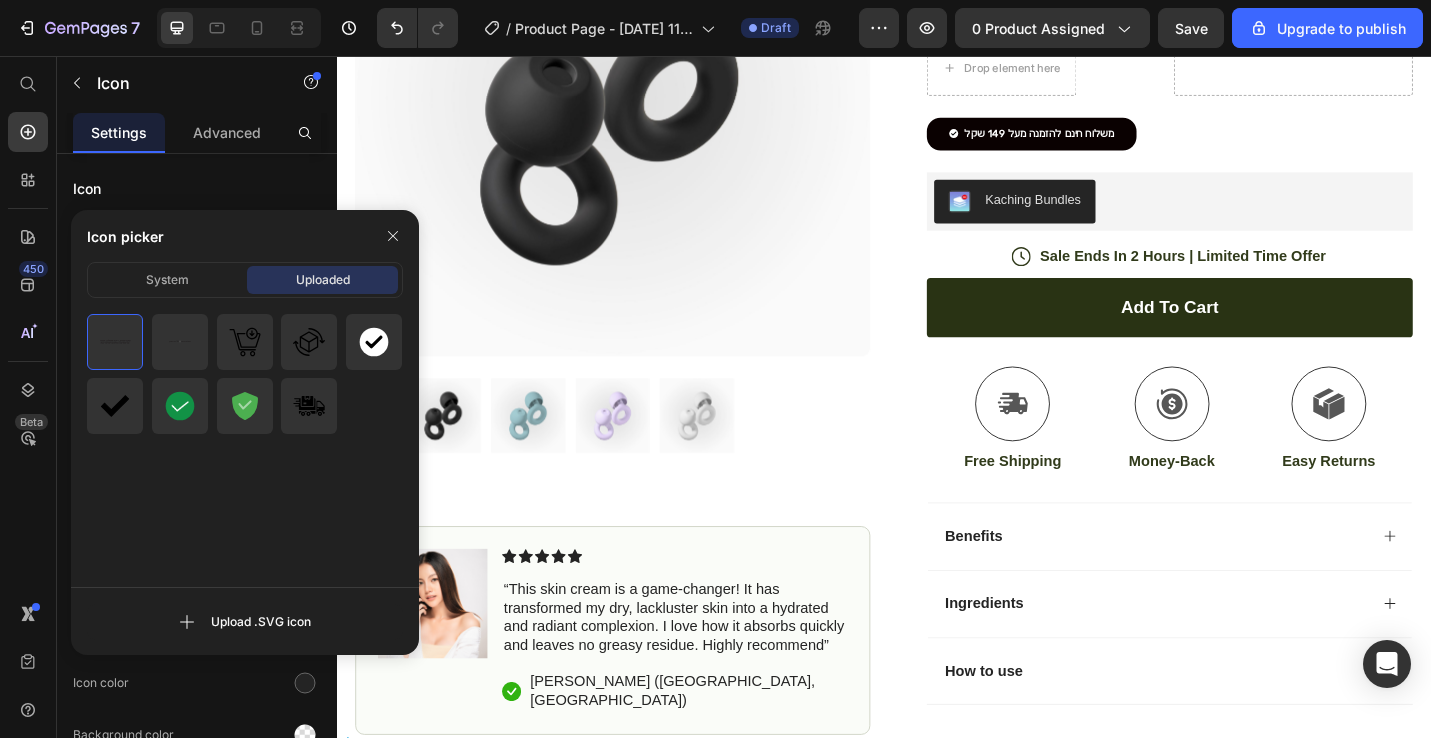 click on "Settings Advanced" at bounding box center [197, 133] 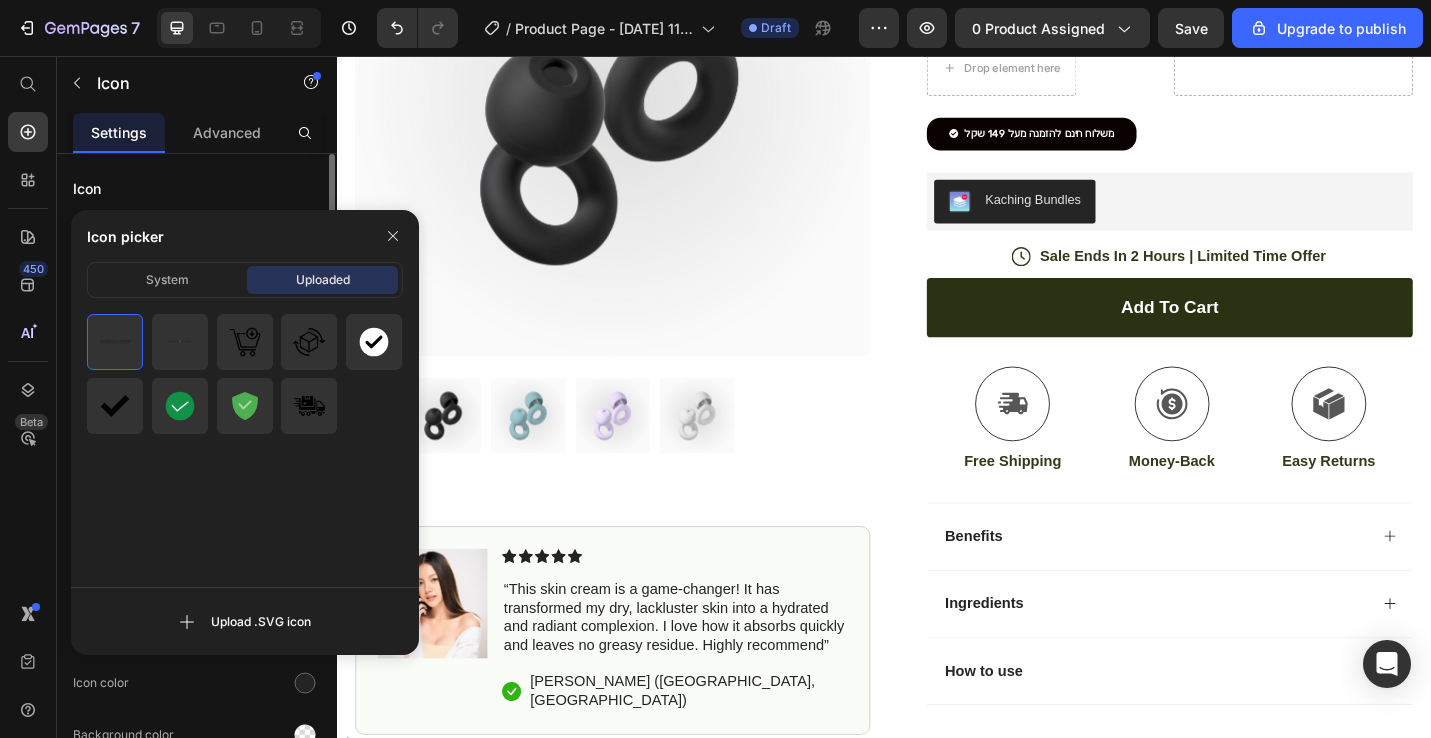 click on "Icon Choose icon
.id574760166596019239 .st0 {
fill: #231f20;
}
Insert link Source URL  Insert link  Size Width 16 px % Show more Color & border Icon color Background color Border Corner Align  Delete element" at bounding box center [197, 614] 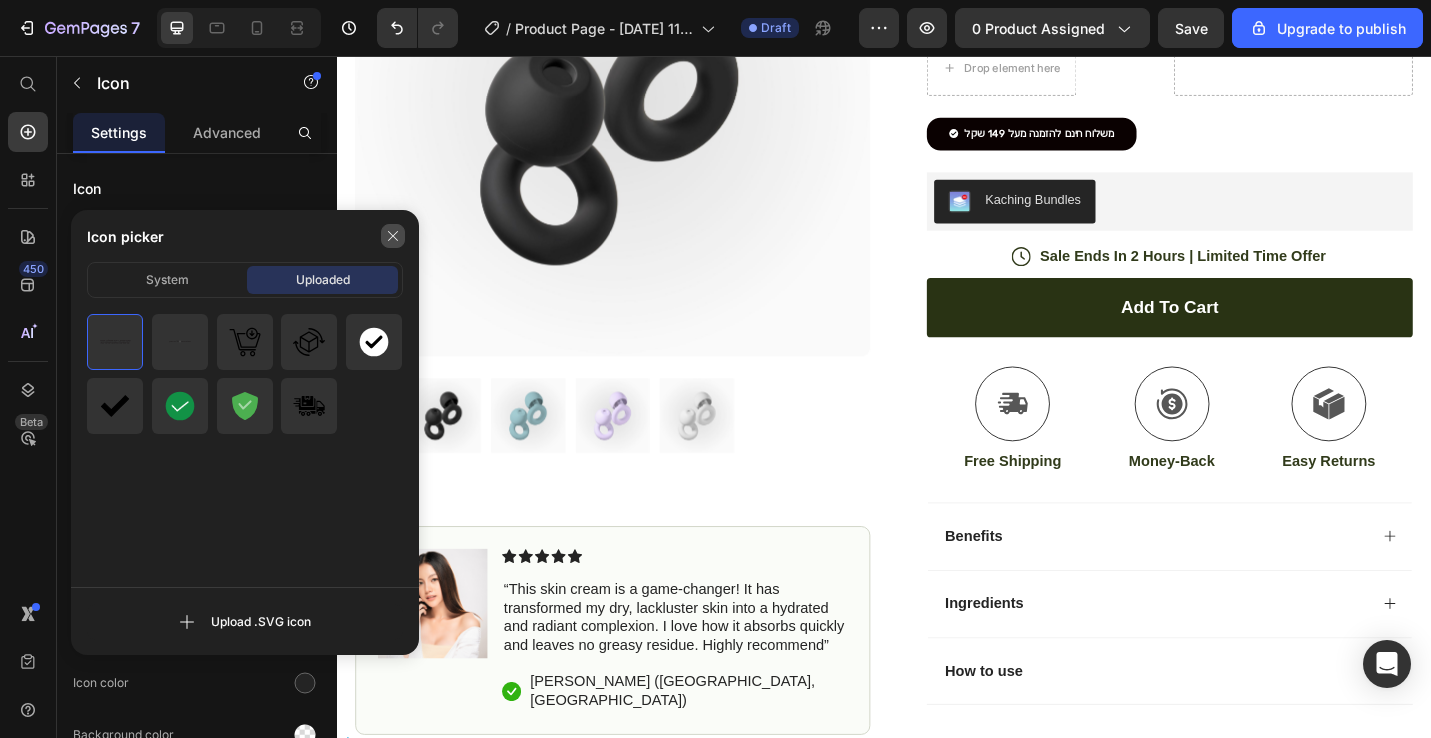 click 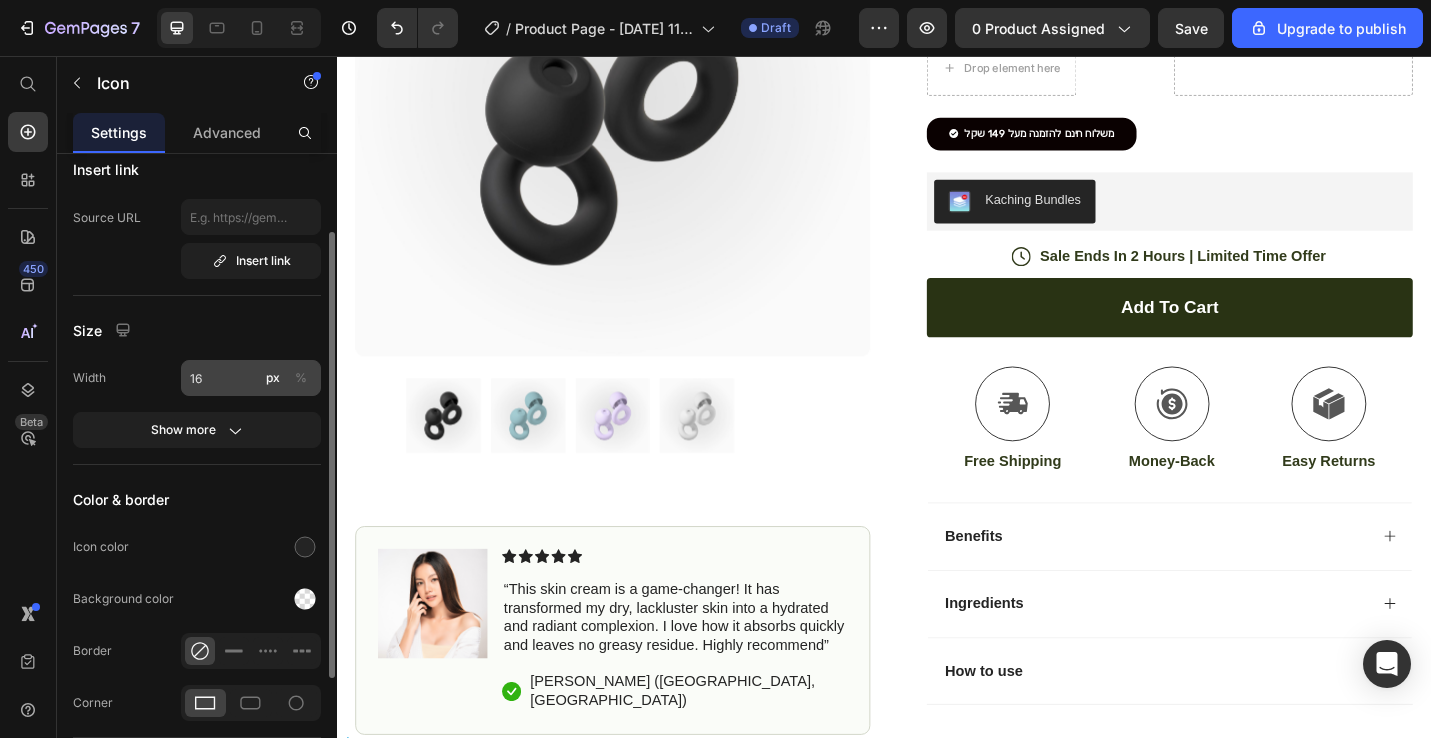 scroll, scrollTop: 213, scrollLeft: 0, axis: vertical 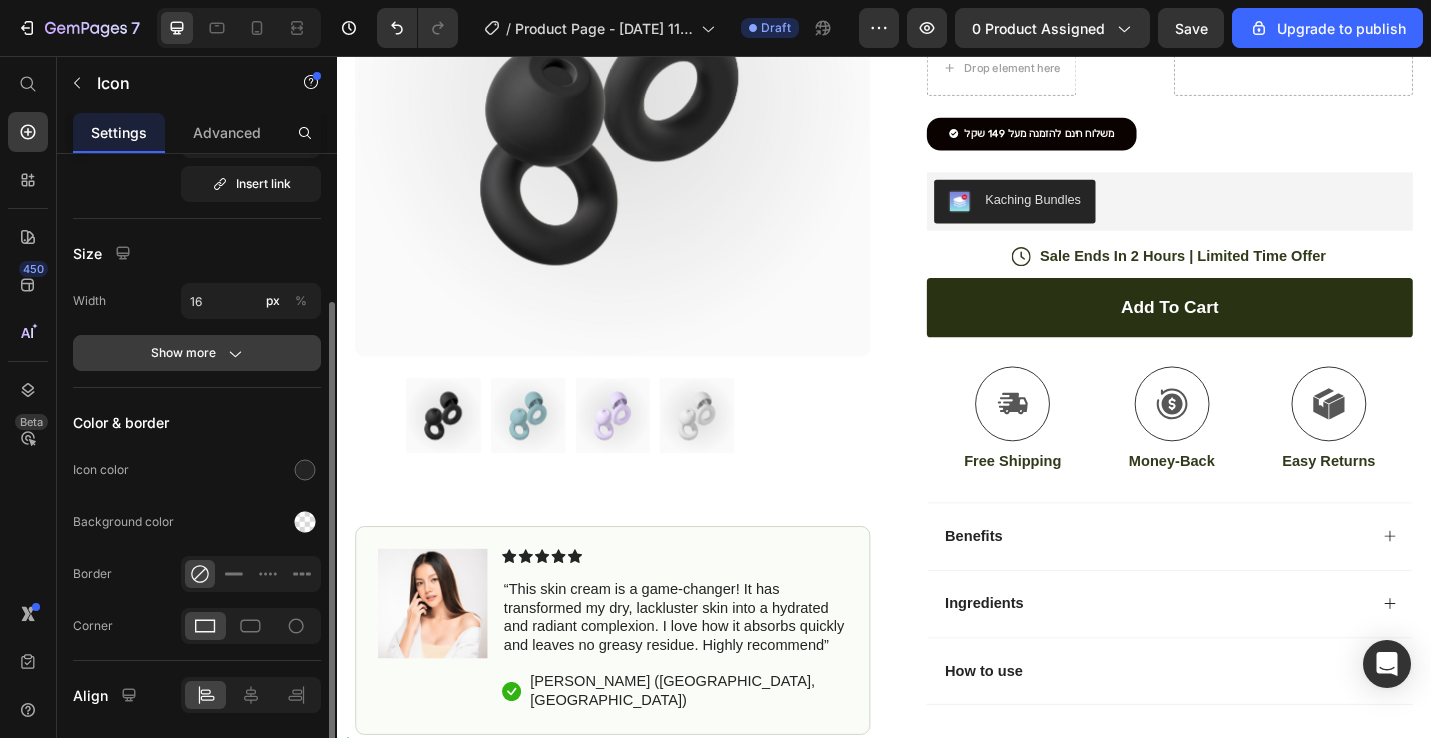 click on "Show more" at bounding box center [197, 353] 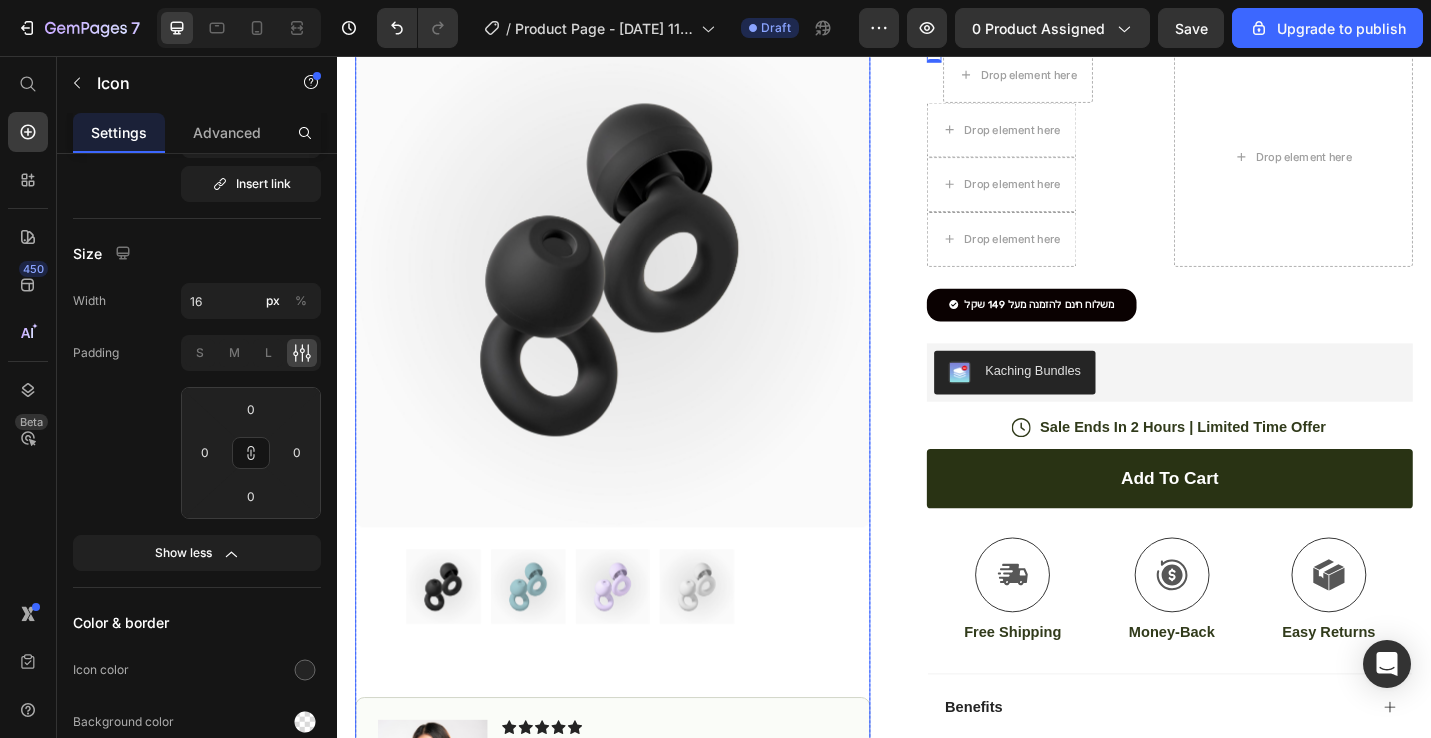 scroll, scrollTop: 0, scrollLeft: 0, axis: both 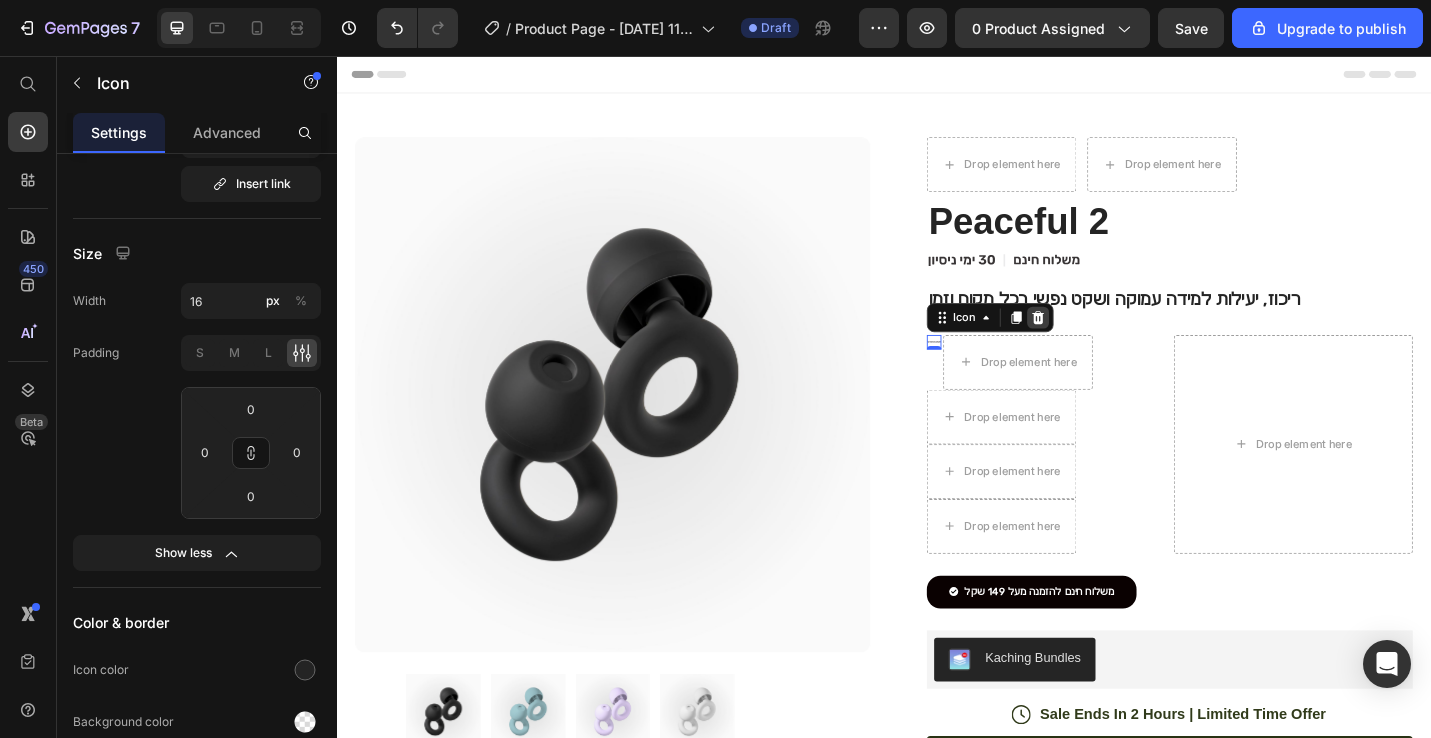 click 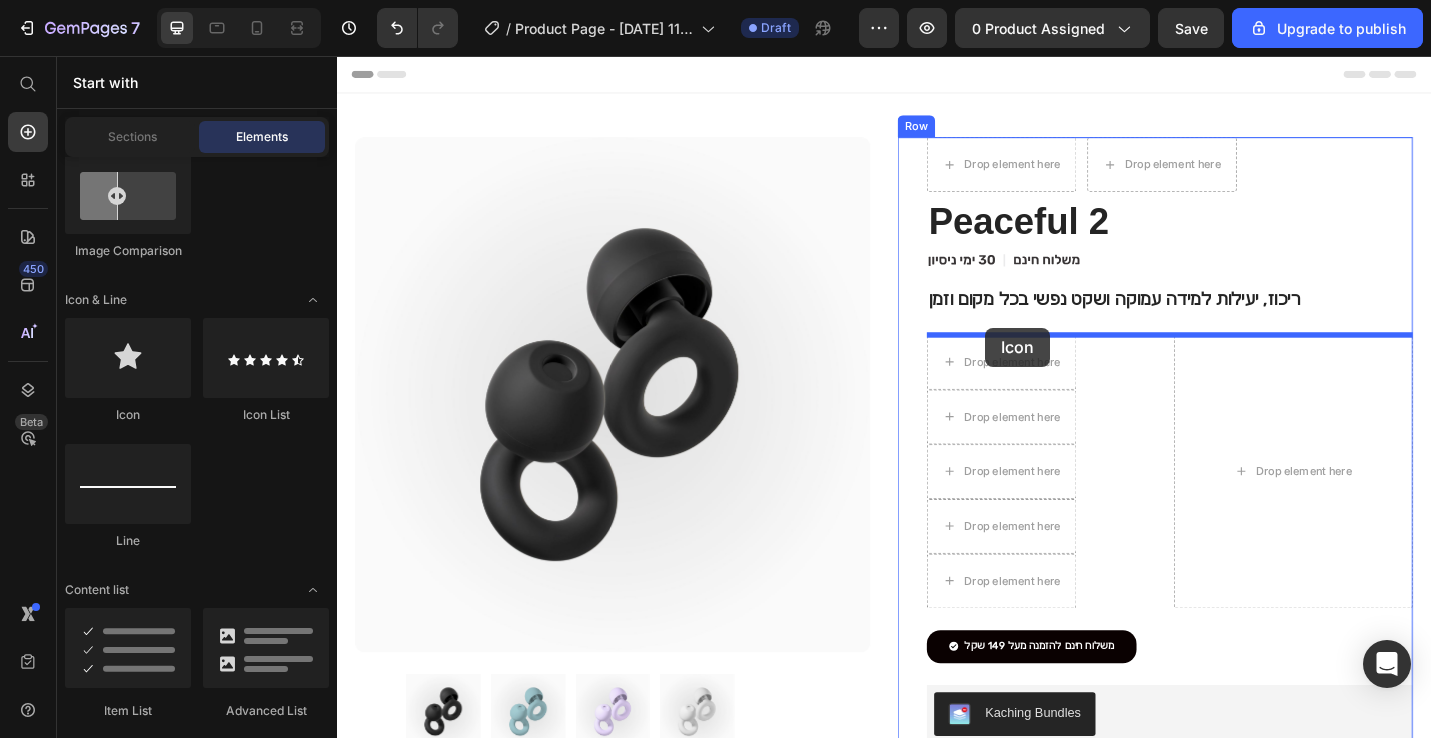 drag, startPoint x: 458, startPoint y: 436, endPoint x: 1049, endPoint y: 355, distance: 596.52496 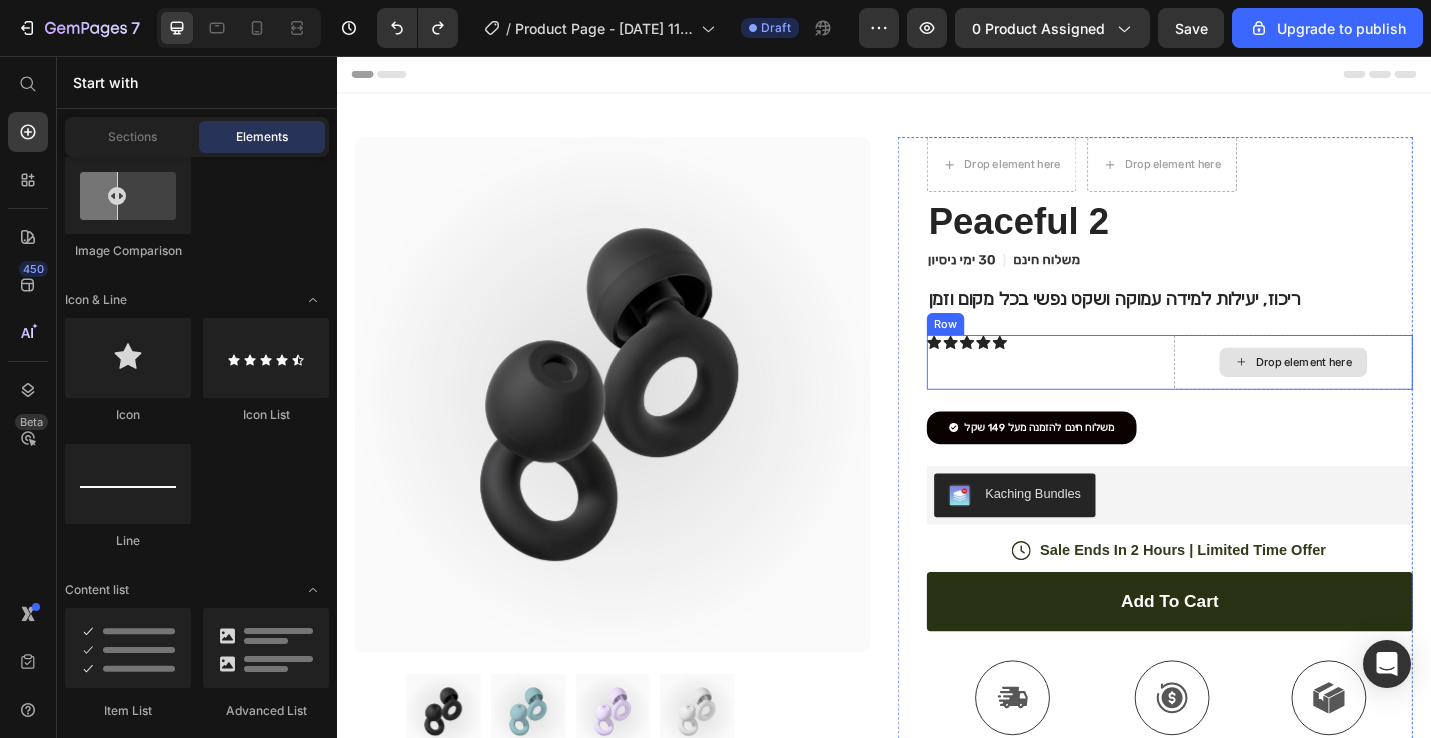 click on "Drop element here" at bounding box center (1386, 392) 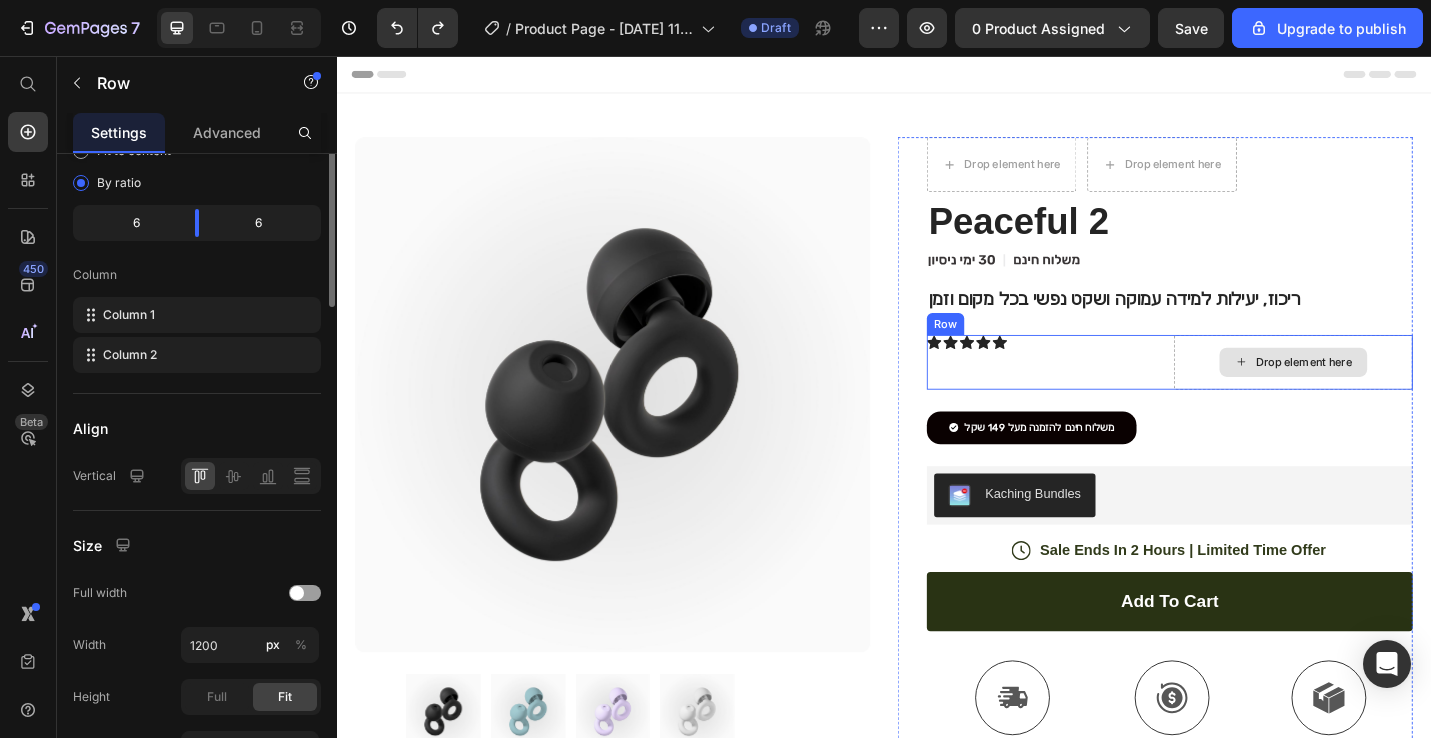 scroll, scrollTop: 0, scrollLeft: 0, axis: both 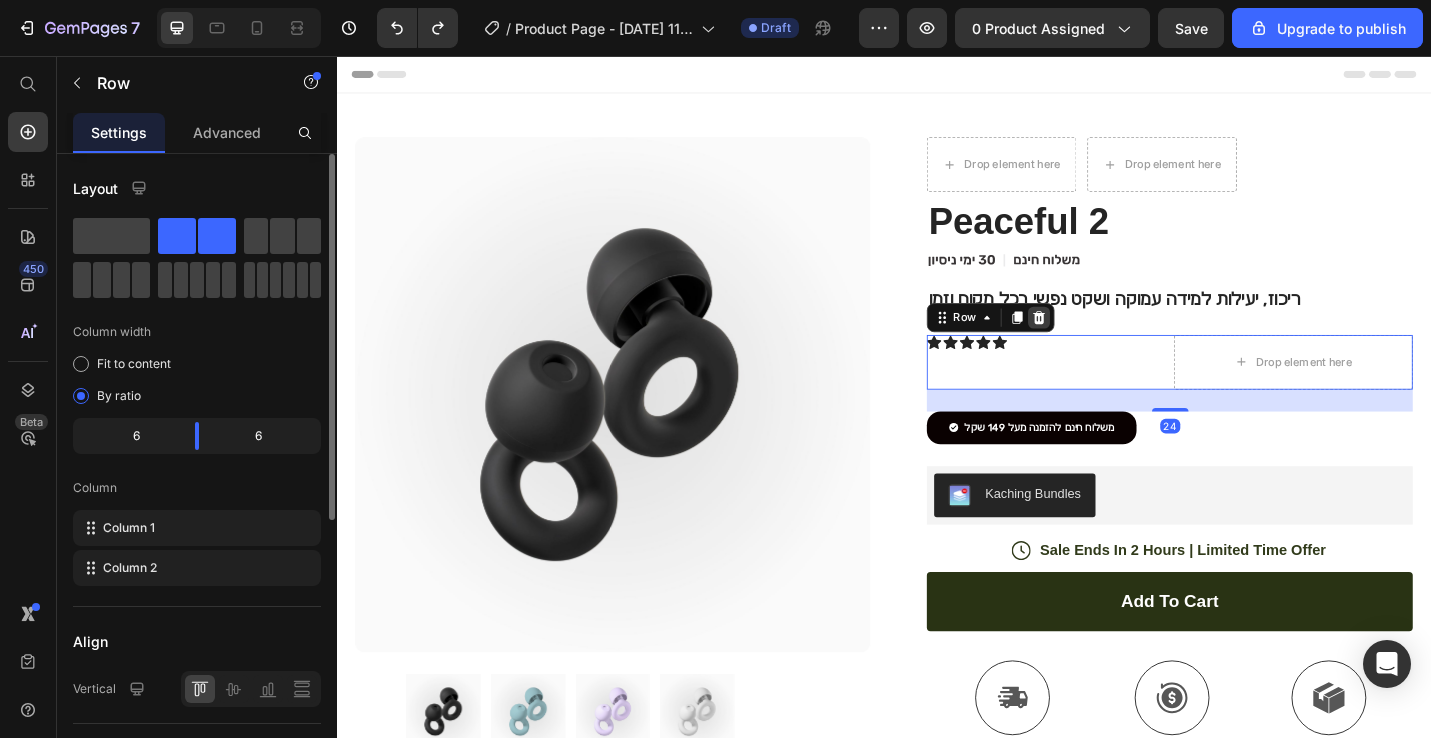click at bounding box center [1107, 343] 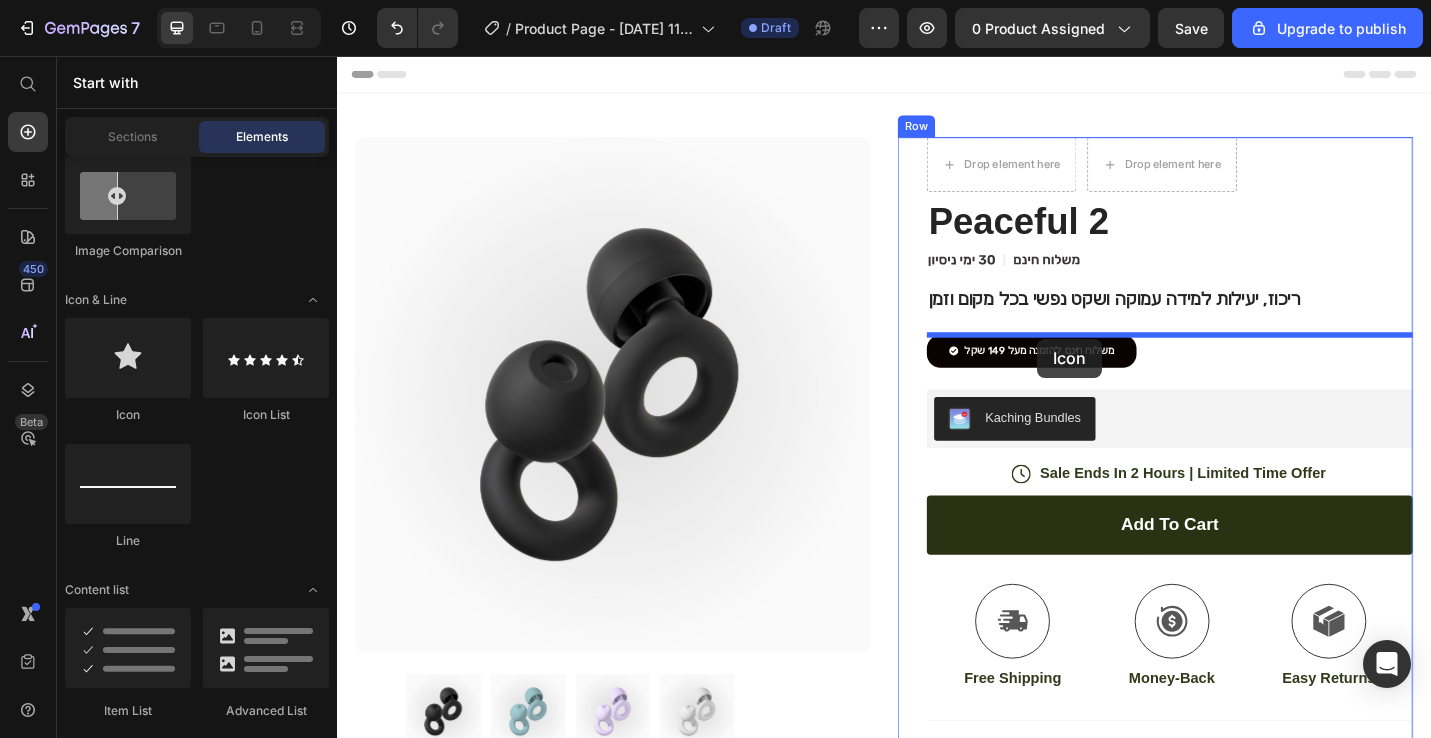 drag, startPoint x: 451, startPoint y: 417, endPoint x: 1106, endPoint y: 363, distance: 657.22217 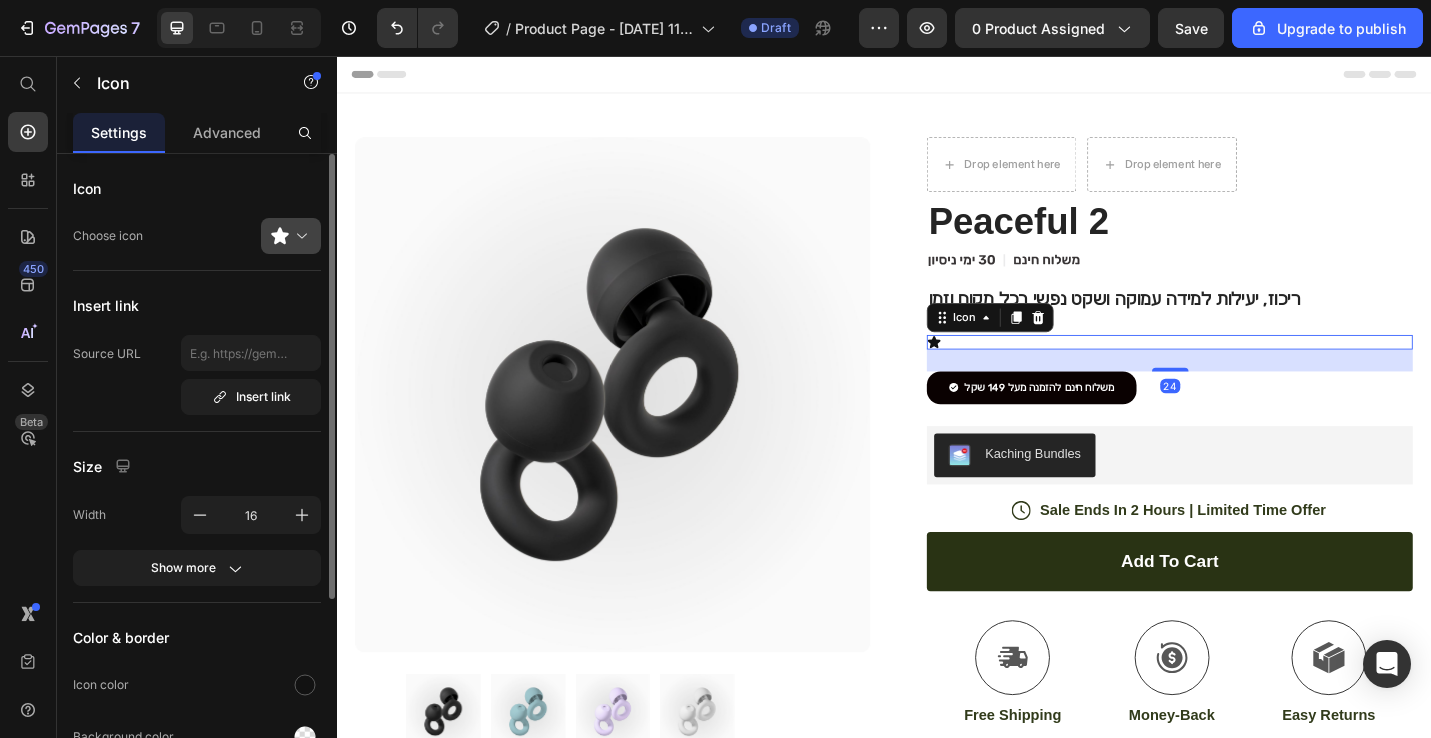 click at bounding box center (299, 236) 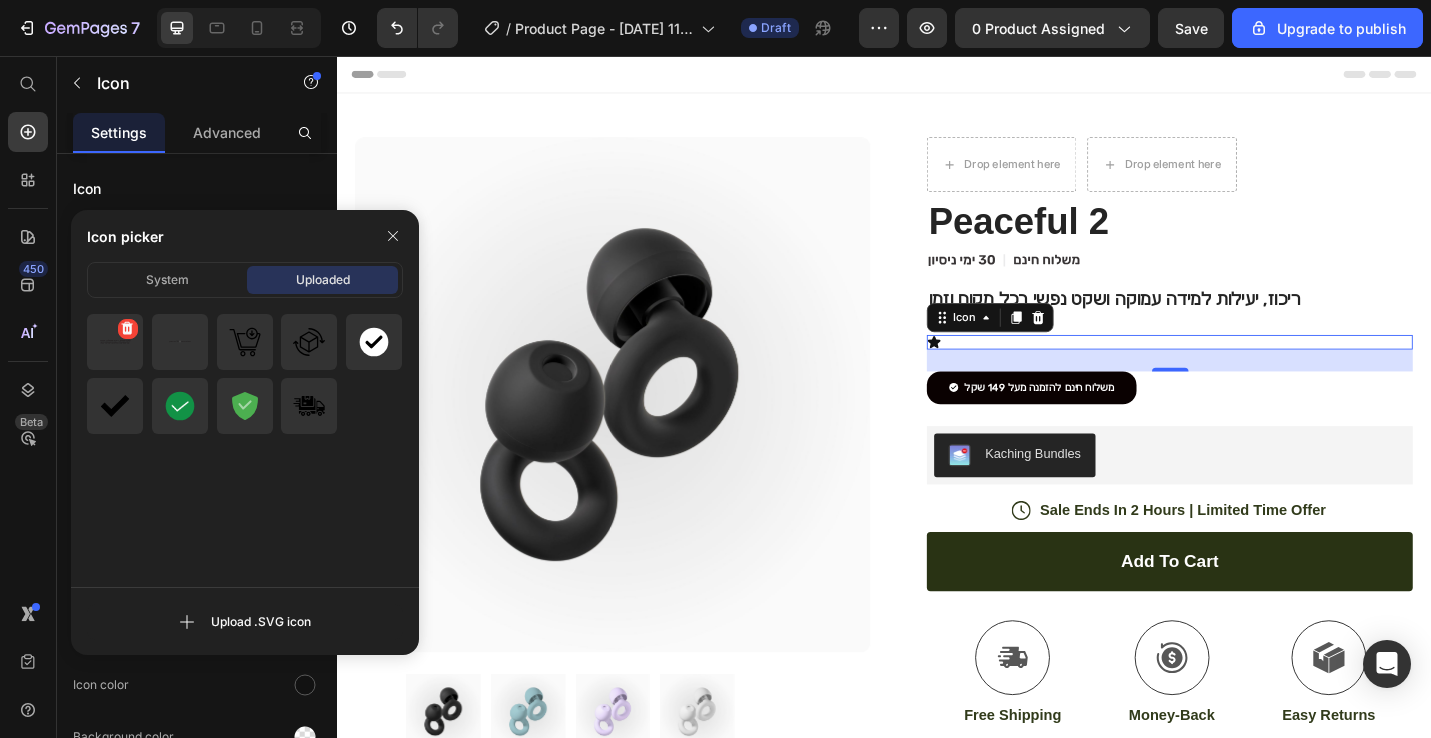 click at bounding box center [115, 342] 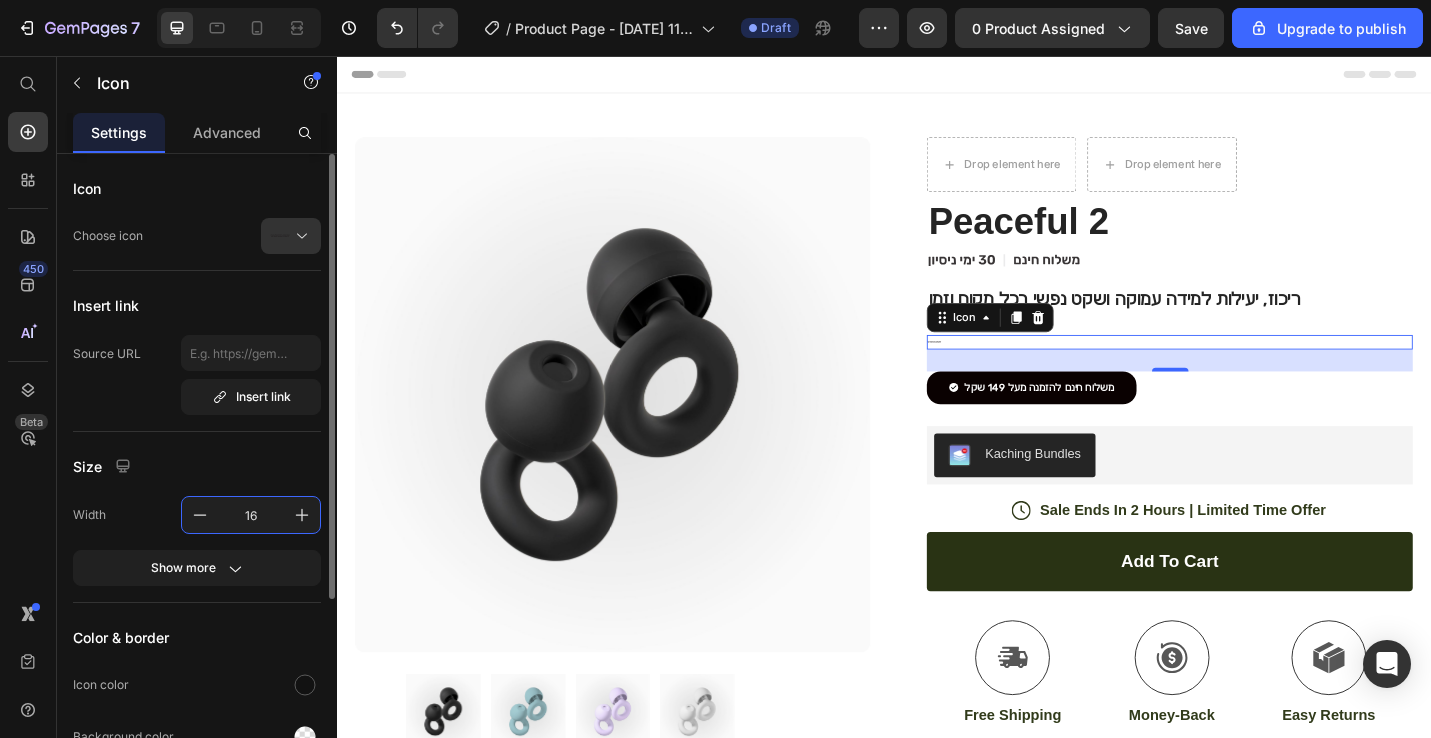 click on "16" at bounding box center [251, 515] 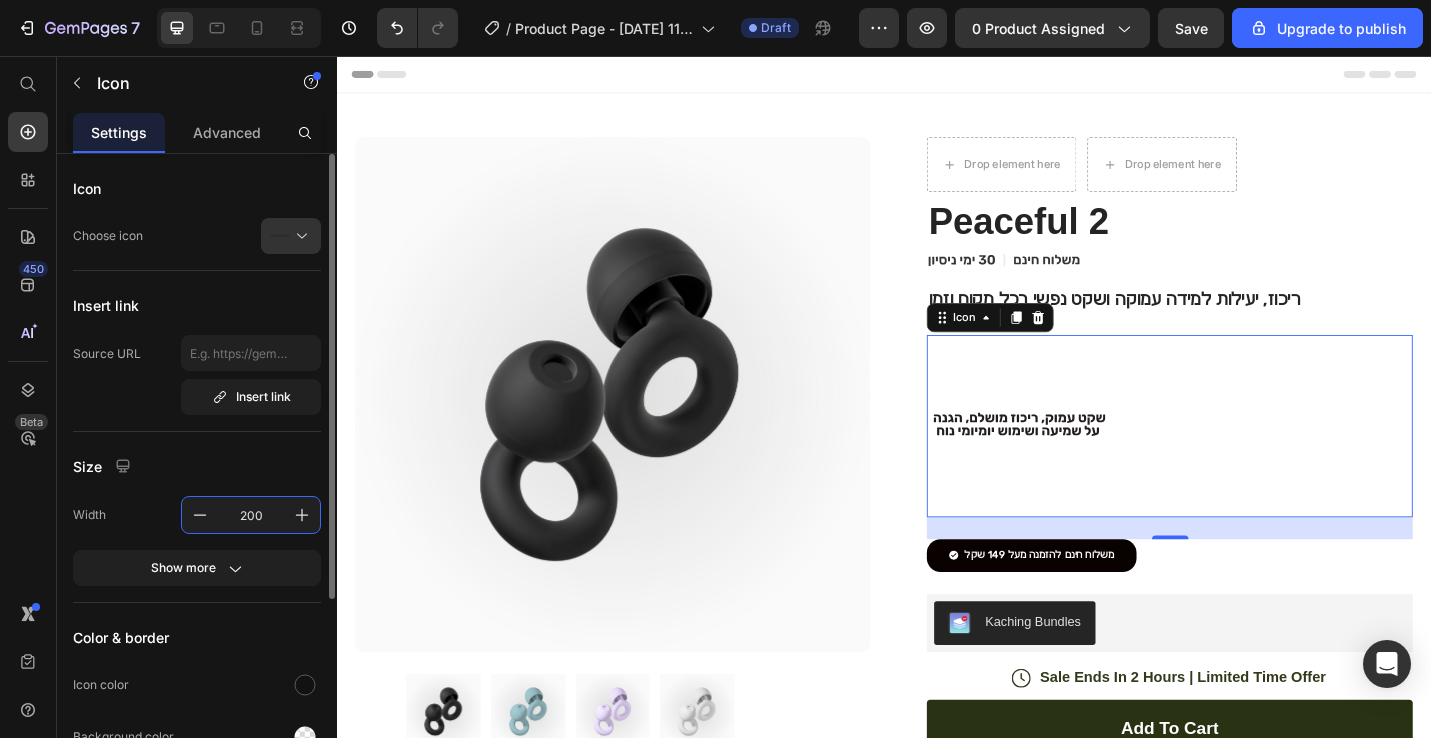click on "200" at bounding box center [251, 515] 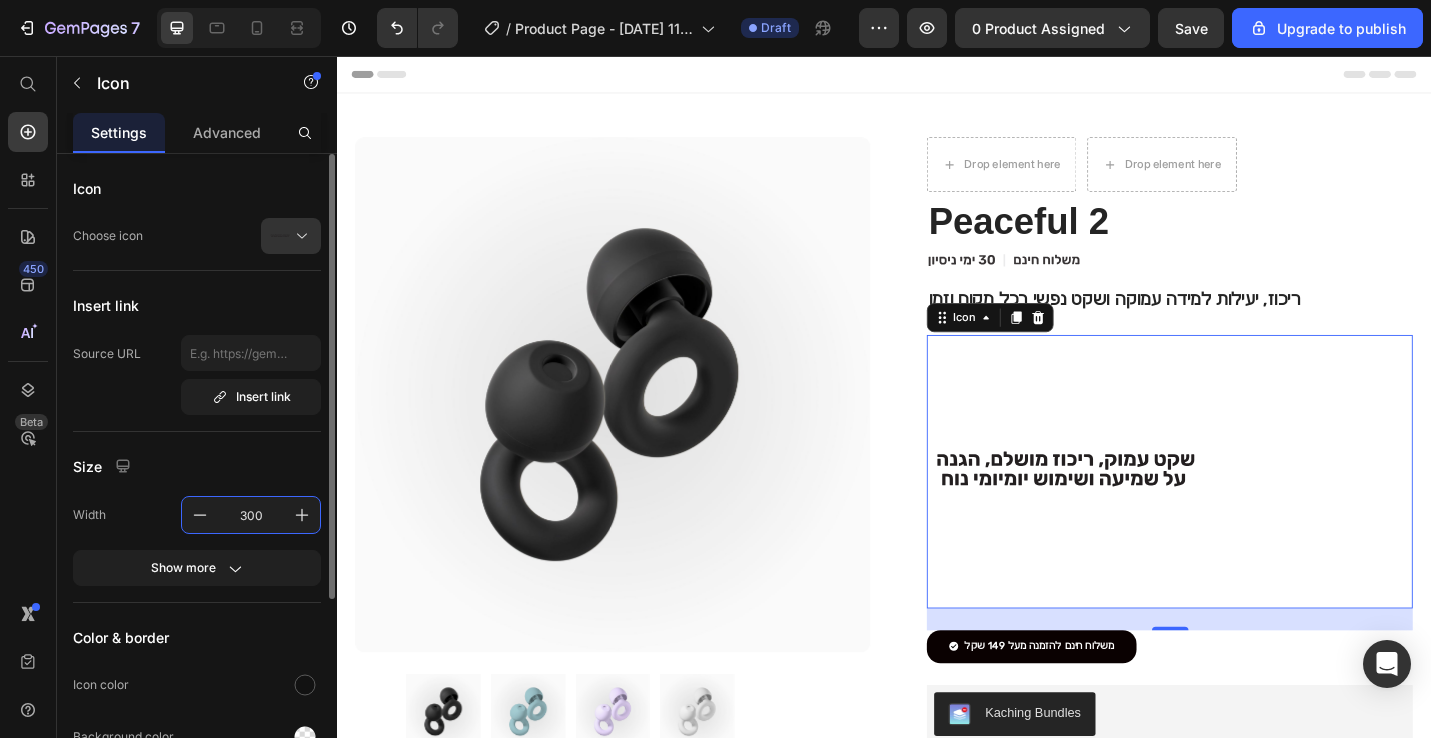 click on "300" at bounding box center [251, 515] 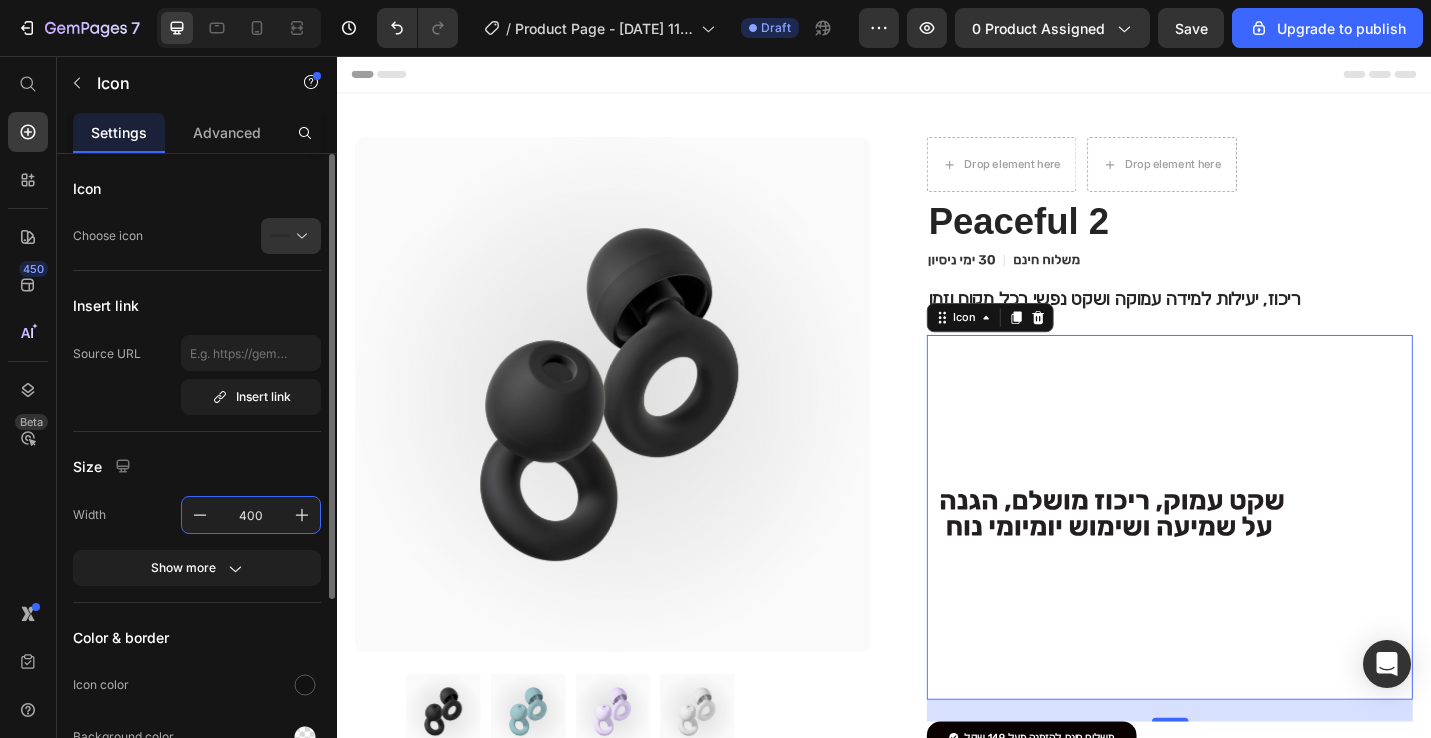 type on "400" 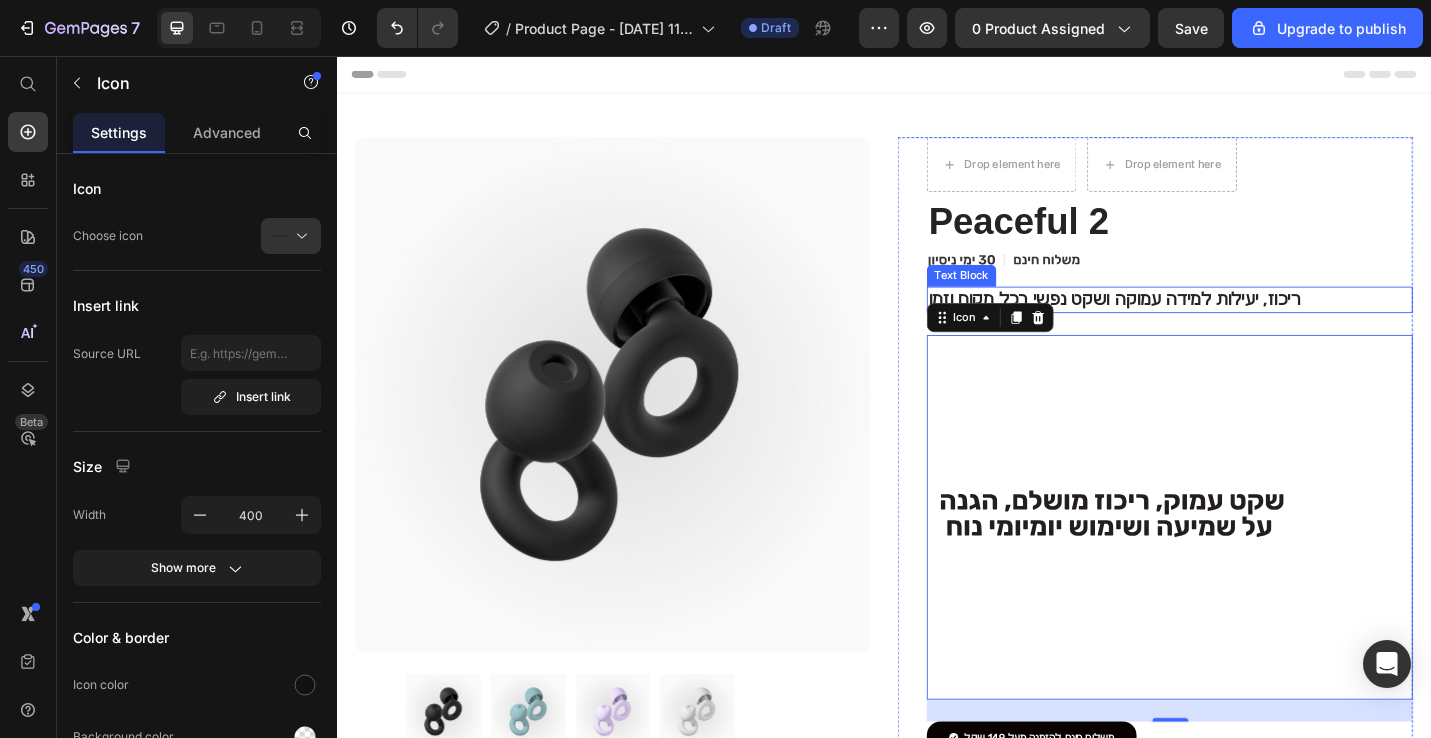click on "ריכוז, יעילות למידה עמוקה ושקט נפשי בכל מקום וזמן" at bounding box center (1250, 323) 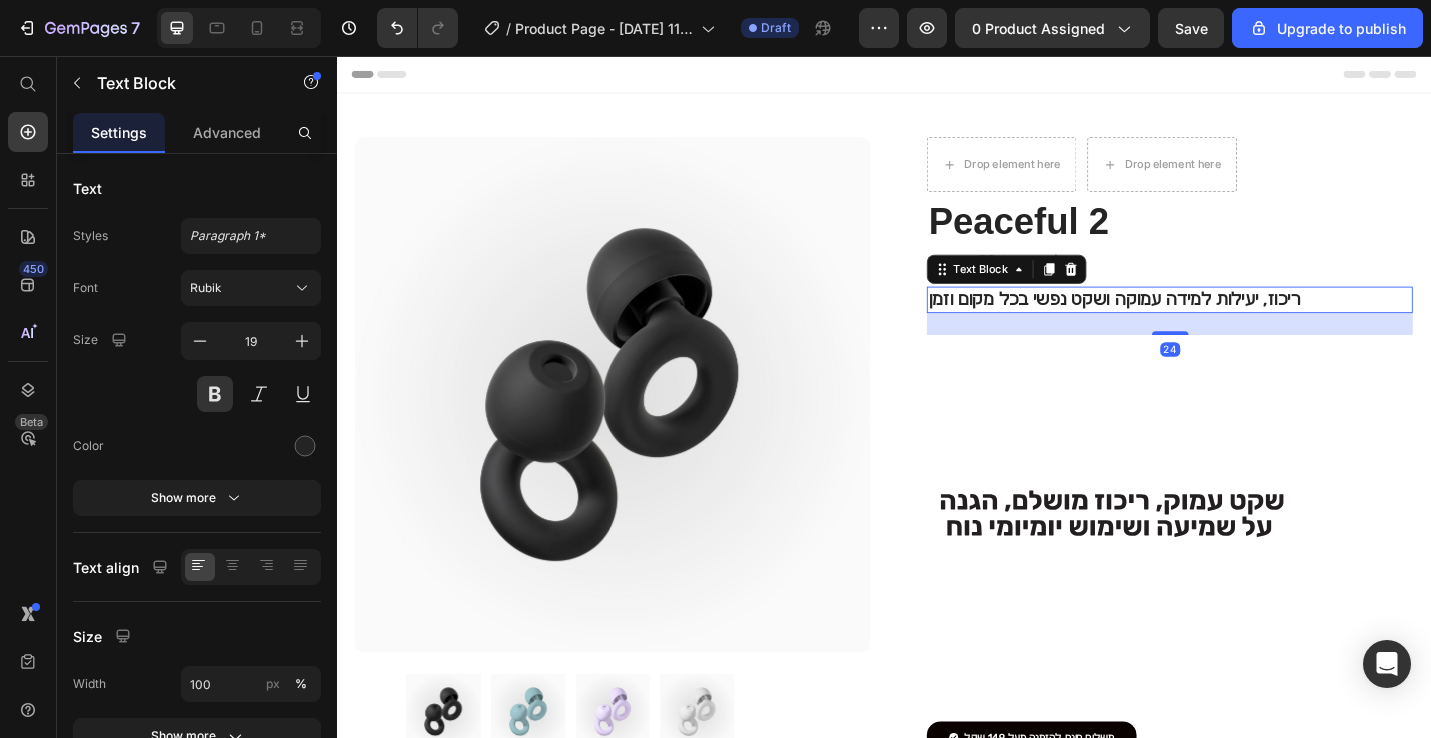 click on ".id574758844064858904 .st0 {
fill: #231f20;
}
.id574758844064858904 .st1 {
display: none;
fill: #d1d3d4;
}
.id574758844064858904 .st1, .st2 {
opacity: .8;
}
.id574758844064858904 .st3 {
opacity: .9;
}
.id574758844064858904 .st2 {
fill: none;
stroke: #e6e7e8;
stroke-miterlimit: 10;
stroke-width: 14px;
}" 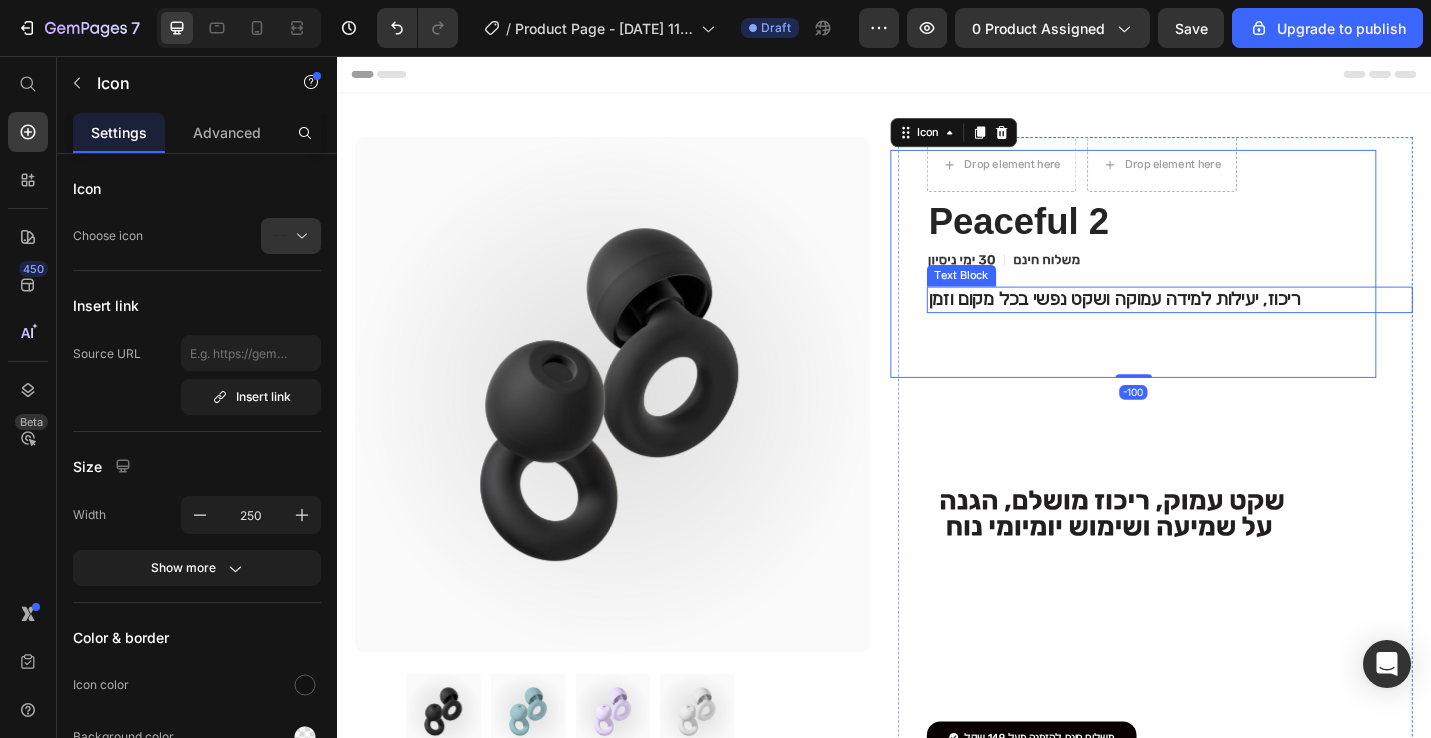 click on "ריכוז, יעילות למידה עמוקה ושקט נפשי בכל מקום וזמן" at bounding box center [1250, 323] 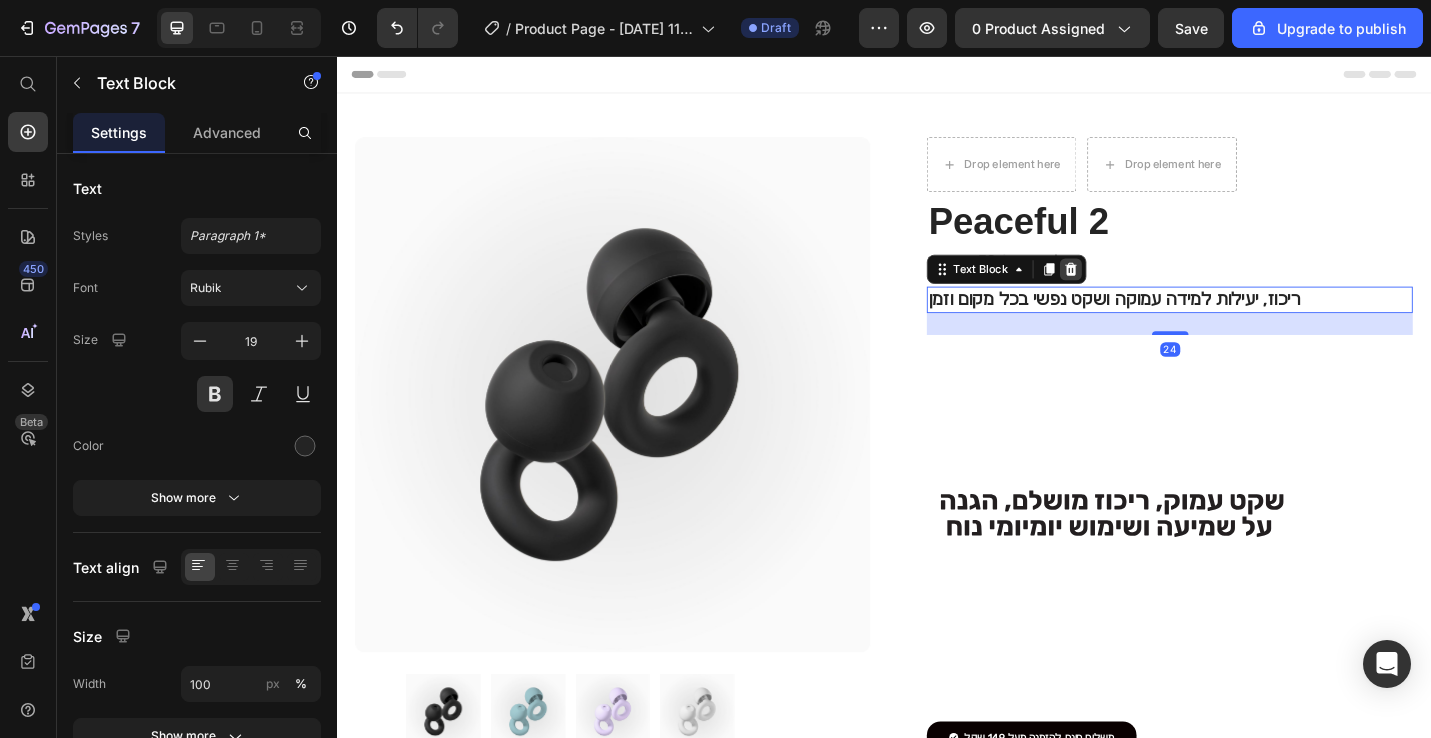 click 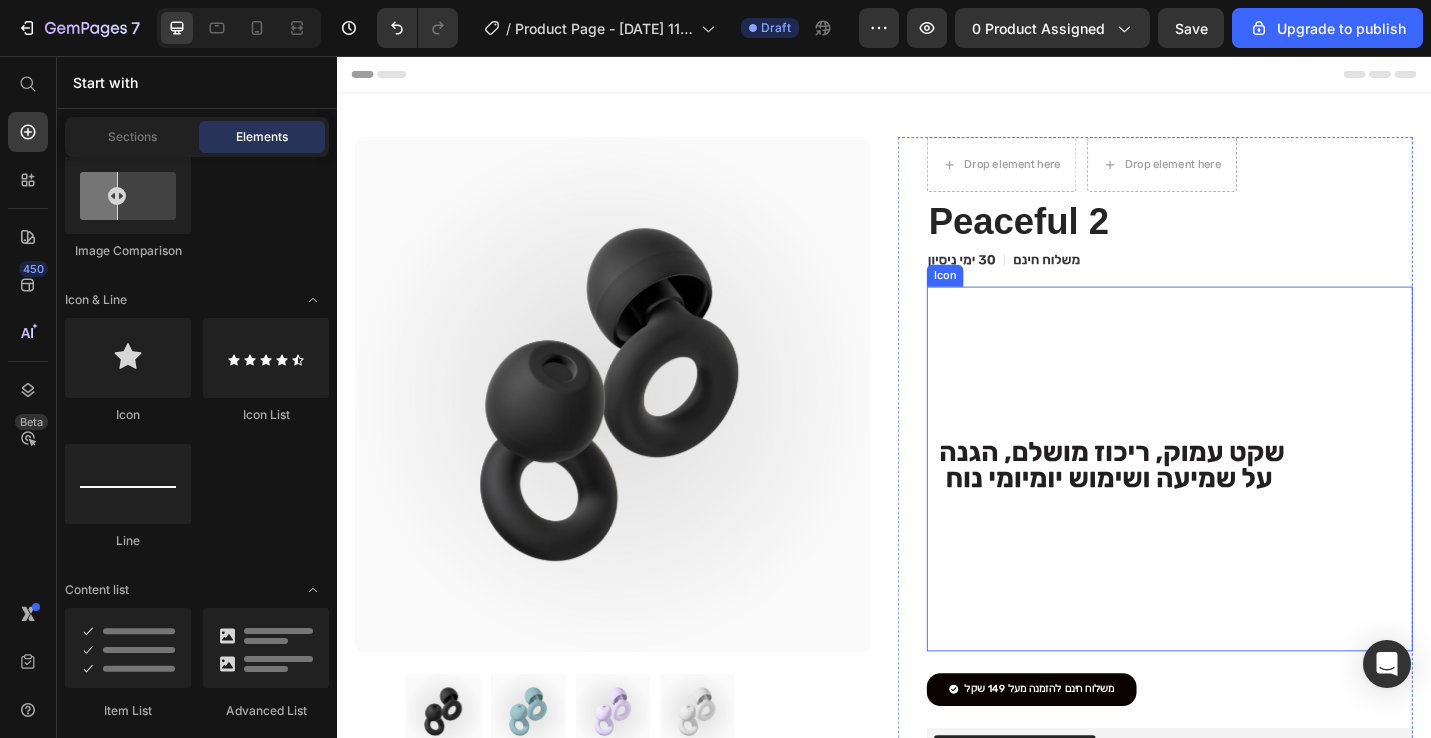 click 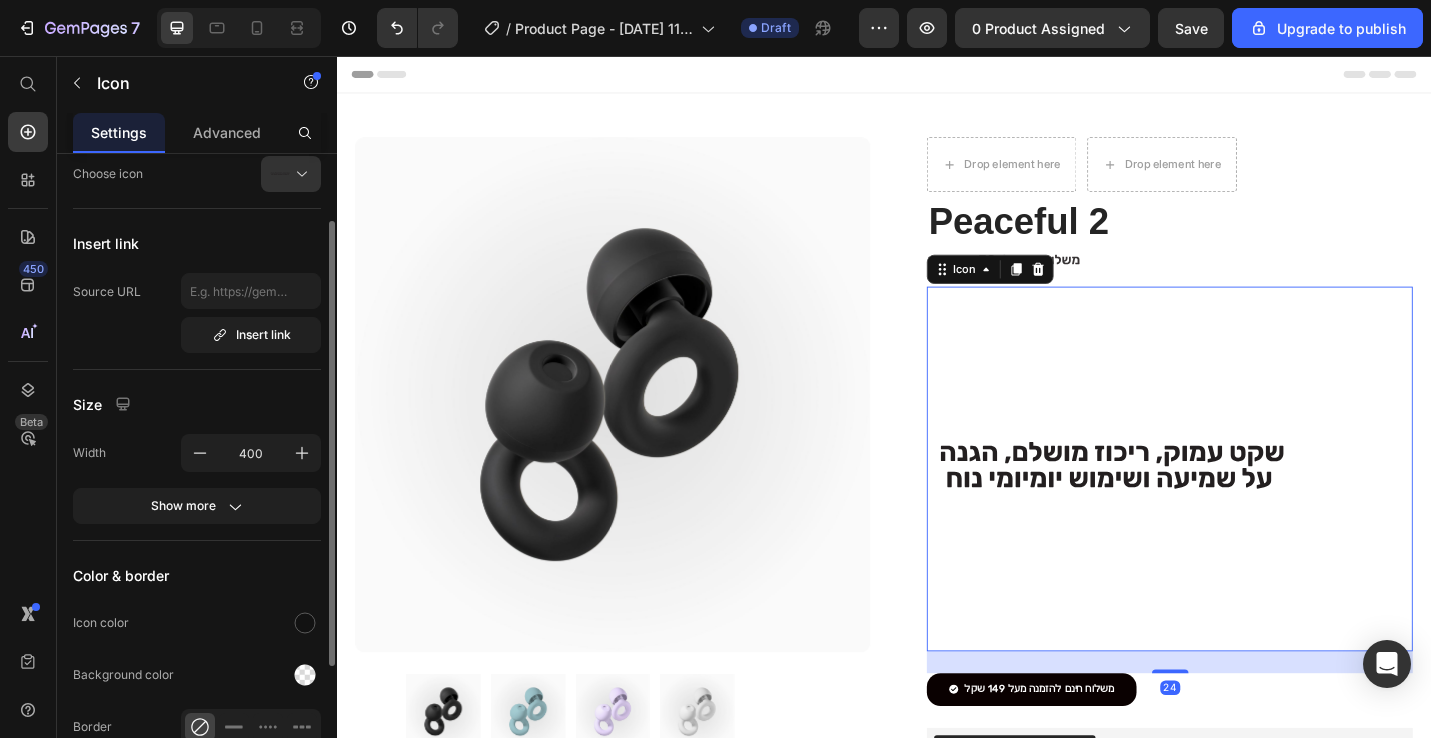 scroll, scrollTop: 101, scrollLeft: 0, axis: vertical 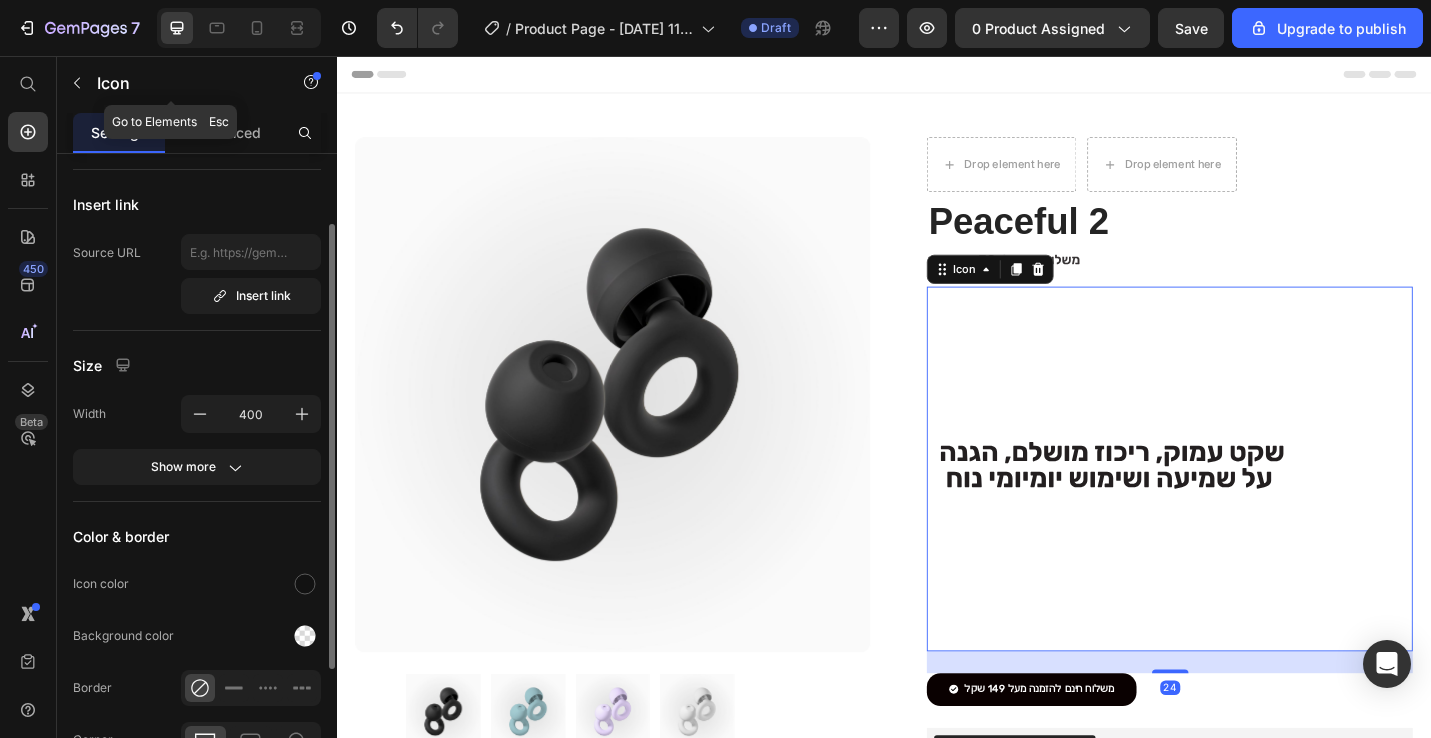 click on "Icon" 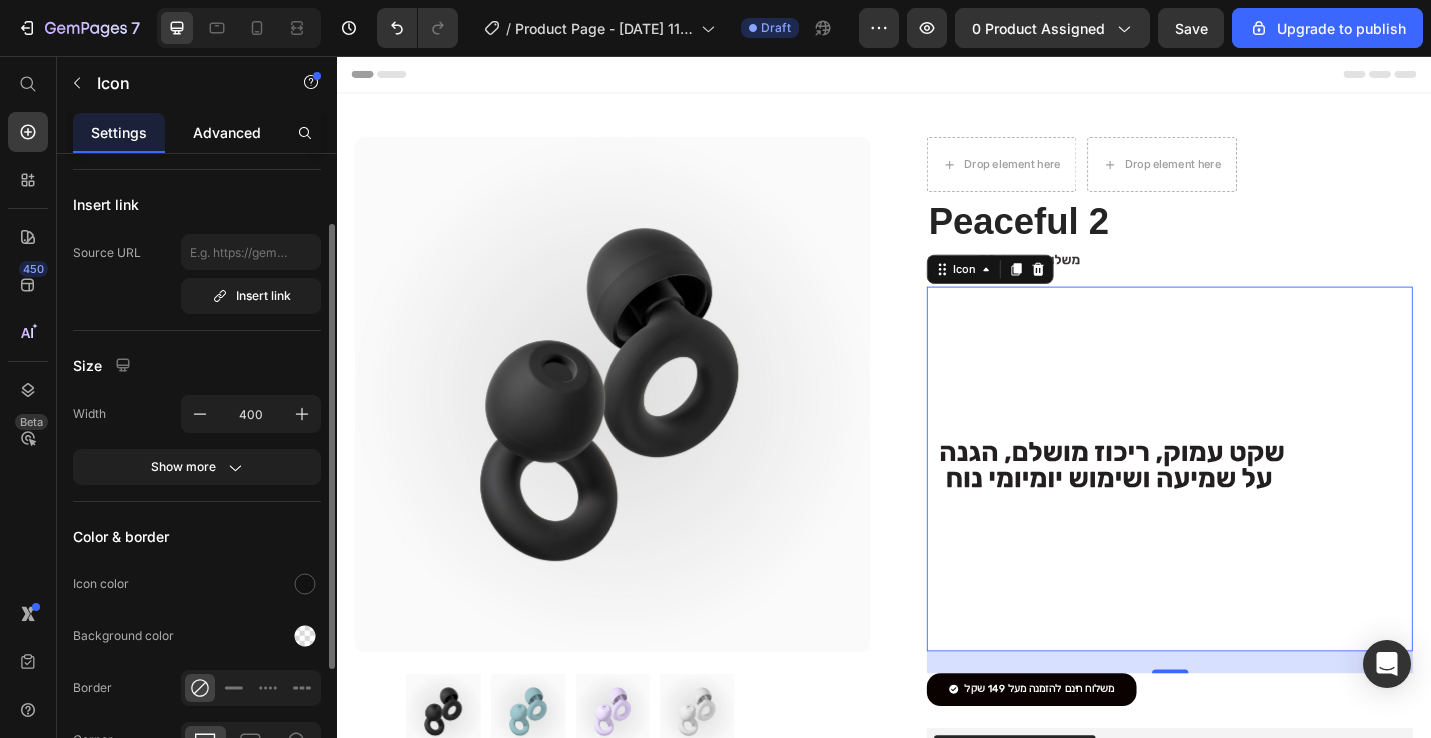 click on "Advanced" at bounding box center [227, 132] 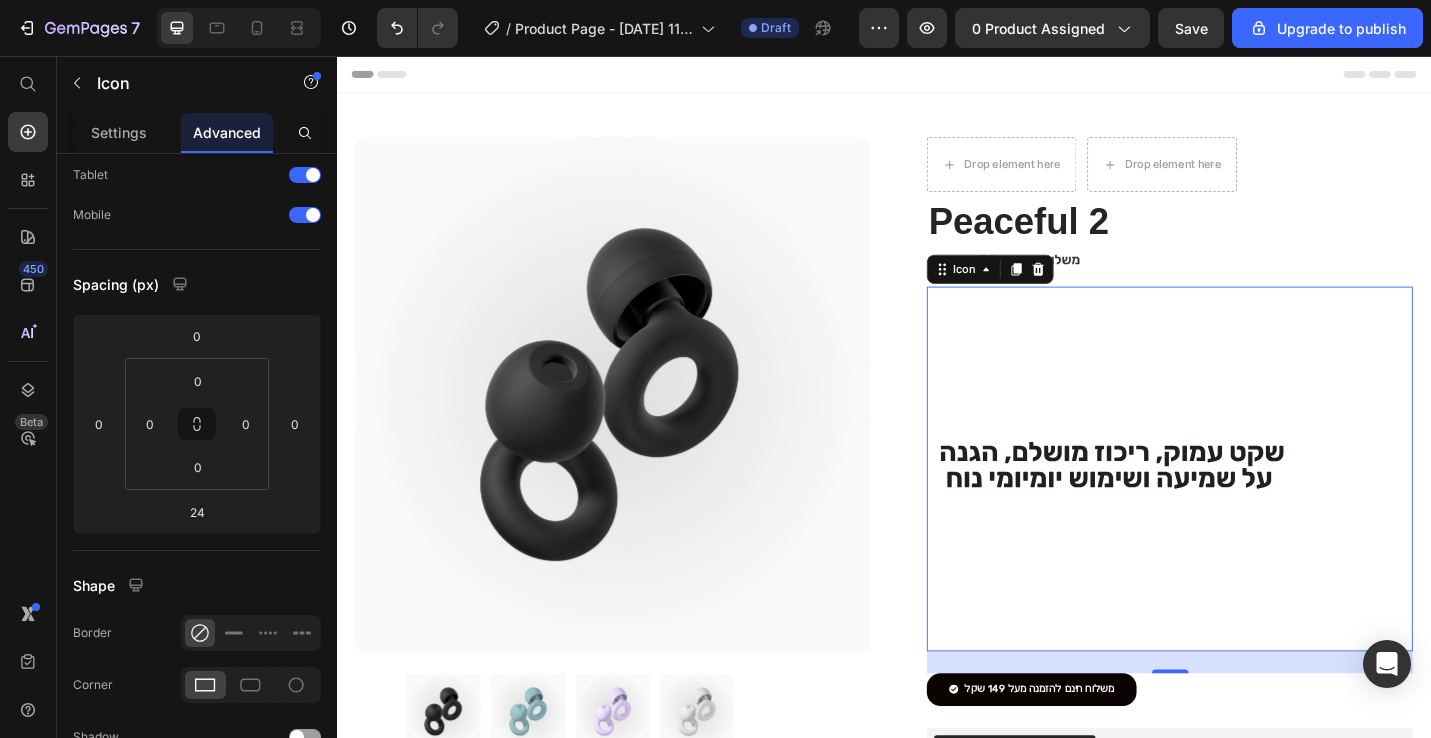 scroll, scrollTop: 0, scrollLeft: 0, axis: both 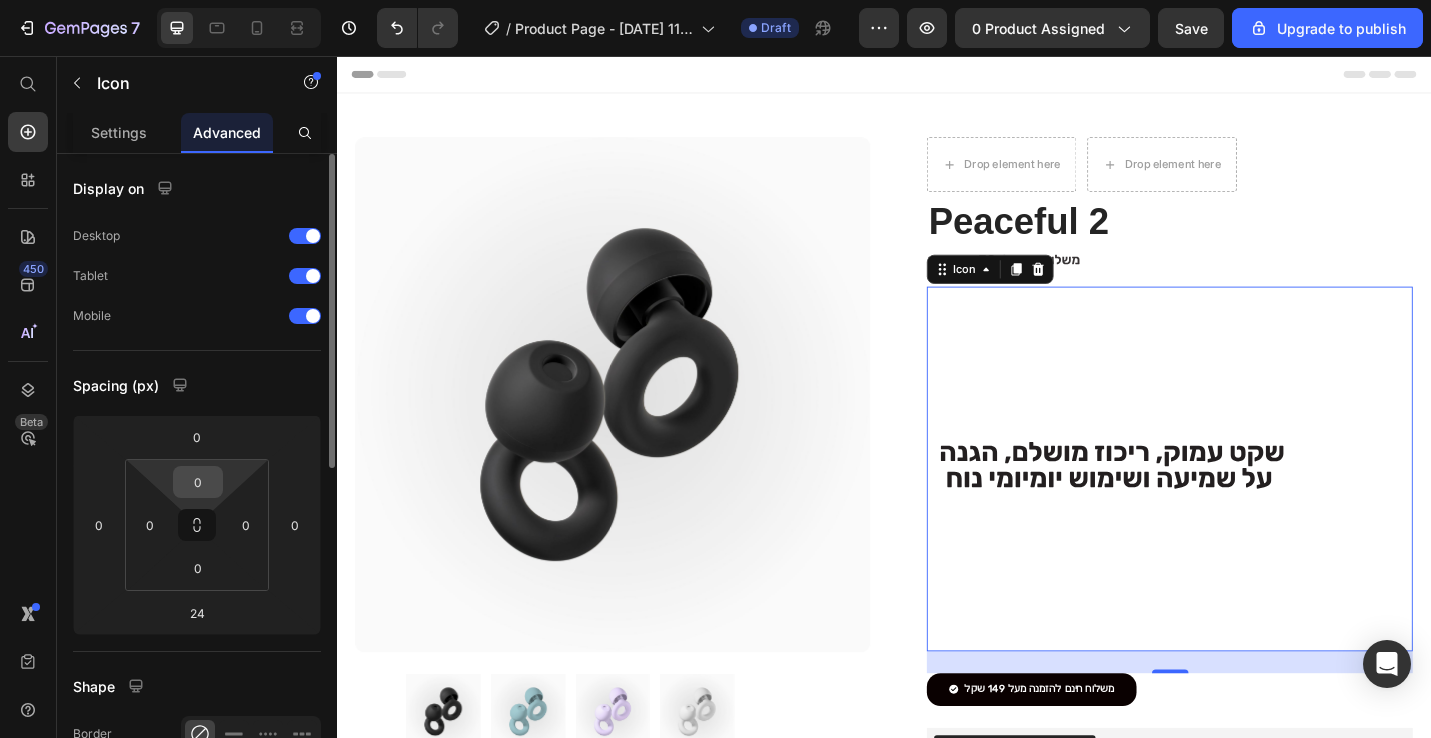click on "0" at bounding box center (198, 482) 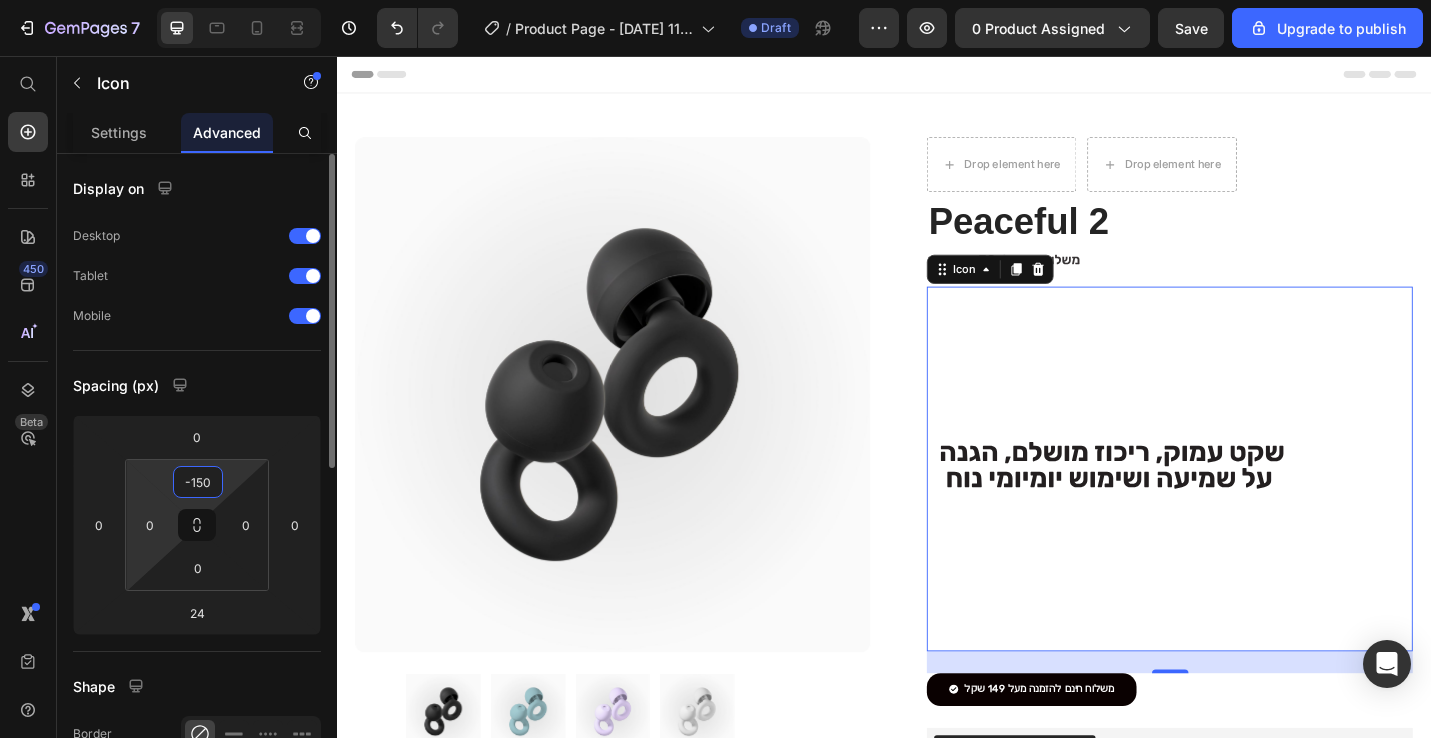 click on "7   /  Product Page - [DATE] 11:34:08 Draft Preview 0 product assigned  Save  Upgrade to publish 450 Beta Start with Sections Elements Hero Section Product Detail Brands Trusted Badges Guarantee Product Breakdown How to use Testimonials Compare Bundle FAQs Social Proof Brand Story Product List Collection Blog List Contact Sticky Add to Cart Custom Footer Browse Library 450 Layout
Row
Row
Row
Row Text
Heading
Text Block Button
Button
Button
Sticky Back to top Media" at bounding box center [715, 0] 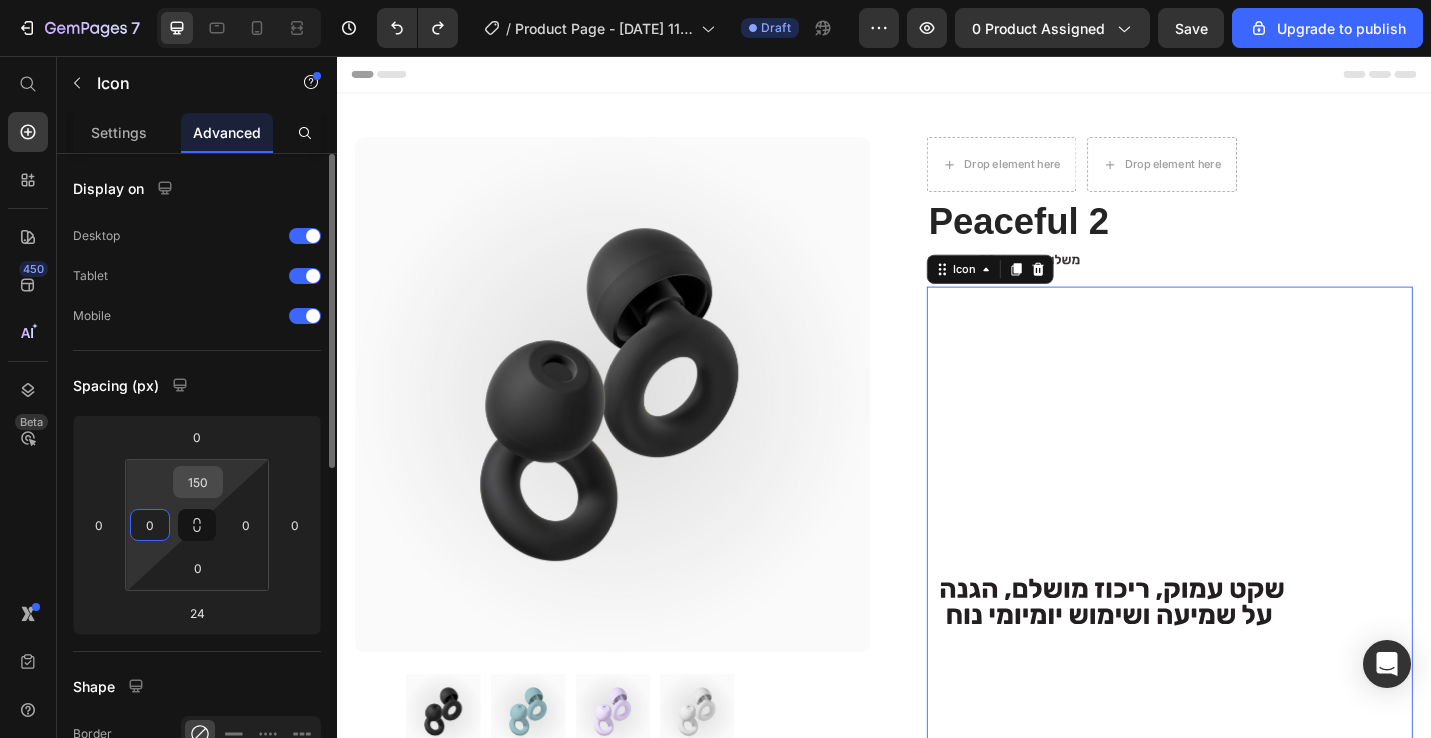 click on "150" at bounding box center (198, 482) 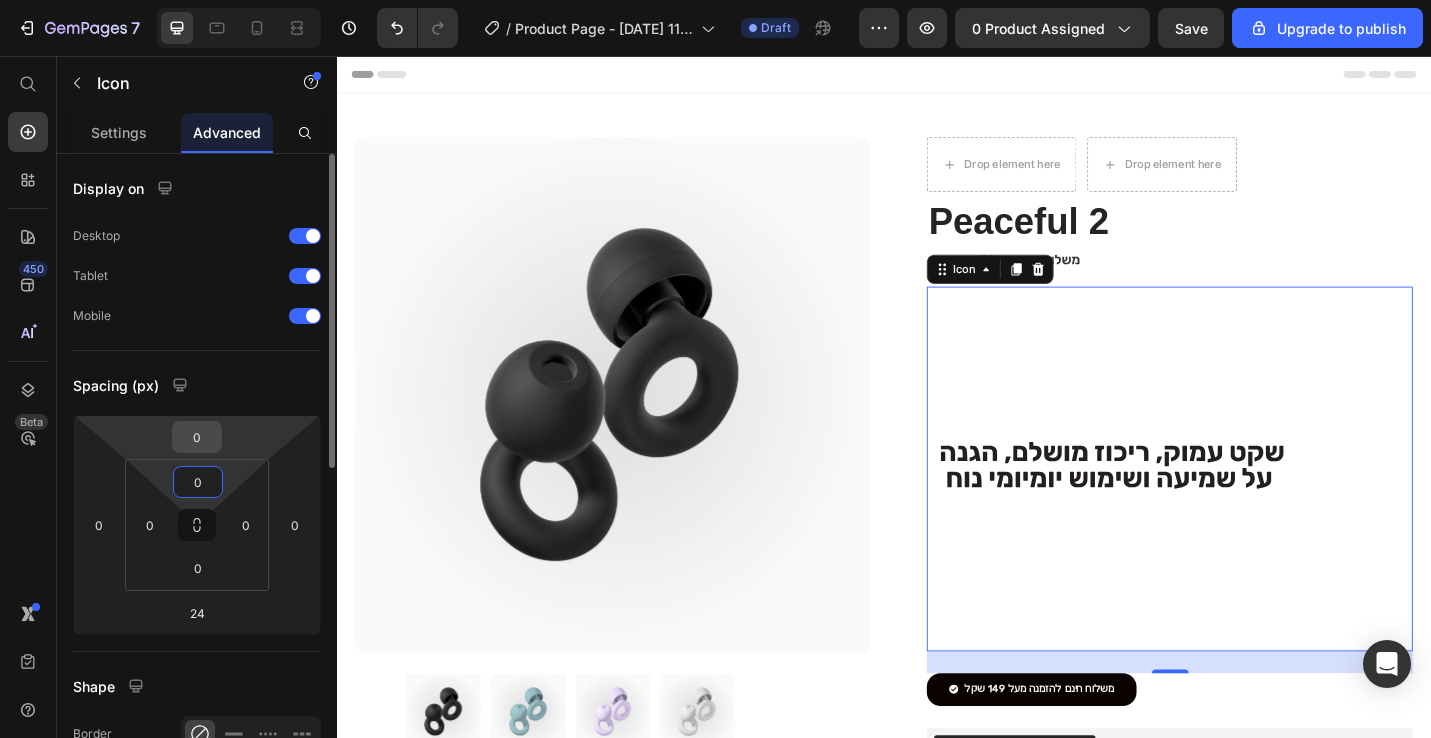 type on "0" 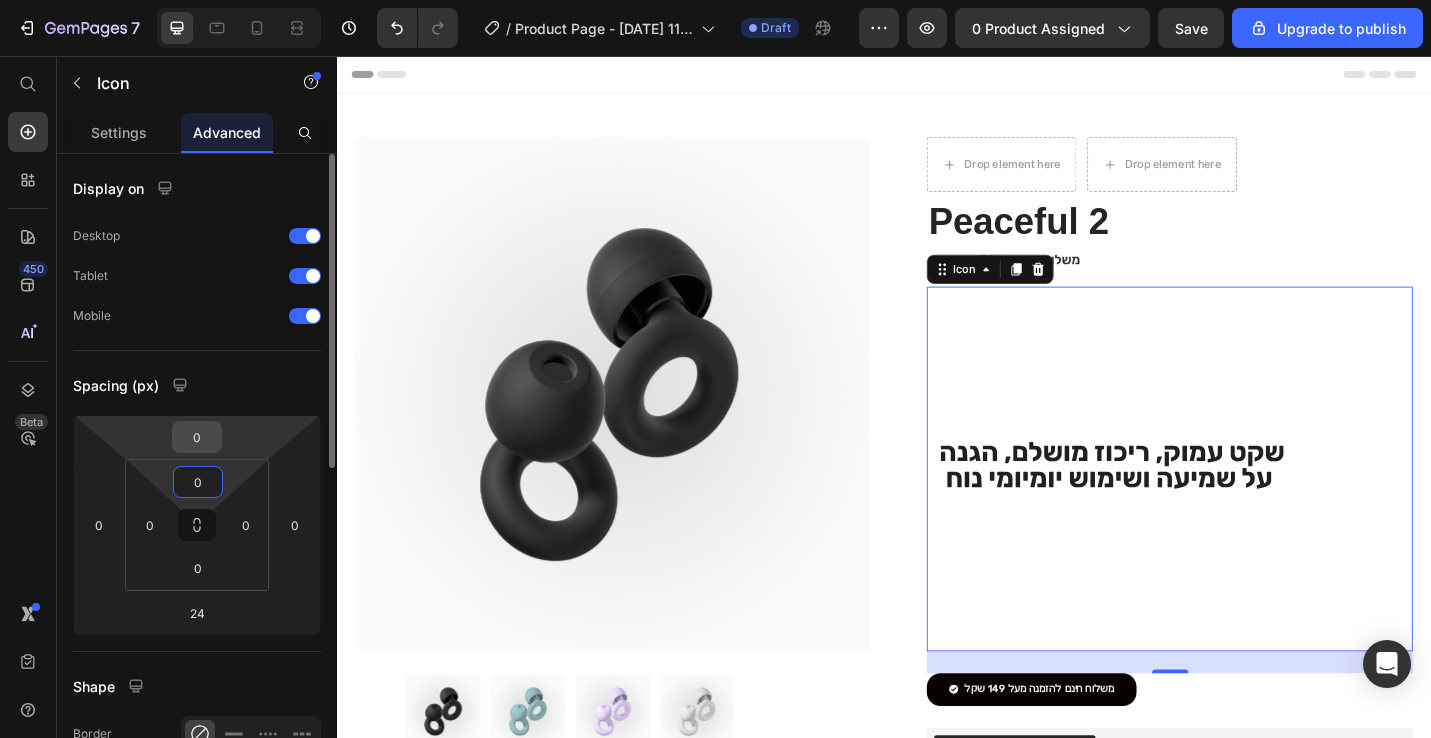 click on "0" at bounding box center (197, 437) 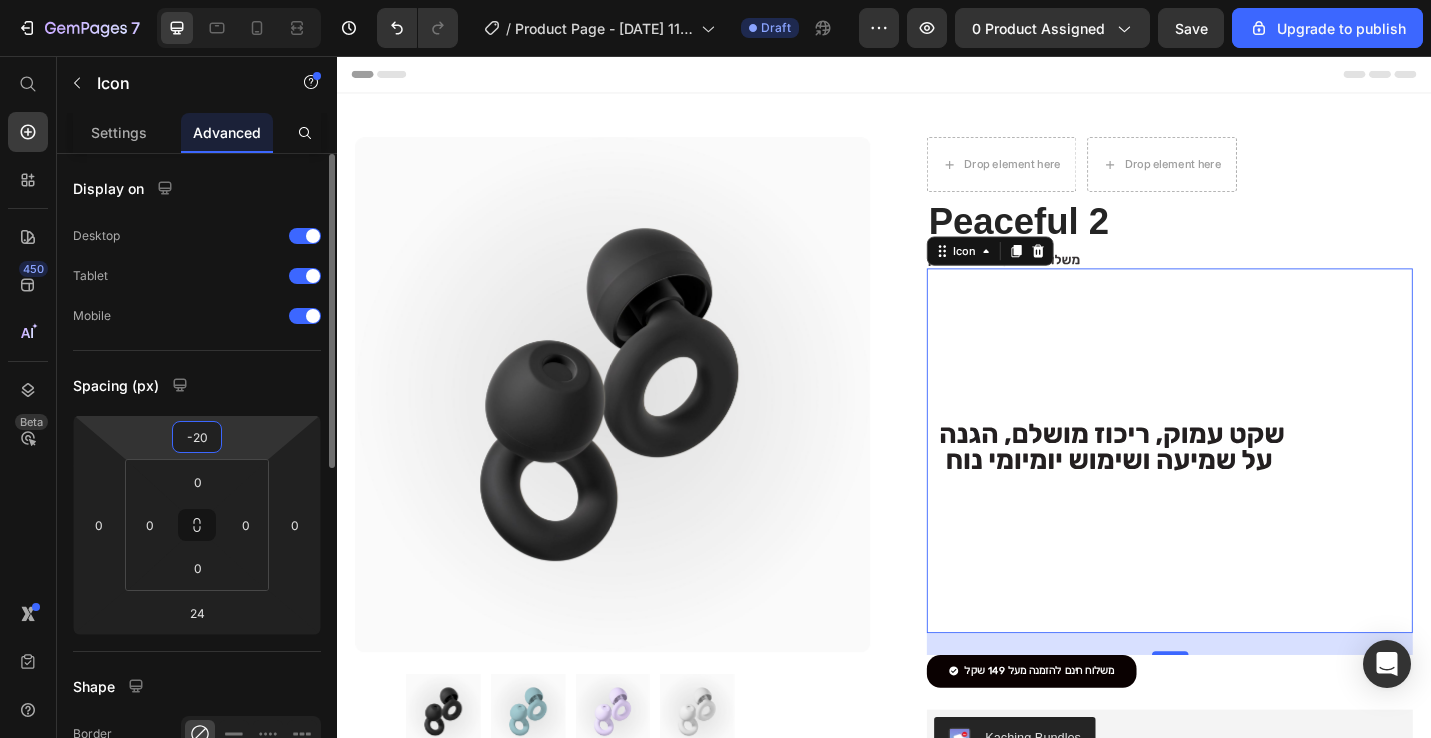 type on "-2" 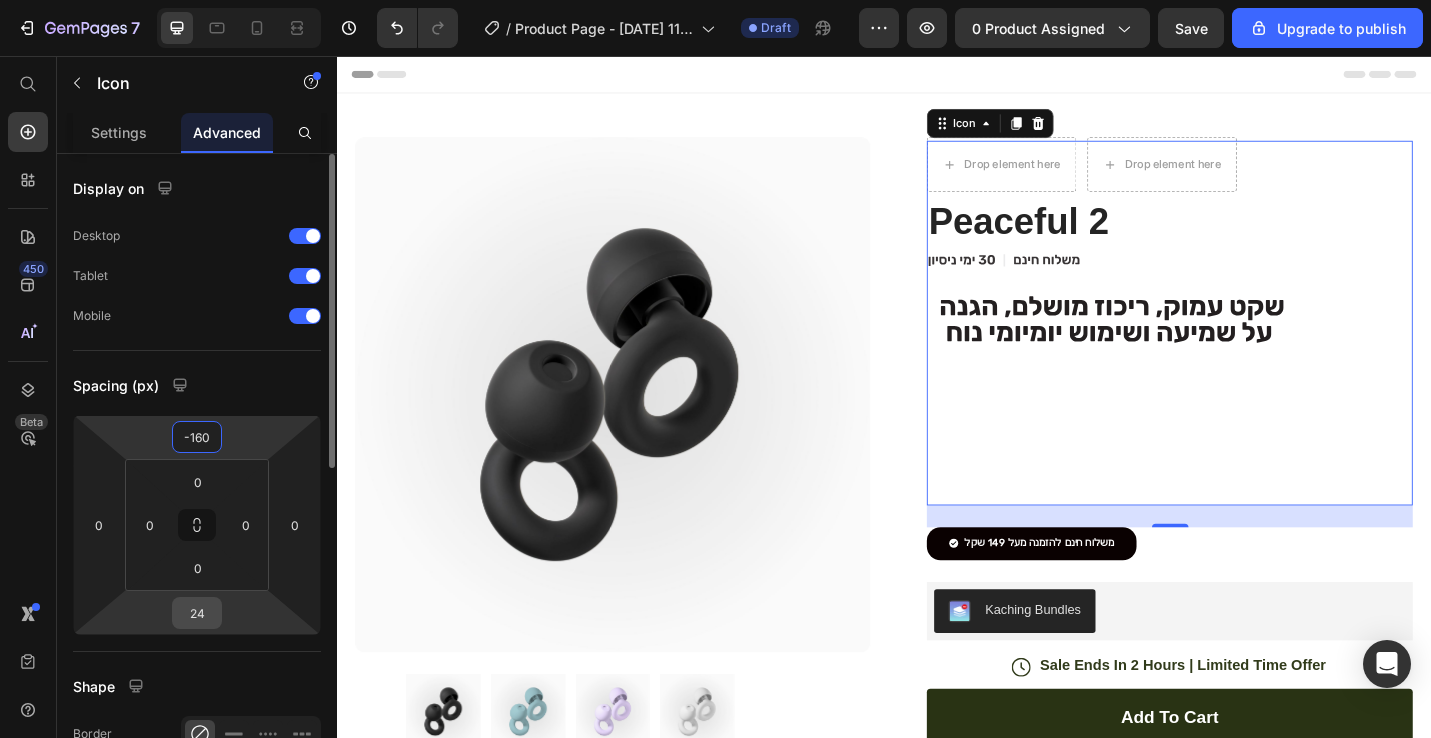 type on "-160" 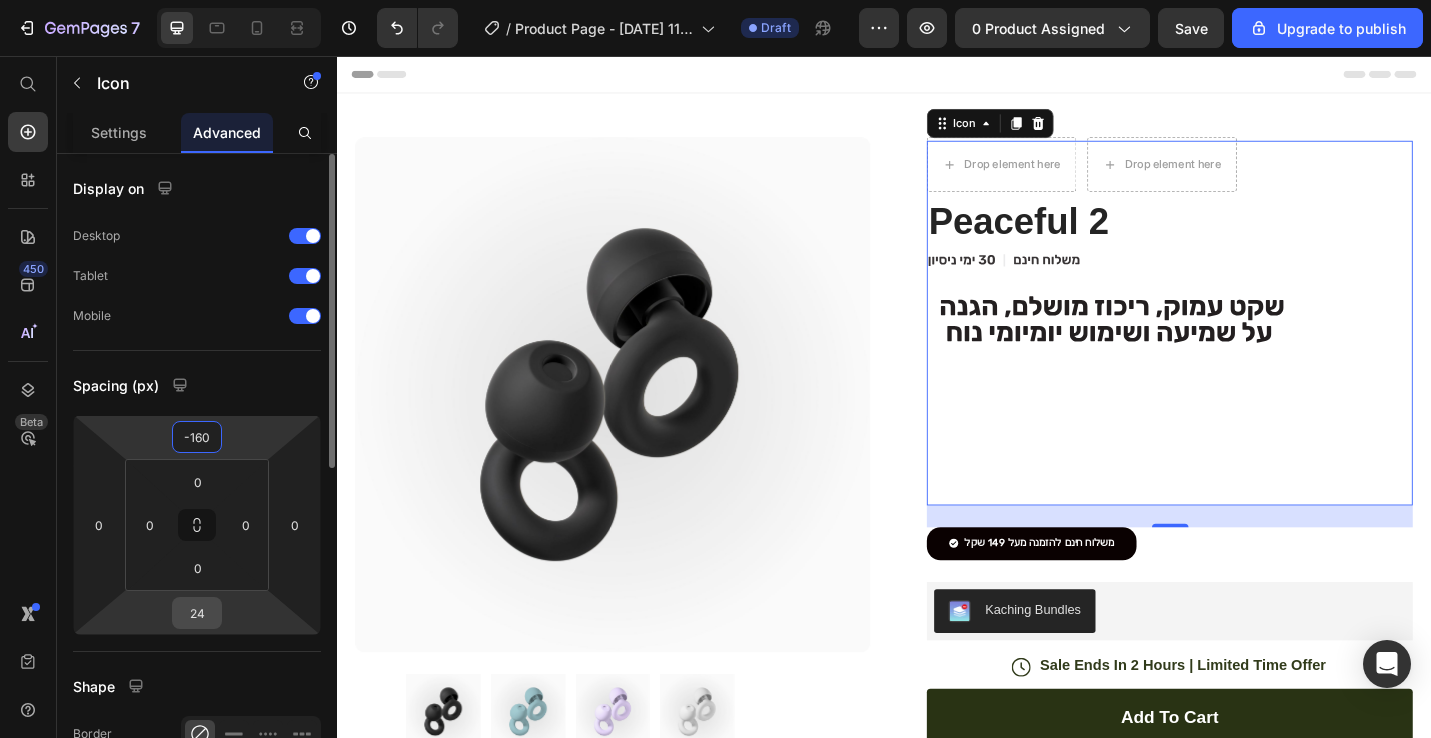 click on "24" 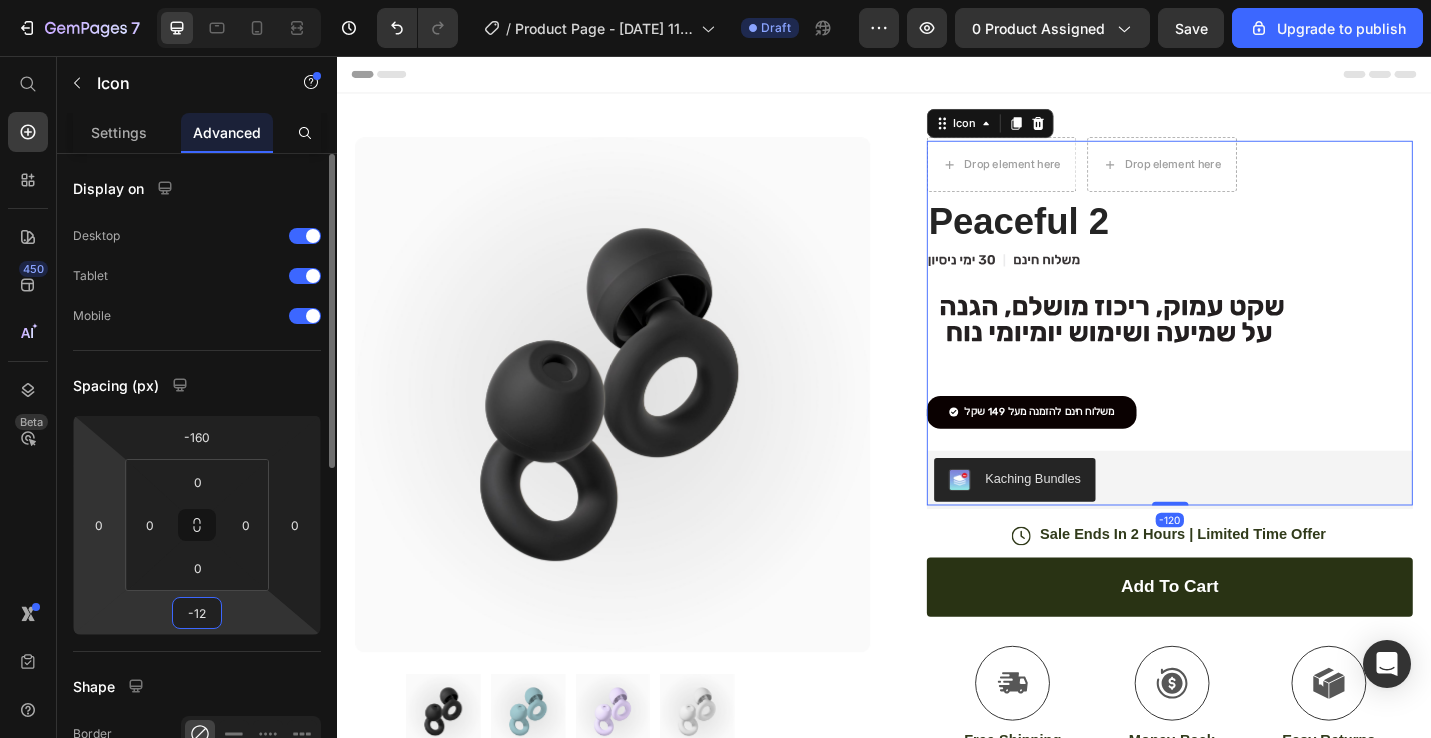 type on "-1" 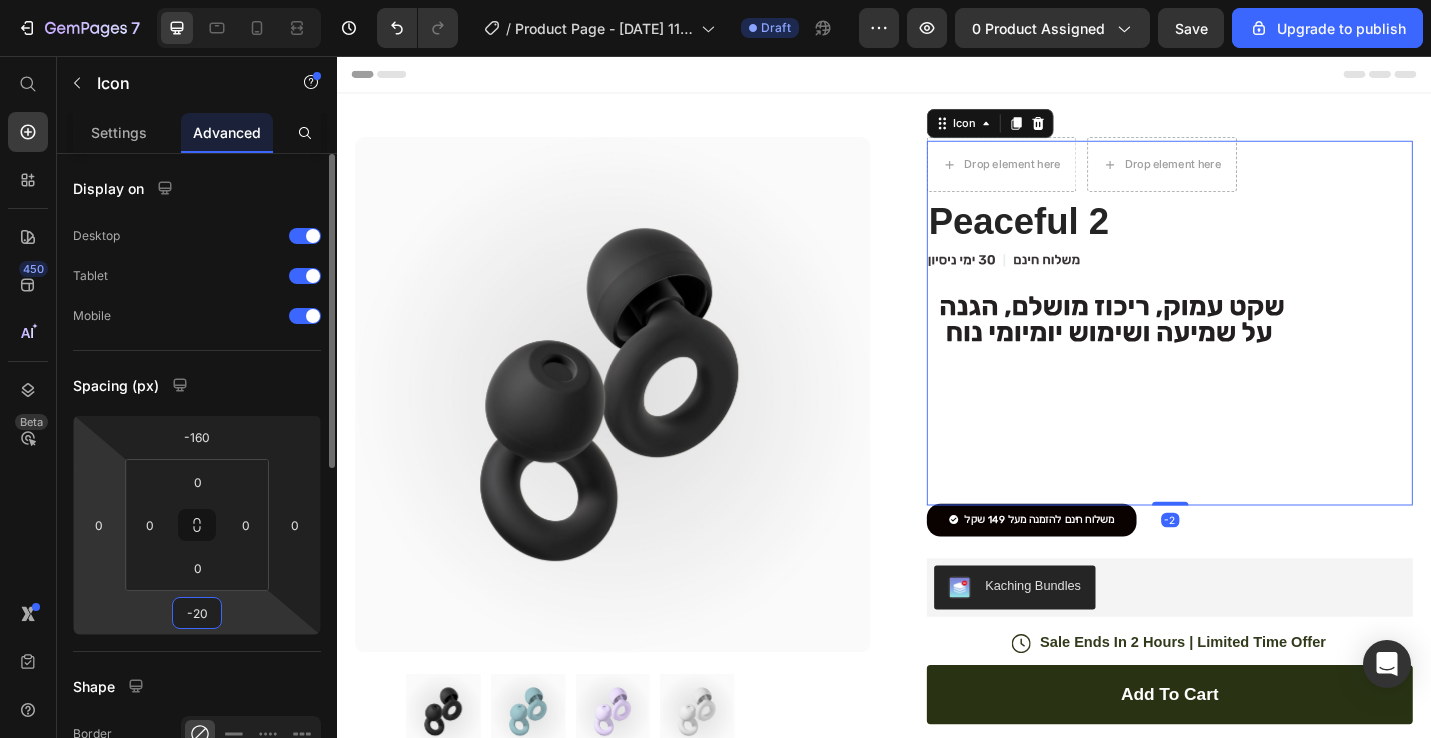 type on "-200" 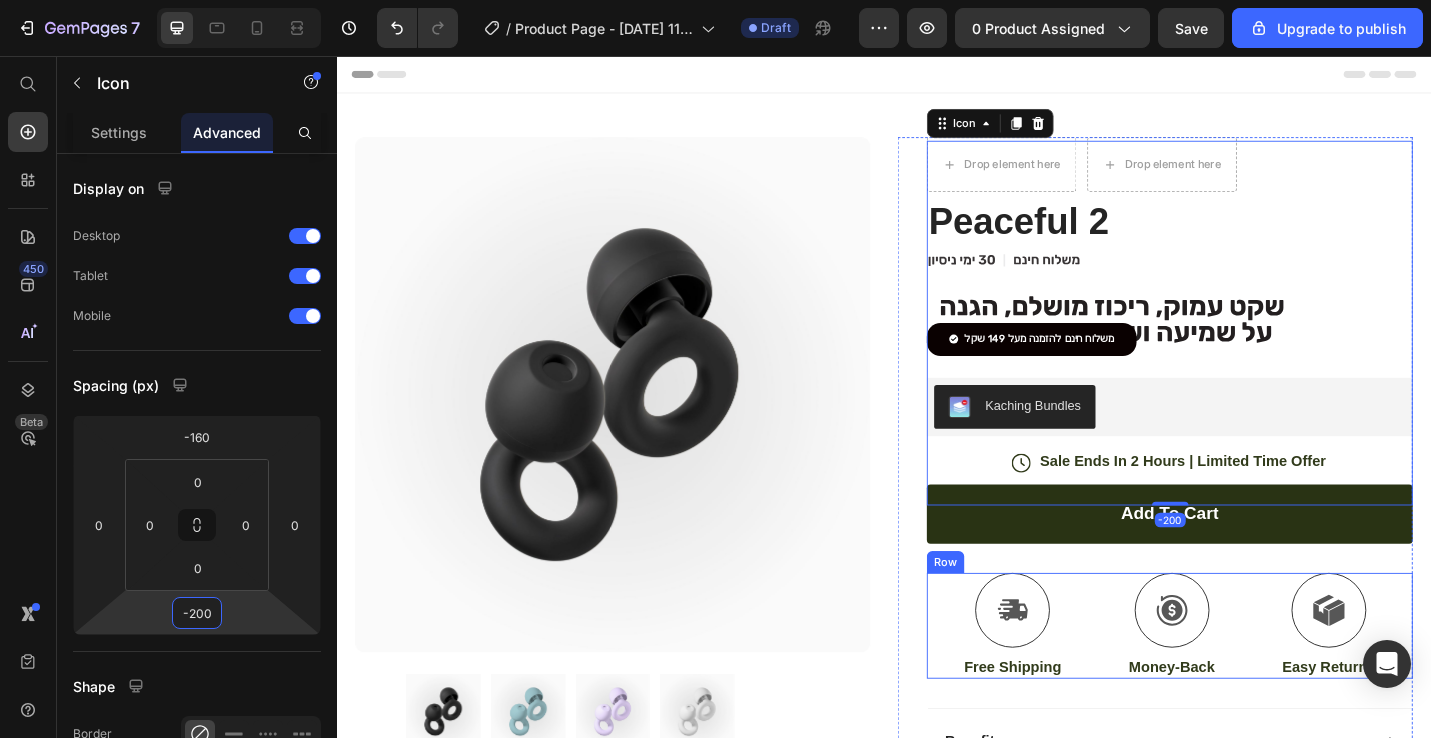 click at bounding box center [1078, 664] 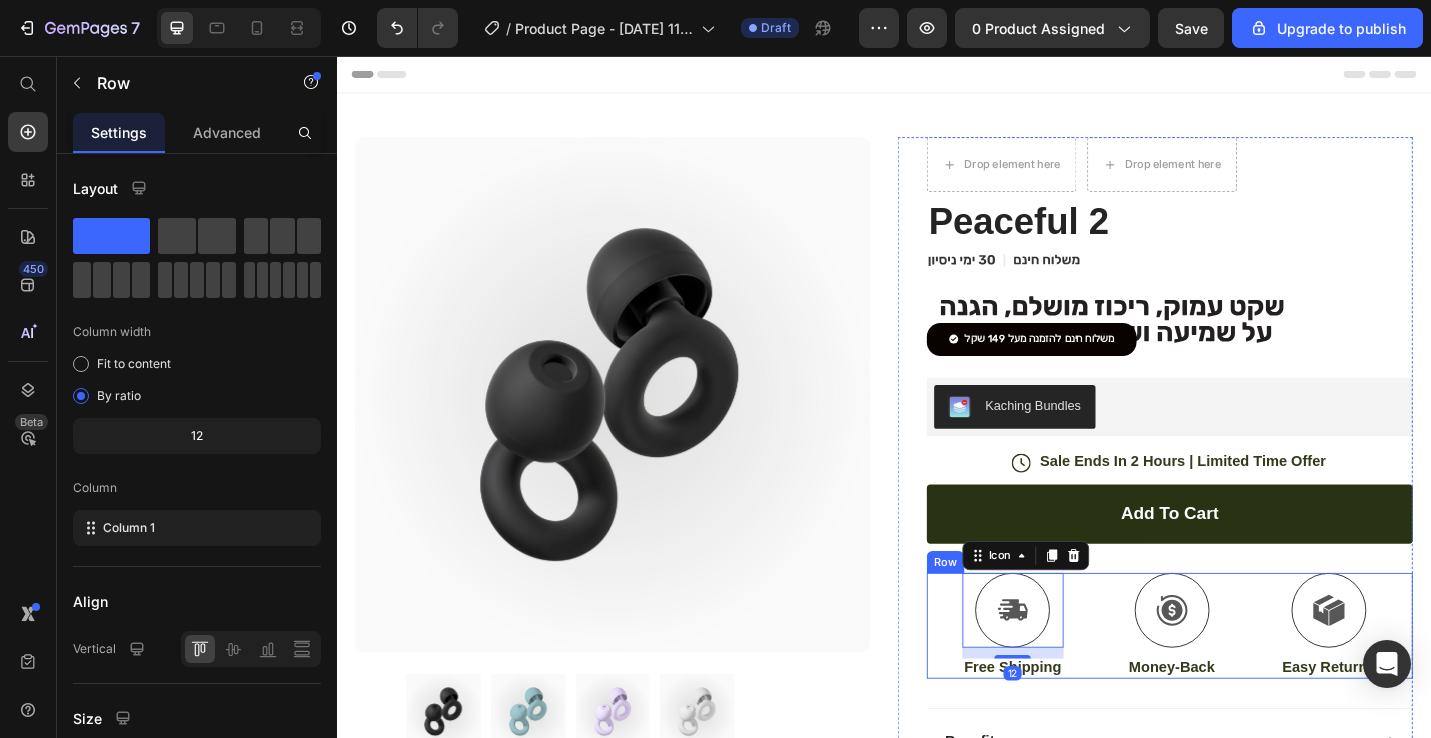 click on "Drop element here
Drop element here Row Peaceful 2 Product Title
.id574758844064858904 .st0 {
fill: #231f20;
}
.id574758844064858904 .st1 {
display: none;
fill: #d1d3d4;
}
.id574758844064858904 .st1, .st2 {
opacity: .8;
}
.id574758844064858904 .st3 {
opacity: .9;
}
.id574758844064858904 .st2 {
fill: none;
stroke: #e6e7e8;
stroke-miterlimit: 10;
stroke-width: 14px;
}
Icon
.id574760166596019239 .st0 {
fill: #231f20;
}
Icon" at bounding box center [1234, 635] 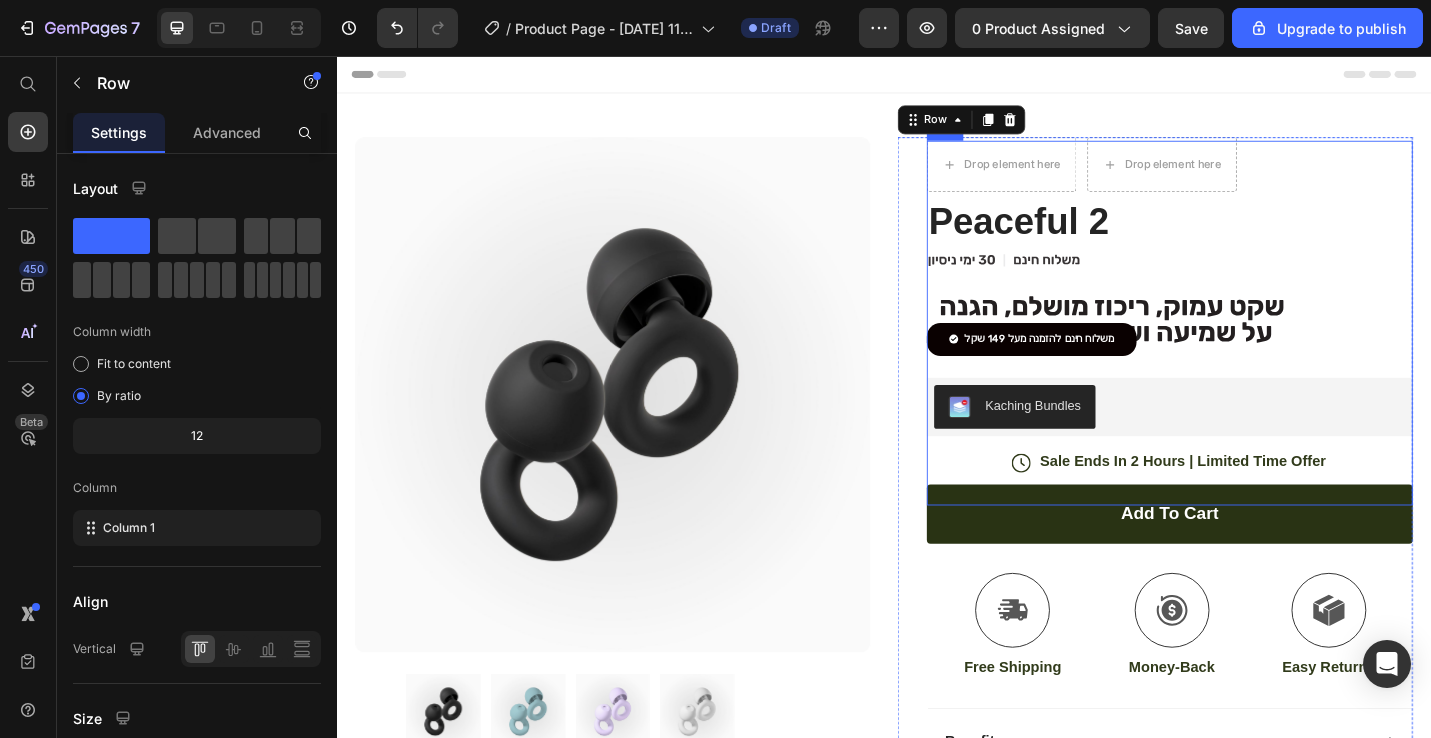 click on ".id574760166596019239 .st0 {
fill: #231f20;
}" 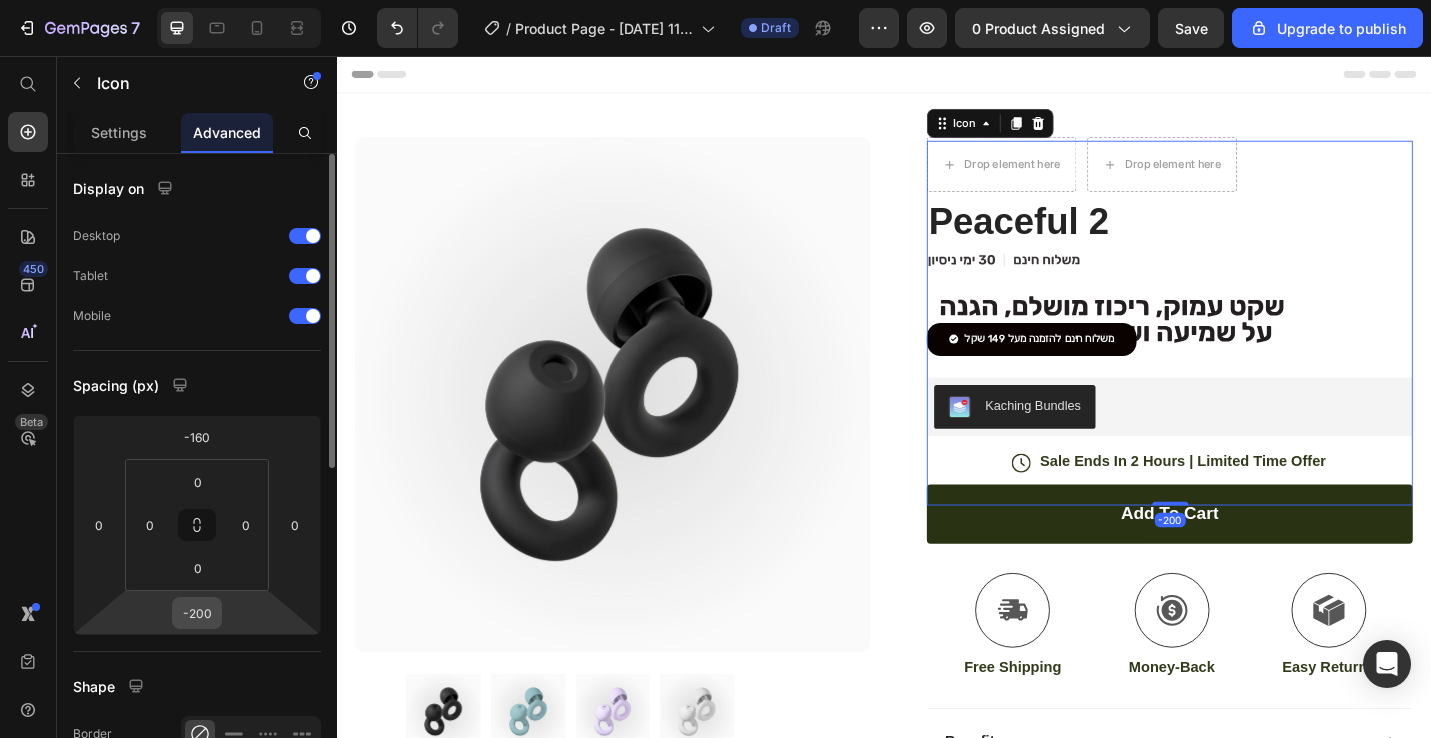 click on "-200" at bounding box center [197, 613] 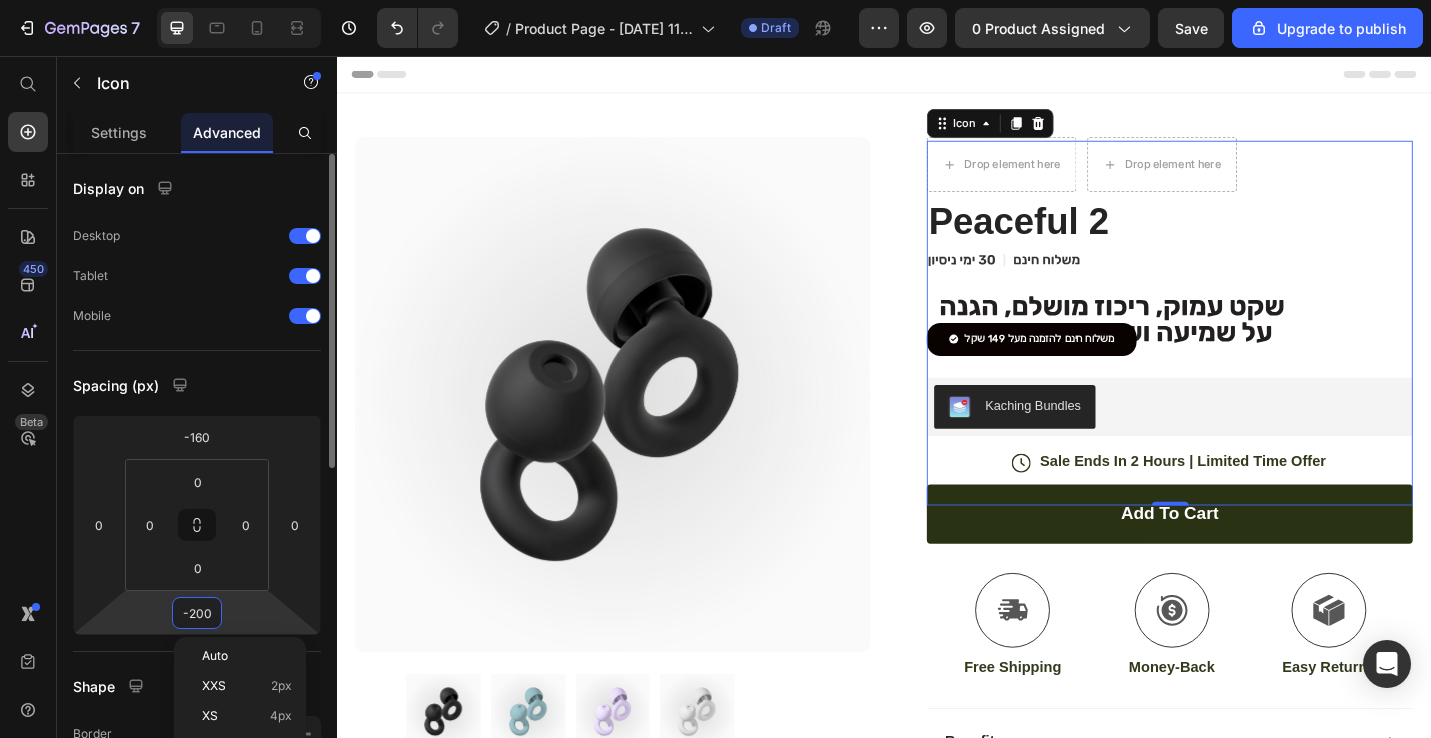 click on "-200" at bounding box center (197, 613) 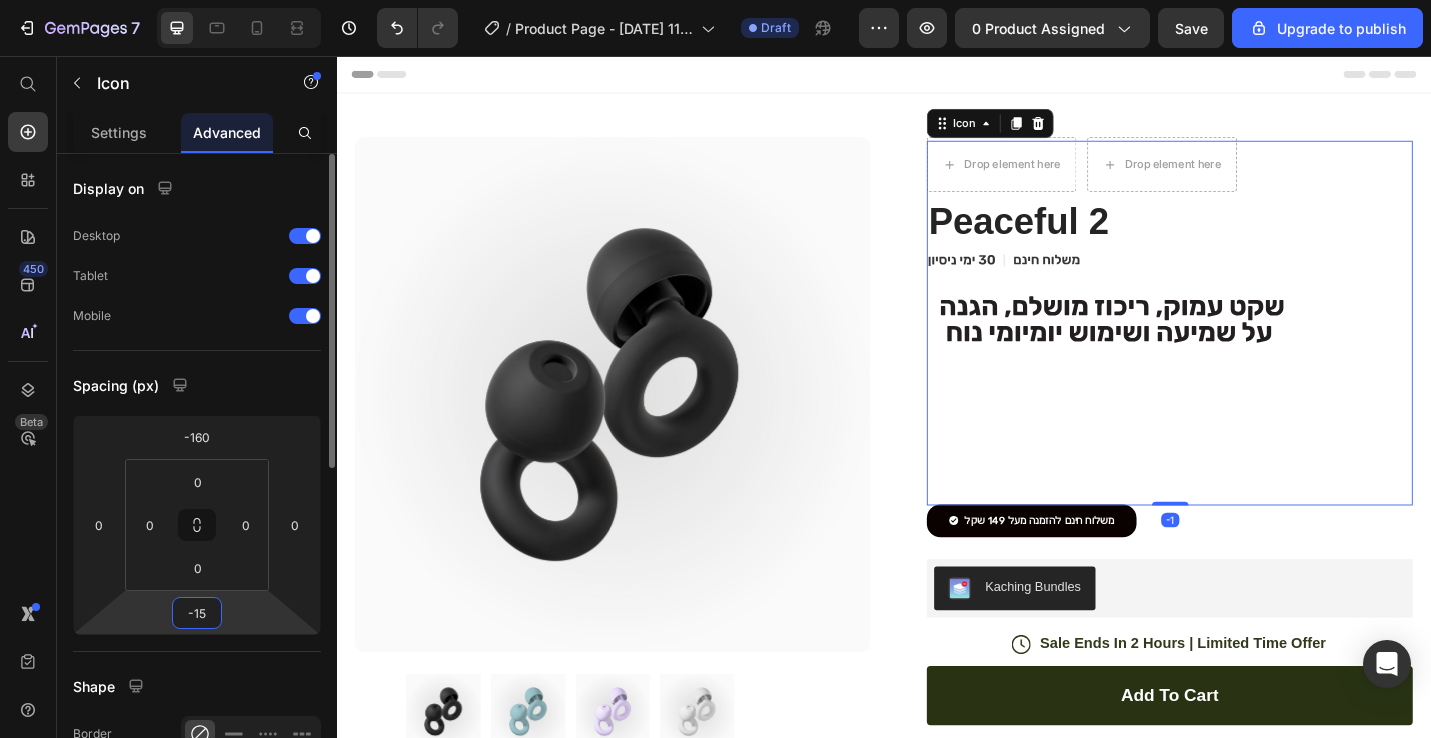 type on "-150" 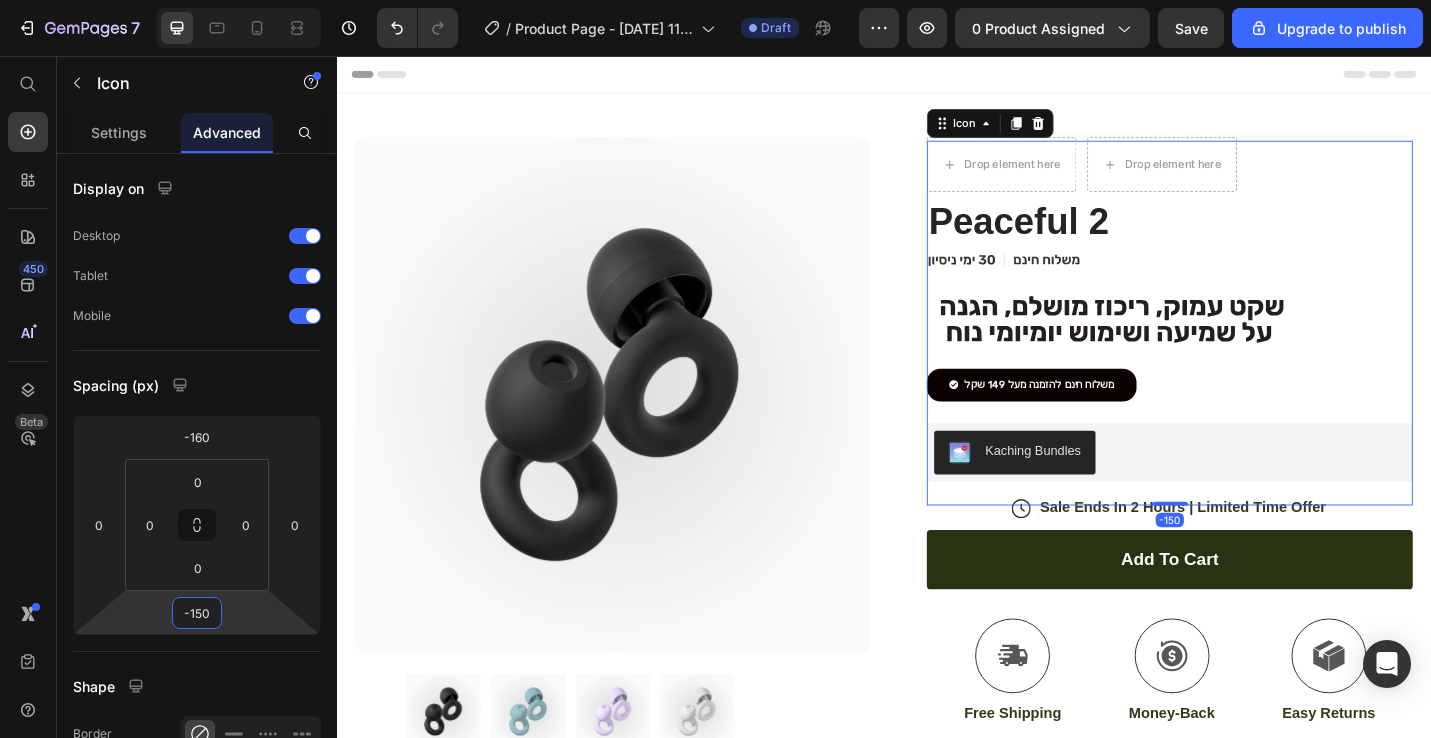 click on "Drop element here
Drop element here Row Peaceful 2 Product Title
.id574758844064858904 .st0 {
fill: #231f20;
}
.id574758844064858904 .st1 {
display: none;
fill: #d1d3d4;
}
.id574758844064858904 .st1, .st2 {
opacity: .8;
}
.id574758844064858904 .st3 {
opacity: .9;
}
.id574758844064858904 .st2 {
fill: none;
stroke: #e6e7e8;
stroke-miterlimit: 10;
stroke-width: 14px;
}
Icon
.id574760166596019239 .st0 {
fill: #231f20;
}
Icon   -150" at bounding box center [1250, 635] 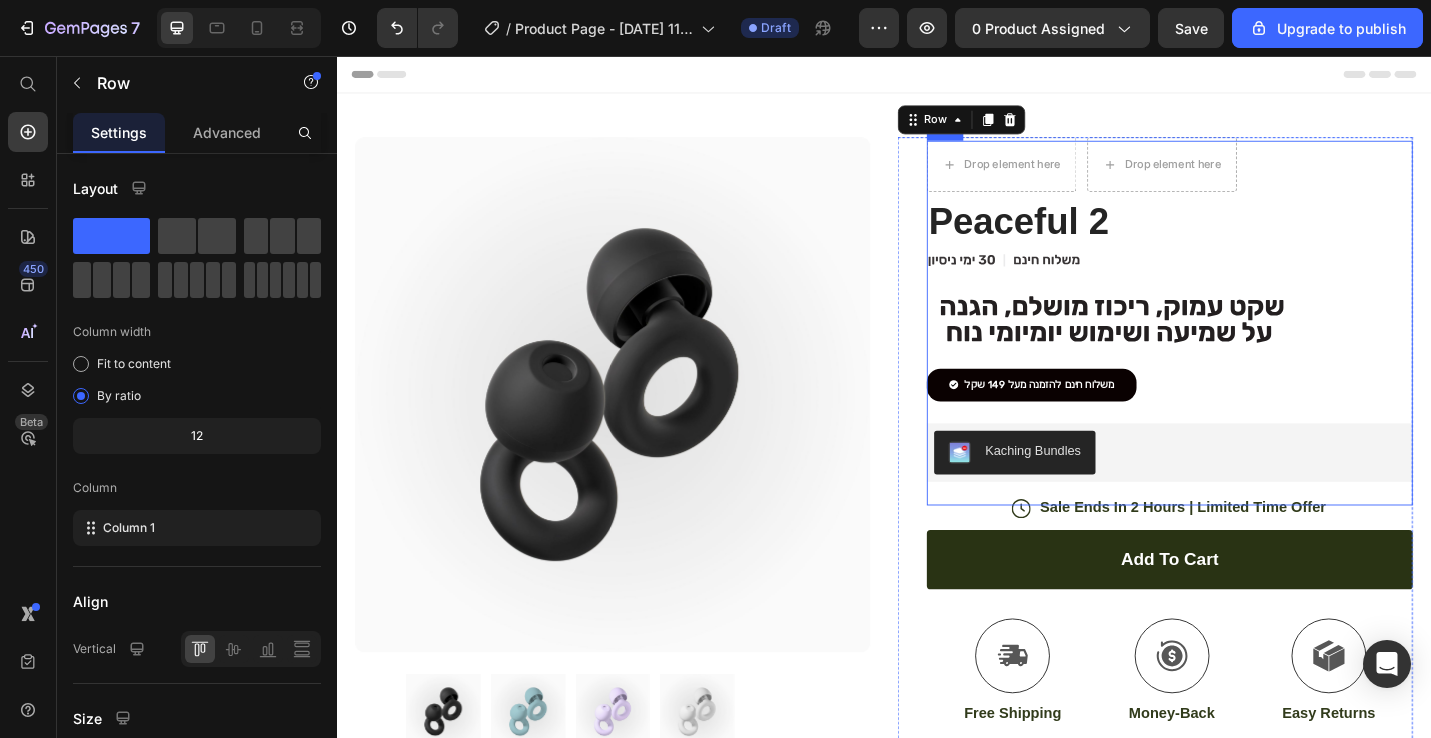 click 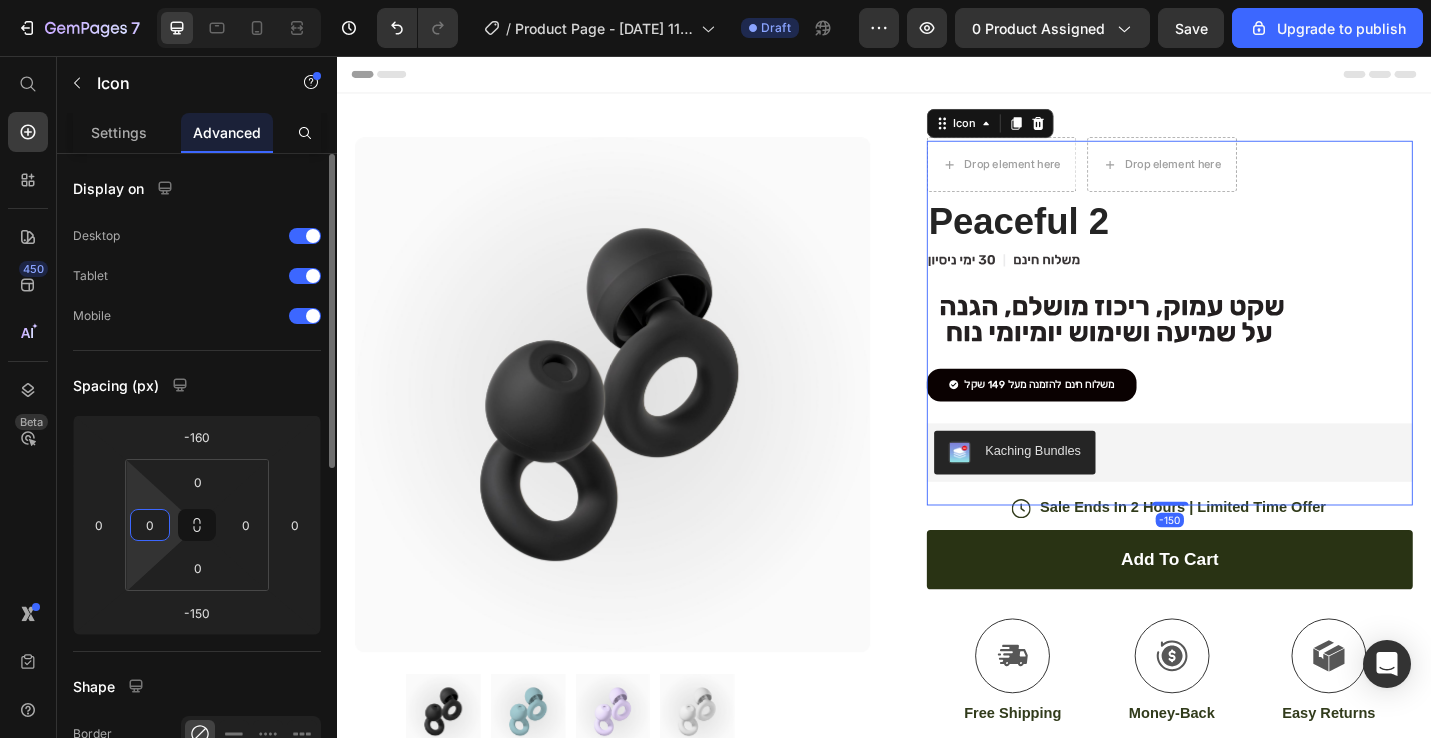 click on "0" at bounding box center [150, 525] 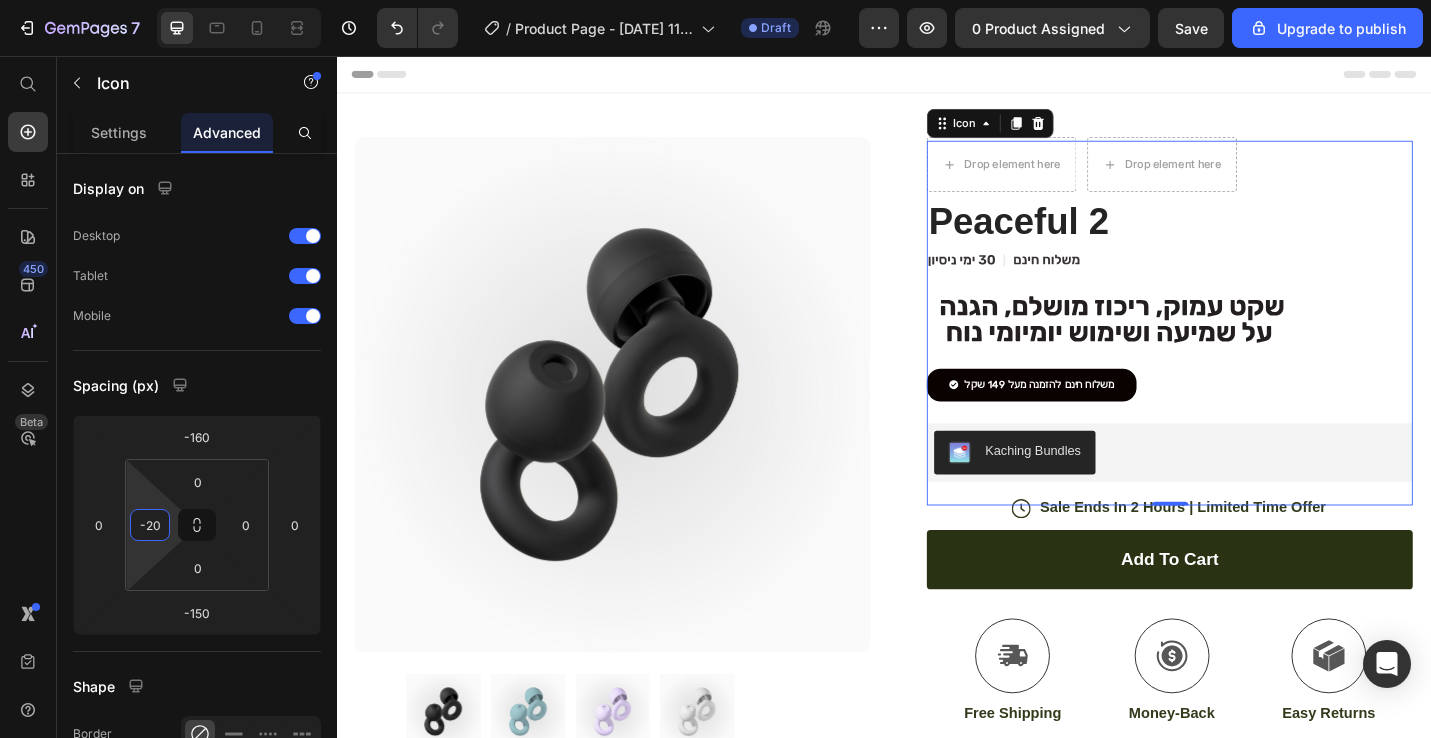 type on "20" 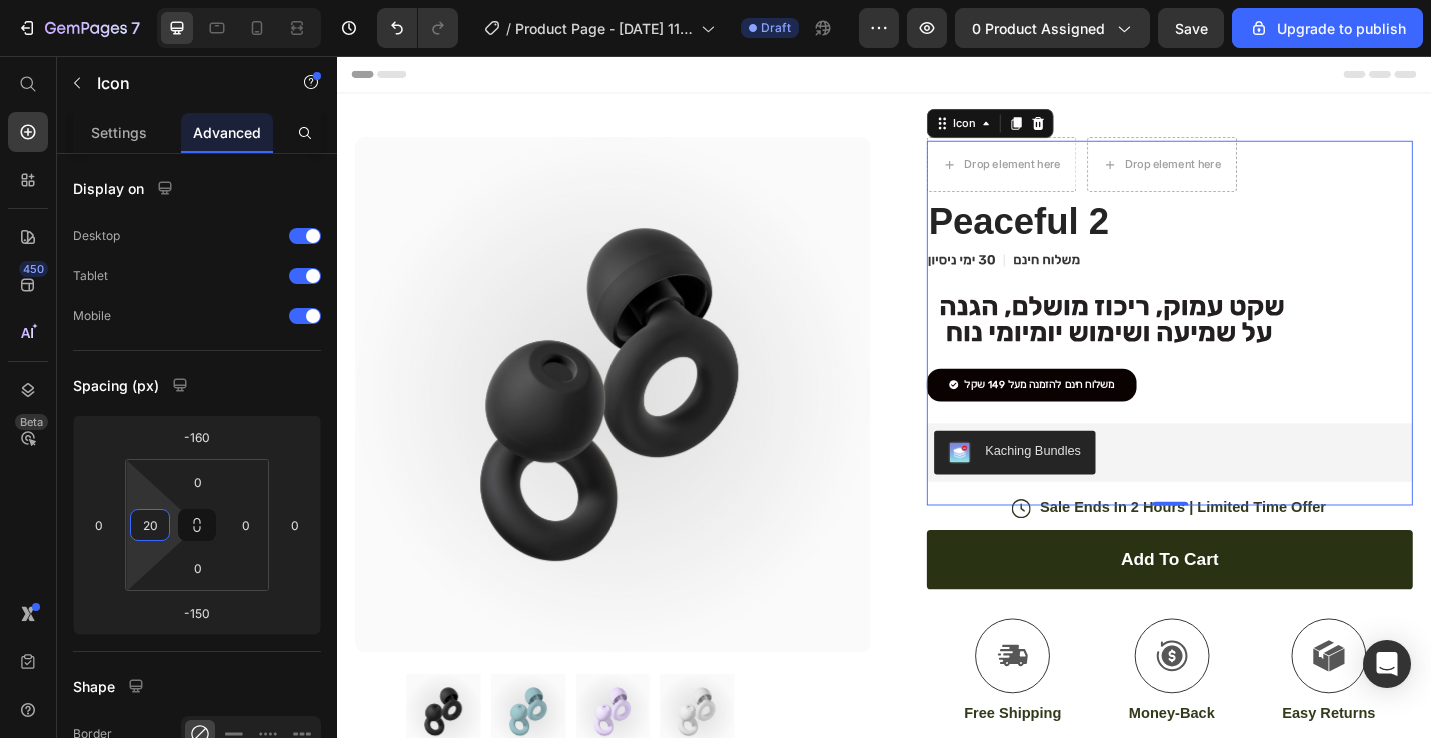 click on "7   /  Product Page - [DATE] 11:34:08 Draft Preview 0 product assigned  Save  Upgrade to publish 450 Beta Start with Sections Elements Hero Section Product Detail Brands Trusted Badges Guarantee Product Breakdown How to use Testimonials Compare Bundle FAQs Social Proof Brand Story Product List Collection Blog List Contact Sticky Add to Cart Custom Footer Browse Library 450 Layout
Row
Row
Row
Row Text
Heading
Text Block Button
Button
Button
Sticky Back to top Media" at bounding box center (715, 0) 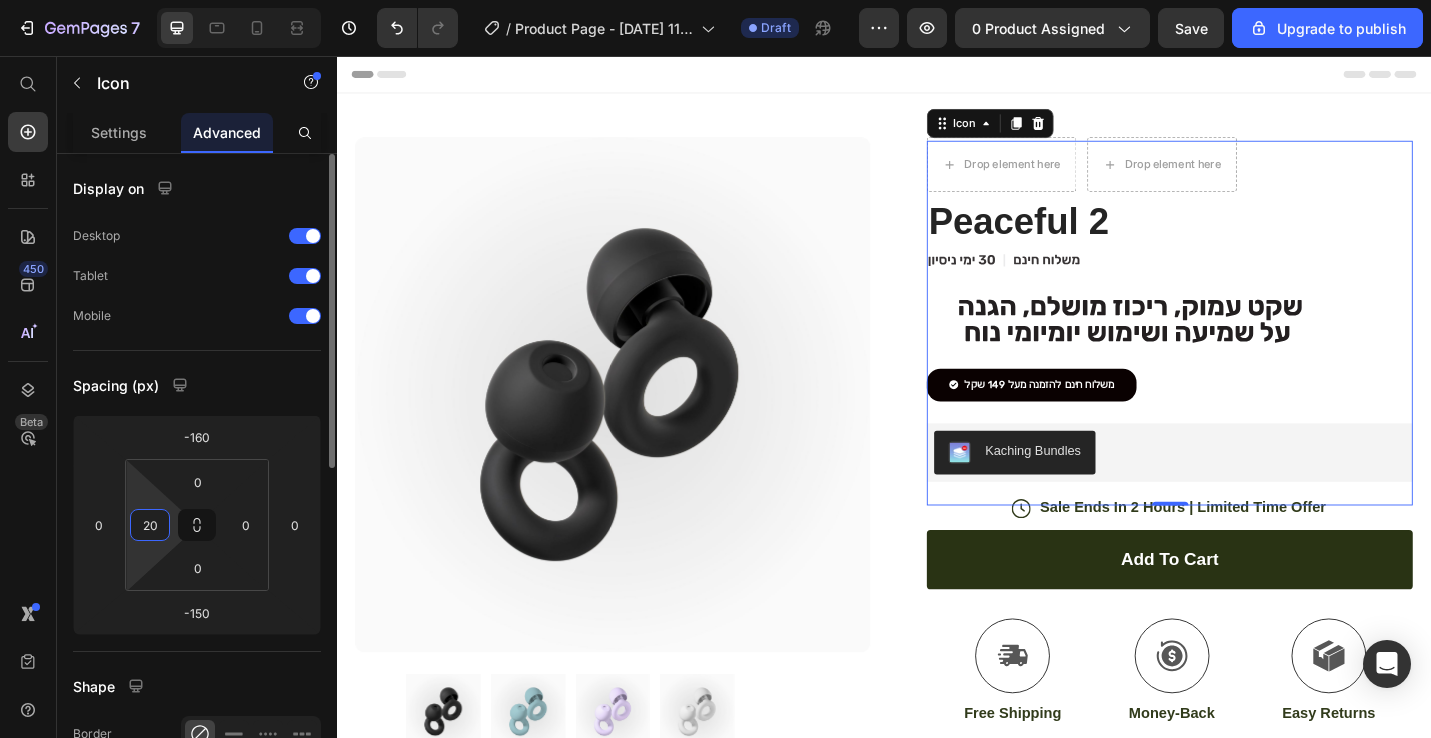 click on "20" at bounding box center [150, 525] 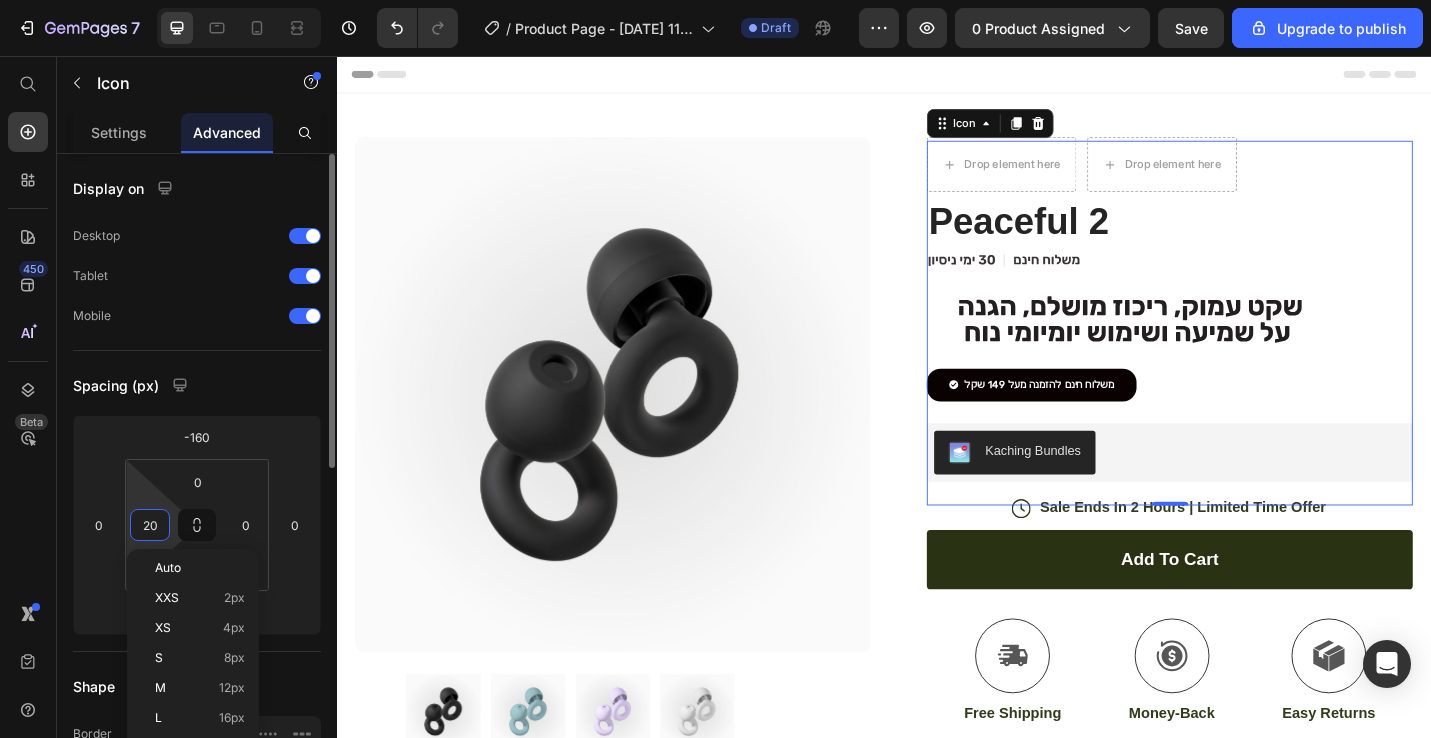 click on "20" at bounding box center (150, 525) 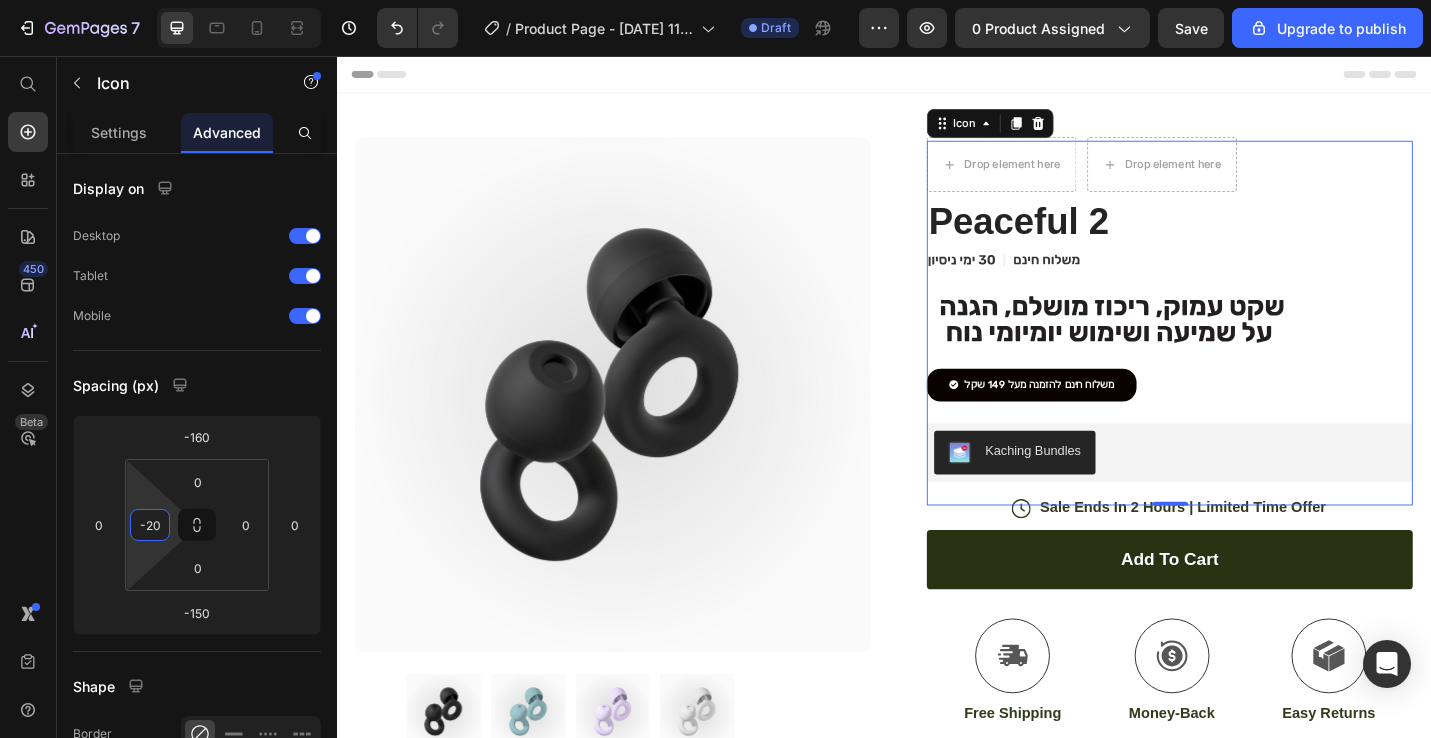 click on "7   /  Product Page - [DATE] 11:34:08 Draft Preview 0 product assigned  Save  Upgrade to publish 450 Beta Start with Sections Elements Hero Section Product Detail Brands Trusted Badges Guarantee Product Breakdown How to use Testimonials Compare Bundle FAQs Social Proof Brand Story Product List Collection Blog List Contact Sticky Add to Cart Custom Footer Browse Library 450 Layout
Row
Row
Row
Row Text
Heading
Text Block Button
Button
Button
Sticky Back to top Media" at bounding box center (715, 0) 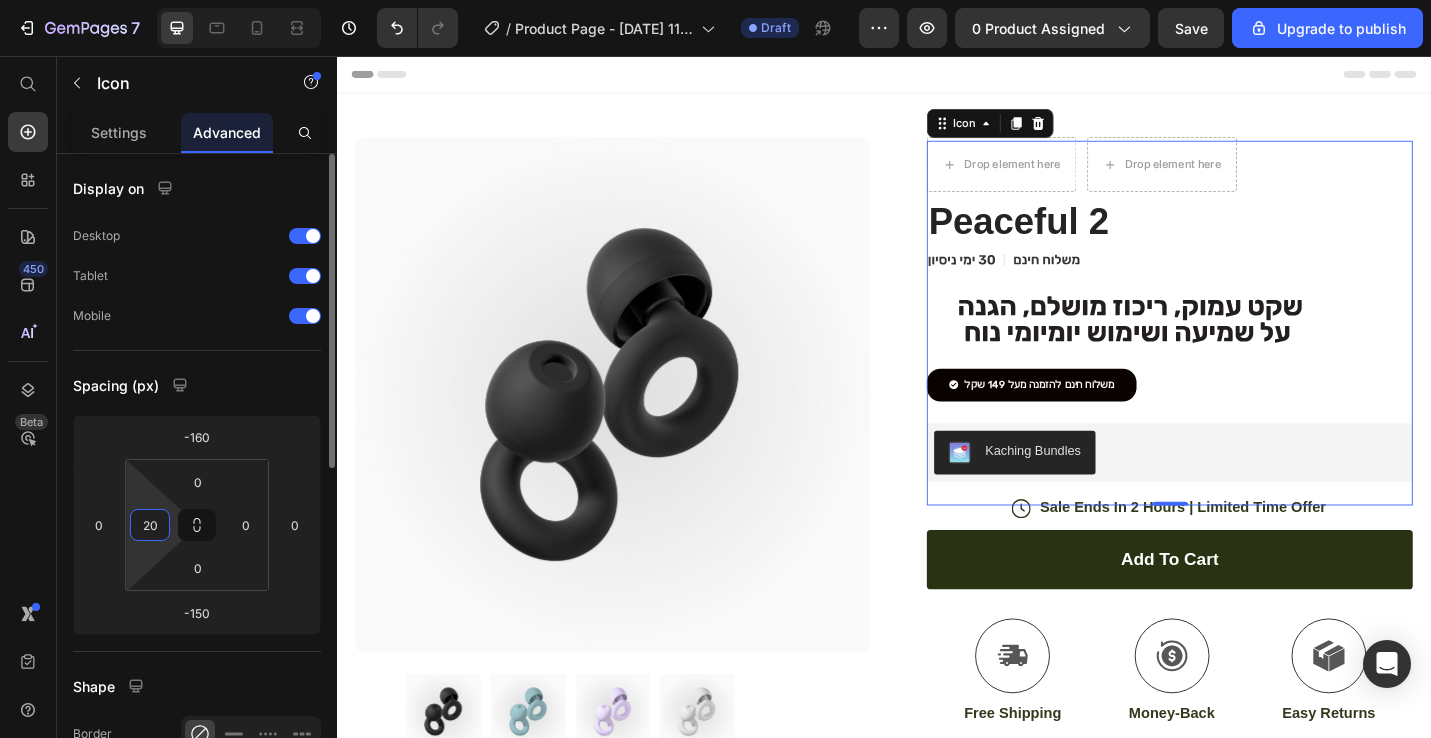click on "20" at bounding box center [150, 525] 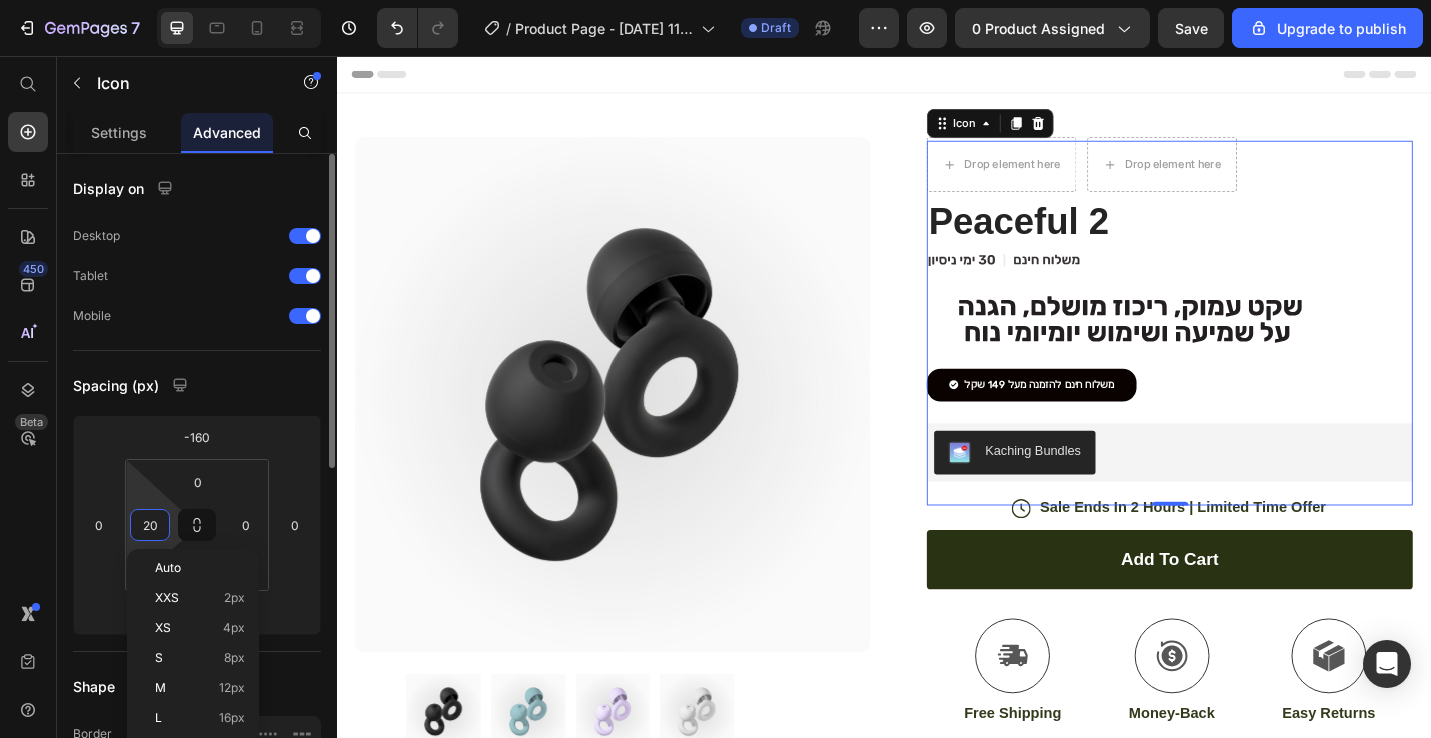 click on "20" at bounding box center (150, 525) 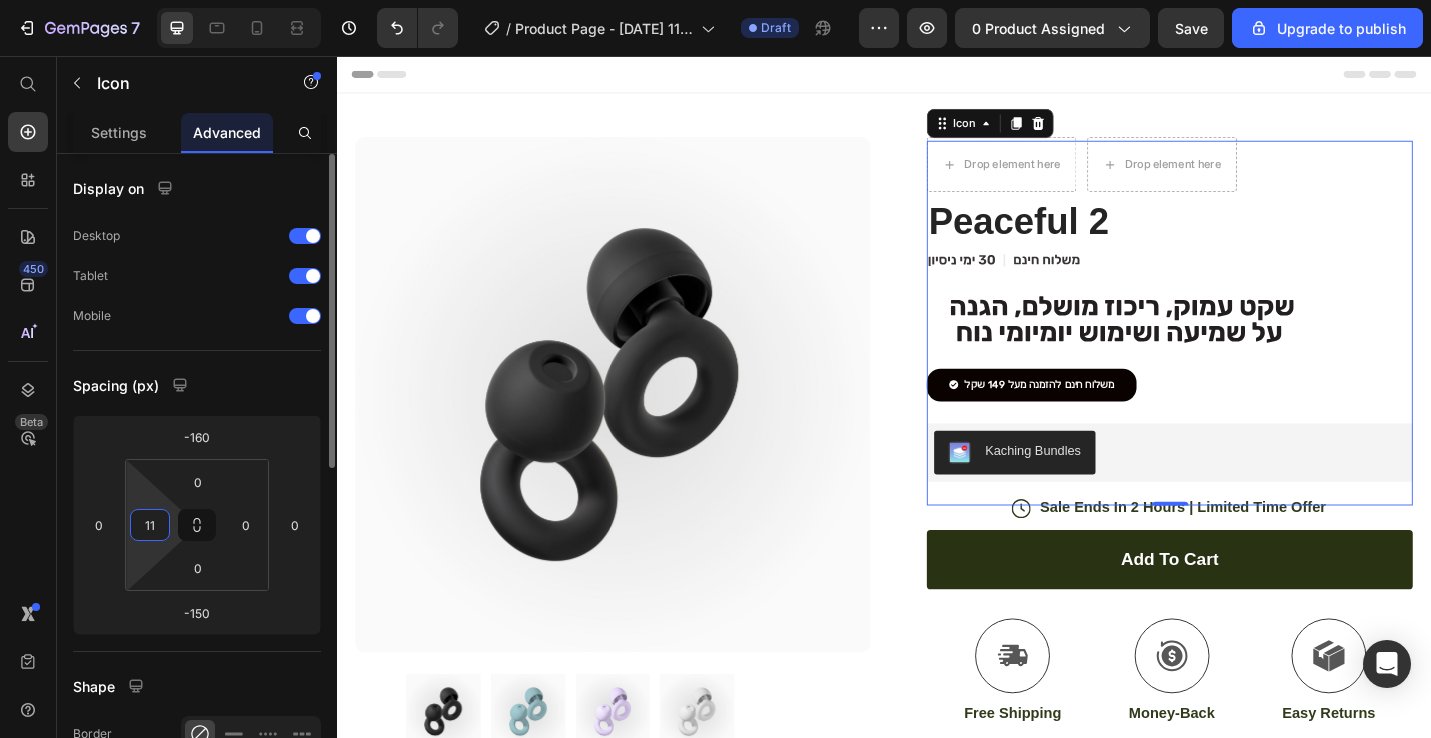 type on "1" 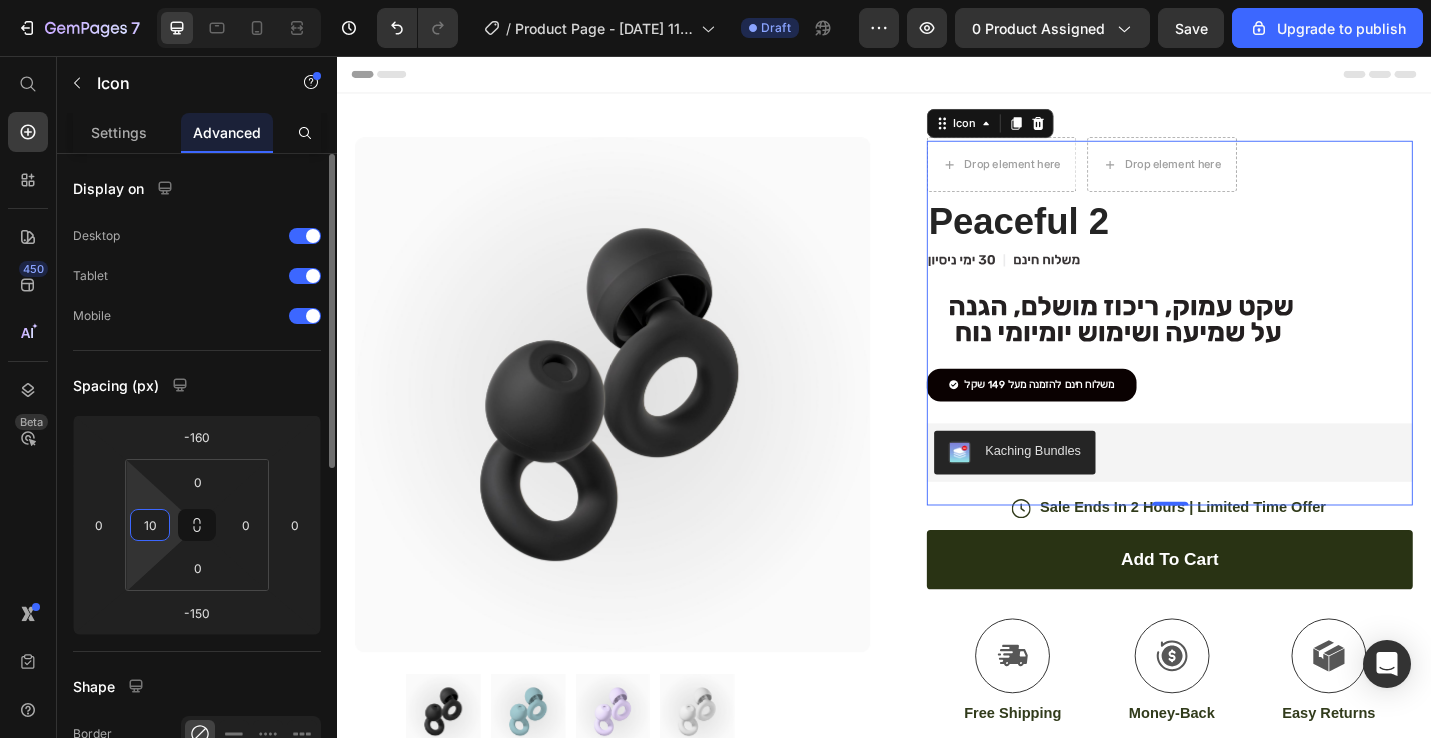 type on "1" 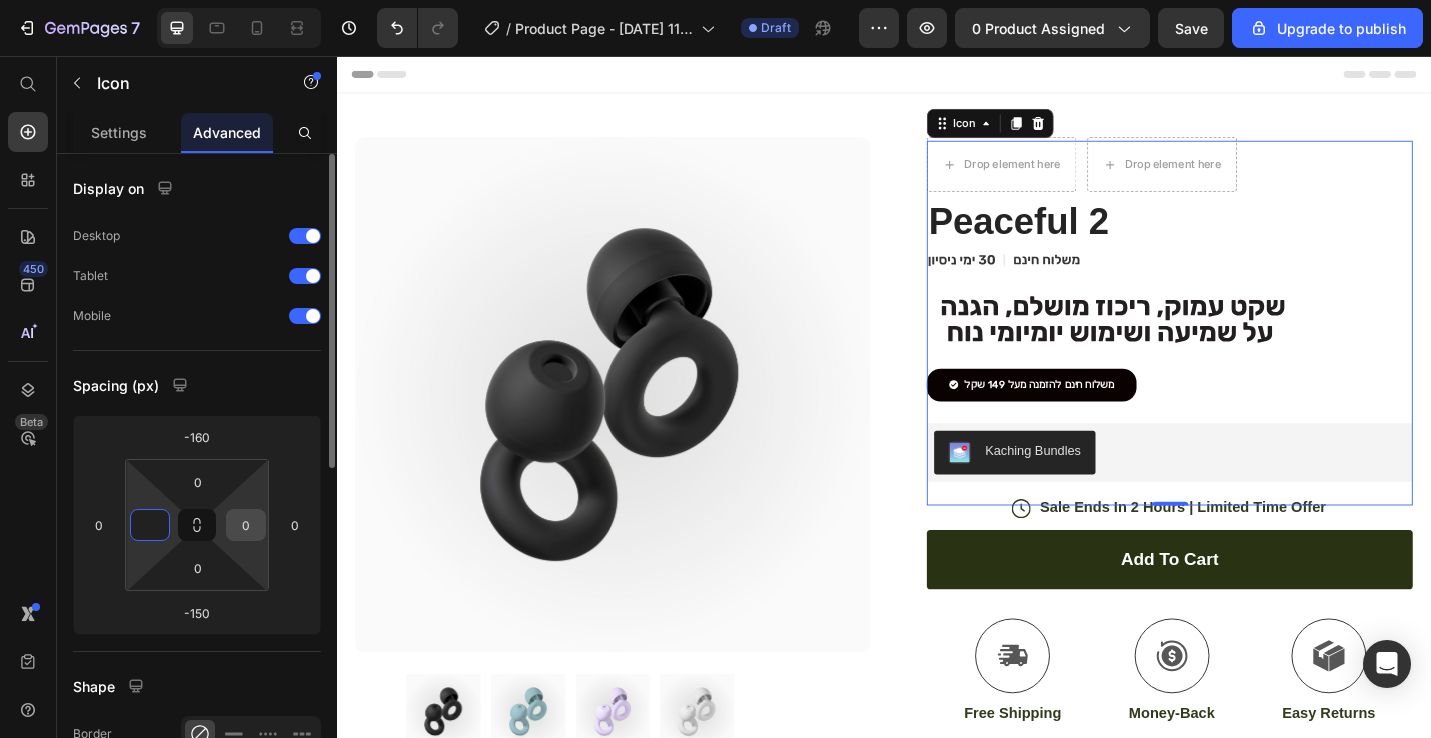 type on "0" 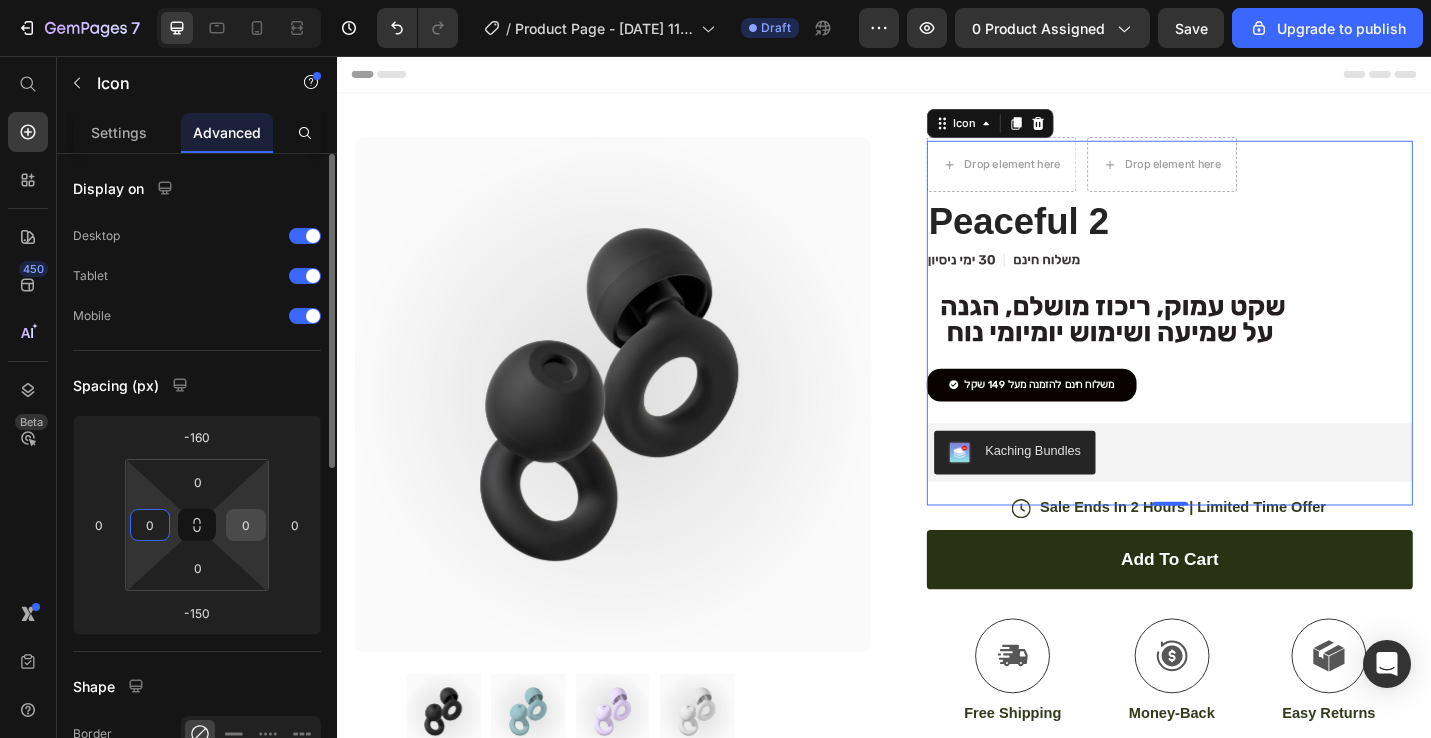 click on "0" at bounding box center (246, 525) 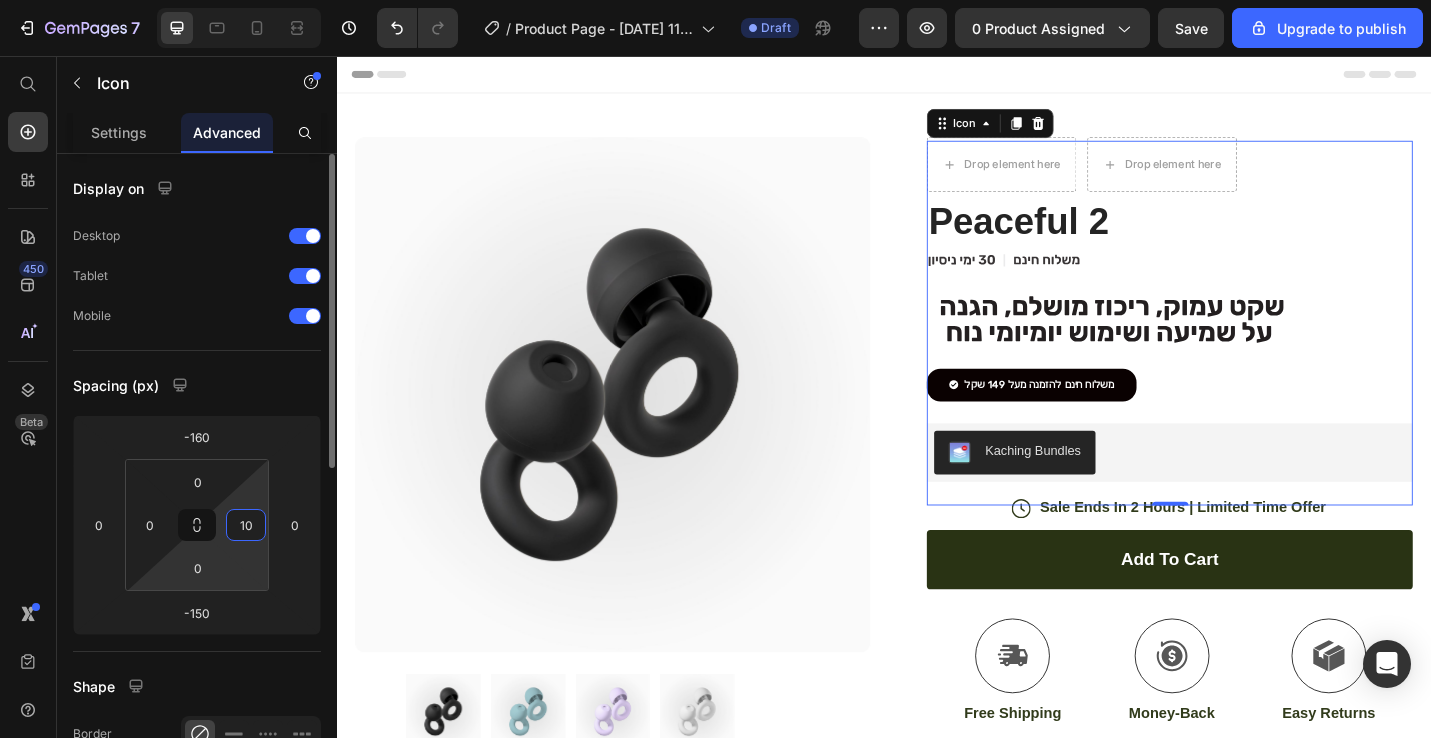 click on "7   /  Product Page - [DATE] 11:34:08 Draft Preview 0 product assigned  Save  Upgrade to publish 450 Beta Start with Sections Elements Hero Section Product Detail Brands Trusted Badges Guarantee Product Breakdown How to use Testimonials Compare Bundle FAQs Social Proof Brand Story Product List Collection Blog List Contact Sticky Add to Cart Custom Footer Browse Library 450 Layout
Row
Row
Row
Row Text
Heading
Text Block Button
Button
Button
Sticky Back to top Media" at bounding box center [715, 0] 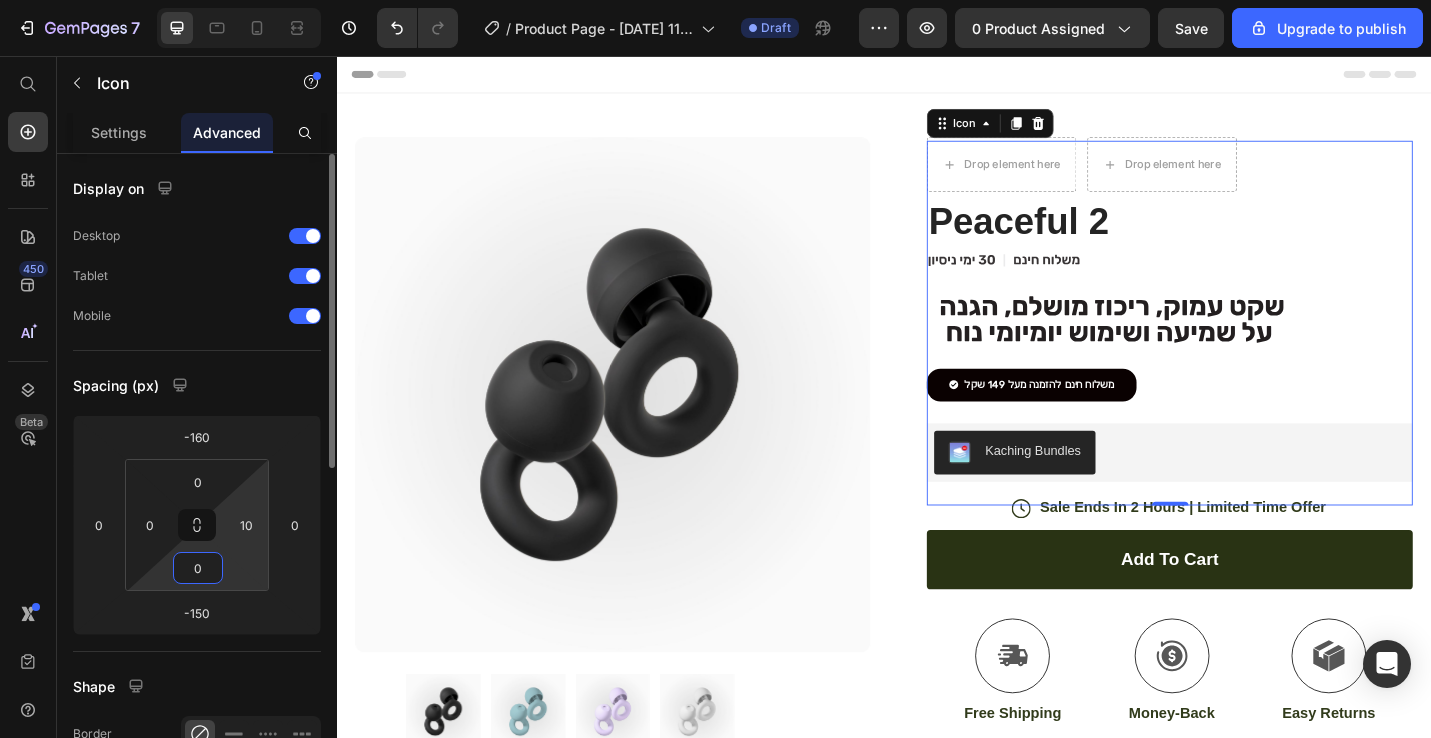 click on "7   /  Product Page - [DATE] 11:34:08 Draft Preview 0 product assigned  Save  Upgrade to publish 450 Beta Start with Sections Elements Hero Section Product Detail Brands Trusted Badges Guarantee Product Breakdown How to use Testimonials Compare Bundle FAQs Social Proof Brand Story Product List Collection Blog List Contact Sticky Add to Cart Custom Footer Browse Library 450 Layout
Row
Row
Row
Row Text
Heading
Text Block Button
Button
Button
Sticky Back to top Media" at bounding box center [715, 0] 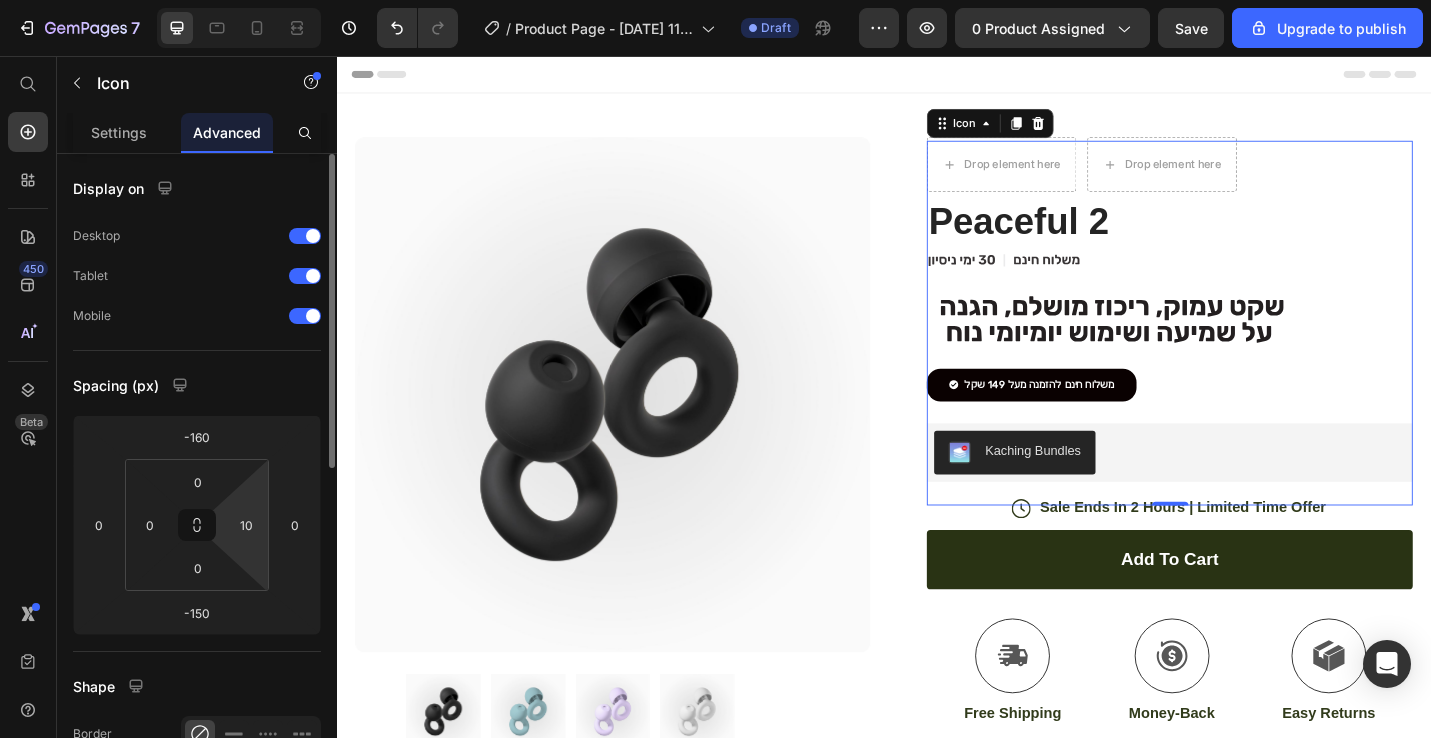 click on "7   /  Product Page - [DATE] 11:34:08 Draft Preview 0 product assigned  Save  Upgrade to publish 450 Beta Start with Sections Elements Hero Section Product Detail Brands Trusted Badges Guarantee Product Breakdown How to use Testimonials Compare Bundle FAQs Social Proof Brand Story Product List Collection Blog List Contact Sticky Add to Cart Custom Footer Browse Library 450 Layout
Row
Row
Row
Row Text
Heading
Text Block Button
Button
Button
Sticky Back to top Media" at bounding box center [715, 0] 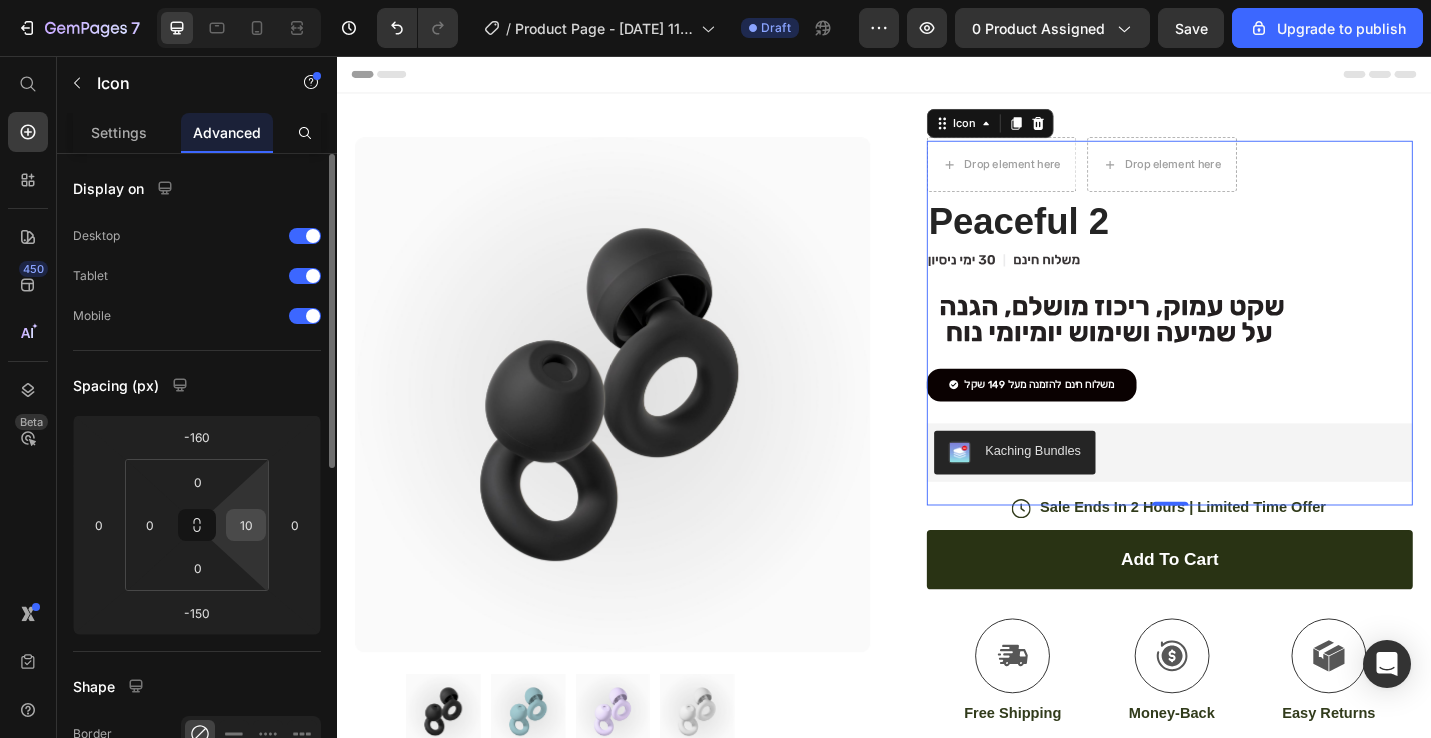 click on "10" at bounding box center (246, 525) 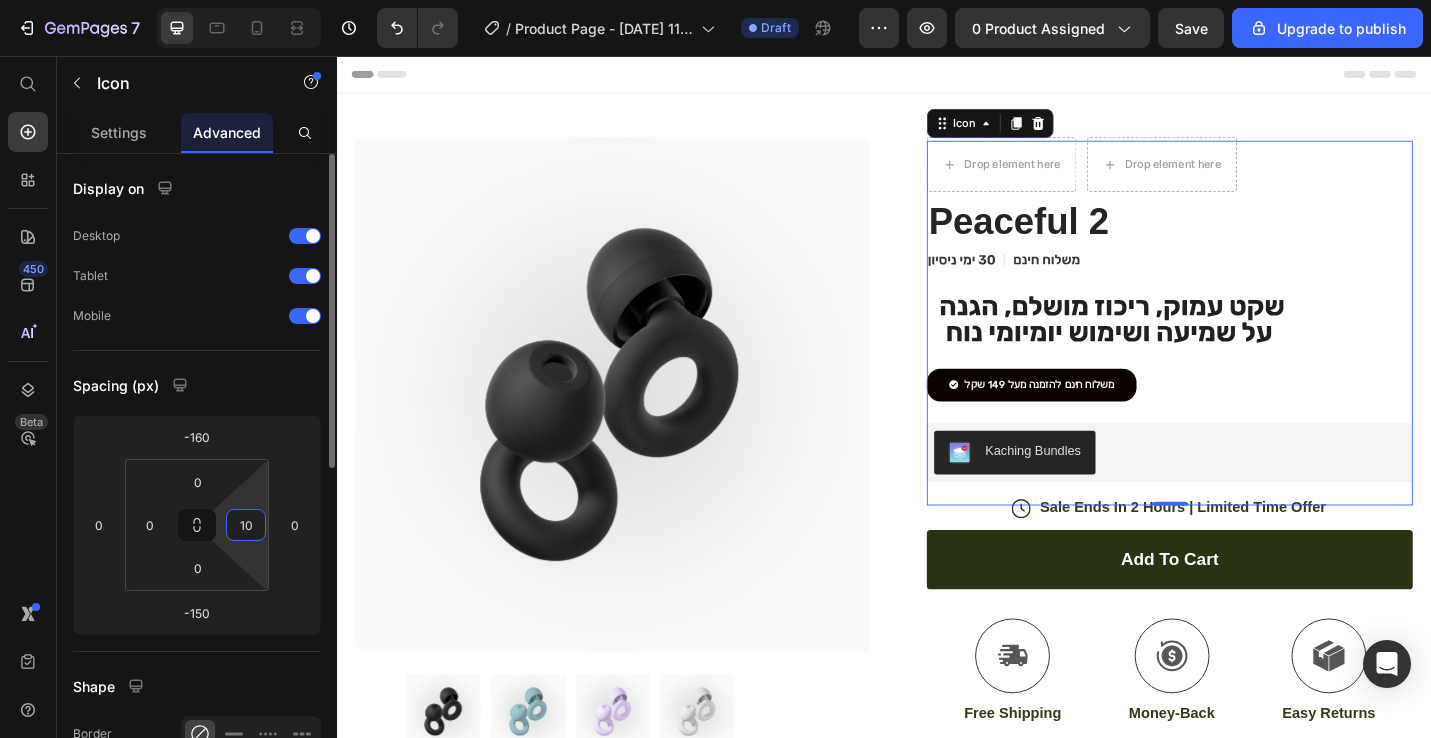 click on "10" at bounding box center [246, 525] 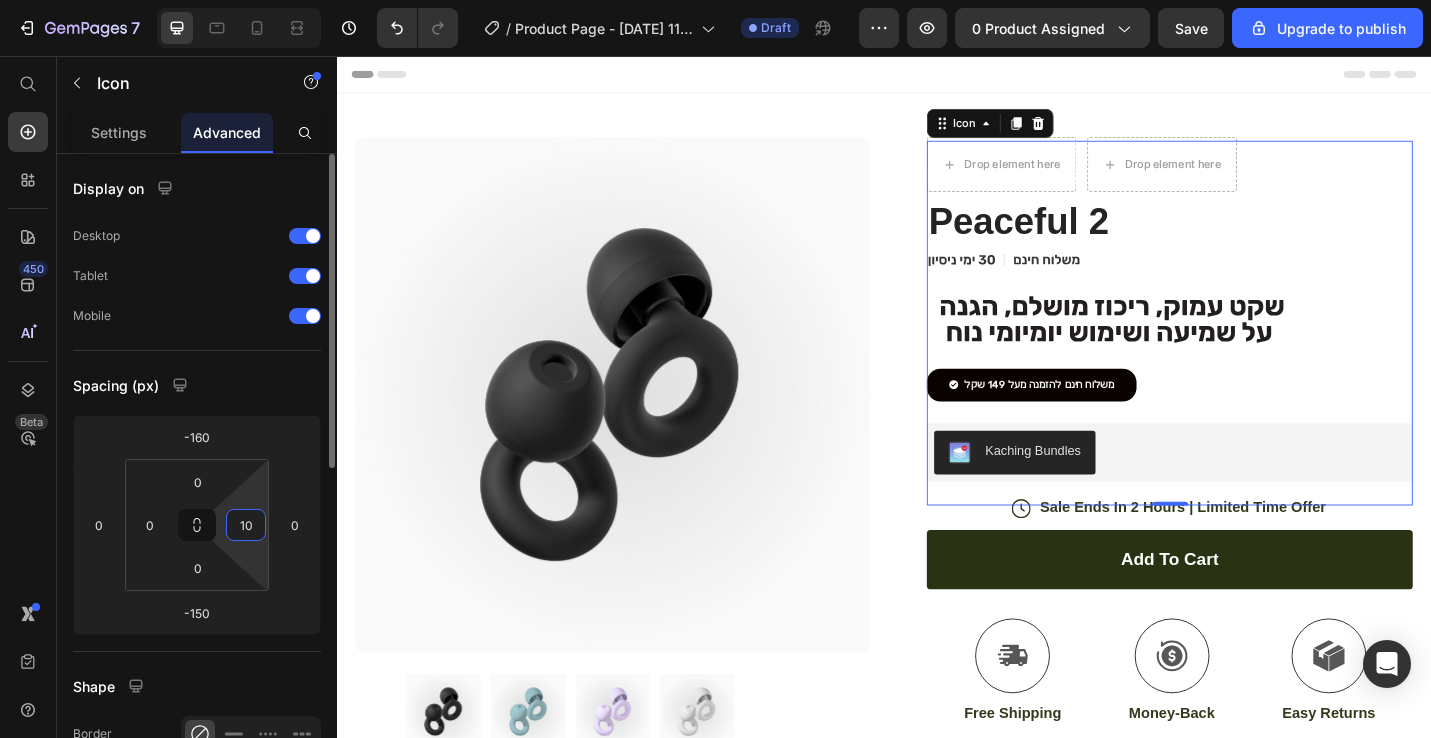 click on "10" at bounding box center (246, 525) 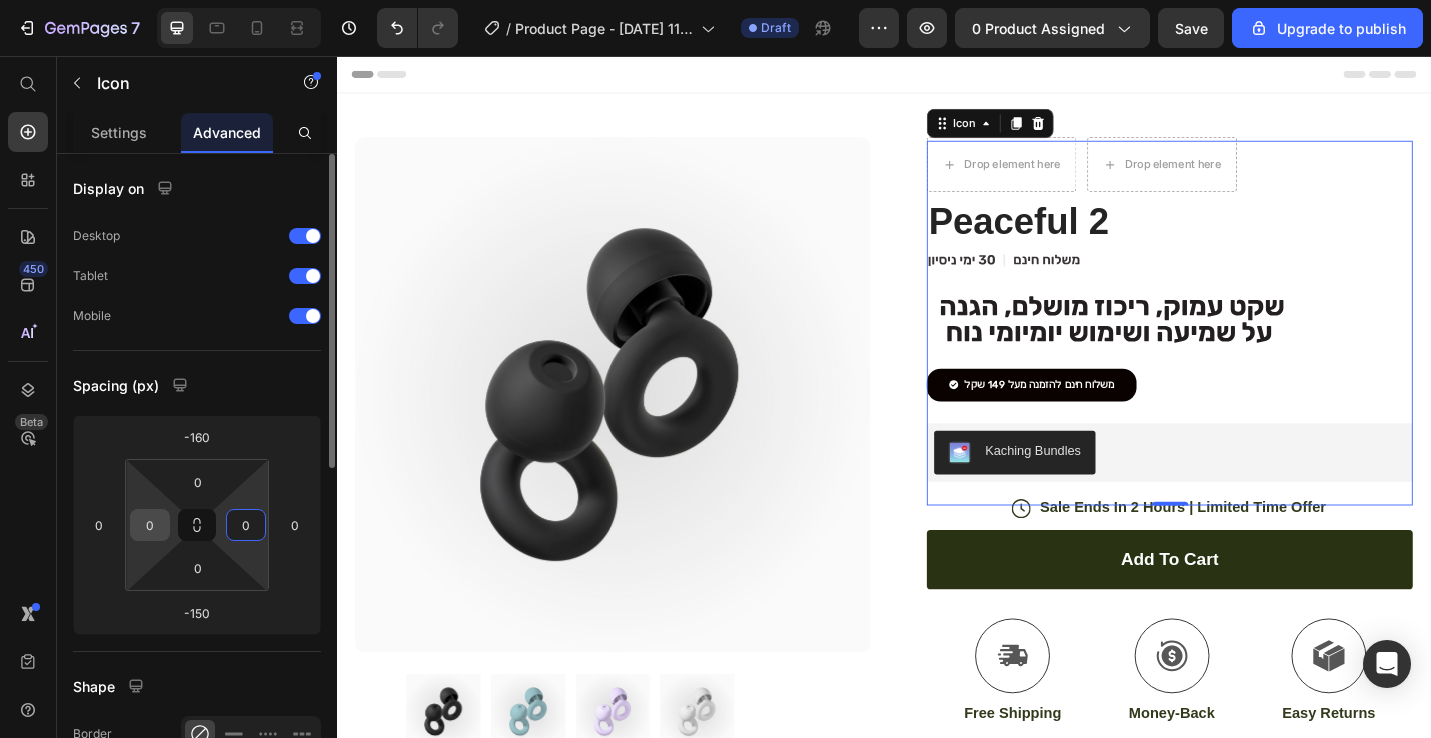 type on "0" 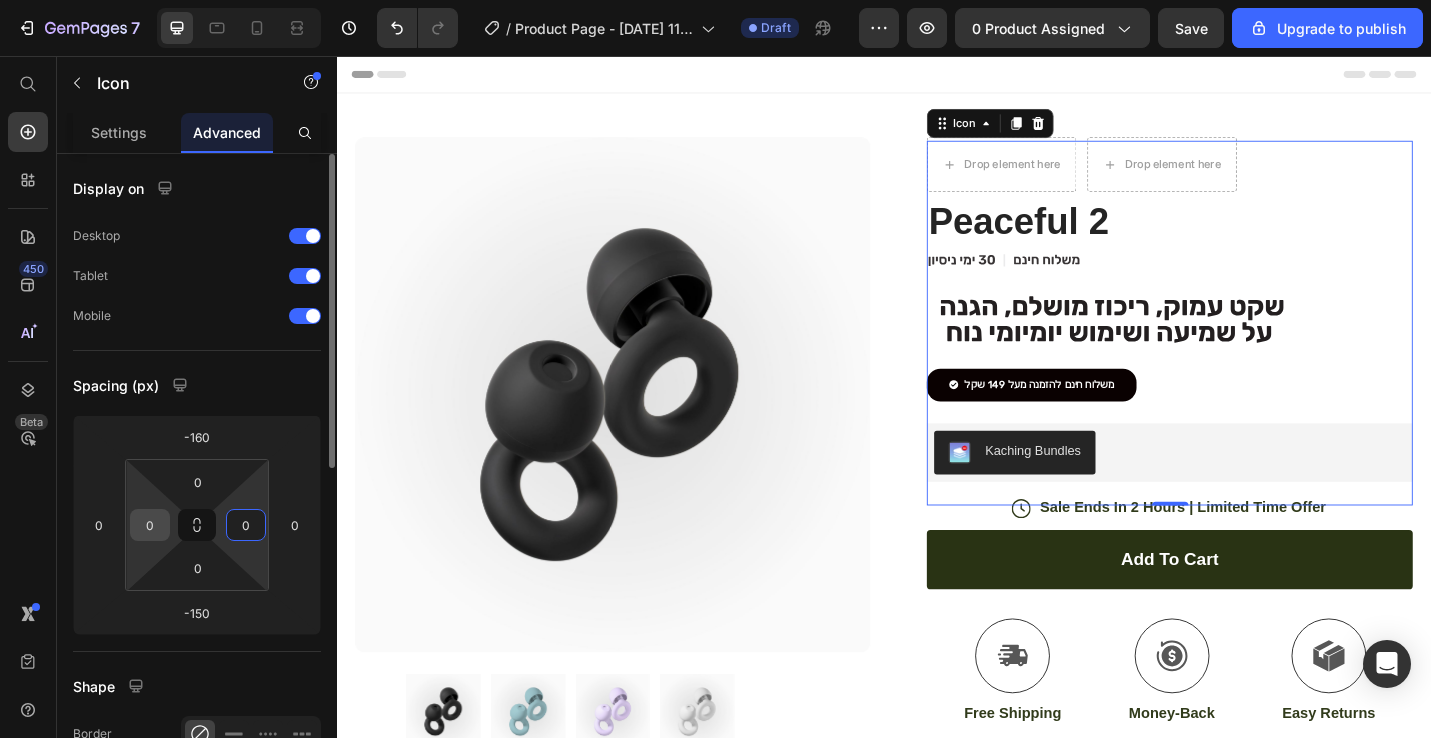 click on "0" at bounding box center (150, 525) 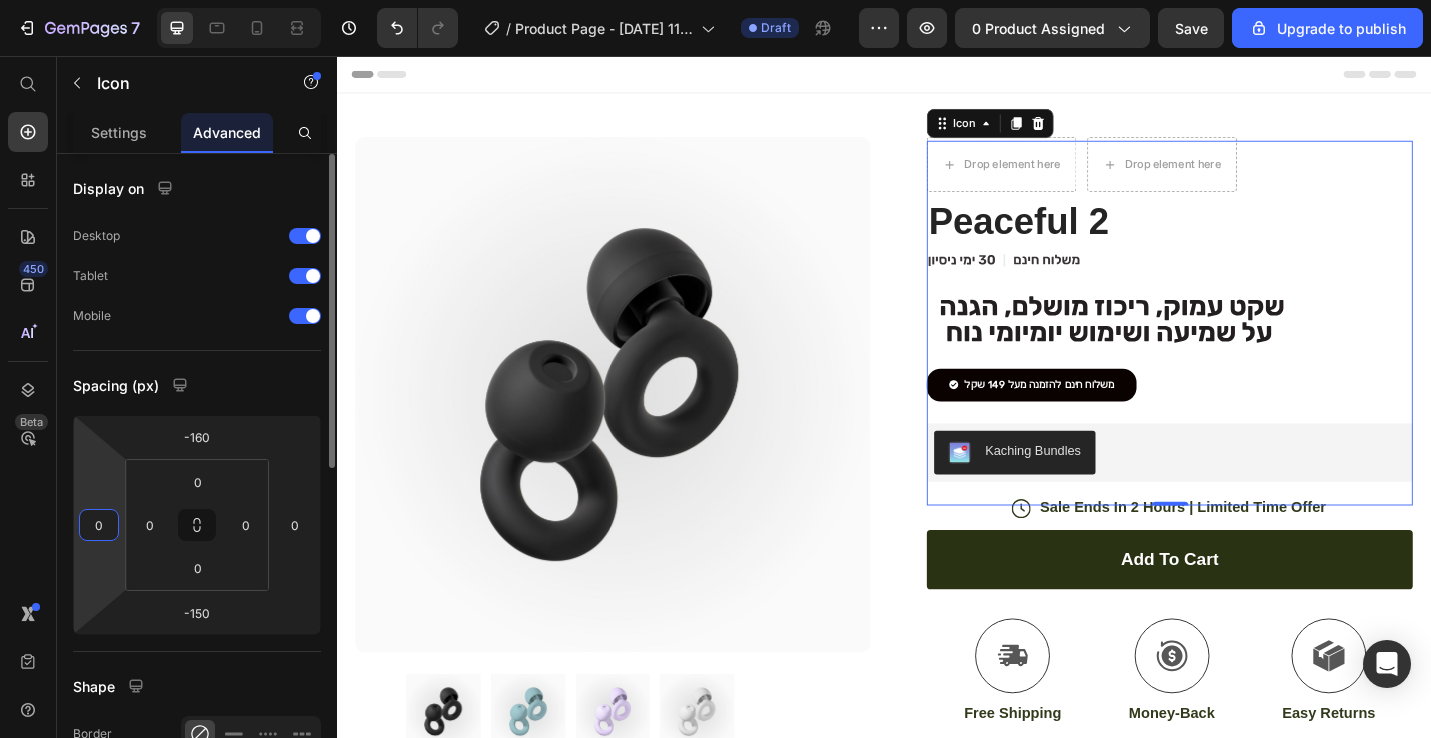 click on "0" at bounding box center [99, 525] 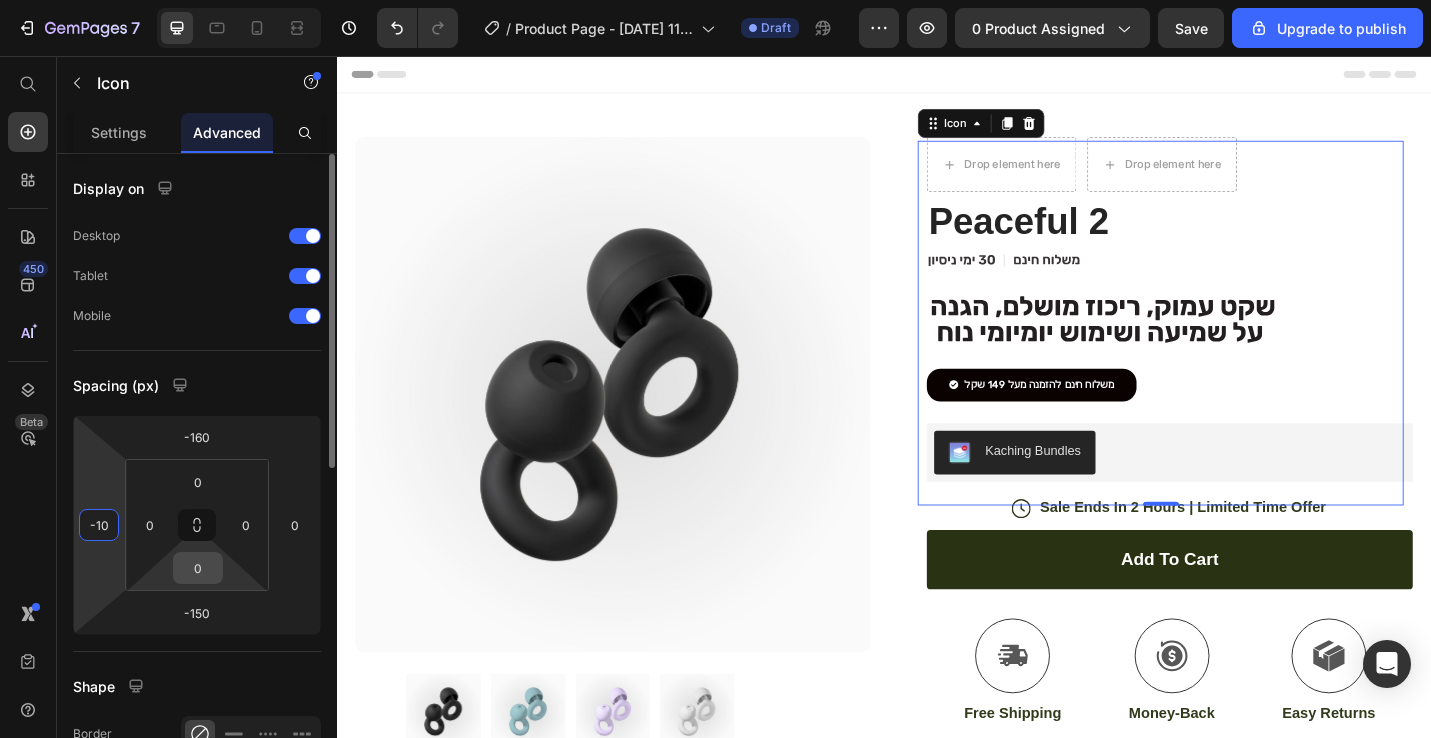 click on "0" at bounding box center (198, 568) 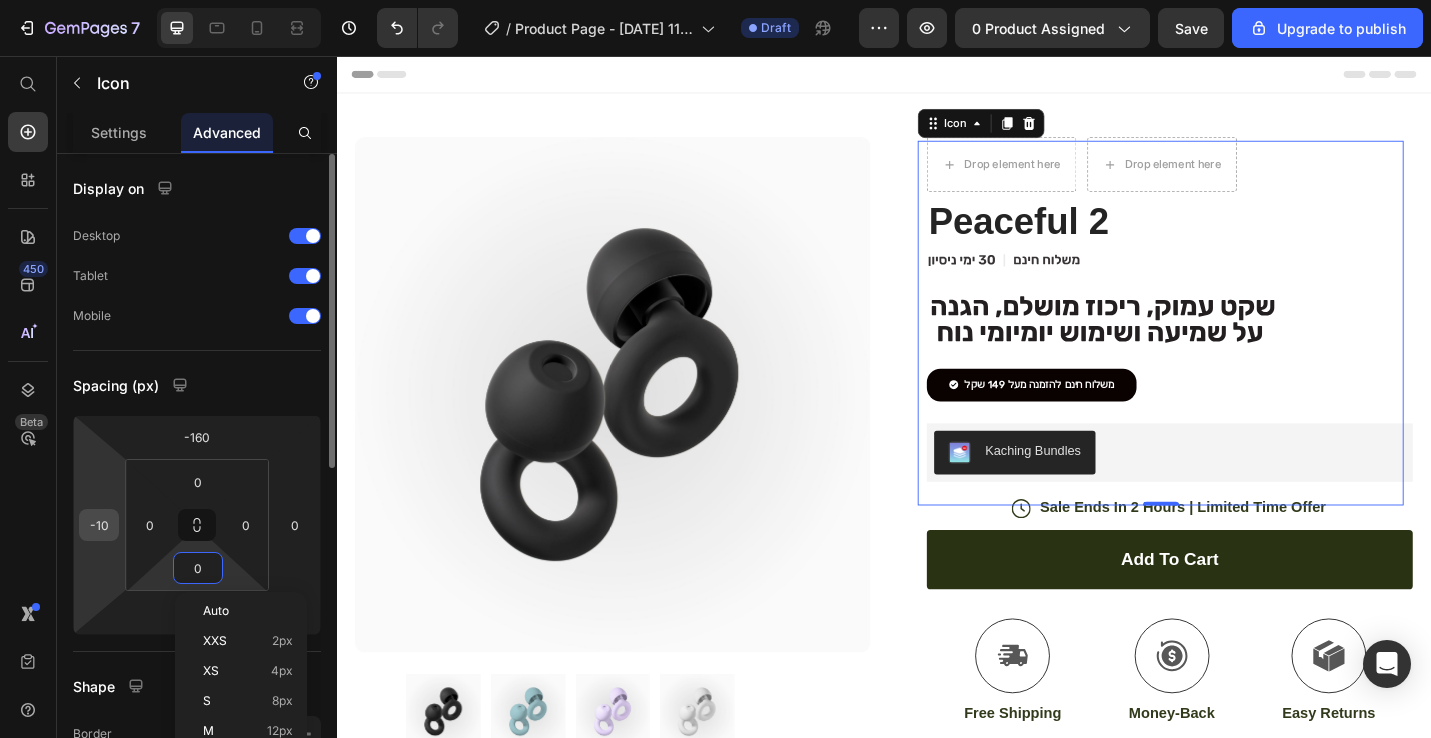 click on "-10" at bounding box center [99, 525] 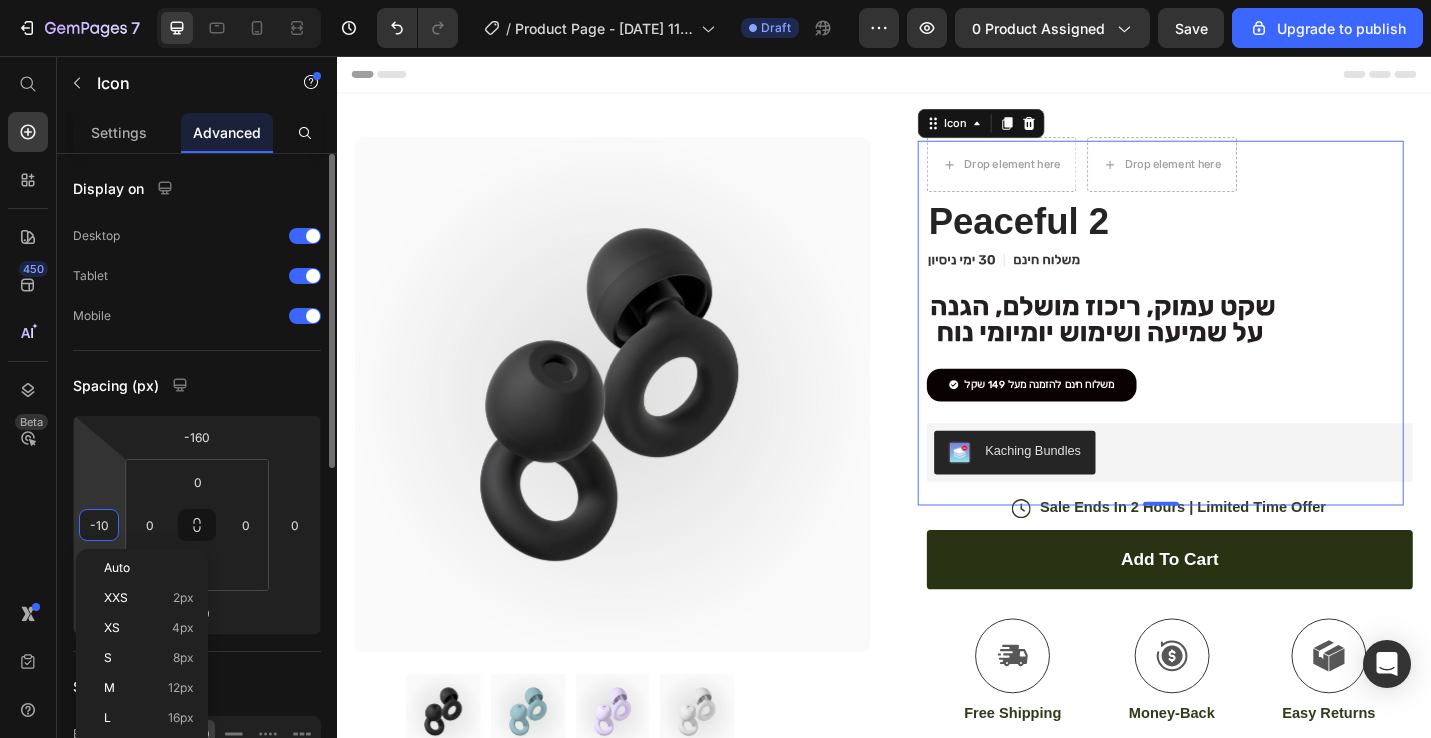 click on "-10" at bounding box center (99, 525) 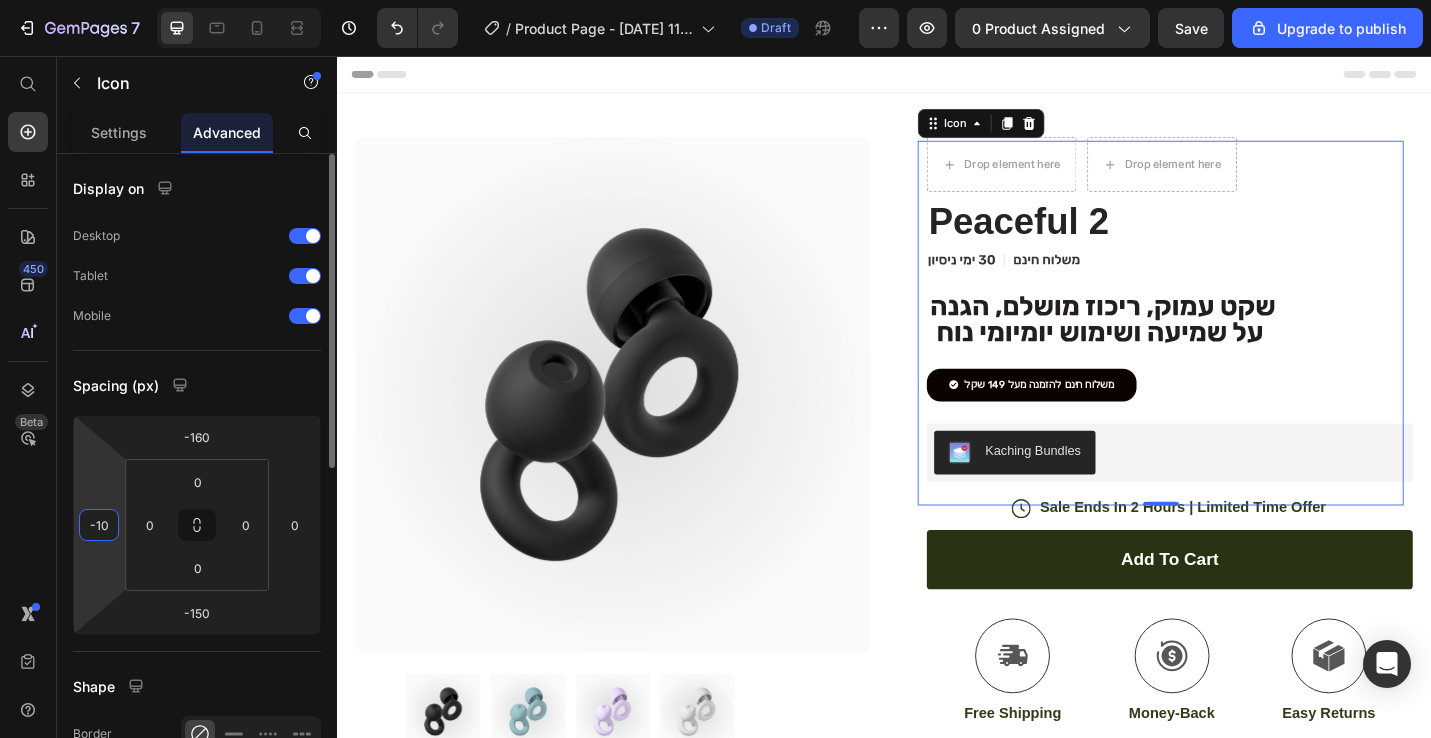 click on "-10" at bounding box center (99, 525) 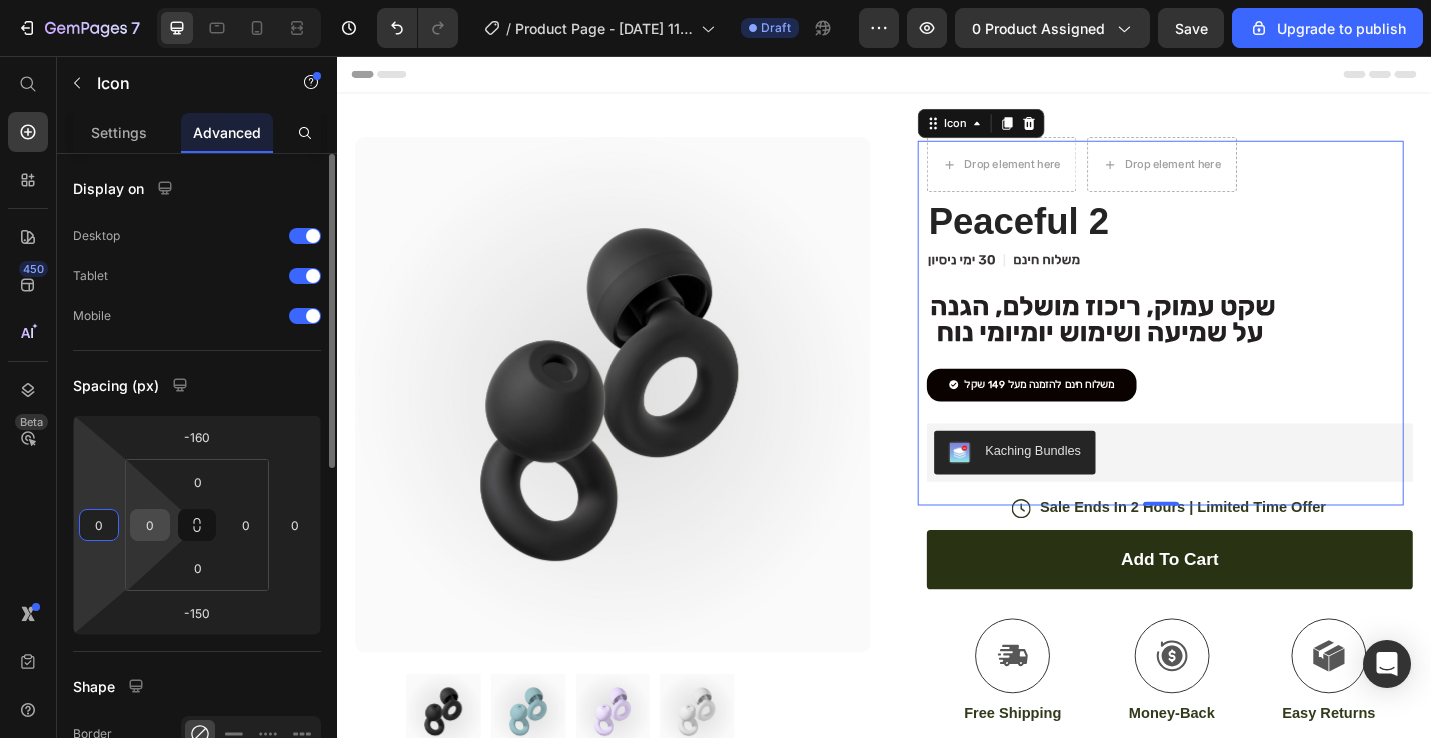 type on "0" 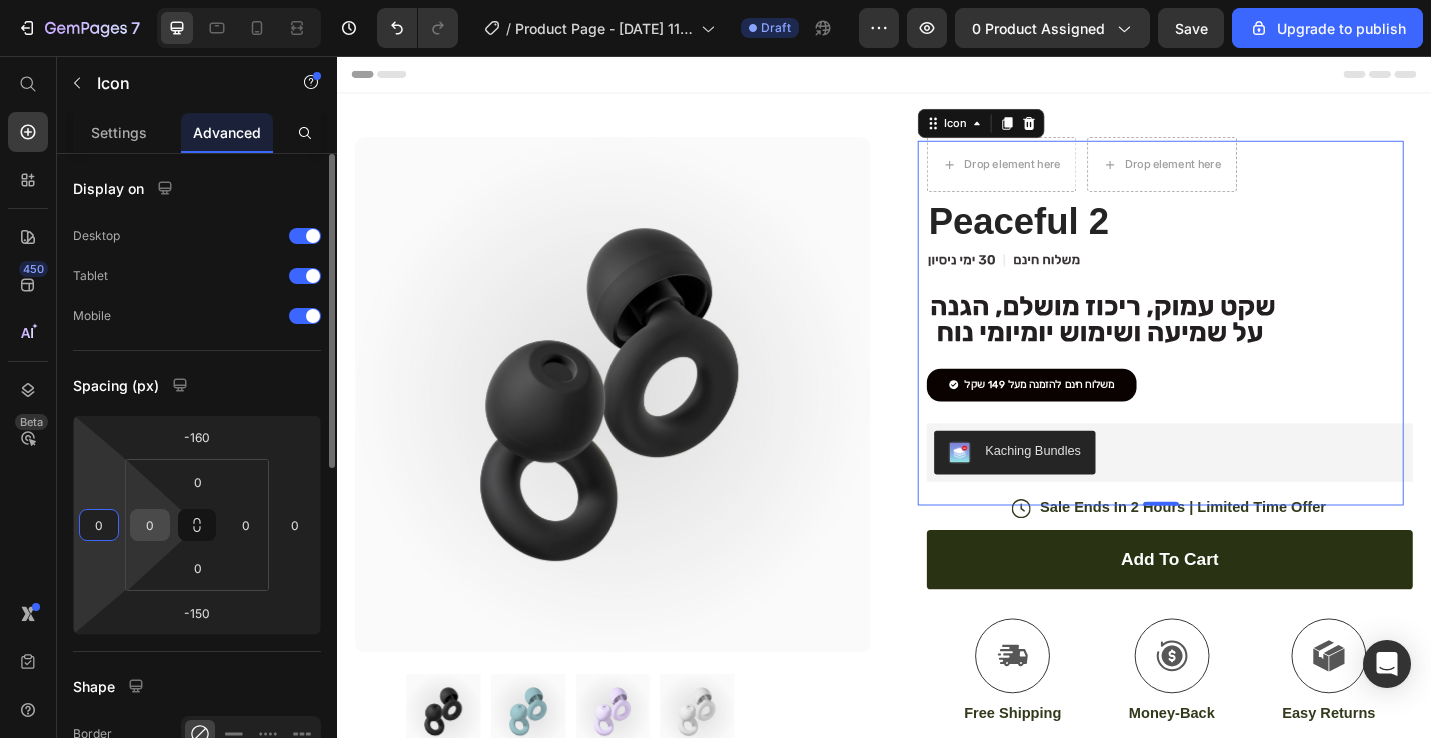 click on "0" at bounding box center [150, 525] 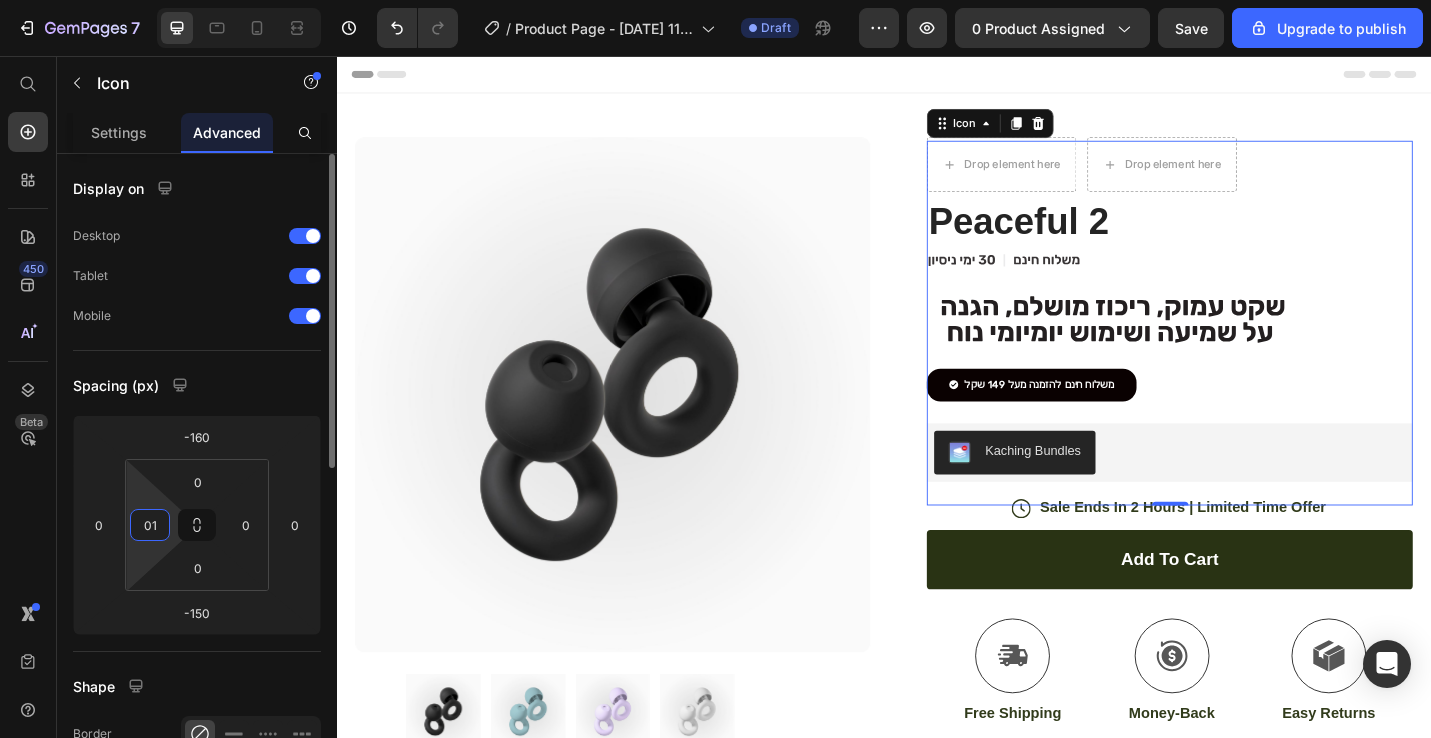 type on "0" 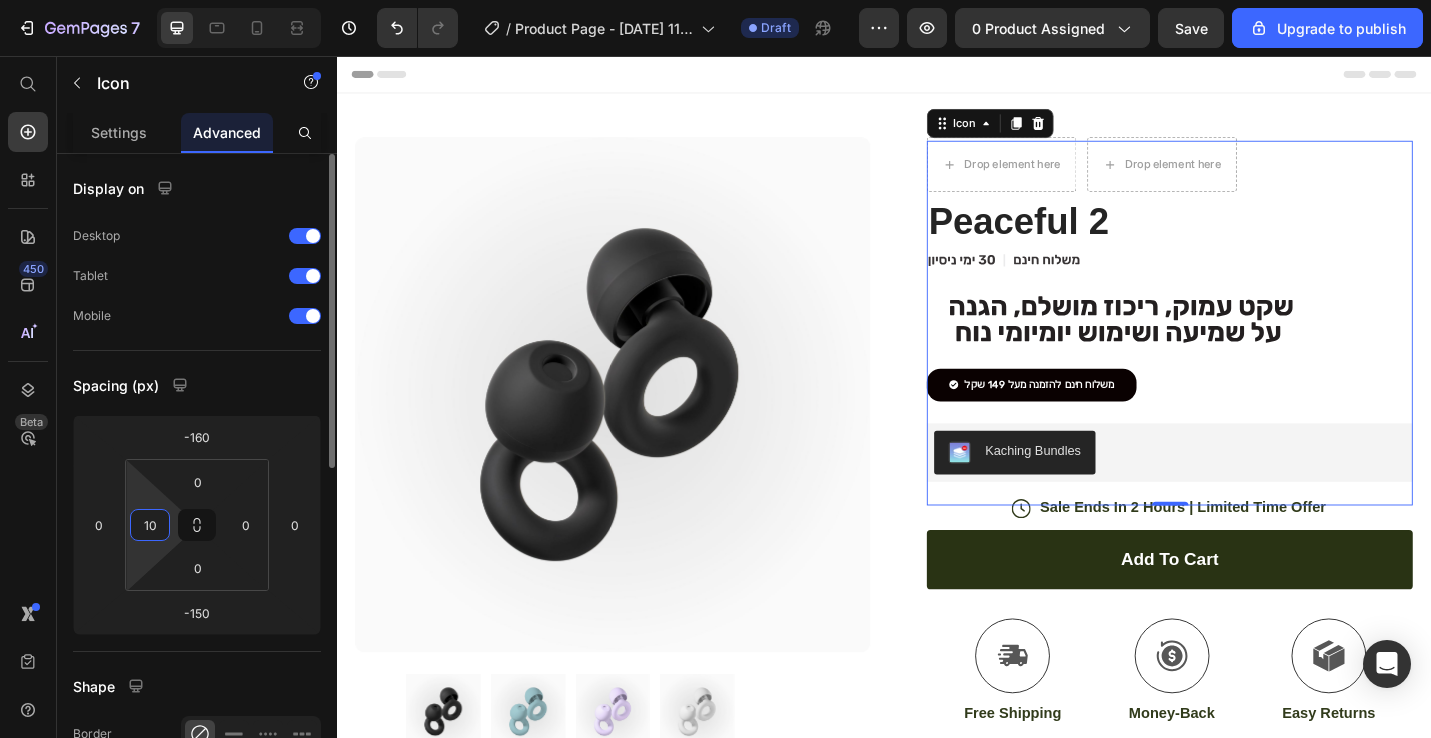 type on "1" 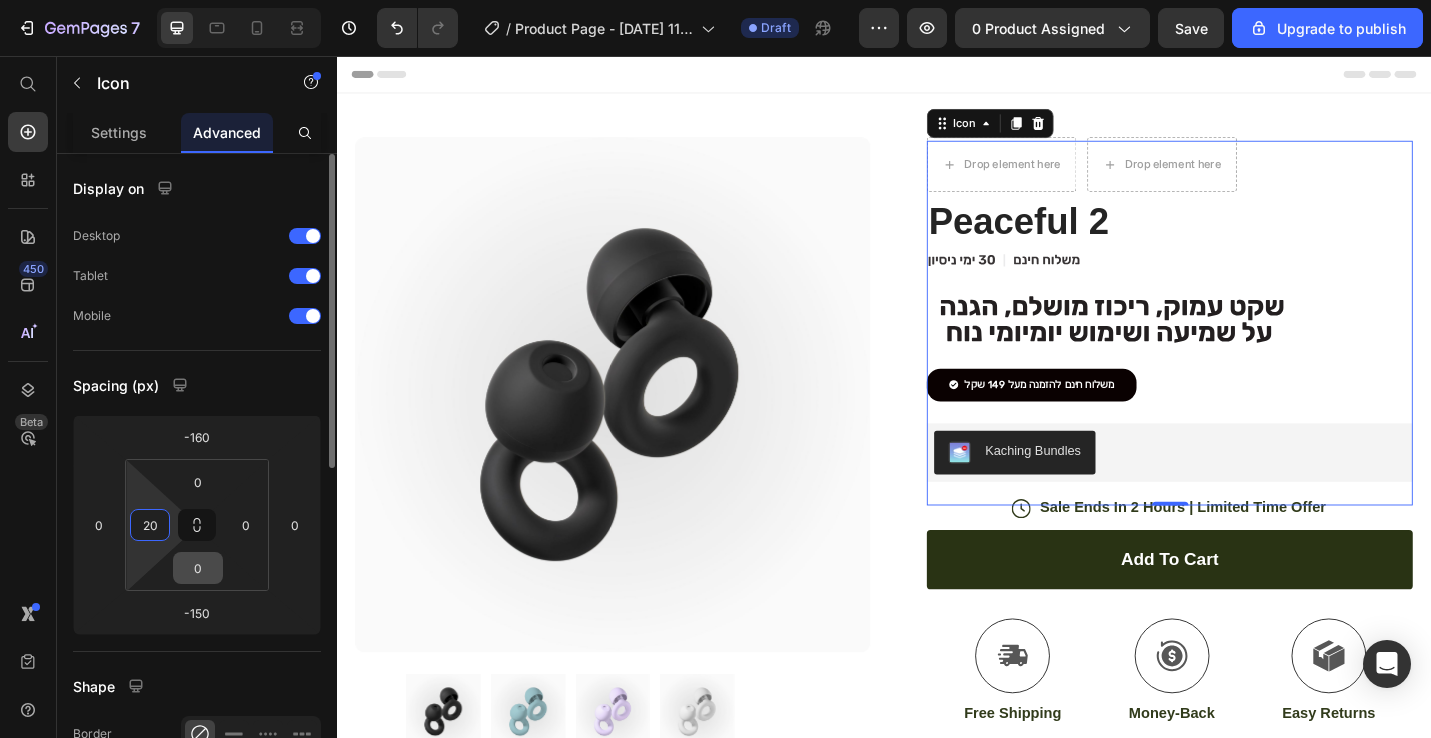 click on "0" at bounding box center [198, 568] 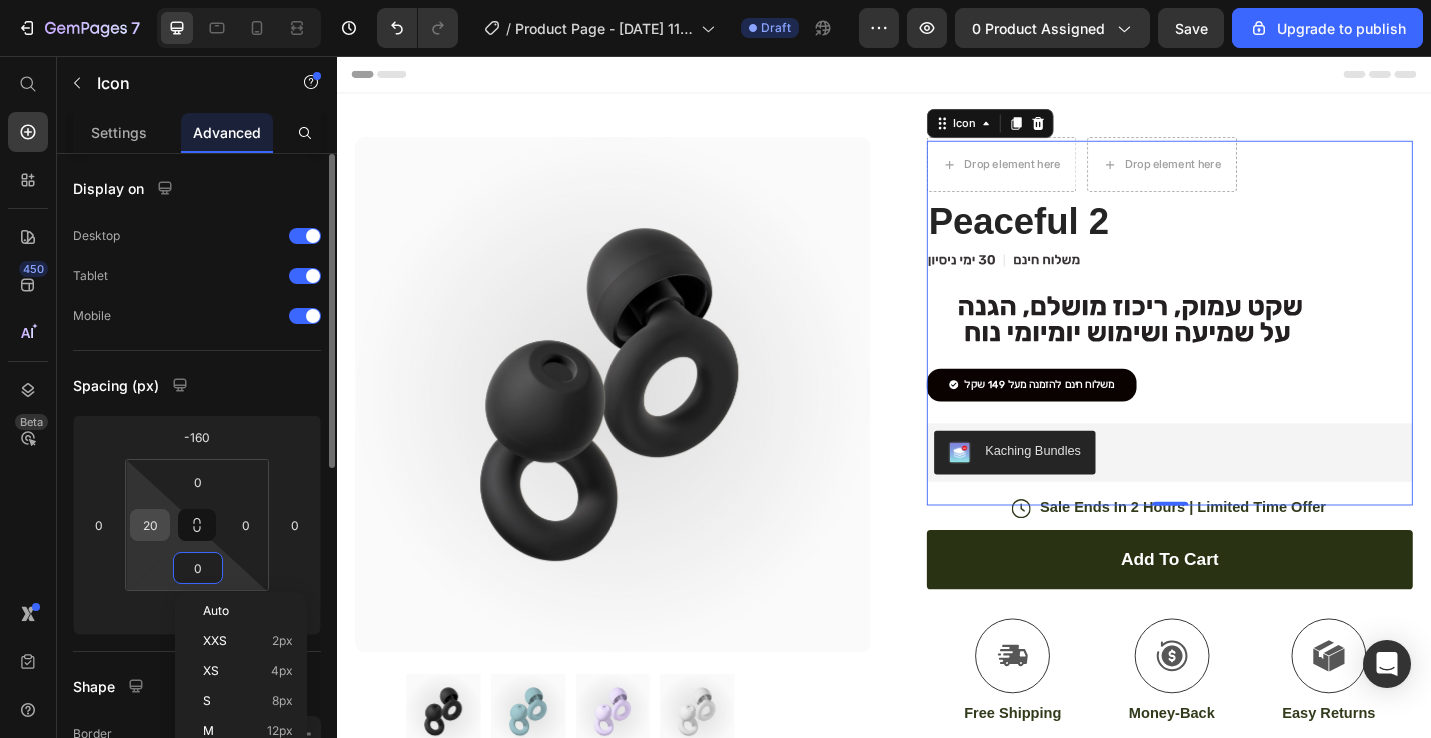 click on "20" at bounding box center (150, 525) 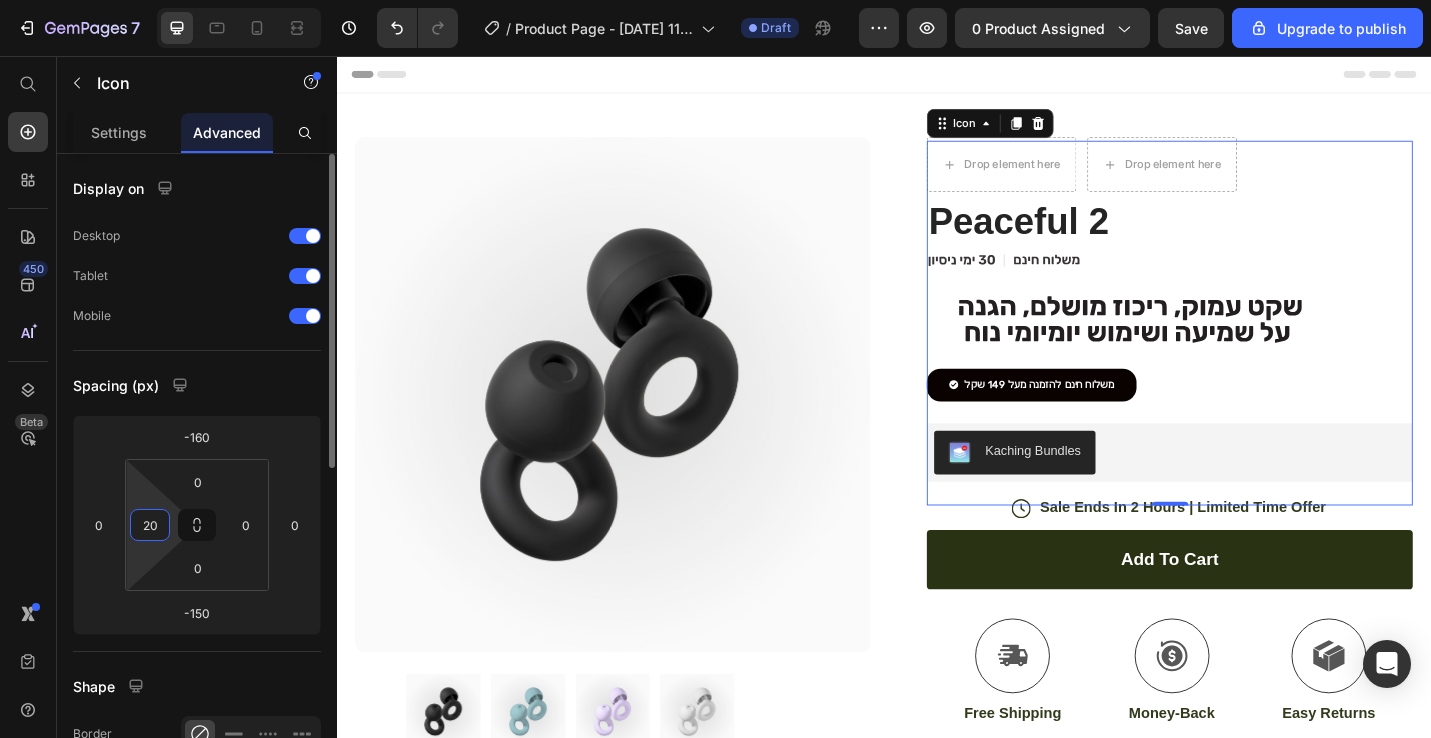 click on "20" at bounding box center (150, 525) 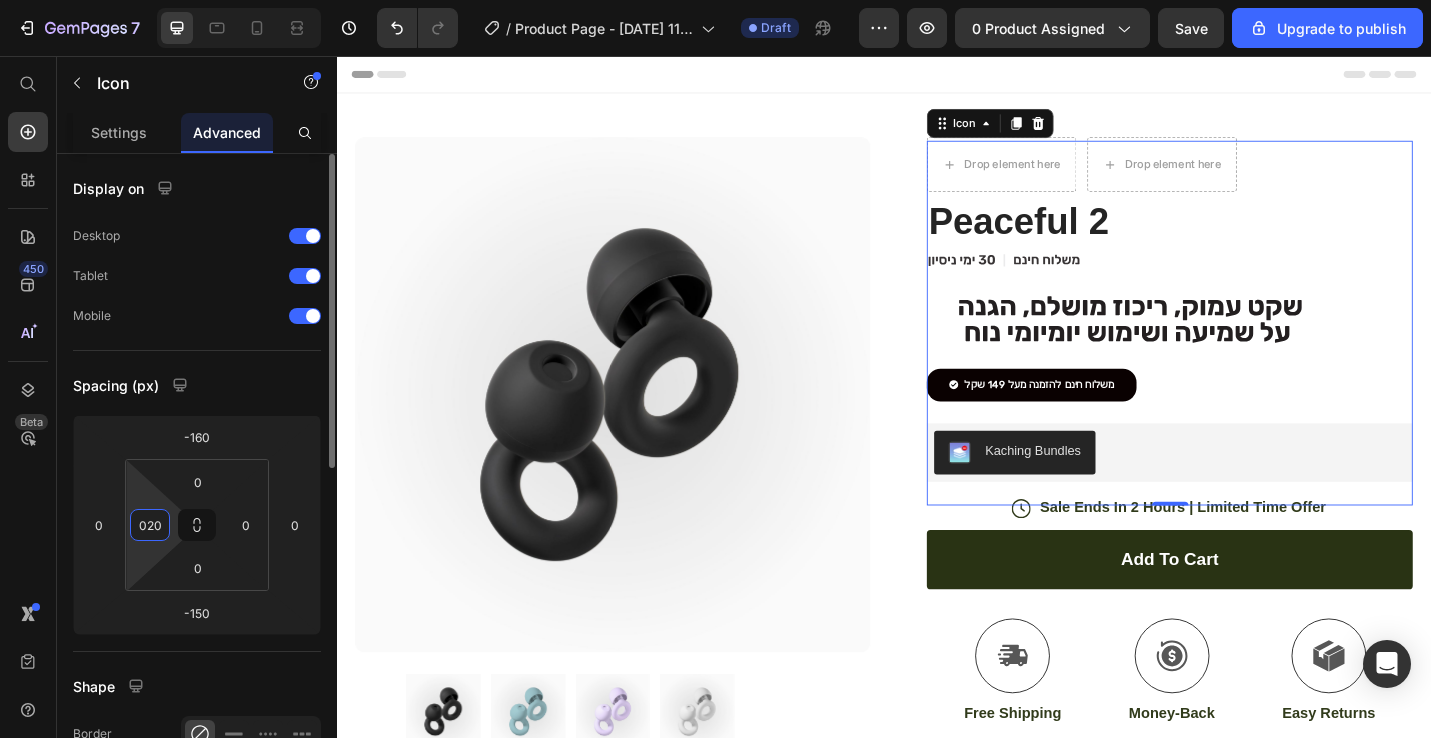 click on "020" at bounding box center (150, 525) 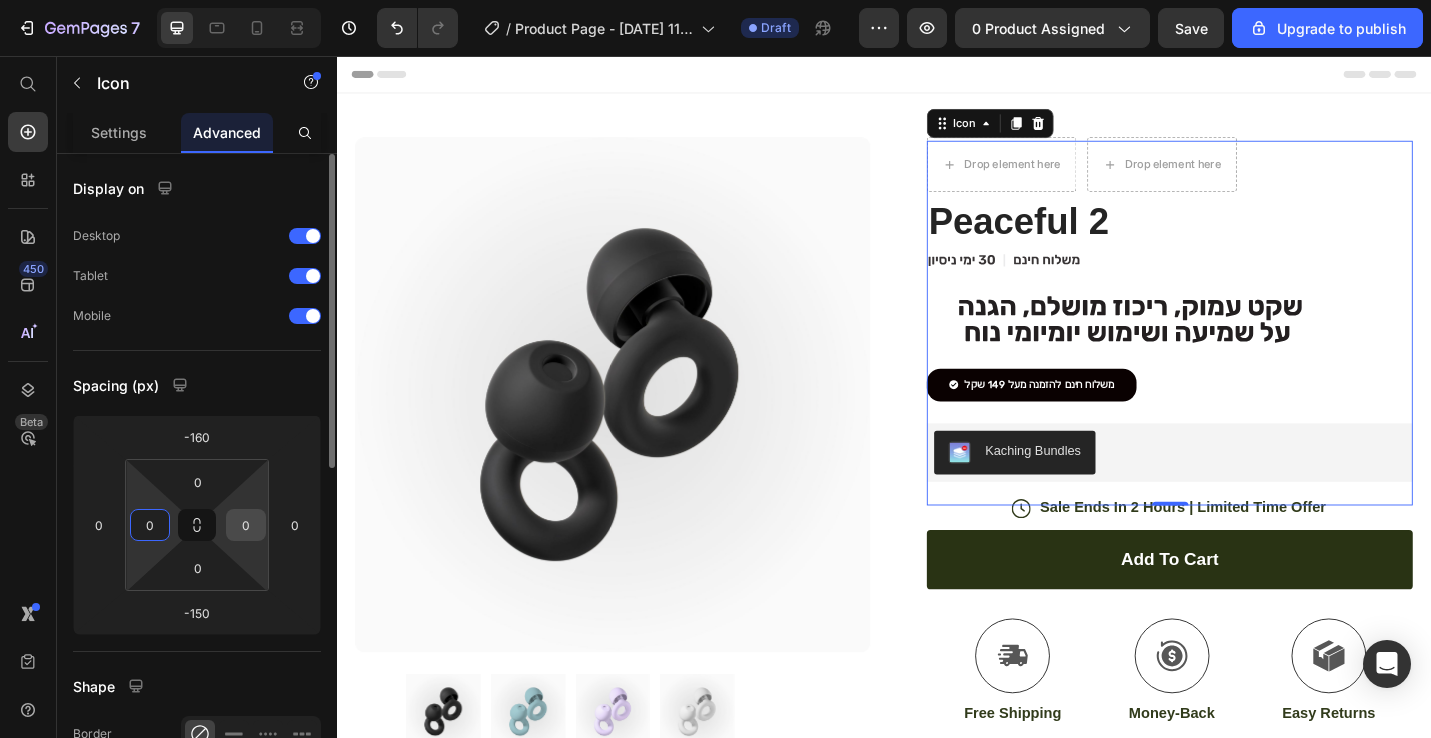 type on "0" 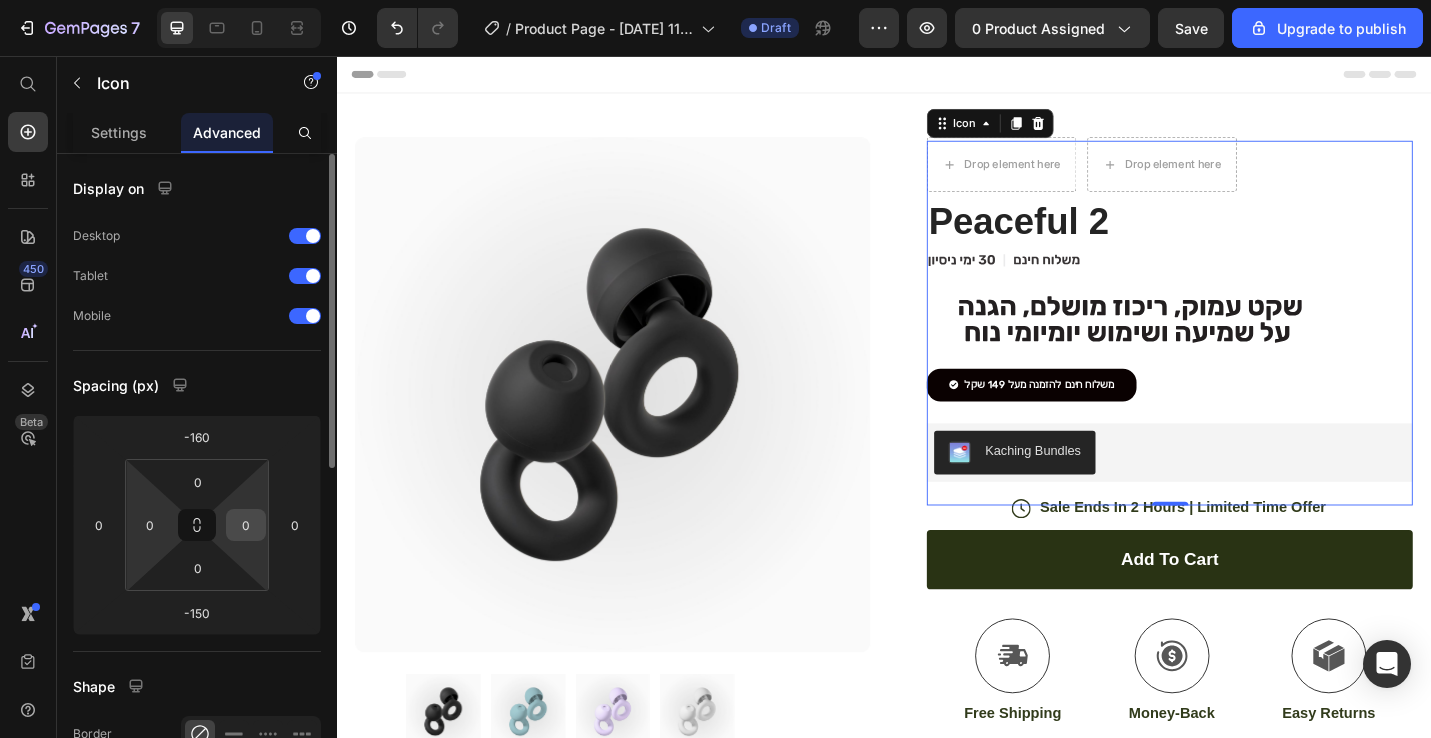 click on "0" at bounding box center (246, 525) 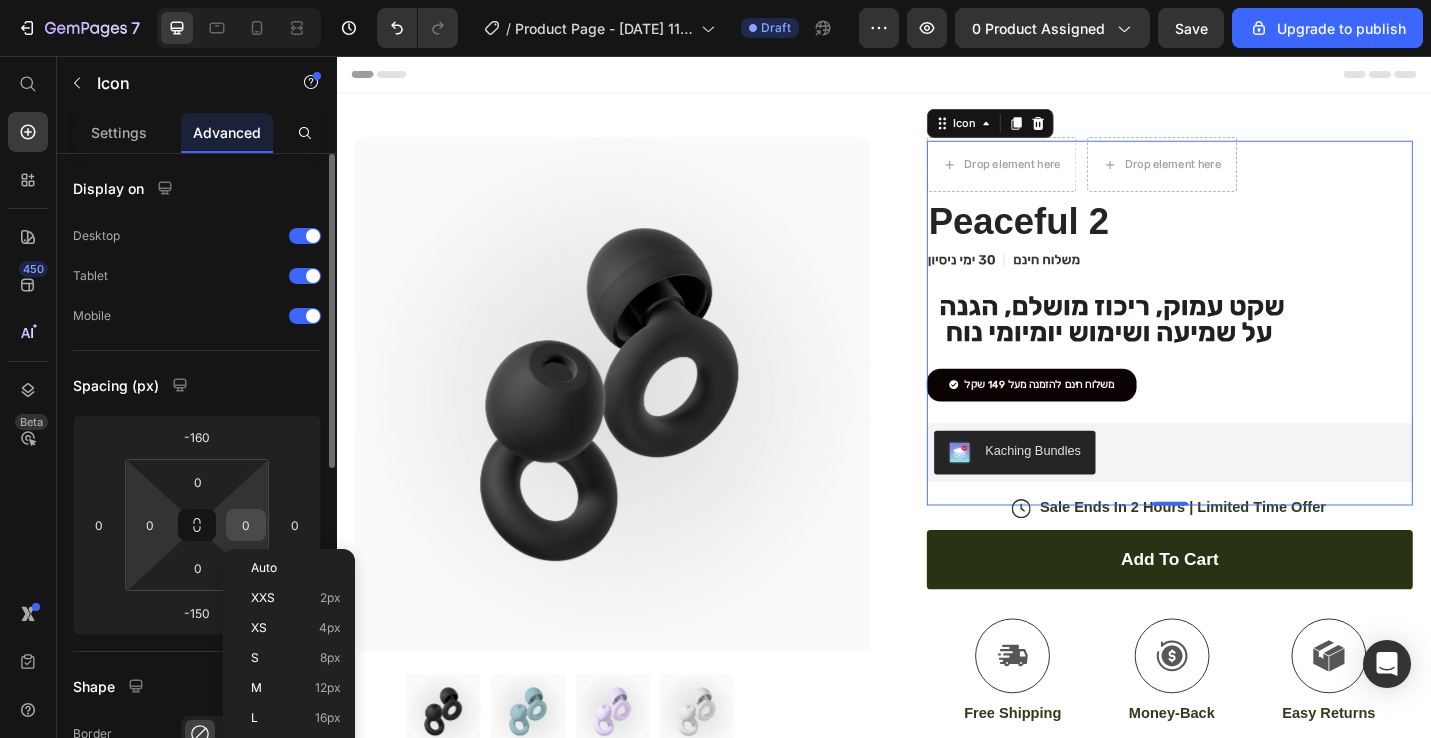 click on "0" at bounding box center [246, 525] 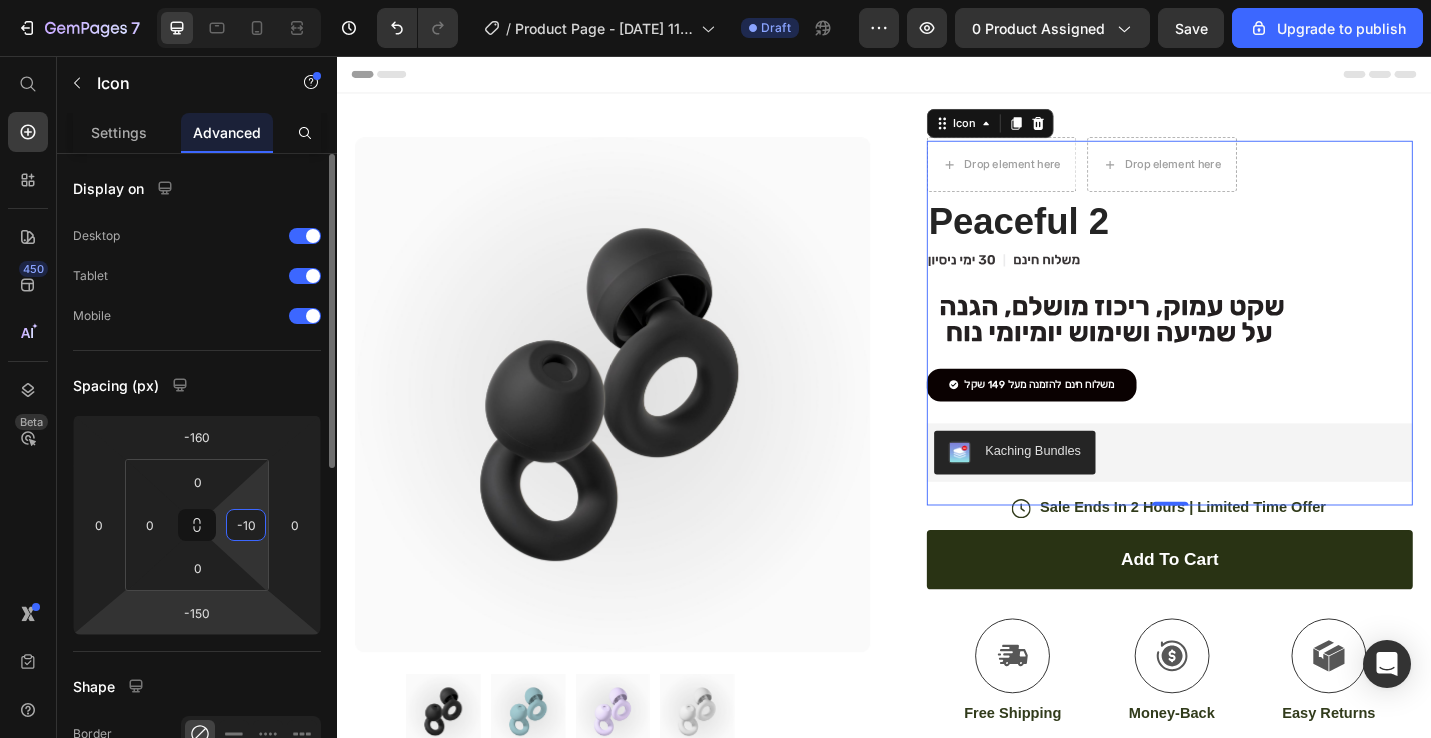 click on "7   /  Product Page - [DATE] 11:34:08 Draft Preview 0 product assigned  Save  Upgrade to publish 450 Beta Start with Sections Elements Hero Section Product Detail Brands Trusted Badges Guarantee Product Breakdown How to use Testimonials Compare Bundle FAQs Social Proof Brand Story Product List Collection Blog List Contact Sticky Add to Cart Custom Footer Browse Library 450 Layout
Row
Row
Row
Row Text
Heading
Text Block Button
Button
Button
Sticky Back to top Media" at bounding box center (715, 0) 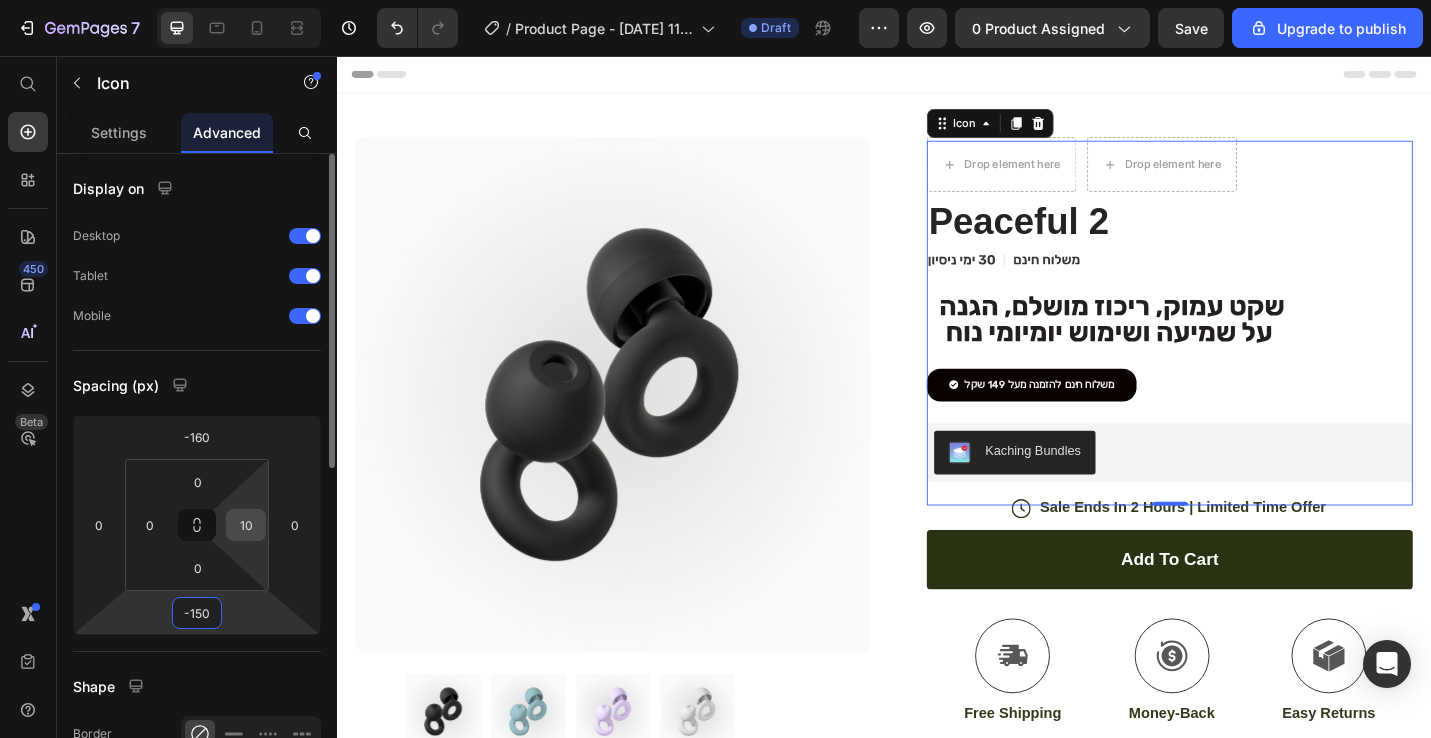 click on "10" at bounding box center [246, 525] 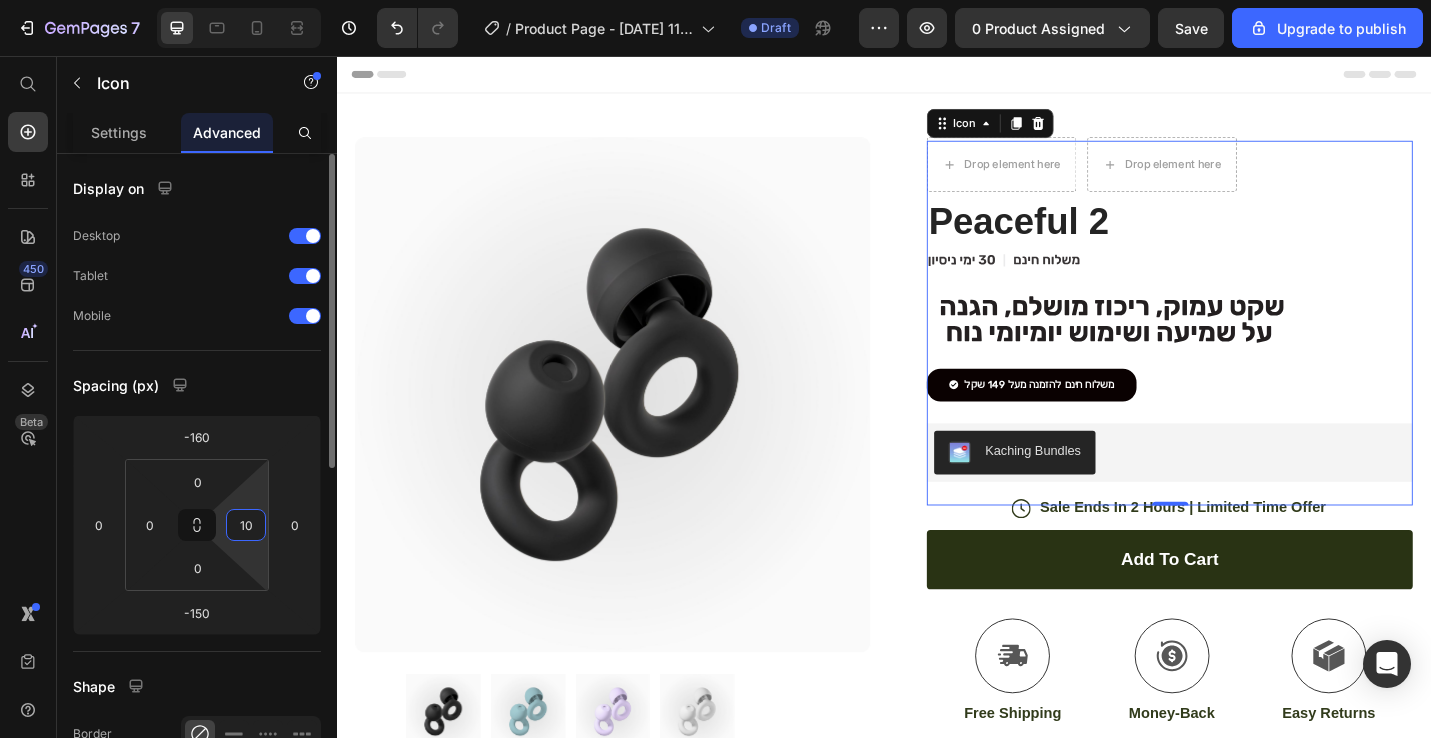 click on "10" at bounding box center [246, 525] 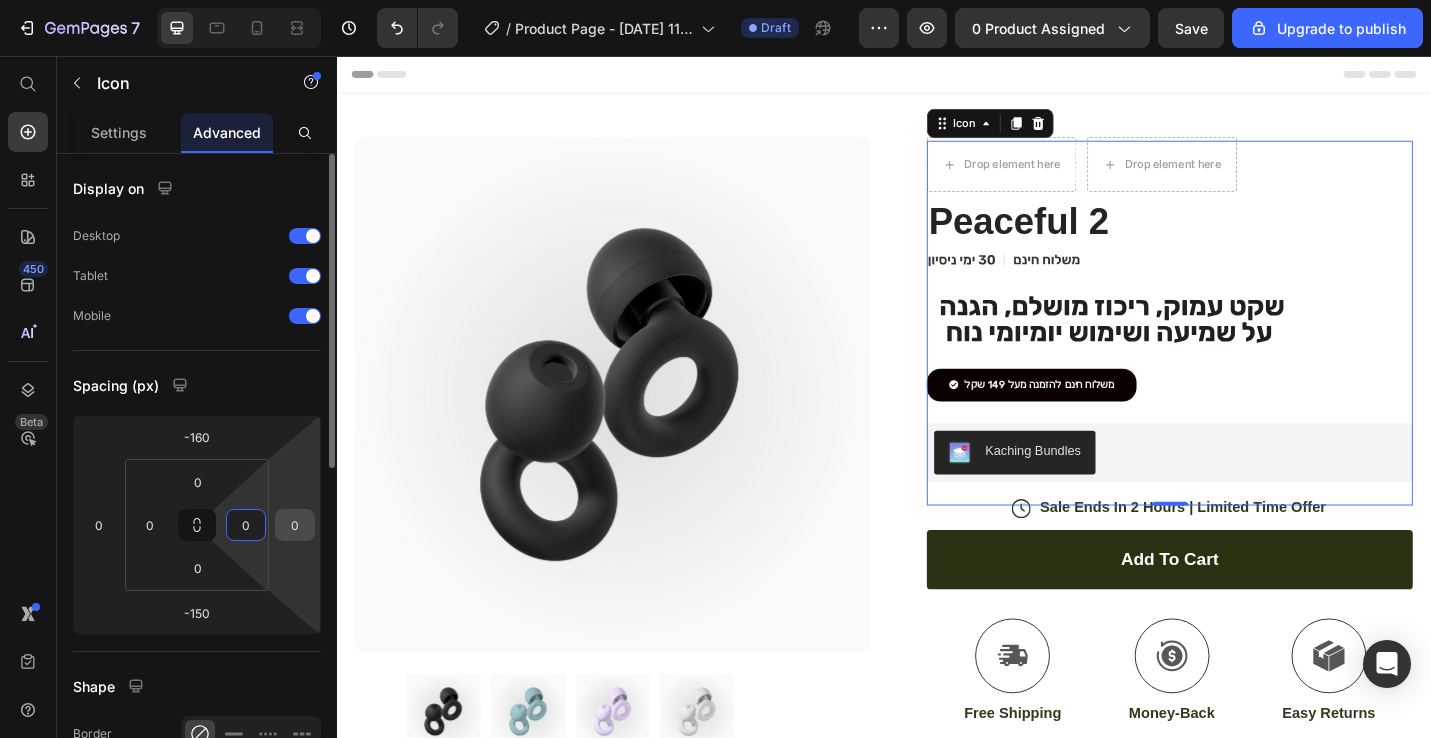 type on "0" 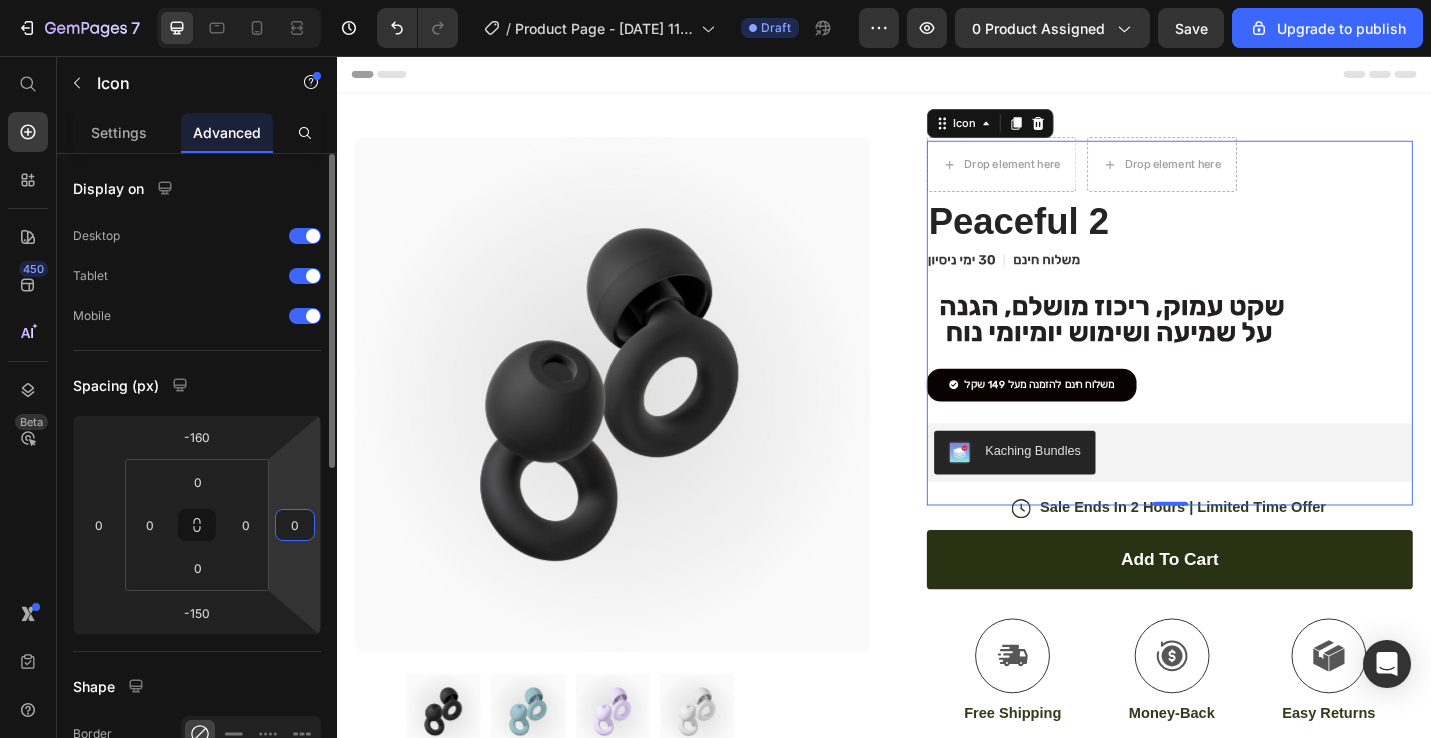 click on "0" at bounding box center (295, 525) 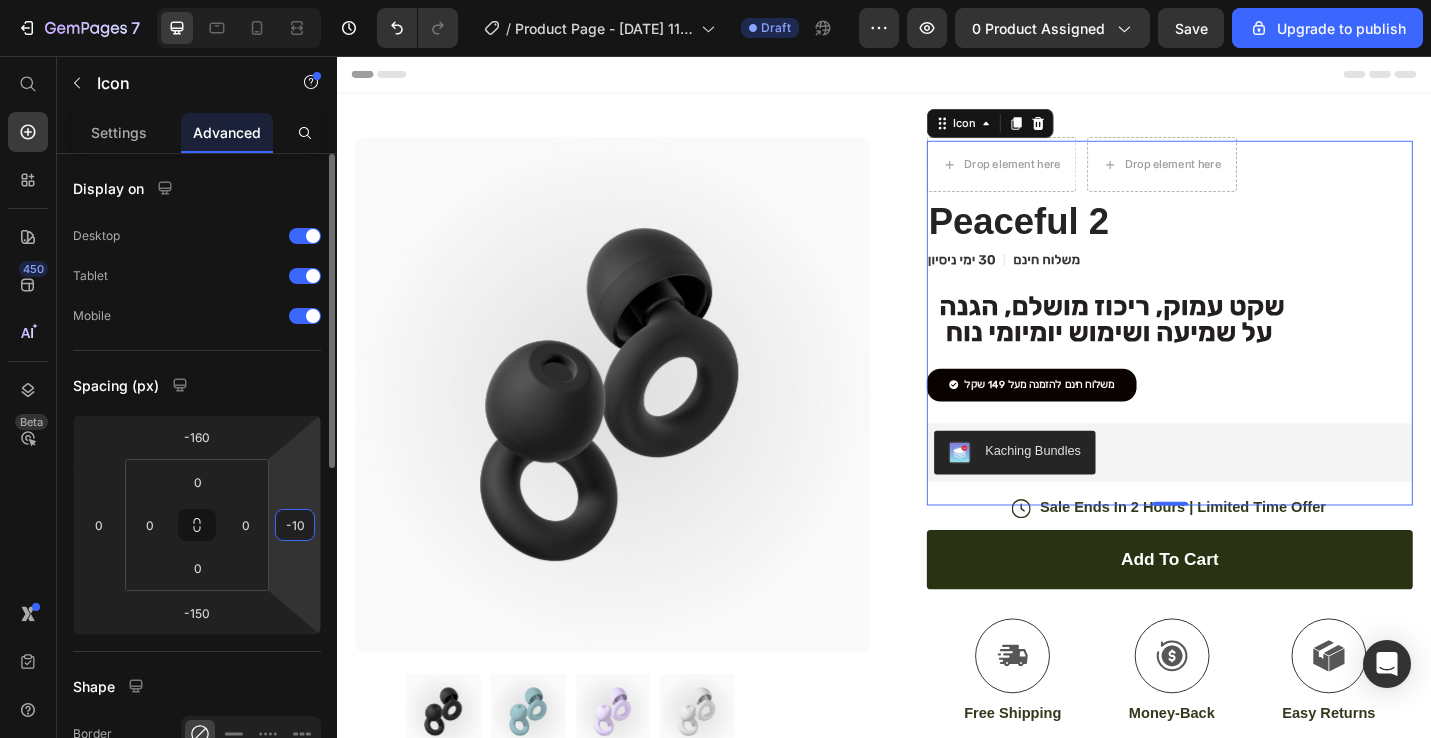 type on "-1" 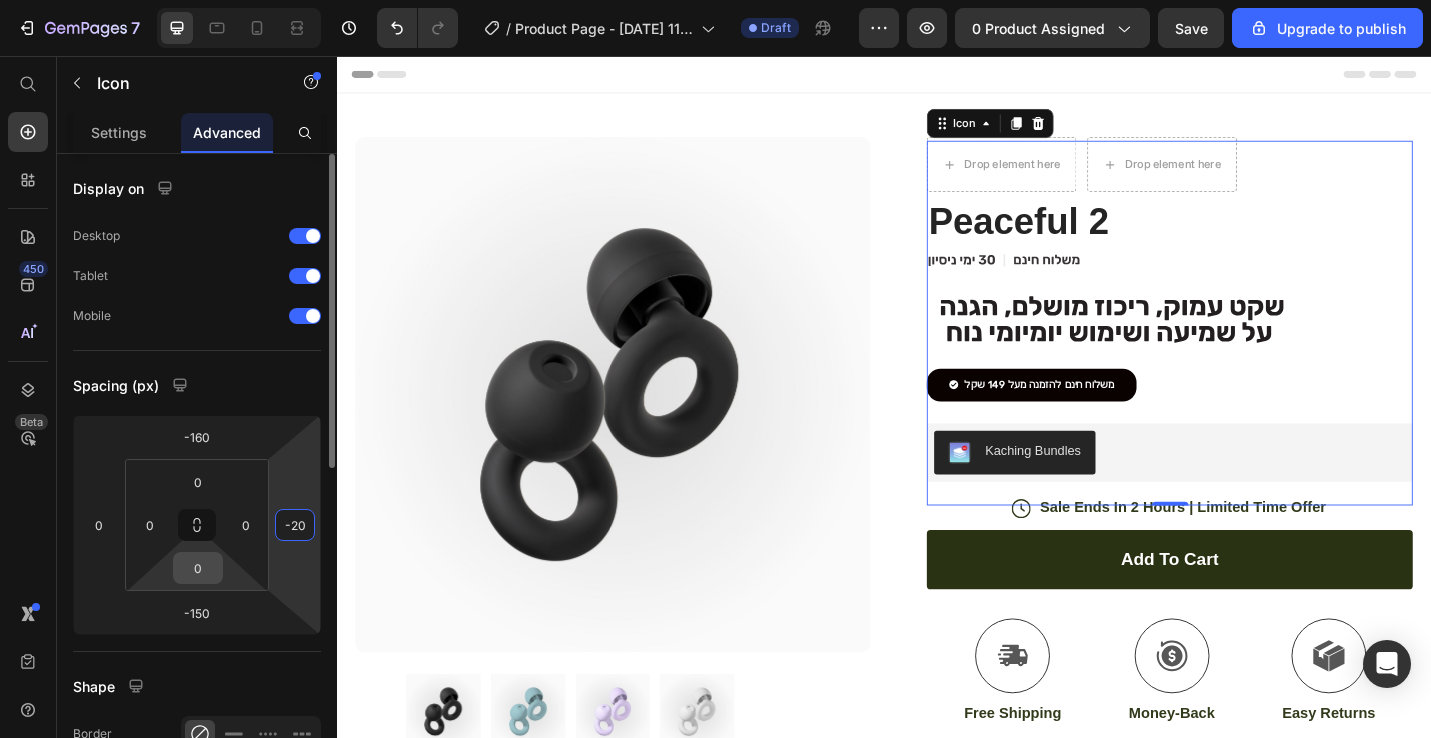 click on "0" at bounding box center (198, 568) 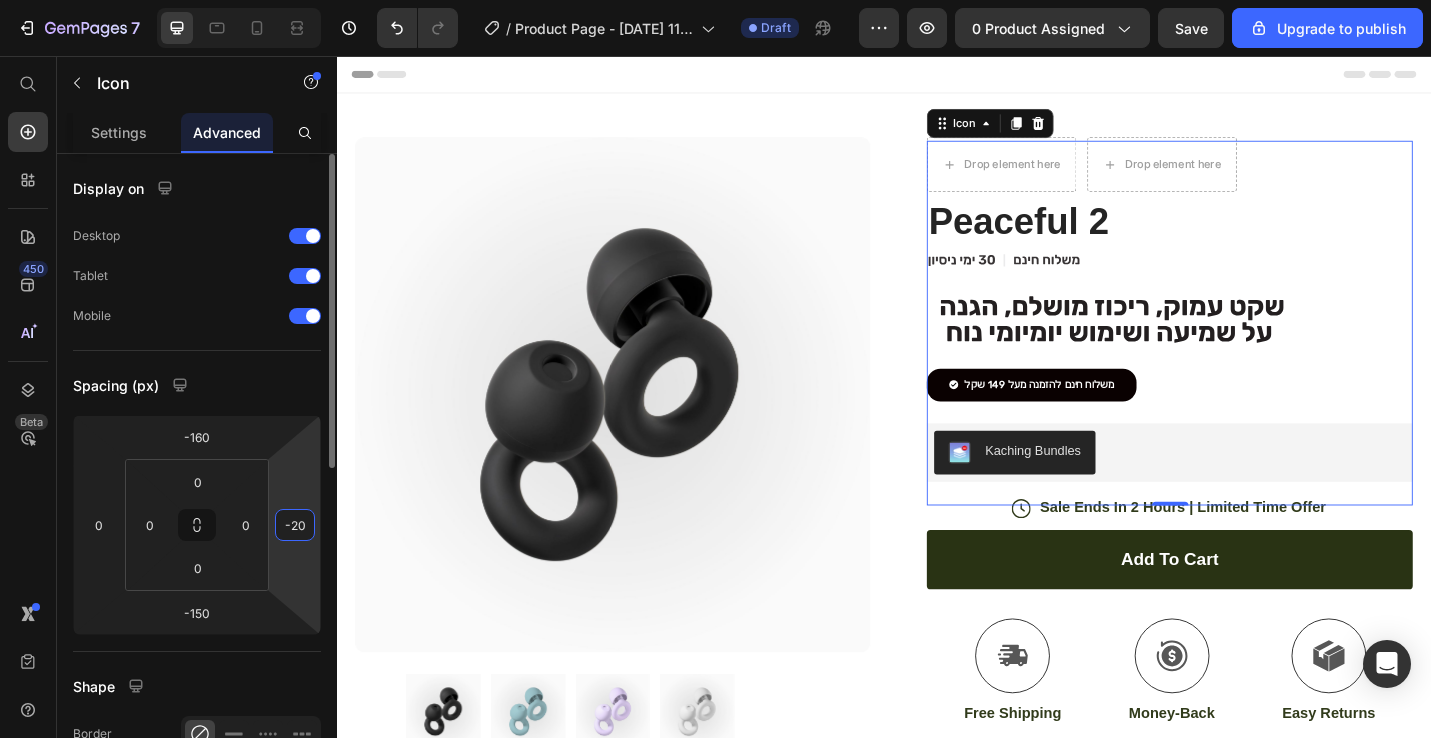 click on "-20" at bounding box center [295, 525] 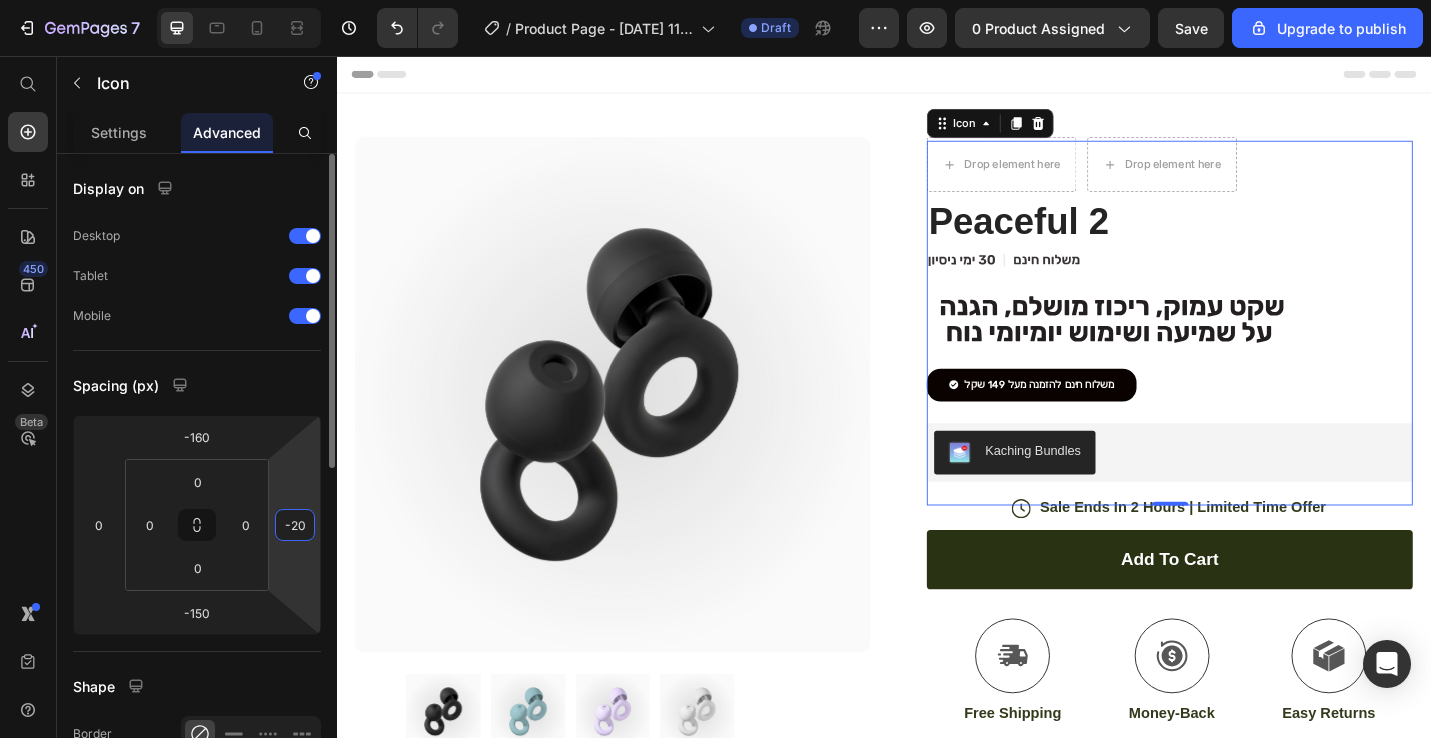 click on "-20" at bounding box center [295, 525] 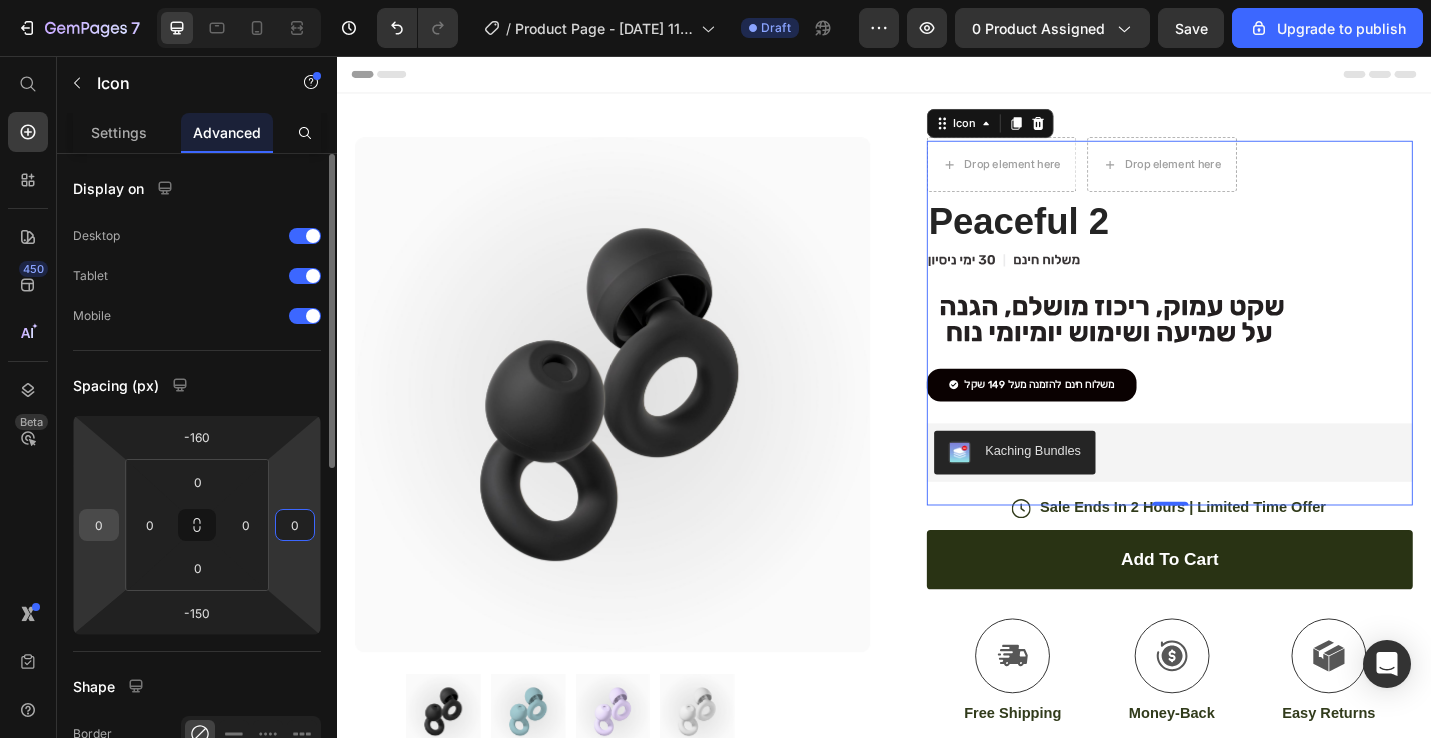 type on "0" 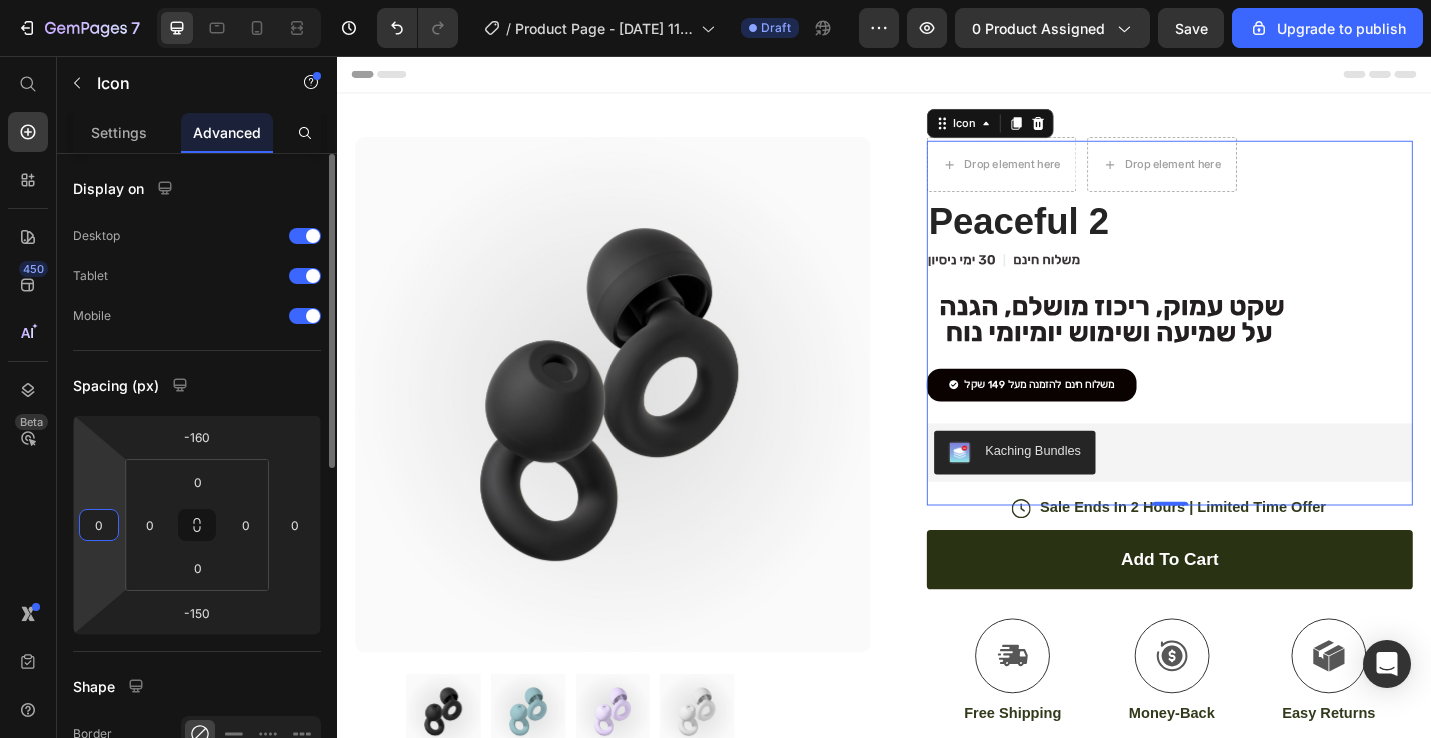 click on "0" at bounding box center [99, 525] 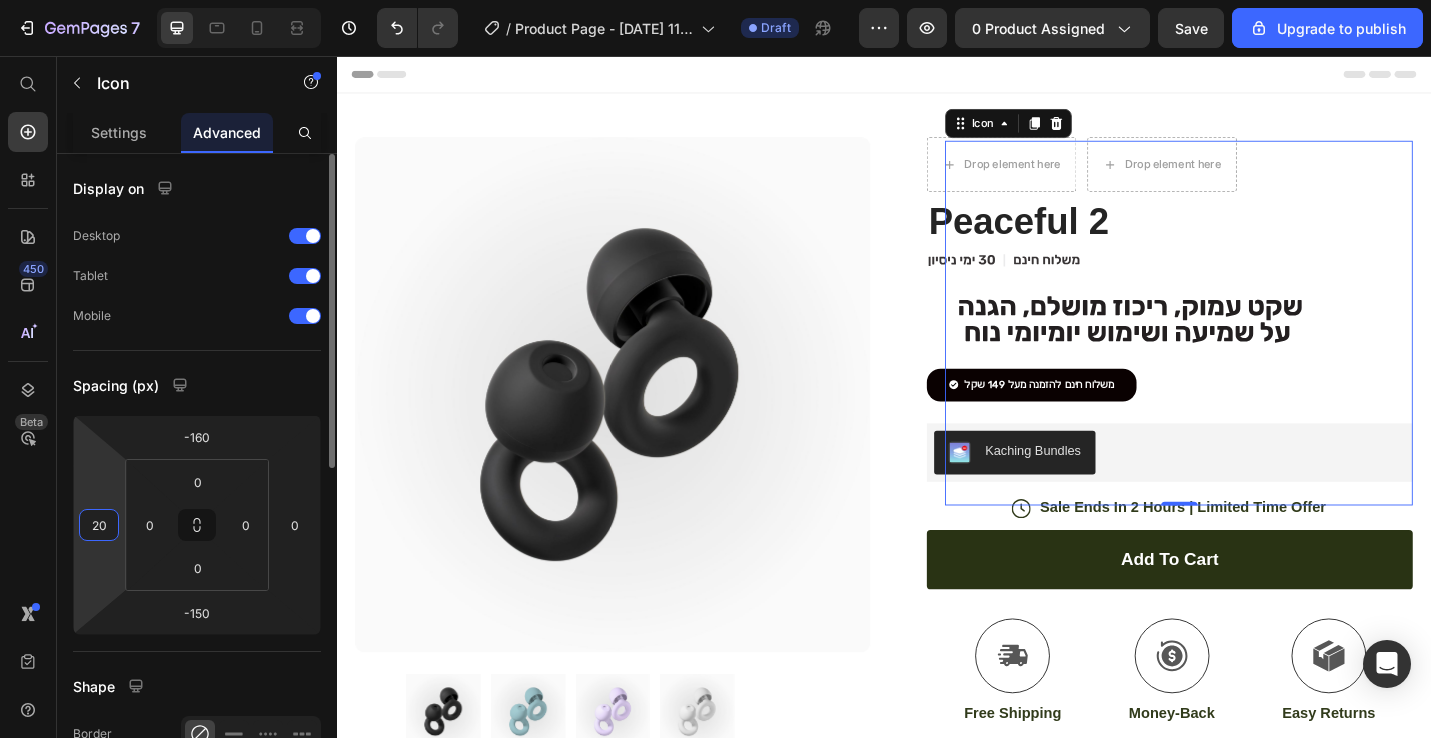 type on "2" 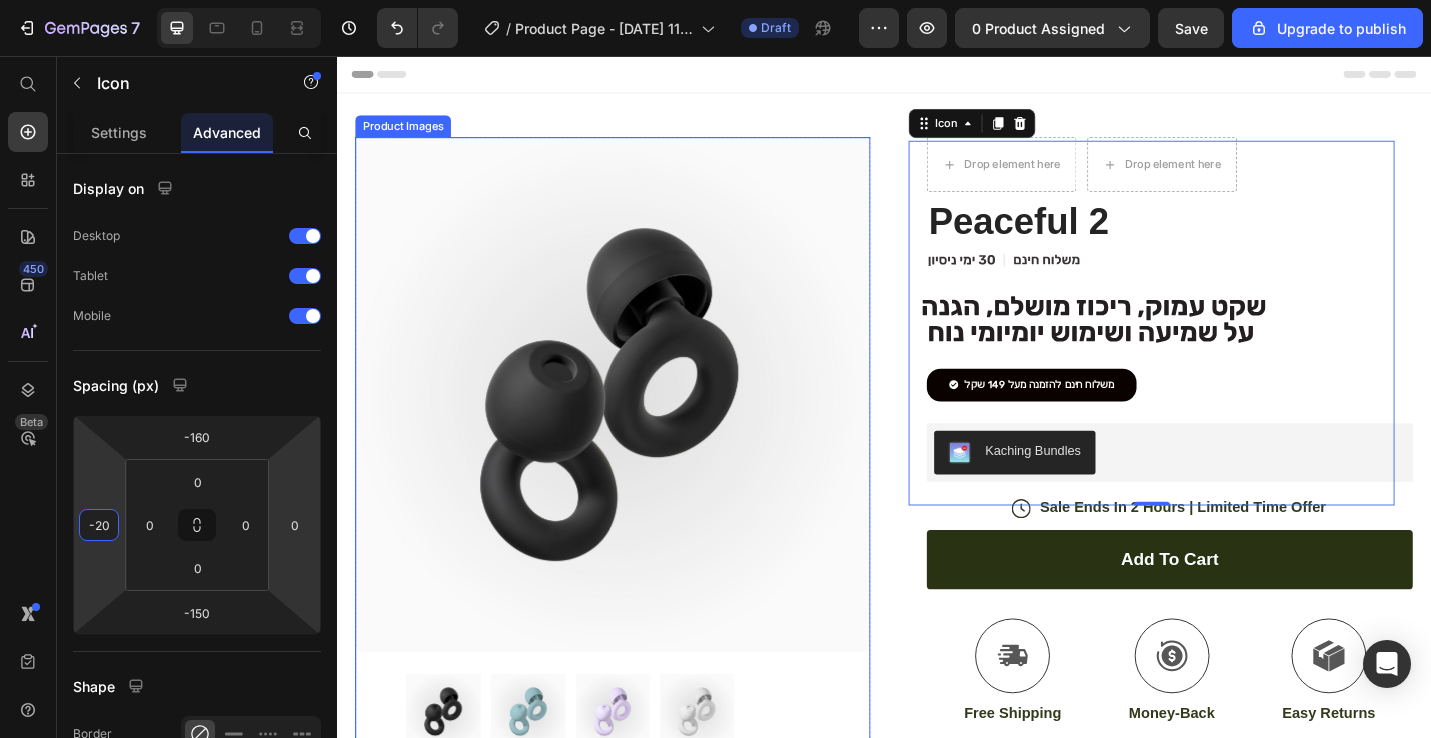 type on "-2" 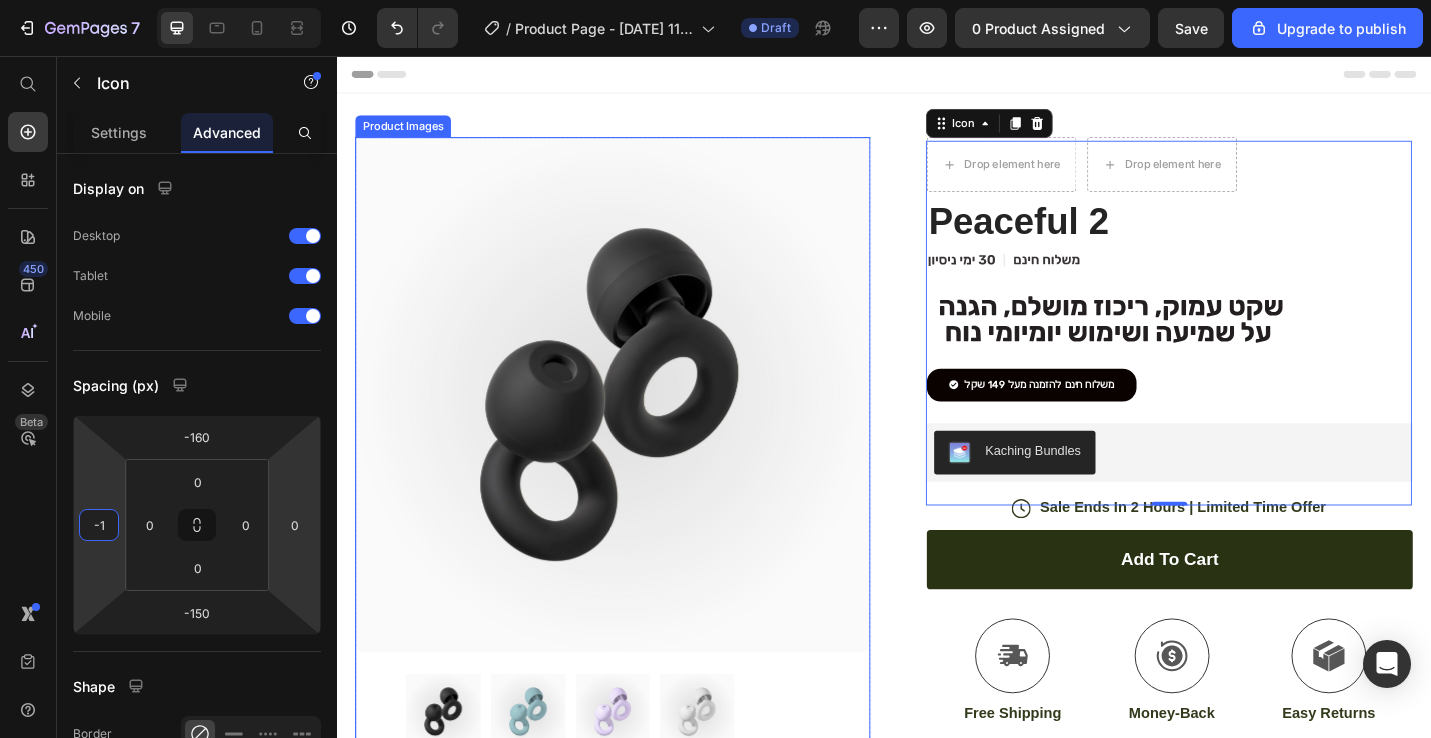 type on "-17" 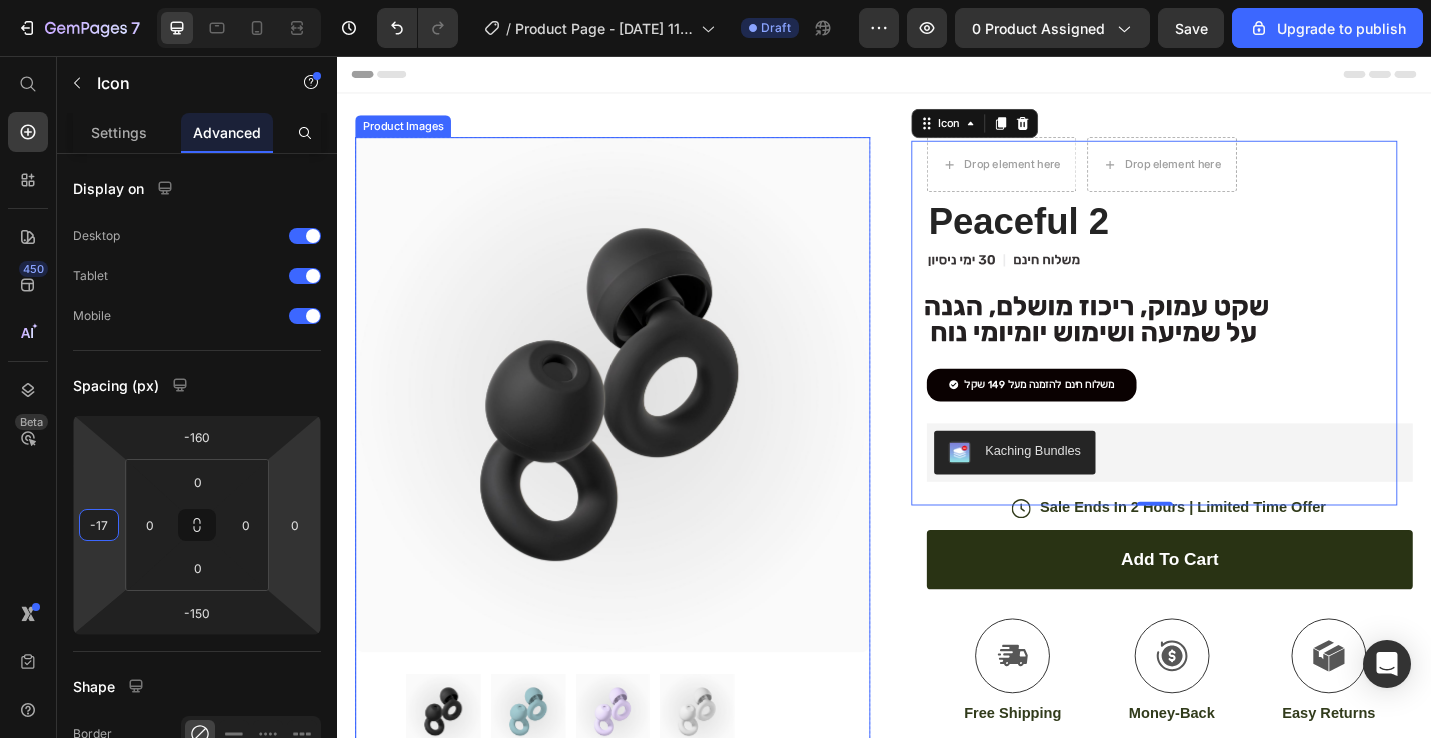 click at bounding box center (639, 427) 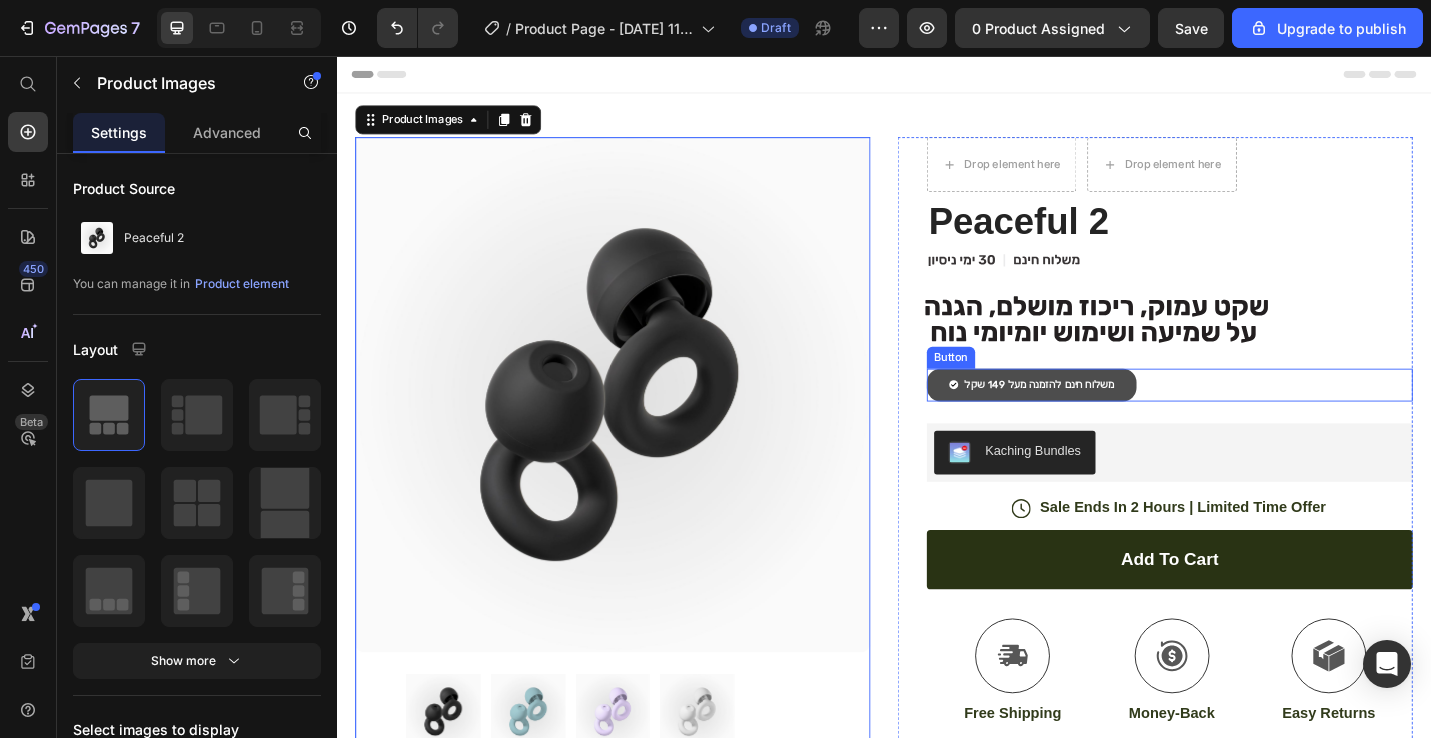 click on ".id574444261785732068 .st0 {
fill: #010101;
fill-rule: evenodd;
}
.id574444261785732068 .st1 {
fill: #fff;
stroke: #231f20;
stroke-miterlimit: 10;
}
משלוח חינם להזמנה מעל 149 שקל" at bounding box center (1099, 417) 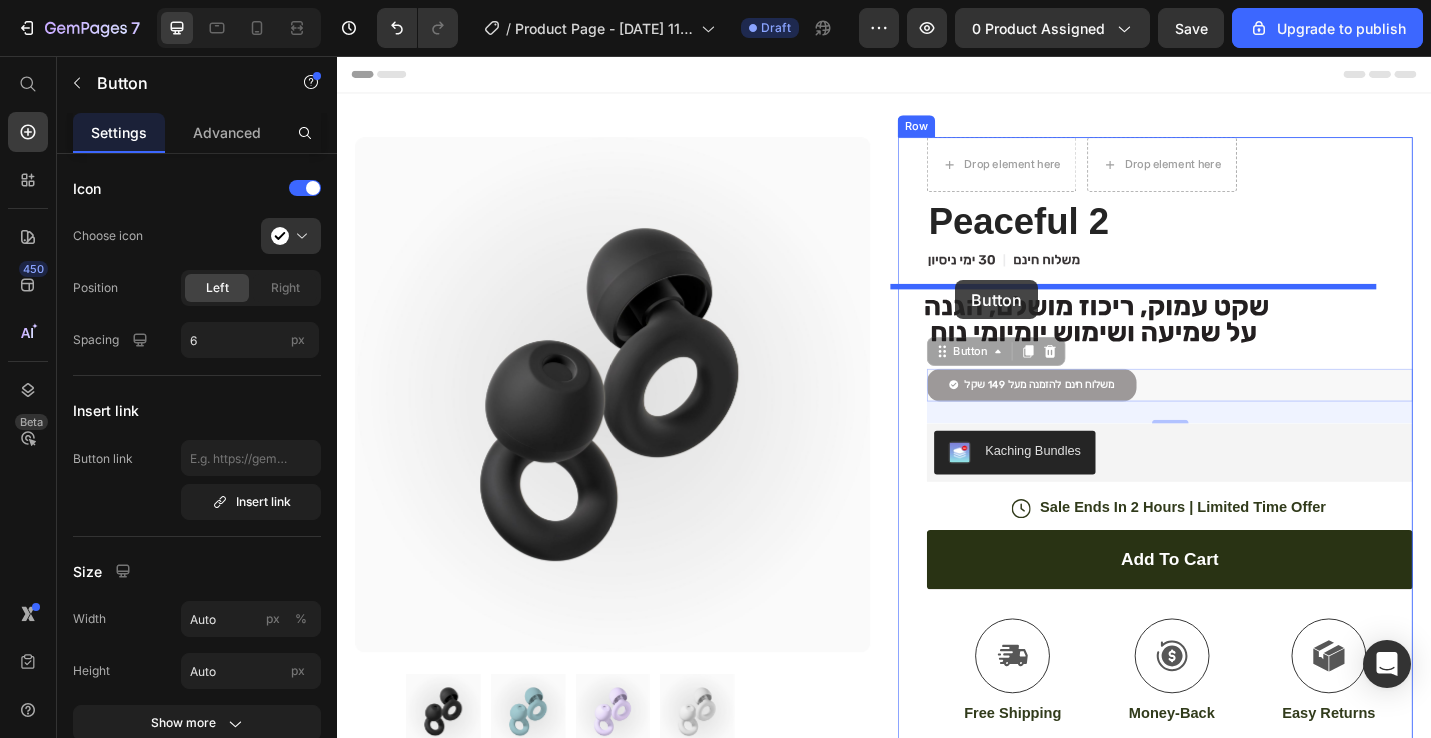 drag, startPoint x: 999, startPoint y: 381, endPoint x: 1015, endPoint y: 302, distance: 80.60397 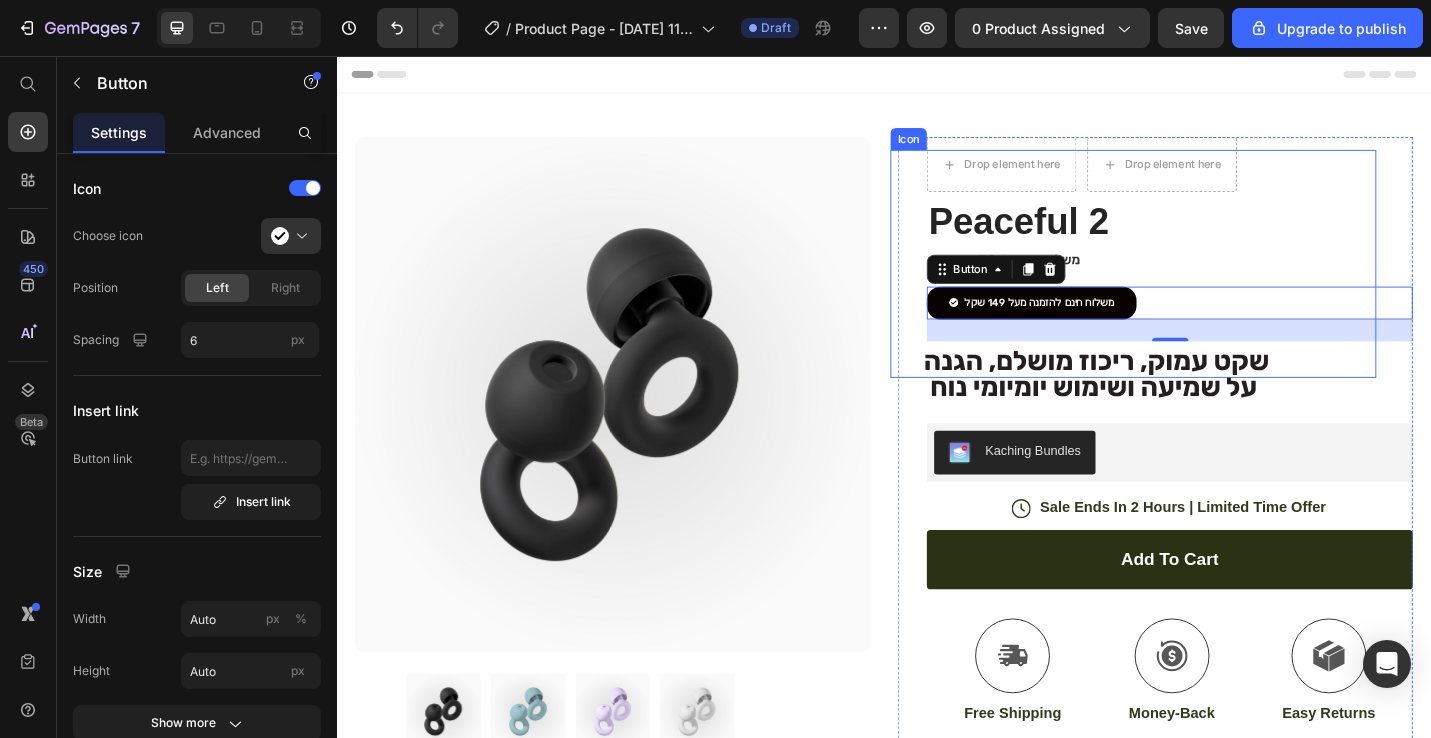 click on ".id574758844064858904 .st0 {
fill: #231f20;
}
.id574758844064858904 .st1 {
display: none;
fill: #d1d3d4;
}
.id574758844064858904 .st1, .st2 {
opacity: .8;
}
.id574758844064858904 .st3 {
opacity: .9;
}
.id574758844064858904 .st2 {
fill: none;
stroke: #e6e7e8;
stroke-miterlimit: 10;
stroke-width: 14px;
}" 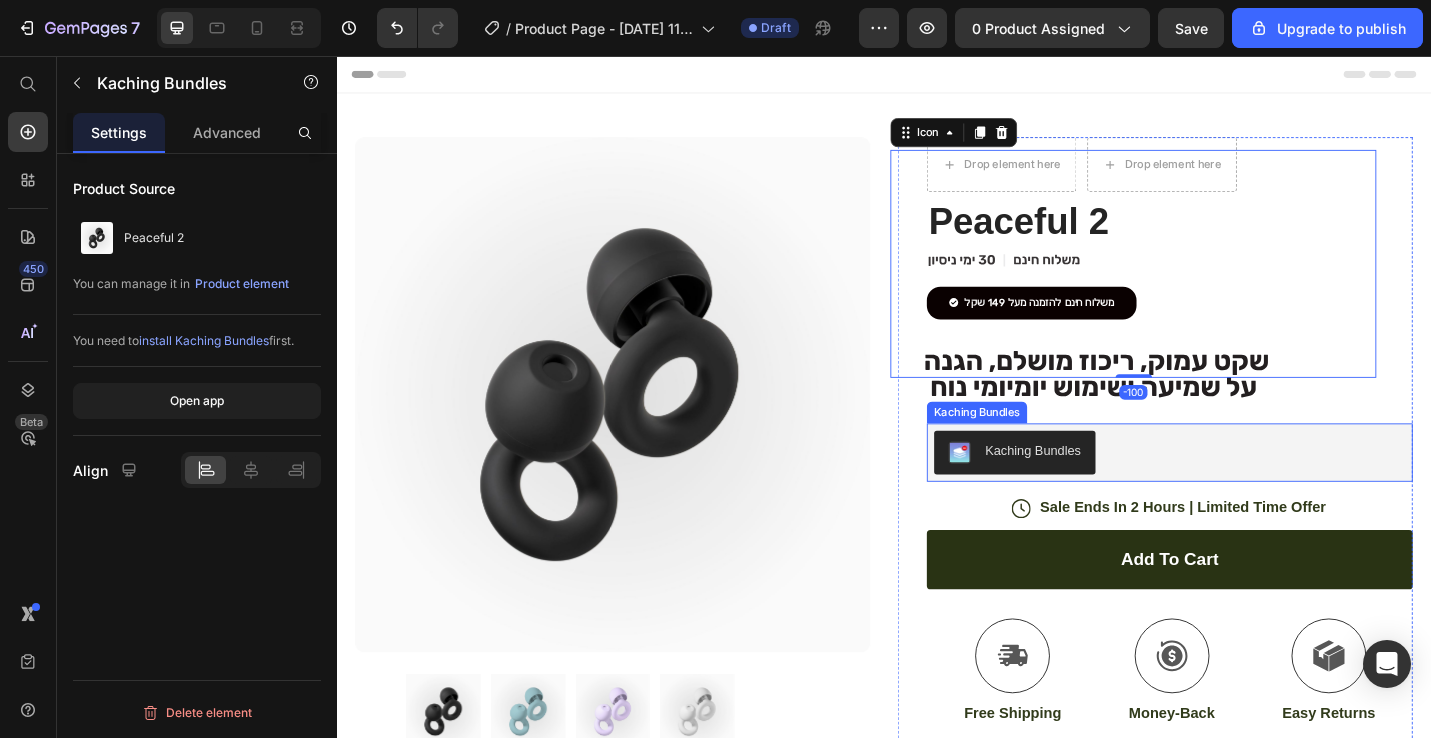 click on "Kaching Bundles" at bounding box center (1250, 491) 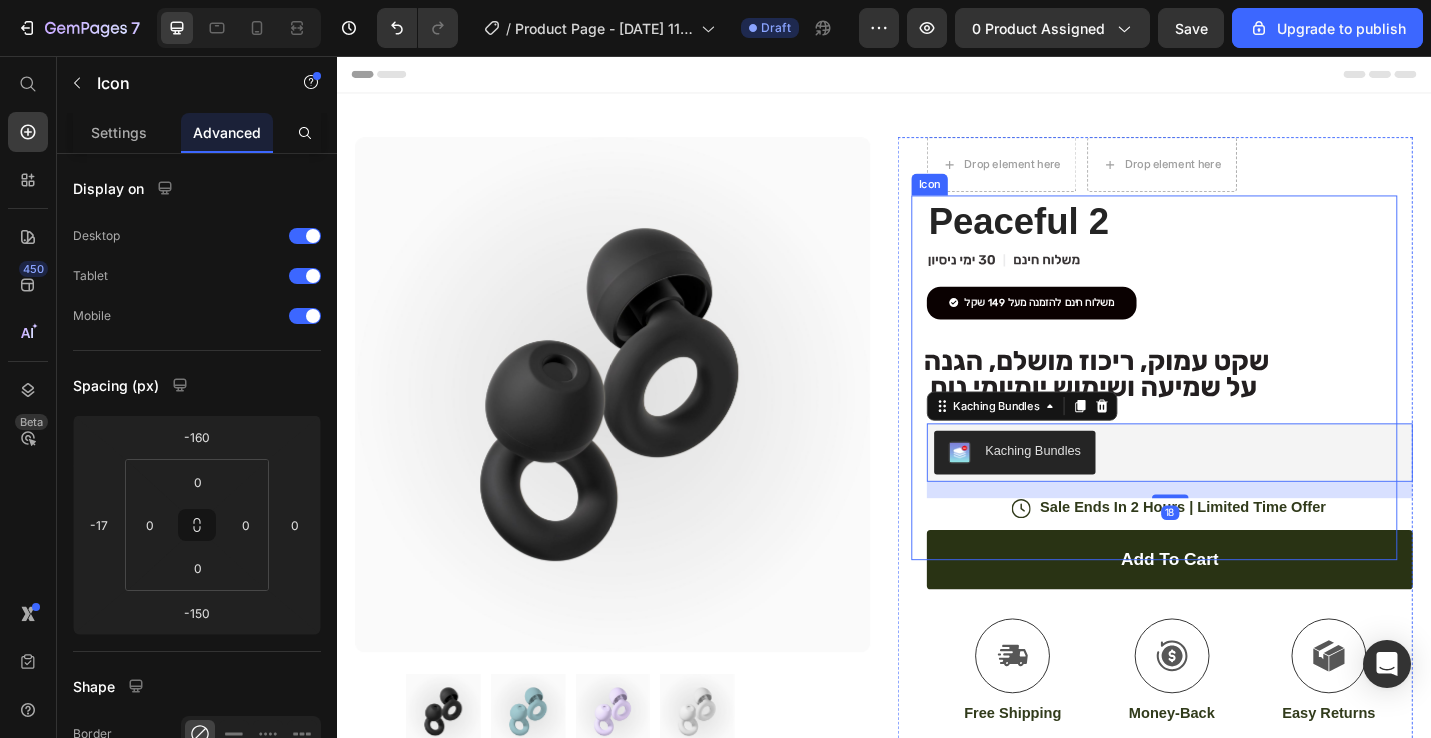 click on ".id574760166596019239 .st0 {
fill: #231f20;
}" 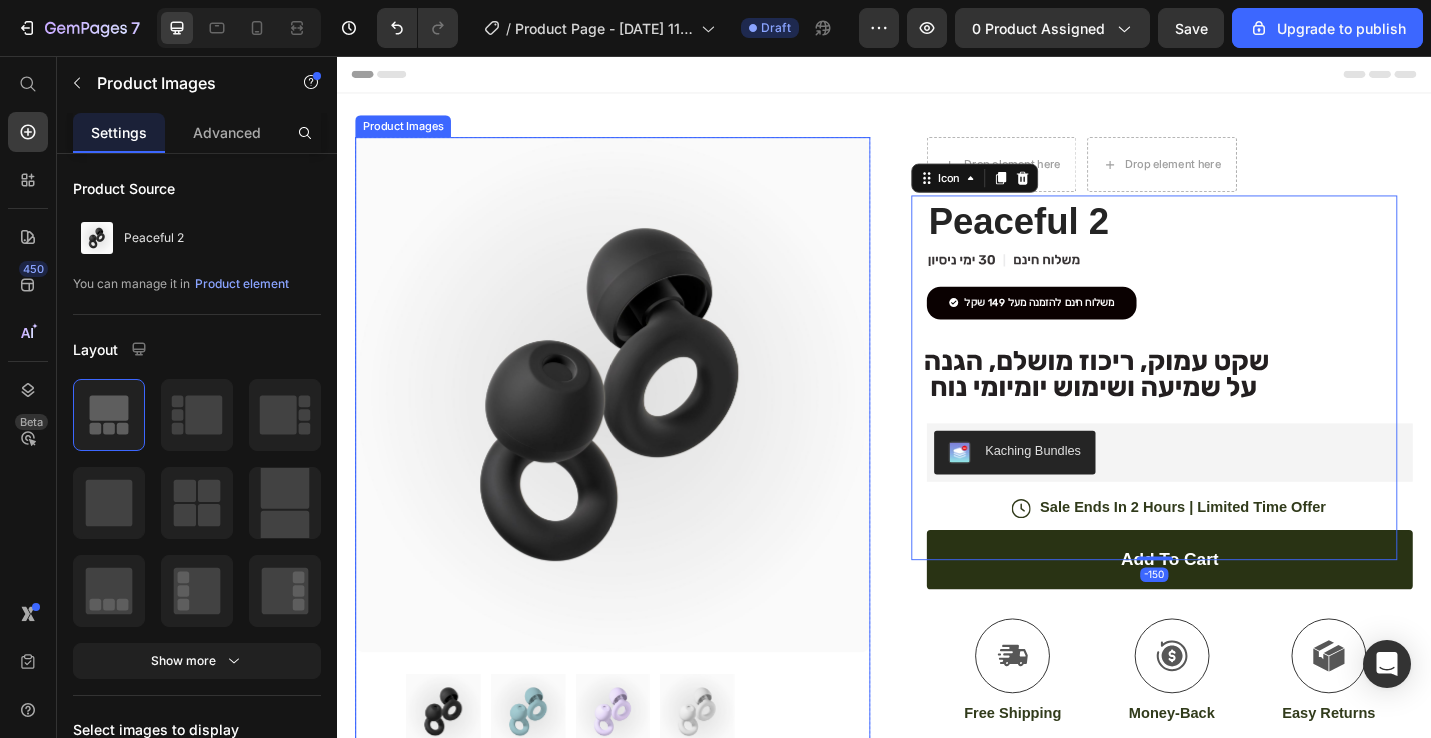 click at bounding box center (639, 427) 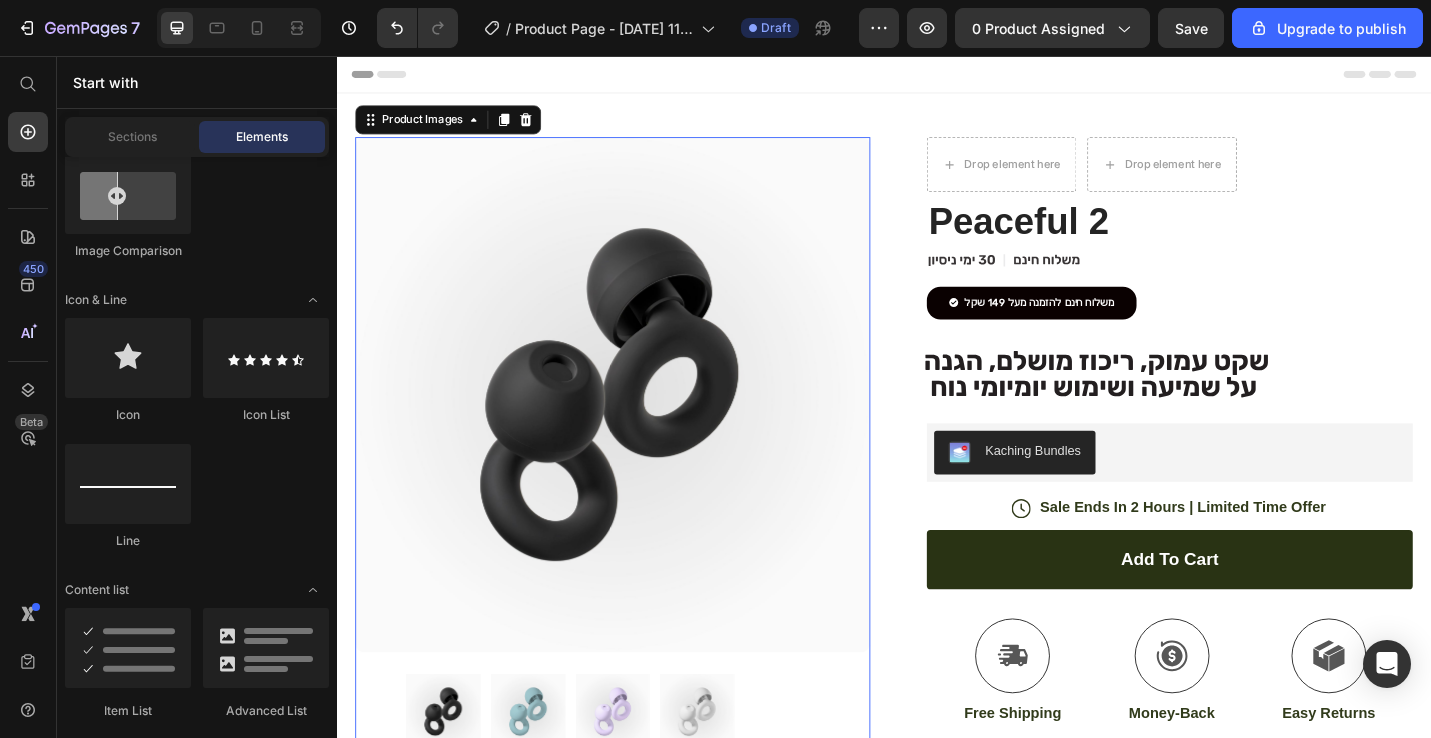 click on "Header" at bounding box center [937, 76] 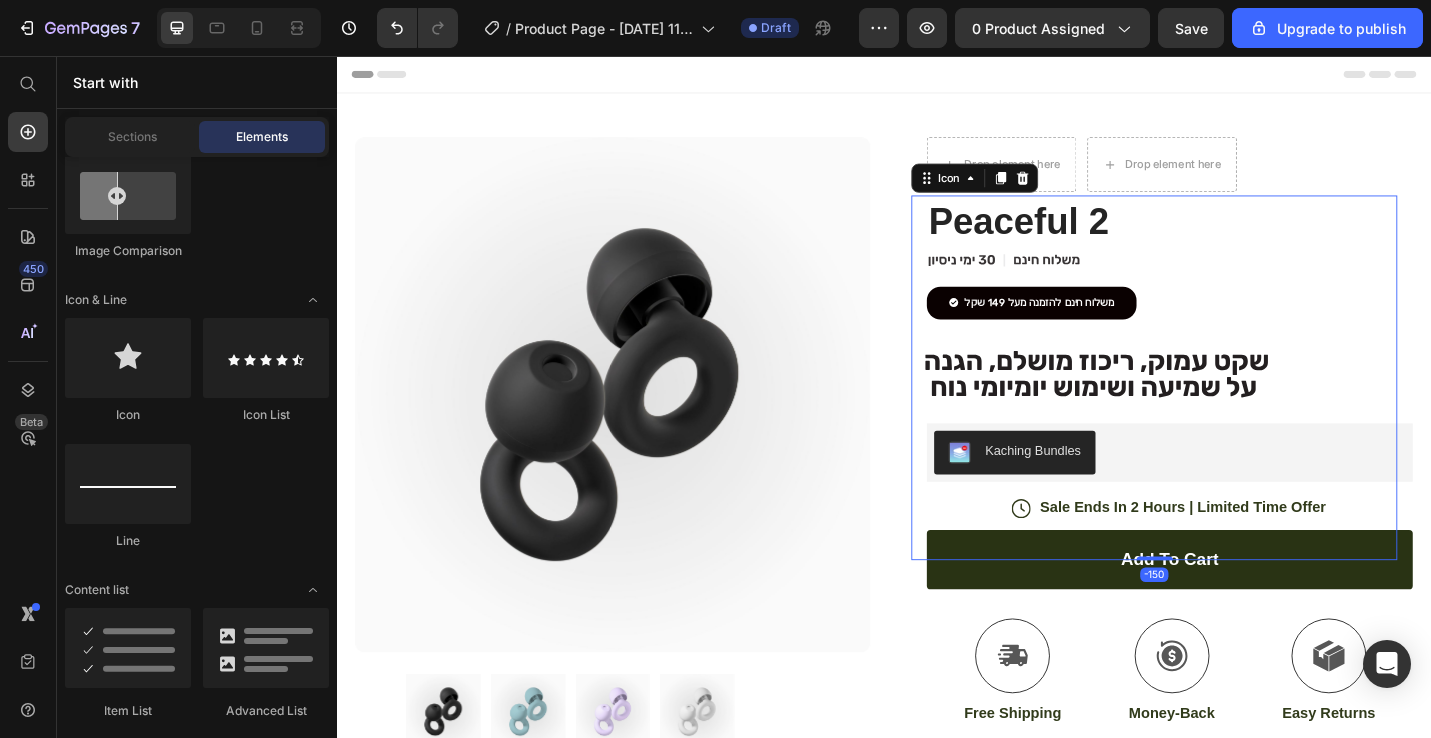 click on ".id574760166596019239 .st0 {
fill: #231f20;
}" 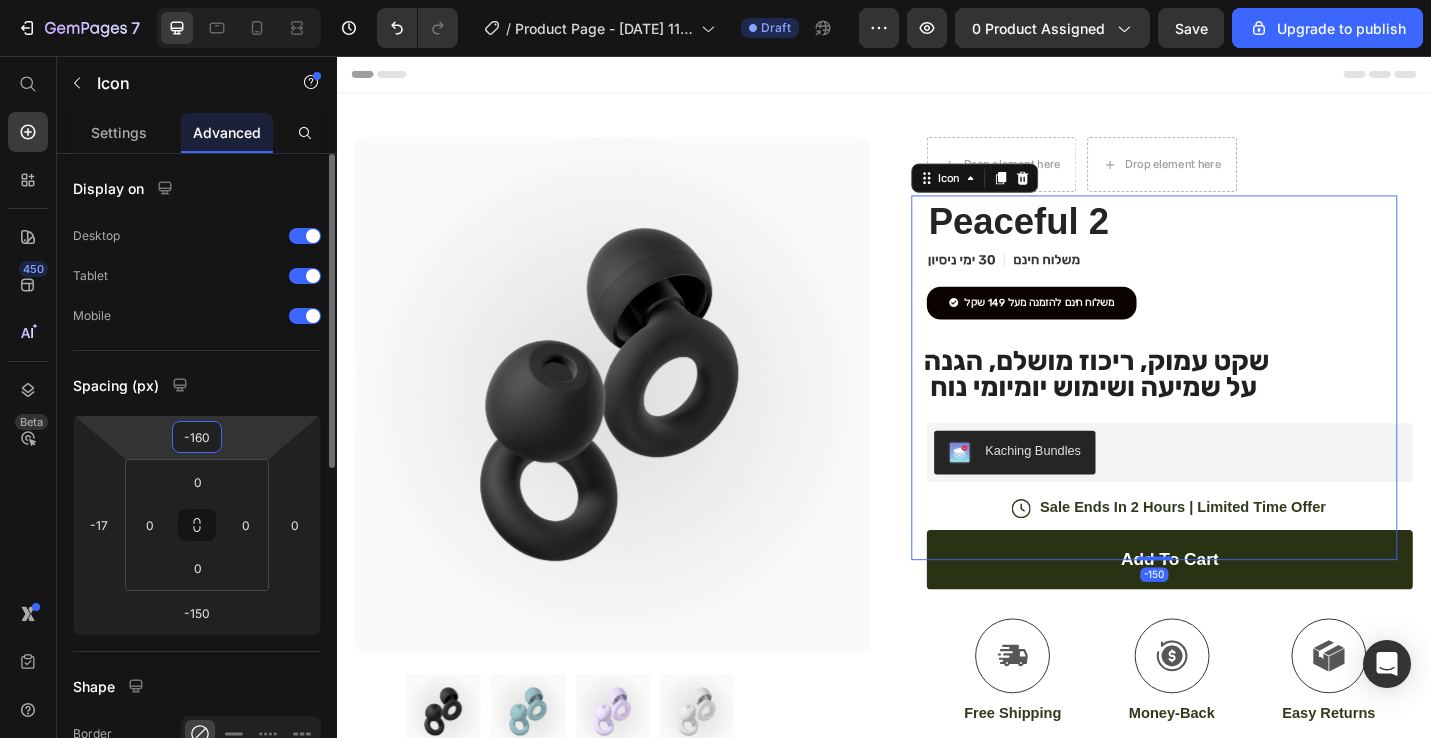 click on "-160" at bounding box center [197, 437] 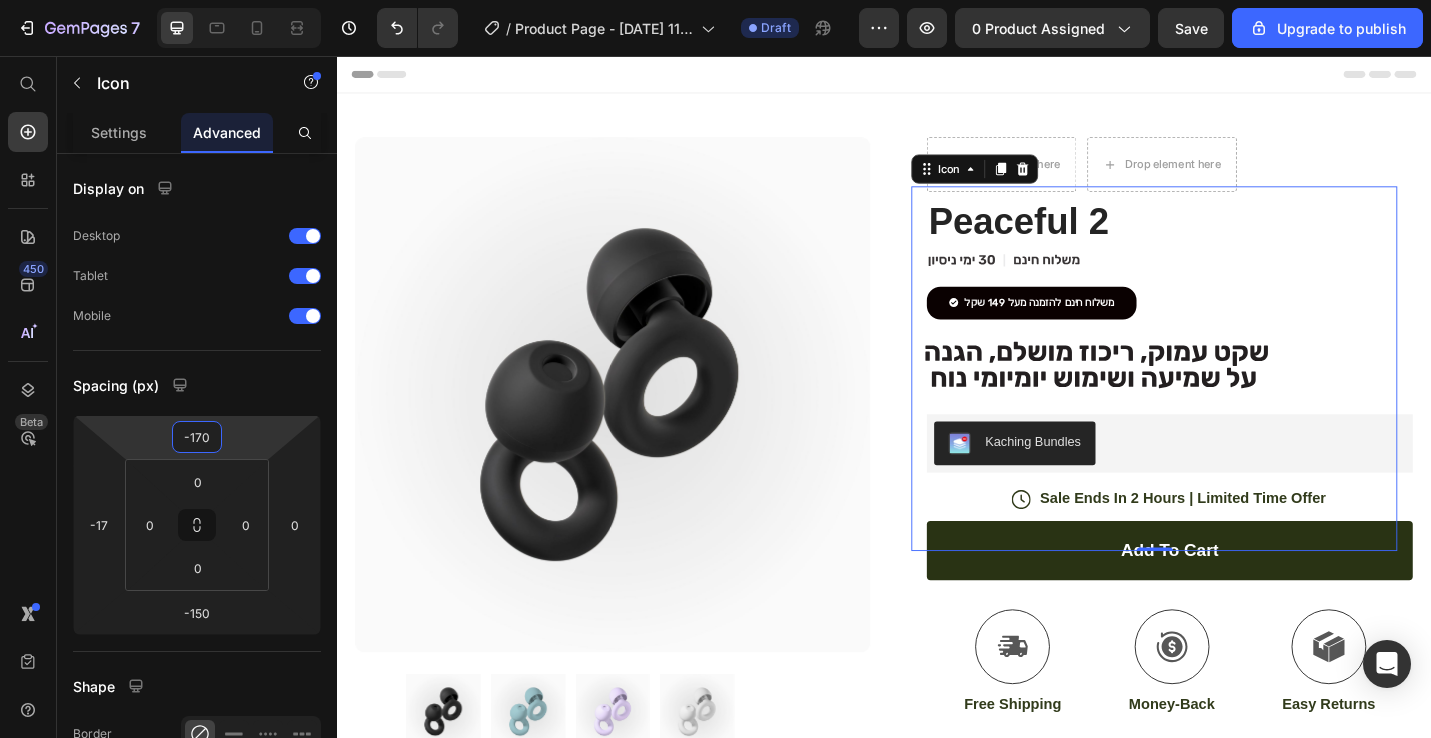 type on "-170" 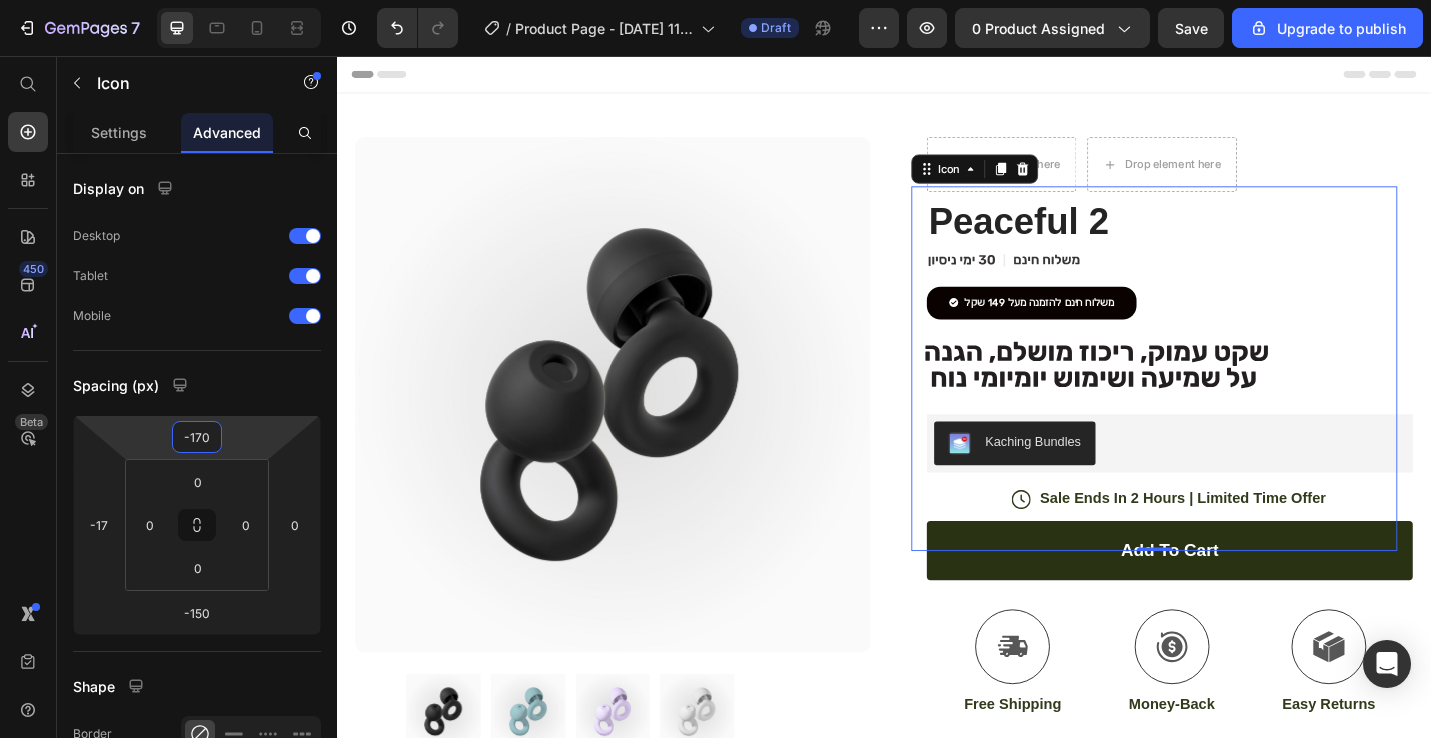 click on ".id574760166596019239 .st0 {
fill: #231f20;
}" 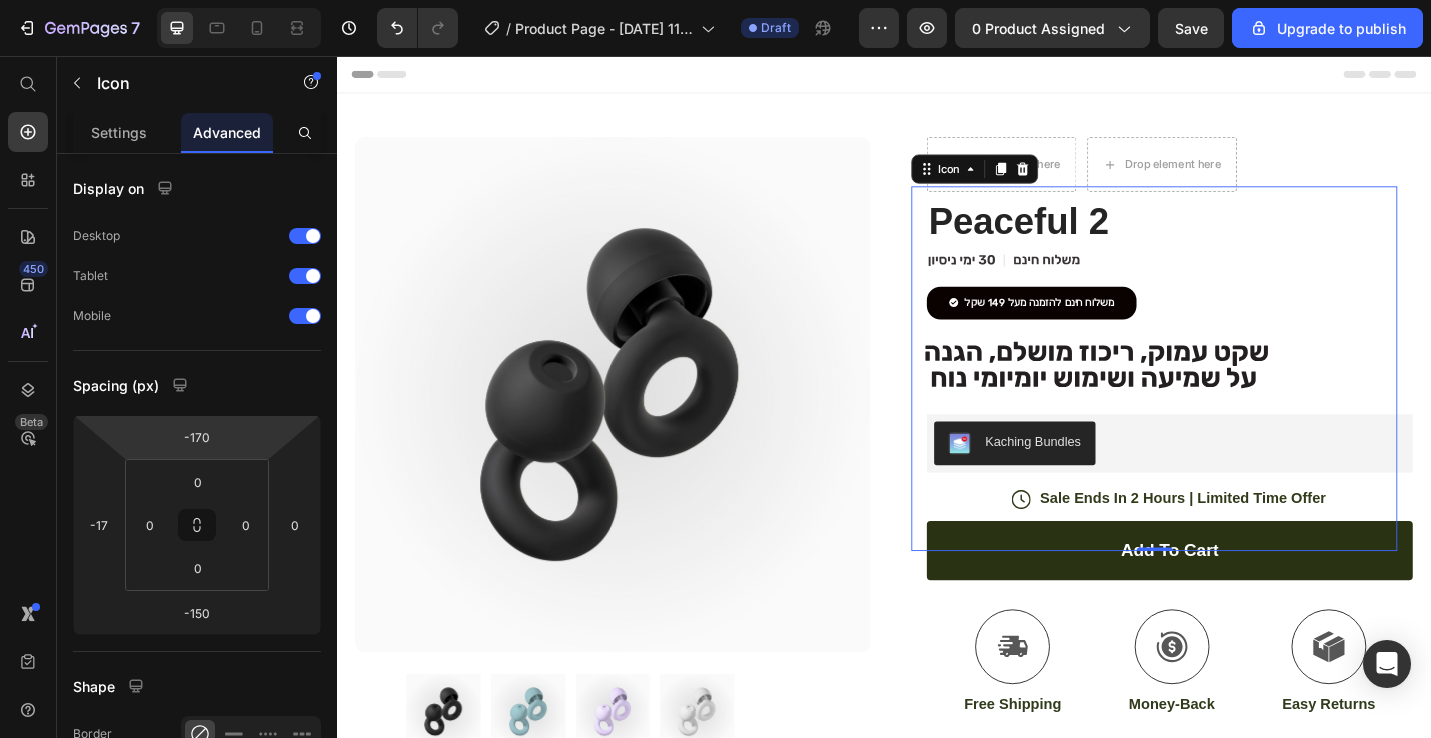 click on ".id574760166596019239 .st0 {
fill: #231f20;
}" 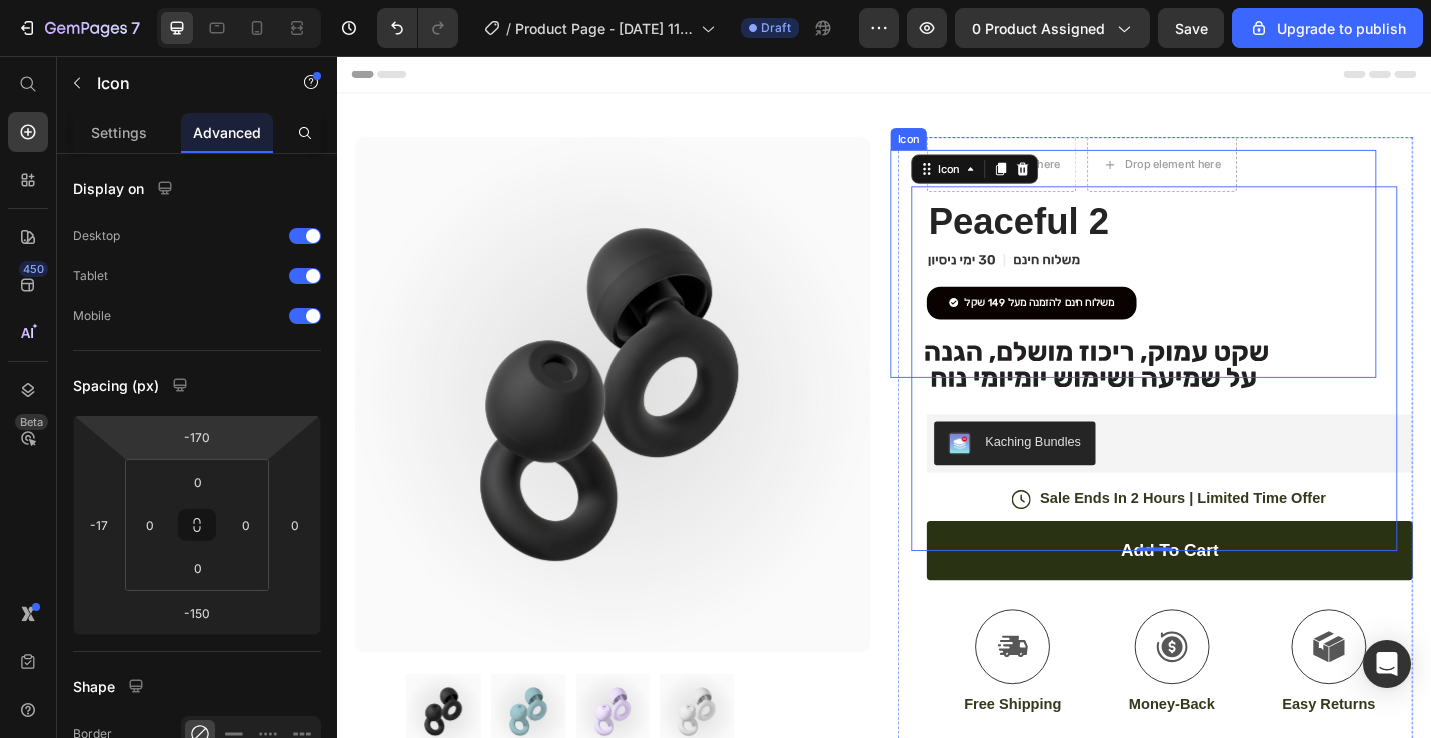 click on ".id574758844064858904 .st0 {
fill: #231f20;
}
.id574758844064858904 .st1 {
display: none;
fill: #d1d3d4;
}
.id574758844064858904 .st1, .st2 {
opacity: .8;
}
.id574758844064858904 .st3 {
opacity: .9;
}
.id574758844064858904 .st2 {
fill: none;
stroke: #e6e7e8;
stroke-miterlimit: 10;
stroke-width: 14px;
}" 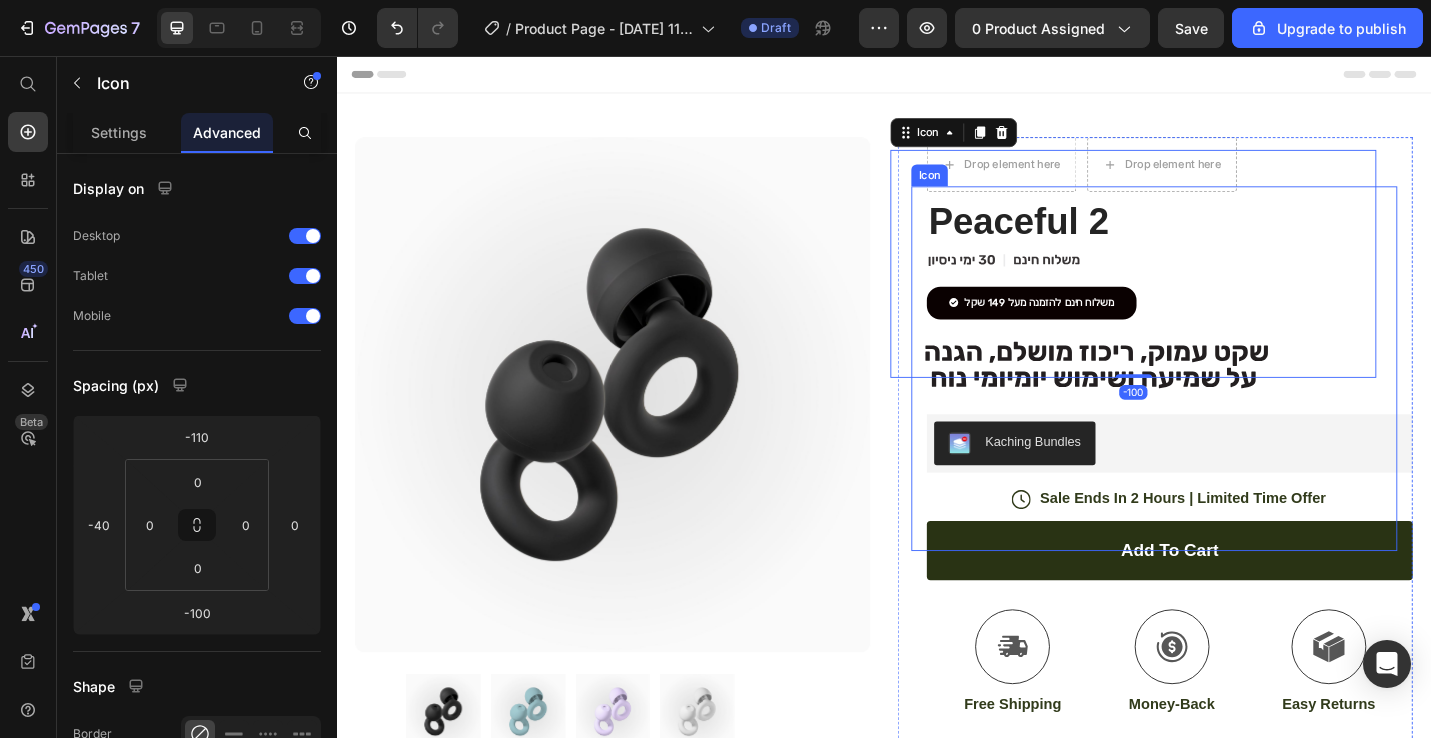 click on ".id574760166596019239 .st0 {
fill: #231f20;
}" 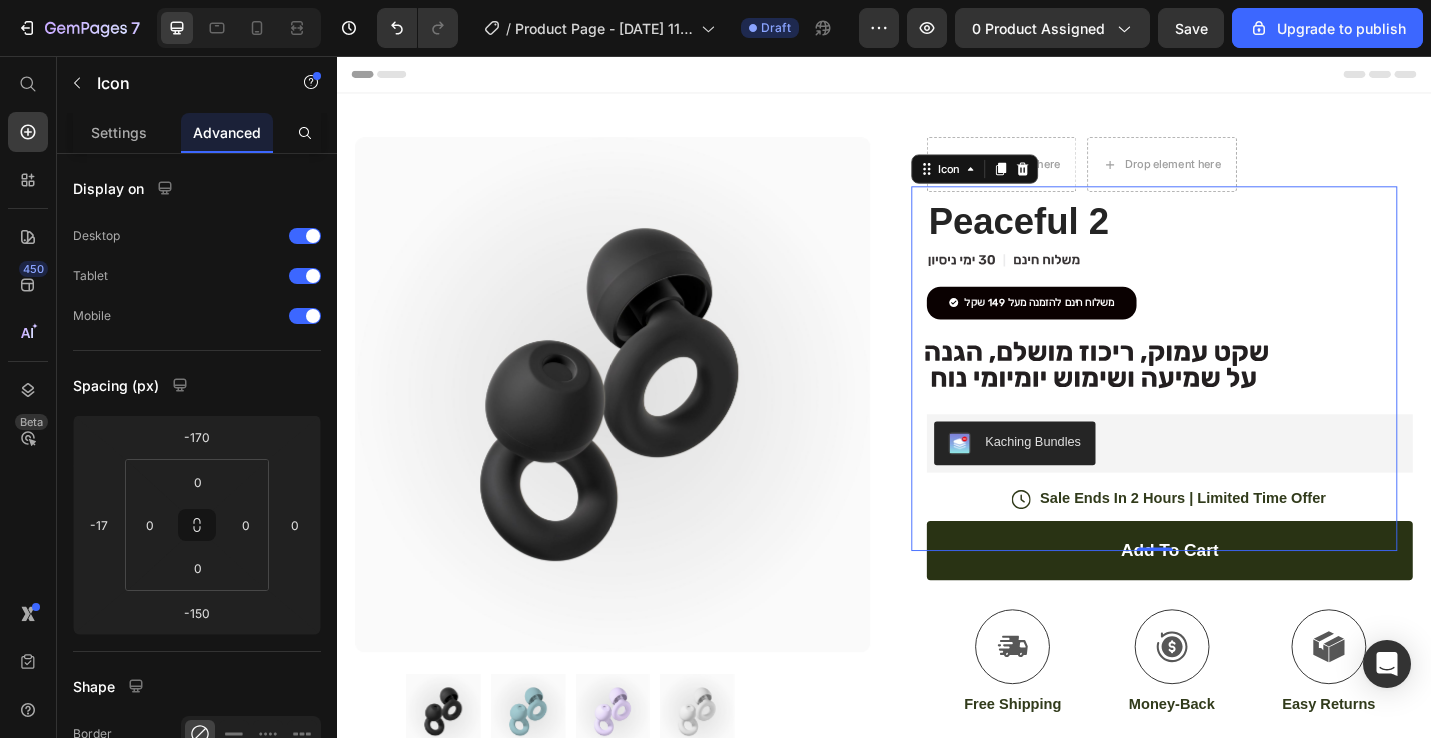 type on "-160" 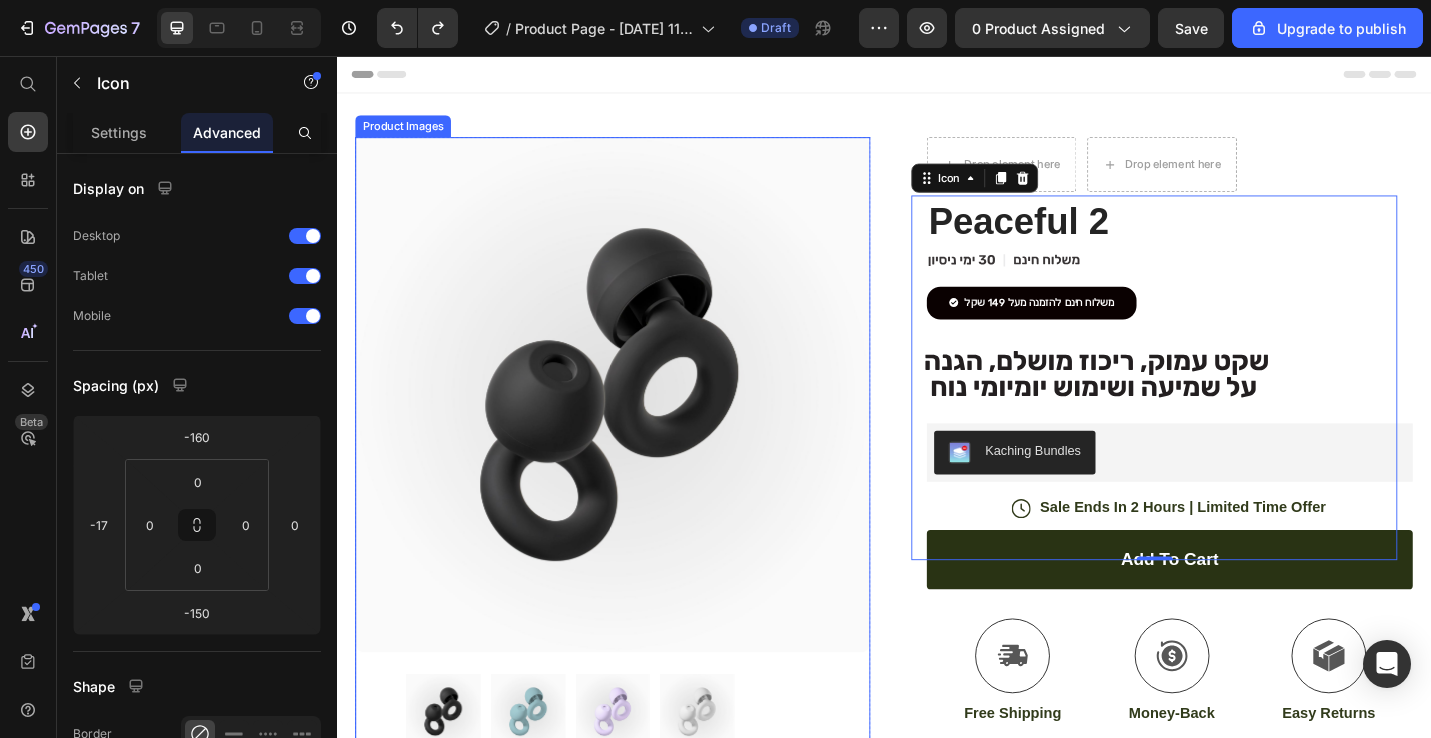 click at bounding box center [639, 427] 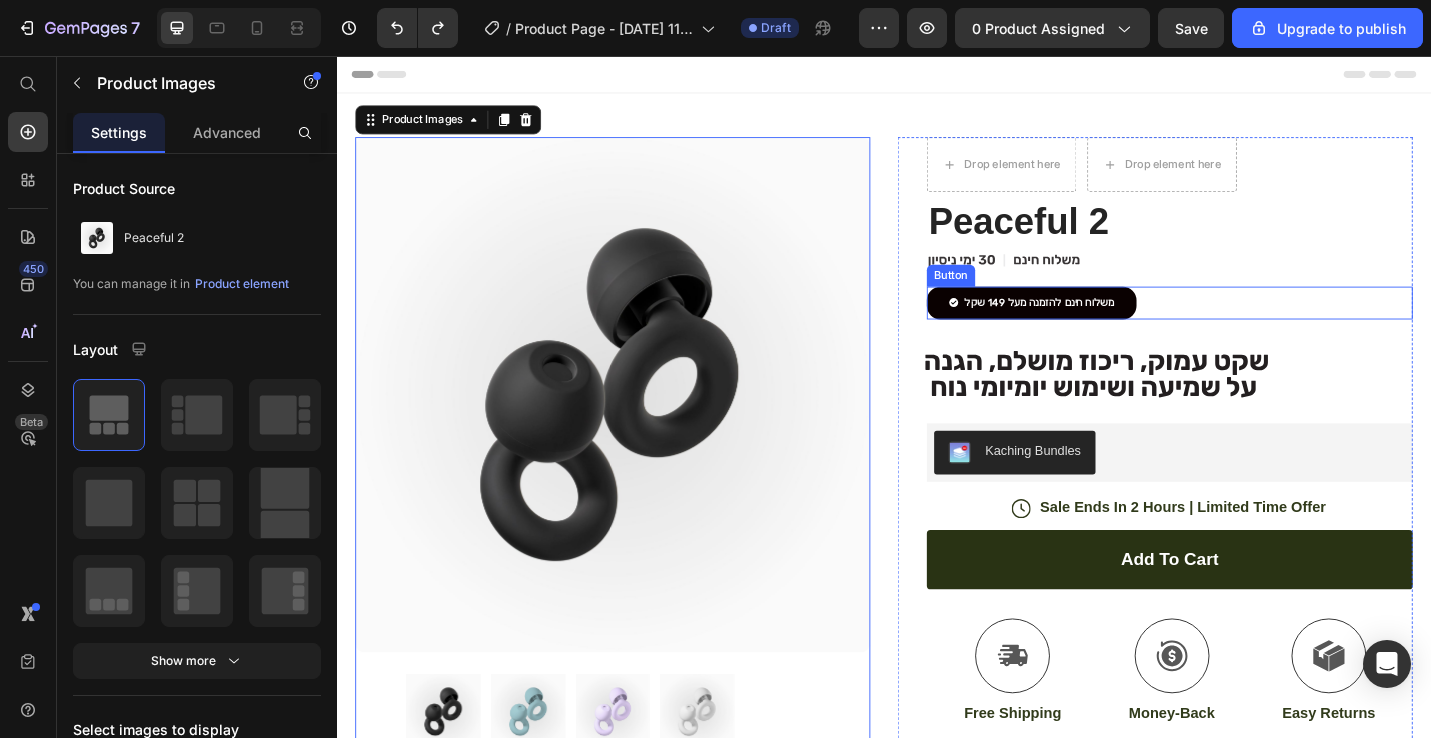click on ".id574760166596019239 .st0 {
fill: #231f20;
}" 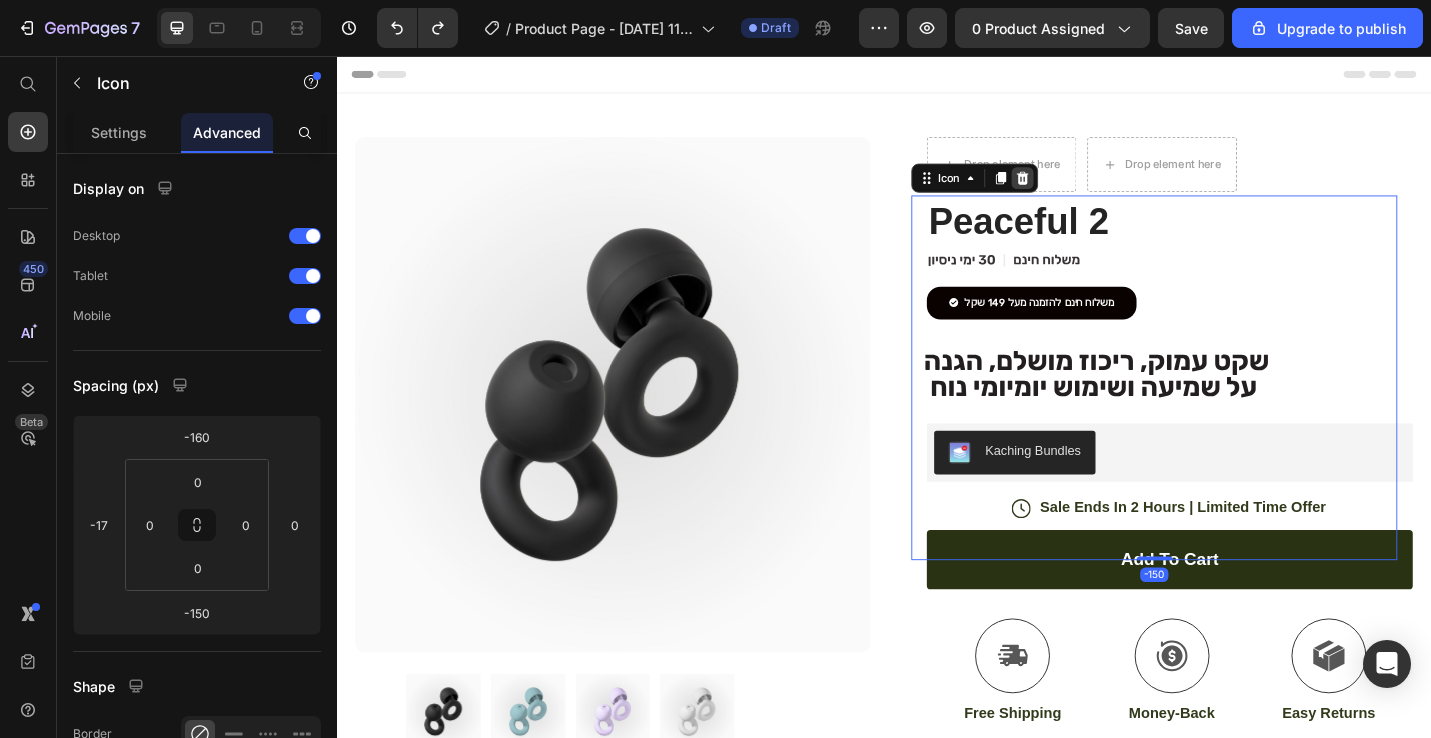 click 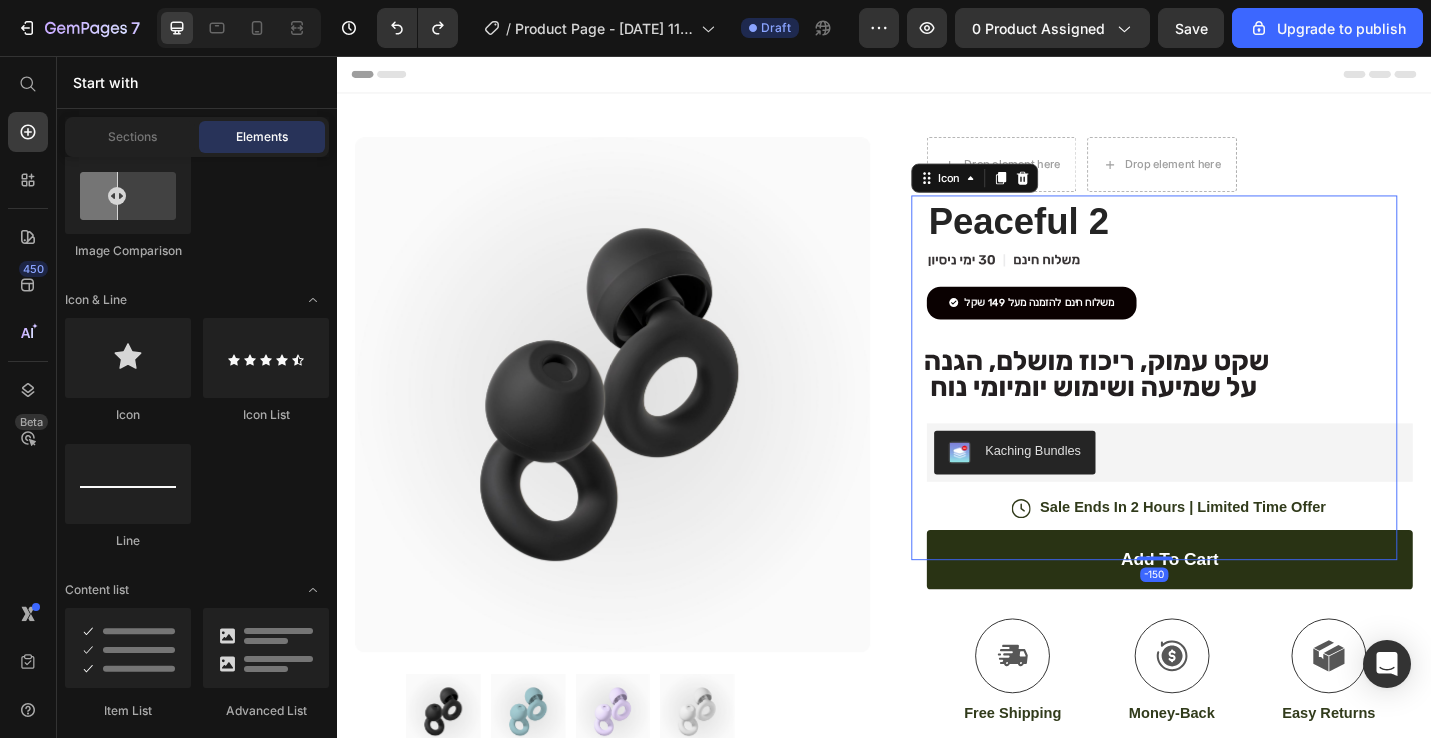 click on ".id574760166596019239 .st0 {
fill: #231f20;
}" 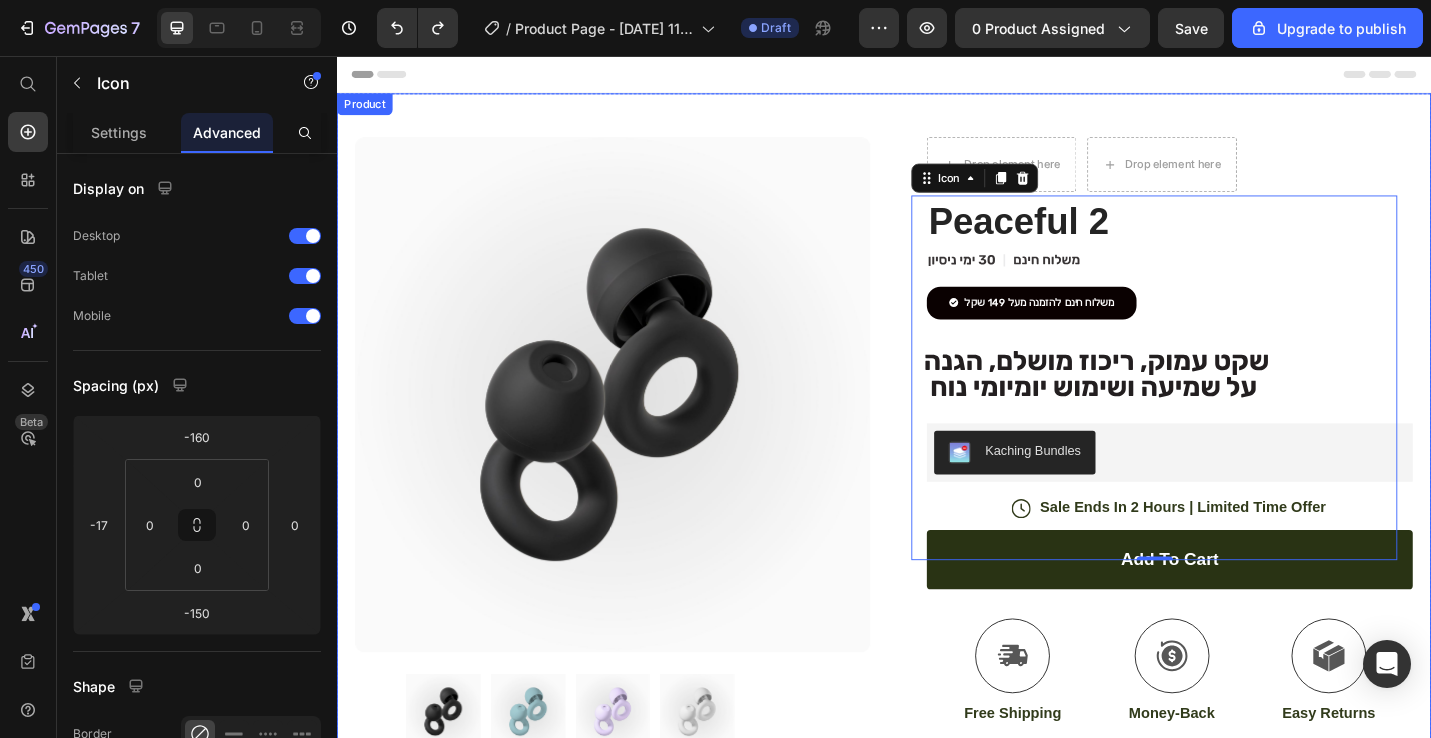 click at bounding box center (639, 427) 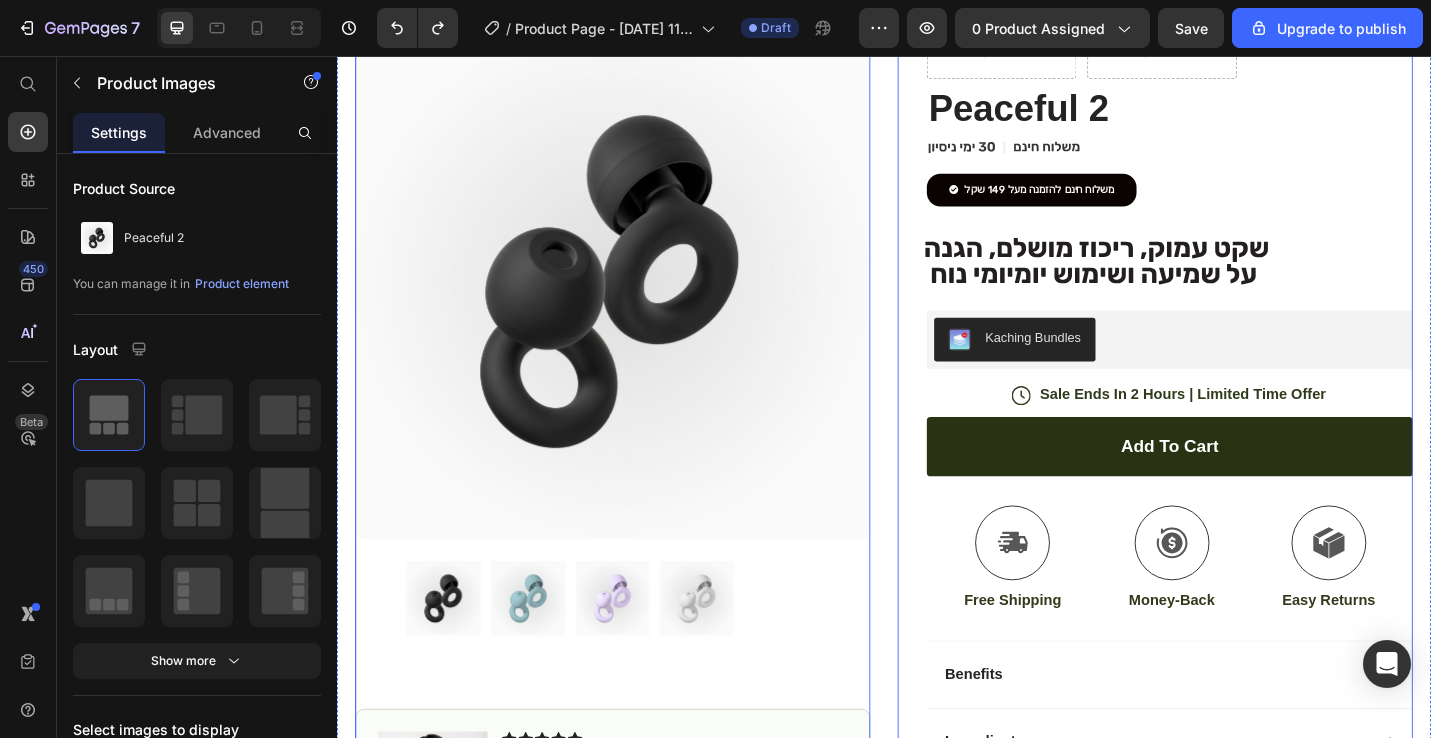 scroll, scrollTop: 132, scrollLeft: 0, axis: vertical 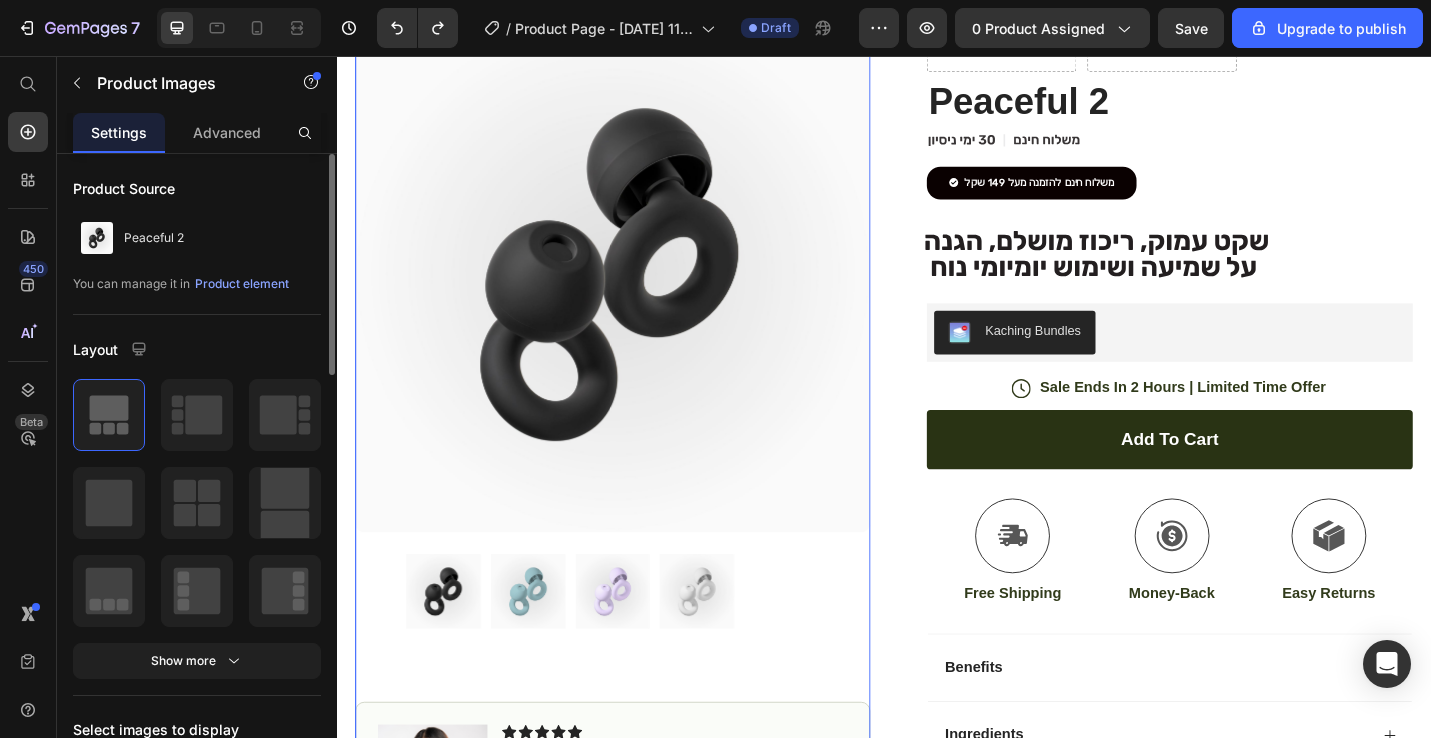 click on "You can manage it in" at bounding box center (131, 284) 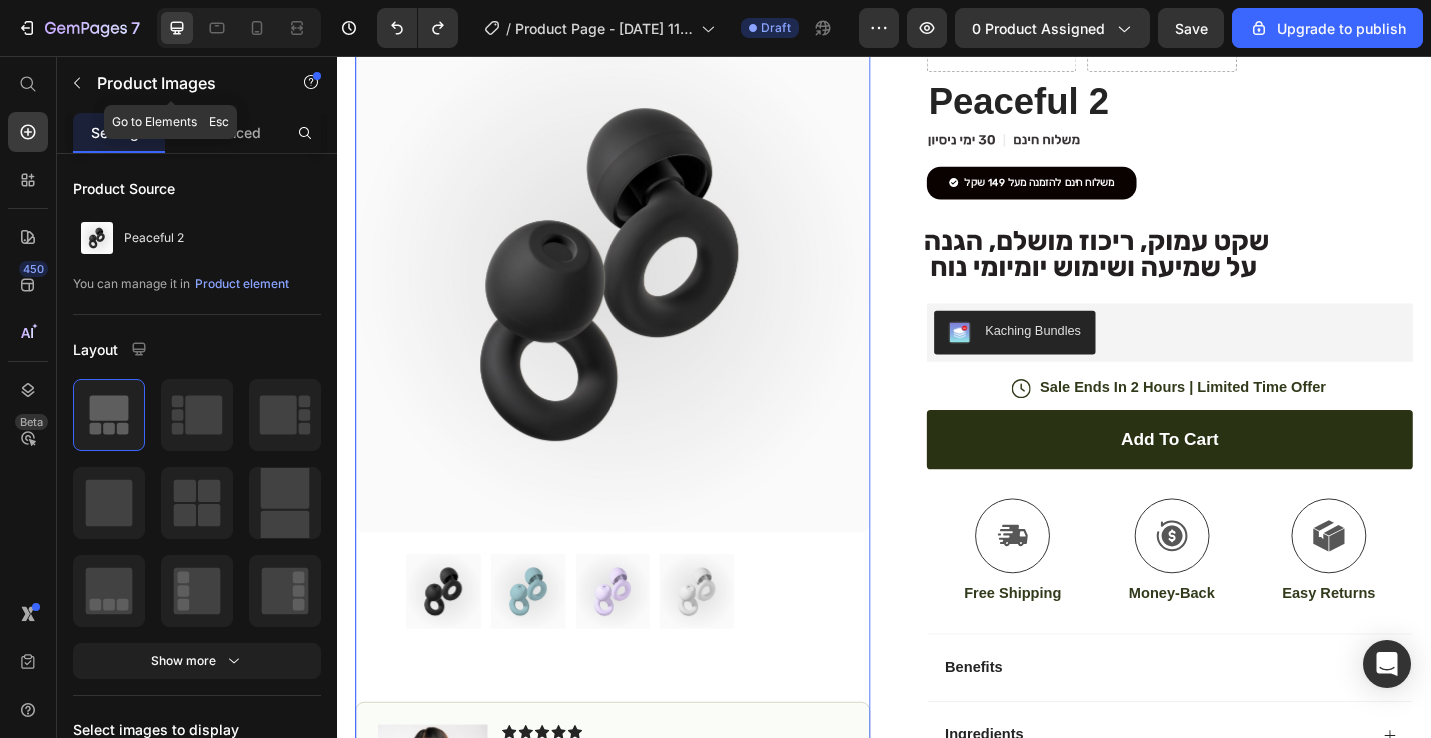 click 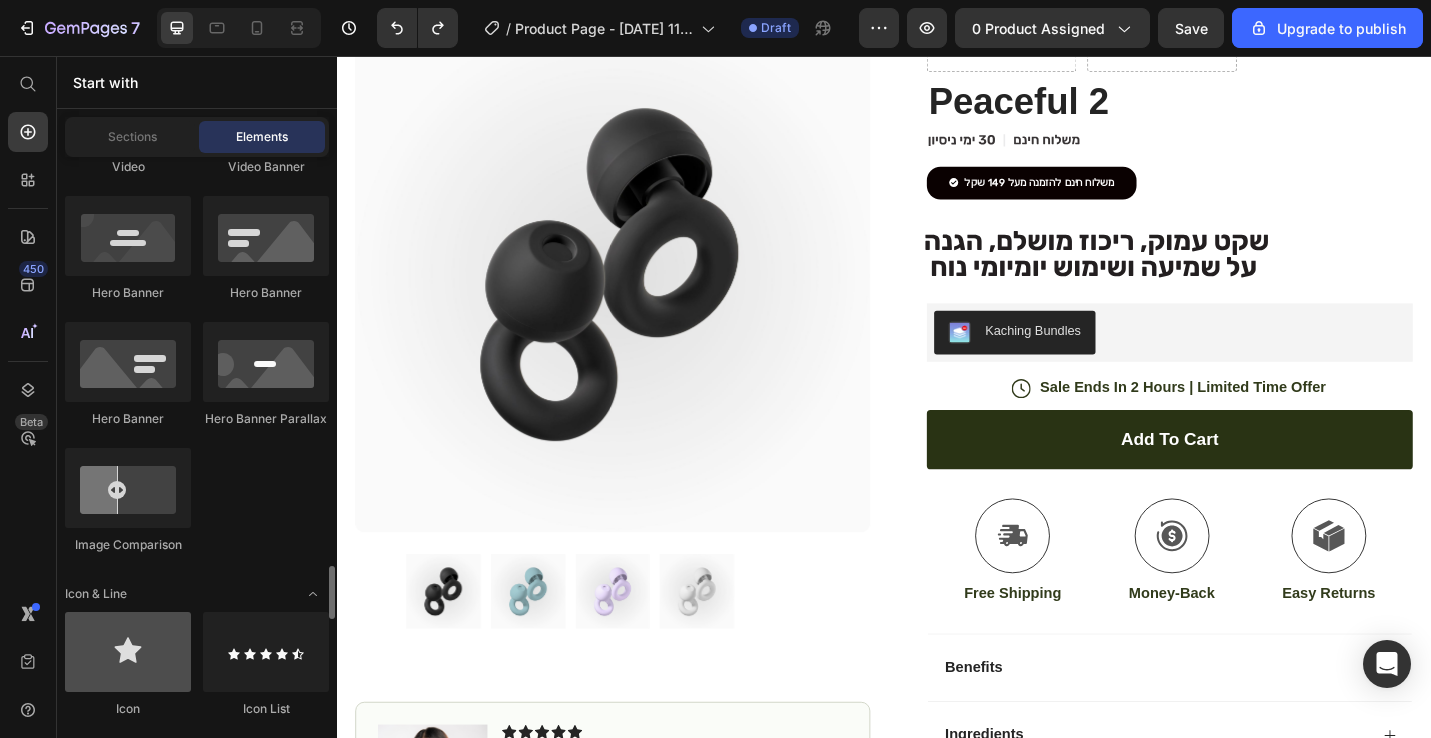 scroll, scrollTop: 759, scrollLeft: 0, axis: vertical 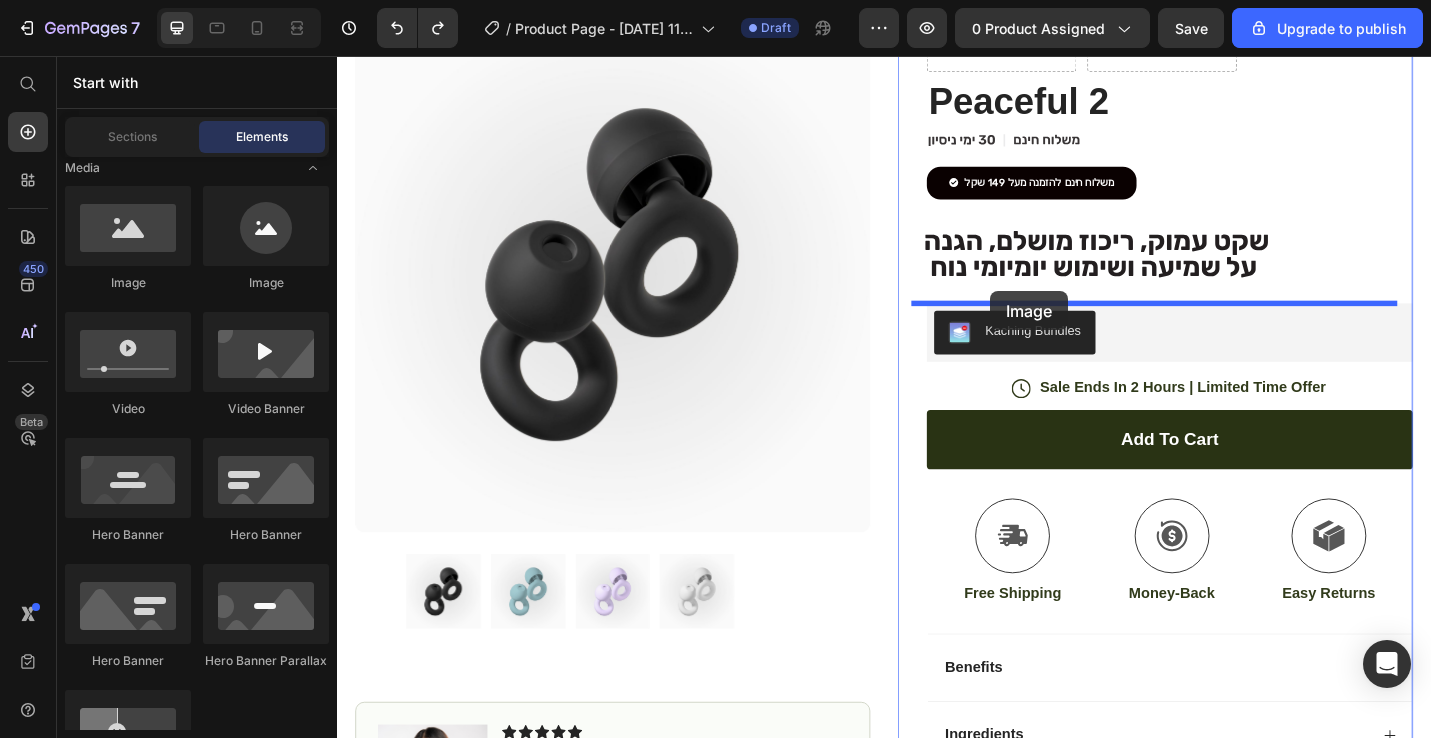 drag, startPoint x: 460, startPoint y: 300, endPoint x: 1054, endPoint y: 315, distance: 594.1894 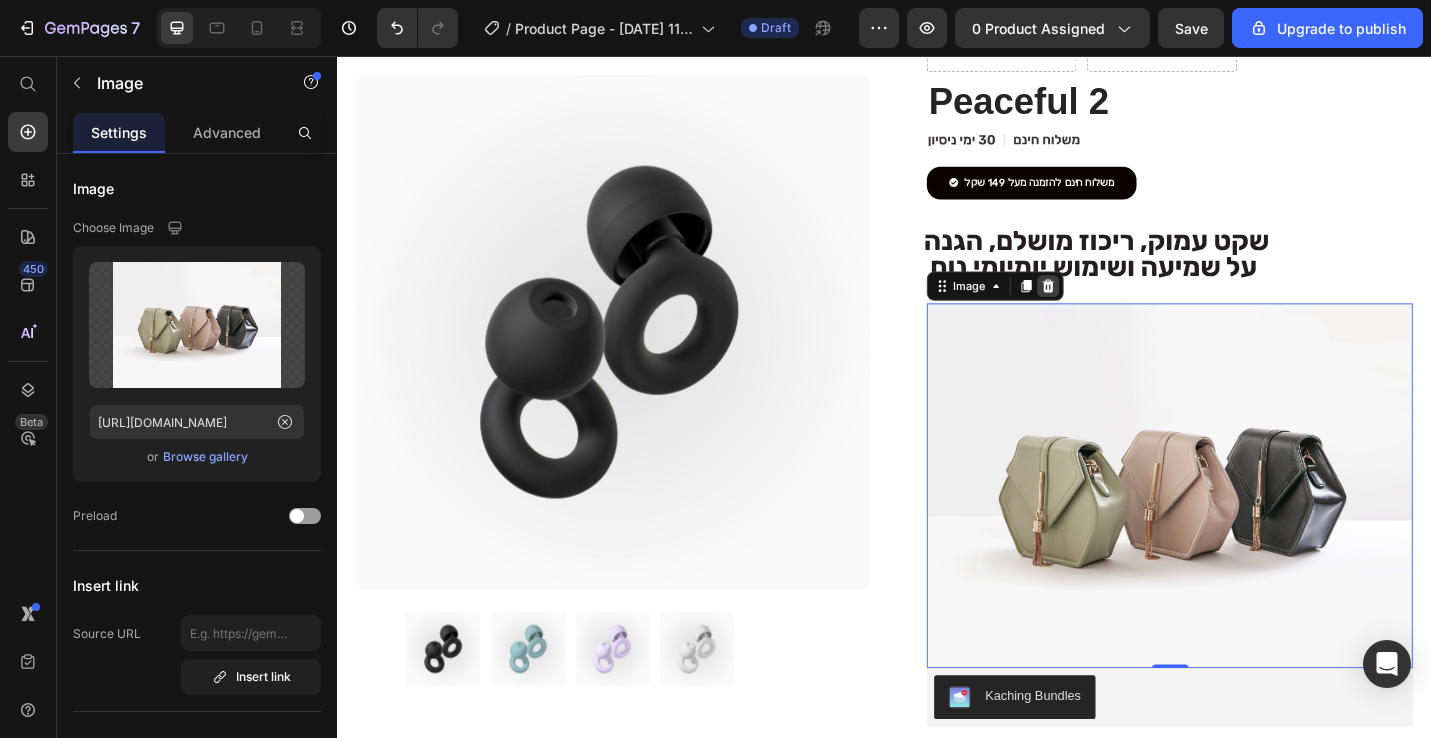 click at bounding box center [1117, 308] 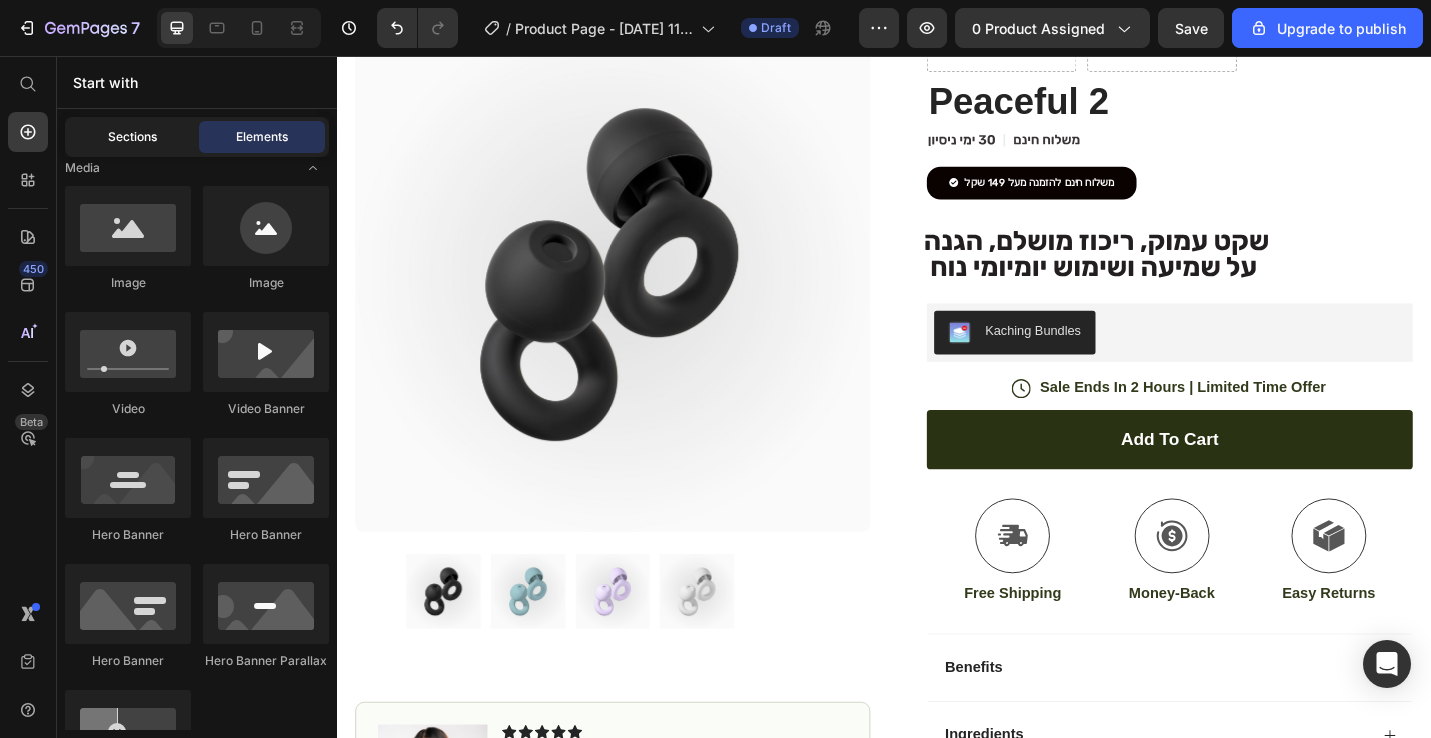 click on "Sections" at bounding box center (132, 137) 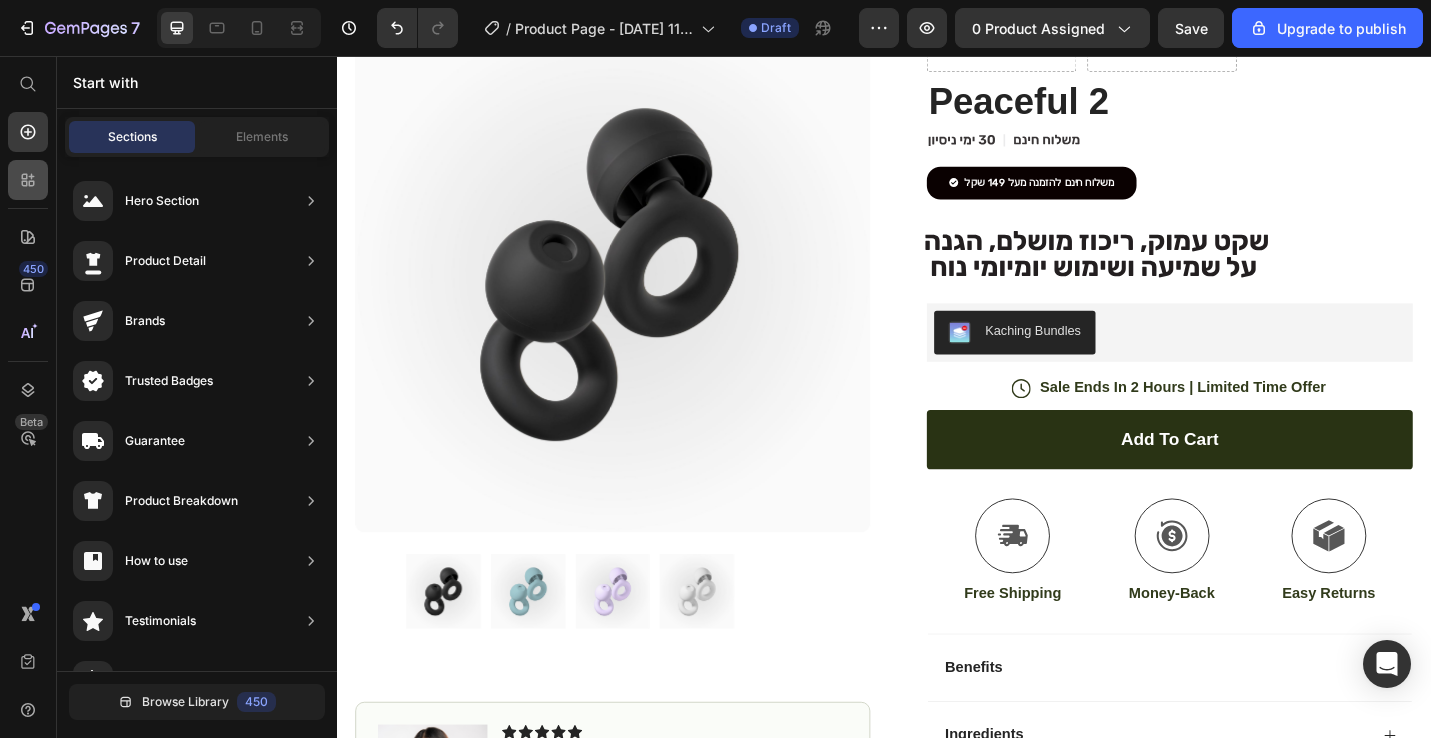 click 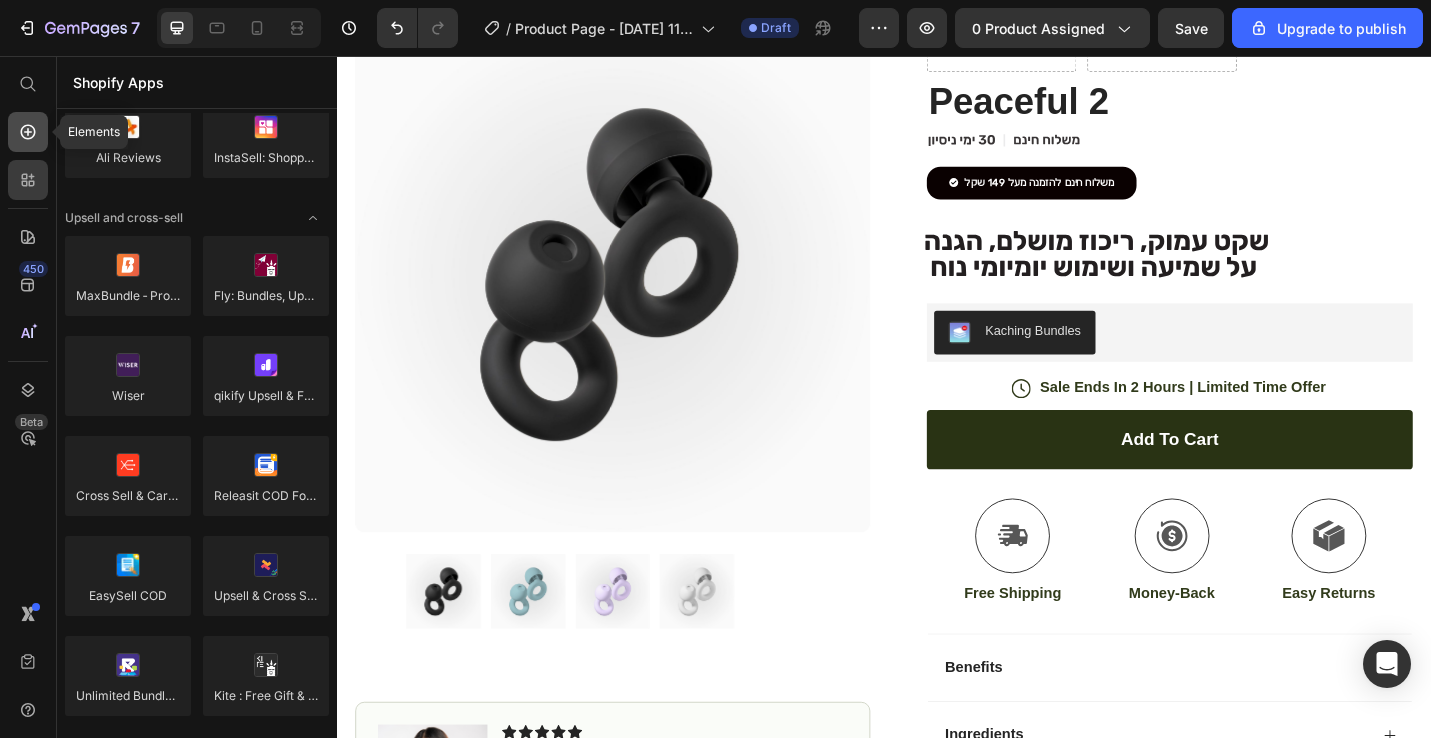click 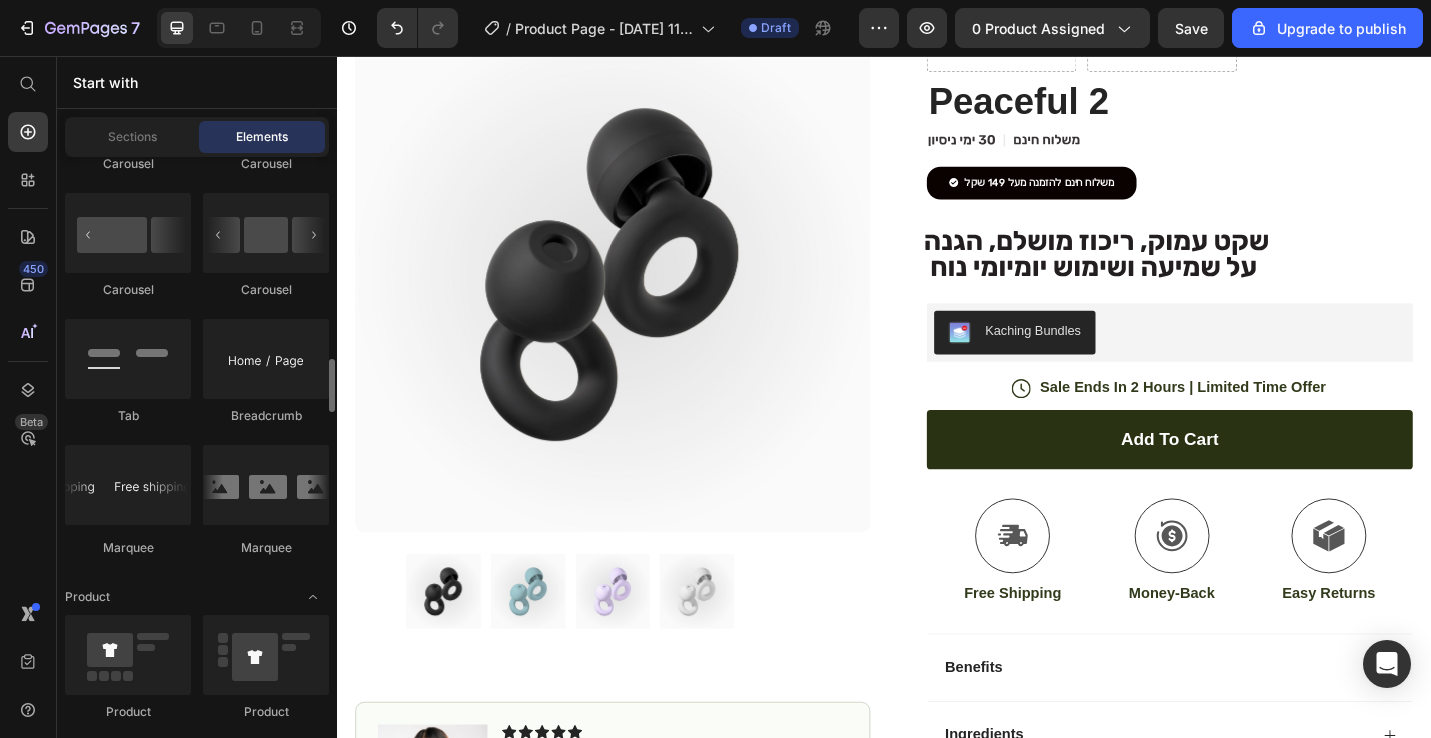 scroll, scrollTop: 2252, scrollLeft: 0, axis: vertical 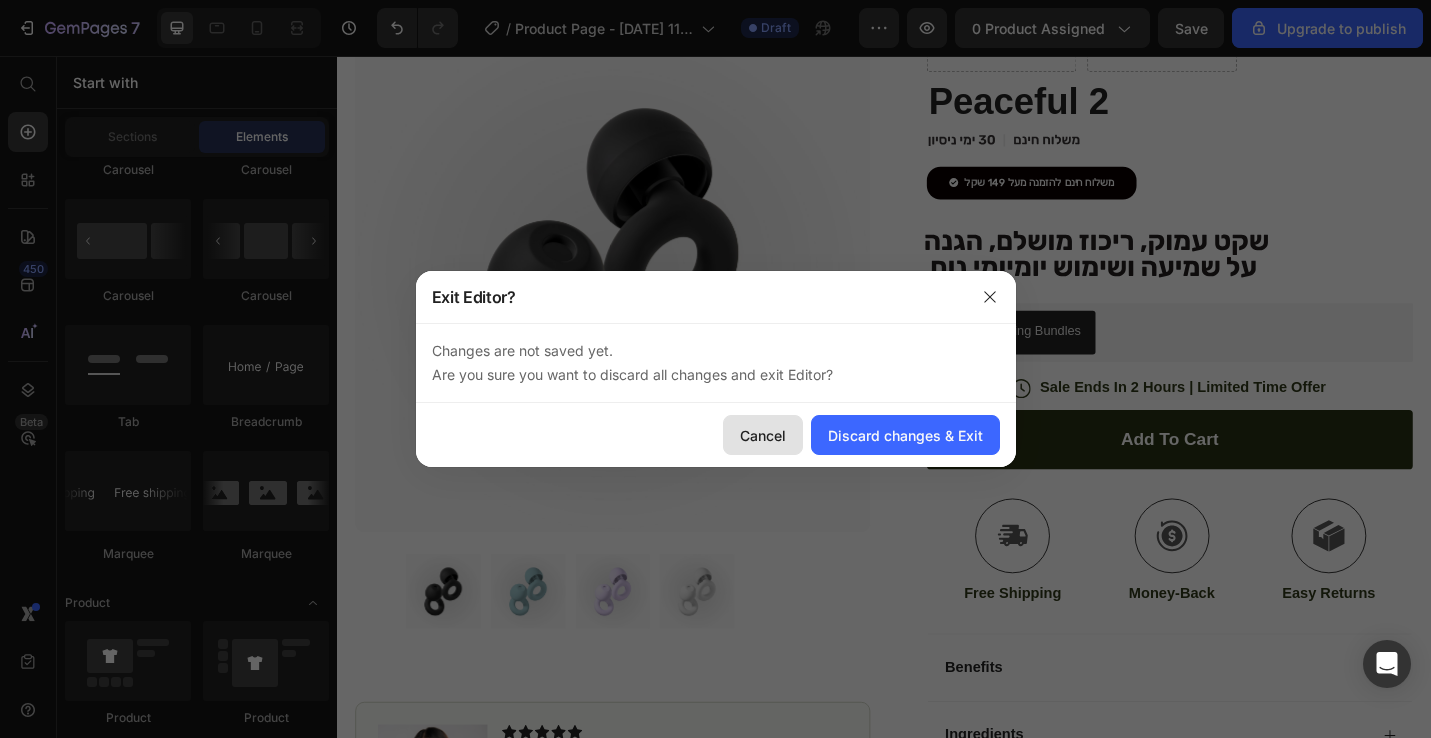 click on "Cancel" at bounding box center (763, 435) 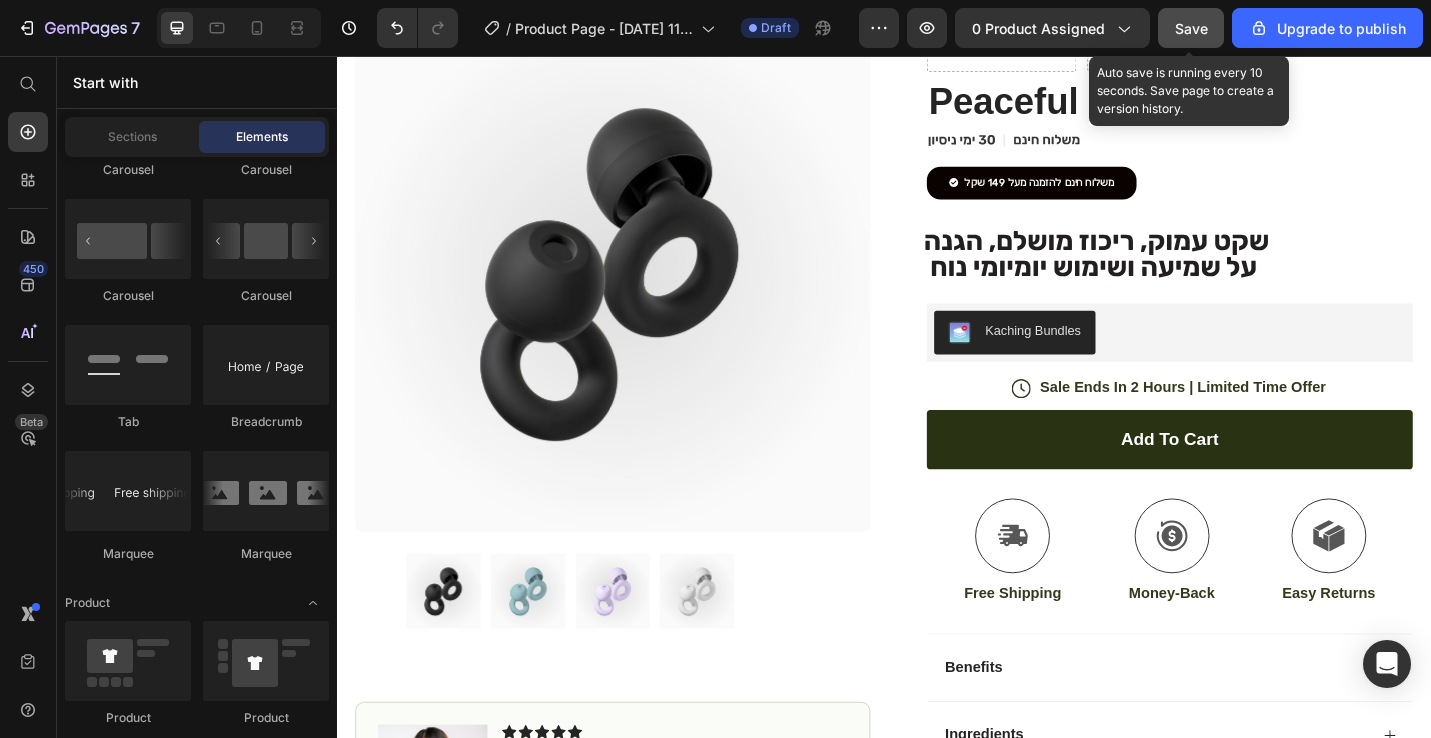 click on "Save" at bounding box center (1191, 28) 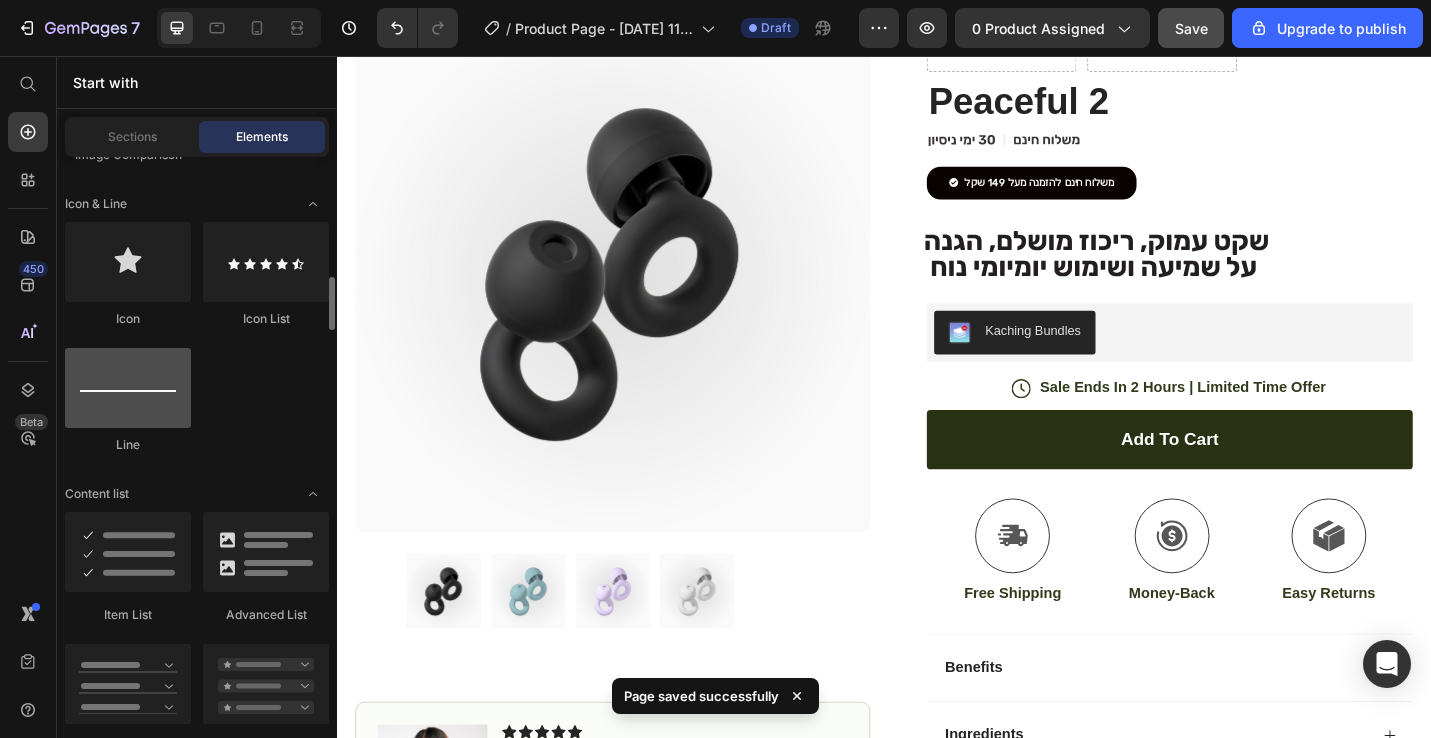 scroll, scrollTop: 1380, scrollLeft: 0, axis: vertical 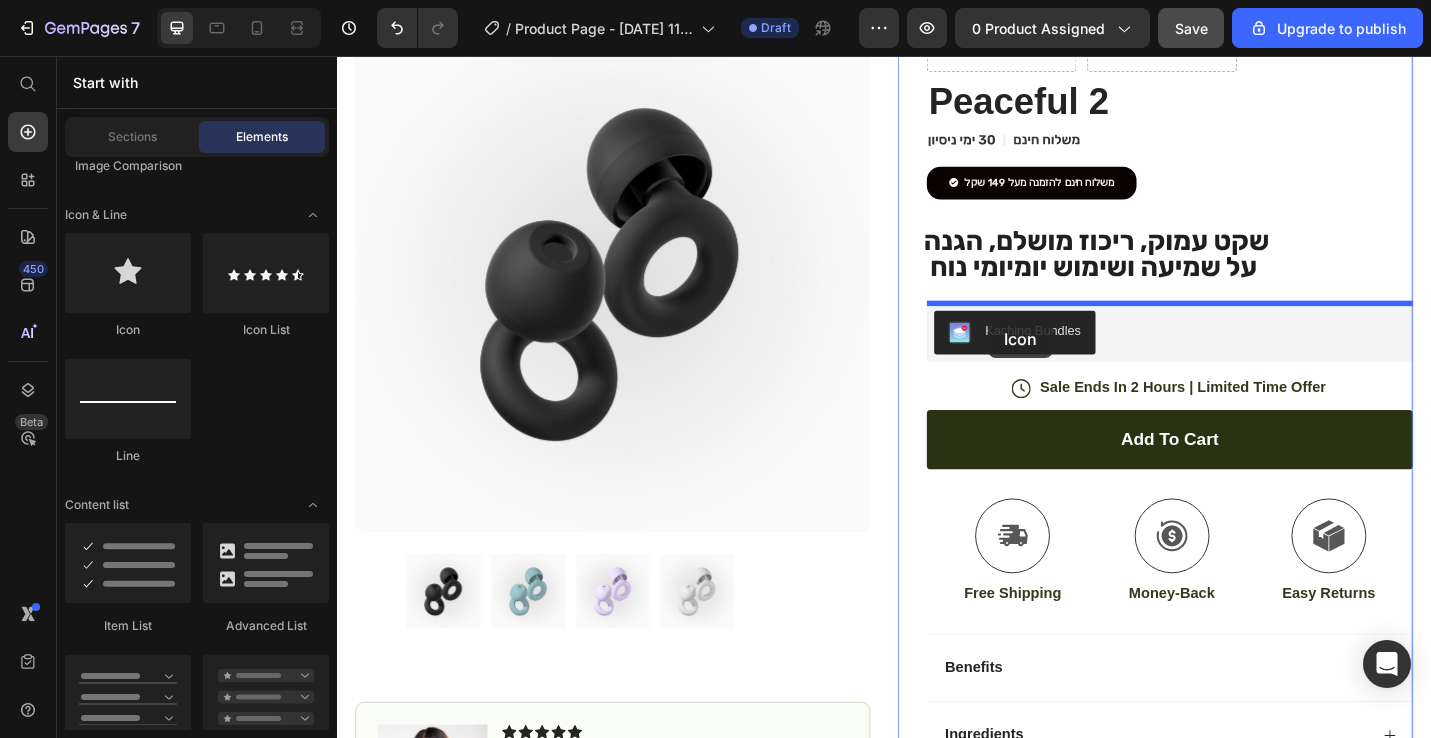 drag, startPoint x: 465, startPoint y: 349, endPoint x: 1054, endPoint y: 337, distance: 589.12225 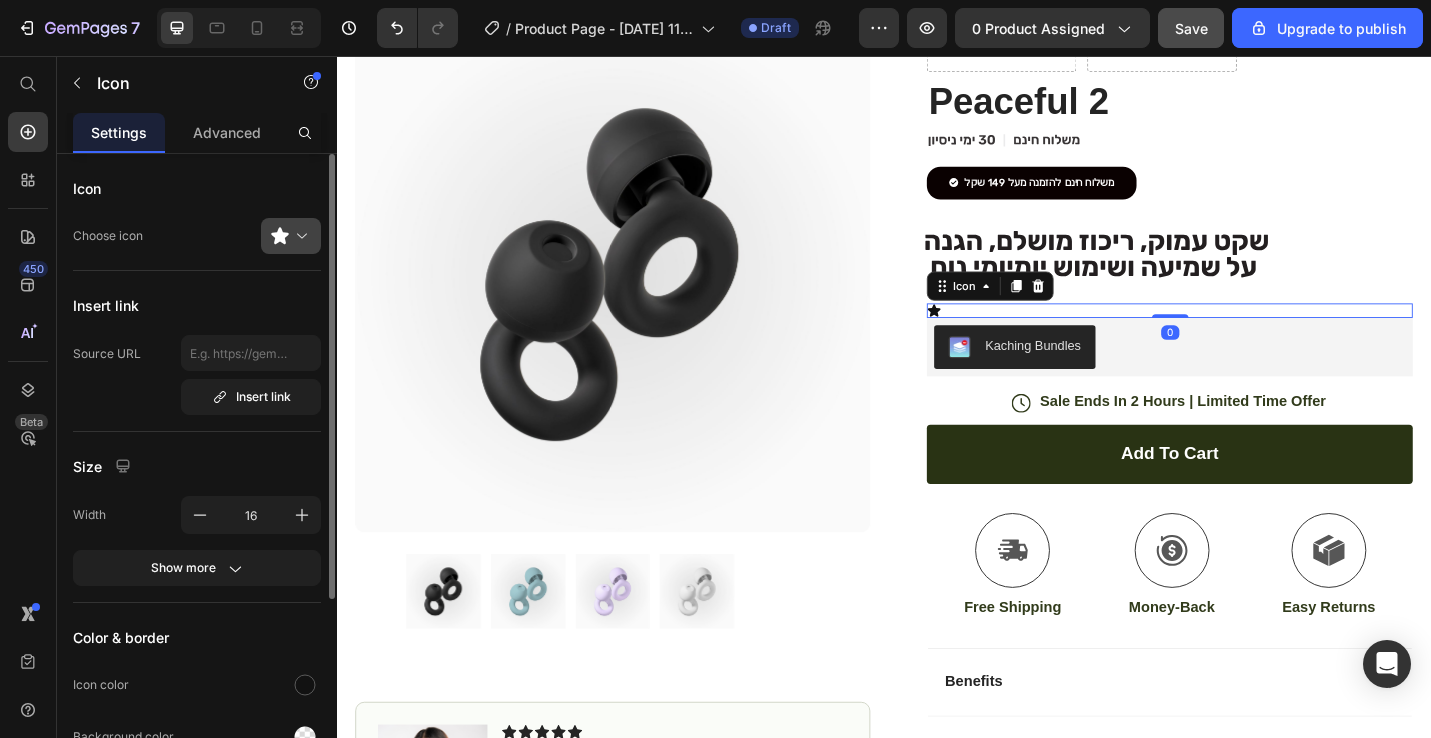 click at bounding box center (299, 236) 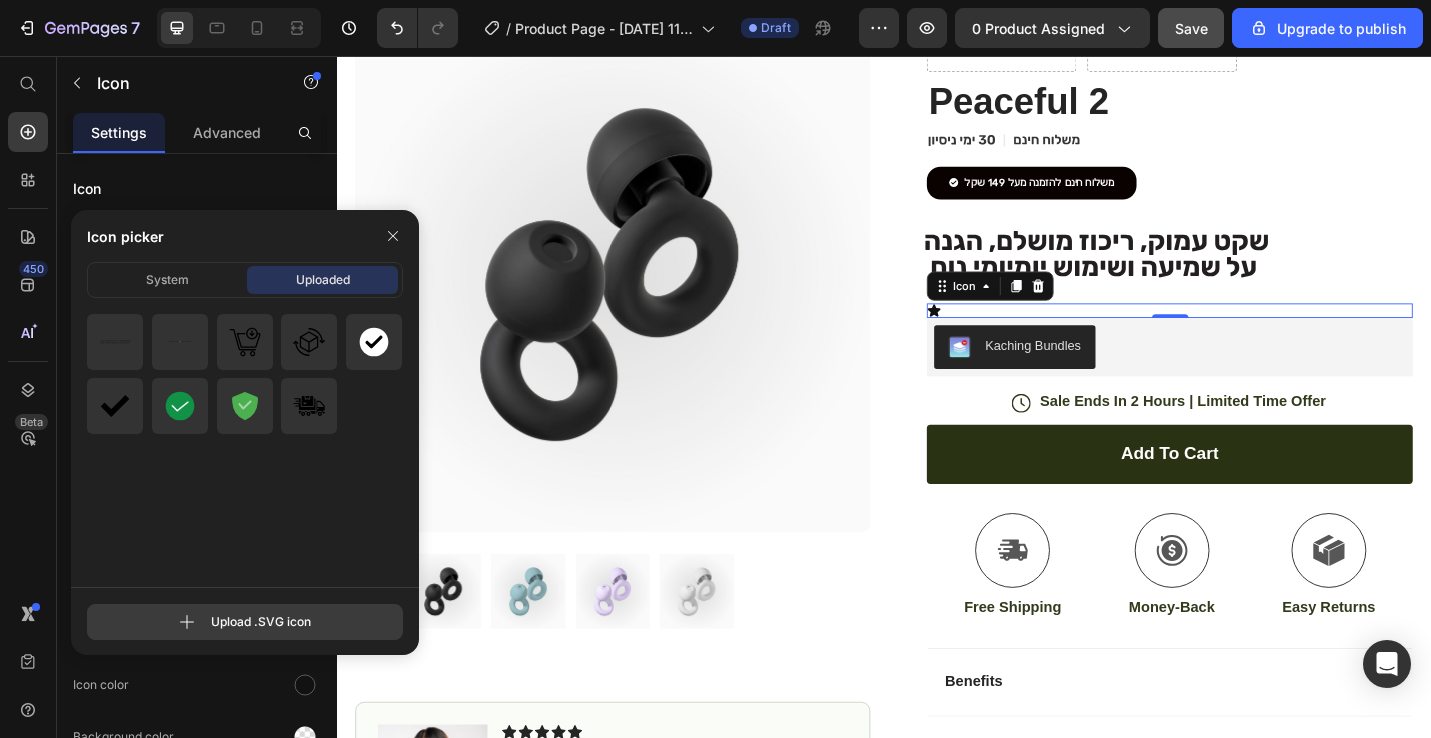 click 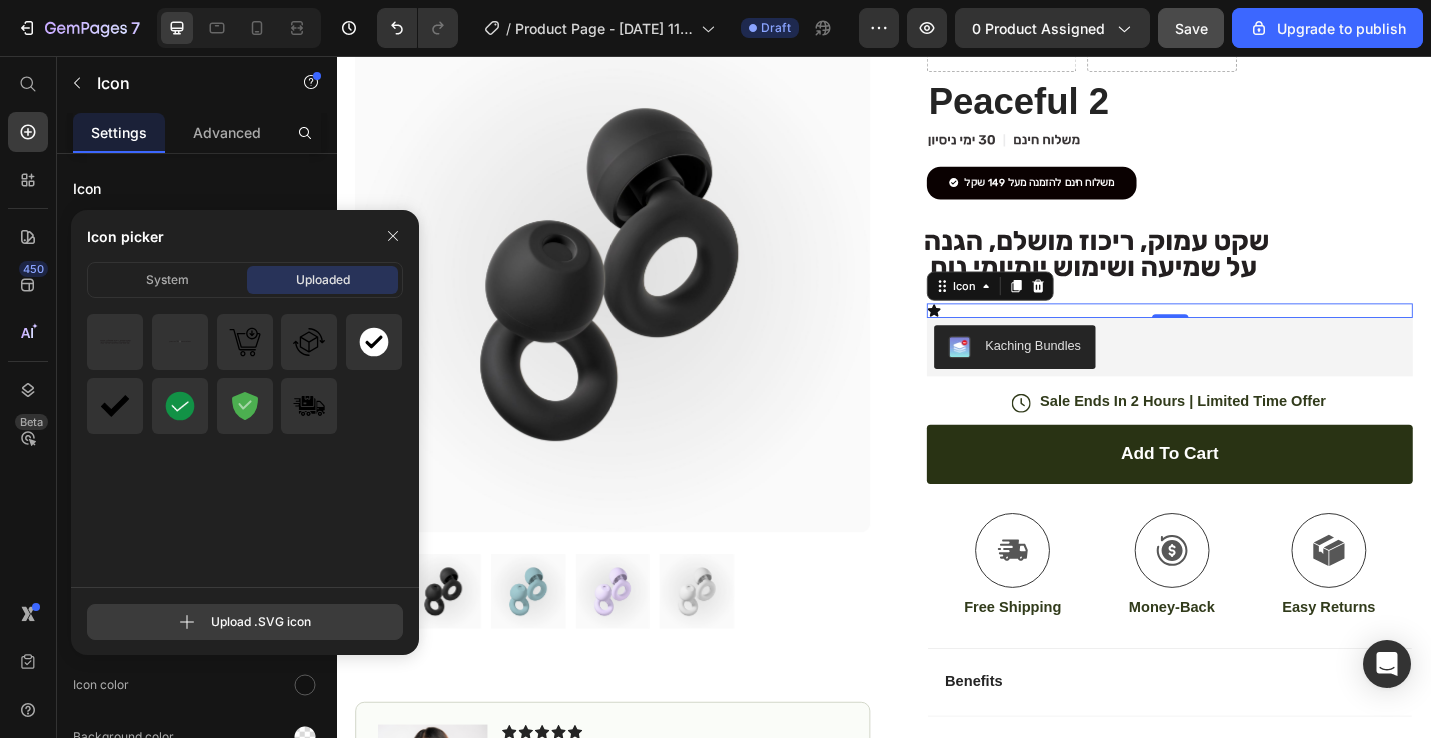 click 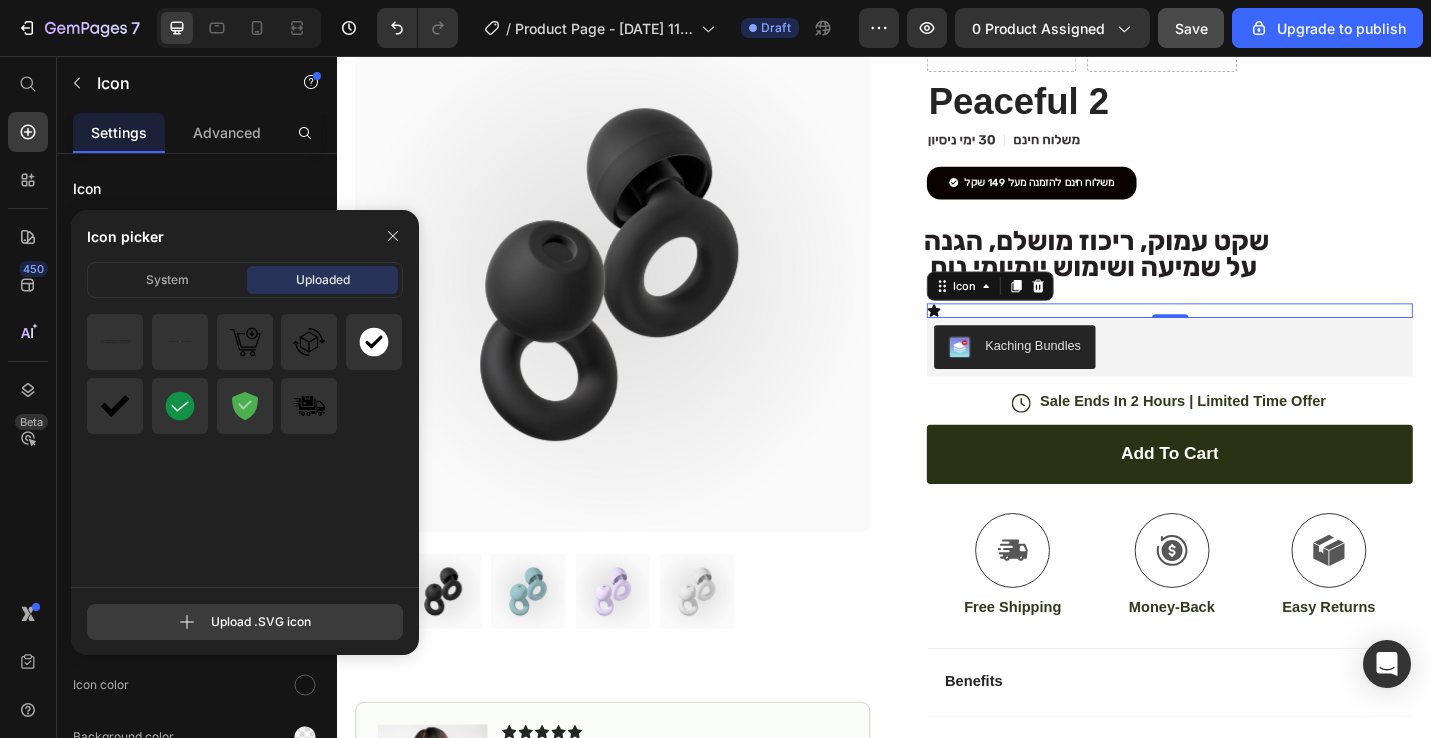 type on "C:\fakepath\משלוח חינם מעל.svg" 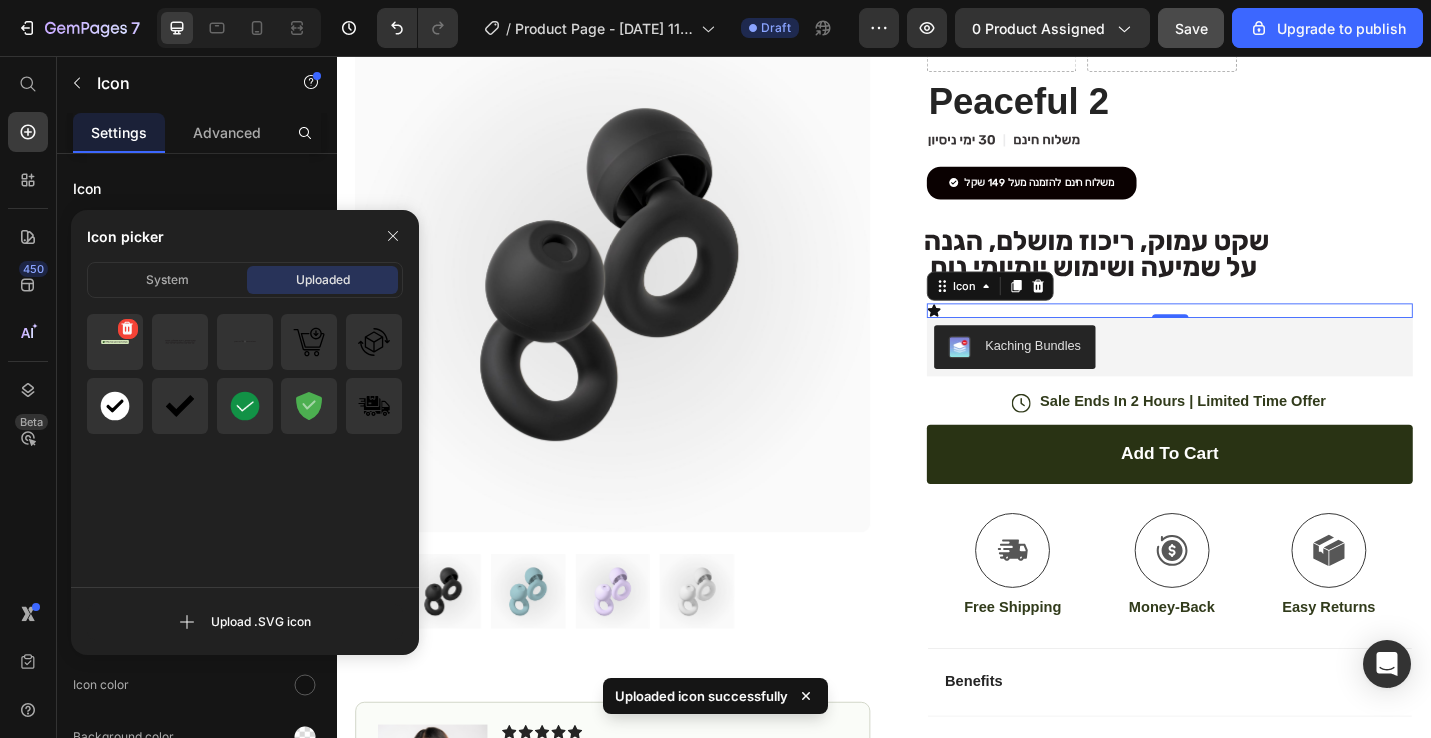 click at bounding box center (115, 342) 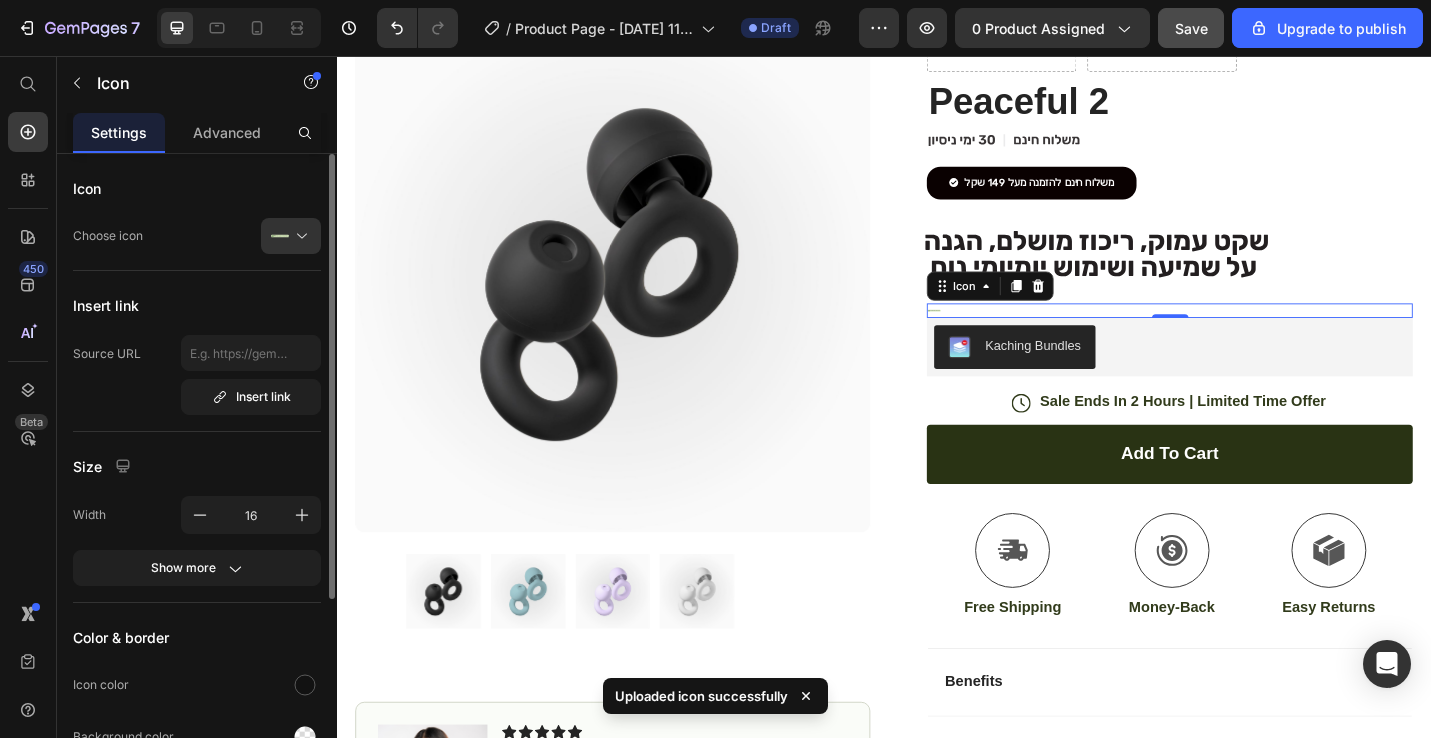 click on "Icon Choose icon
.id574761879767876647 .st0 {
fill: #d5e8bb;
}
.id574761879767876647 .st1 {
fill: #010101;
}
.id574761879767876647 .st2 {
fill: #231f20;
}
.id574761879767876647 .st3 {
fill: #437638;
}
Insert link Source URL  Insert link  Size Width 16 Show more Color & border Icon color Background color Border Corner Align  Delete element" at bounding box center (197, 615) 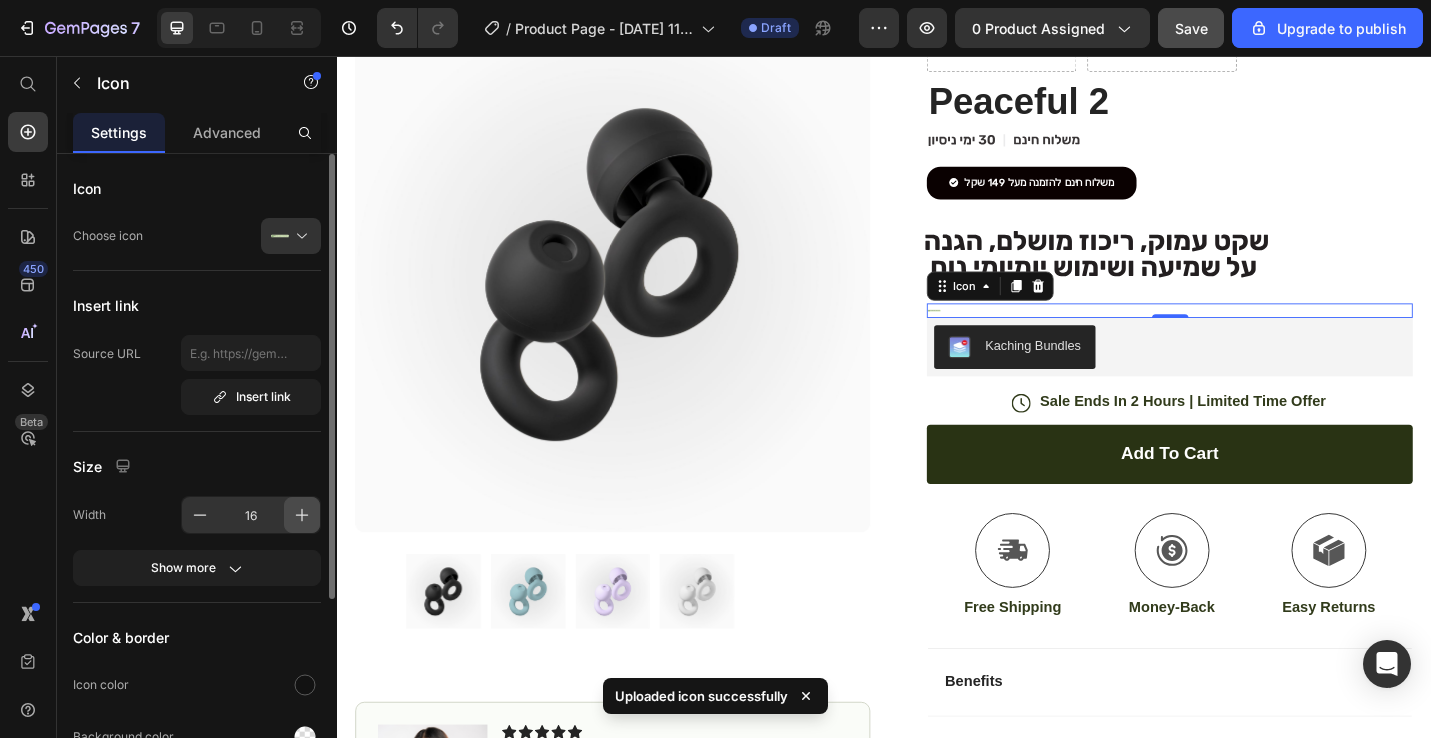 click 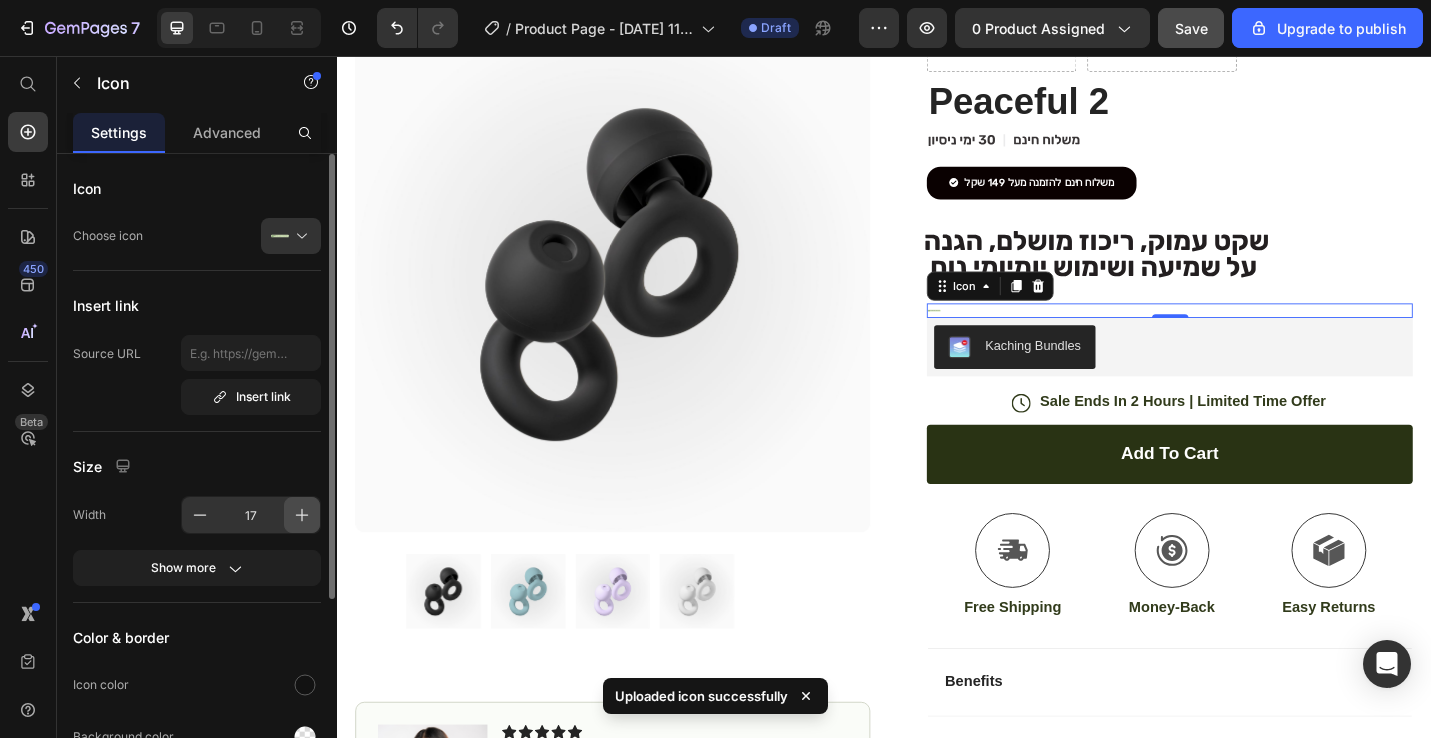 click 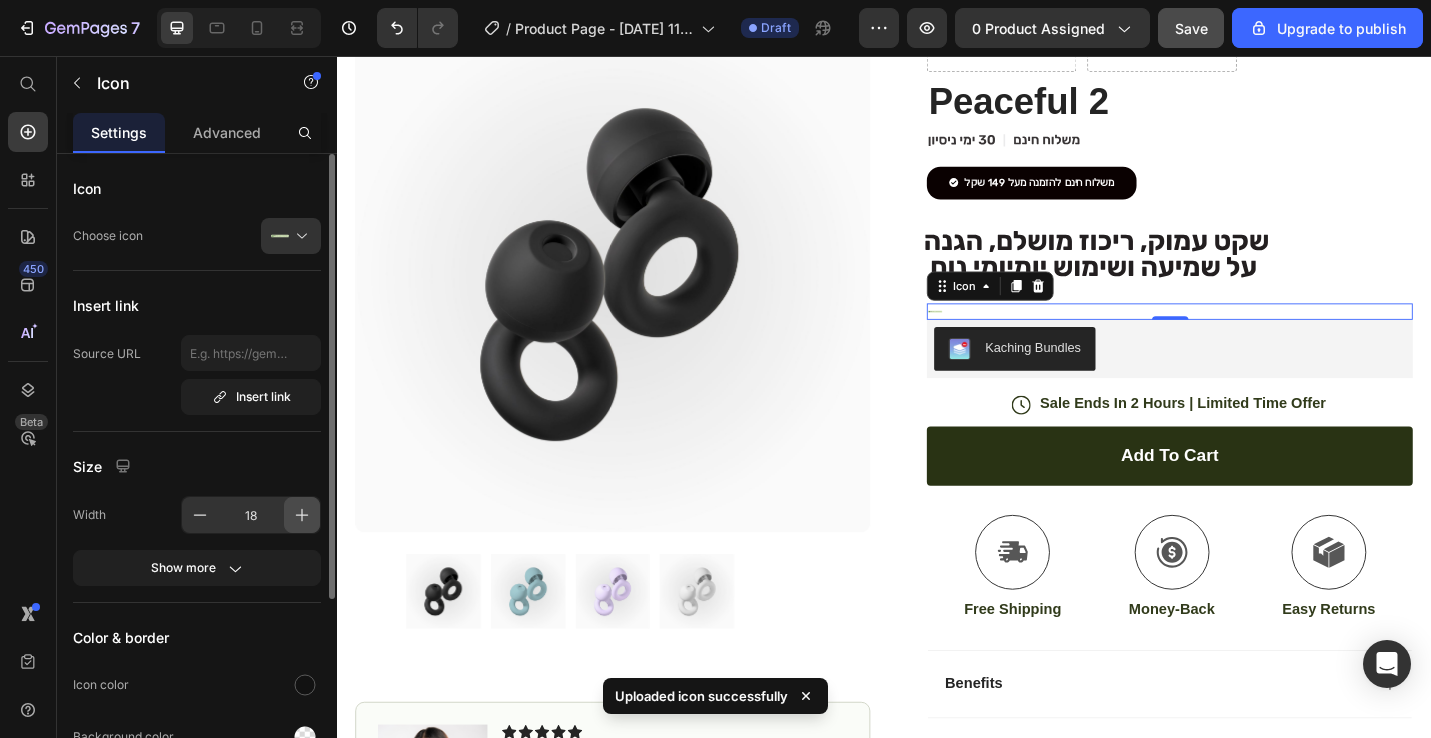 click 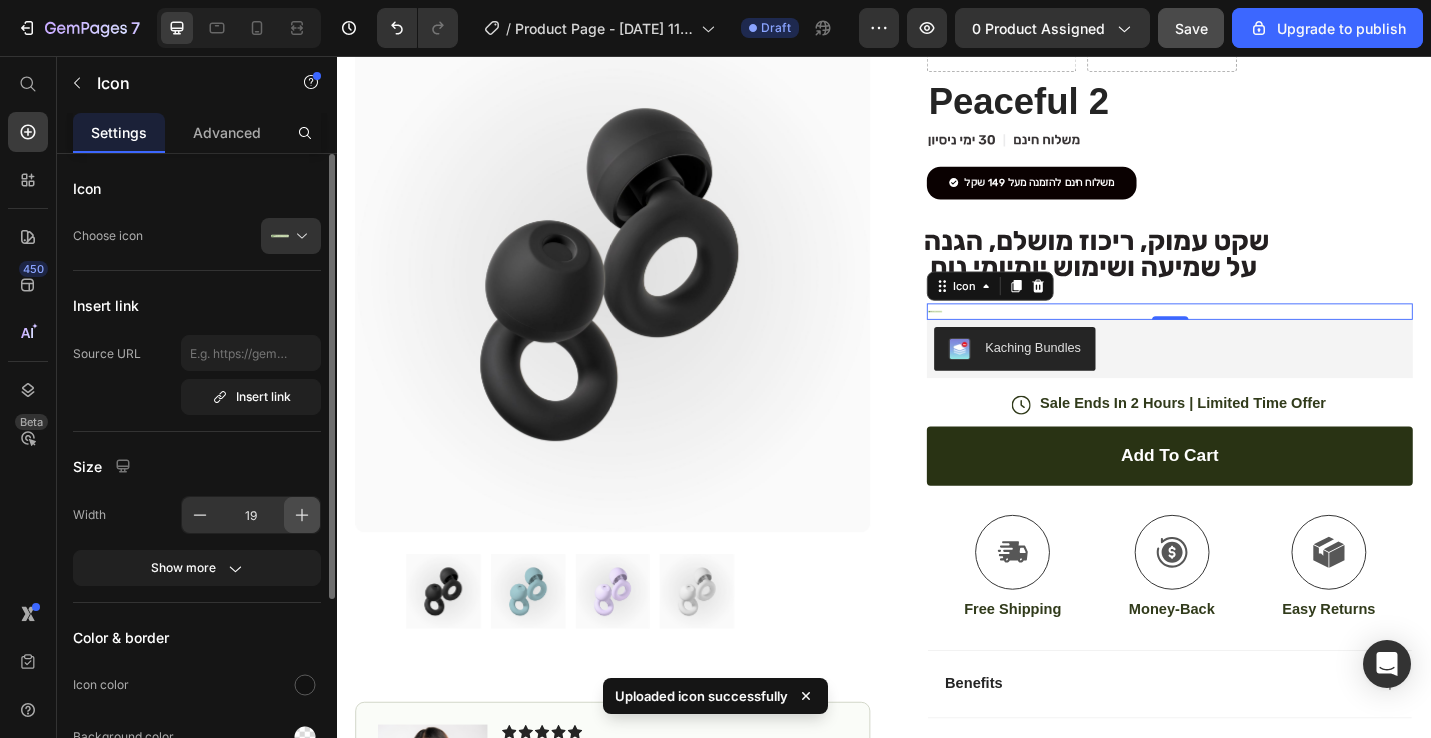click 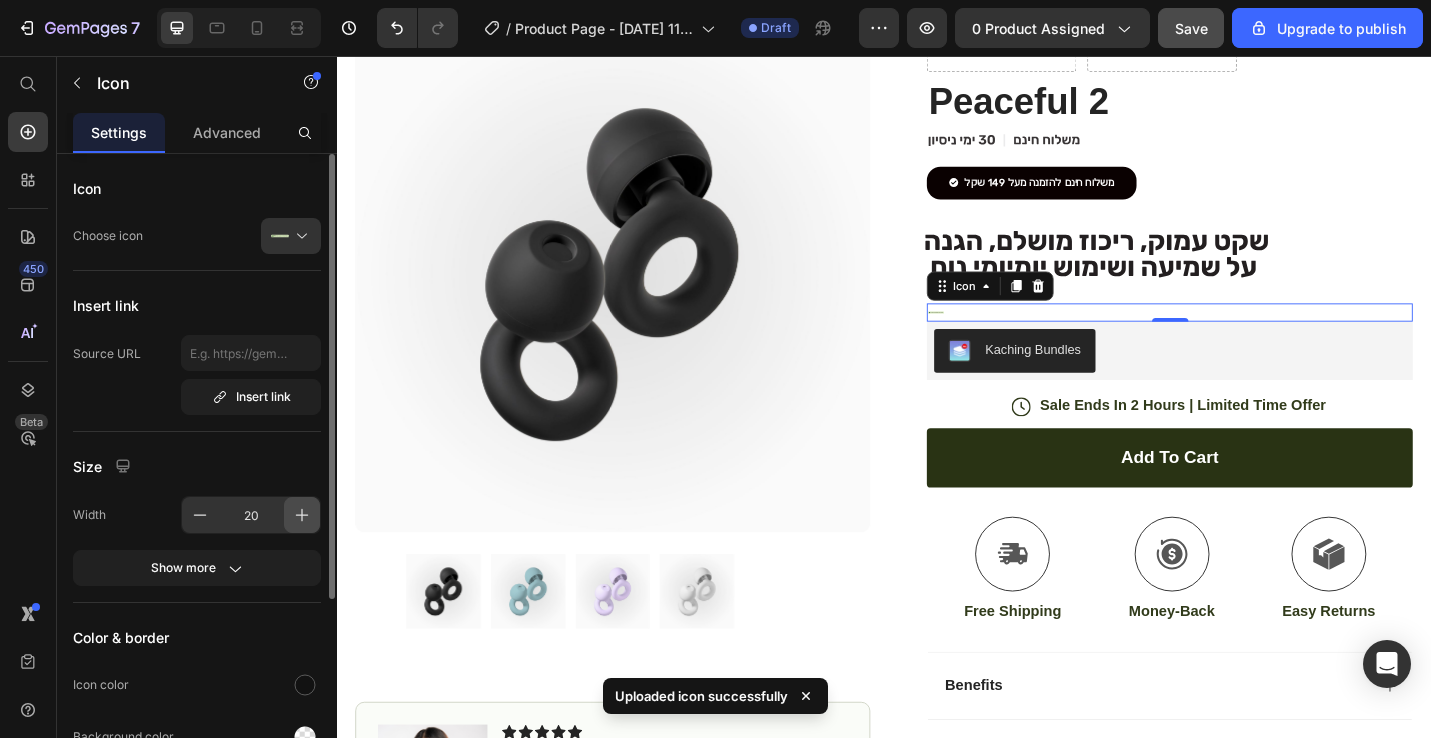 click 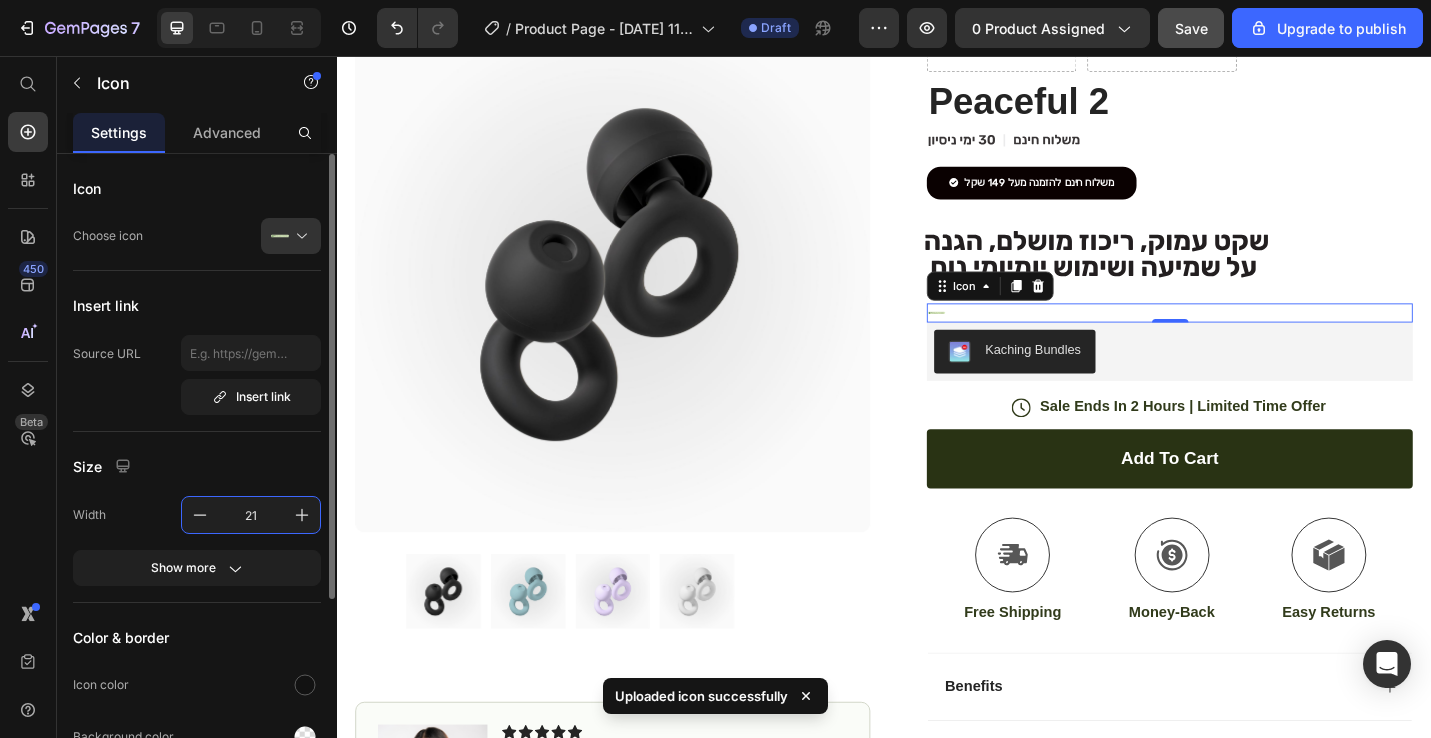 click on "21" at bounding box center [251, 515] 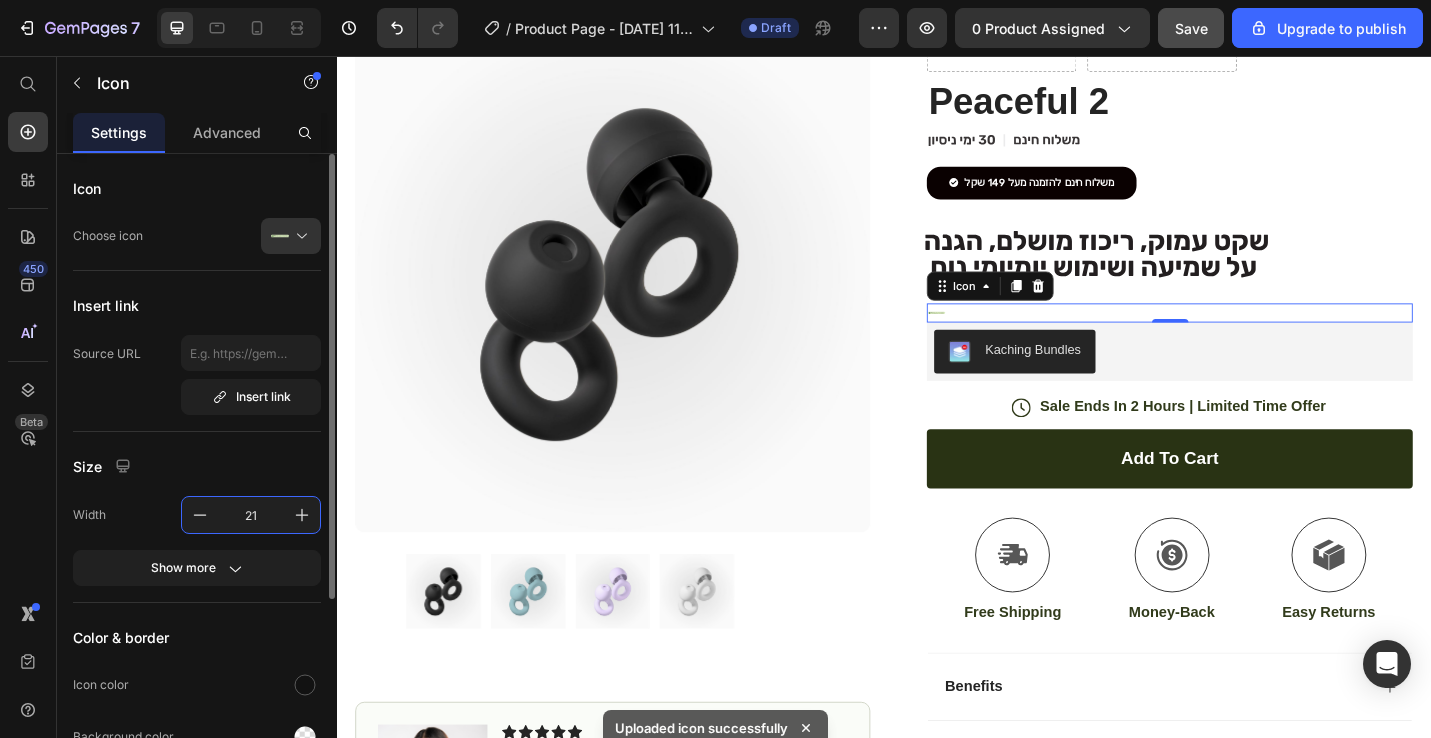 click on "21" at bounding box center (251, 515) 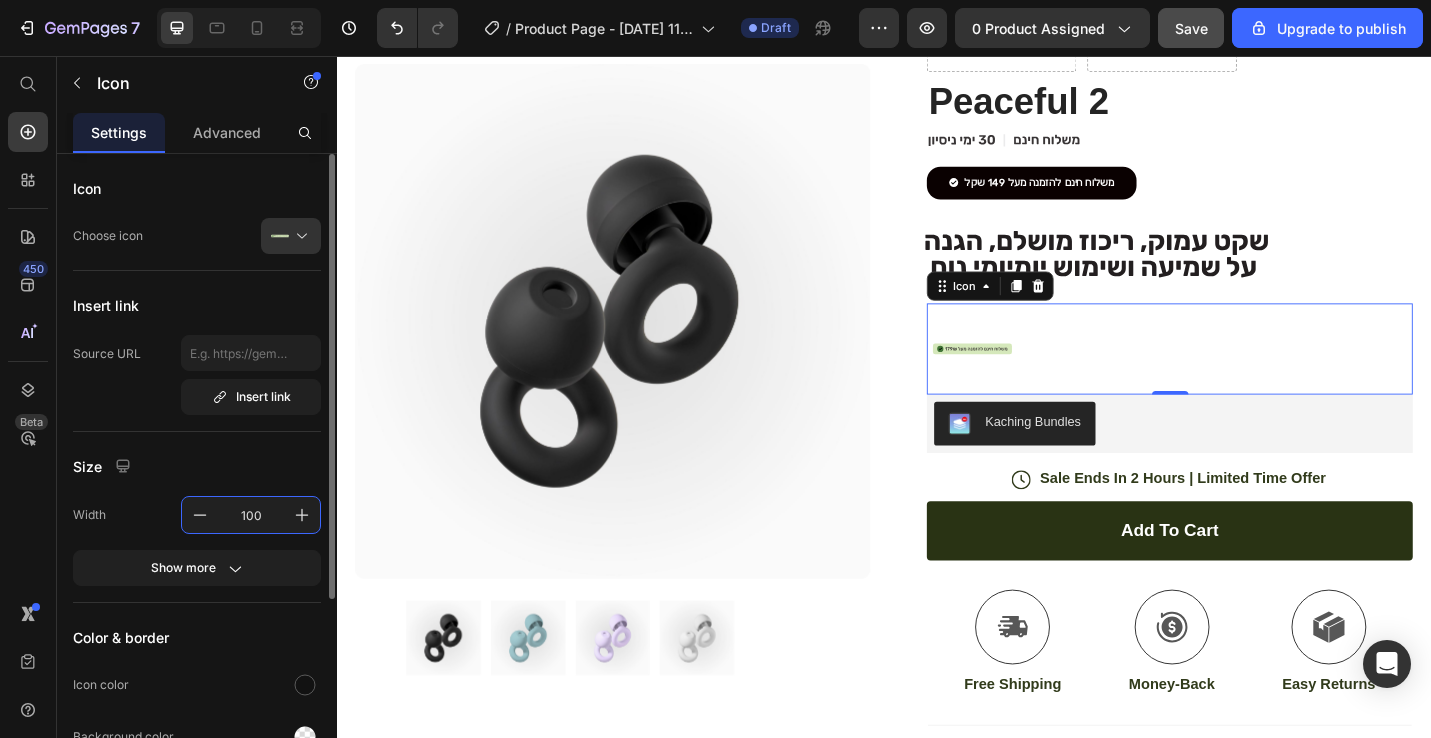 click on "100" at bounding box center [251, 515] 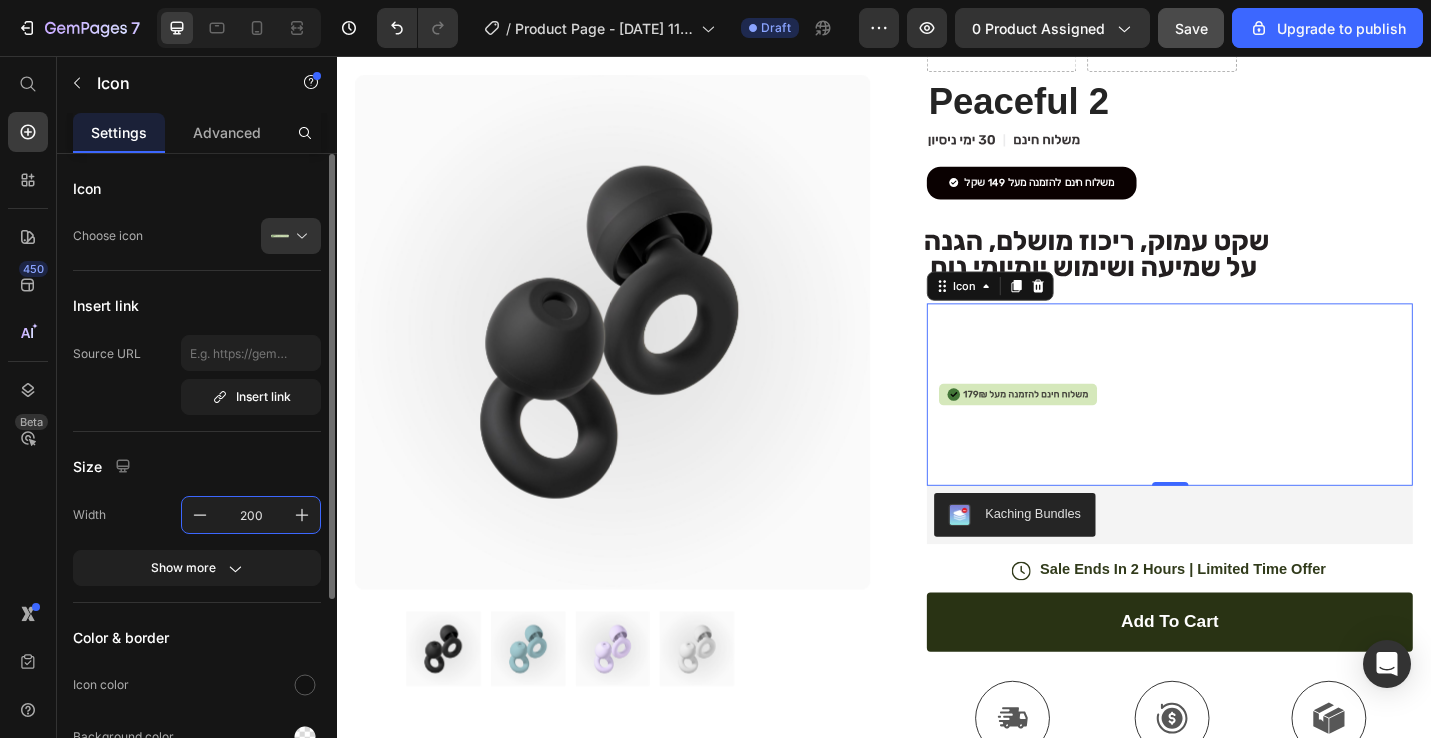 click on "Size" at bounding box center [197, 466] 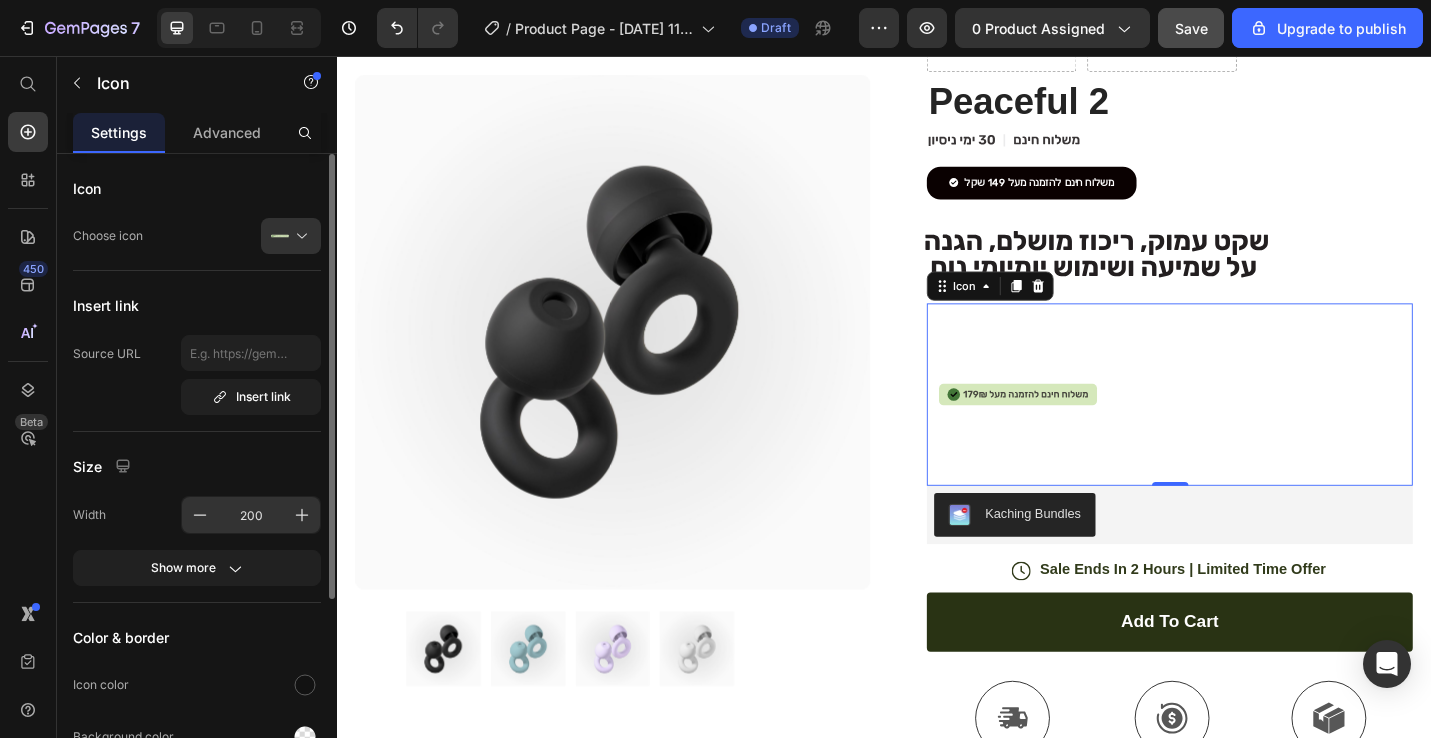 click on "200" at bounding box center [251, 515] 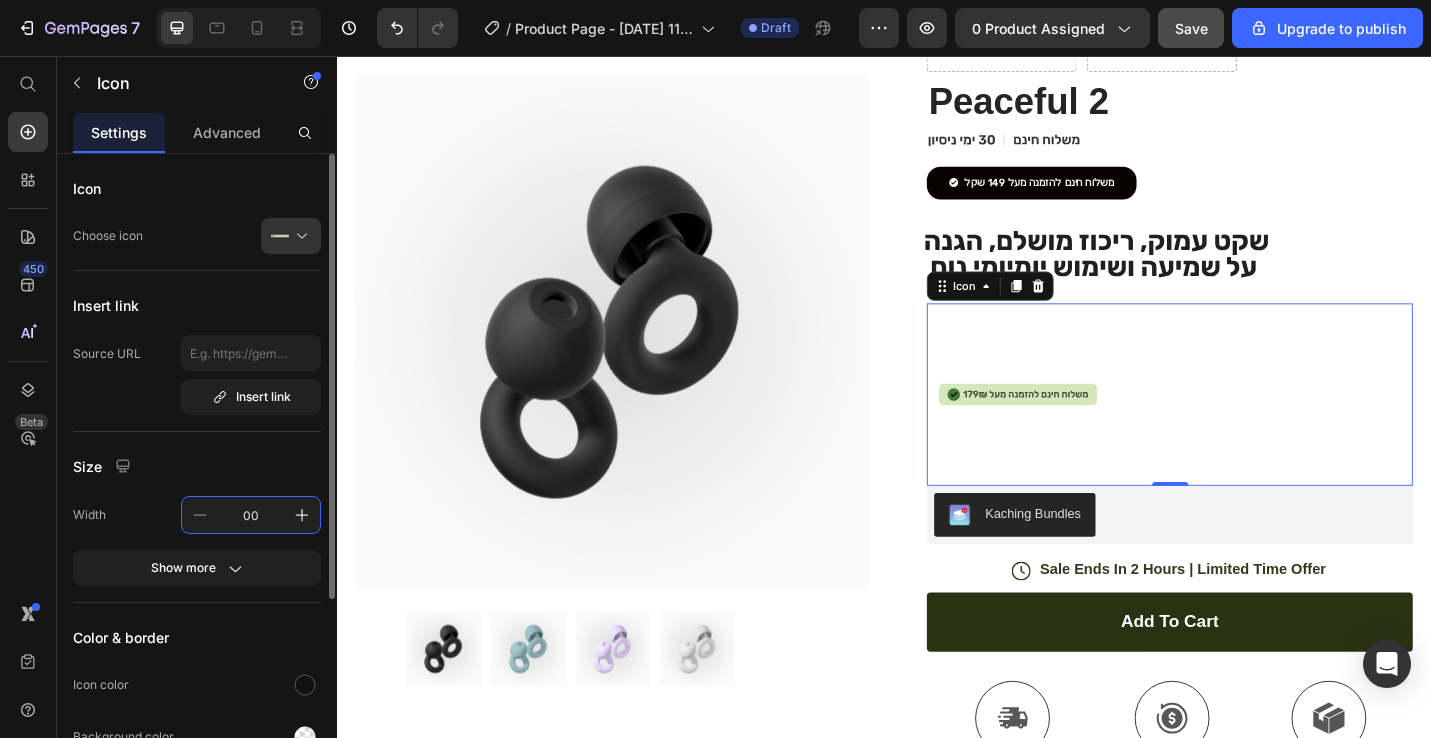 click on "00" at bounding box center [251, 515] 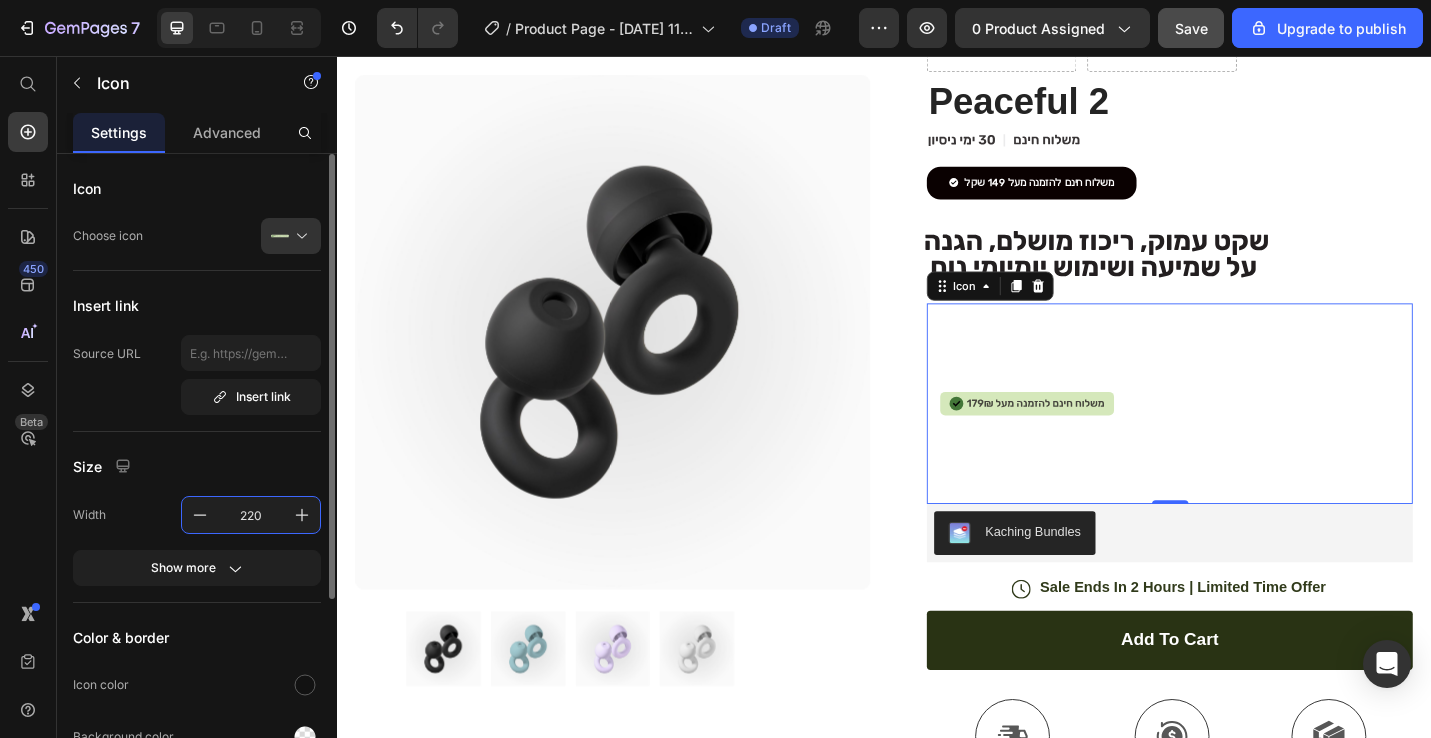 type on "220" 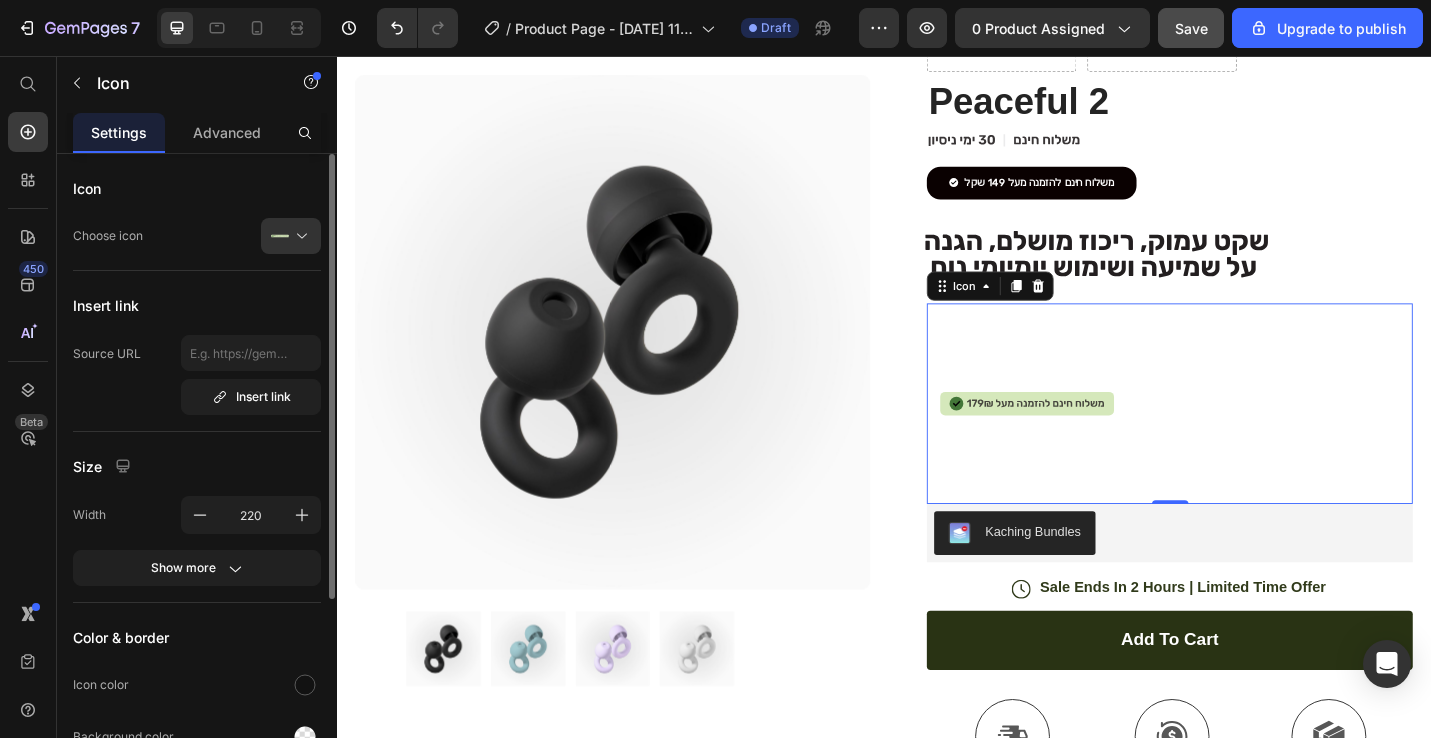 click on "Size" at bounding box center [197, 466] 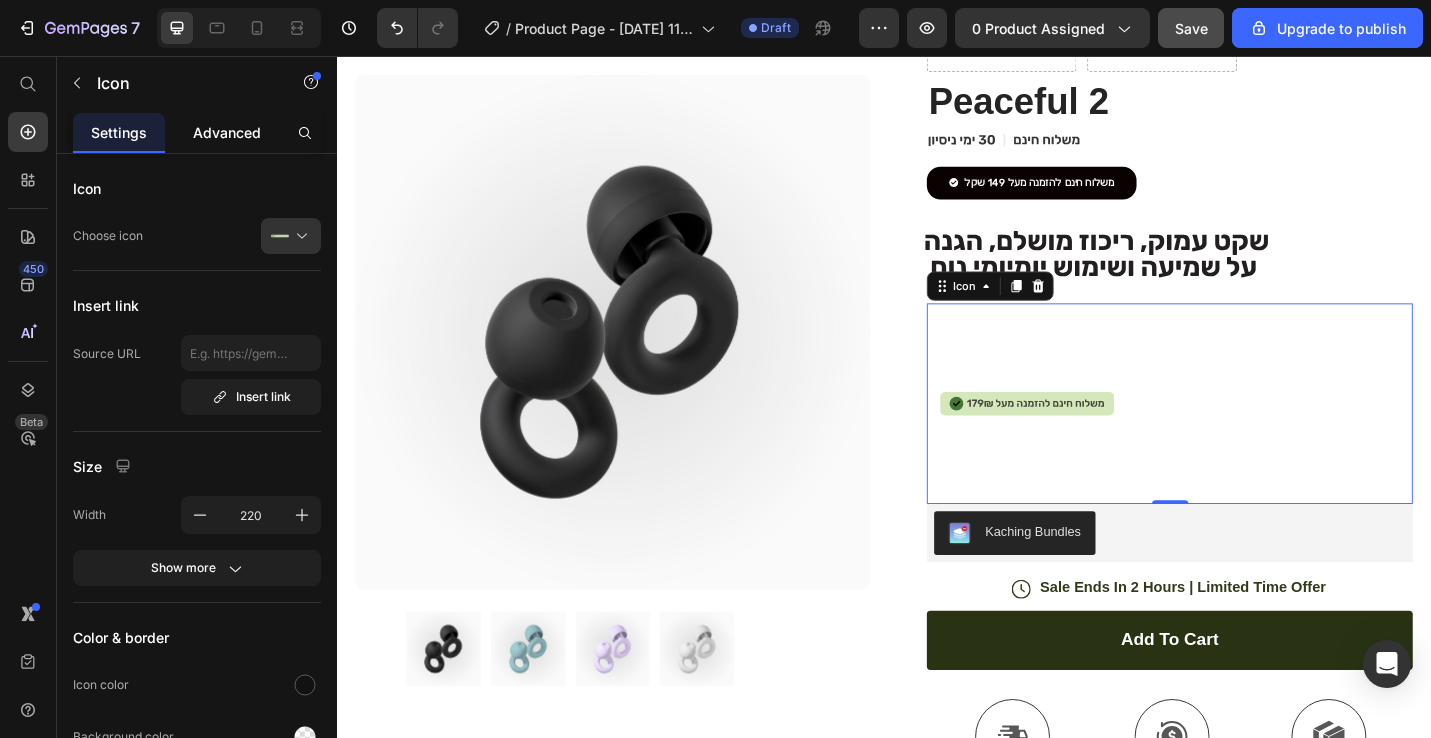 click on "Advanced" at bounding box center [227, 132] 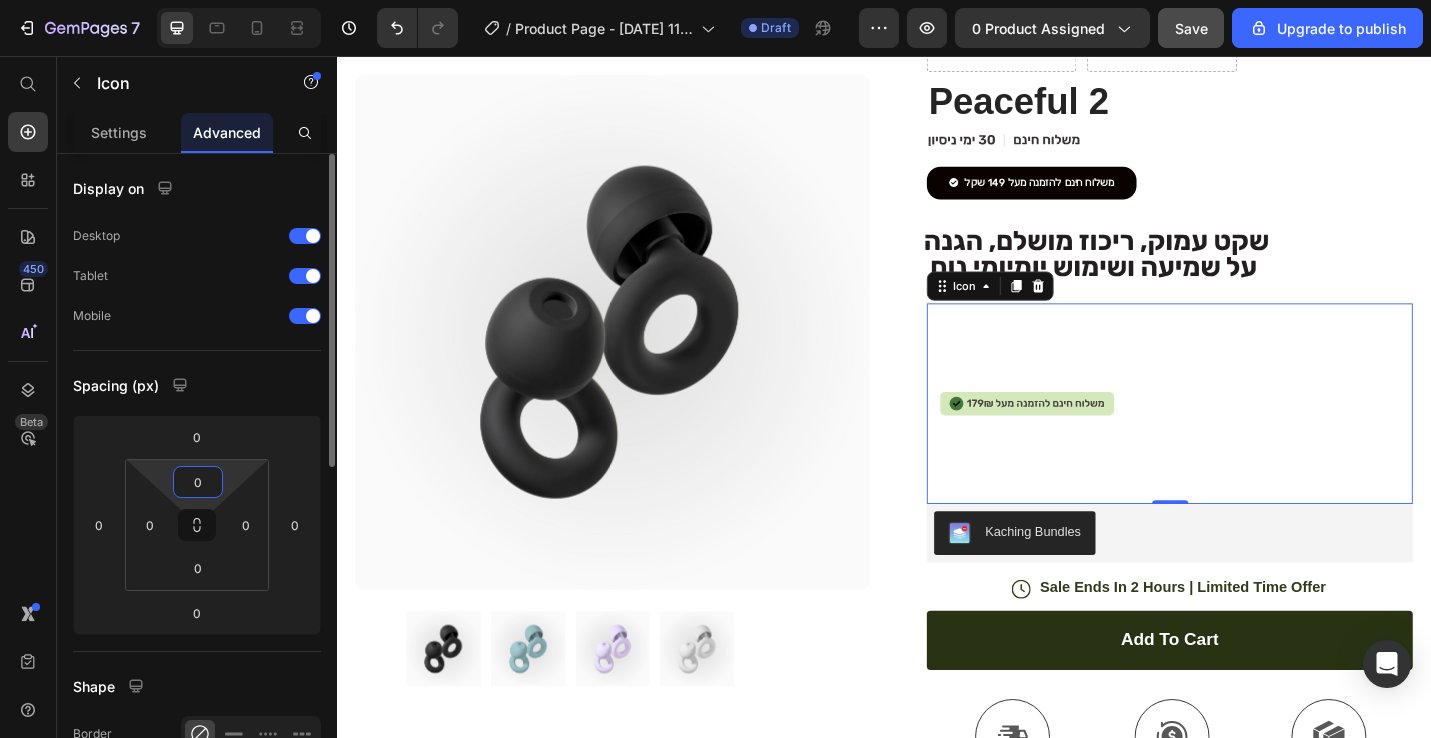 click on "0" at bounding box center [198, 482] 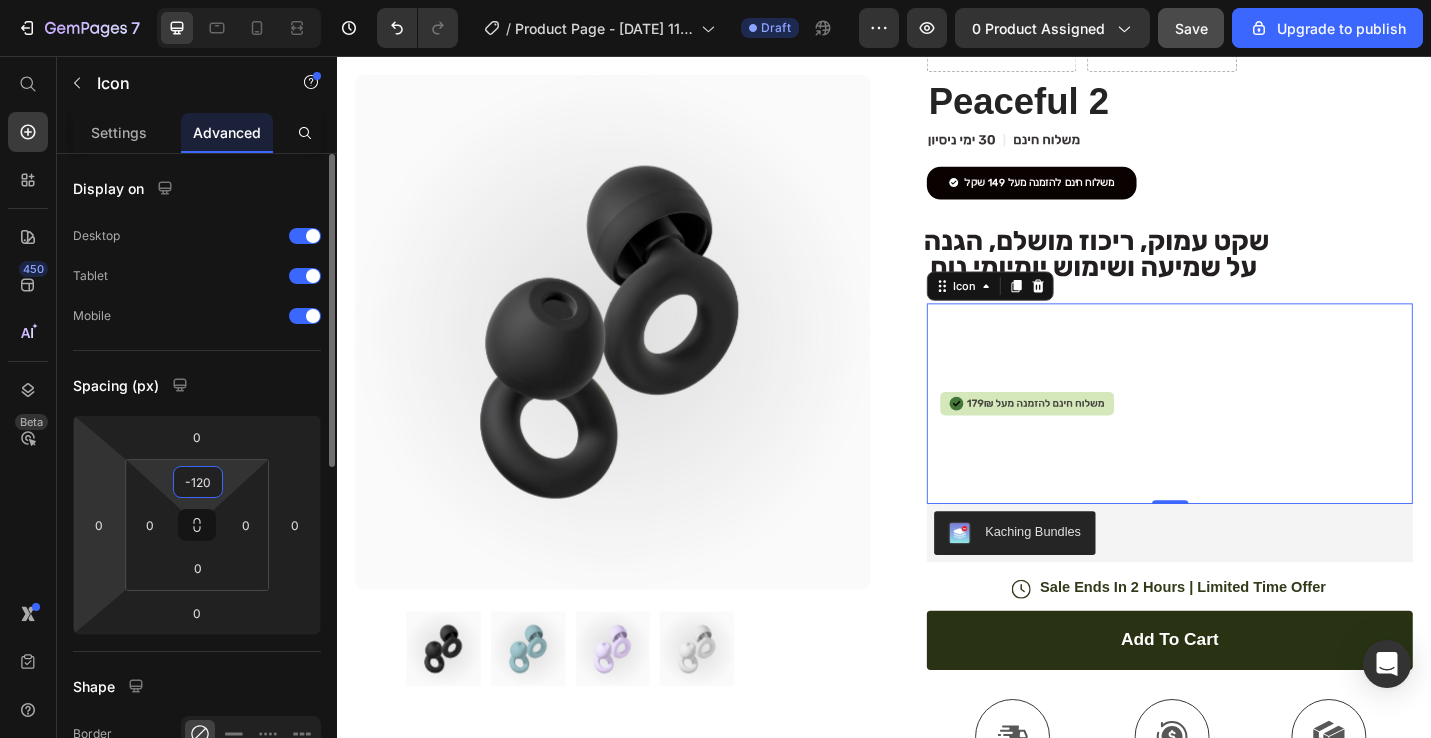 click on "7   /  Product Page - [DATE] 11:34:08 Draft Preview 0 product assigned  Save  Upgrade to publish 450 Beta Start with Sections Elements Hero Section Product Detail Brands Trusted Badges Guarantee Product Breakdown How to use Testimonials Compare Bundle FAQs Social Proof Brand Story Product List Collection Blog List Contact Sticky Add to Cart Custom Footer Browse Library 450 Layout
Row
Row
Row
Row Text
Heading
Text Block Button
Button
Button
Sticky Back to top Media" at bounding box center (715, 0) 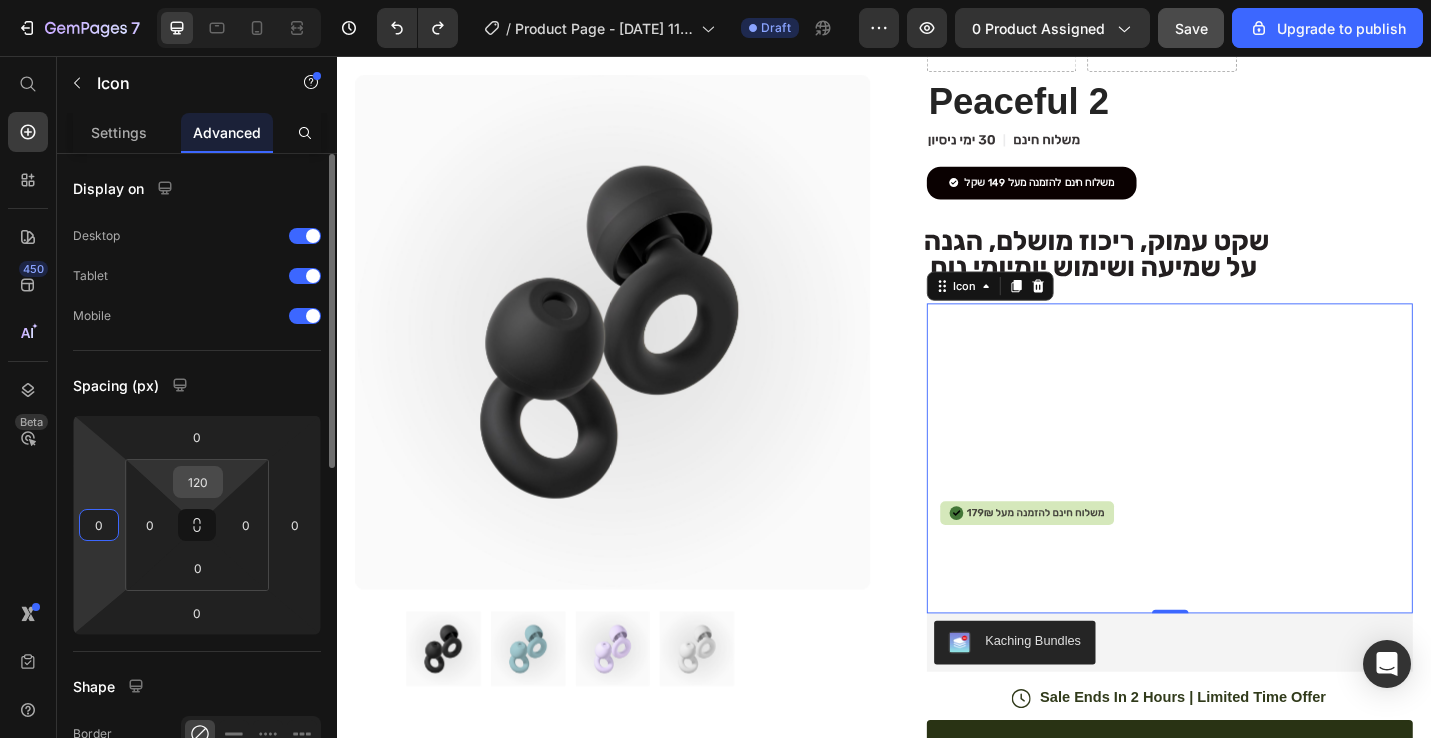 click on "120" at bounding box center [198, 482] 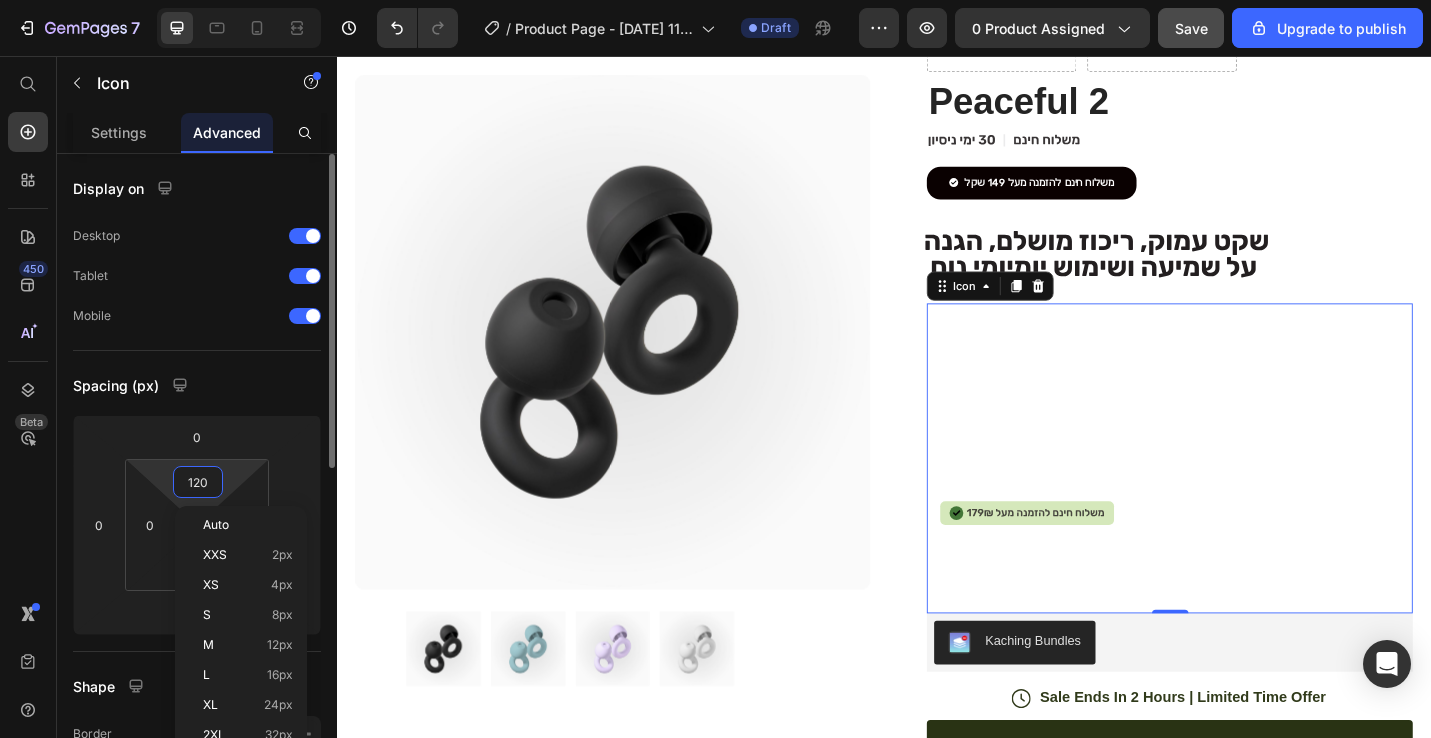 click on "120" at bounding box center (198, 482) 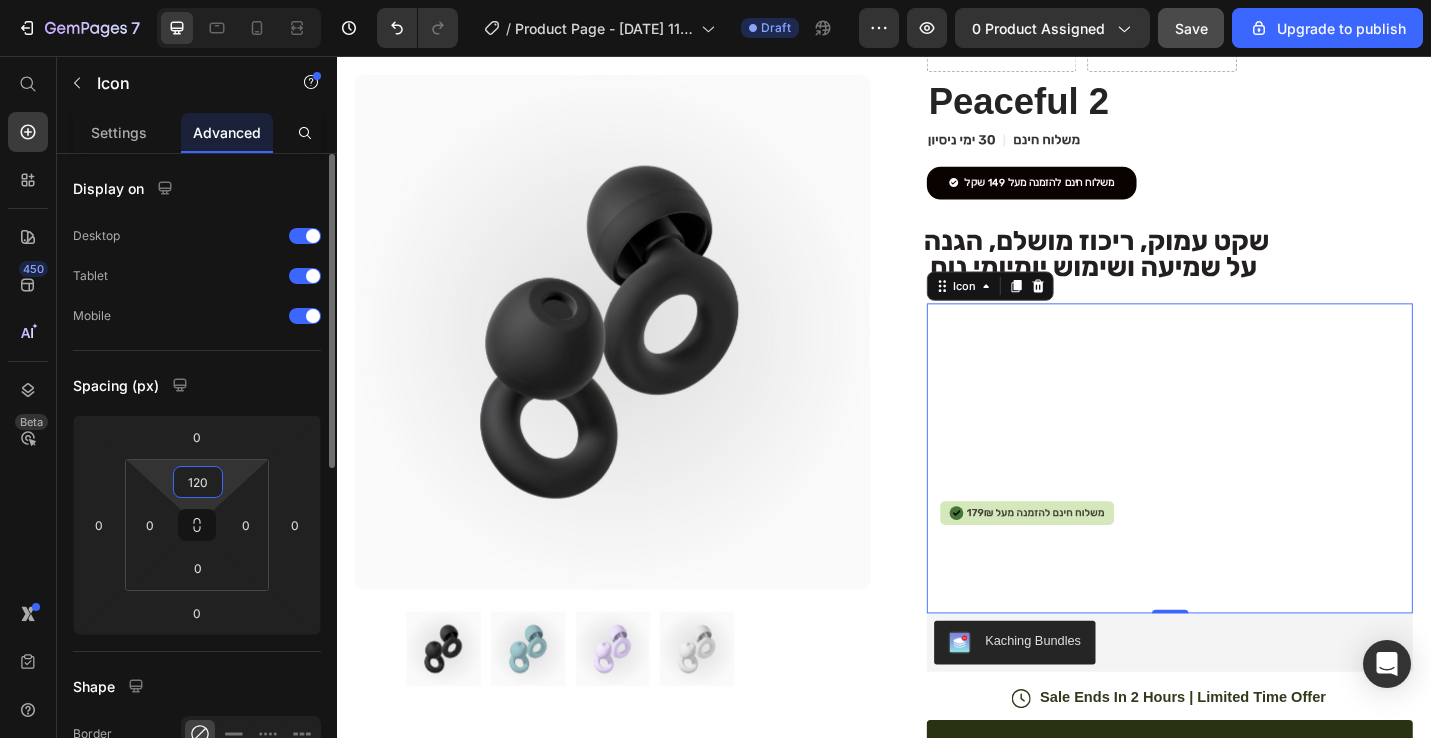 click on "120" at bounding box center (198, 482) 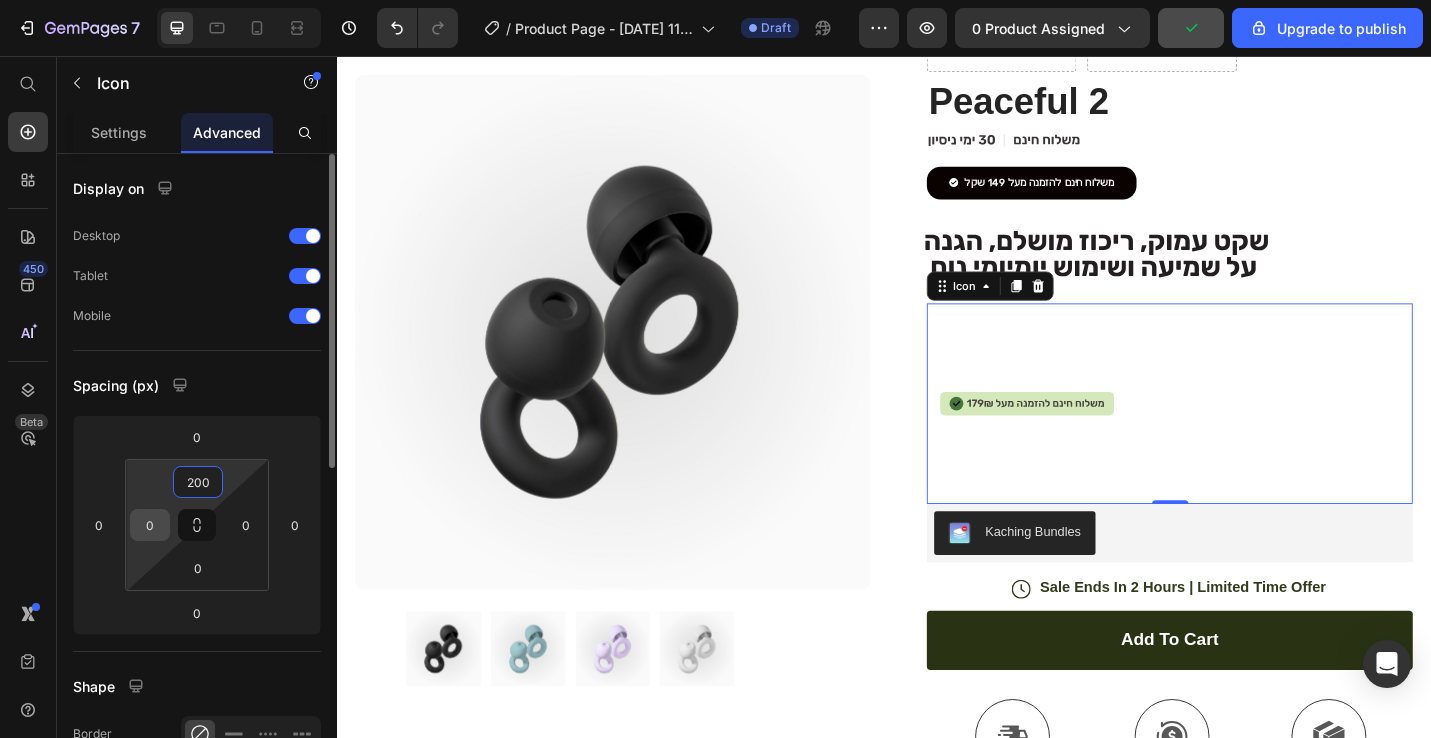 click on "0" at bounding box center (150, 525) 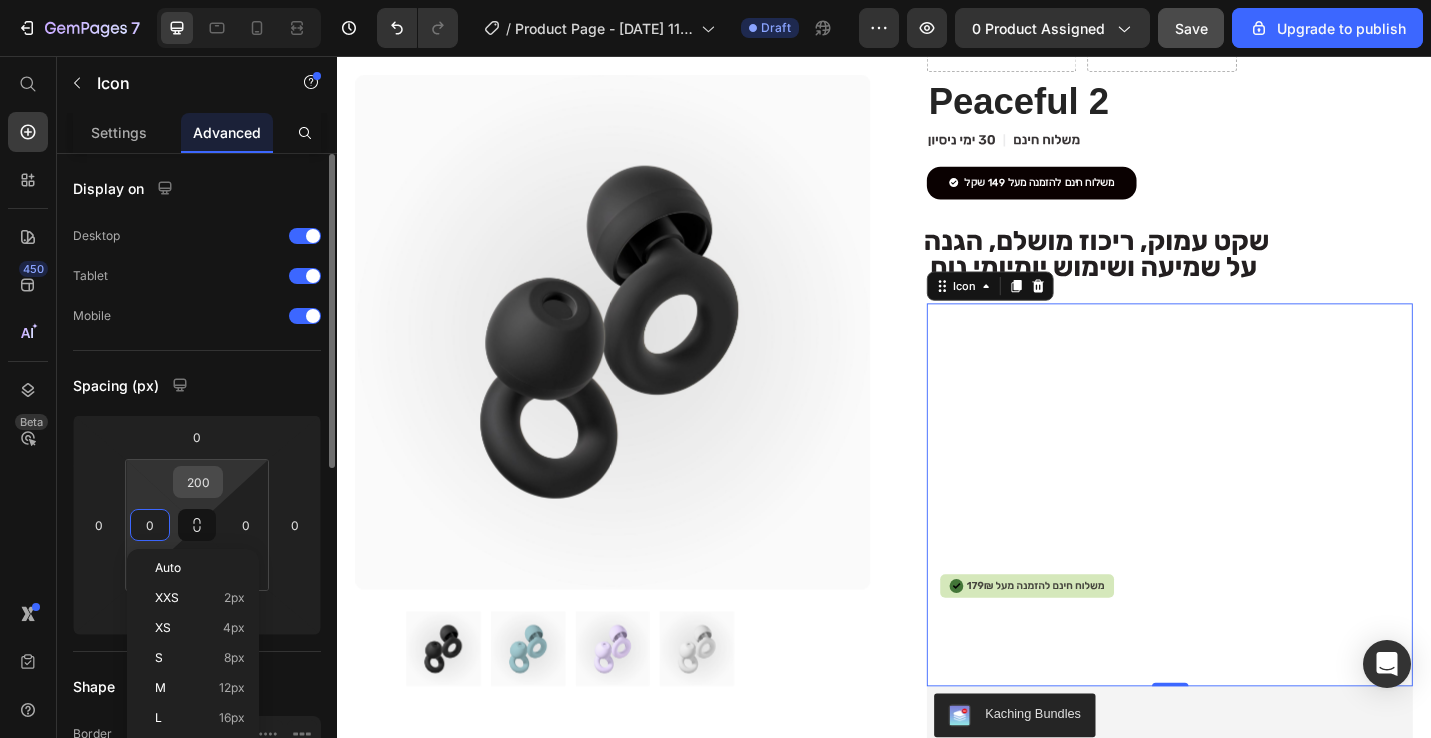 click on "200" at bounding box center [198, 482] 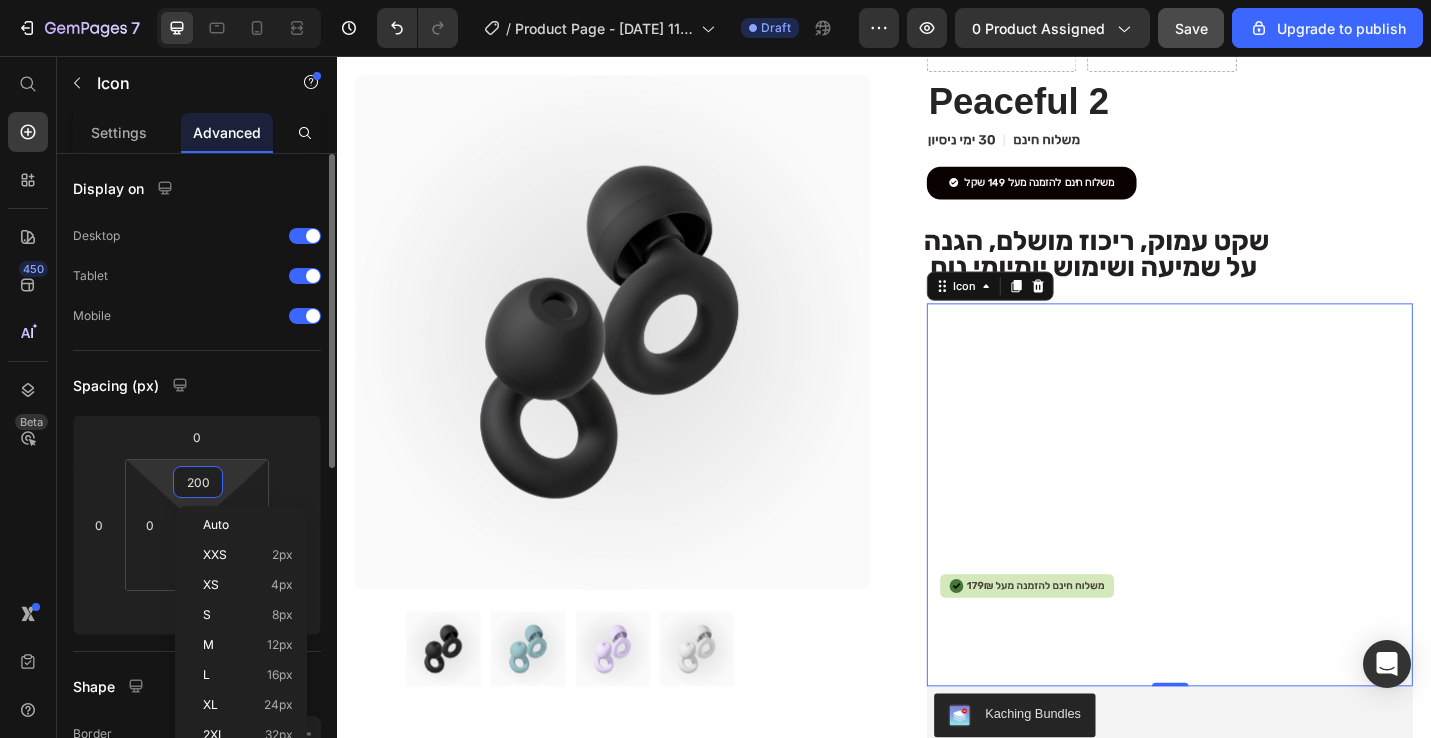 click on "200" at bounding box center [198, 482] 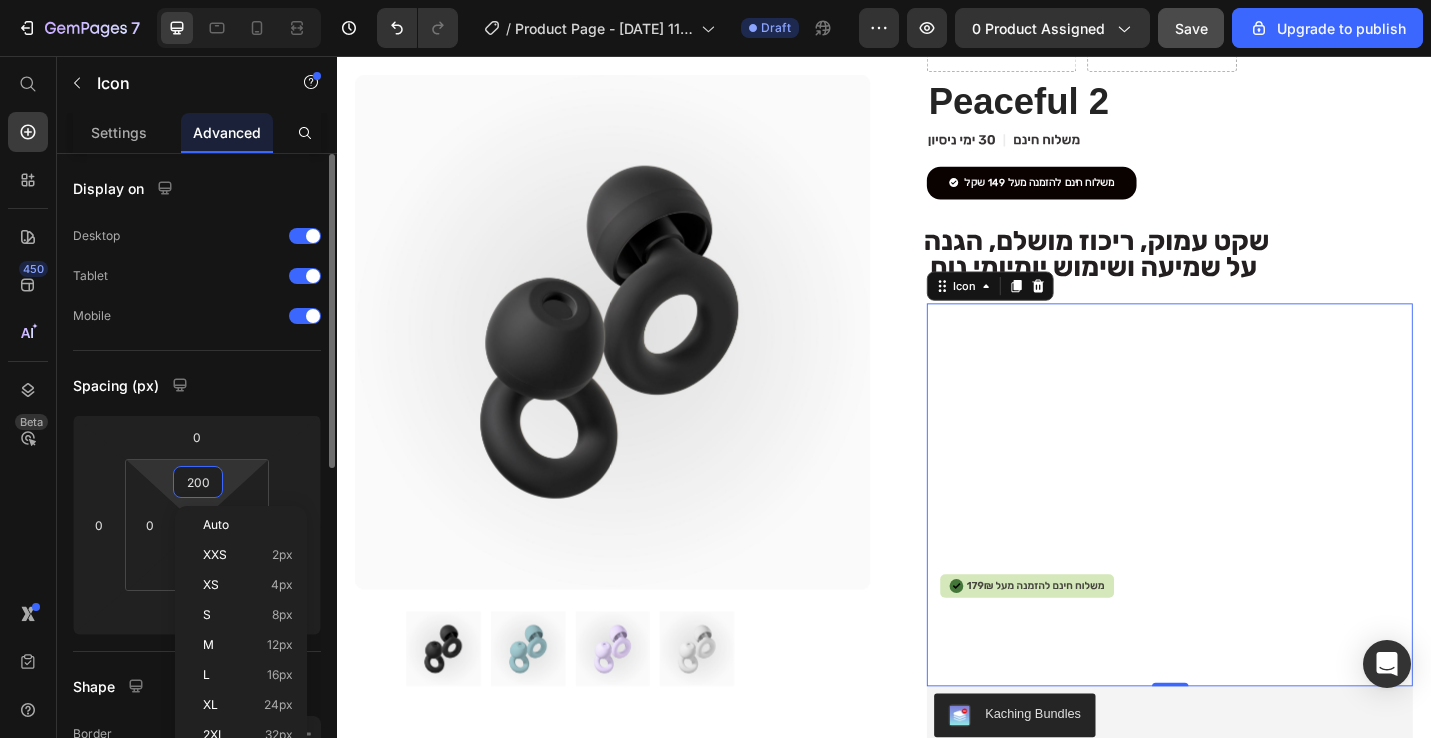 click on "200" at bounding box center [198, 482] 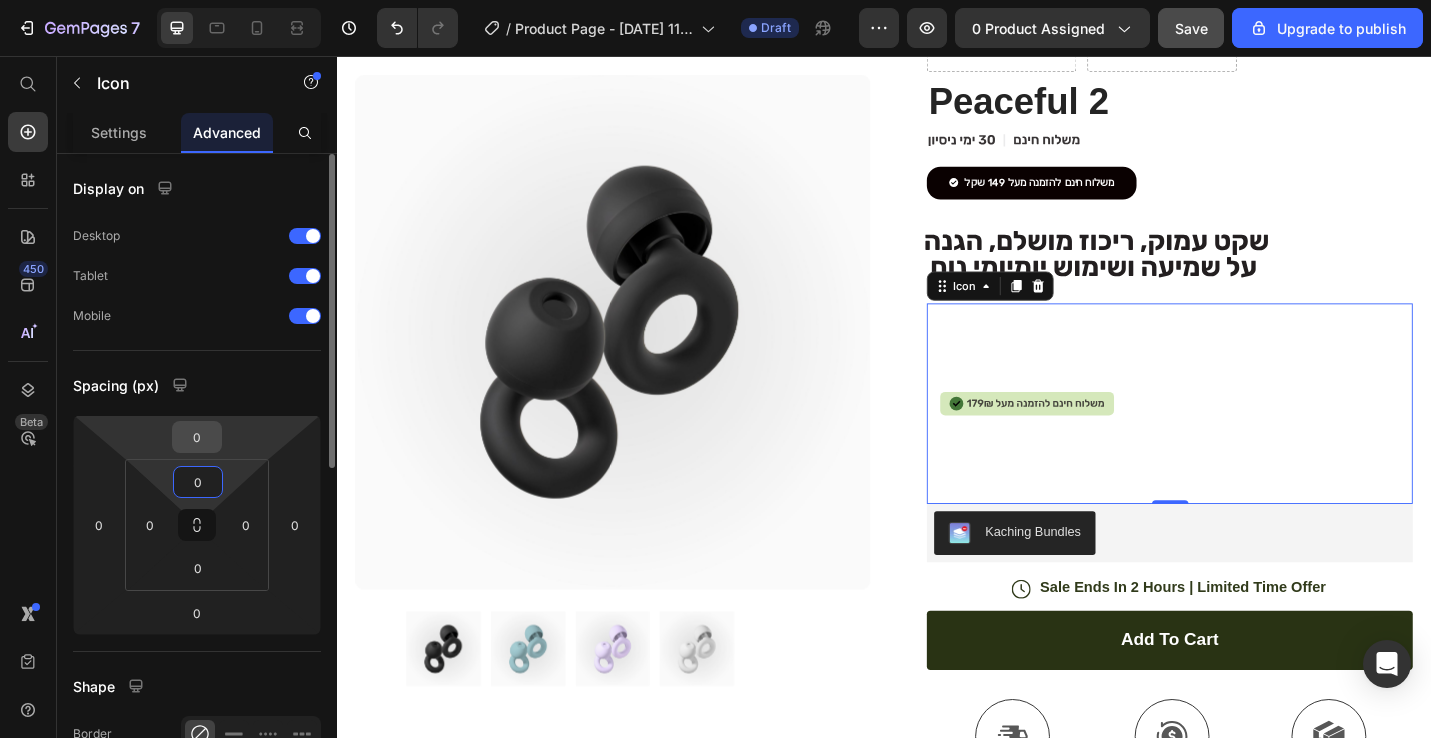 type on "0" 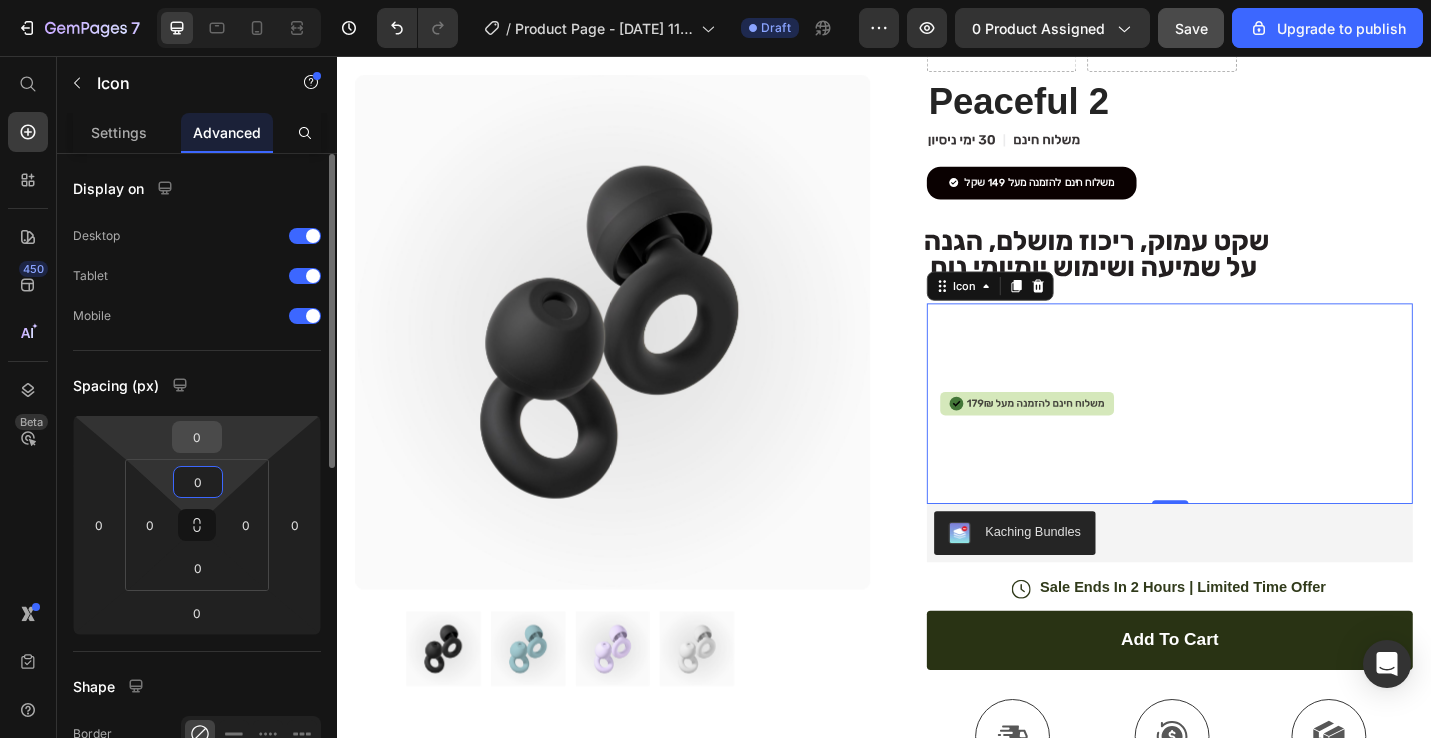 click on "0" at bounding box center (197, 437) 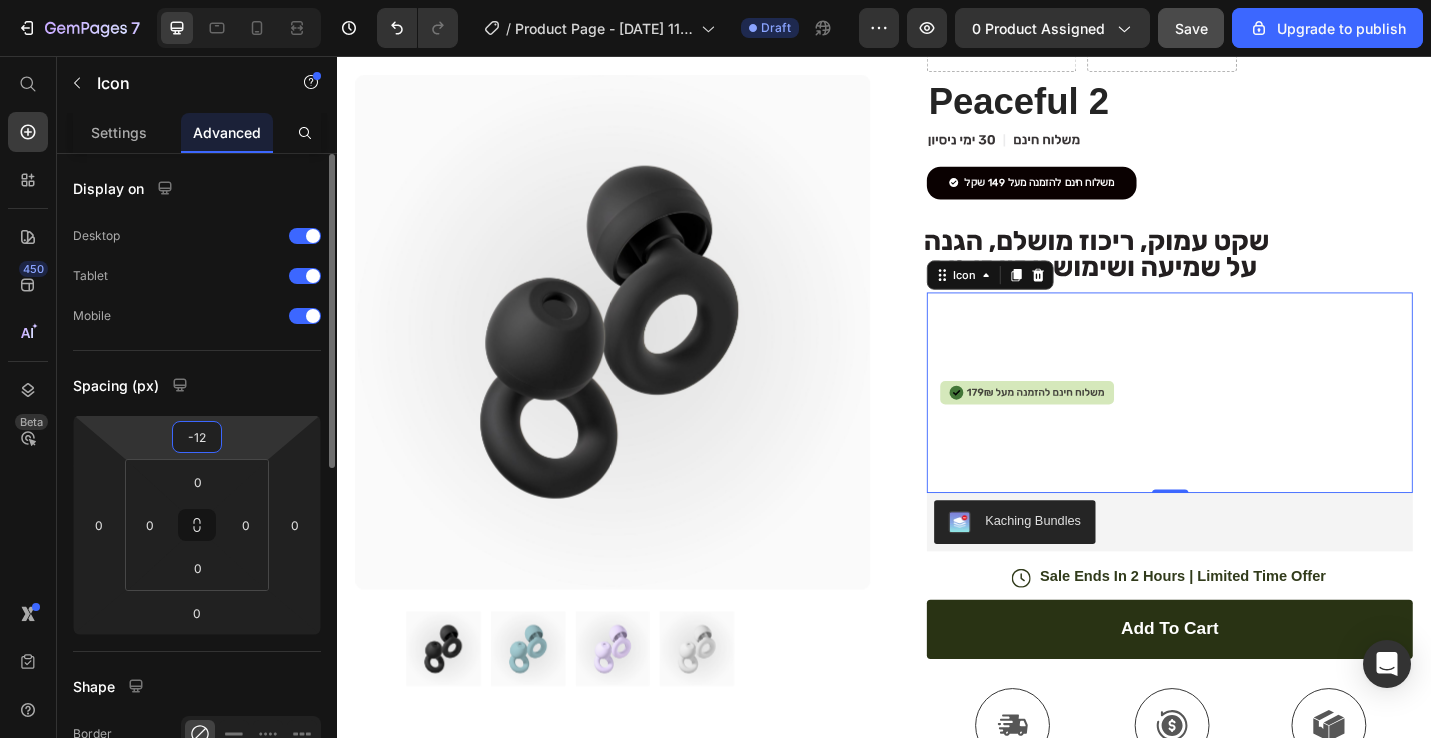 type on "-120" 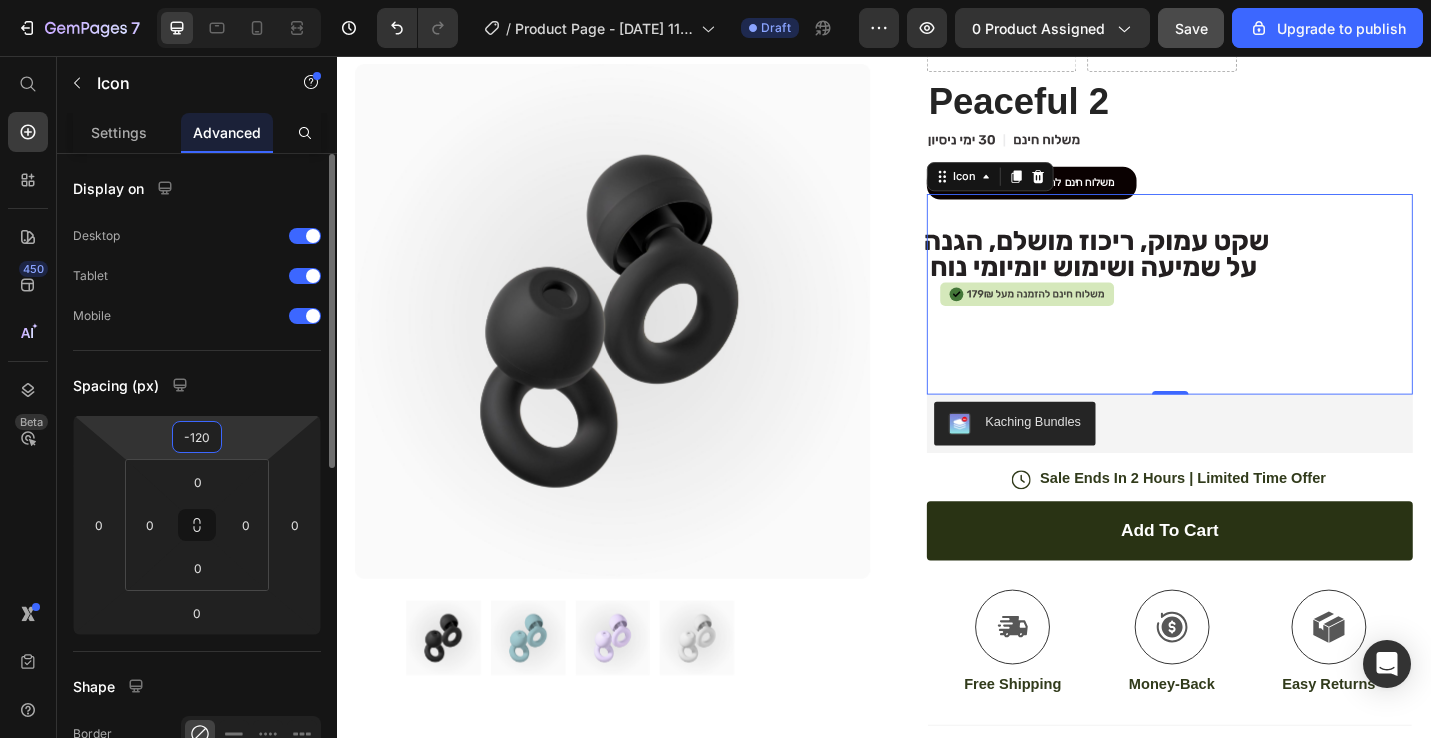 click on "-120" at bounding box center (197, 437) 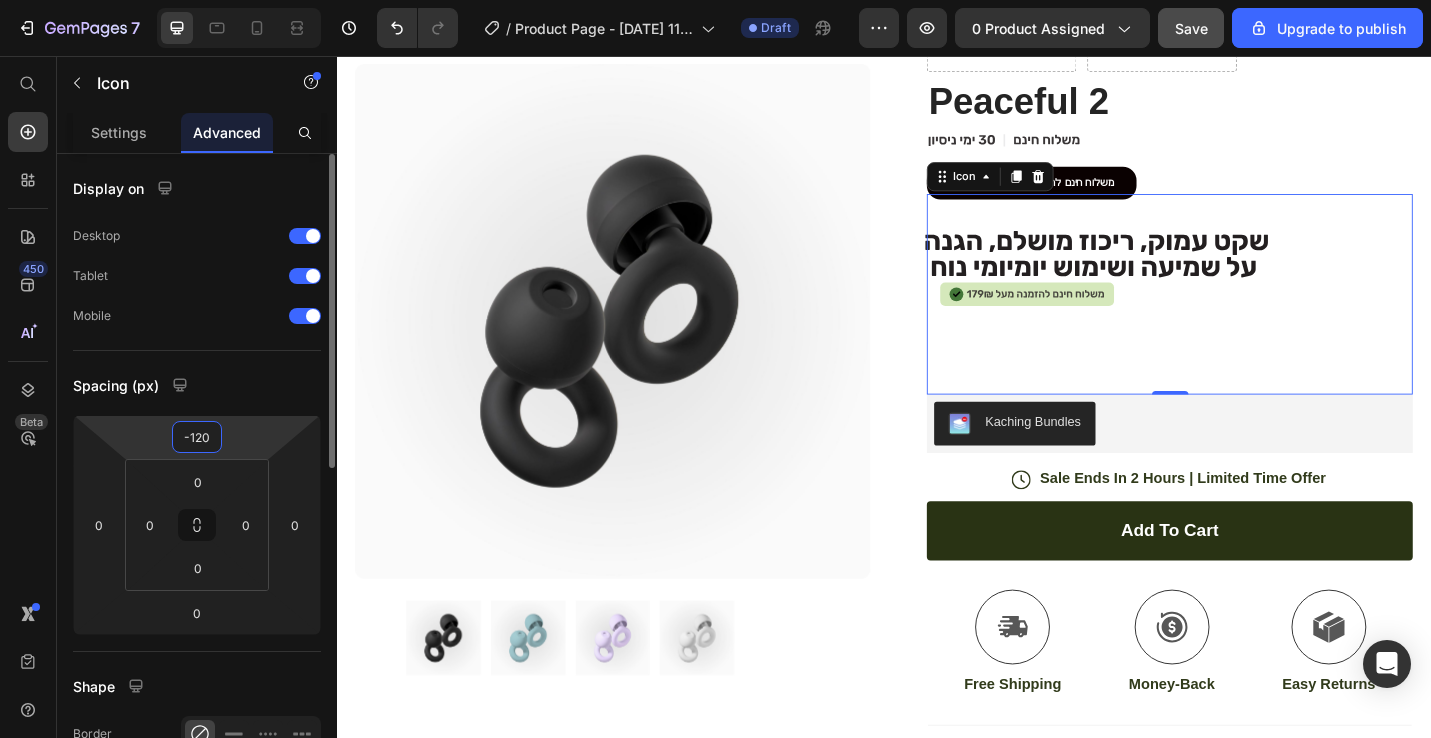 click on "-120" at bounding box center (197, 437) 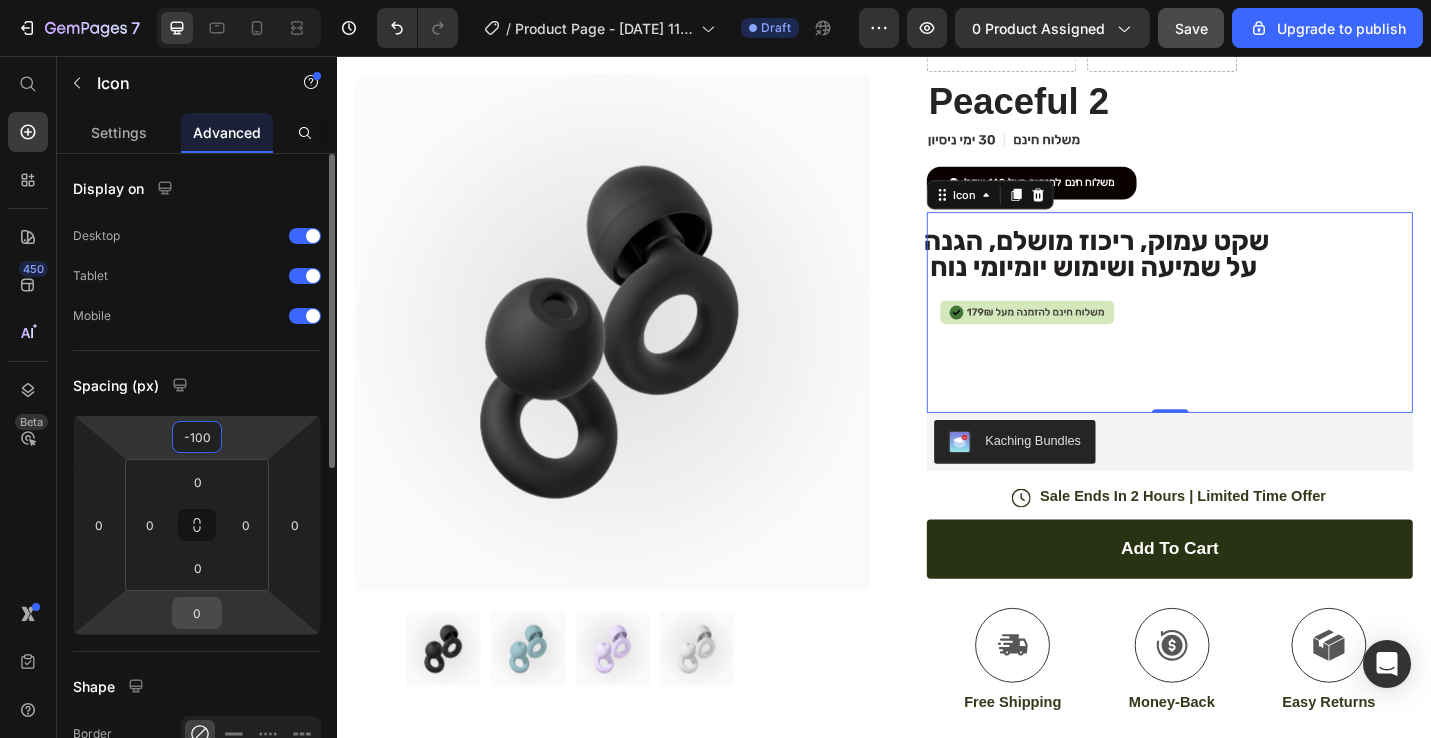 type on "-100" 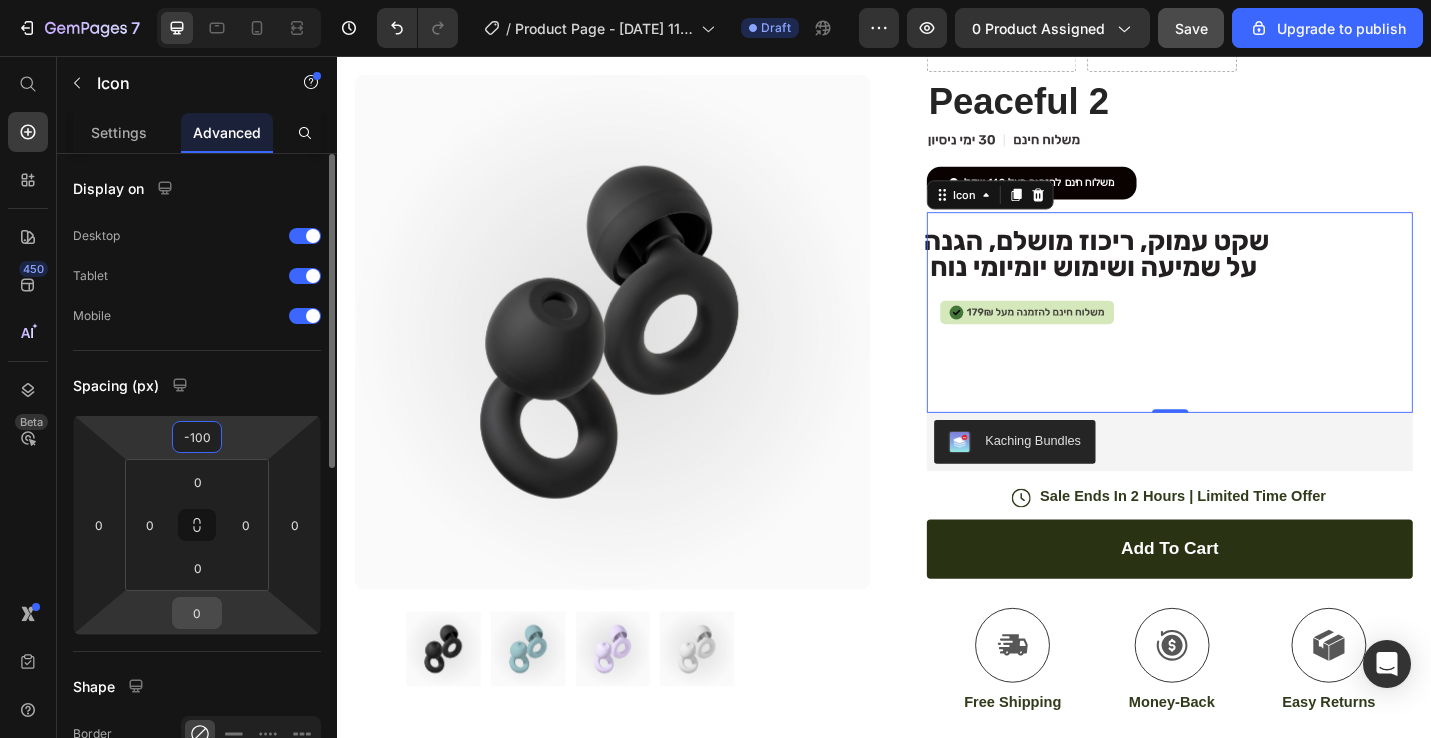 click on "0" at bounding box center [197, 613] 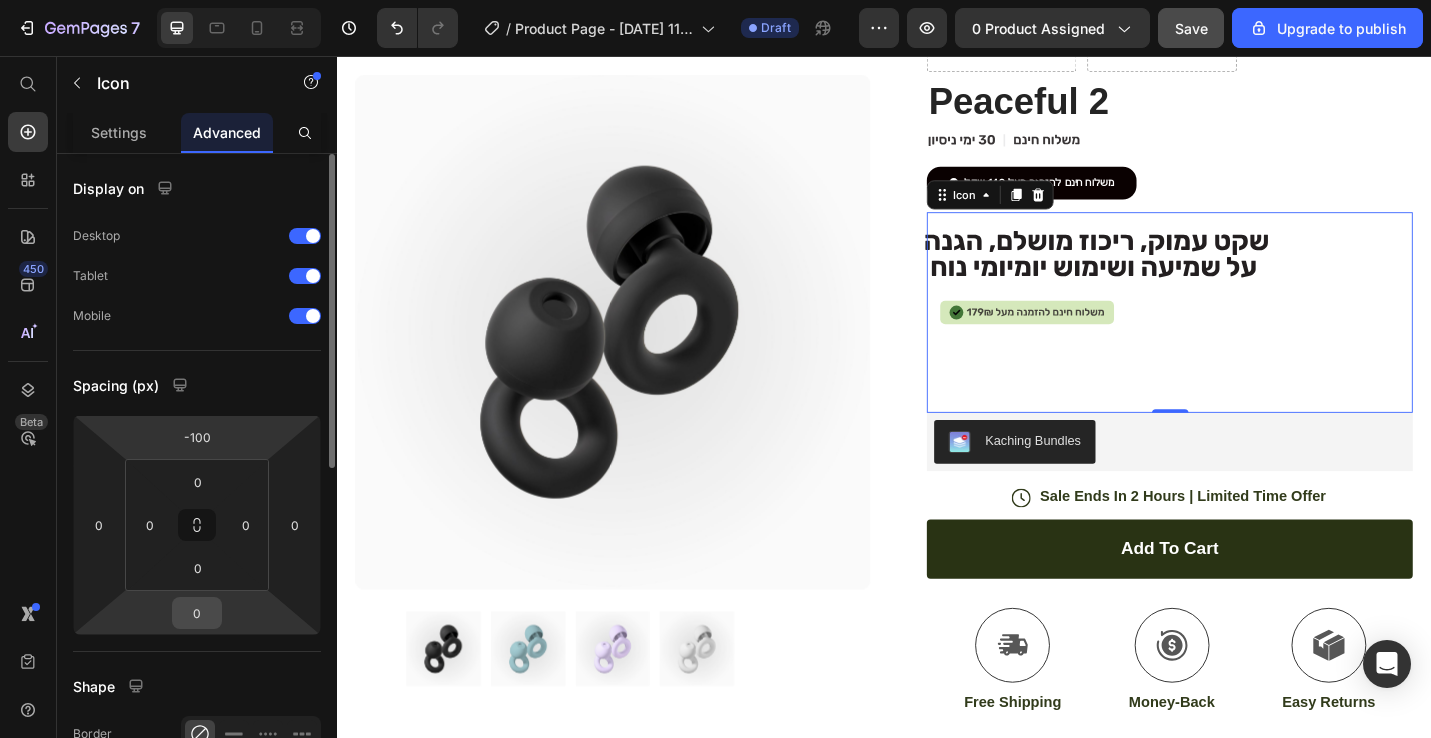 click on "0" at bounding box center (197, 613) 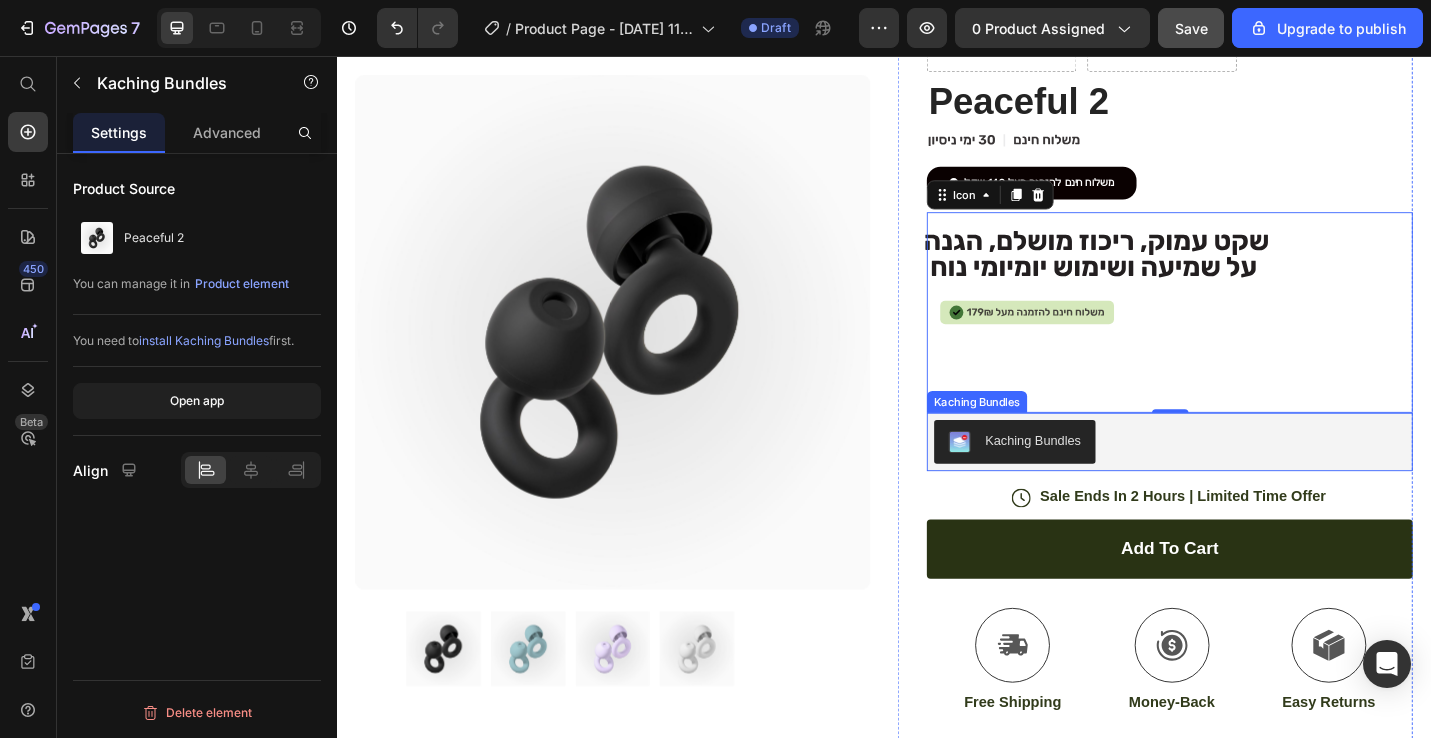 click at bounding box center [1020, 479] 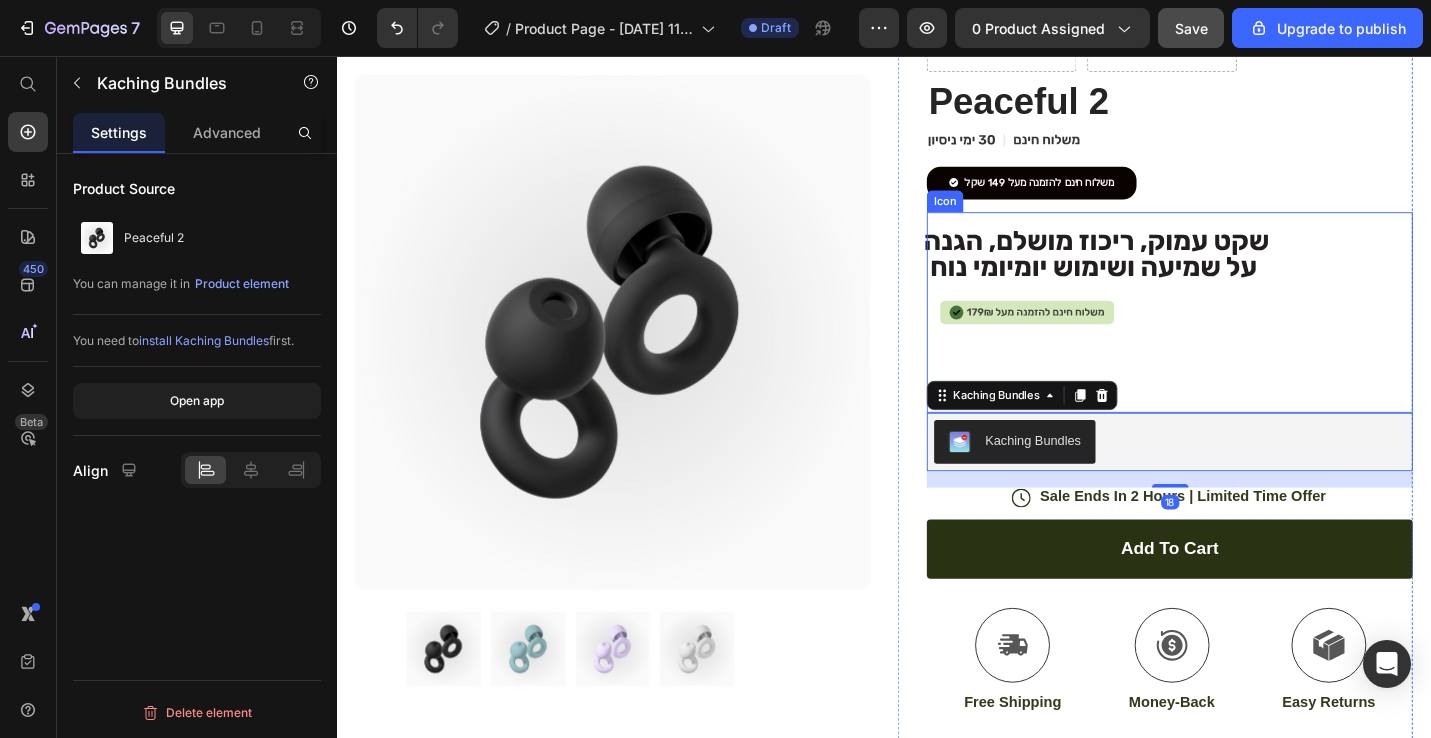 click 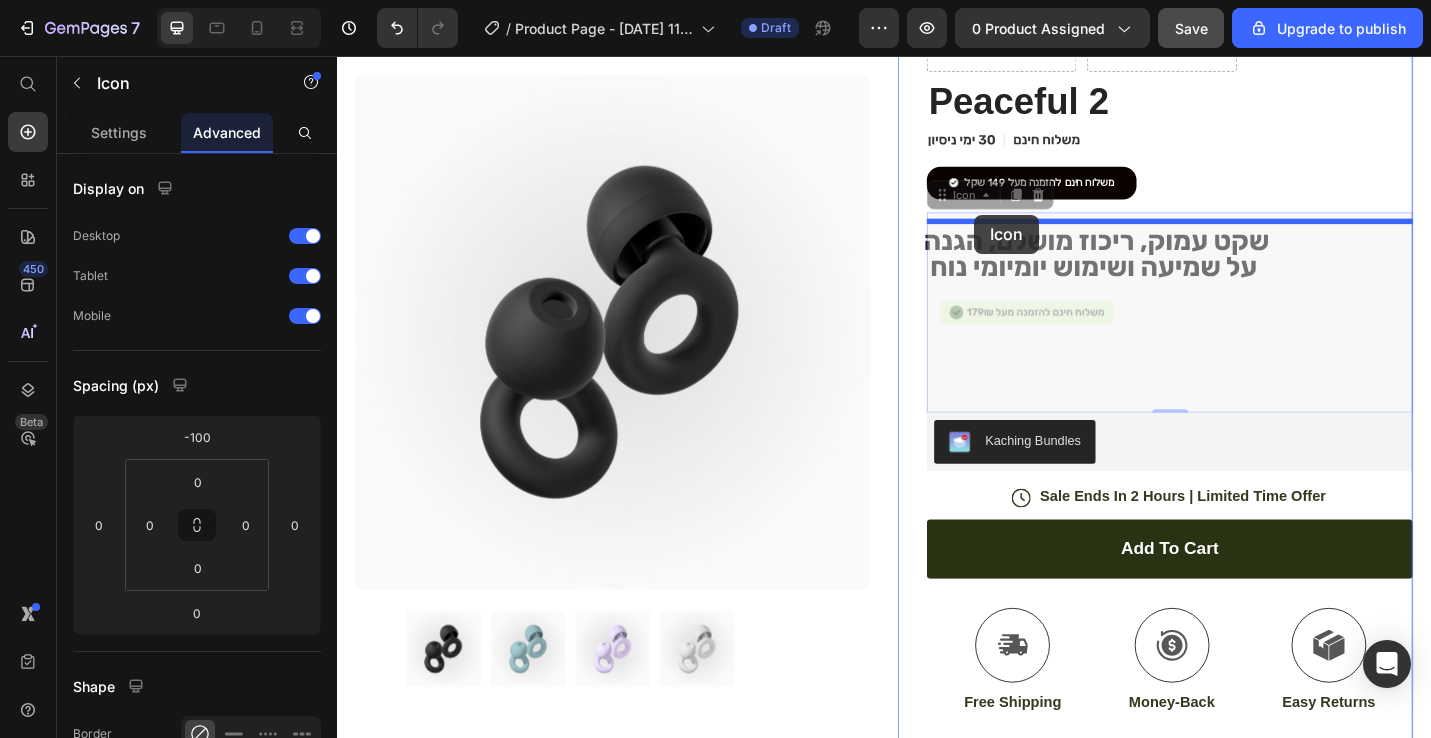 drag, startPoint x: 1003, startPoint y: 213, endPoint x: 1035, endPoint y: 223, distance: 33.526108 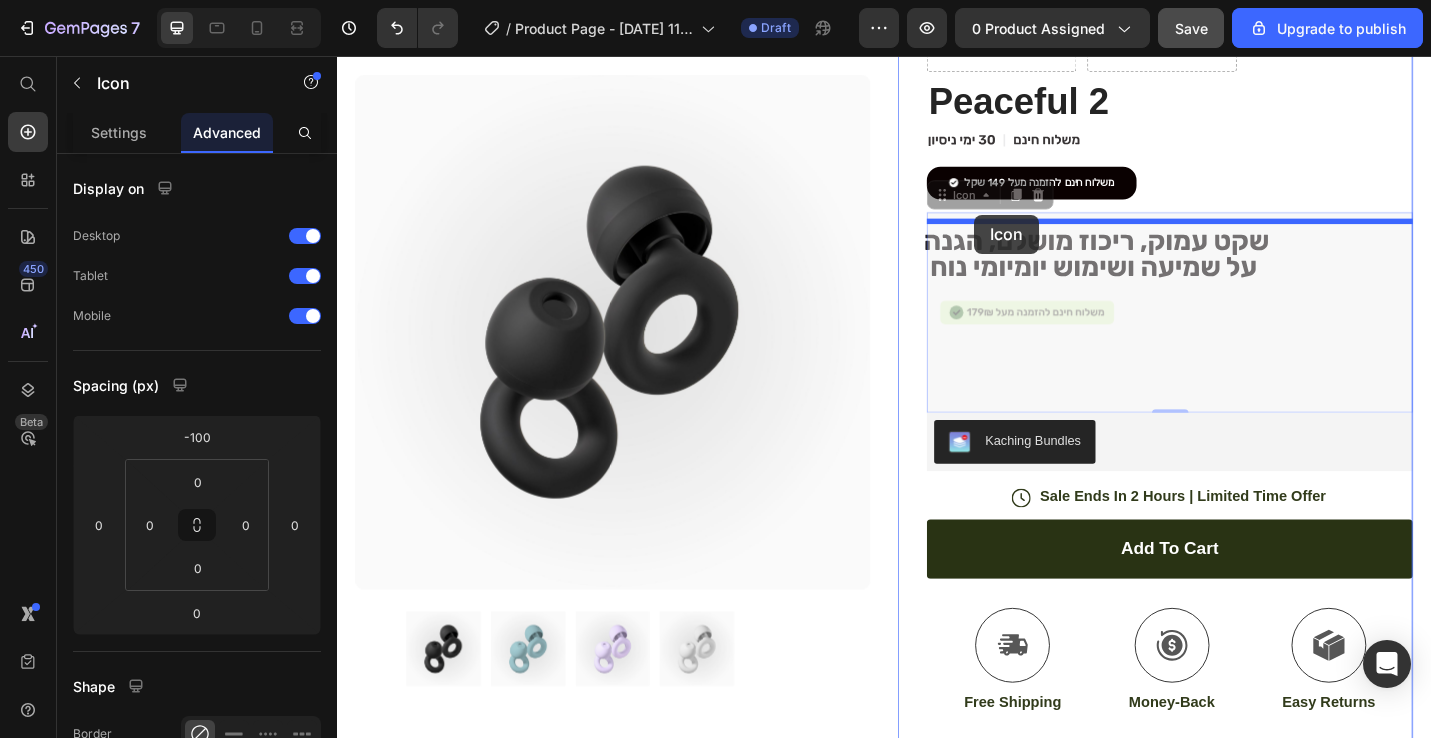 click on "Header
Product Images Image Icon Icon Icon Icon Icon Icon List “This skin cream is a game-changer! It has transformed my dry, lackluster skin into a hydrated and radiant complexion. I love how it absorbs quickly and leaves no greasy residue. Highly recommend” Text Block
Icon [PERSON_NAME] ([GEOGRAPHIC_DATA], [GEOGRAPHIC_DATA]) Text Block Row Row Row
Drop element here
Drop element here Row Peaceful 2 Product Title
.id574758844064858904 .st0 {
fill: #231f20;
}
.id574758844064858904 .st1 {
display: none;
fill: #d1d3d4;
}
.id574758844064858904 .st1, .st2 {
opacity: .8;
}
.id574758844064858904 .st3 {
opacity: .9;
}
.id574758844064858904 .st2 {
fill: none;
stroke: #e6e7e8;
stroke-miterlimit: 10;
stroke-width: 14px;
}" at bounding box center (937, 748) 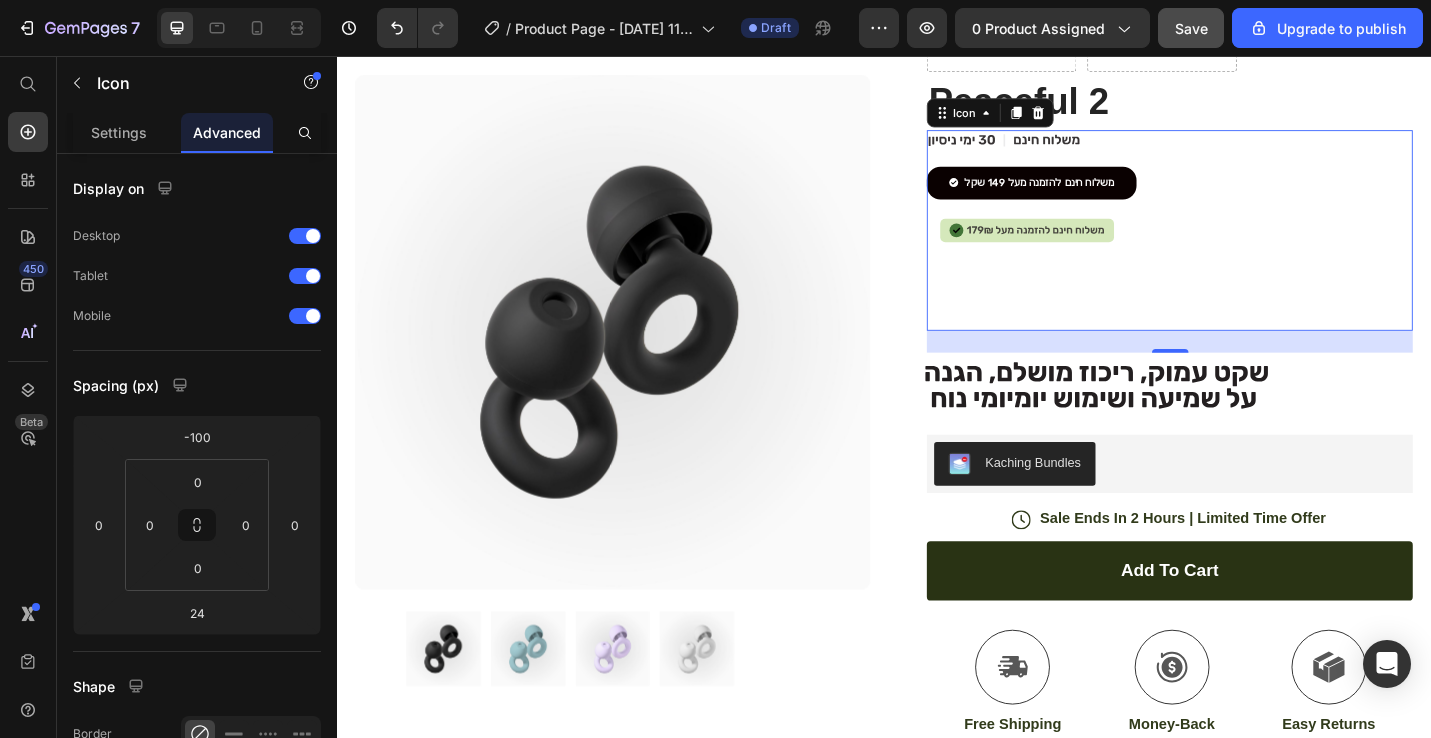 click on ".id574761879767876647 .st0 {
fill: #d5e8bb;
}
.id574761879767876647 .st1 {
fill: #010101;
}
.id574761879767876647 .st2 {
fill: #231f20;
}
.id574761879767876647 .st3 {
fill: #437638;
}" 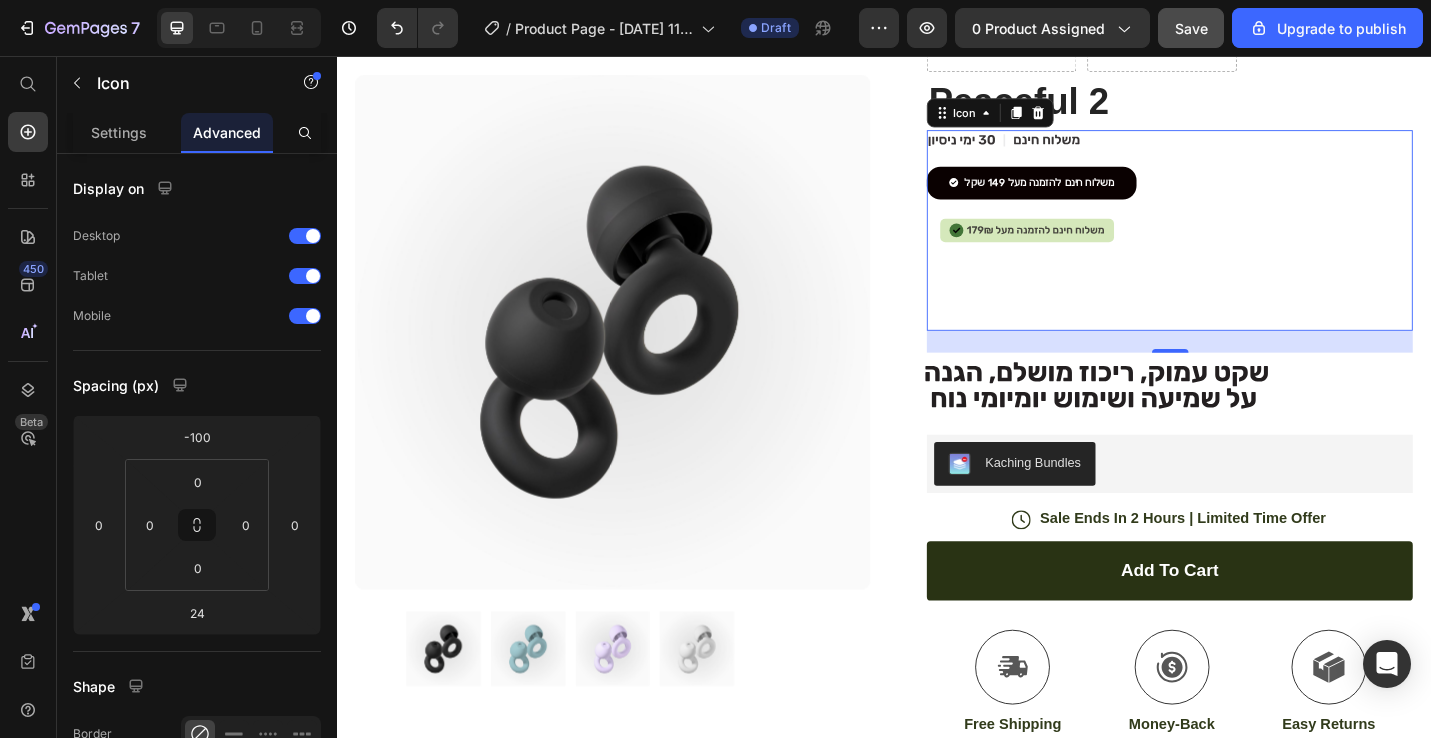 click on ".id574761879767876647 .st0 {
fill: #d5e8bb;
}
.id574761879767876647 .st1 {
fill: #010101;
}
.id574761879767876647 .st2 {
fill: #231f20;
}
.id574761879767876647 .st3 {
fill: #437638;
}" 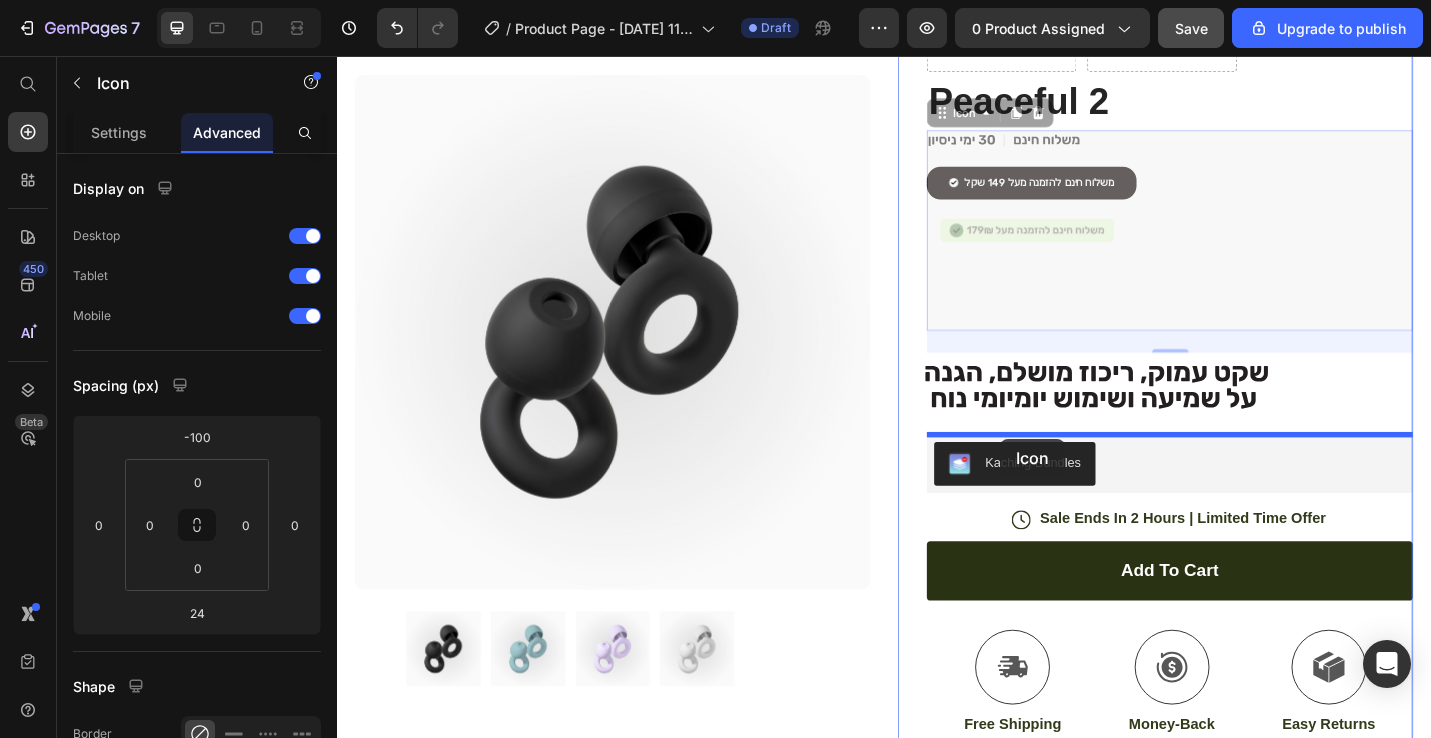 drag, startPoint x: 999, startPoint y: 122, endPoint x: 1064, endPoint y: 476, distance: 359.91806 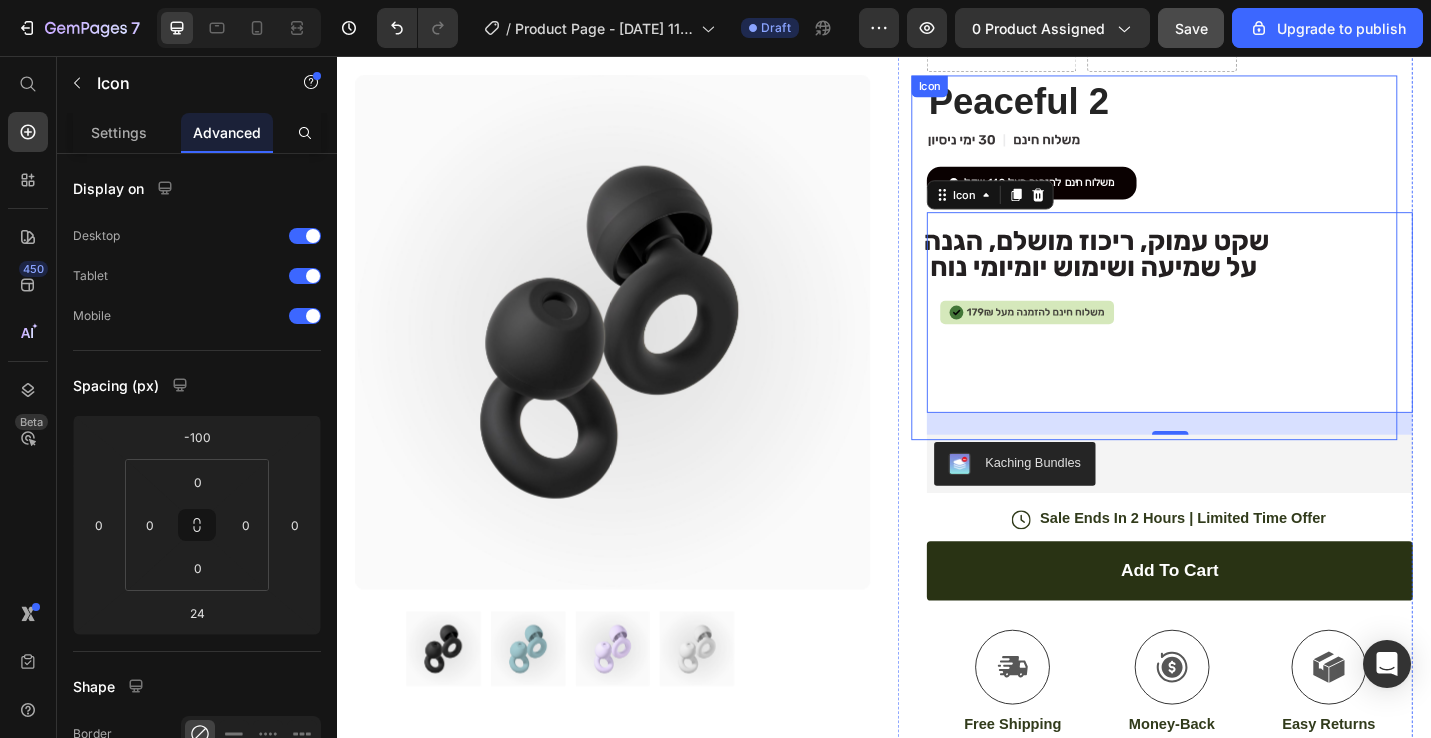 click on ".id574760166596019239 .st0 {
fill: #231f20;
}" 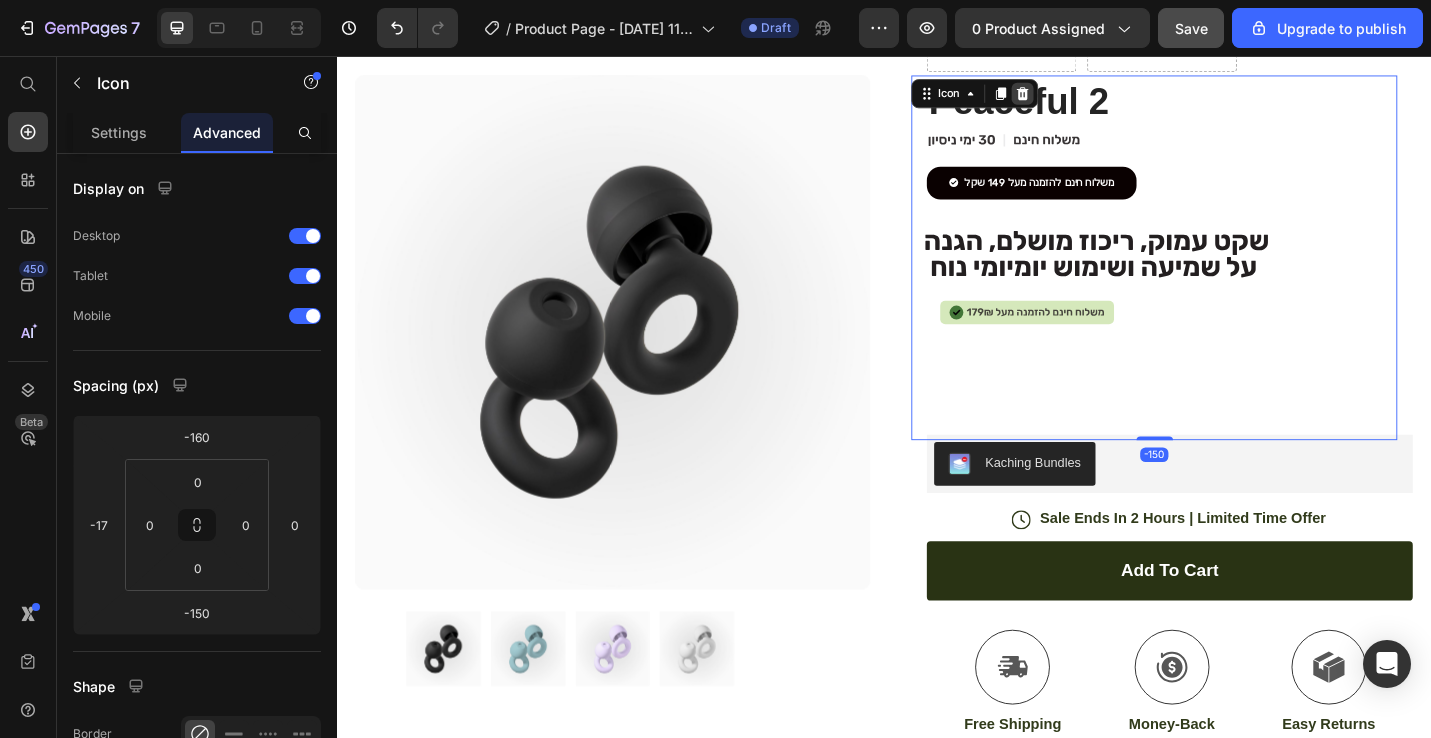 click 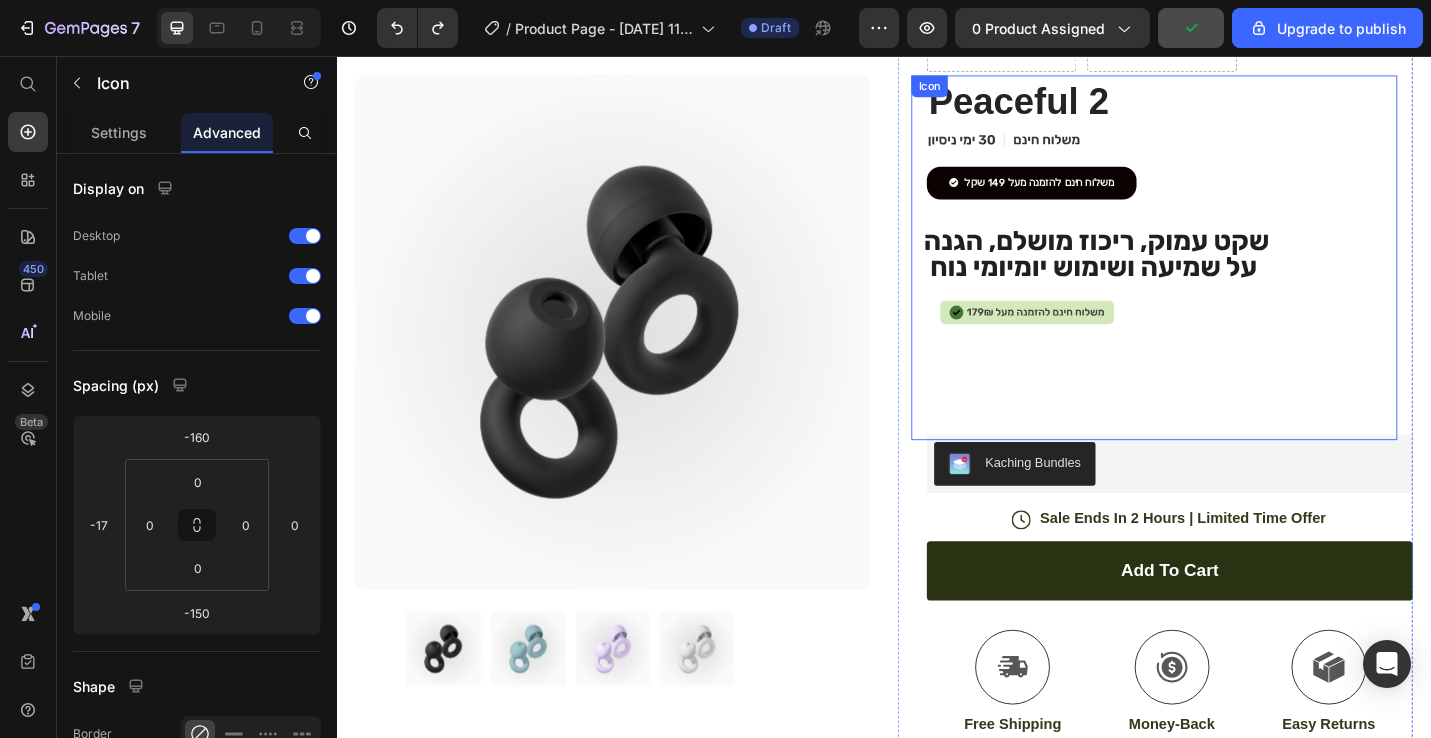 click on ".id574760166596019239 .st0 {
fill: #231f20;
}" 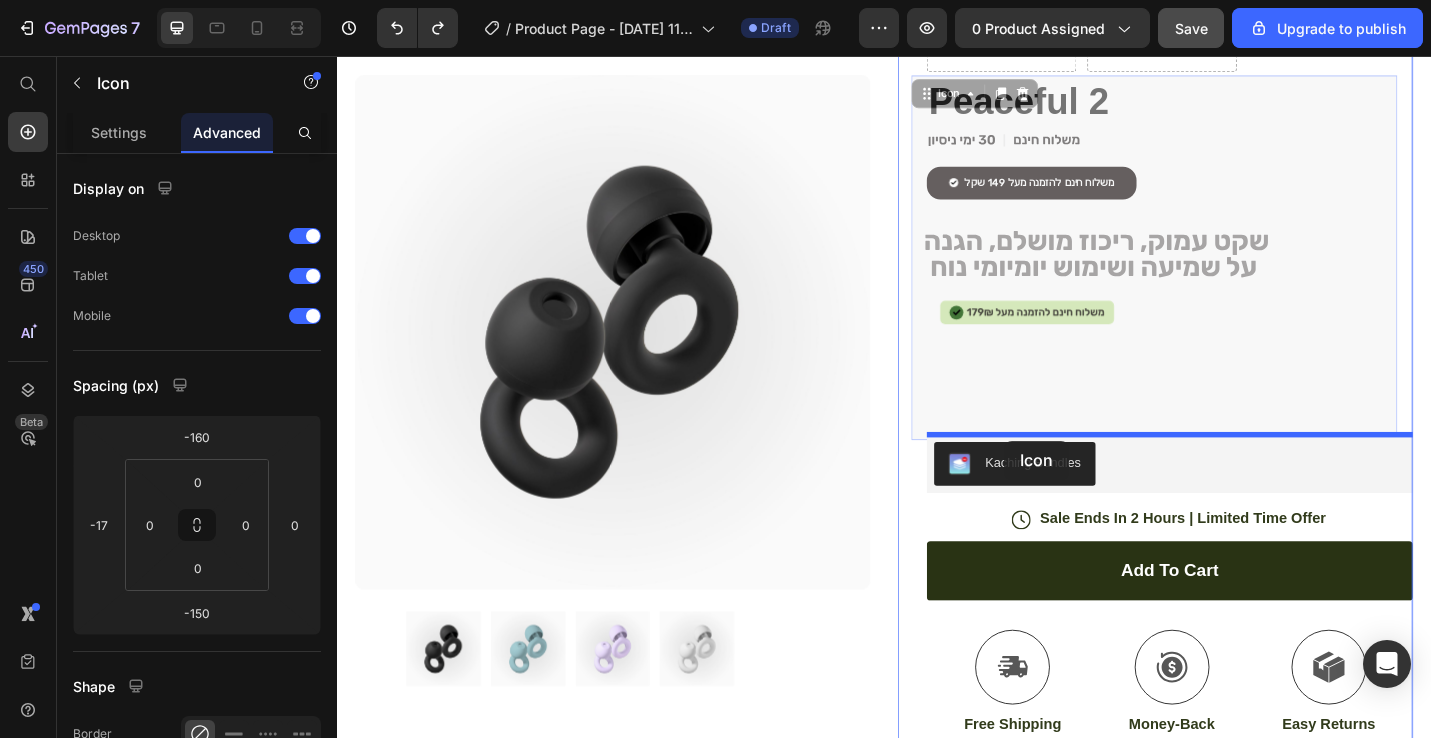 drag, startPoint x: 990, startPoint y: 98, endPoint x: 1069, endPoint y: 478, distance: 388.12497 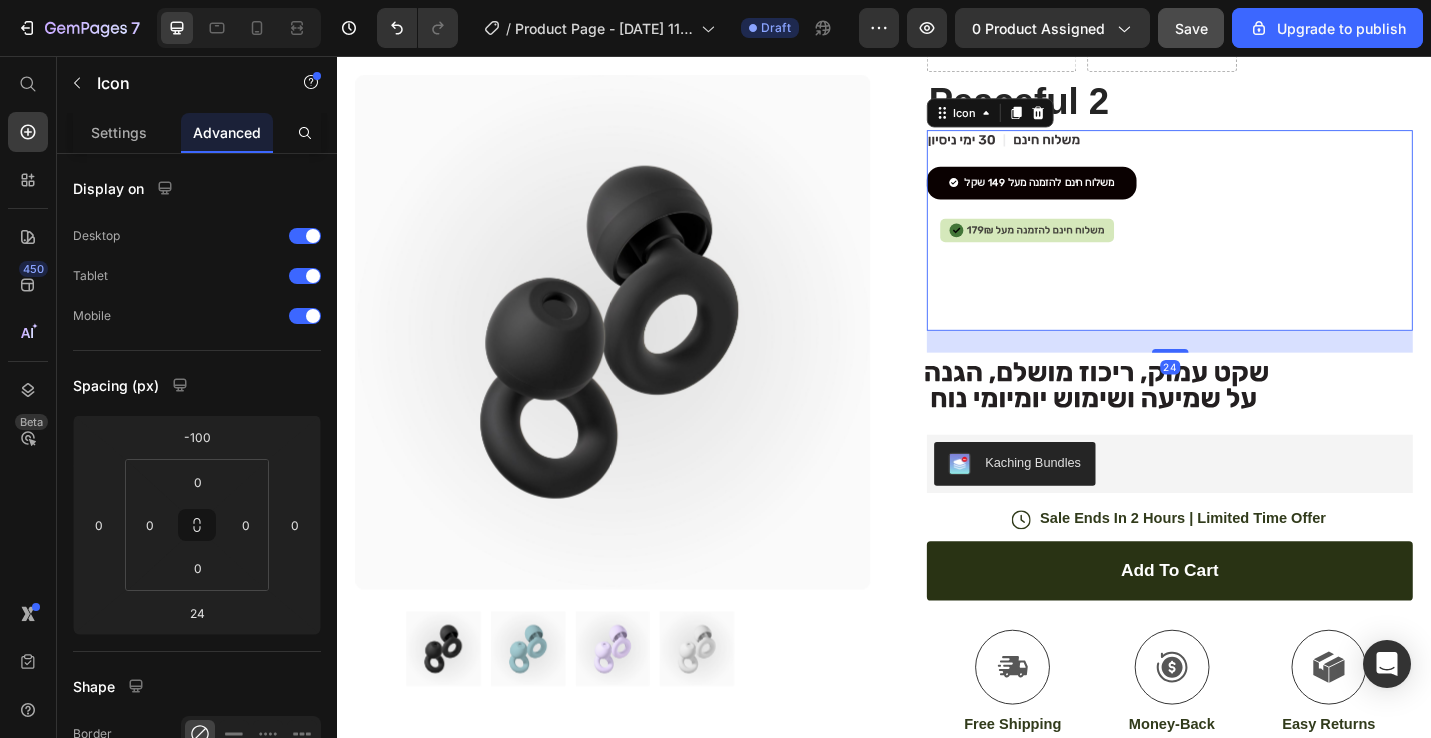 click on ".id574761879767876647 .st0 {
fill: #d5e8bb;
}
.id574761879767876647 .st1 {
fill: #010101;
}
.id574761879767876647 .st2 {
fill: #231f20;
}
.id574761879767876647 .st3 {
fill: #437638;
}" 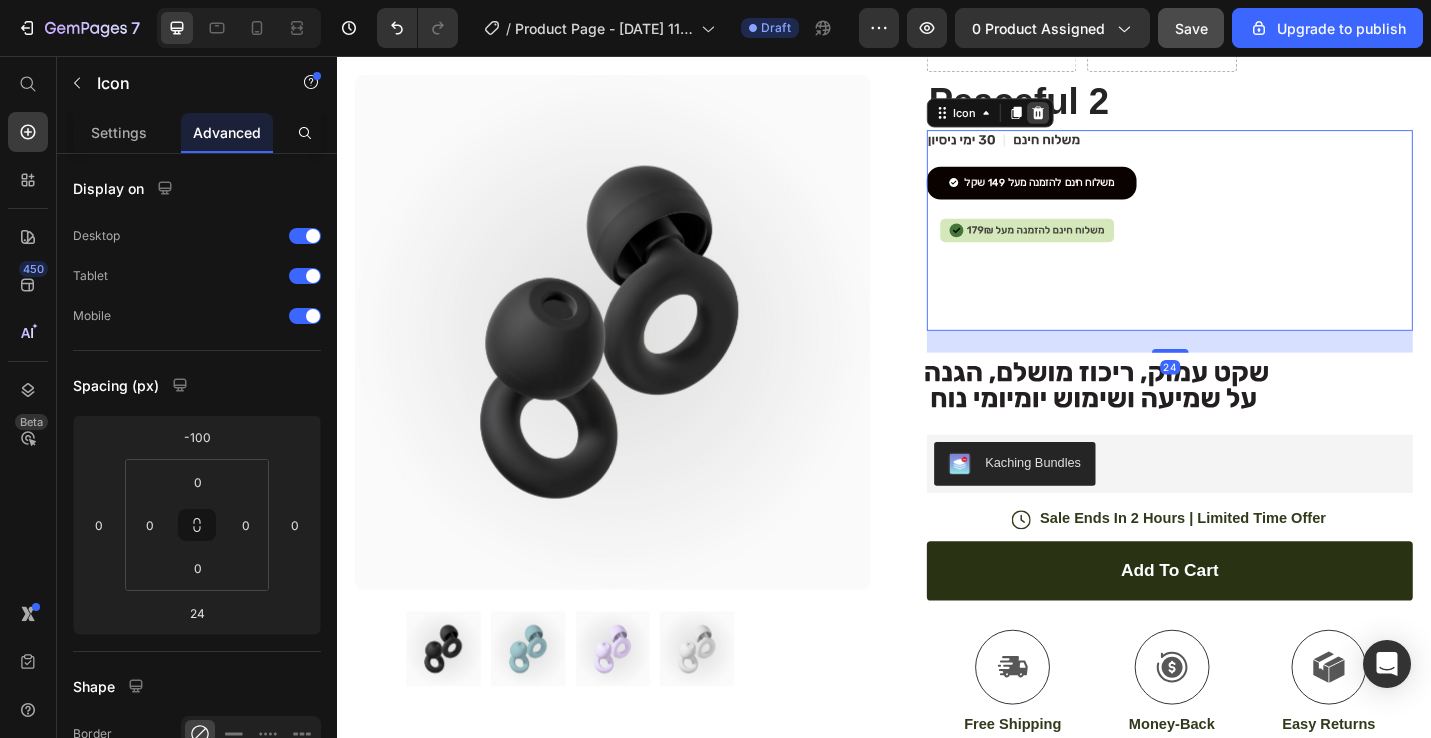 click 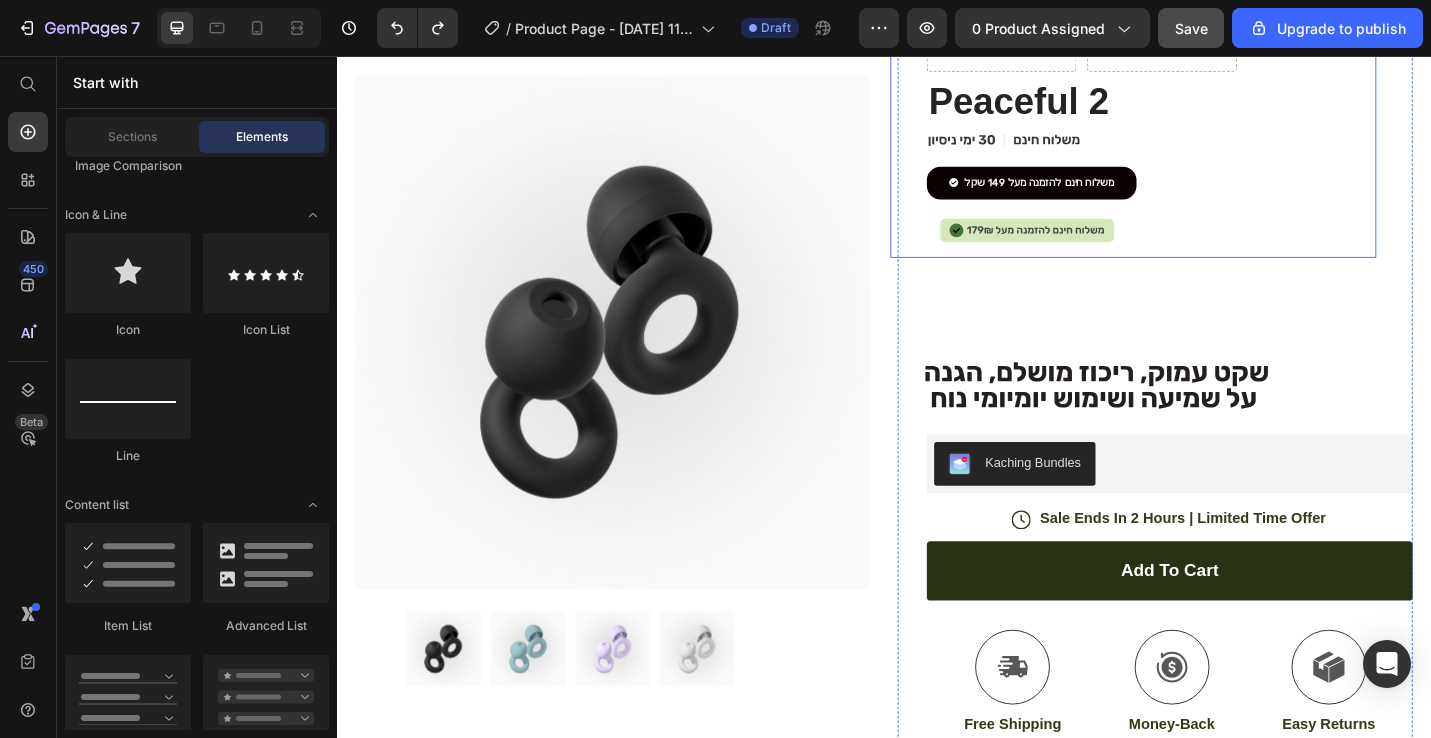 click on ".id574760166596019239 .st0 {
fill: #231f20;
}" 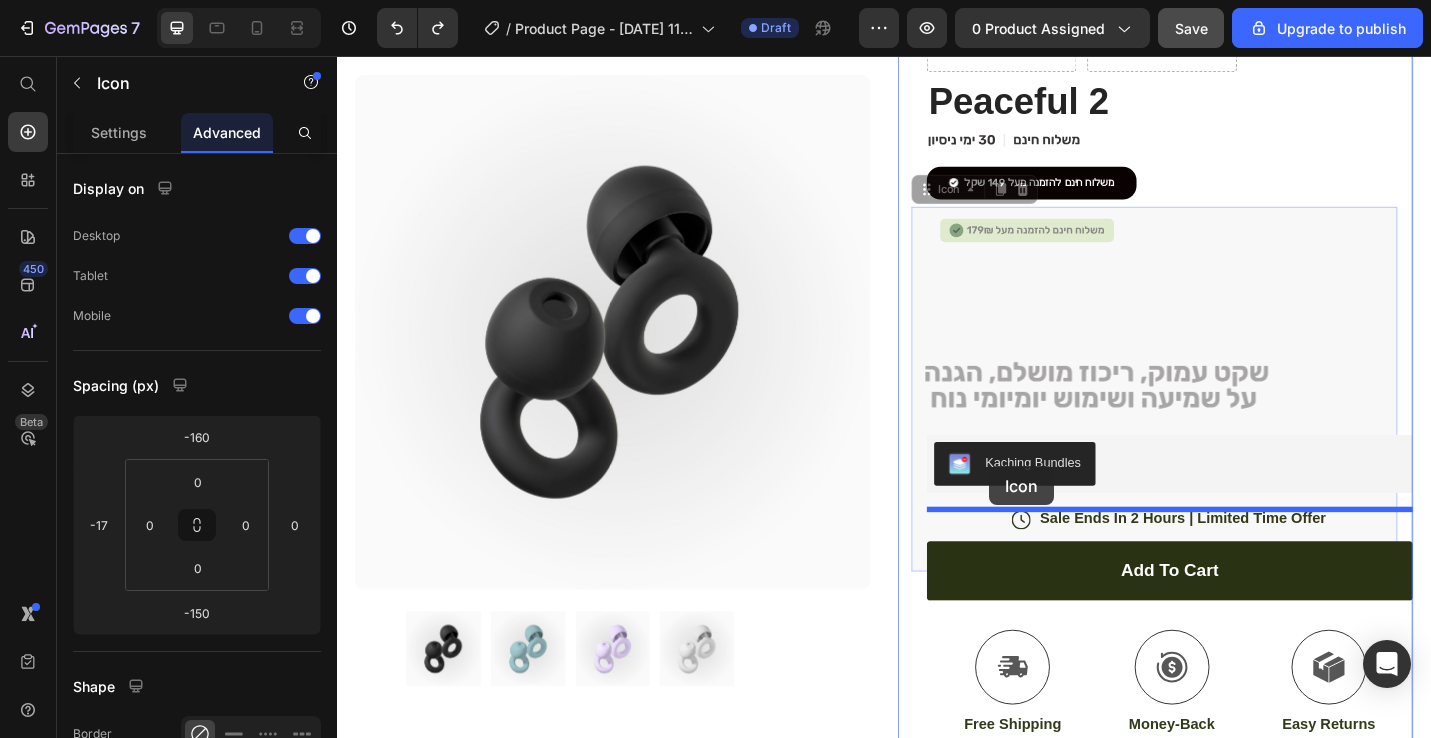drag, startPoint x: 988, startPoint y: 206, endPoint x: 1052, endPoint y: 506, distance: 306.7507 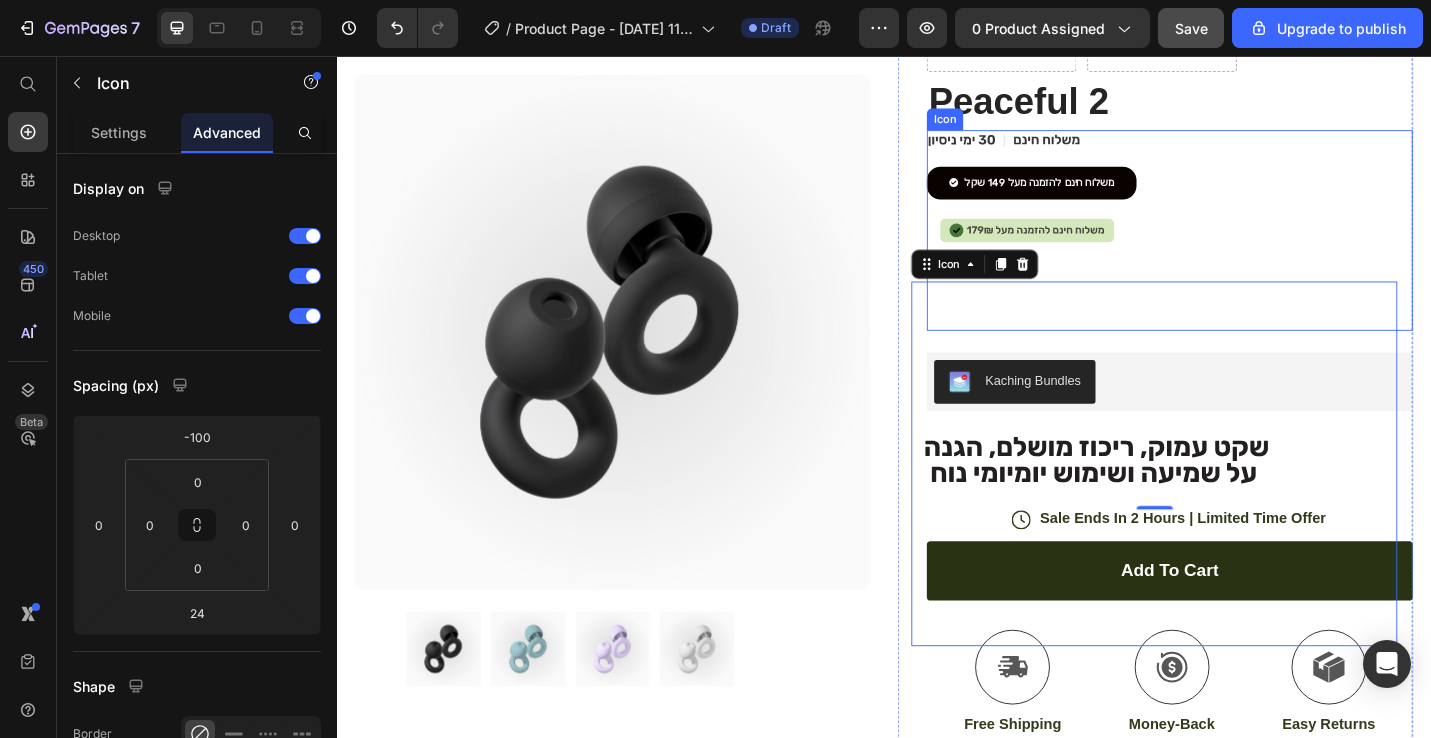 click on ".id574761879767876647 .st0 {
fill: #d5e8bb;
}
.id574761879767876647 .st1 {
fill: #010101;
}
.id574761879767876647 .st2 {
fill: #231f20;
}
.id574761879767876647 .st3 {
fill: #437638;
}" 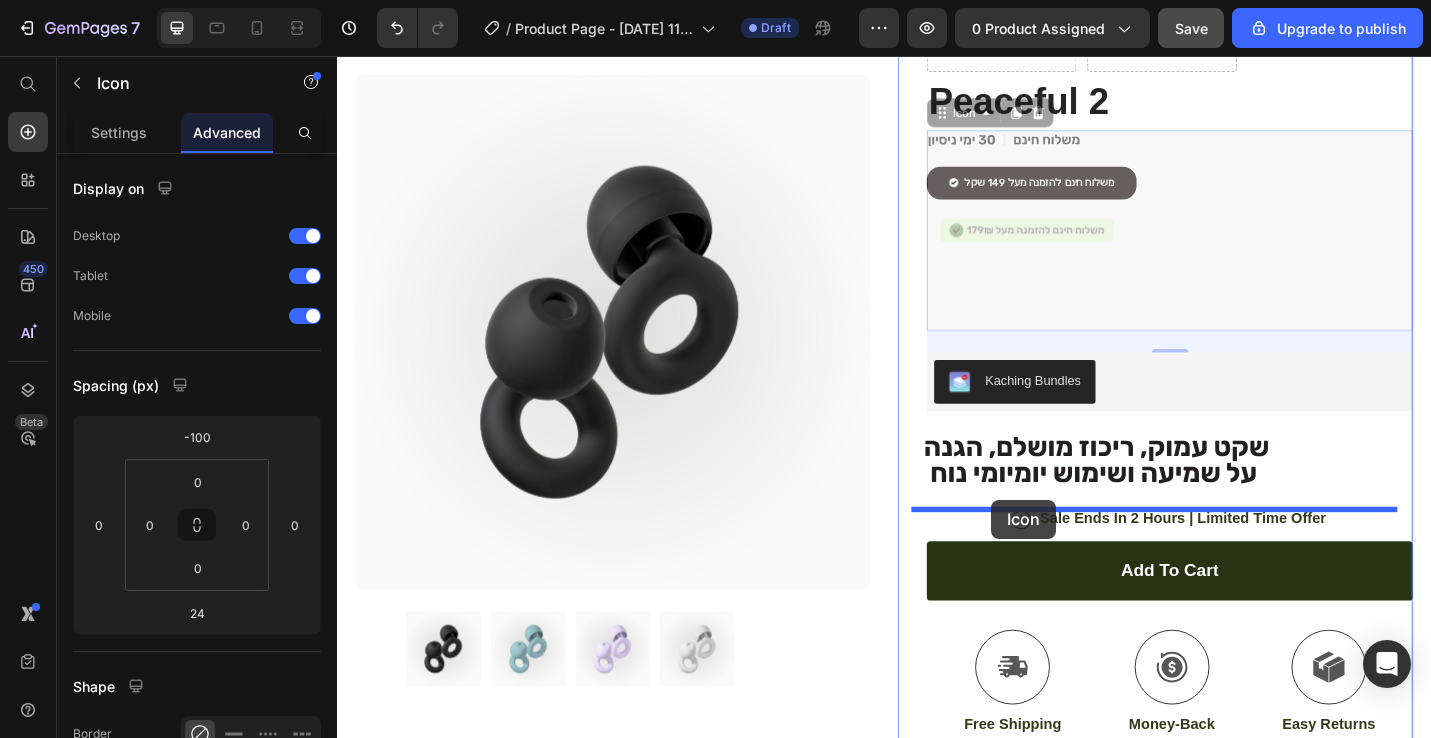 drag, startPoint x: 1000, startPoint y: 118, endPoint x: 1056, endPoint y: 543, distance: 428.67352 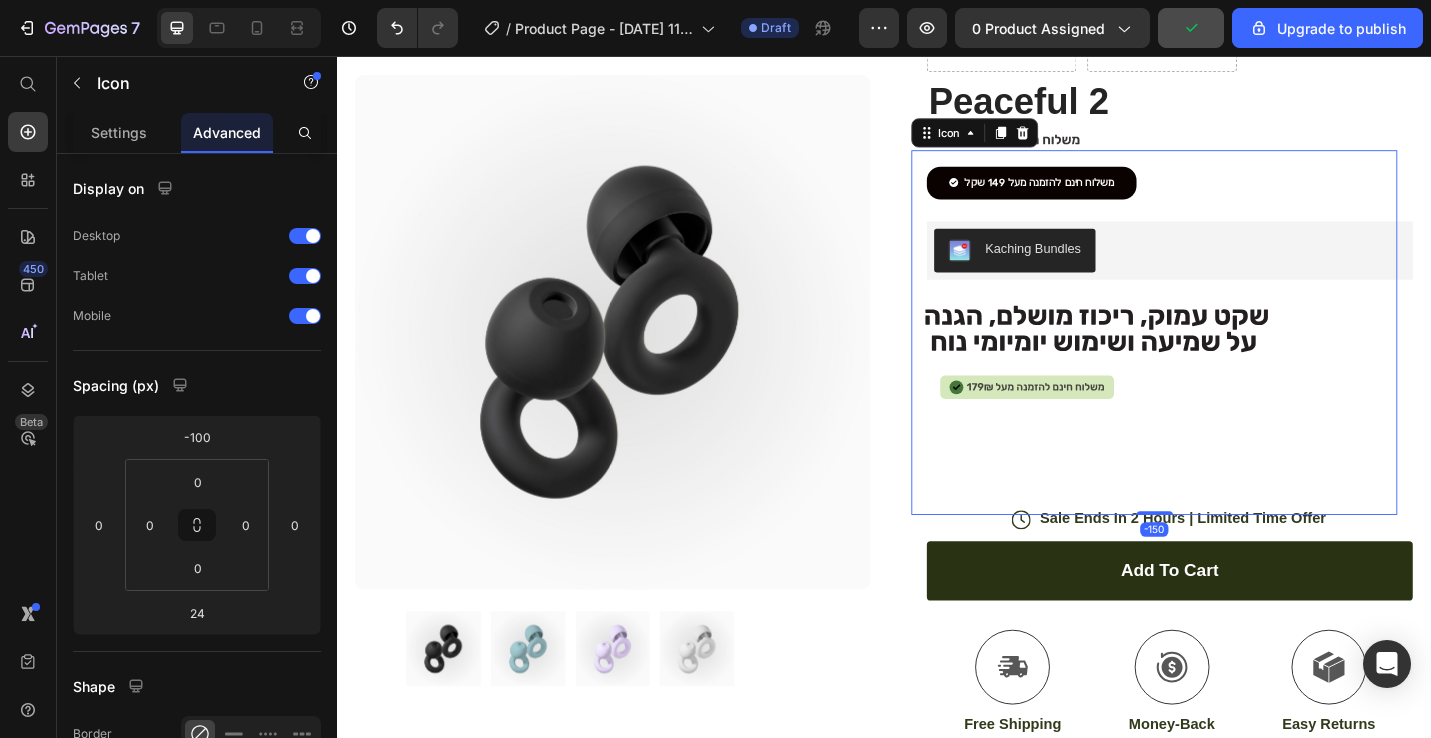 click on ".id574760166596019239 .st0 {
fill: #231f20;
}" 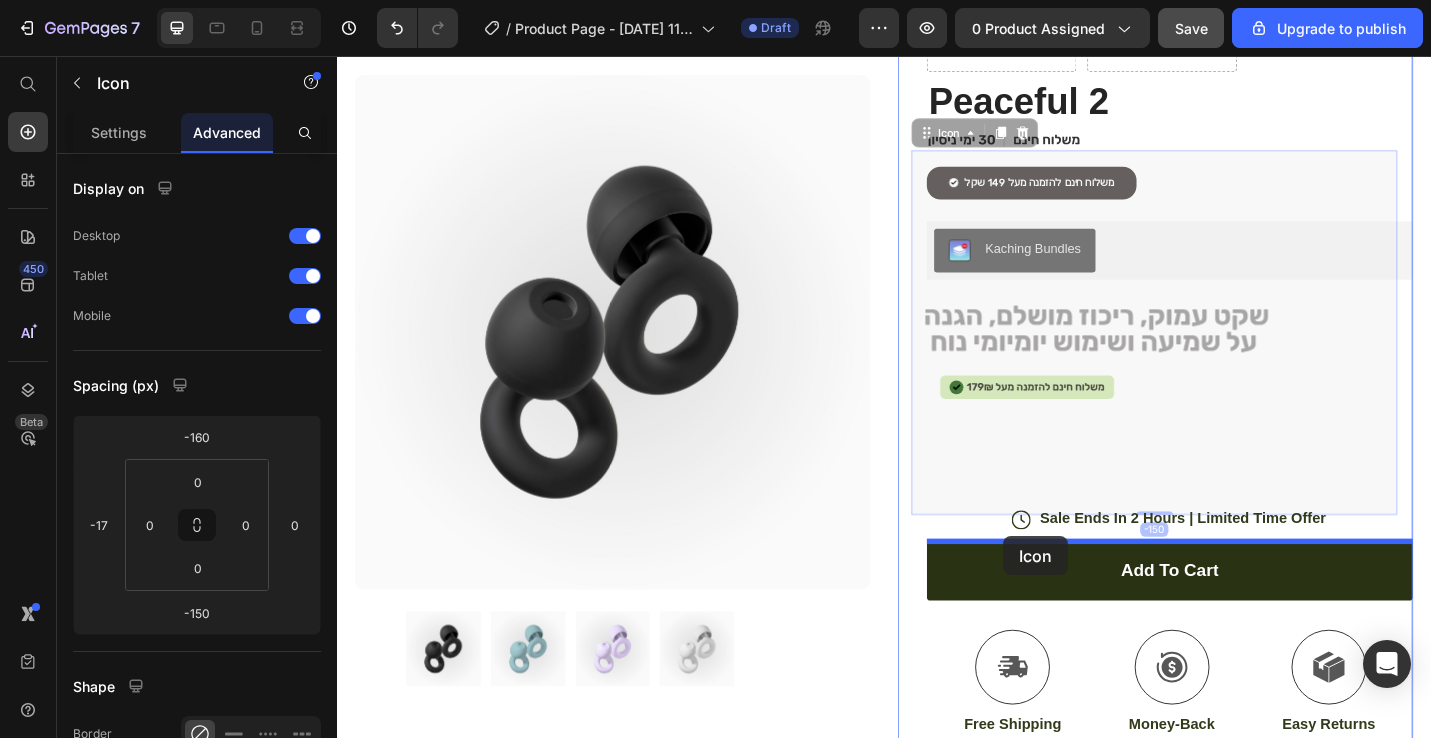 drag, startPoint x: 985, startPoint y: 137, endPoint x: 1069, endPoint y: 582, distance: 452.8587 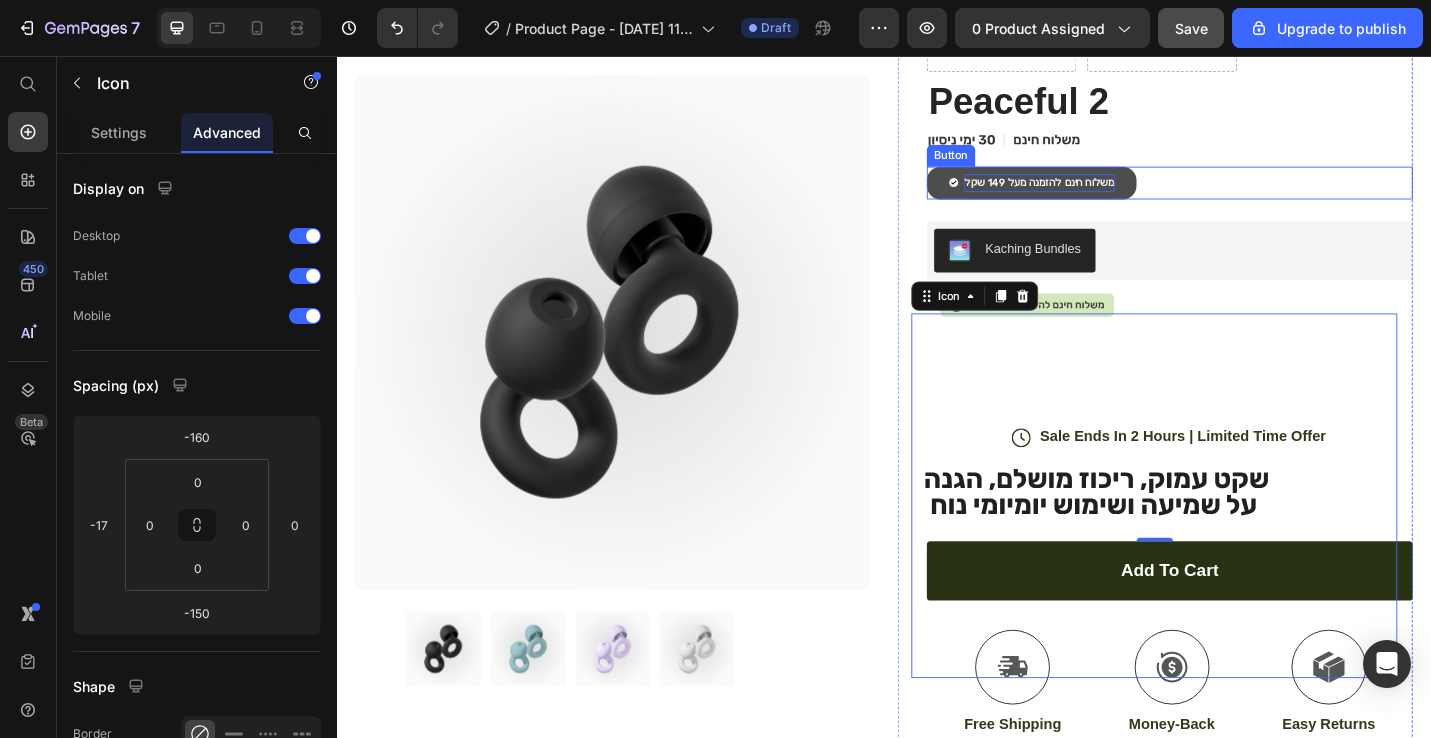 click on "משלוח חינם להזמנה מעל 149 שקל" at bounding box center (1107, 195) 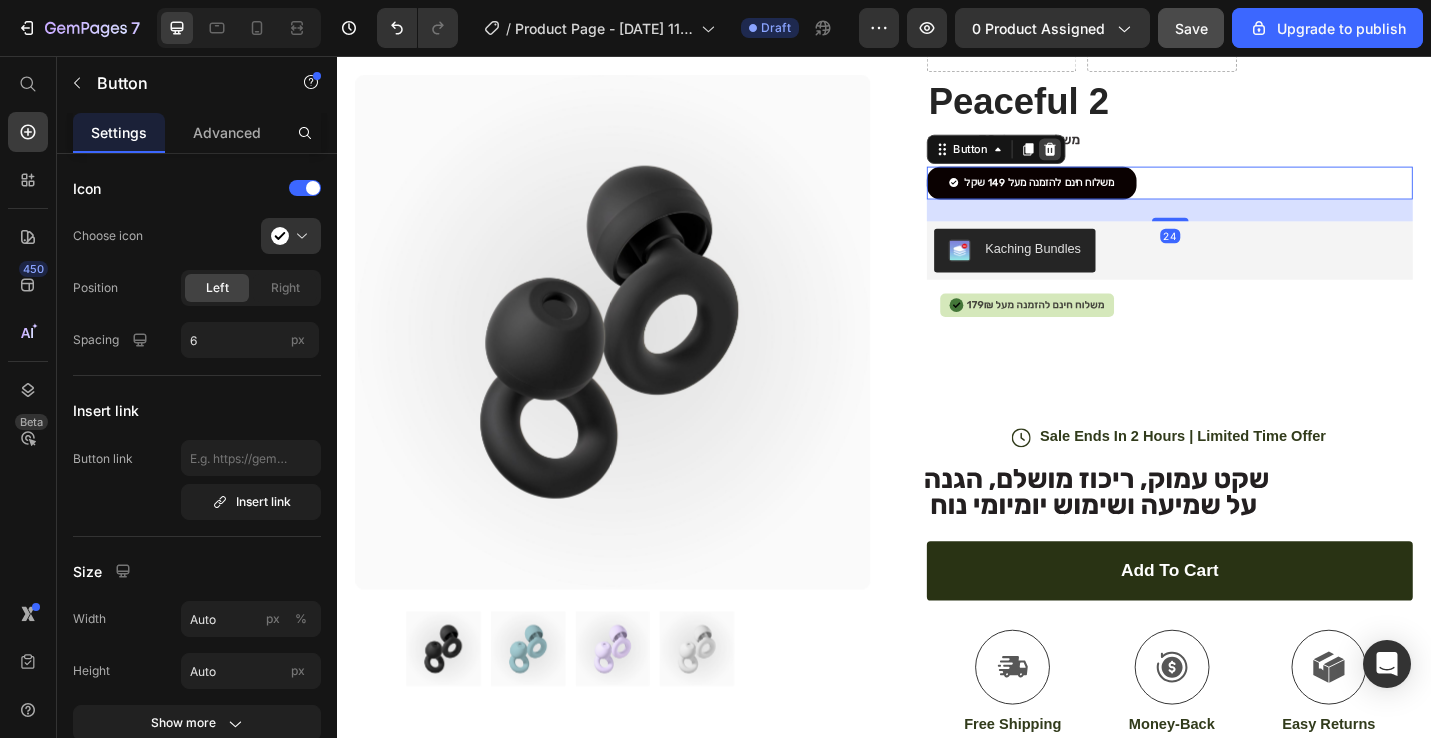 click 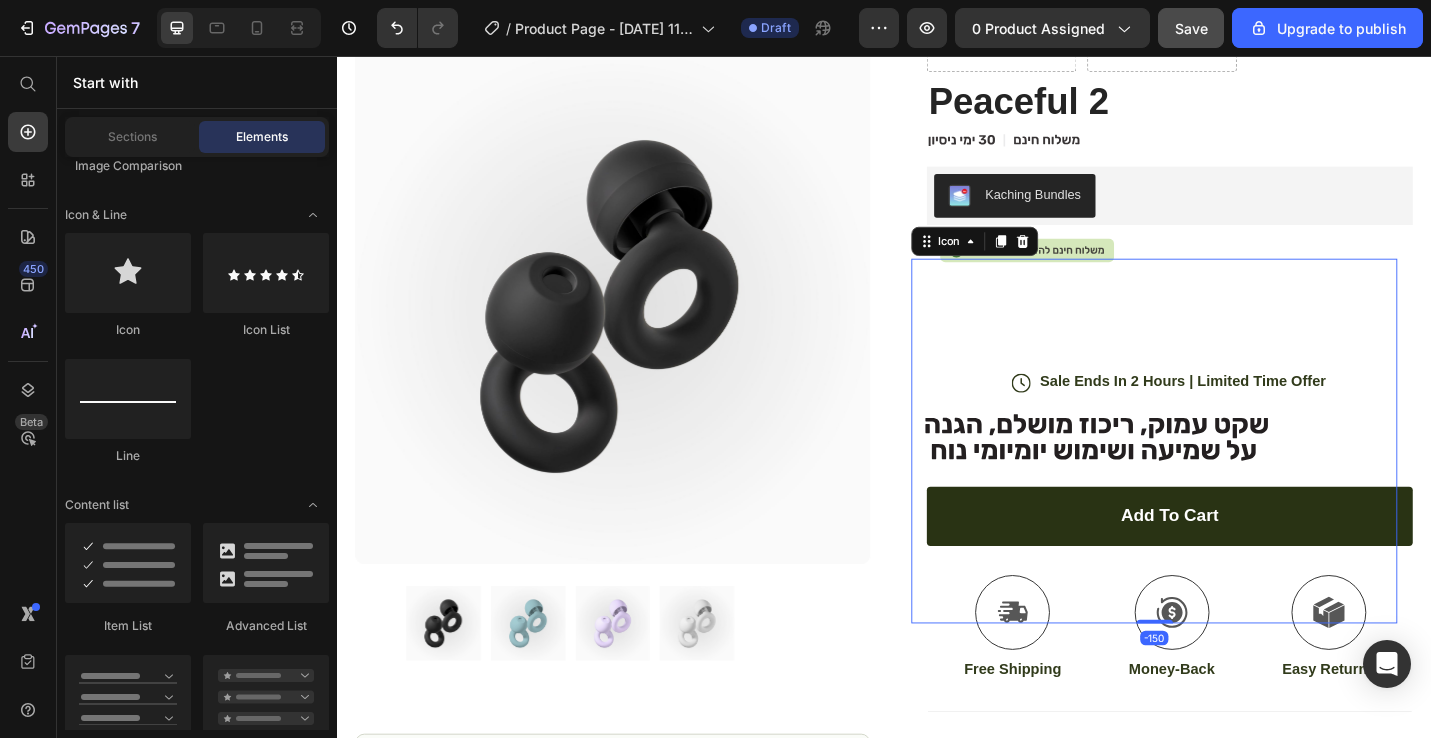 click on ".id574760166596019239 .st0 {
fill: #231f20;
}" 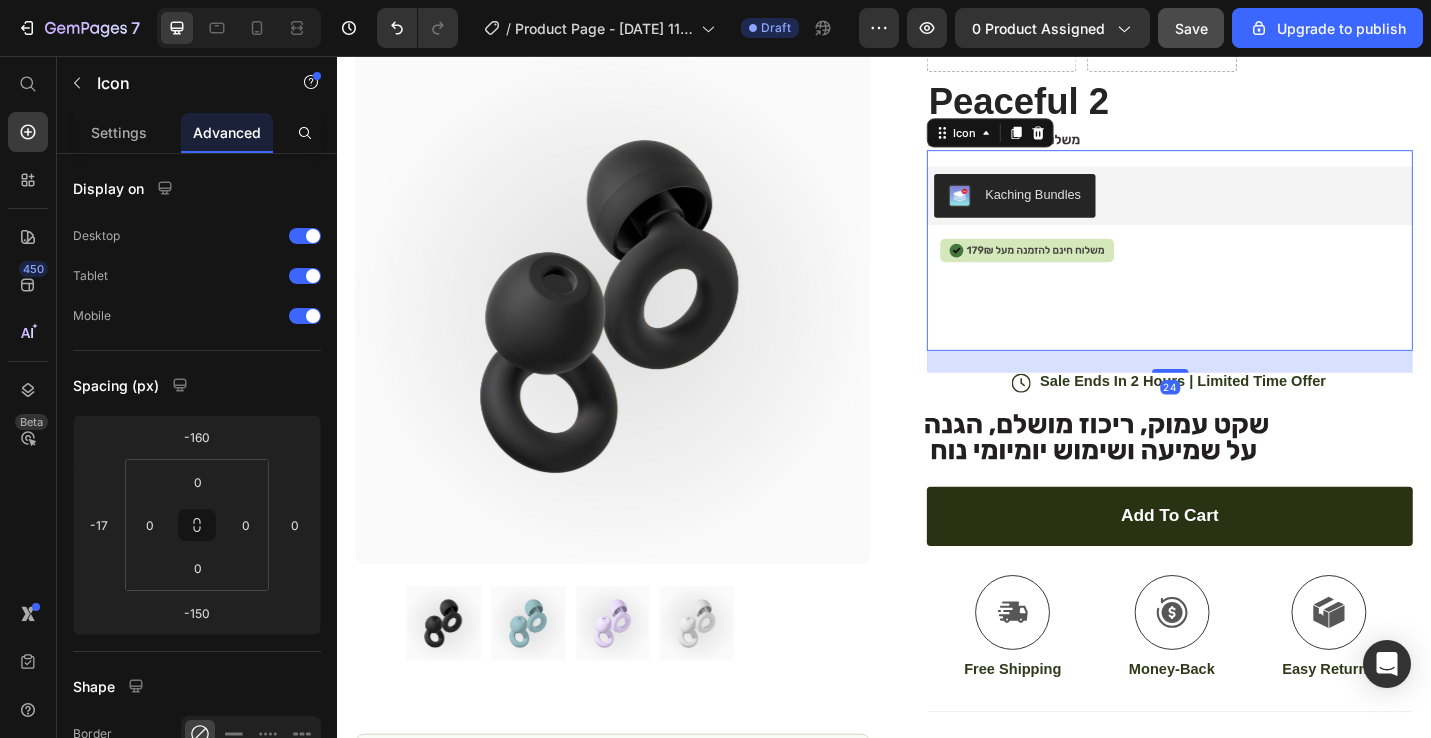 click 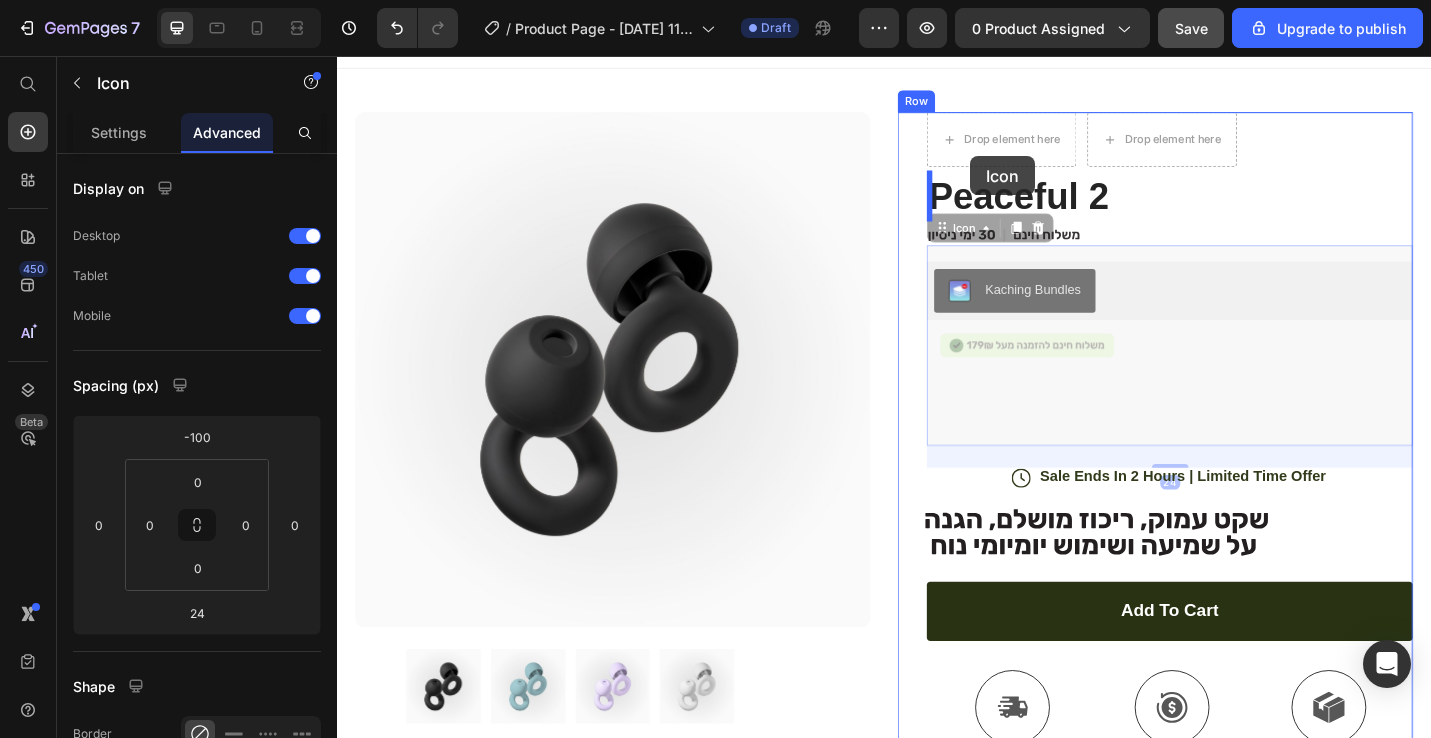 scroll, scrollTop: 17, scrollLeft: 0, axis: vertical 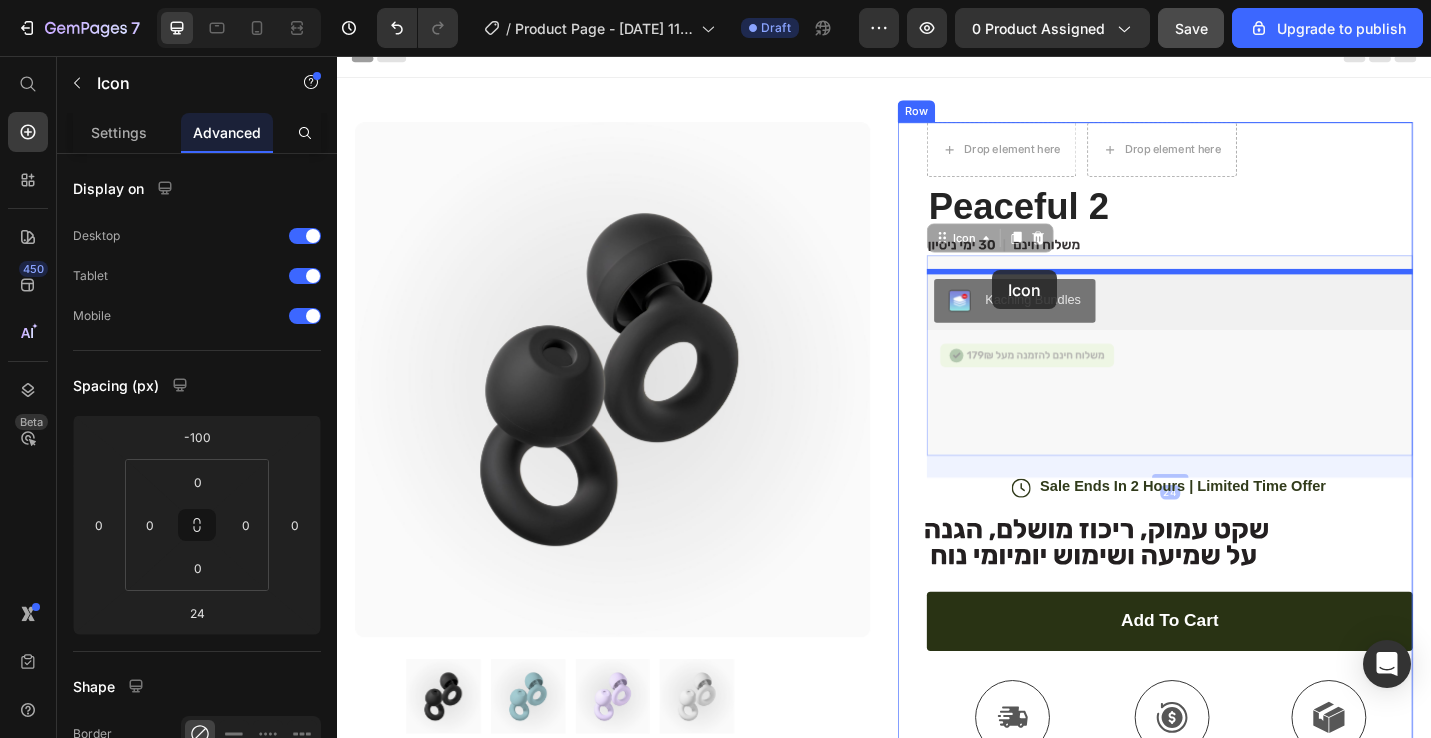 drag, startPoint x: 1004, startPoint y: 137, endPoint x: 1056, endPoint y: 290, distance: 161.59517 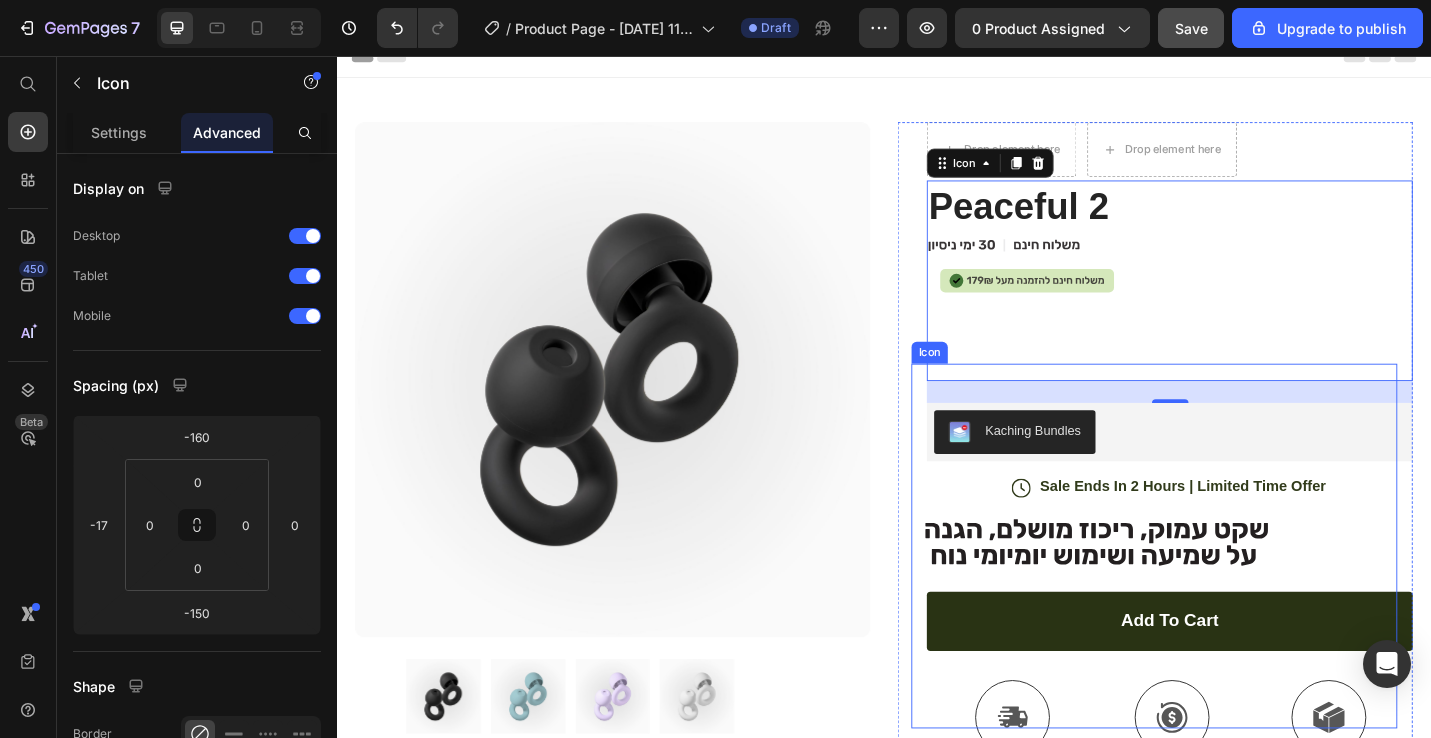 click on ".id574760166596019239 .st0 {
fill: #231f20;
}" 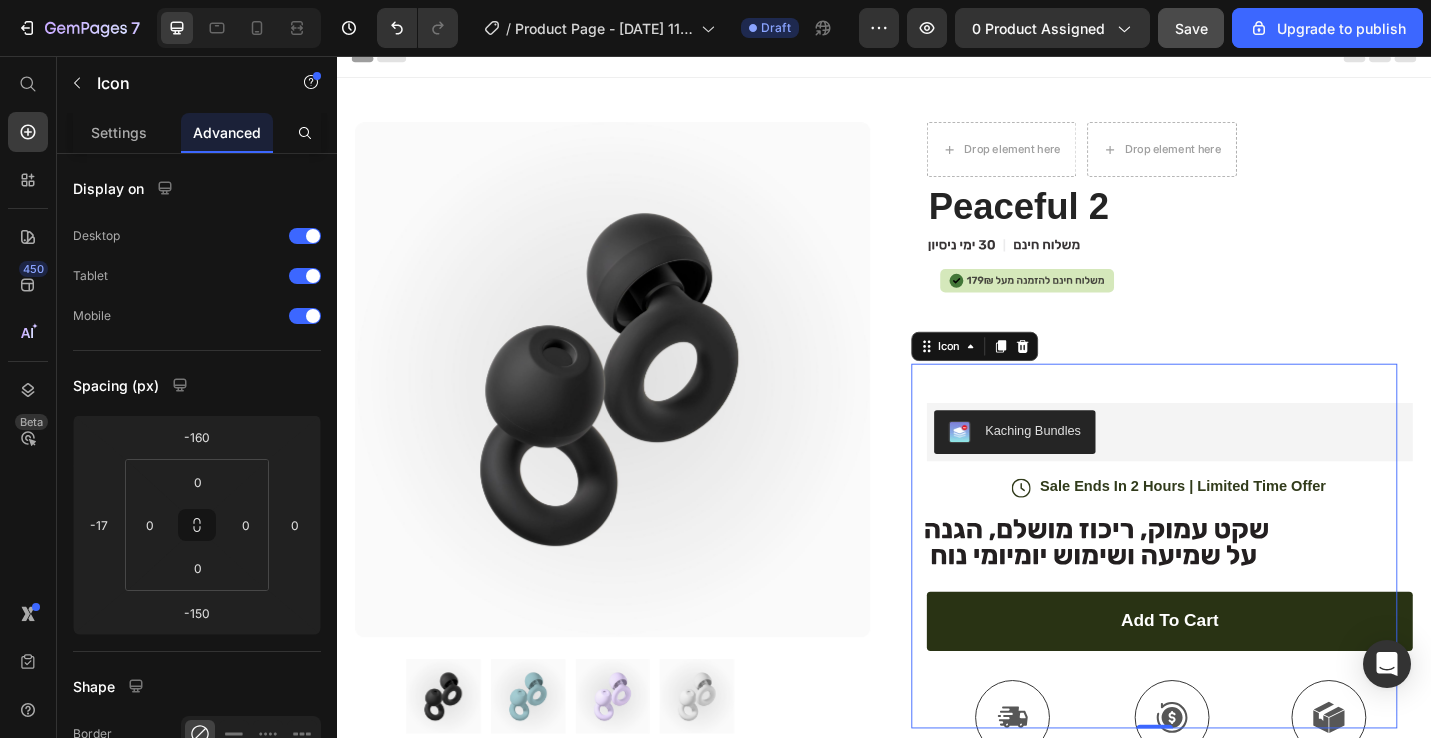 click 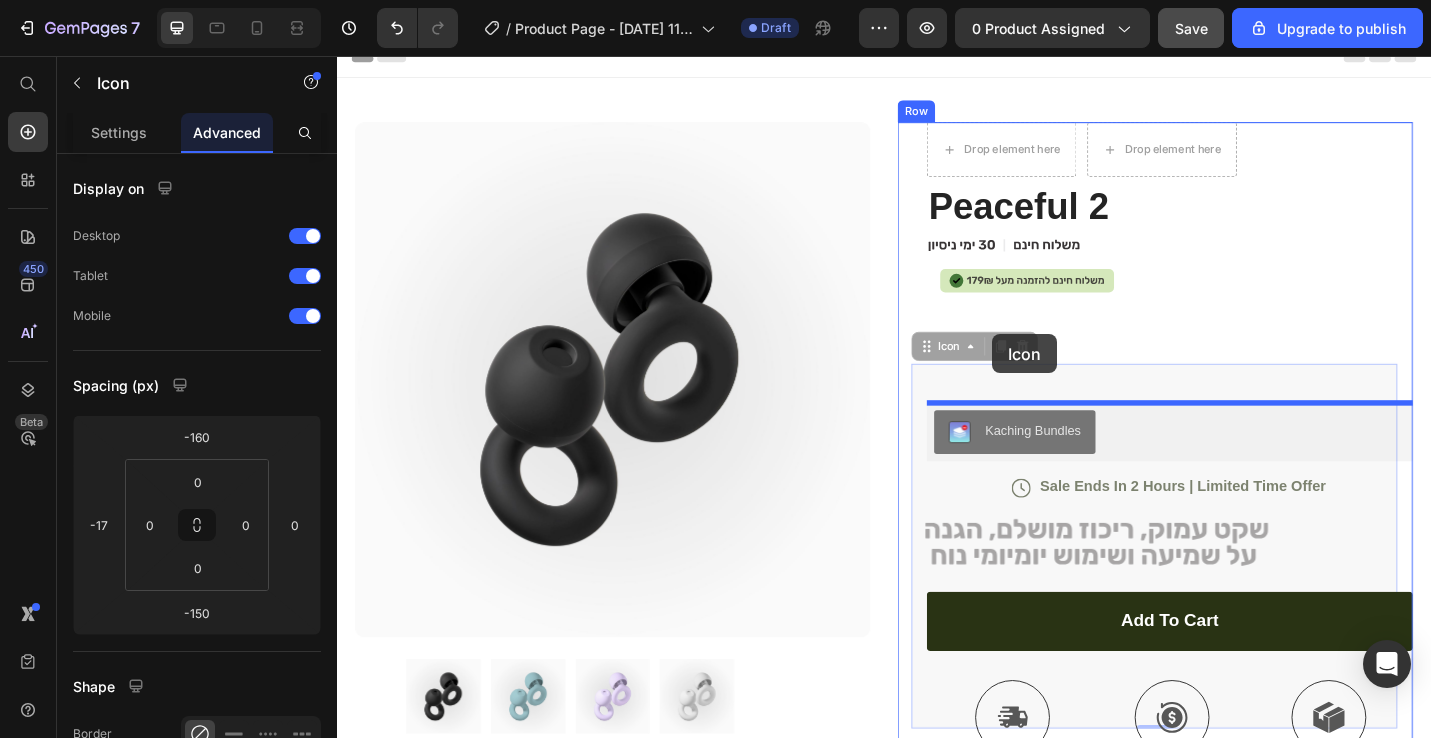 drag, startPoint x: 981, startPoint y: 377, endPoint x: 1055, endPoint y: 358, distance: 76.40026 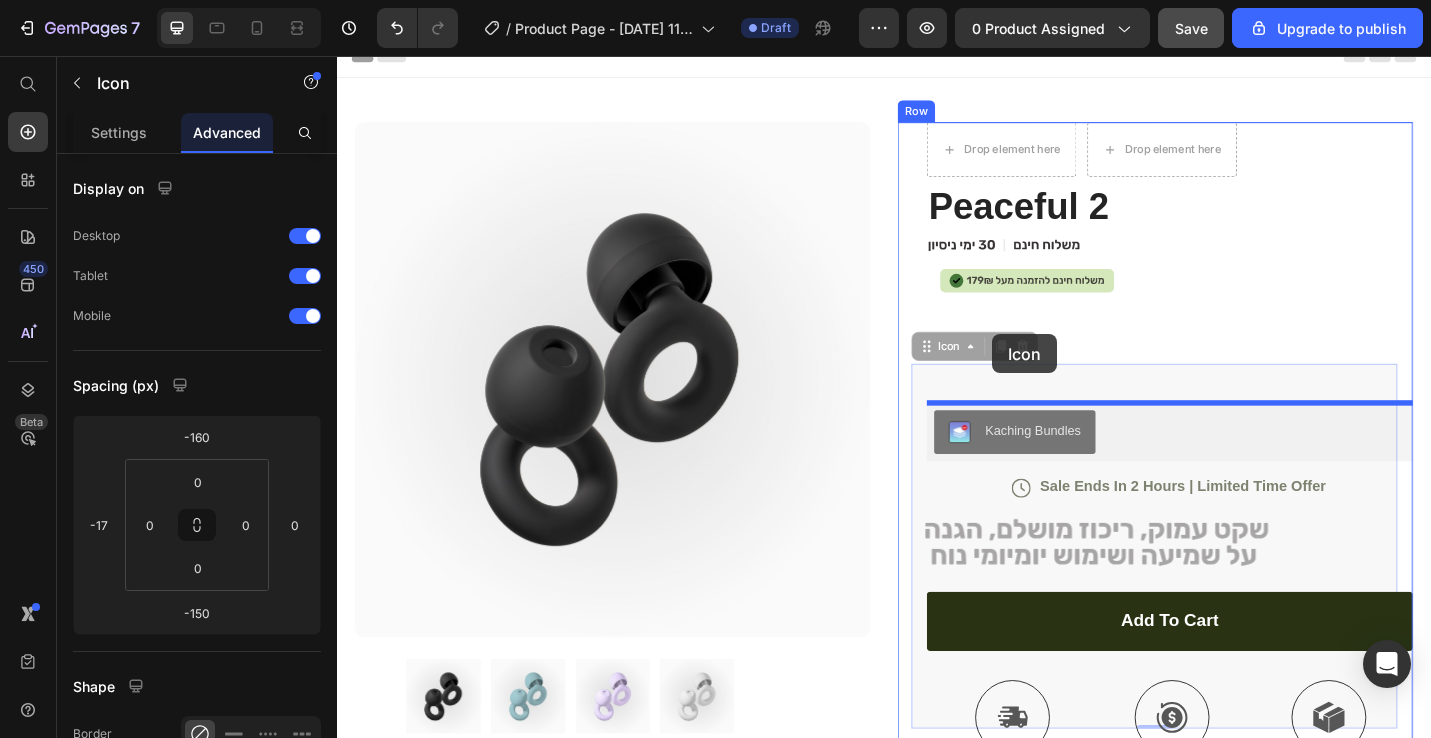 click on "Header
Product Images Image Icon Icon Icon Icon Icon Icon List “This skin cream is a game-changer! It has transformed my dry, lackluster skin into a hydrated and radiant complexion. I love how it absorbs quickly and leaves no greasy residue. Highly recommend” Text Block
Icon [PERSON_NAME] ([GEOGRAPHIC_DATA], [GEOGRAPHIC_DATA]) Text Block Row Row Row
Drop element here
Drop element here Row Peaceful 2 Product Title
.id574758844064858904 .st0 {
fill: #231f20;
}
.id574758844064858904 .st1 {
display: none;
fill: #d1d3d4;
}
.id574758844064858904 .st1, .st2 {
opacity: .8;
}
.id574758844064858904 .st3 {
opacity: .9;
}
.id574758844064858904 .st2 {
fill: none;
stroke: #e6e7e8;
stroke-miterlimit: 10;
stroke-width: 14px;
}" at bounding box center [937, 845] 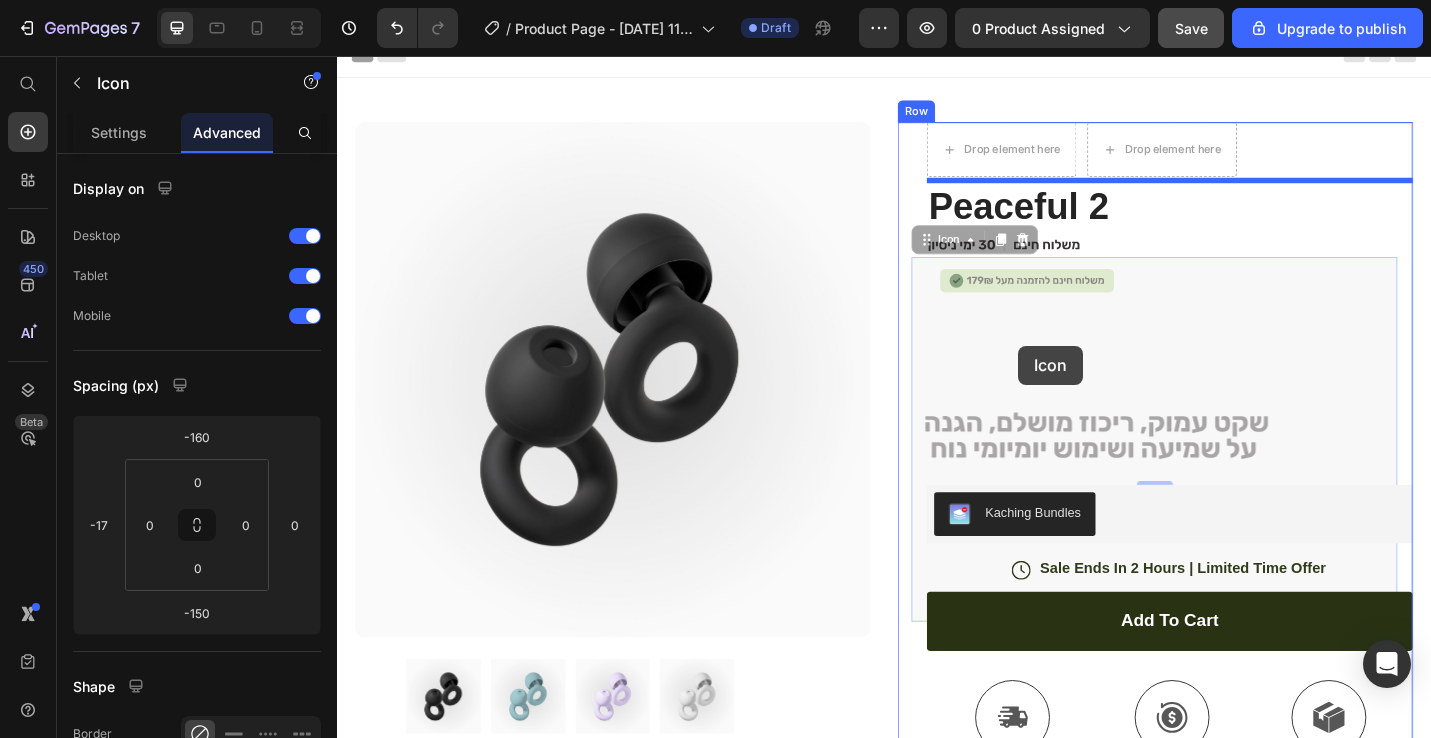 drag, startPoint x: 985, startPoint y: 263, endPoint x: 1090, endPoint y: 370, distance: 149.91331 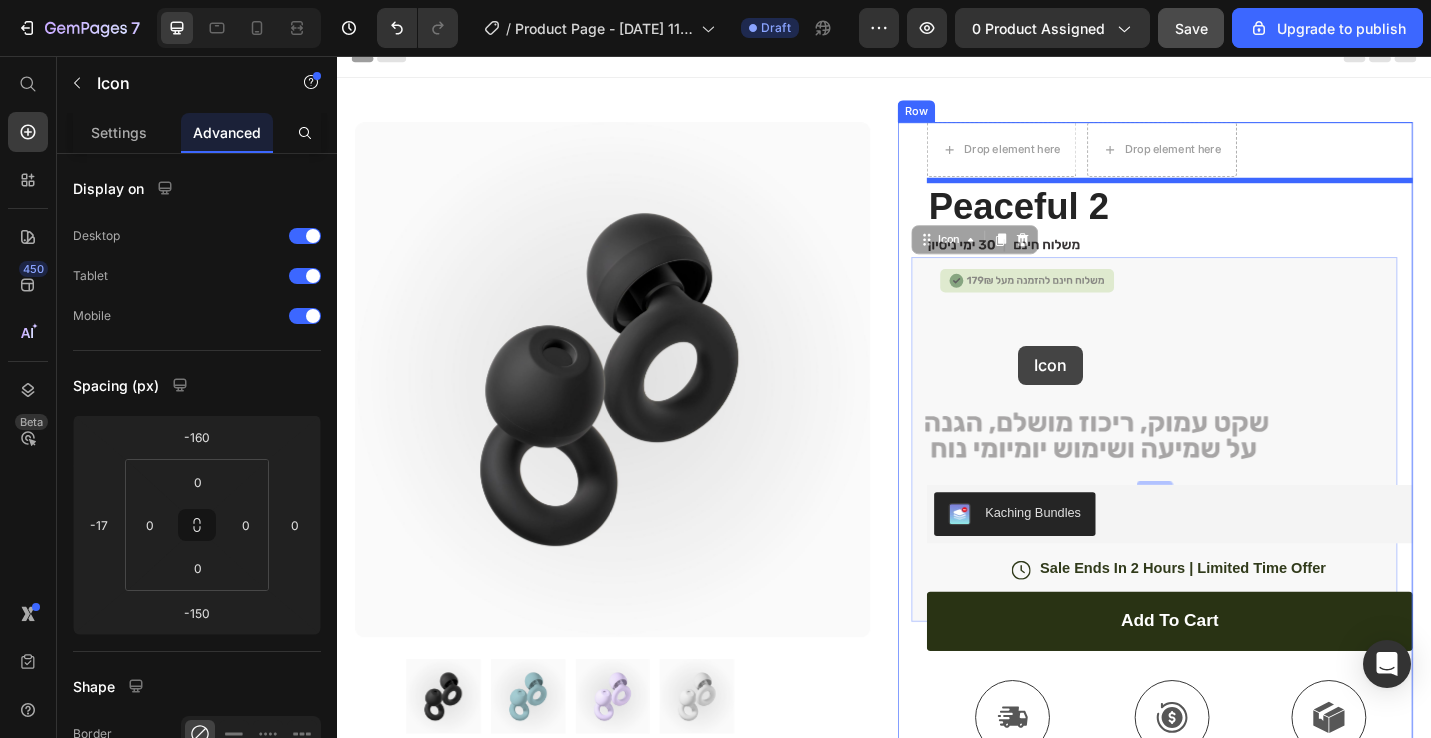 click on "Header
Product Images Image Icon Icon Icon Icon Icon Icon List “This skin cream is a game-changer! It has transformed my dry, lackluster skin into a hydrated and radiant complexion. I love how it absorbs quickly and leaves no greasy residue. Highly recommend” Text Block
Icon [PERSON_NAME] ([GEOGRAPHIC_DATA], [GEOGRAPHIC_DATA]) Text Block Row Row Row
Drop element here
Drop element here Row Peaceful 2 Product Title
.id574758844064858904 .st0 {
fill: #231f20;
}
.id574758844064858904 .st1 {
display: none;
fill: #d1d3d4;
}
.id574758844064858904 .st1, .st2 {
opacity: .8;
}
.id574758844064858904 .st3 {
opacity: .9;
}
.id574758844064858904 .st2 {
fill: none;
stroke: #e6e7e8;
stroke-miterlimit: 10;
stroke-width: 14px;
}" at bounding box center [937, 845] 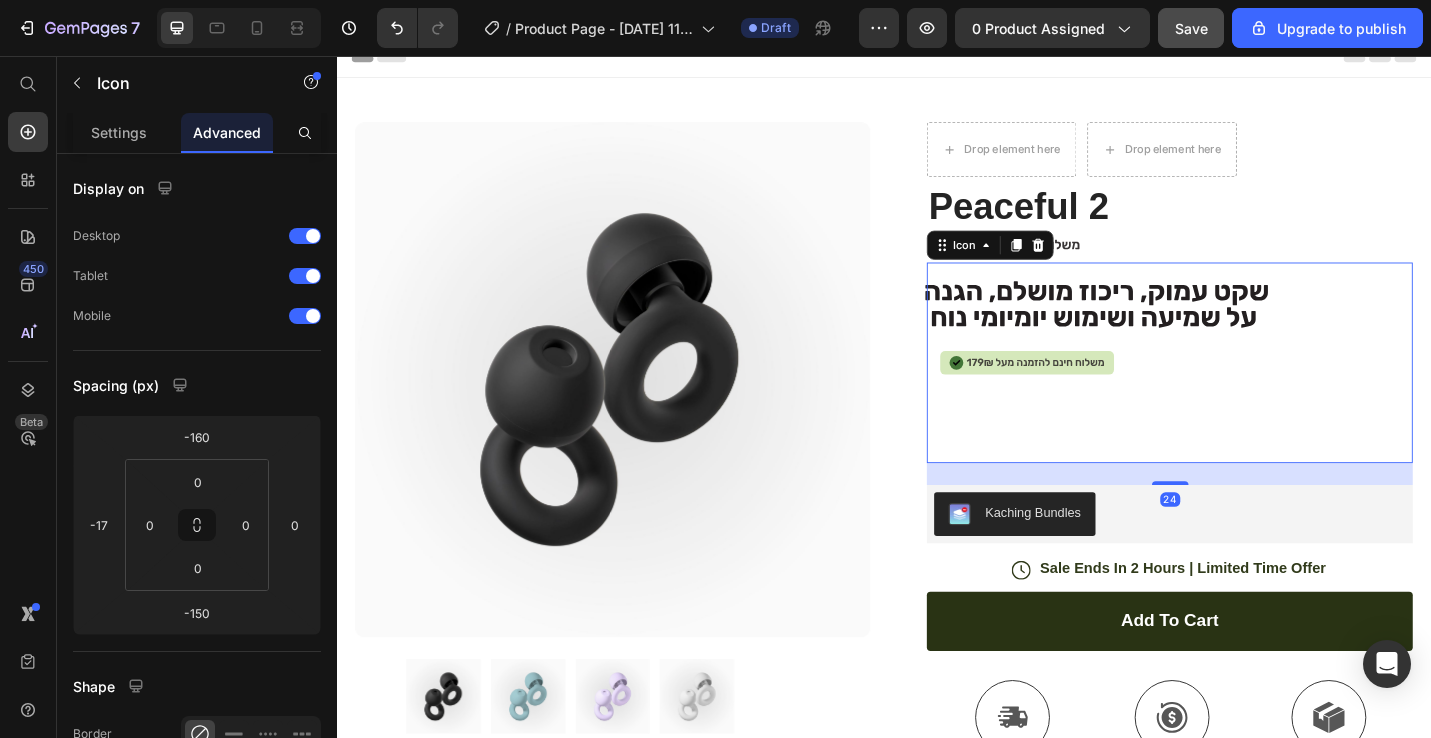 click 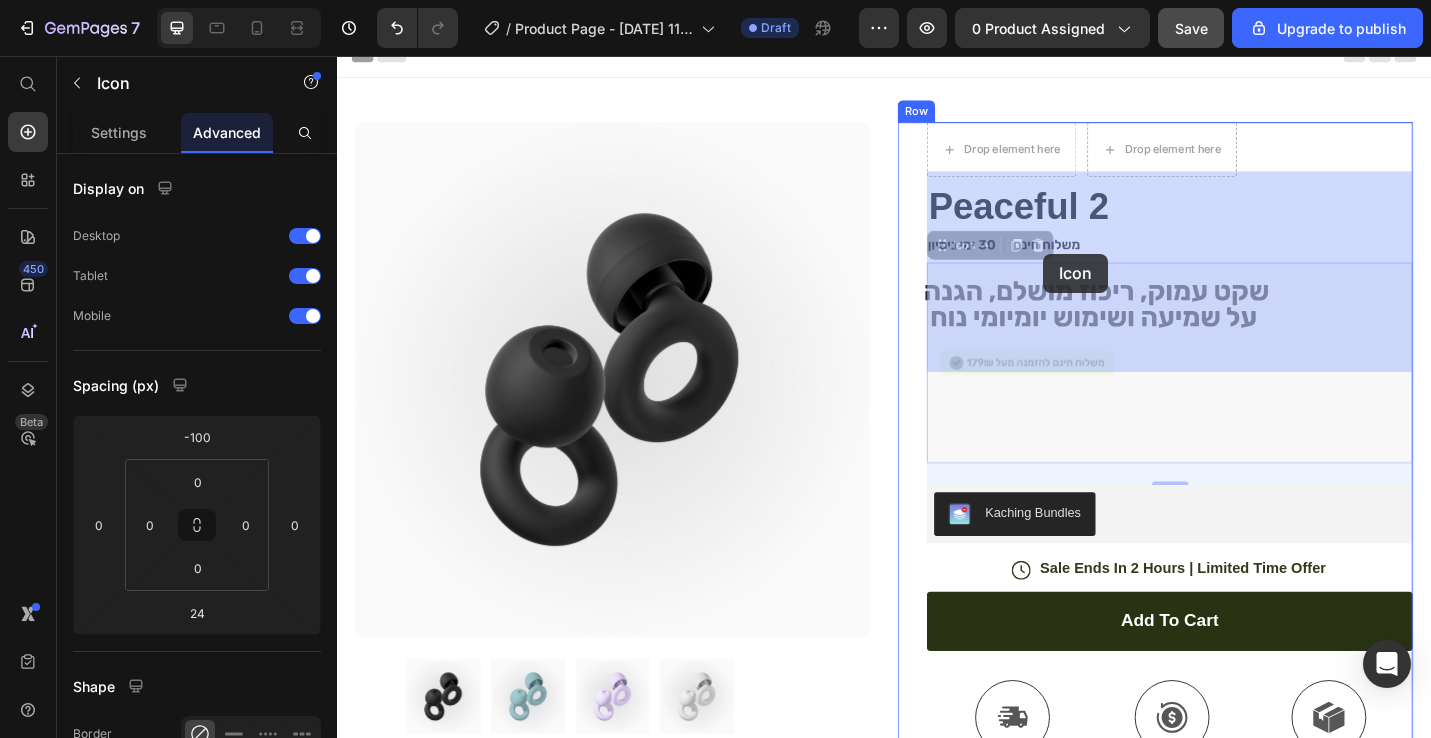 drag, startPoint x: 1002, startPoint y: 264, endPoint x: 1110, endPoint y: 277, distance: 108.779594 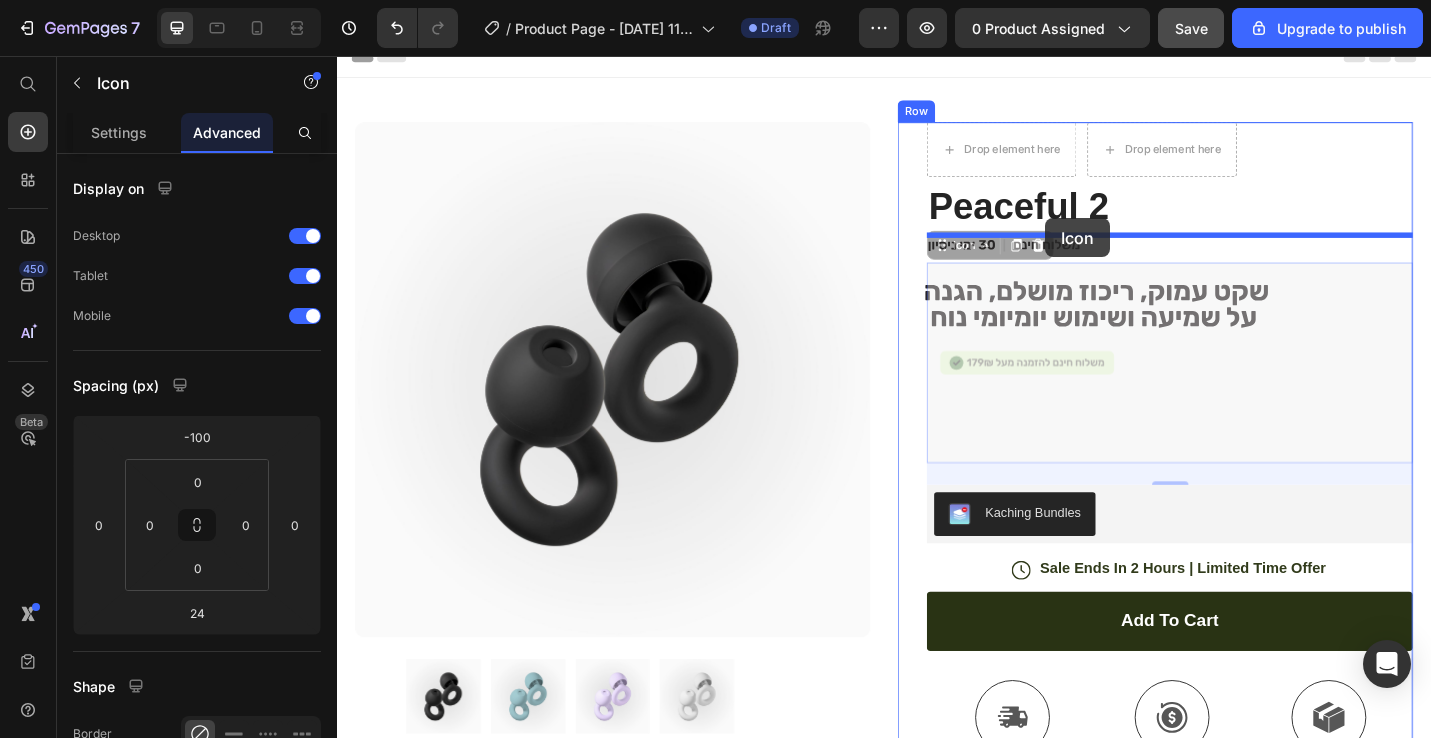 drag, startPoint x: 1007, startPoint y: 262, endPoint x: 1114, endPoint y: 235, distance: 110.35397 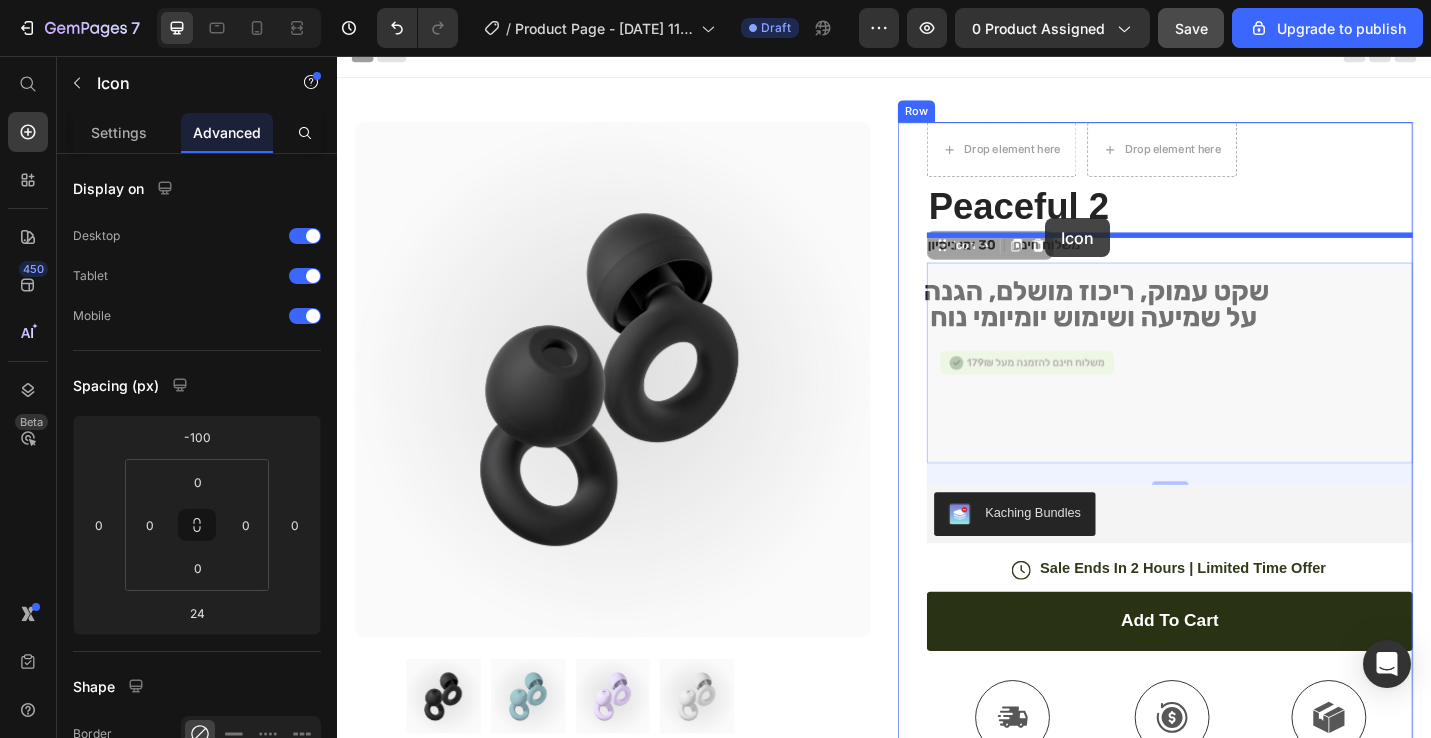 click on "Header
Product Images Image Icon Icon Icon Icon Icon Icon List “This skin cream is a game-changer! It has transformed my dry, lackluster skin into a hydrated and radiant complexion. I love how it absorbs quickly and leaves no greasy residue. Highly recommend” Text Block
Icon [PERSON_NAME] ([GEOGRAPHIC_DATA], [GEOGRAPHIC_DATA]) Text Block Row Row Row
Drop element here
Drop element here Row Peaceful 2 Product Title
.id574758844064858904 .st0 {
fill: #231f20;
}
.id574758844064858904 .st1 {
display: none;
fill: #d1d3d4;
}
.id574758844064858904 .st1, .st2 {
opacity: .8;
}
.id574758844064858904 .st3 {
opacity: .9;
}
.id574758844064858904 .st2 {
fill: none;
stroke: #e6e7e8;
stroke-miterlimit: 10;
stroke-width: 14px;
}" at bounding box center (937, 845) 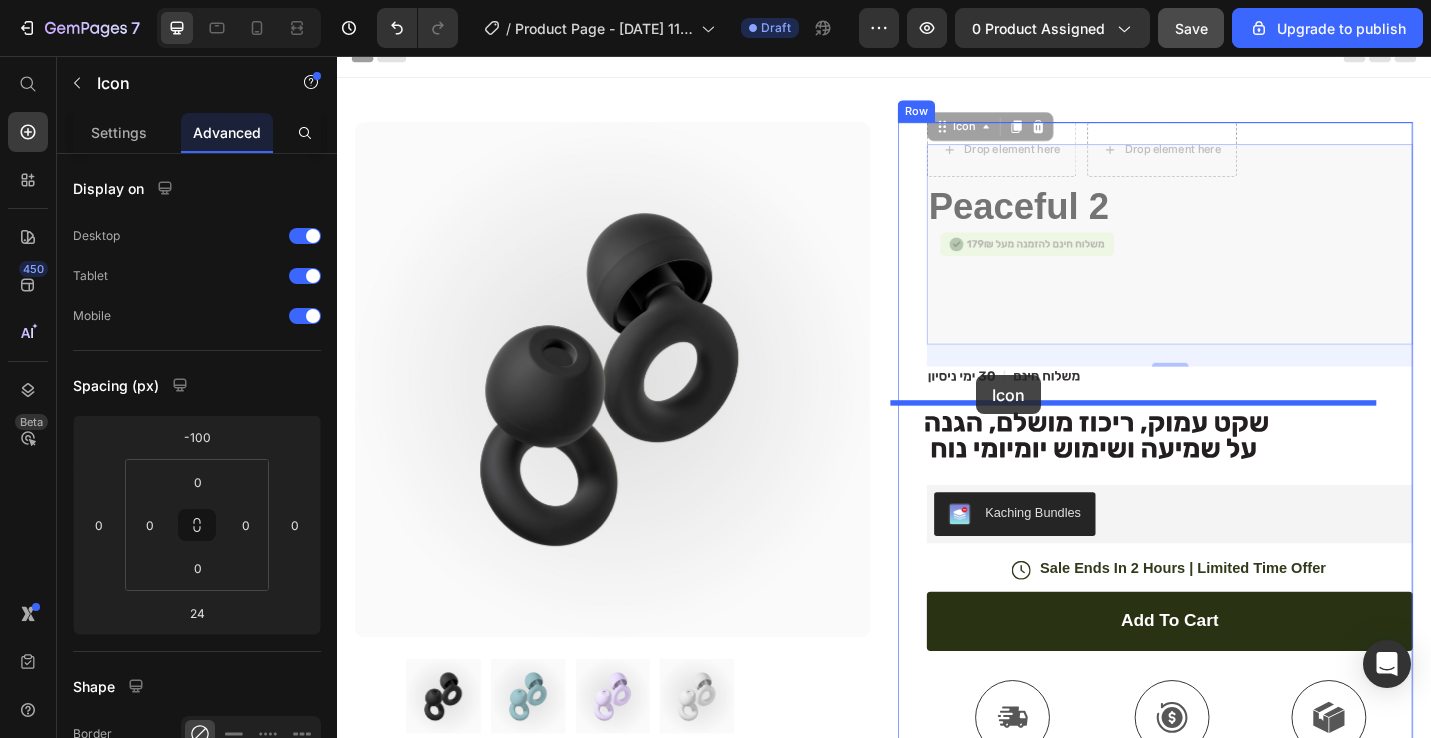 drag, startPoint x: 1008, startPoint y: 137, endPoint x: 1040, endPoint y: 407, distance: 271.88968 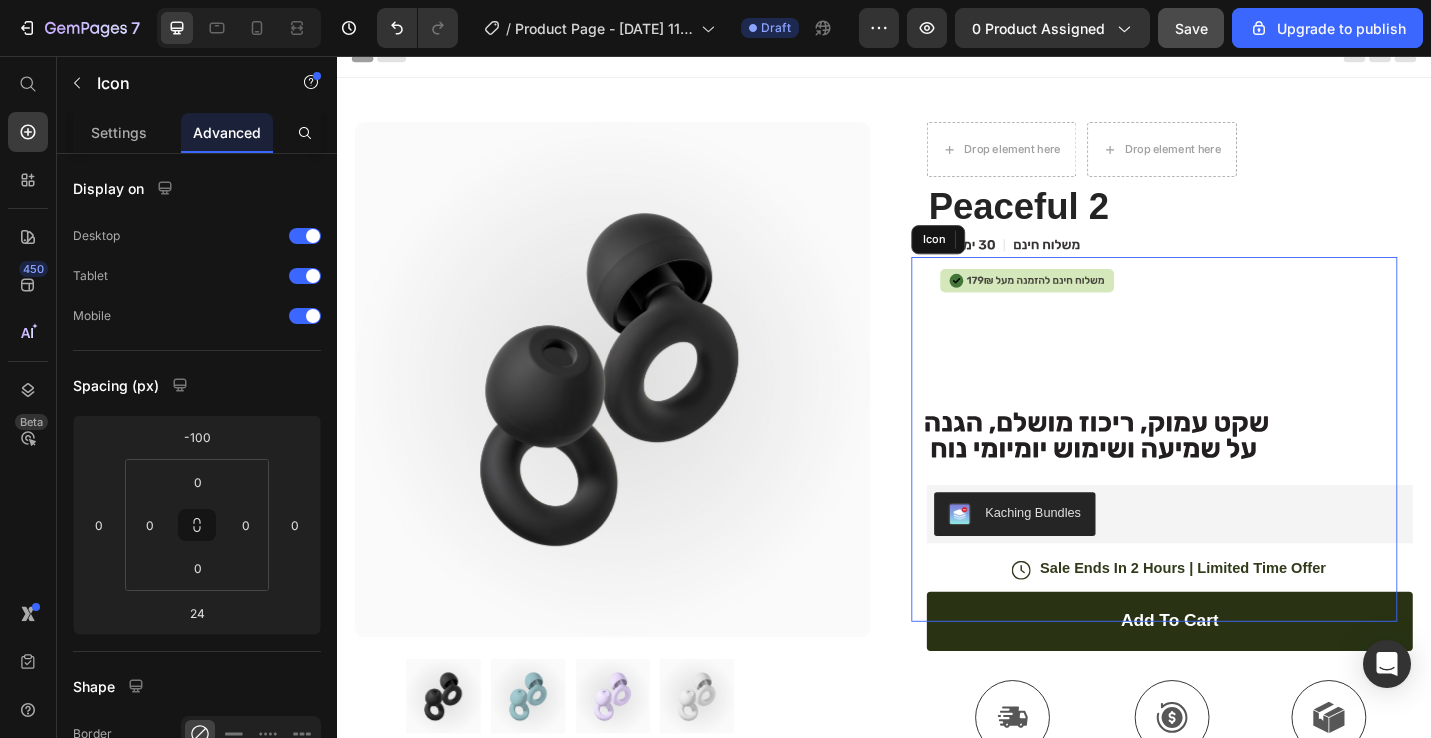 click on ".id574760166596019239 .st0 {
fill: #231f20;
}" 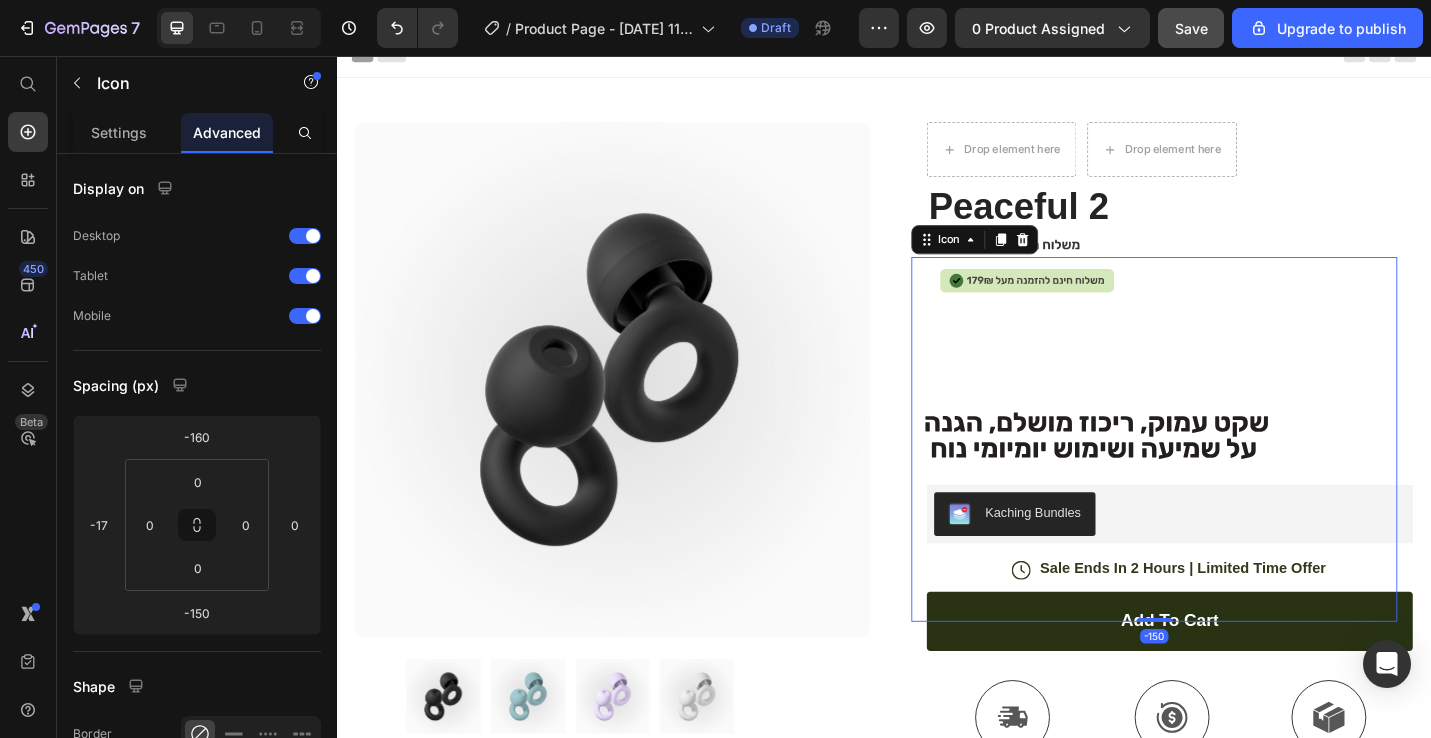 click on ".id574760166596019239 .st0 {
fill: #231f20;
}" 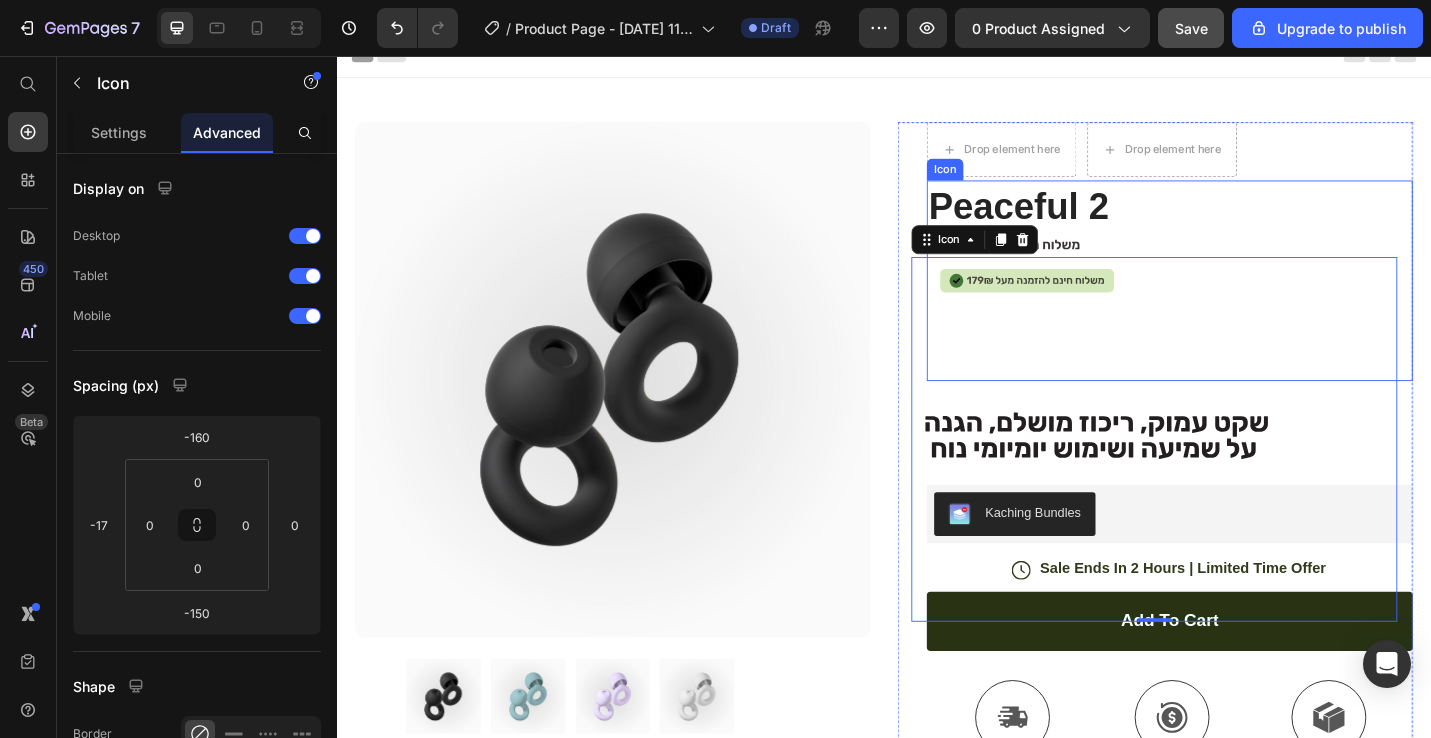 click on ".id574761879767876647 .st0 {
fill: #d5e8bb;
}
.id574761879767876647 .st1 {
fill: #010101;
}
.id574761879767876647 .st2 {
fill: #231f20;
}
.id574761879767876647 .st3 {
fill: #437638;
}" 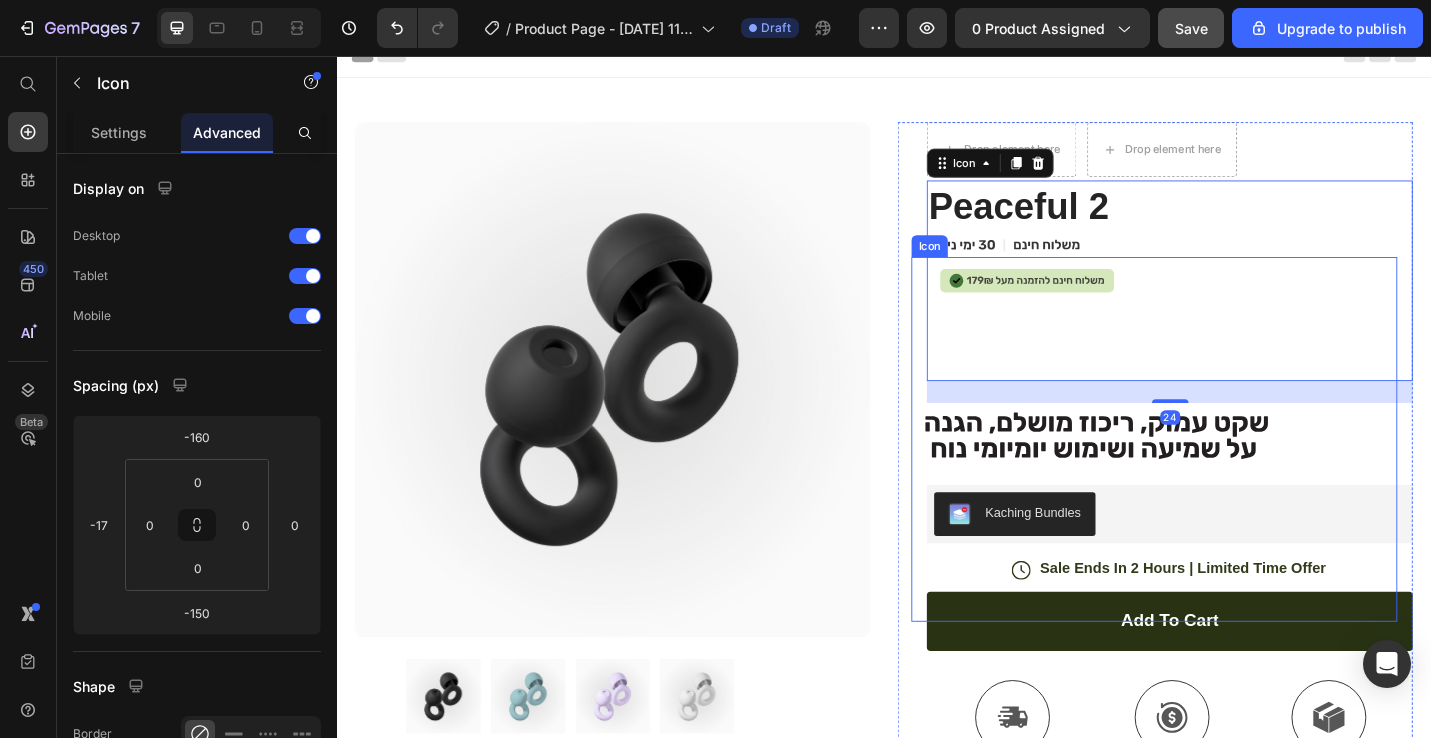 click on ".id574760166596019239 .st0 {
fill: #231f20;
}" 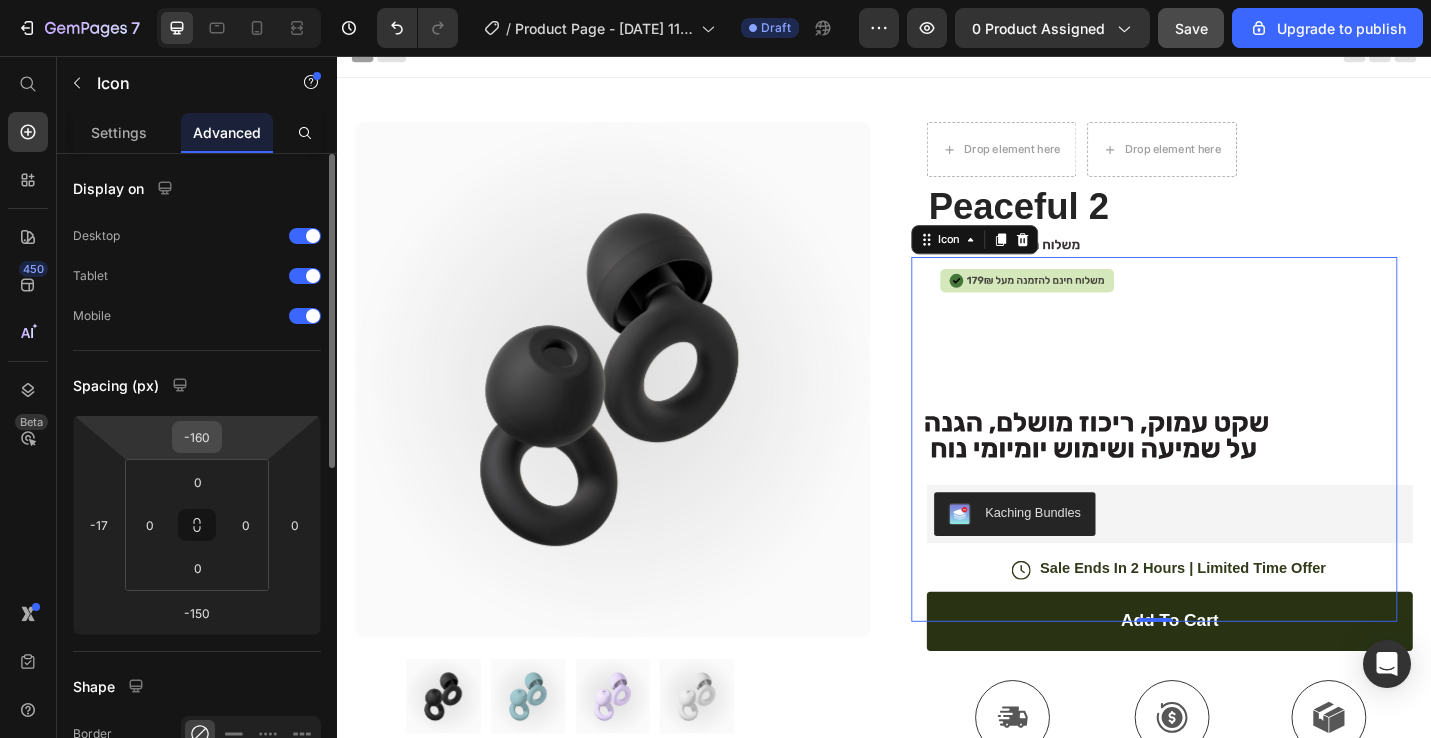 click on "-160" at bounding box center (197, 437) 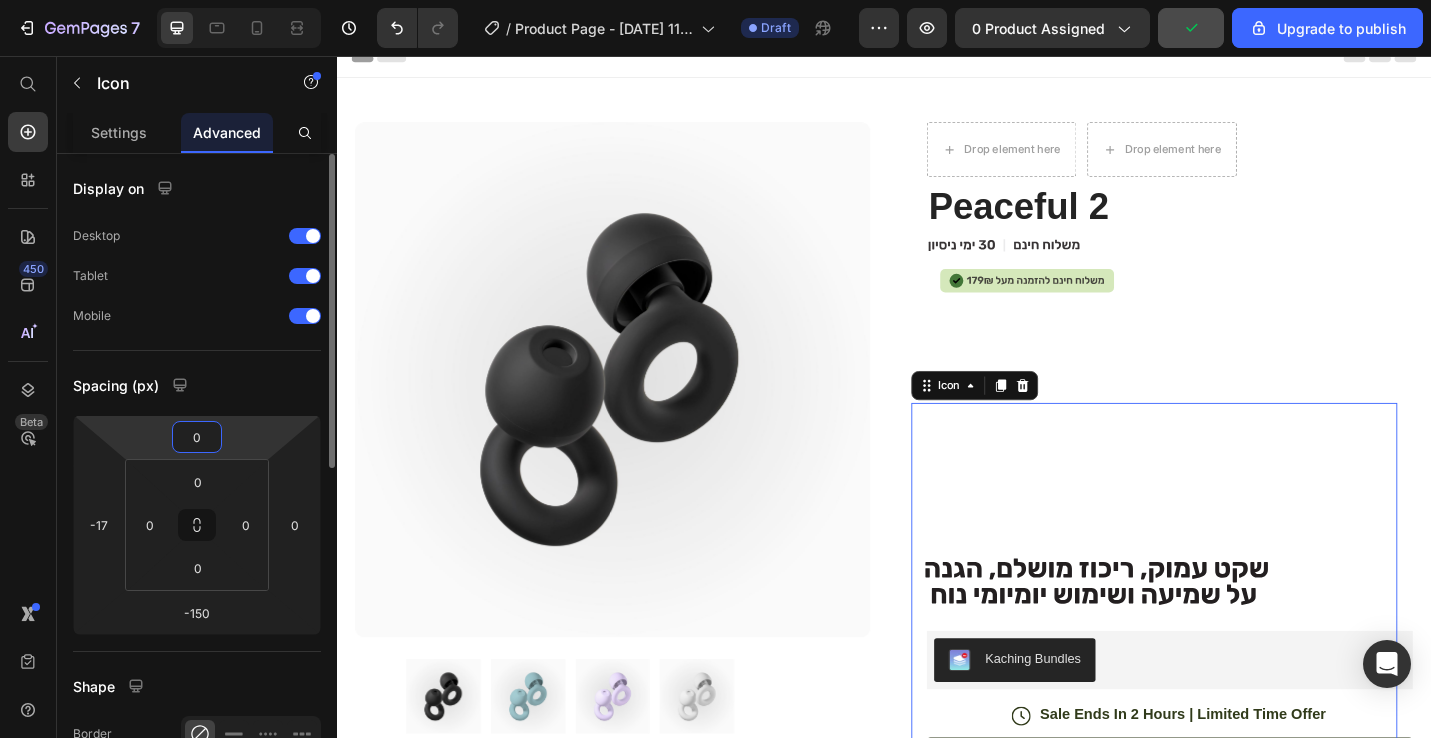 type on "-160" 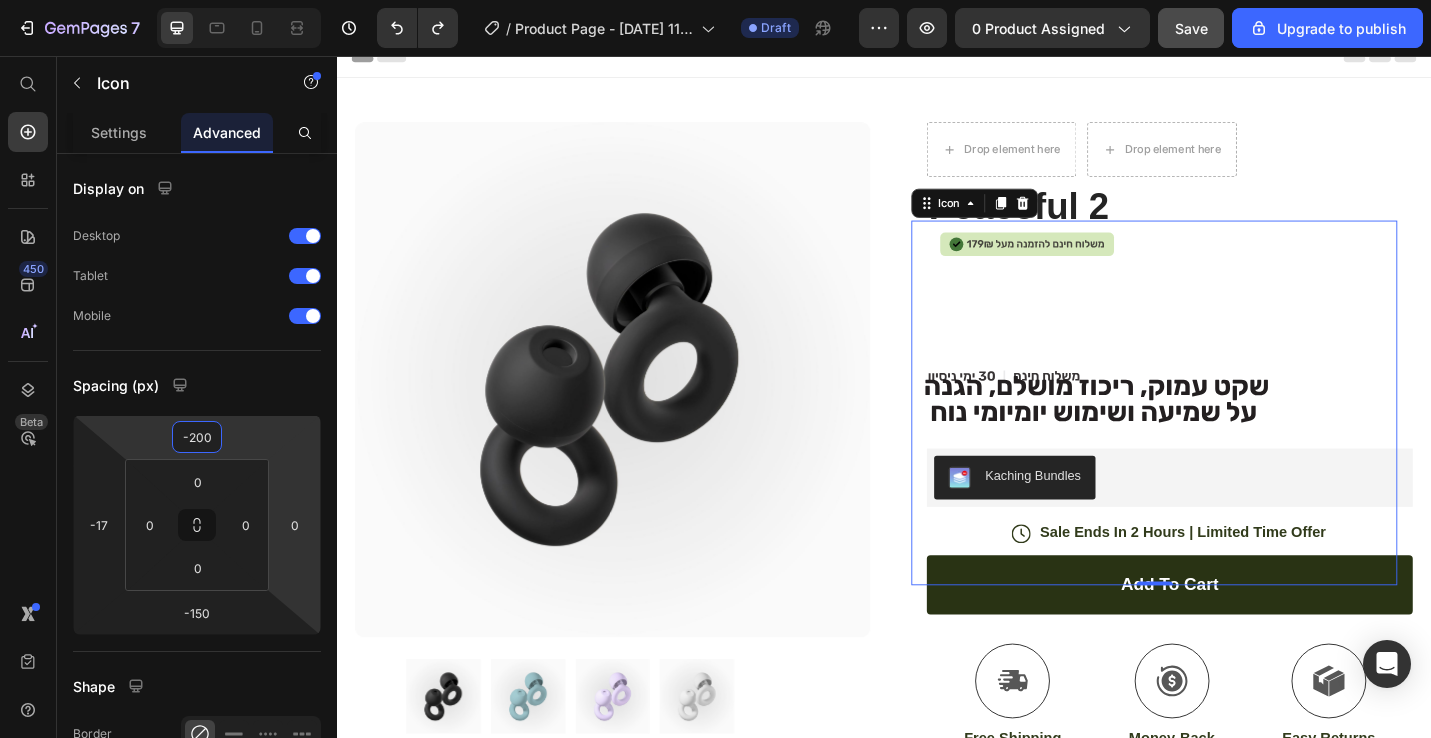 click on ".id574760166596019239 .st0 {
fill: #231f20;
}" 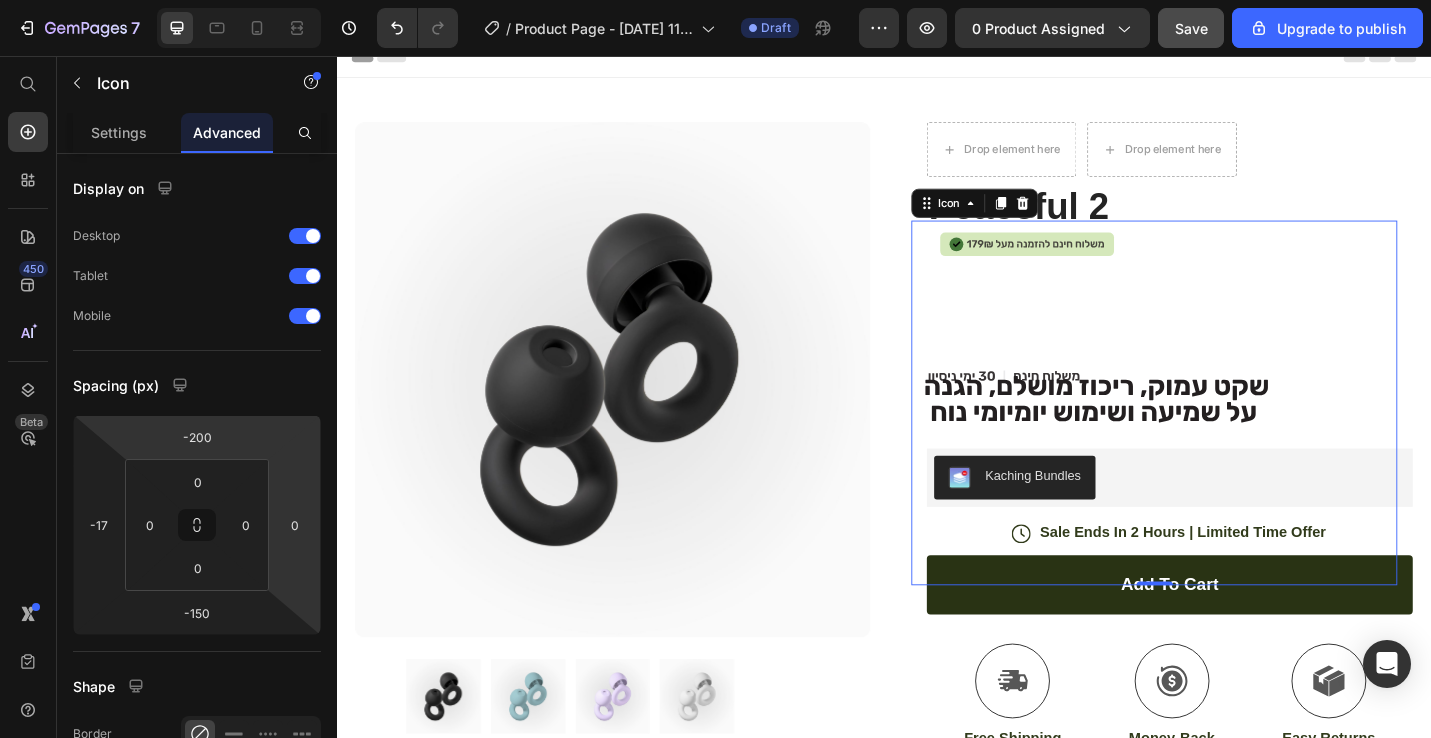 type on "-160" 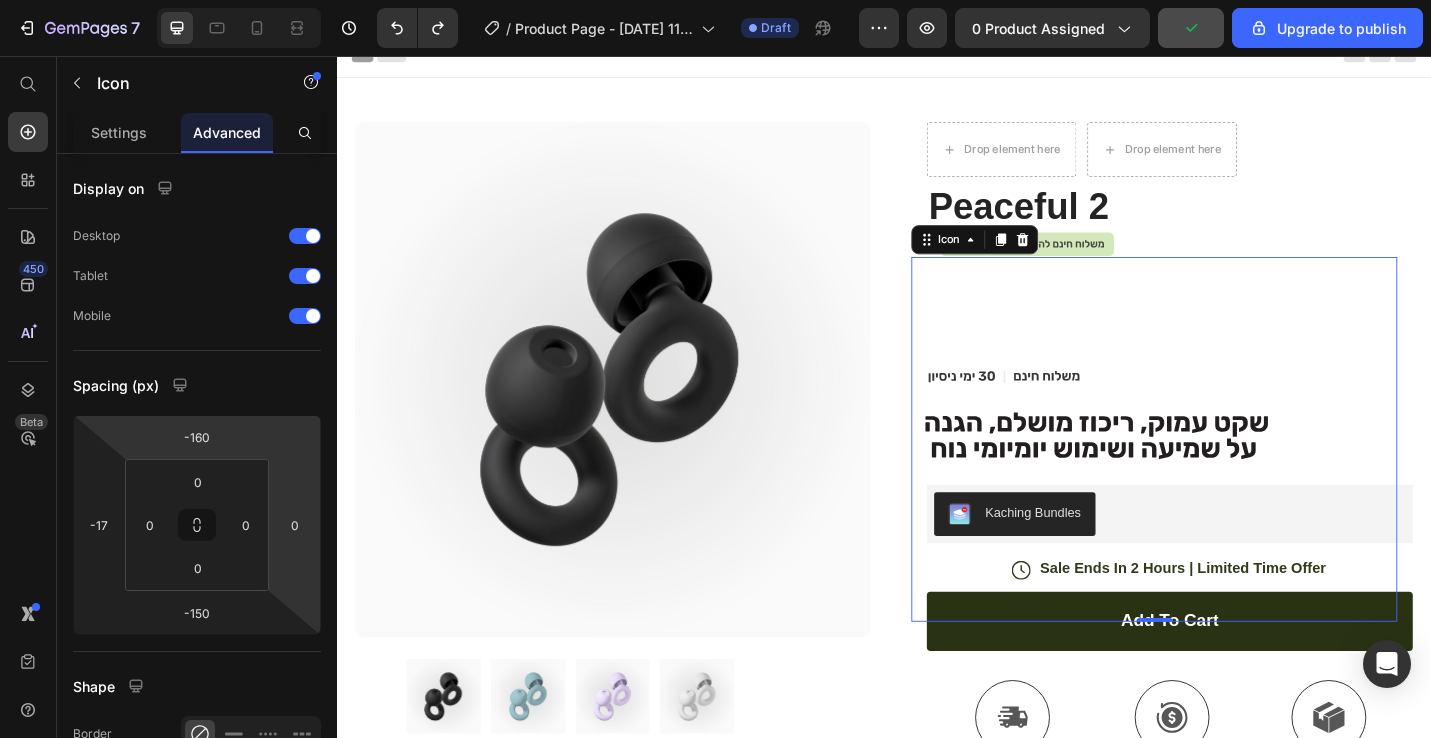 click on ".id574760166596019239 .st0 {
fill: #231f20;
}" 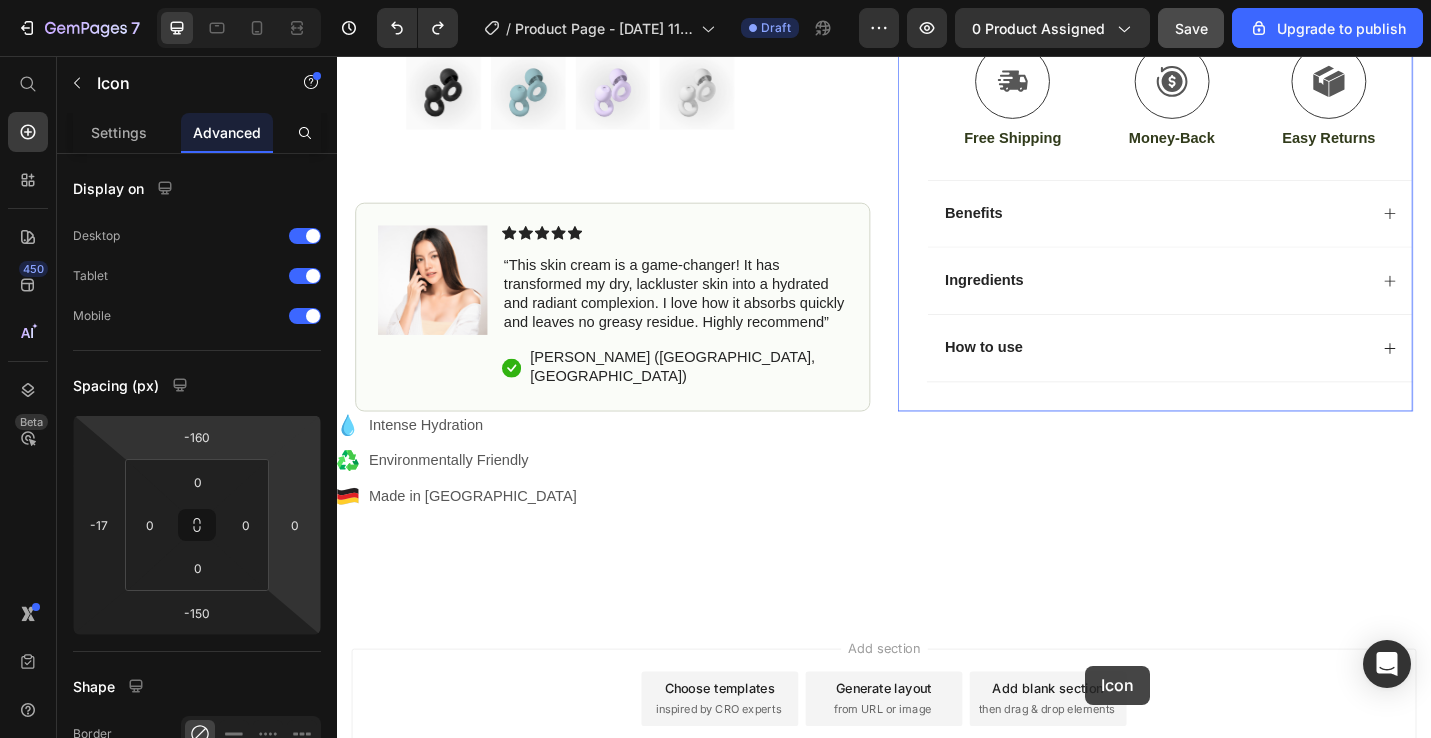 scroll, scrollTop: 919, scrollLeft: 0, axis: vertical 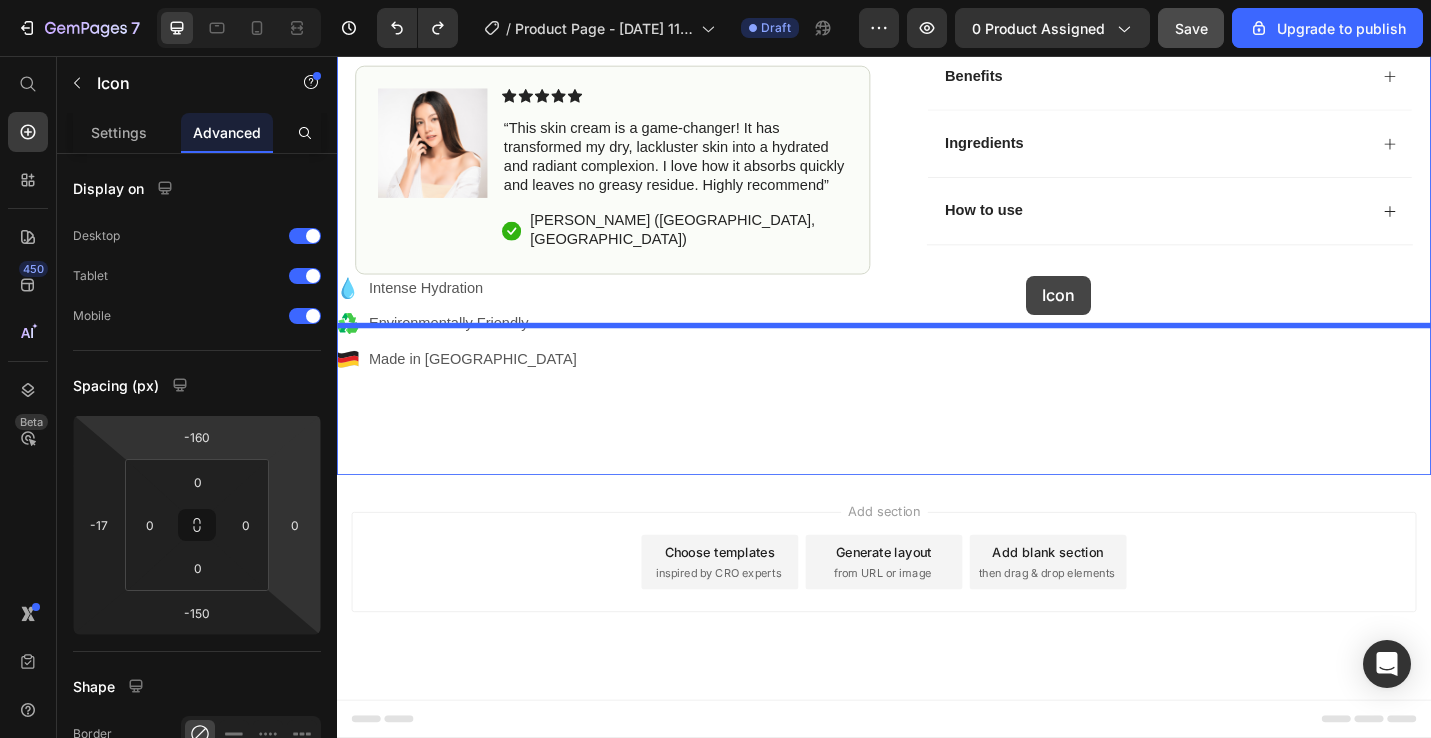 drag, startPoint x: 987, startPoint y: 266, endPoint x: 1093, endPoint y: 297, distance: 110.440025 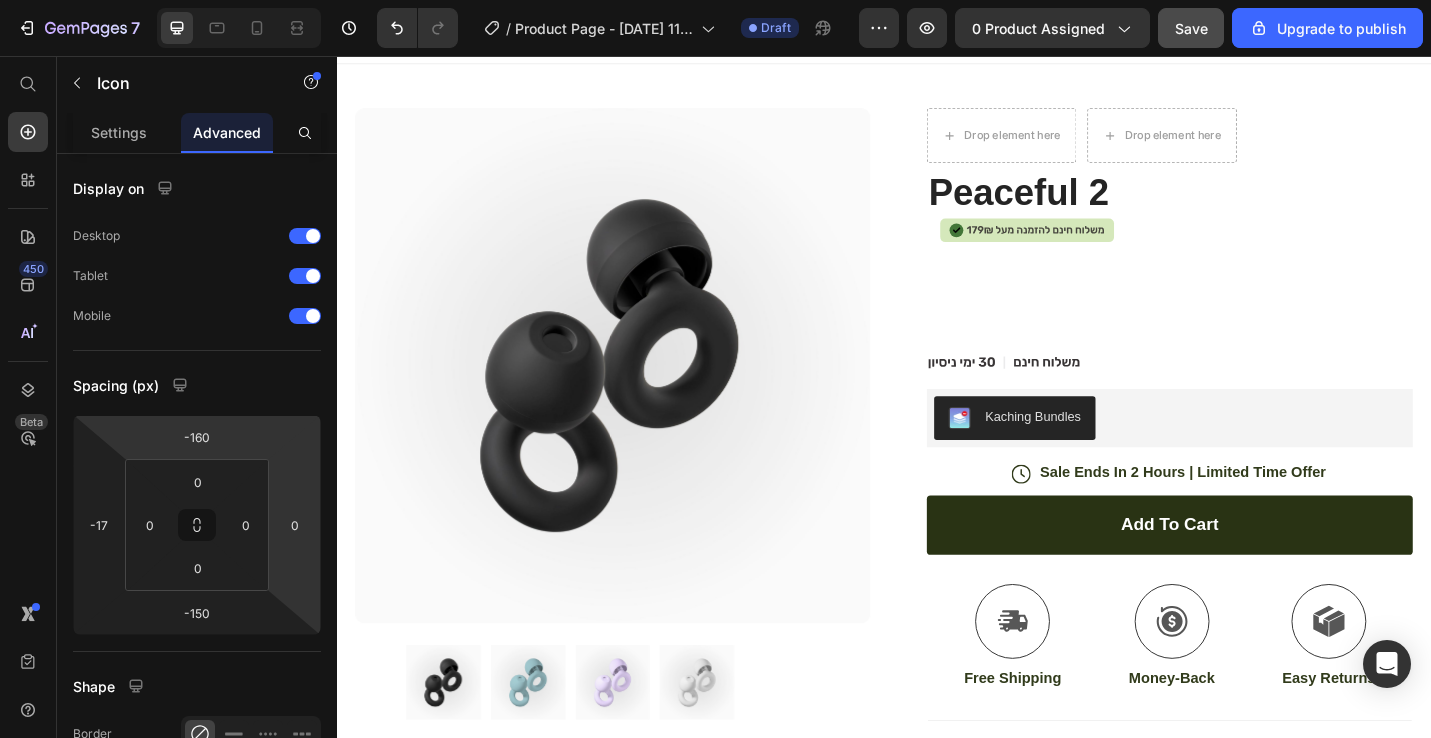 scroll, scrollTop: 0, scrollLeft: 0, axis: both 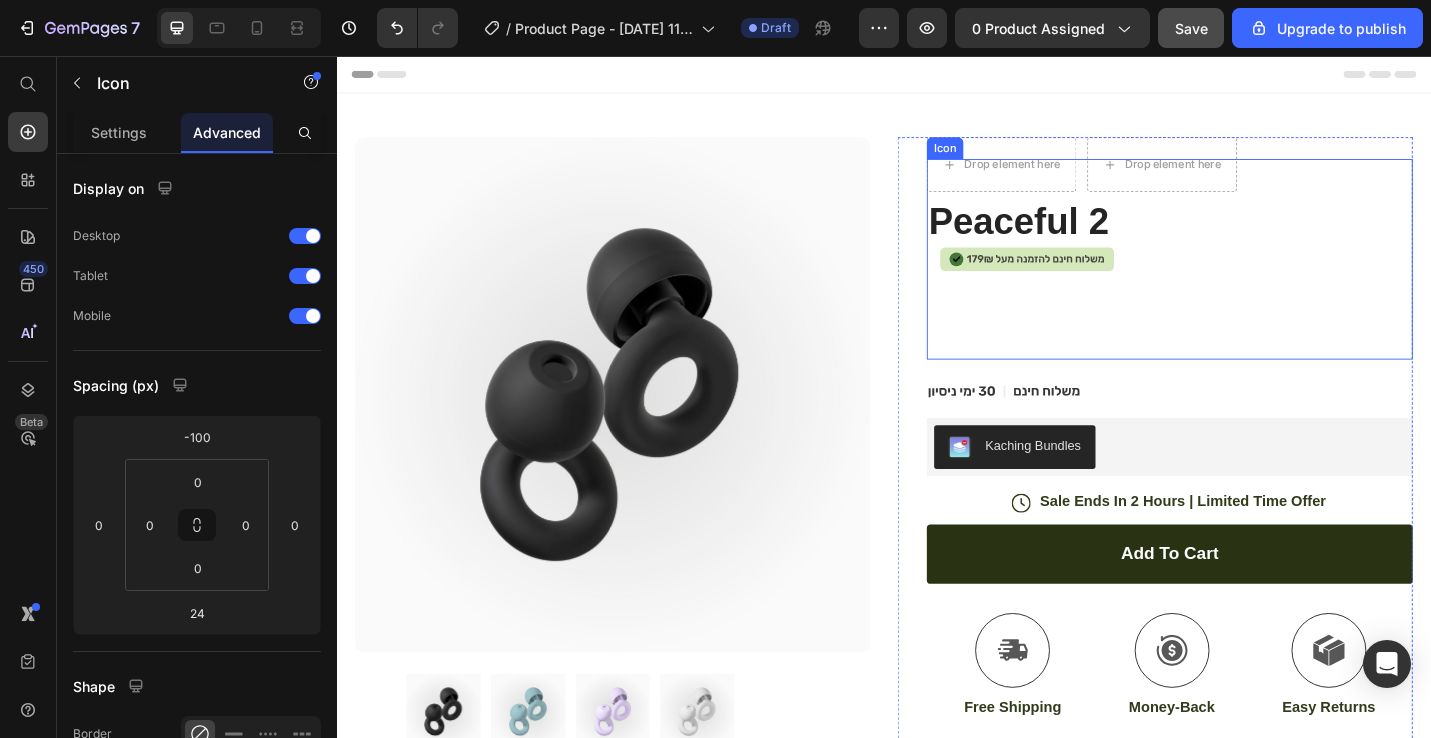 click 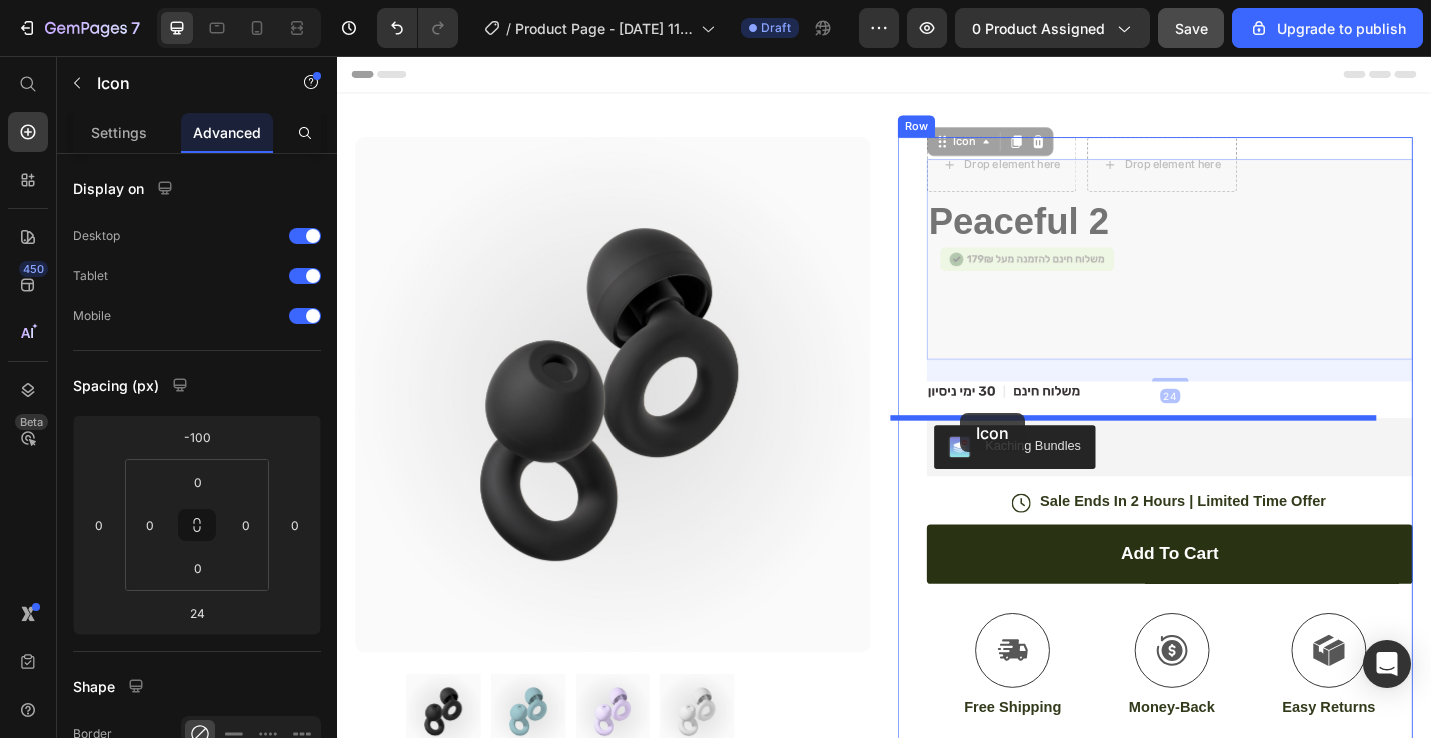 drag, startPoint x: 1003, startPoint y: 149, endPoint x: 1026, endPoint y: 442, distance: 293.90134 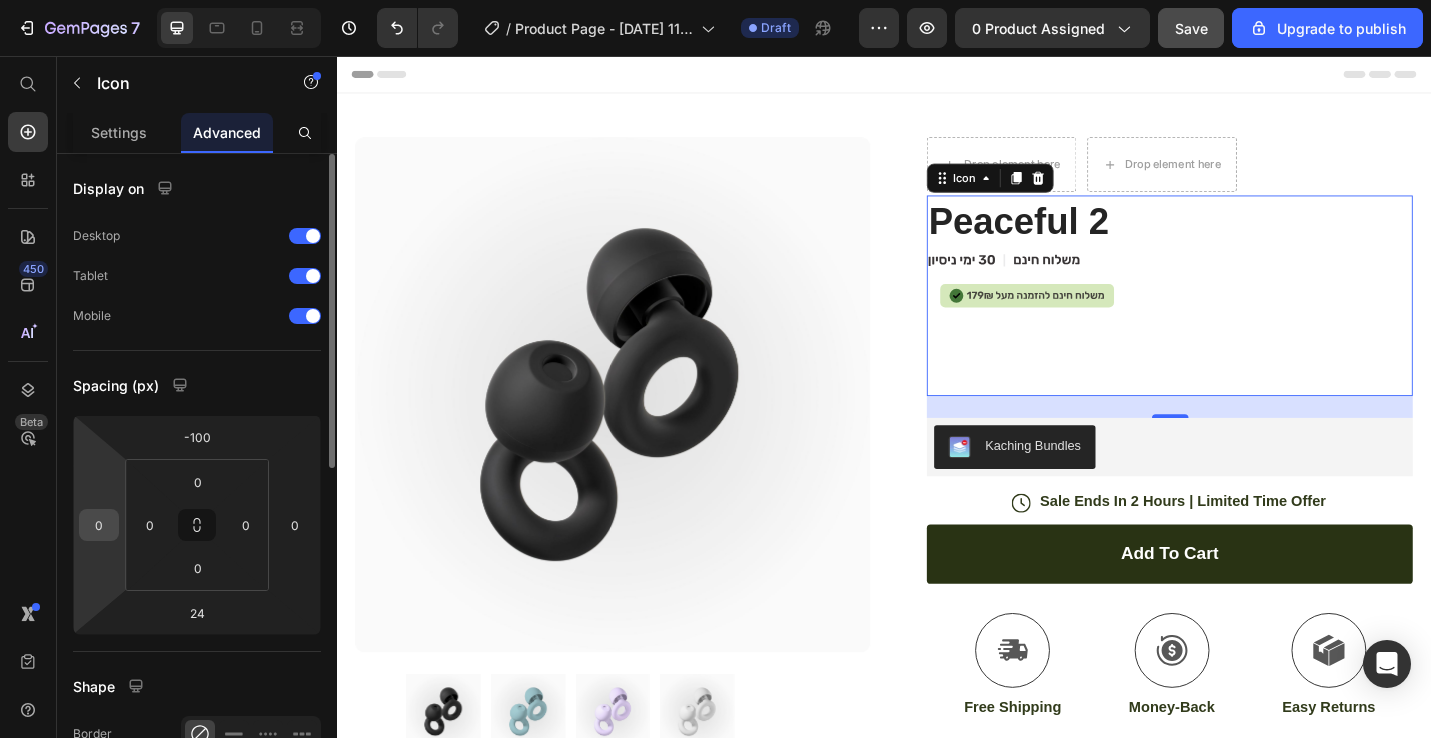 click on "0" at bounding box center [99, 525] 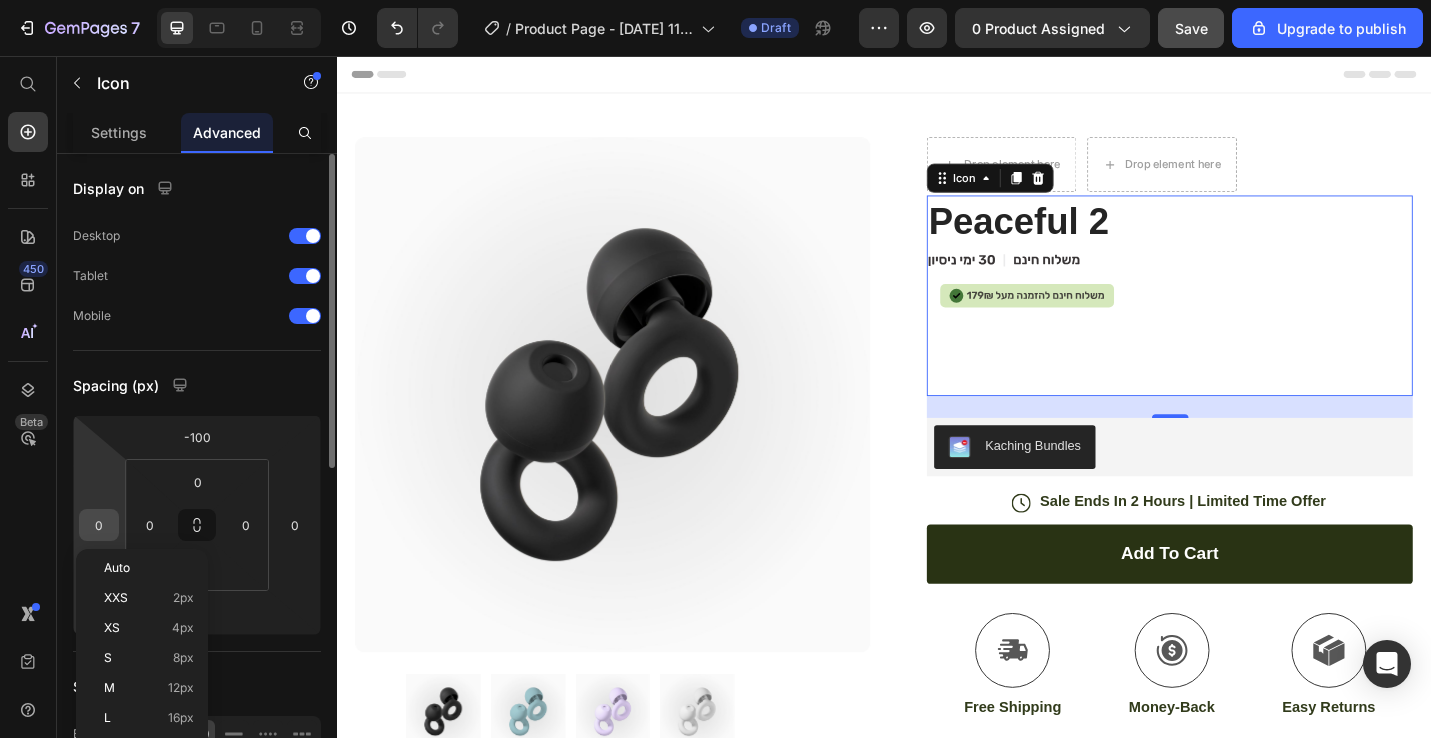 click on "0" at bounding box center [99, 525] 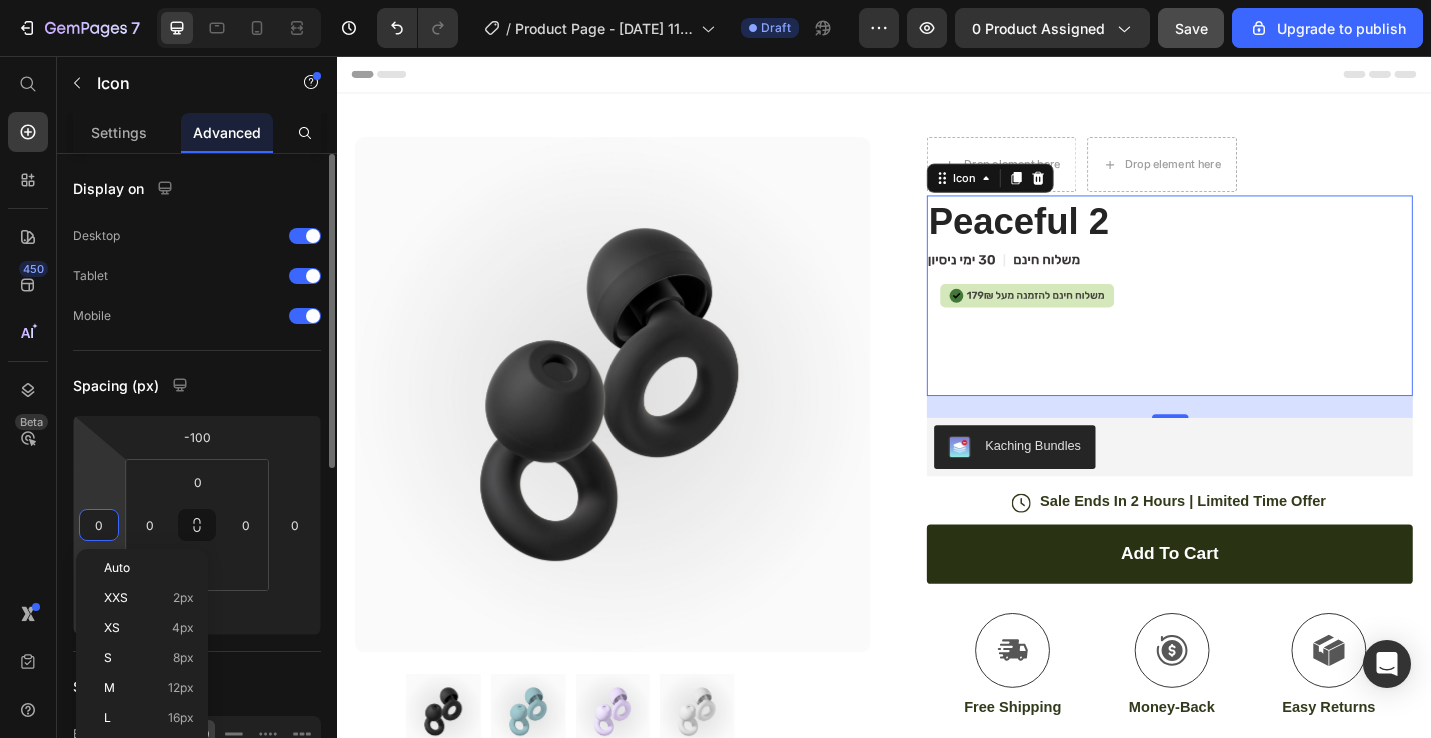 click on "0" at bounding box center (99, 525) 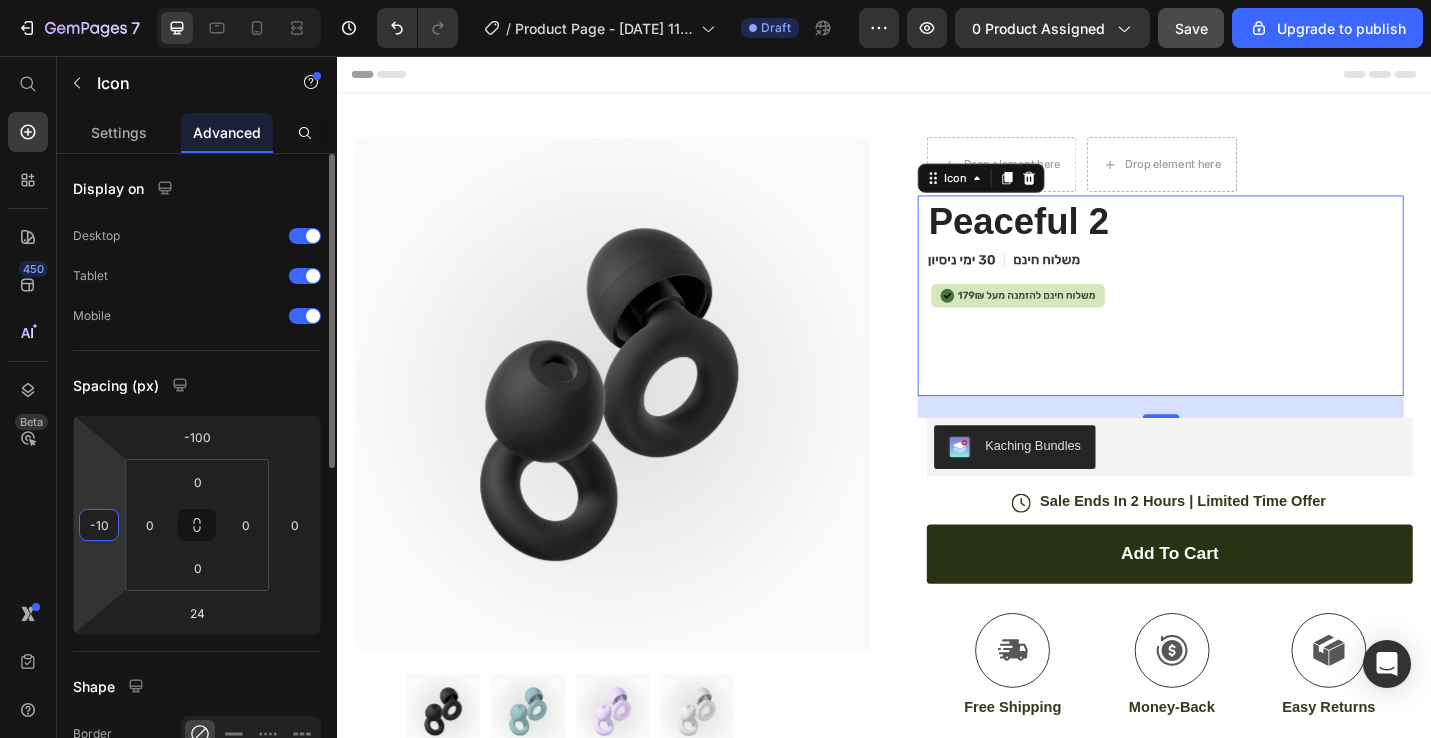 type on "-1" 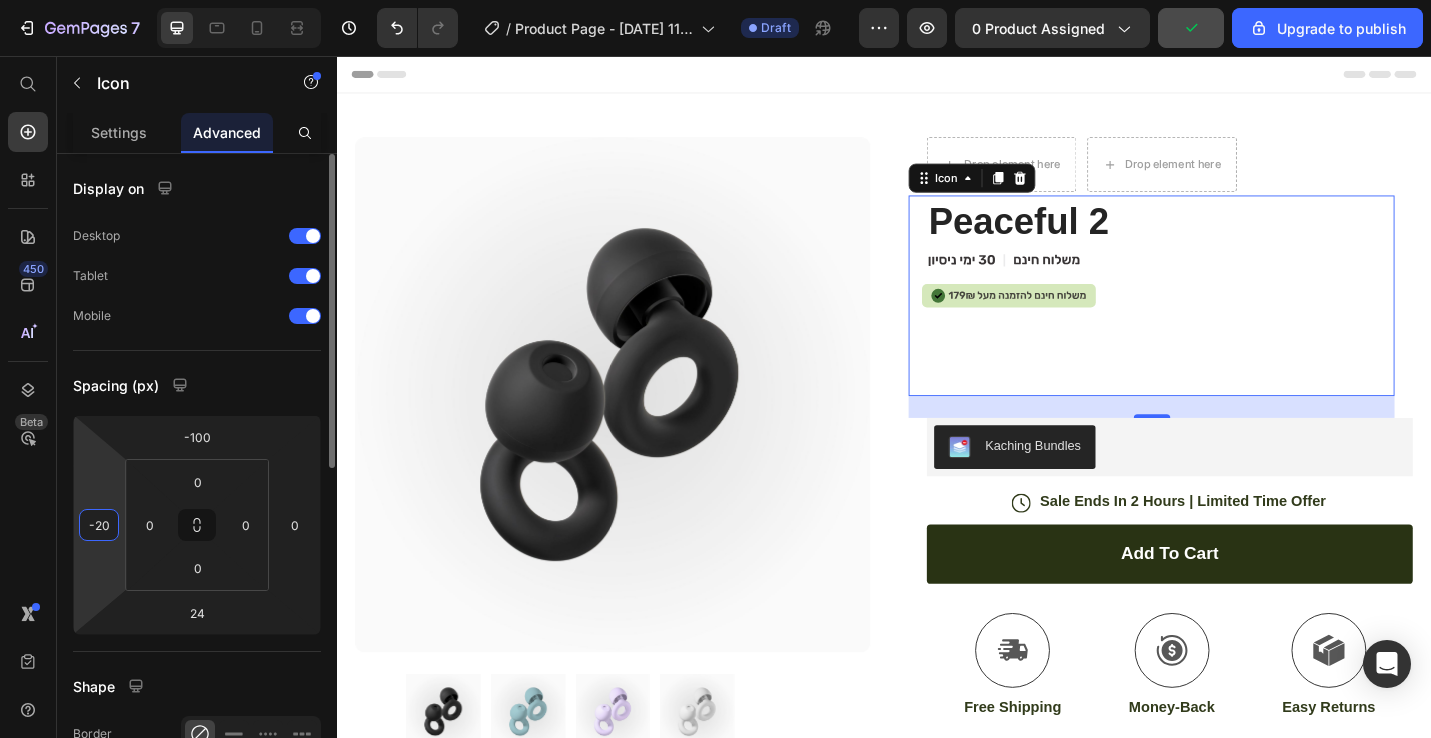 type on "-2" 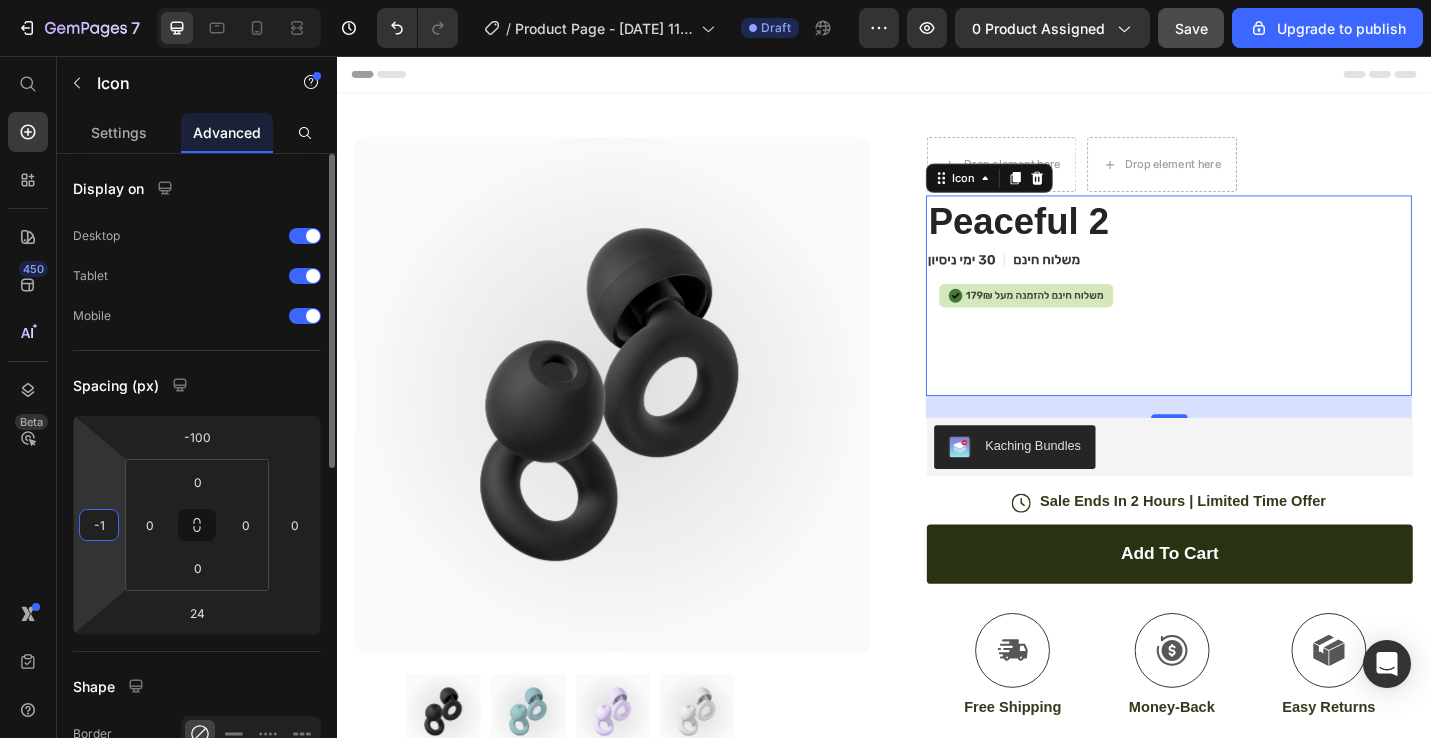 type on "-15" 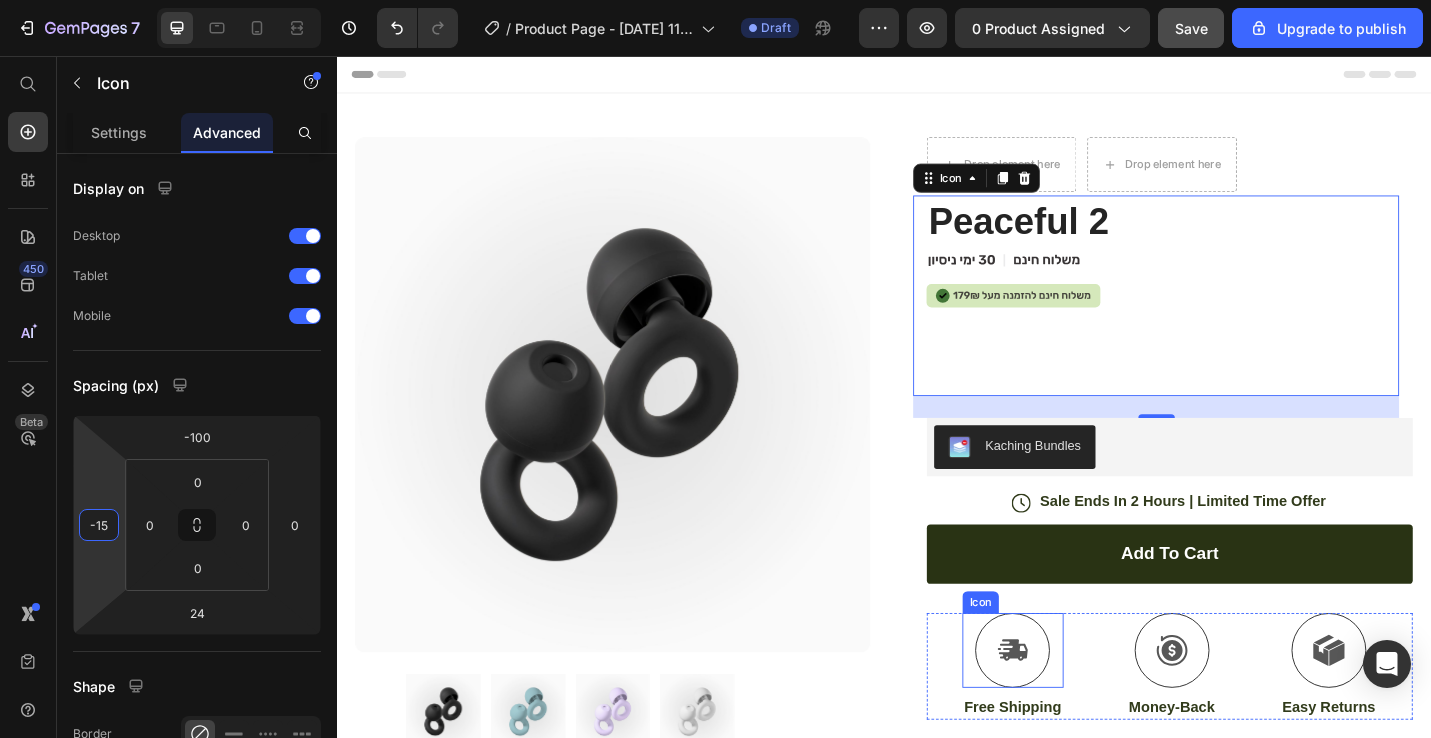 click at bounding box center [1078, 708] 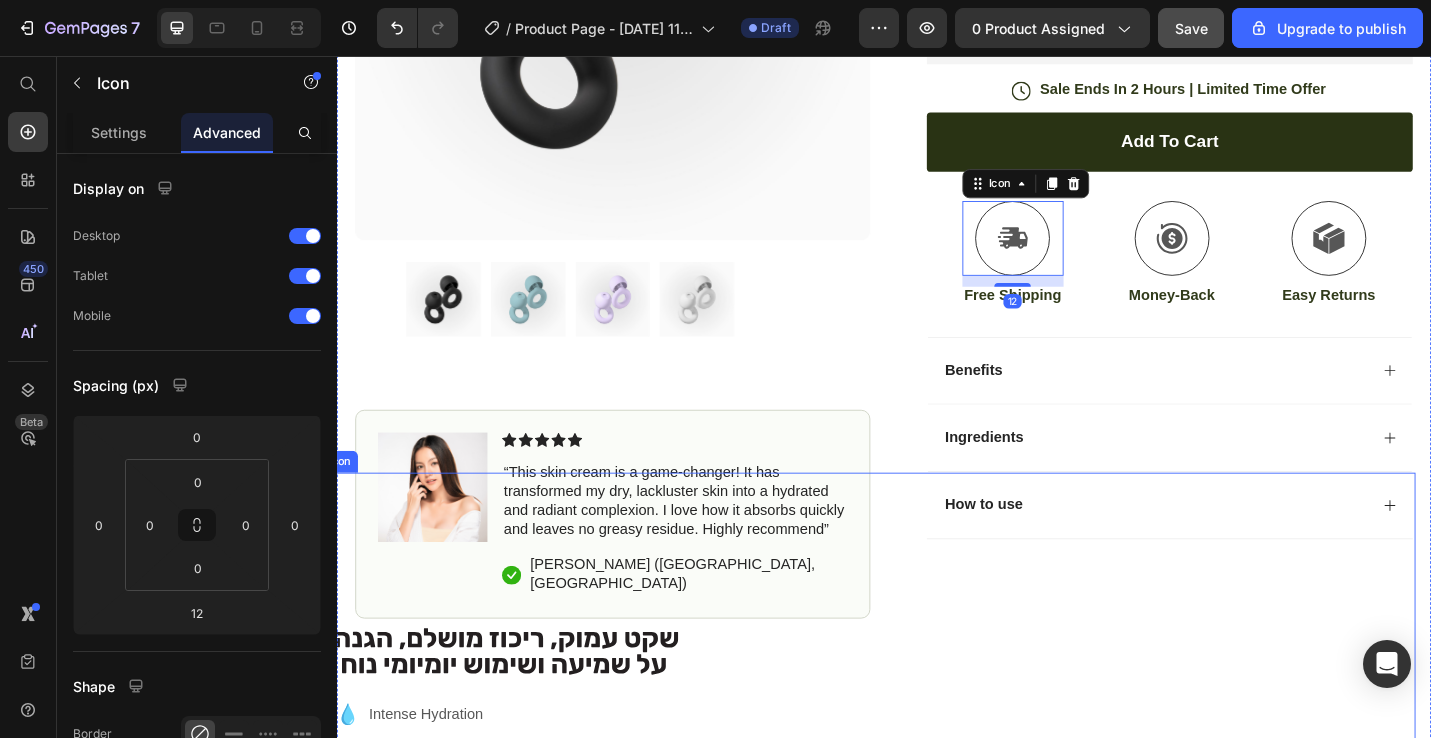 scroll, scrollTop: 501, scrollLeft: 0, axis: vertical 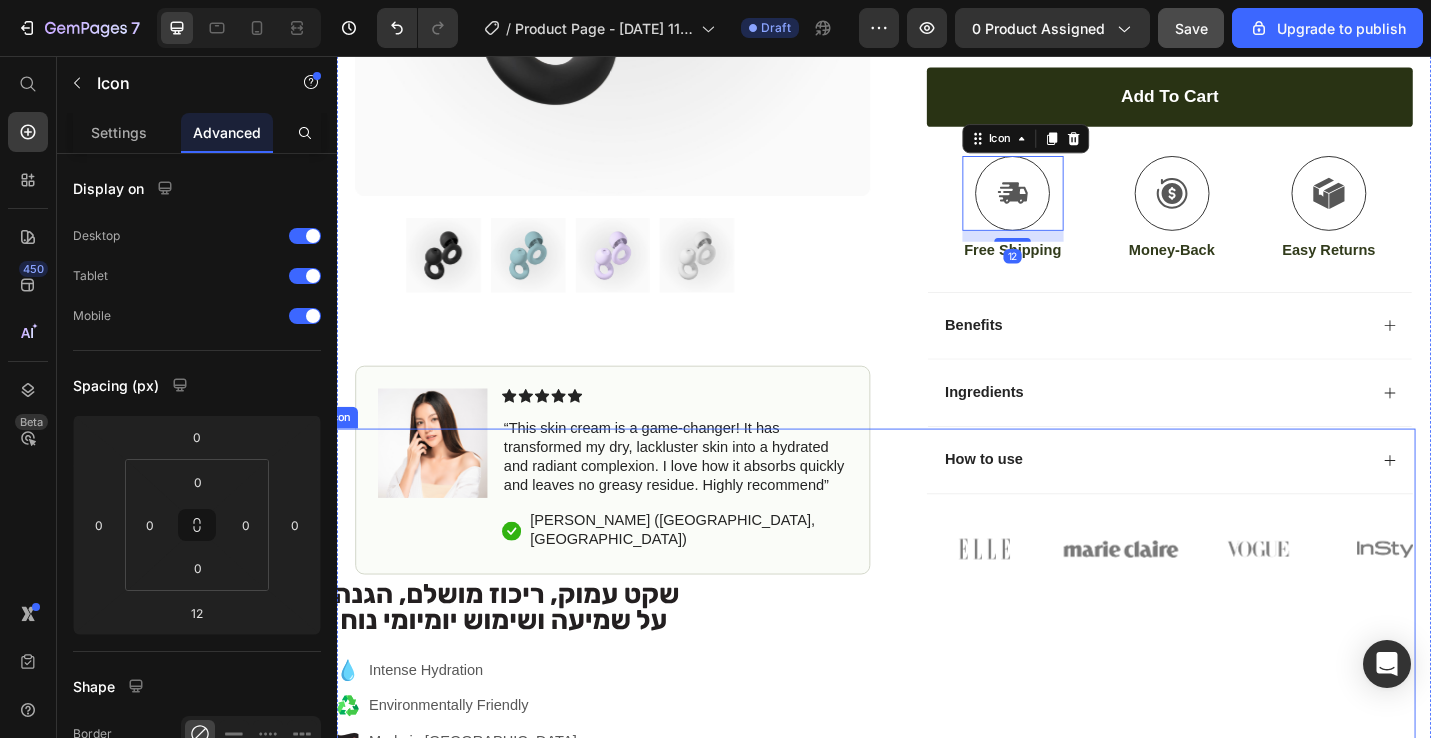 click on ".id574760166596019239 .st0 {
fill: #231f20;
}" 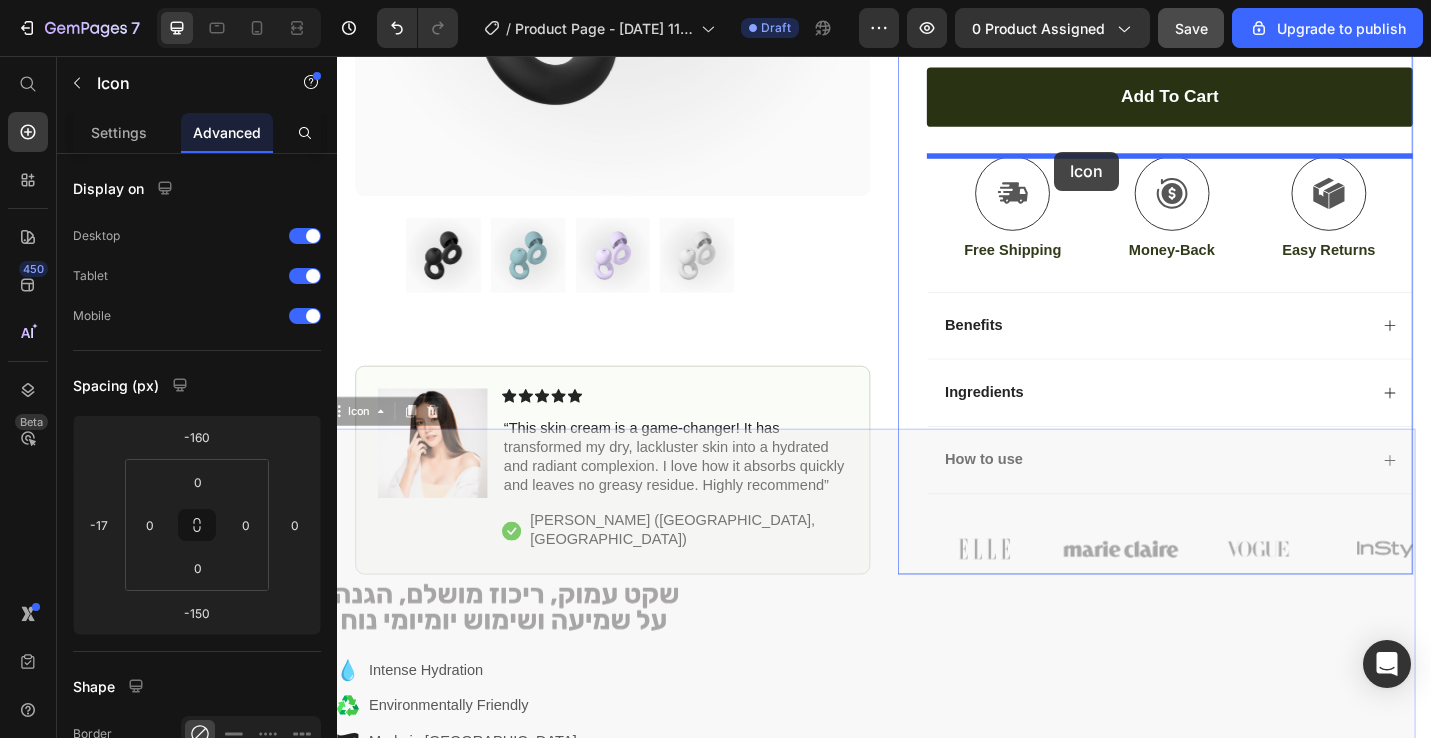 drag, startPoint x: 339, startPoint y: 443, endPoint x: 1127, endPoint y: 160, distance: 837.27716 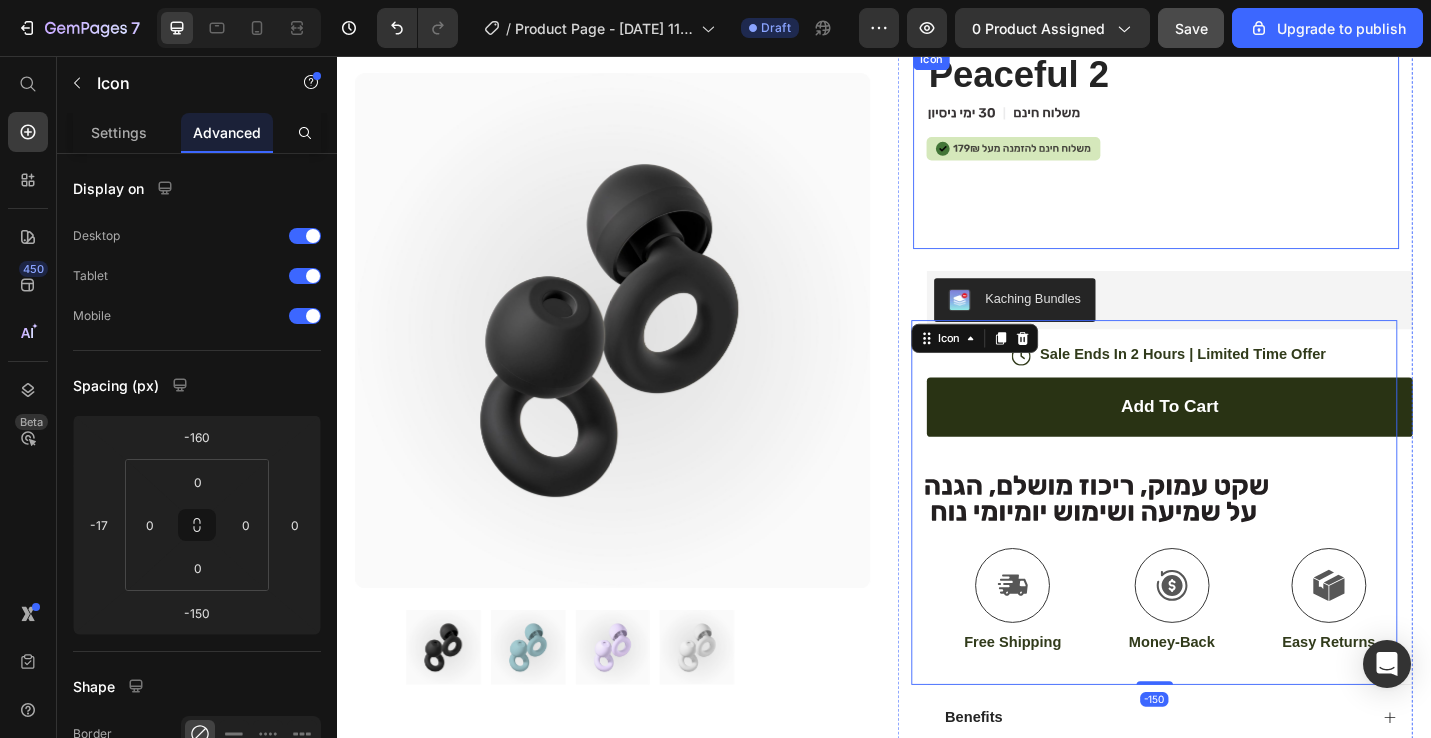 scroll, scrollTop: 153, scrollLeft: 0, axis: vertical 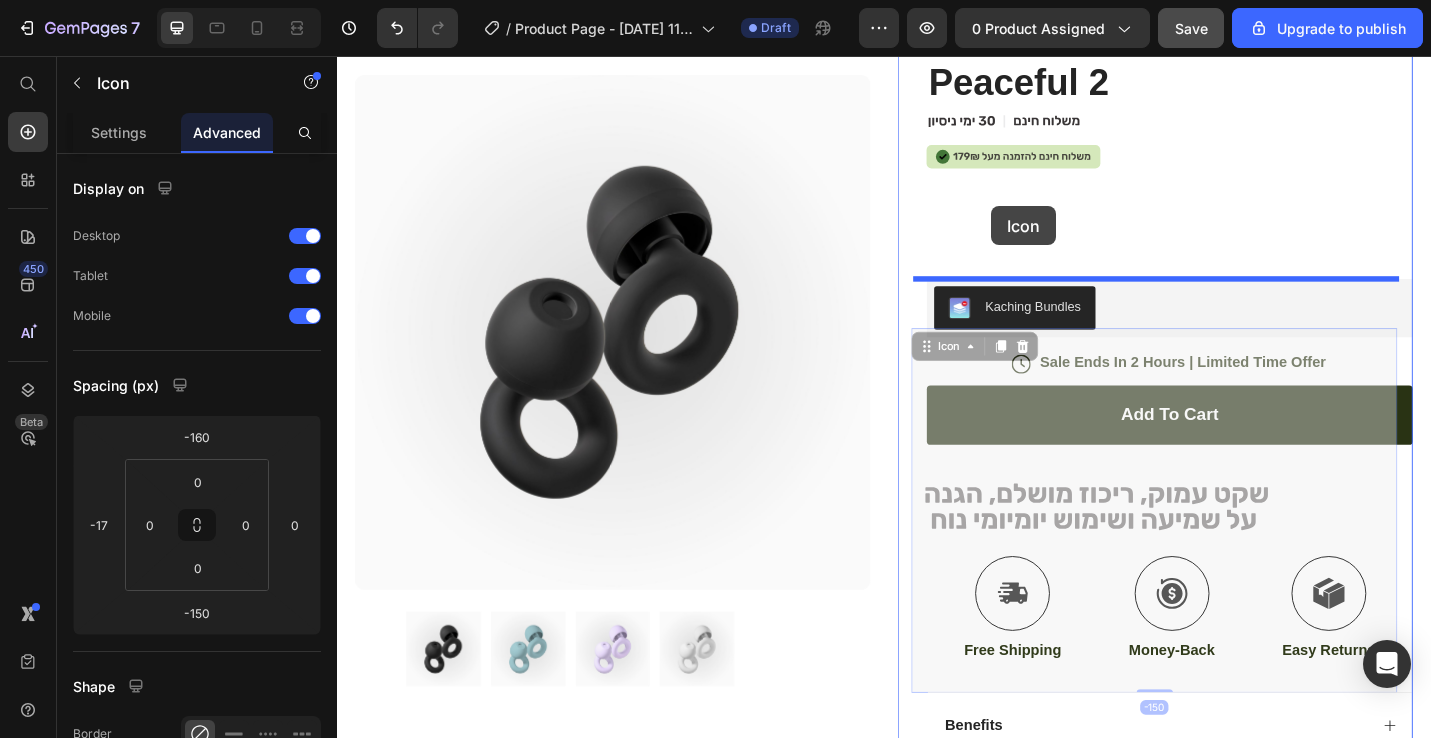 drag, startPoint x: 985, startPoint y: 374, endPoint x: 1053, endPoint y: 221, distance: 167.43059 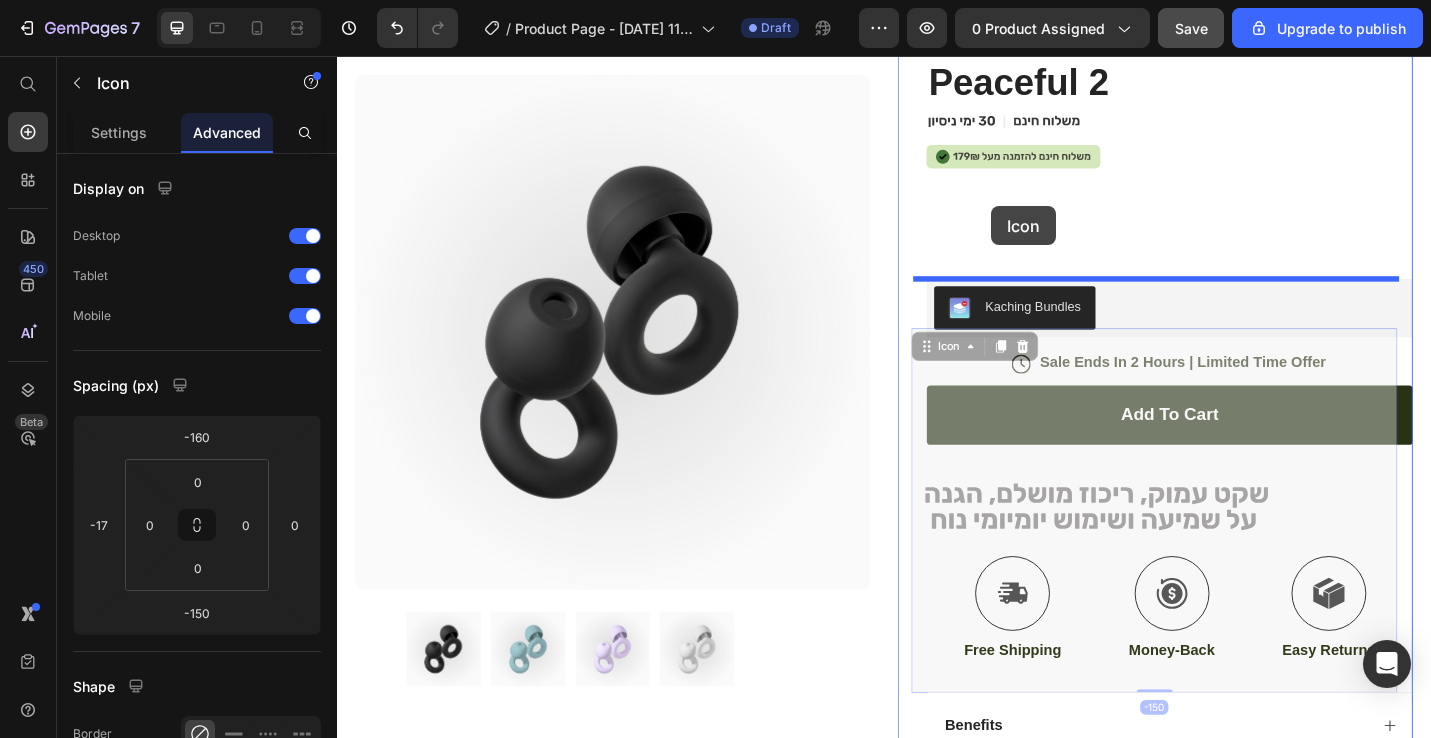 click on "Header
Product Images Image Icon Icon Icon Icon Icon Icon List “This skin cream is a game-changer! It has transformed my dry, lackluster skin into a hydrated and radiant complexion. I love how it absorbs quickly and leaves no greasy residue. Highly recommend” Text Block
Icon [PERSON_NAME] ([GEOGRAPHIC_DATA], [GEOGRAPHIC_DATA]) Text Block Row Row Row
Drop element here
Drop element here Row Peaceful 2 Product Title
.id574758844064858904 .st0 {
fill: #231f20;
}
.id574758844064858904 .st1 {
display: none;
fill: #d1d3d4;
}
.id574758844064858904 .st1, .st2 {
opacity: .8;
}
.id574758844064858904 .st3 {
opacity: .9;
}
.id574758844064858904 .st2 {
fill: none;
stroke: #e6e7e8;
stroke-miterlimit: 10;
stroke-width: 14px;
}" at bounding box center (937, 737) 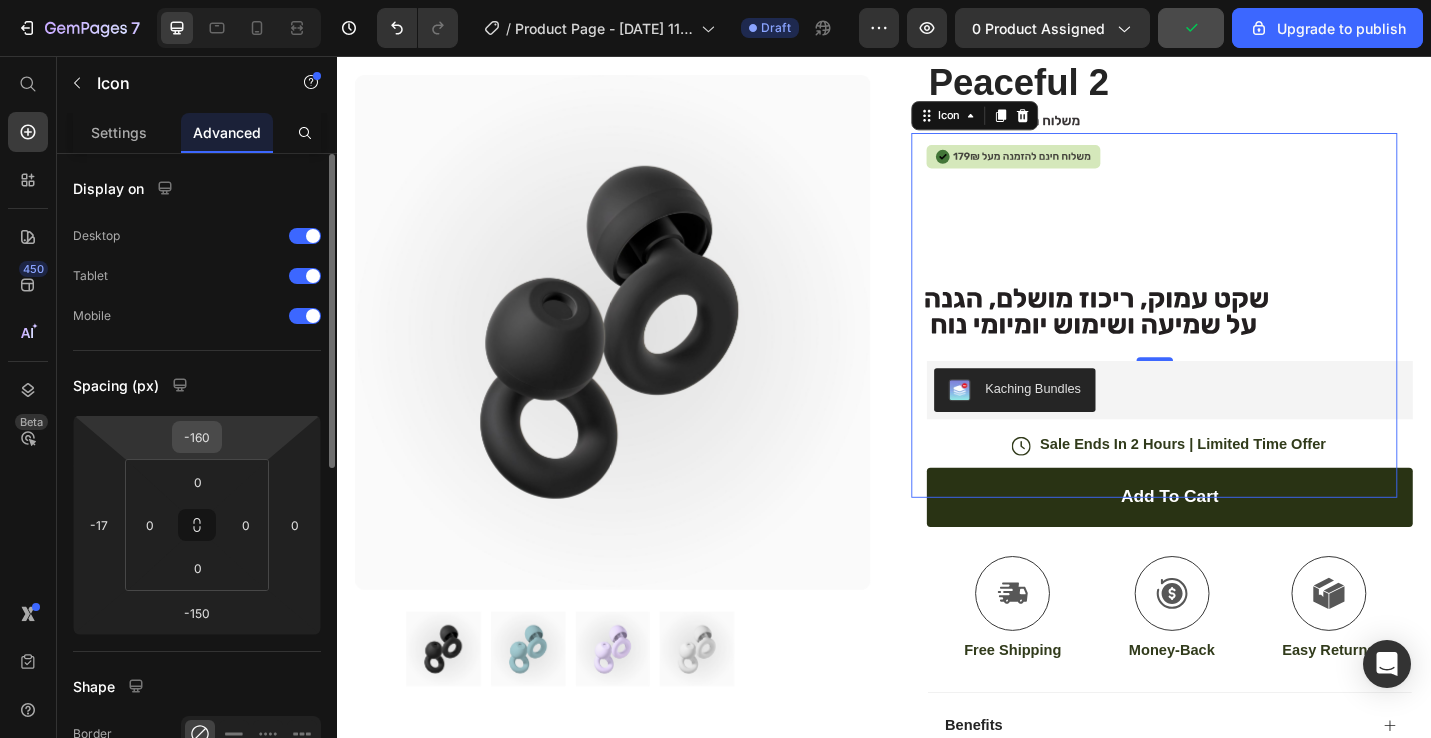 click on "-160" at bounding box center [197, 437] 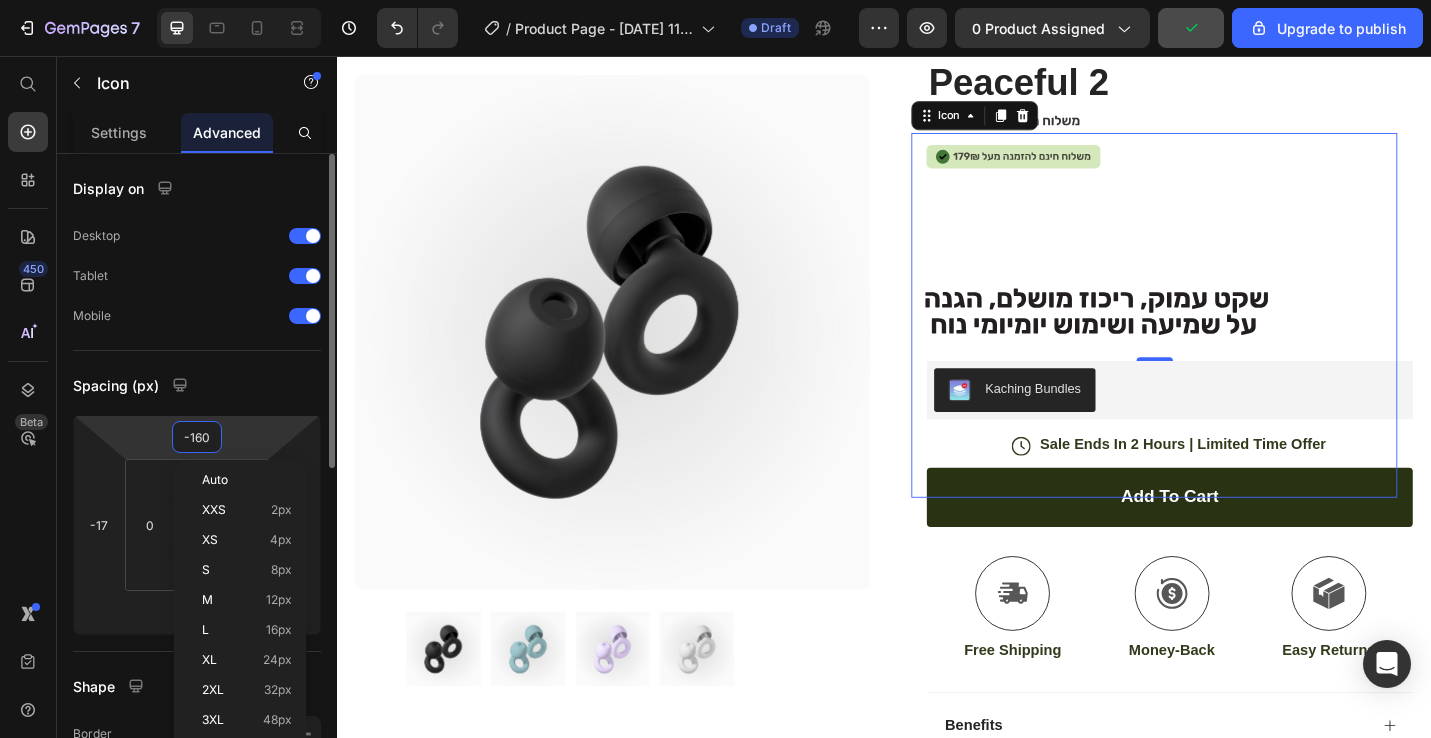 click on "-160" at bounding box center [197, 437] 